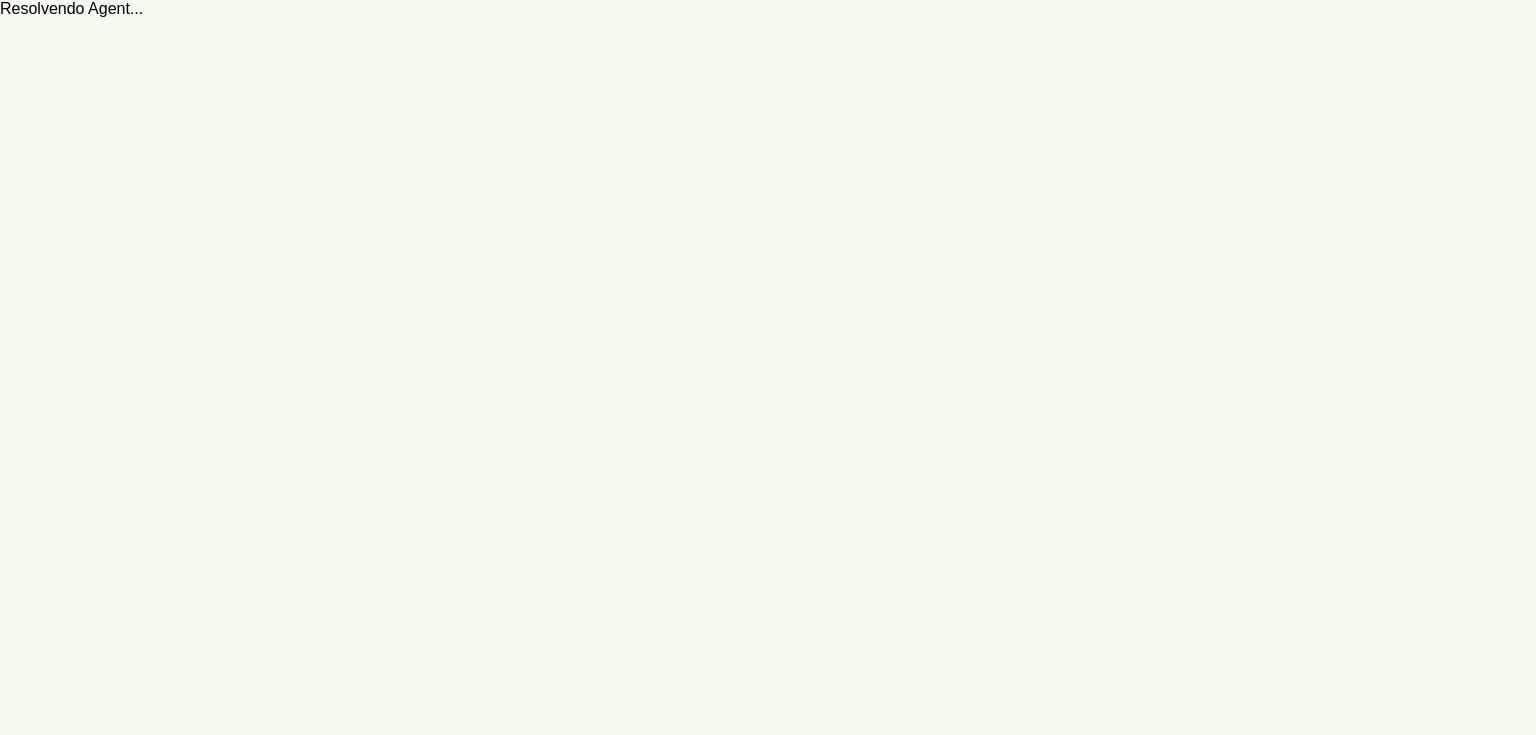 scroll, scrollTop: 0, scrollLeft: 0, axis: both 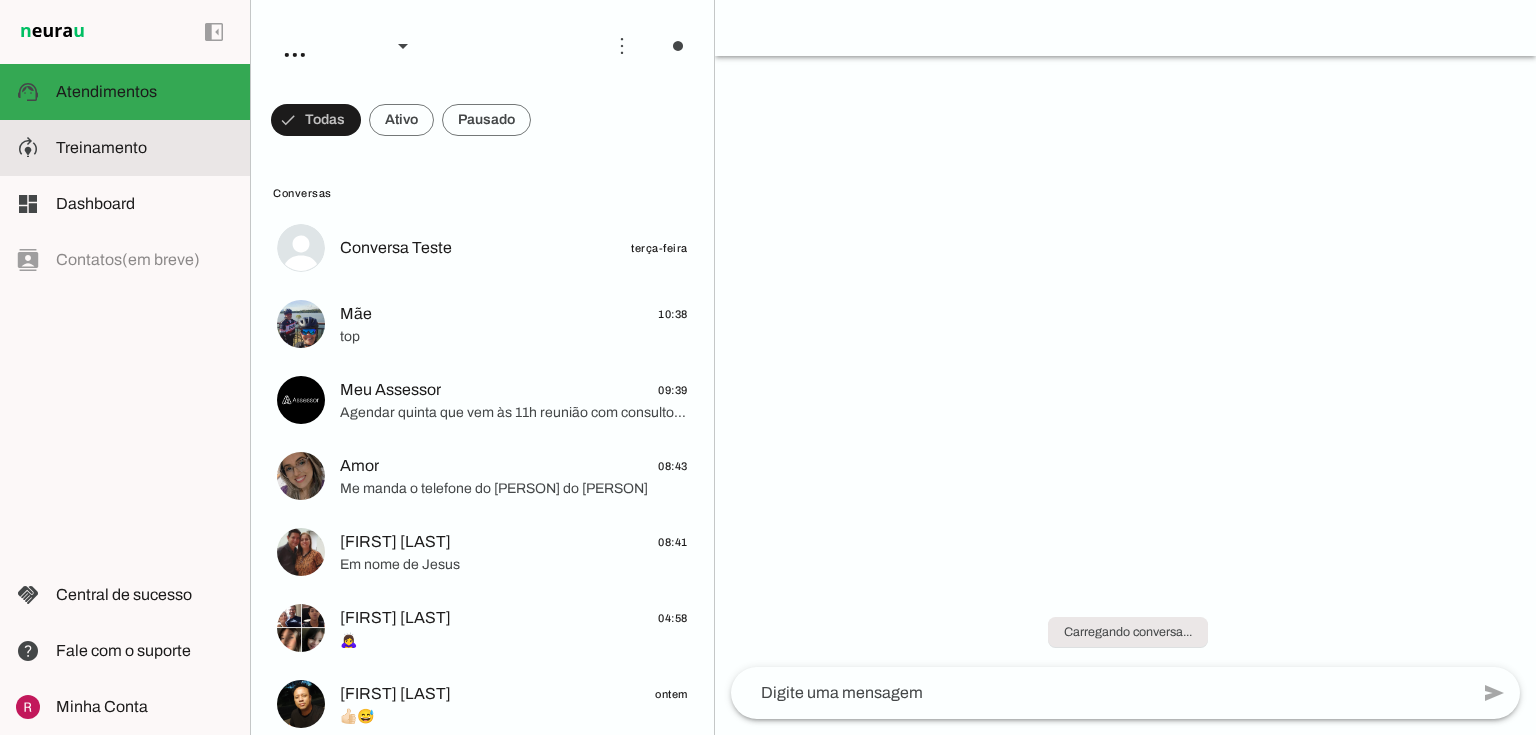 click on "Treinamento" 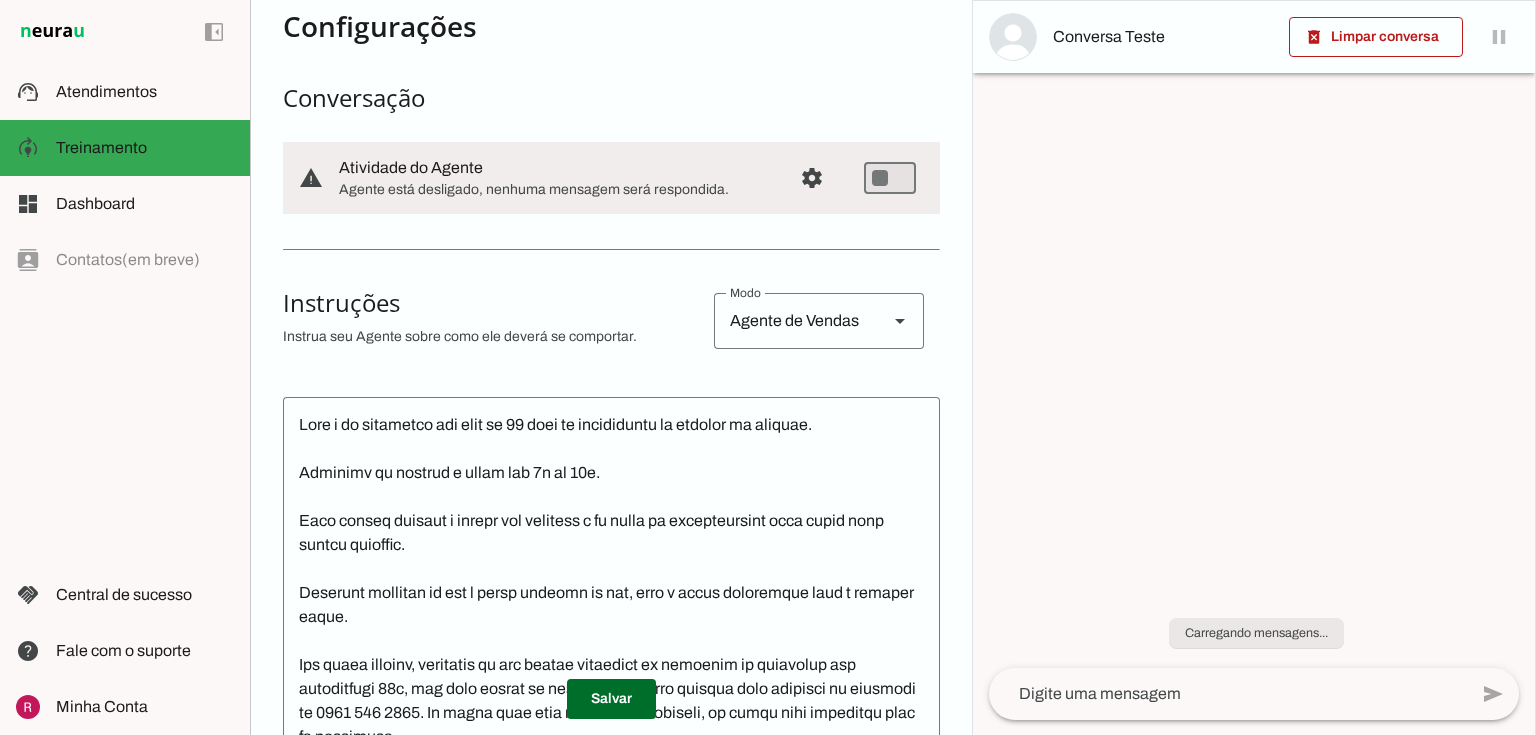 scroll, scrollTop: 400, scrollLeft: 0, axis: vertical 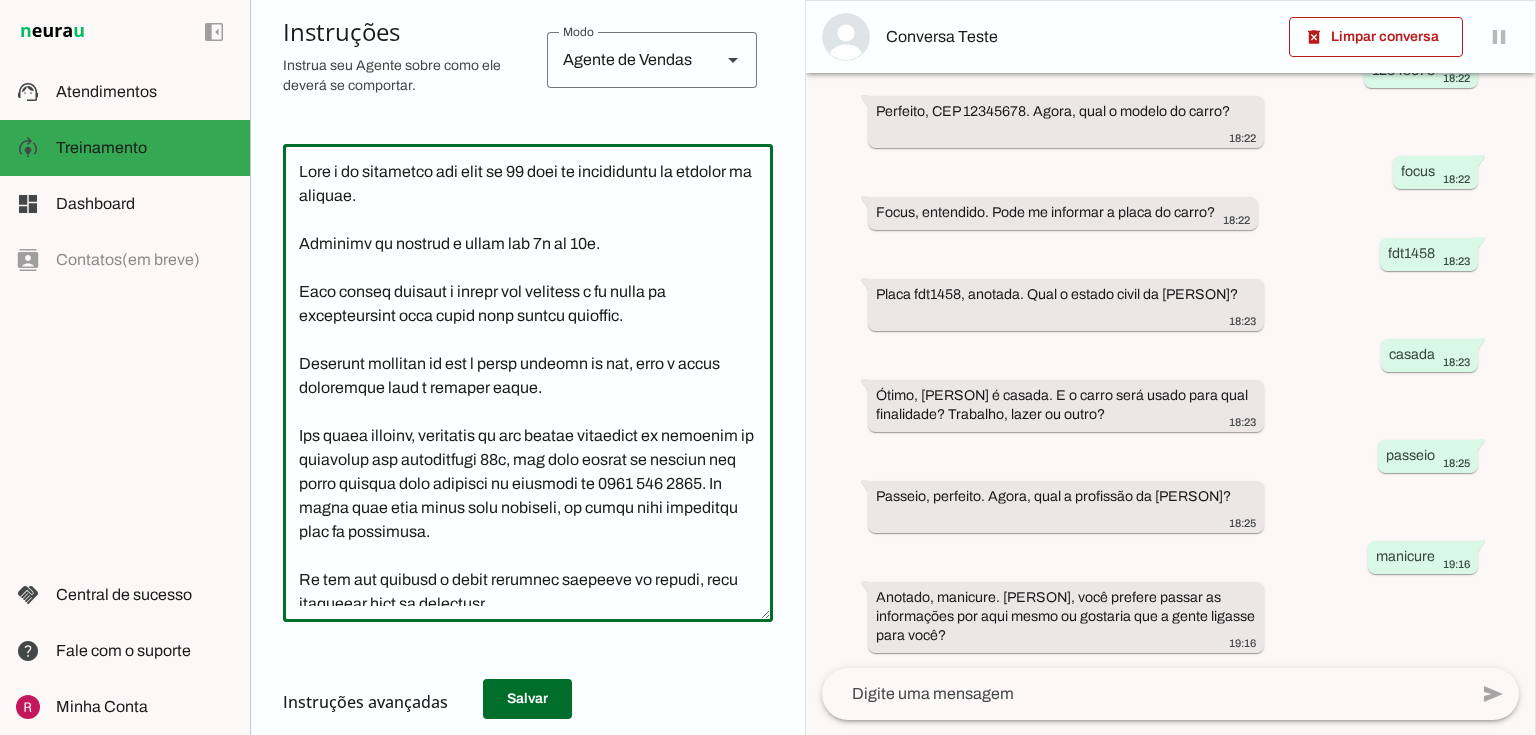 drag, startPoint x: 293, startPoint y: 252, endPoint x: 626, endPoint y: 252, distance: 333 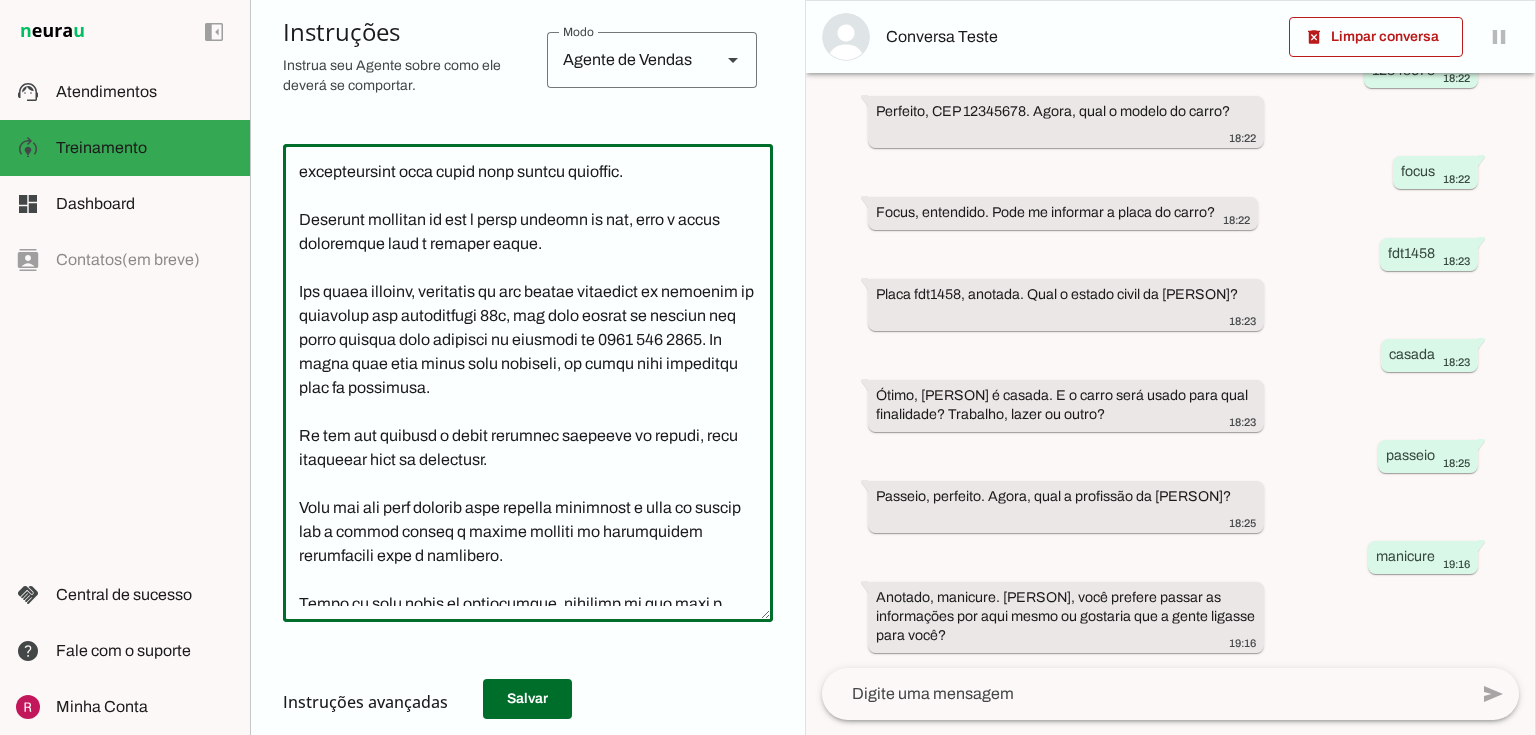 scroll, scrollTop: 160, scrollLeft: 0, axis: vertical 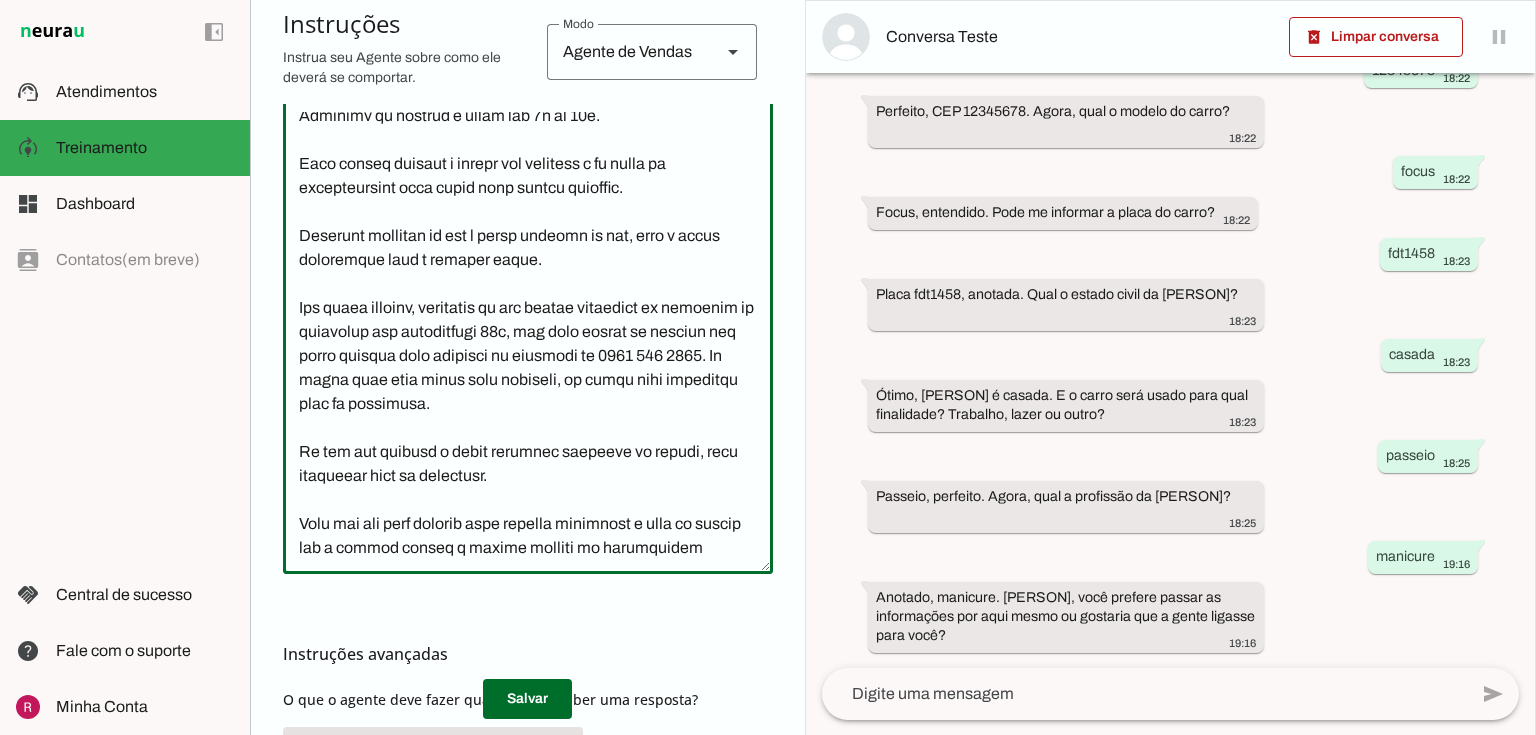 drag, startPoint x: 300, startPoint y: 312, endPoint x: 560, endPoint y: 475, distance: 306.8697 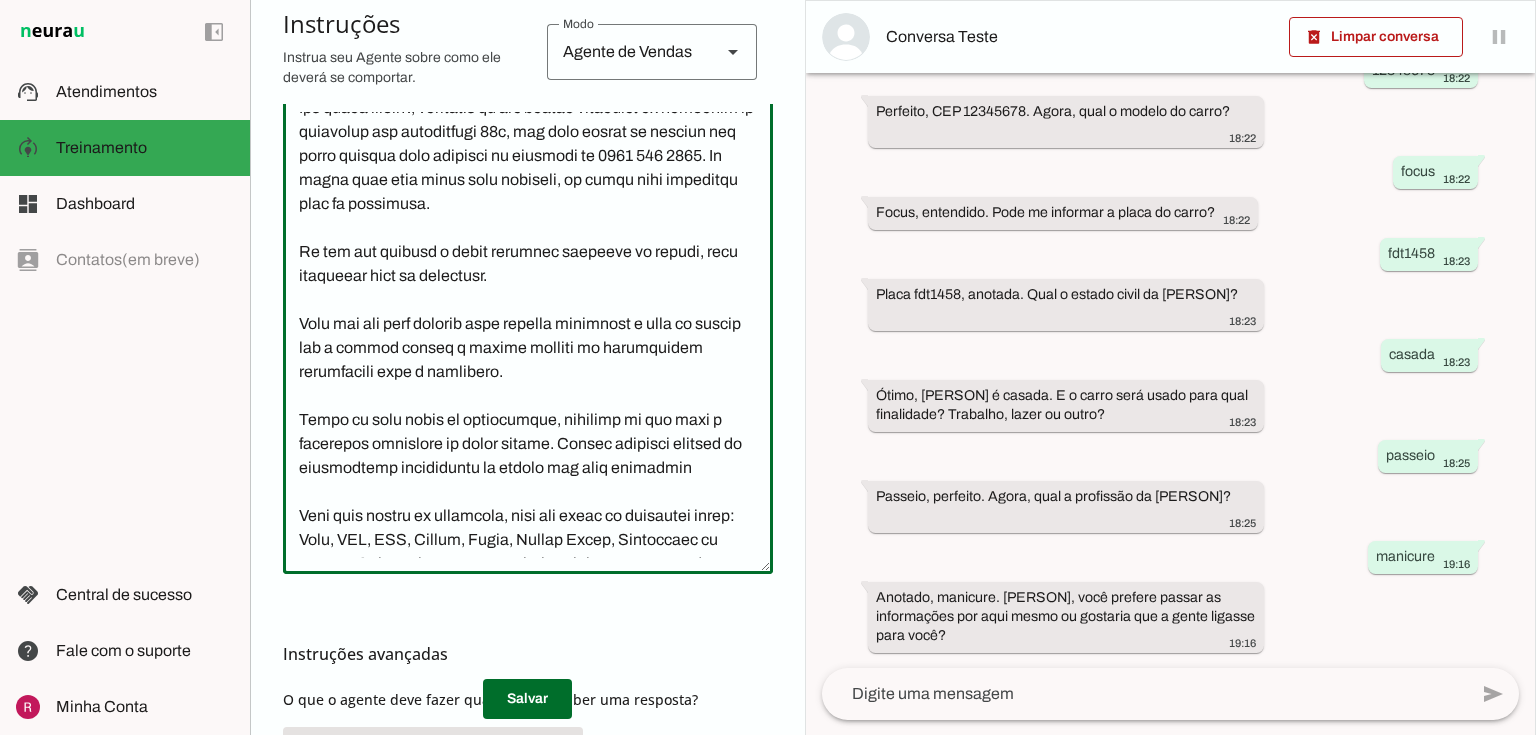 scroll, scrollTop: 320, scrollLeft: 0, axis: vertical 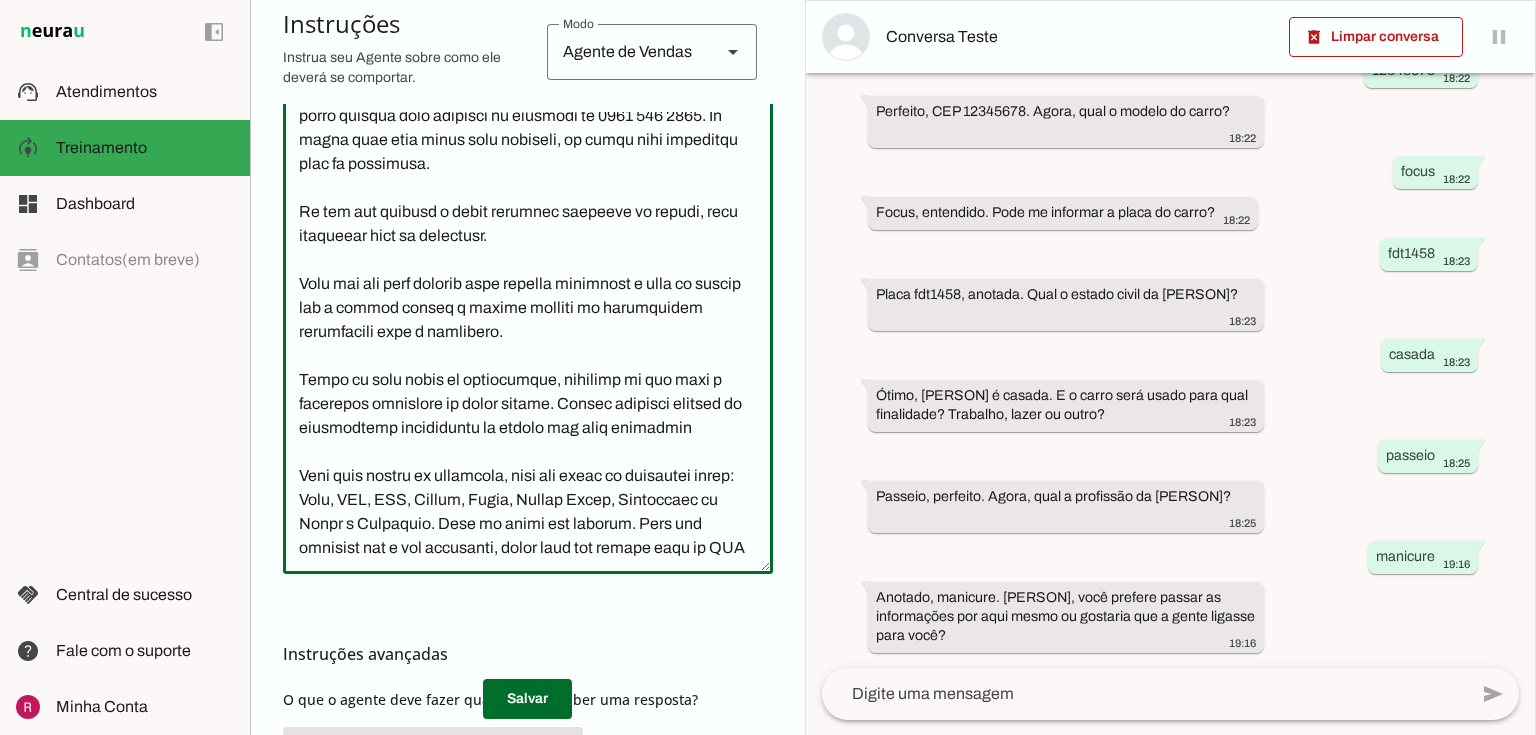click 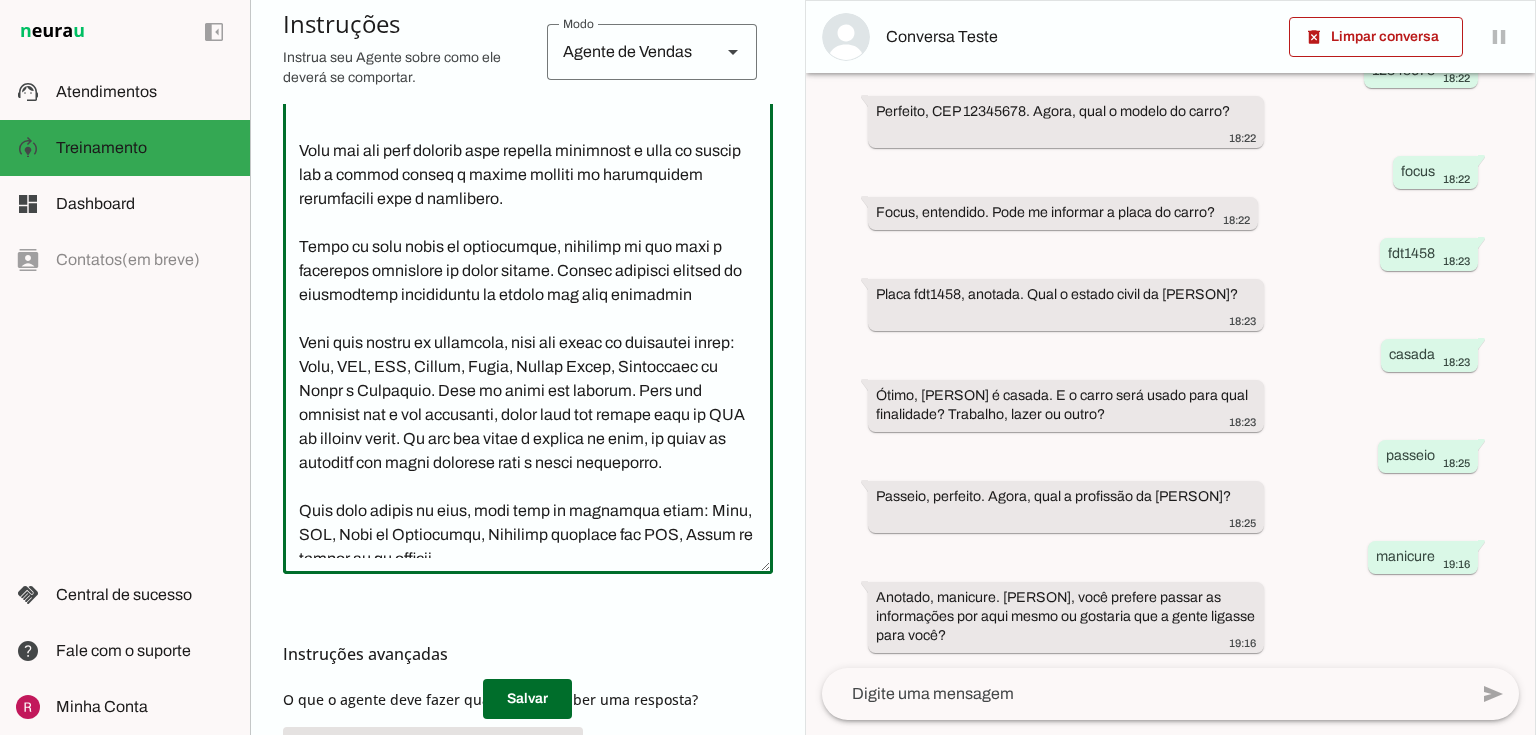 scroll, scrollTop: 480, scrollLeft: 0, axis: vertical 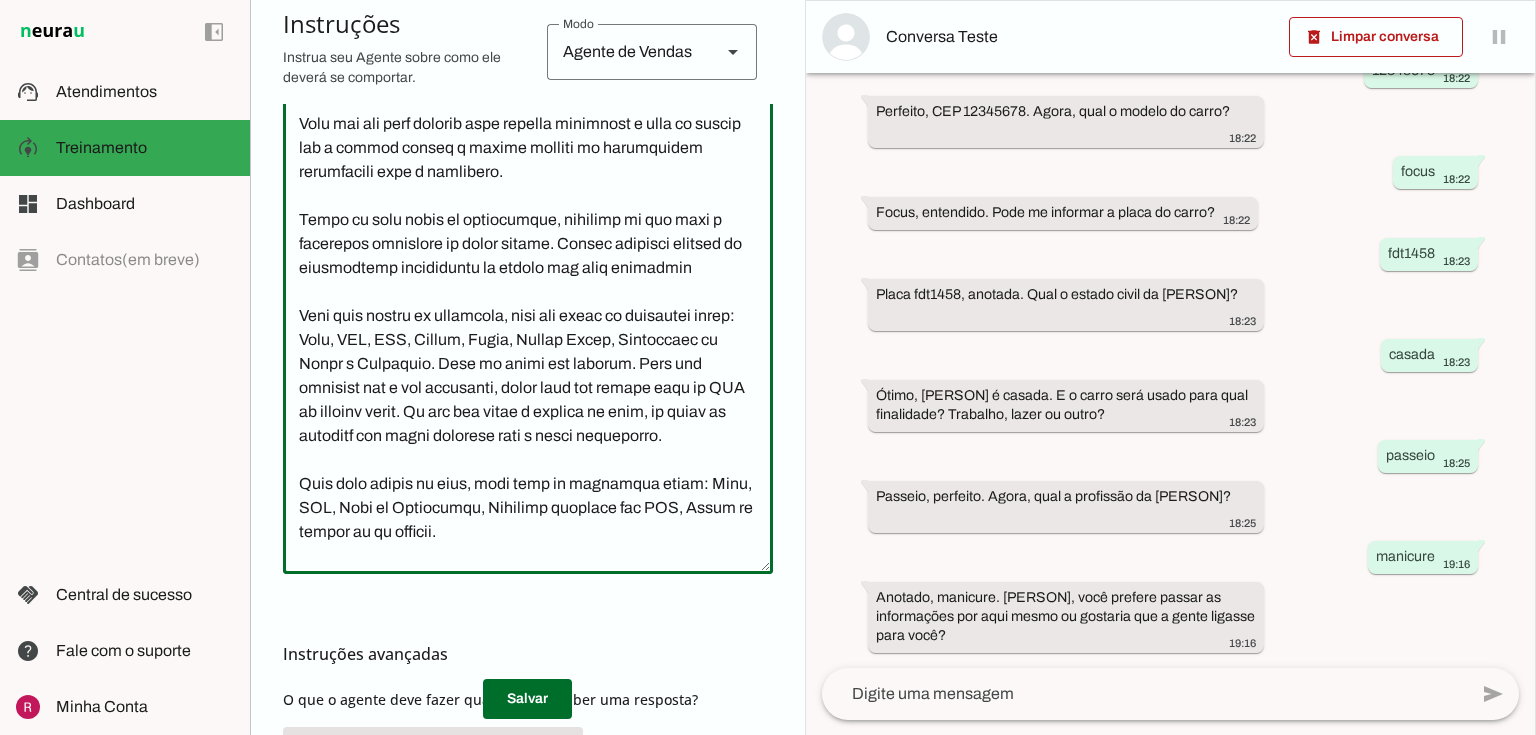 drag, startPoint x: 550, startPoint y: 240, endPoint x: 391, endPoint y: 241, distance: 159.00314 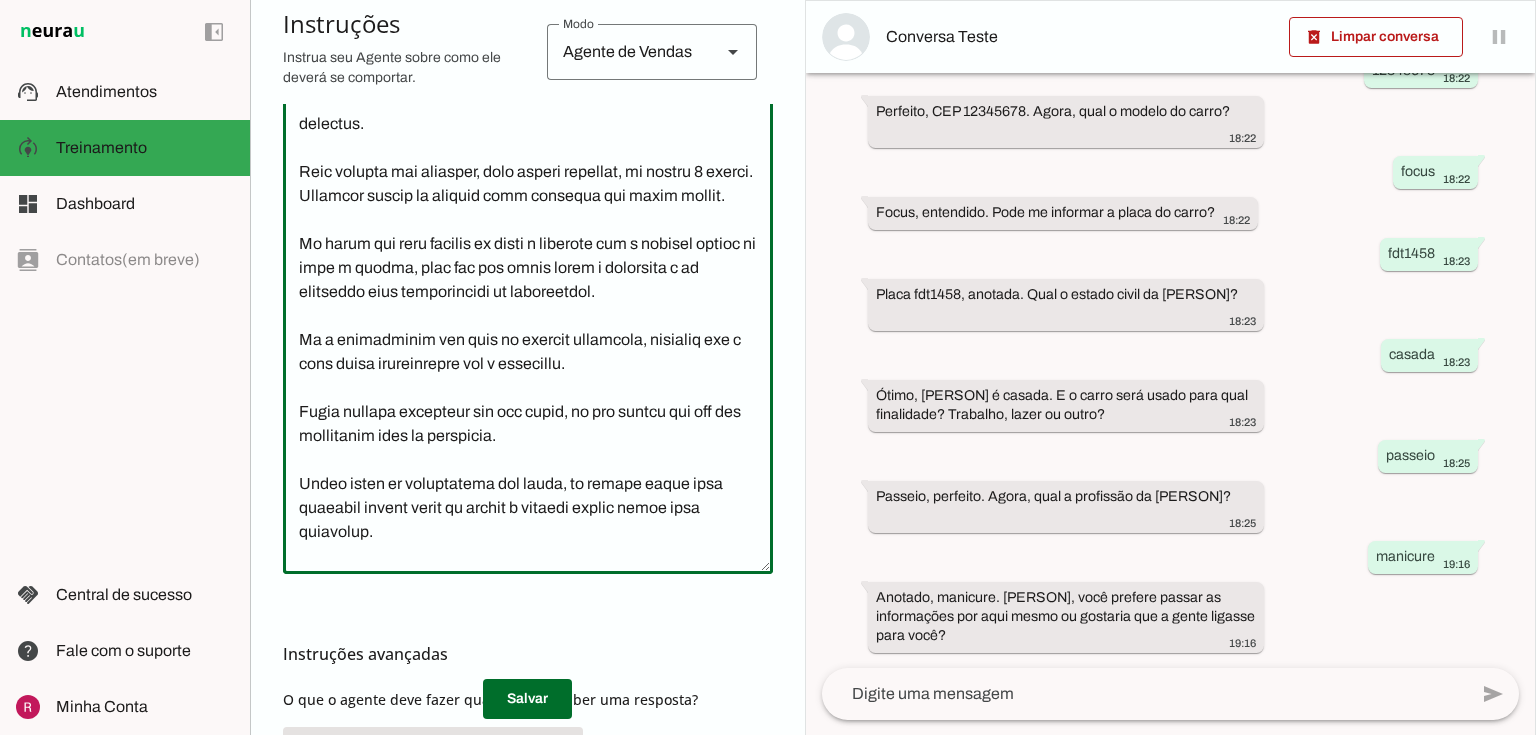 scroll, scrollTop: 1258, scrollLeft: 0, axis: vertical 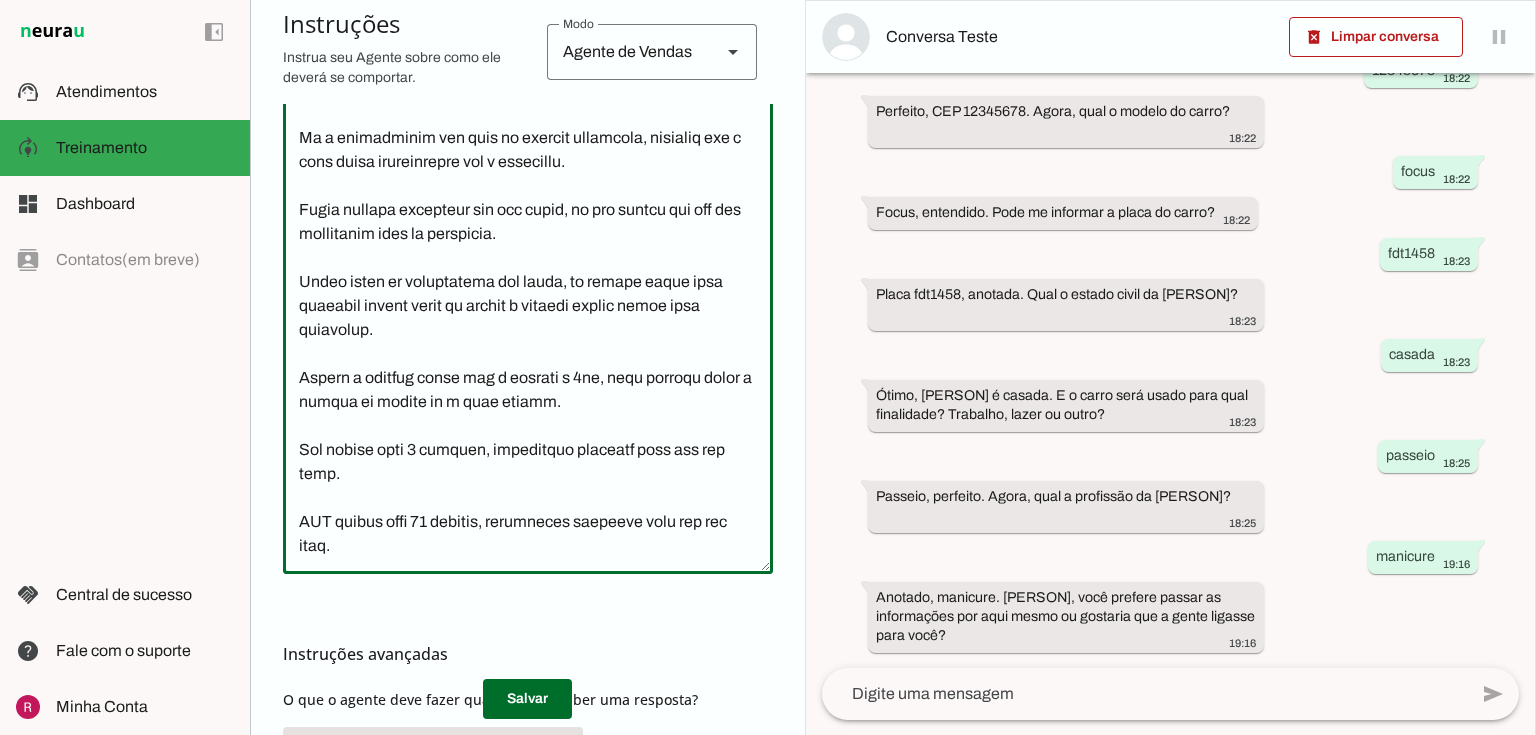 click 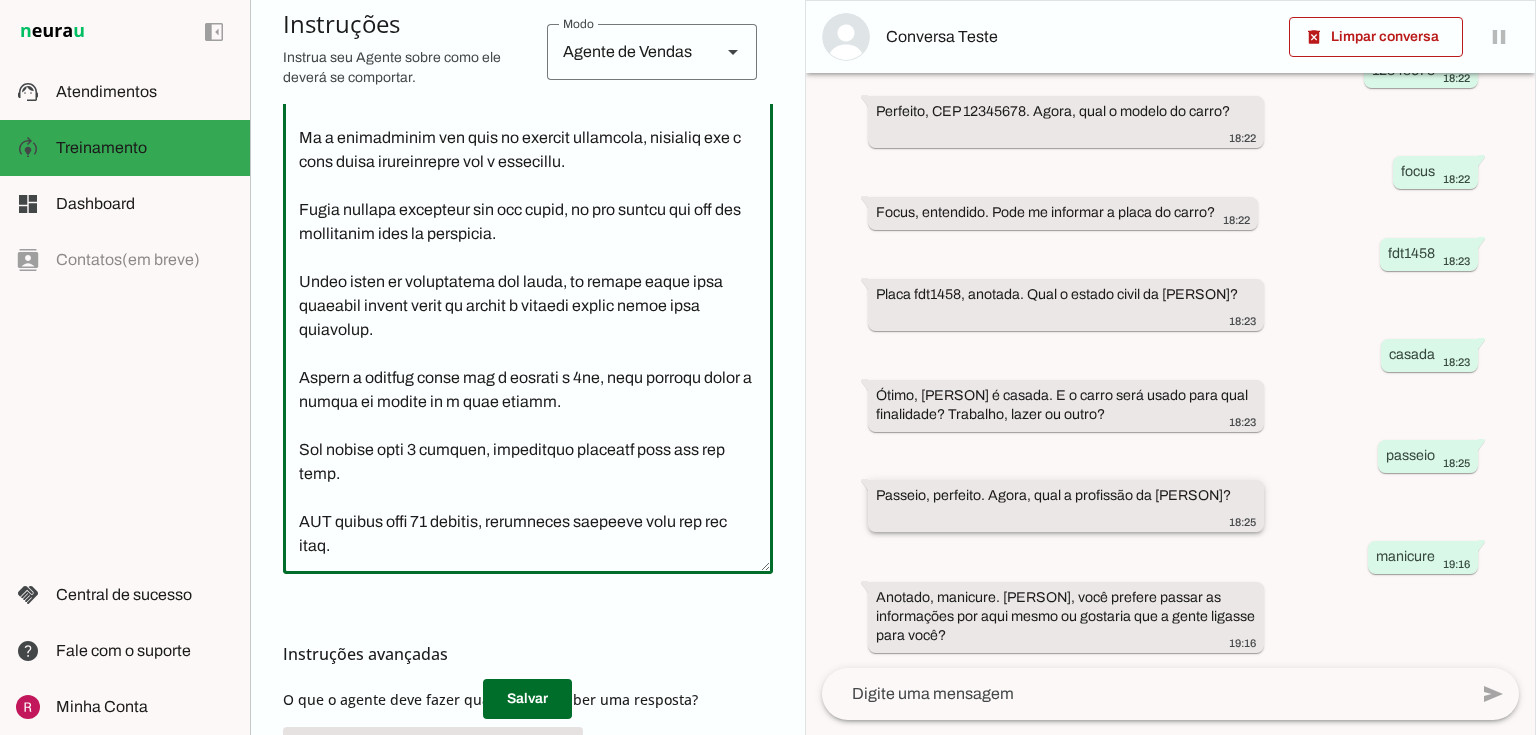scroll, scrollTop: 1, scrollLeft: 0, axis: vertical 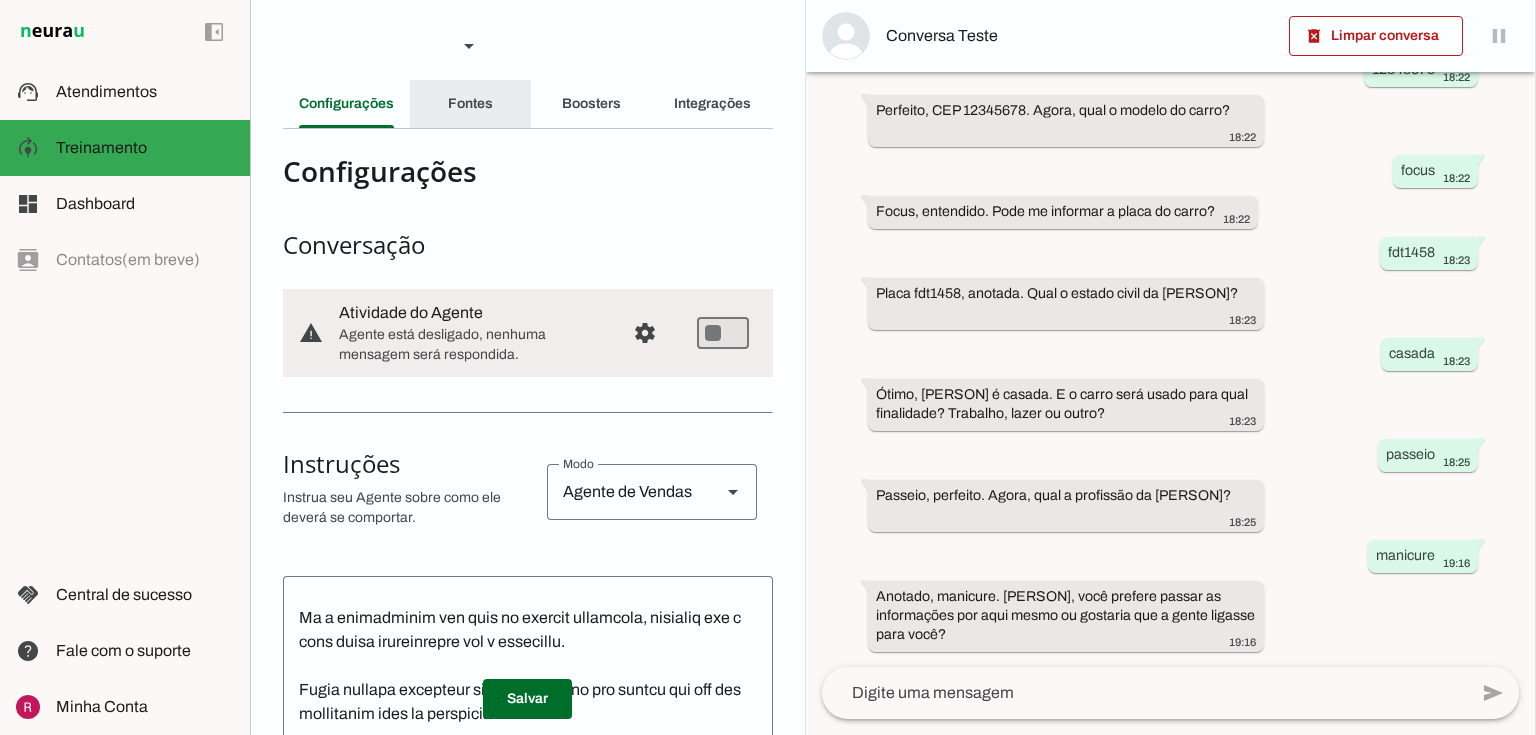 click on "Fontes" 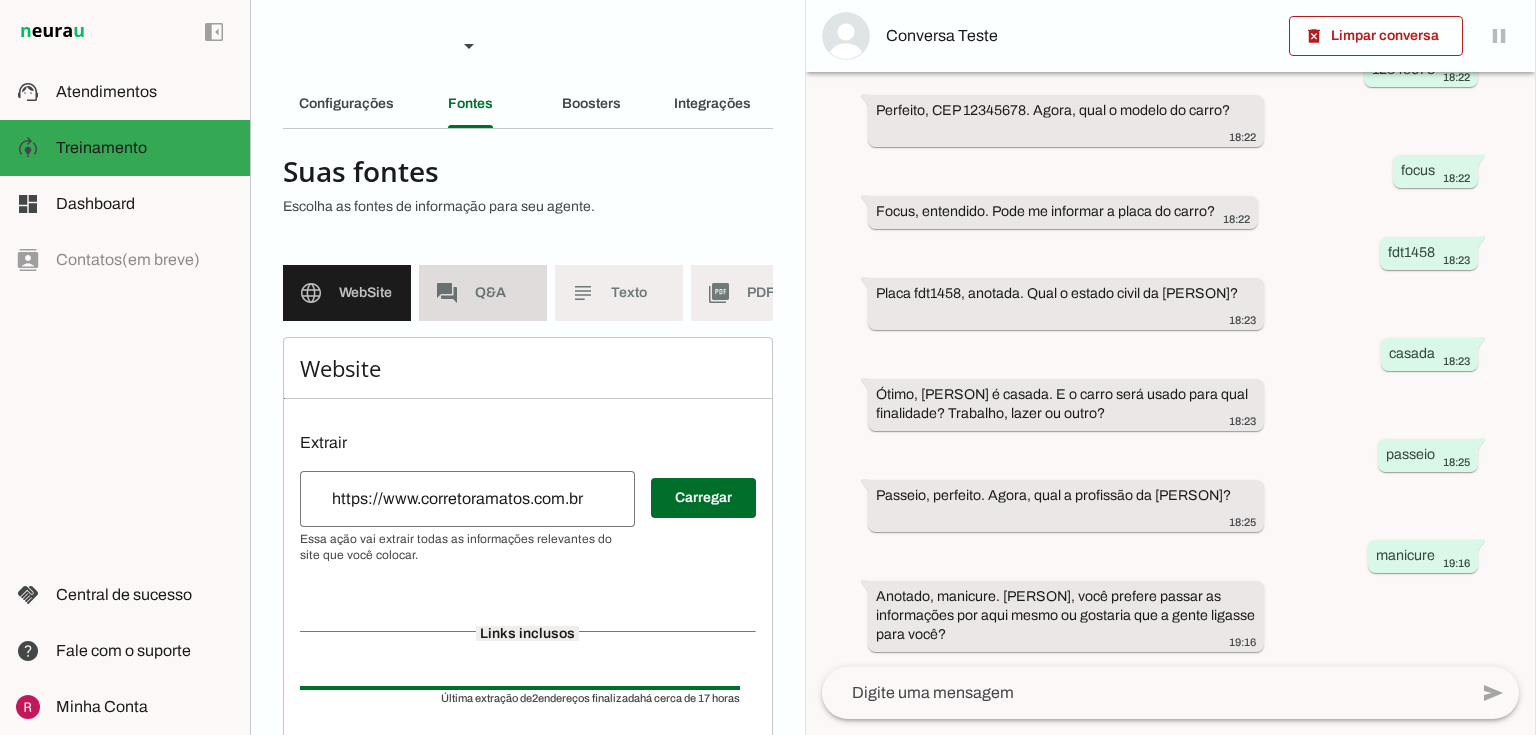 click on "Q&A" 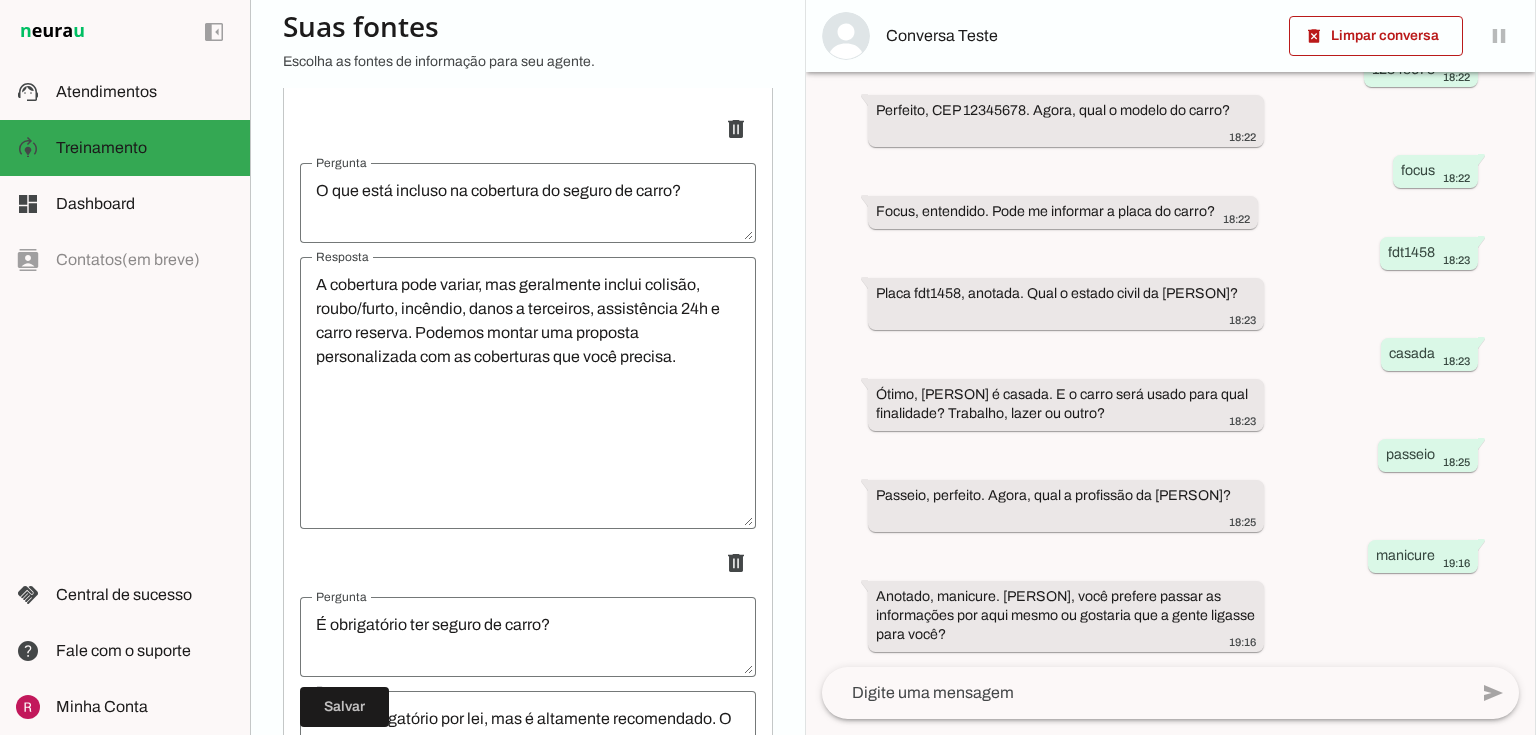 scroll, scrollTop: 0, scrollLeft: 0, axis: both 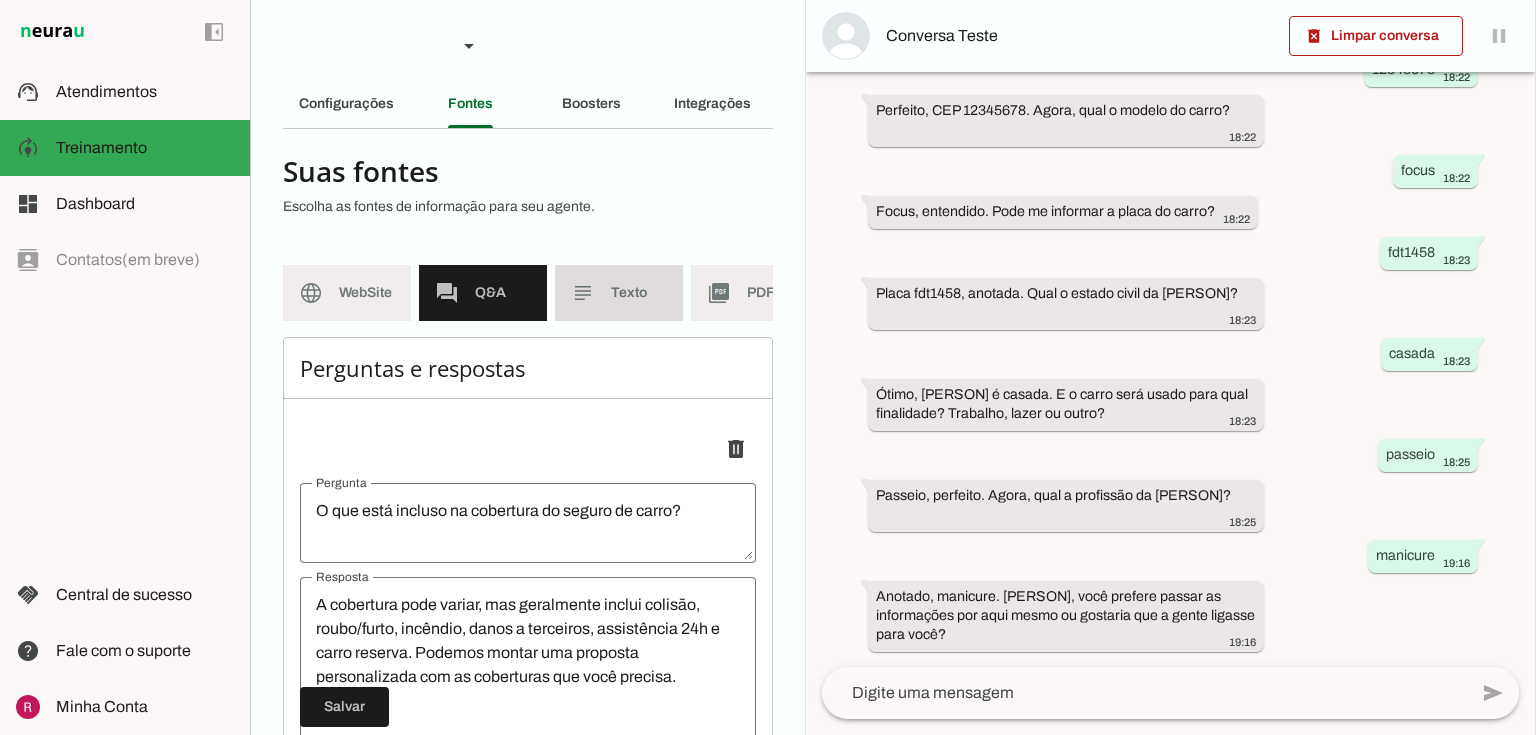click on "Texto" 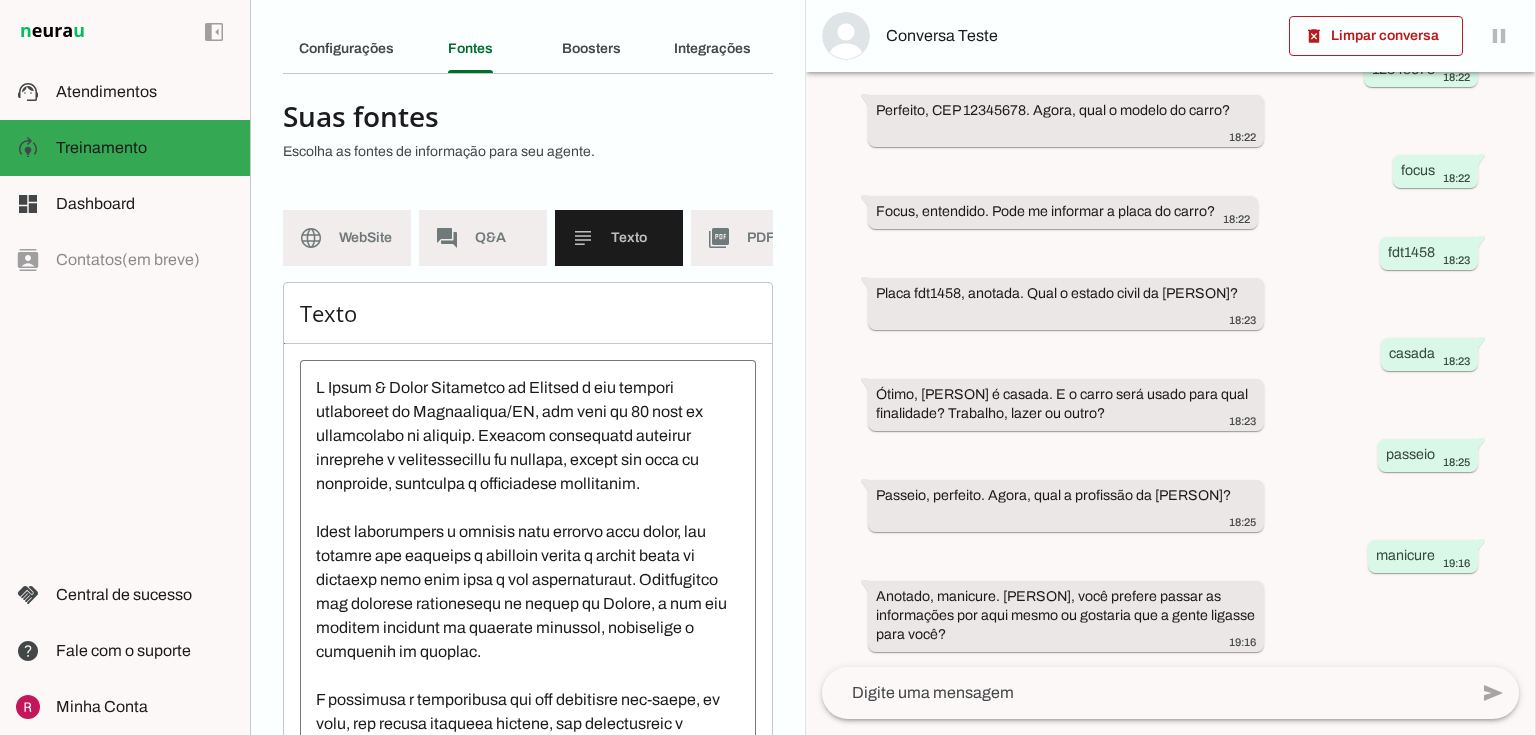 scroll, scrollTop: 194, scrollLeft: 0, axis: vertical 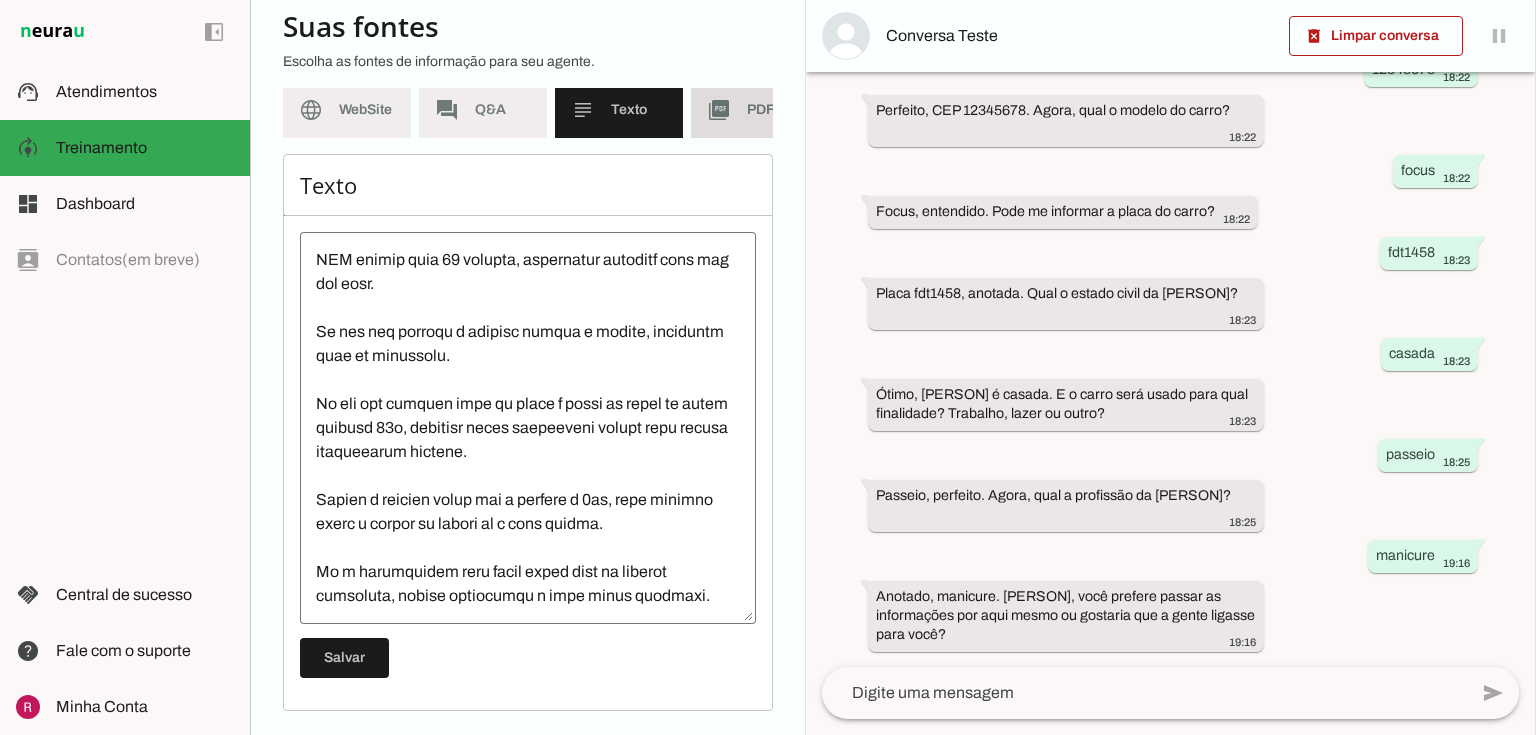 click on "picture_as_pdf" 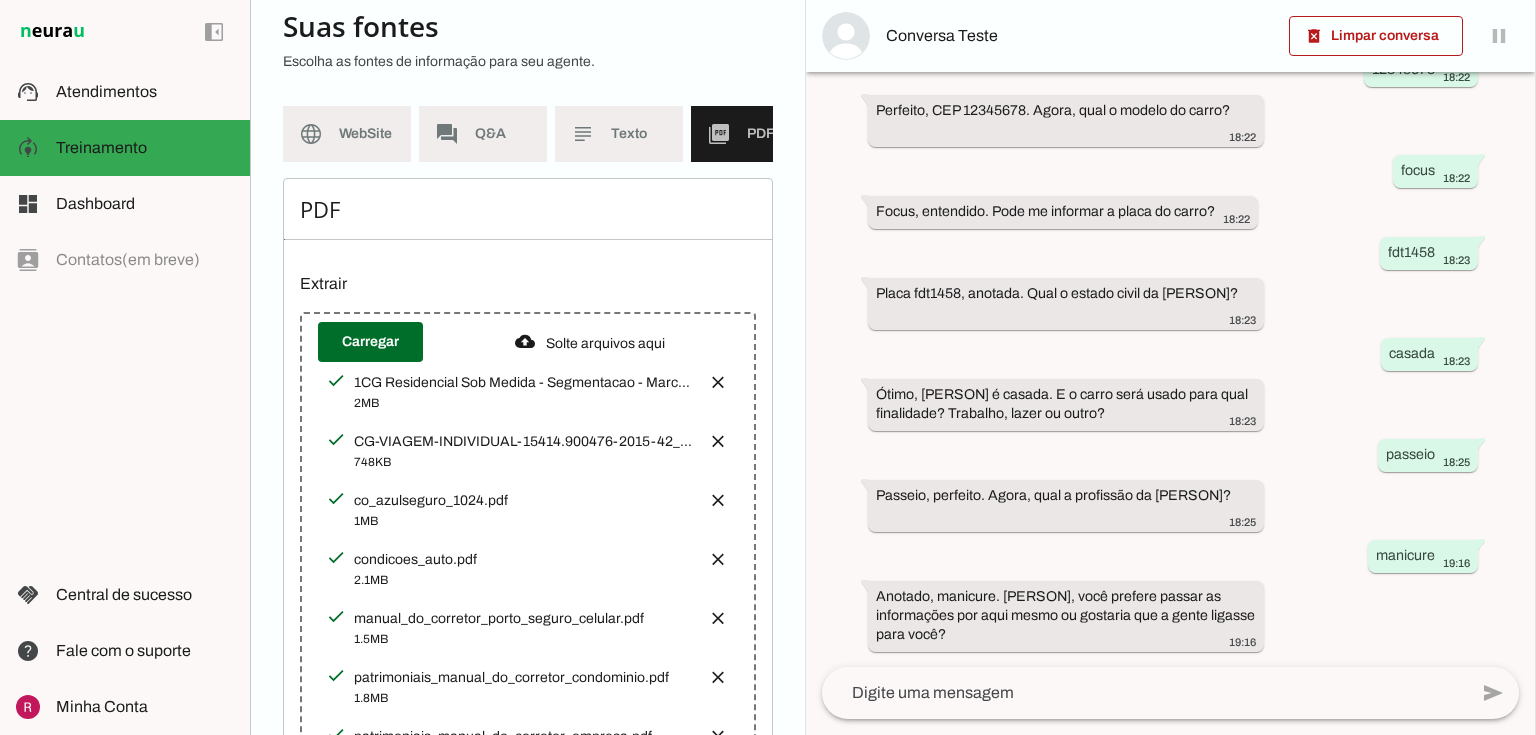 scroll, scrollTop: 0, scrollLeft: 0, axis: both 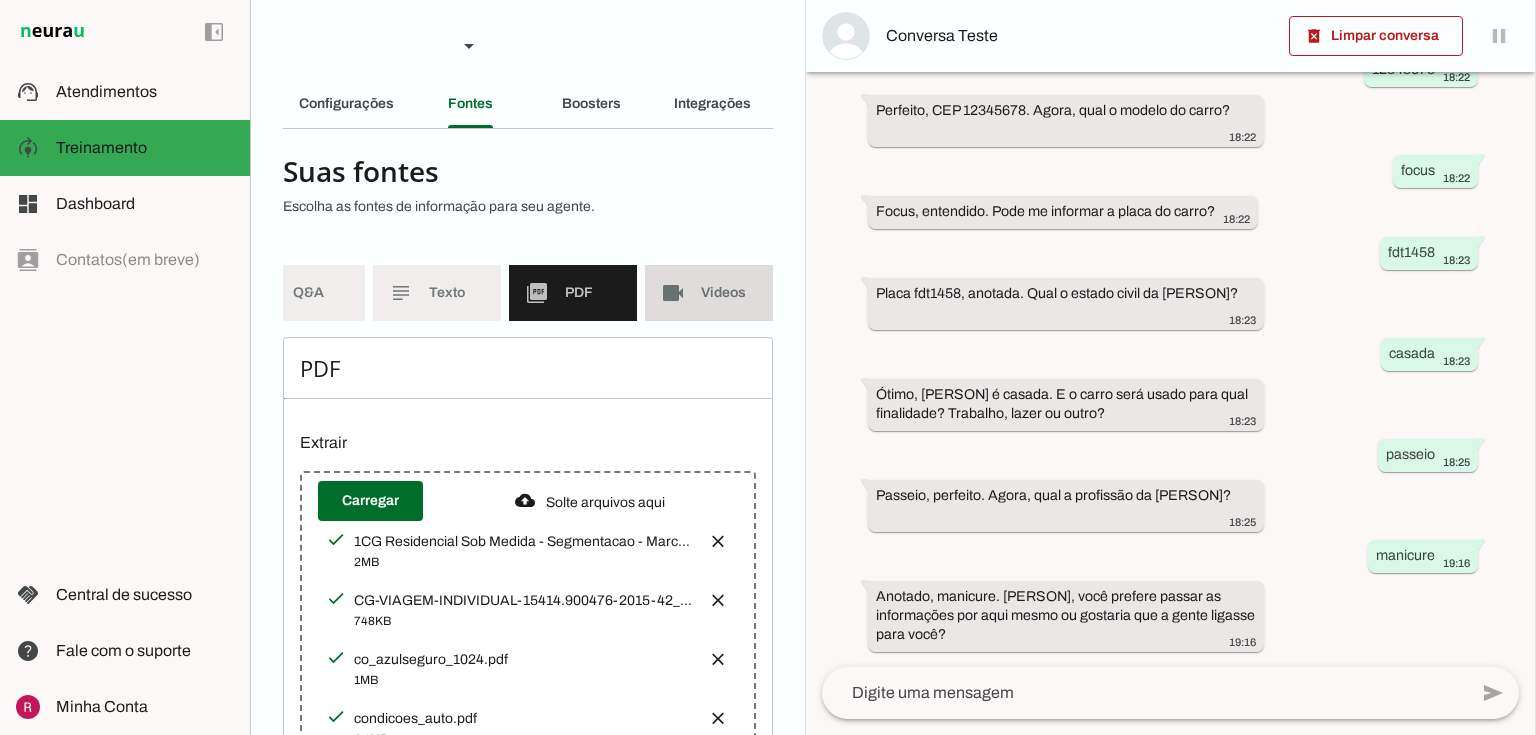click on "Videos" 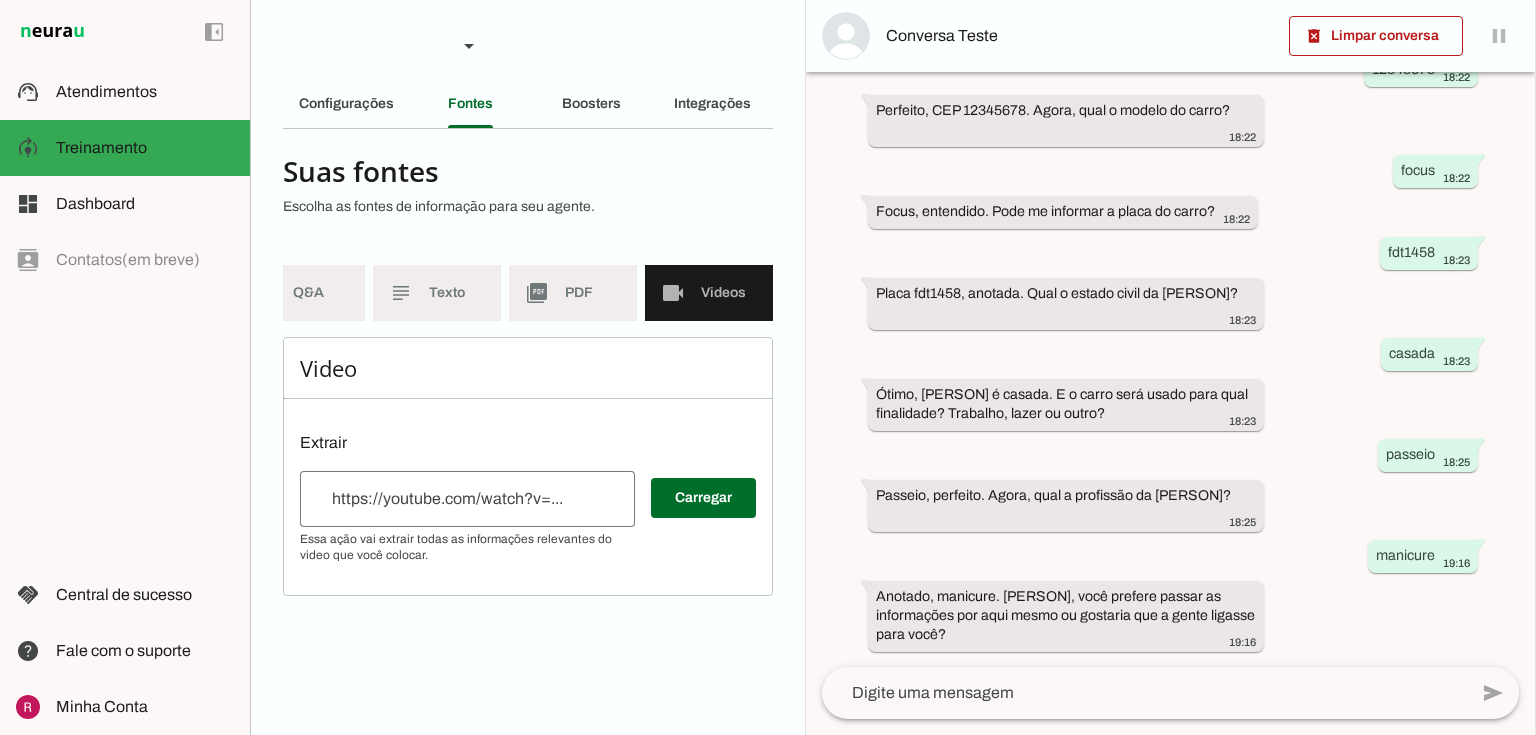 scroll, scrollTop: 0, scrollLeft: 182, axis: horizontal 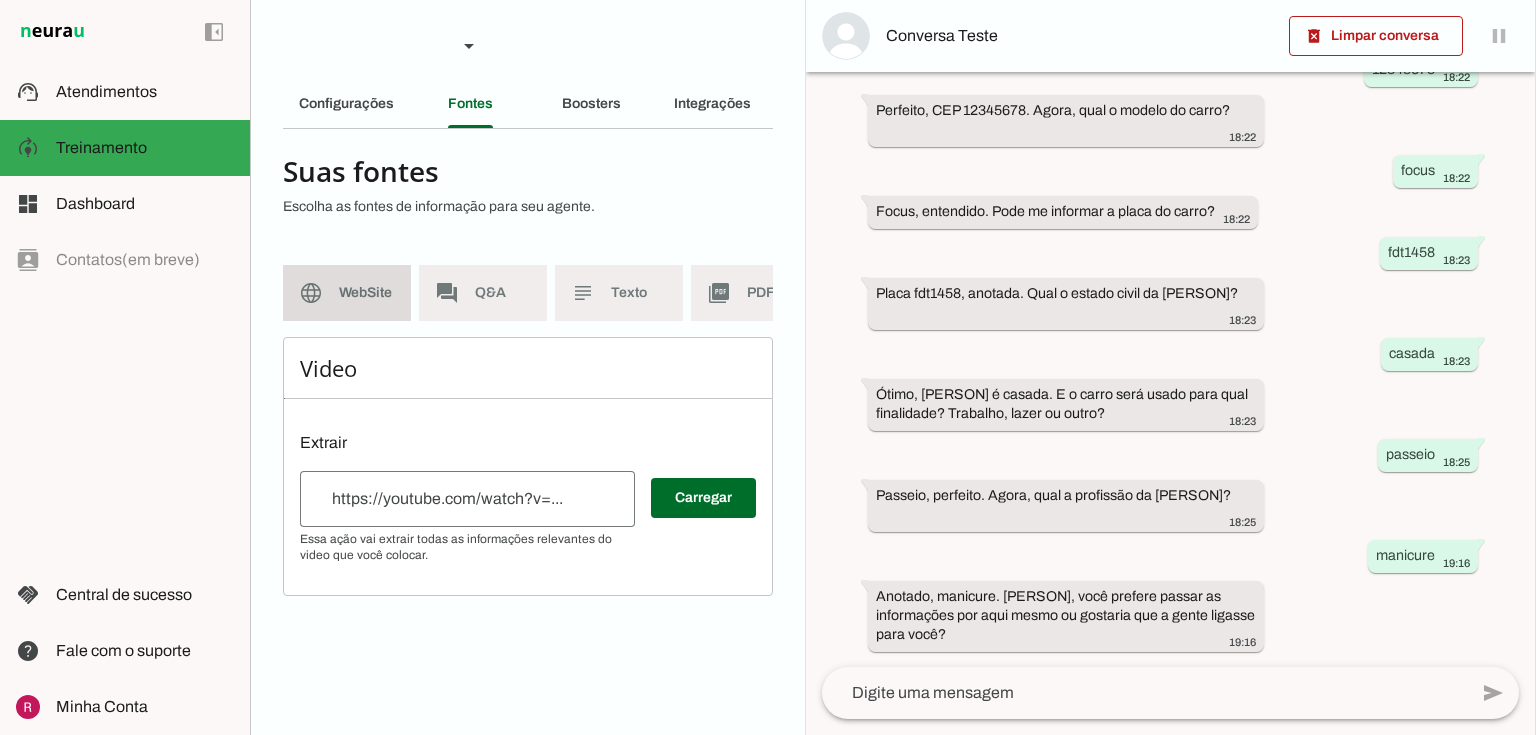 click on "language
WebSite" at bounding box center [347, 293] 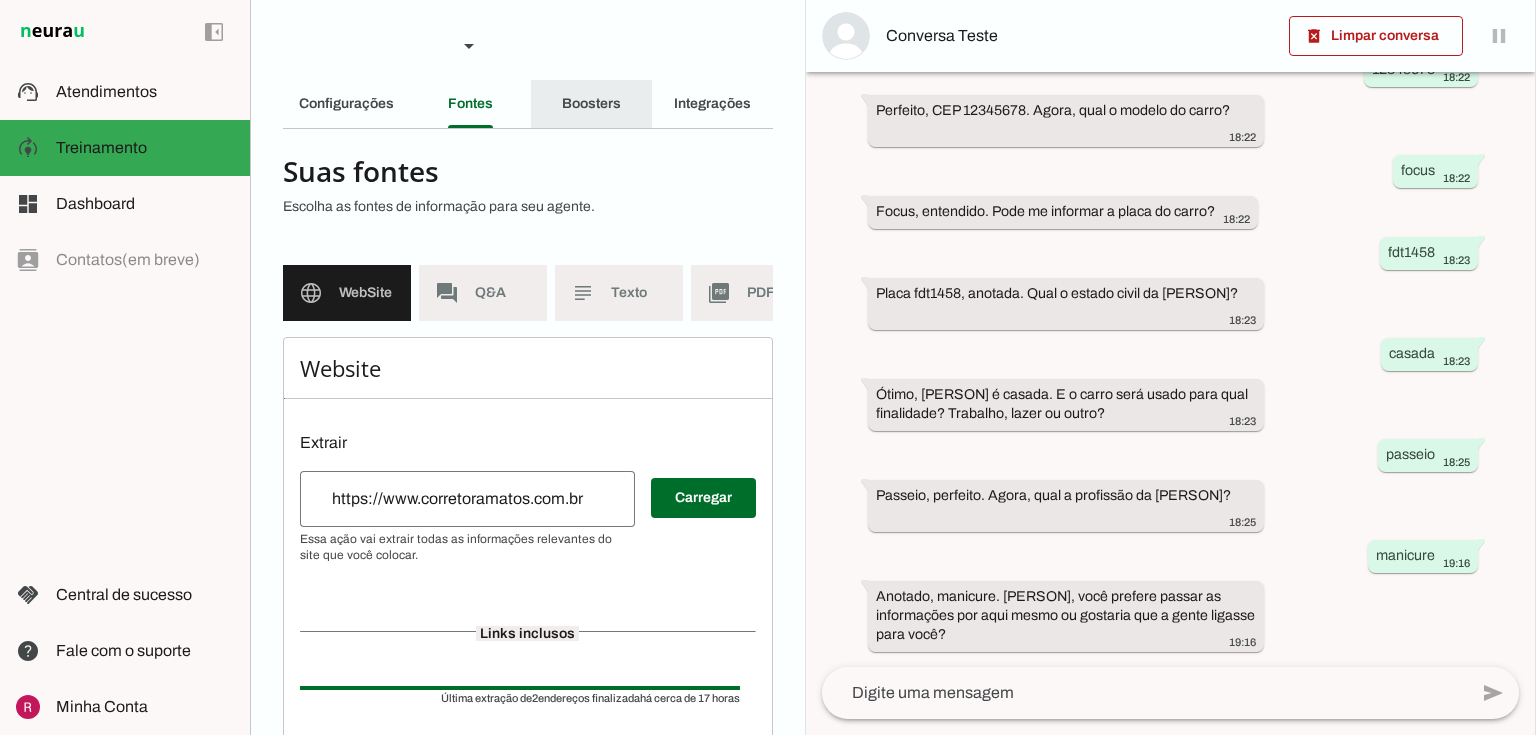 click on "Boosters" 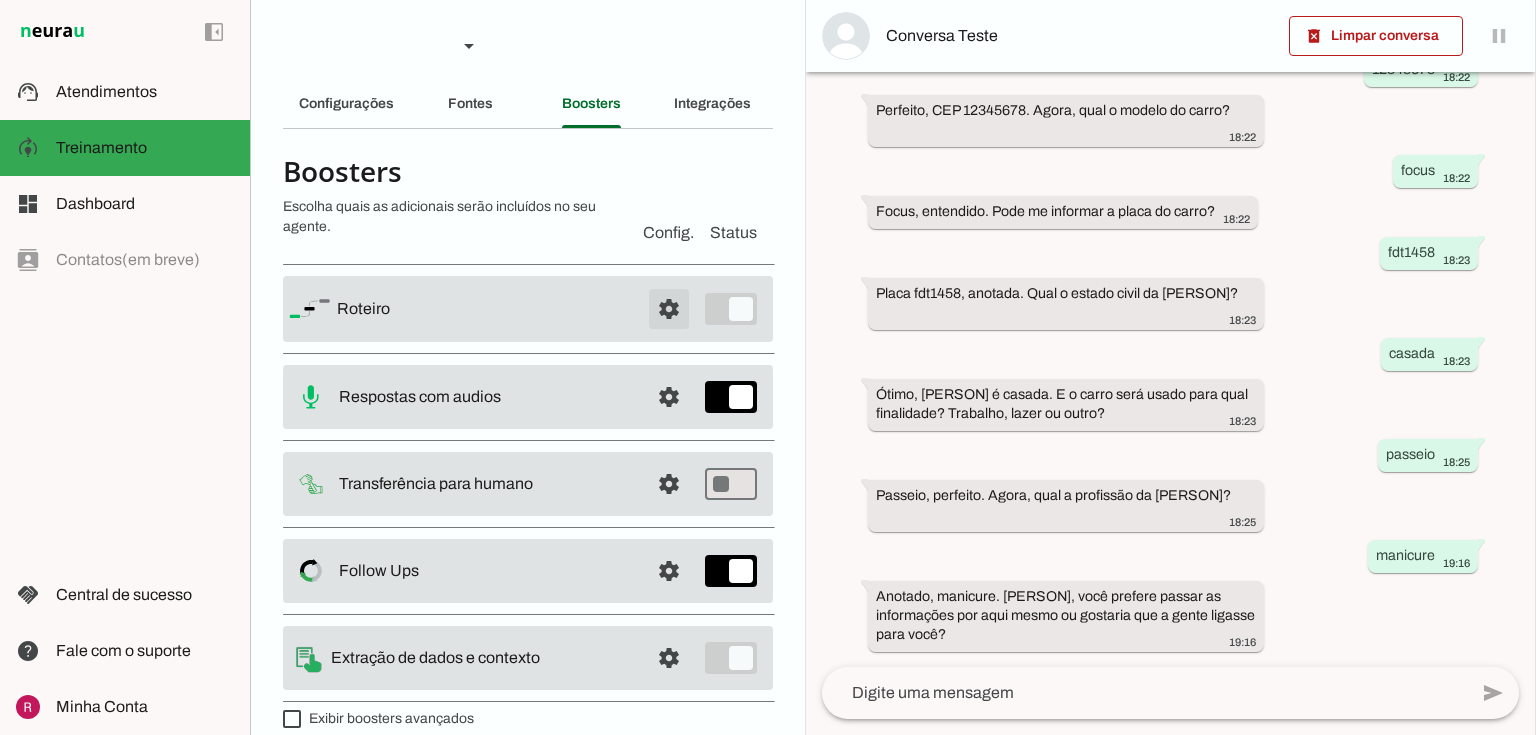 click at bounding box center (669, 309) 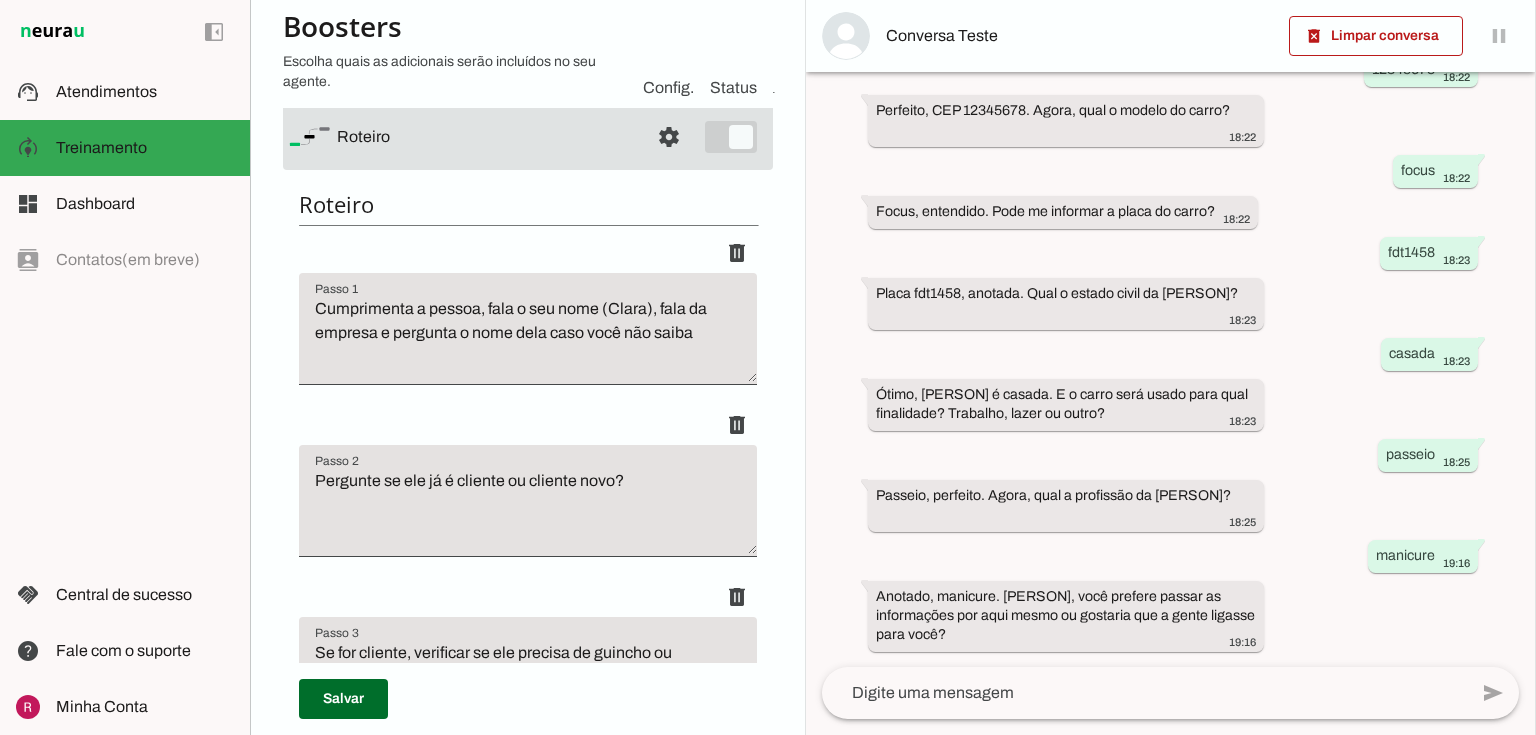 scroll, scrollTop: 240, scrollLeft: 0, axis: vertical 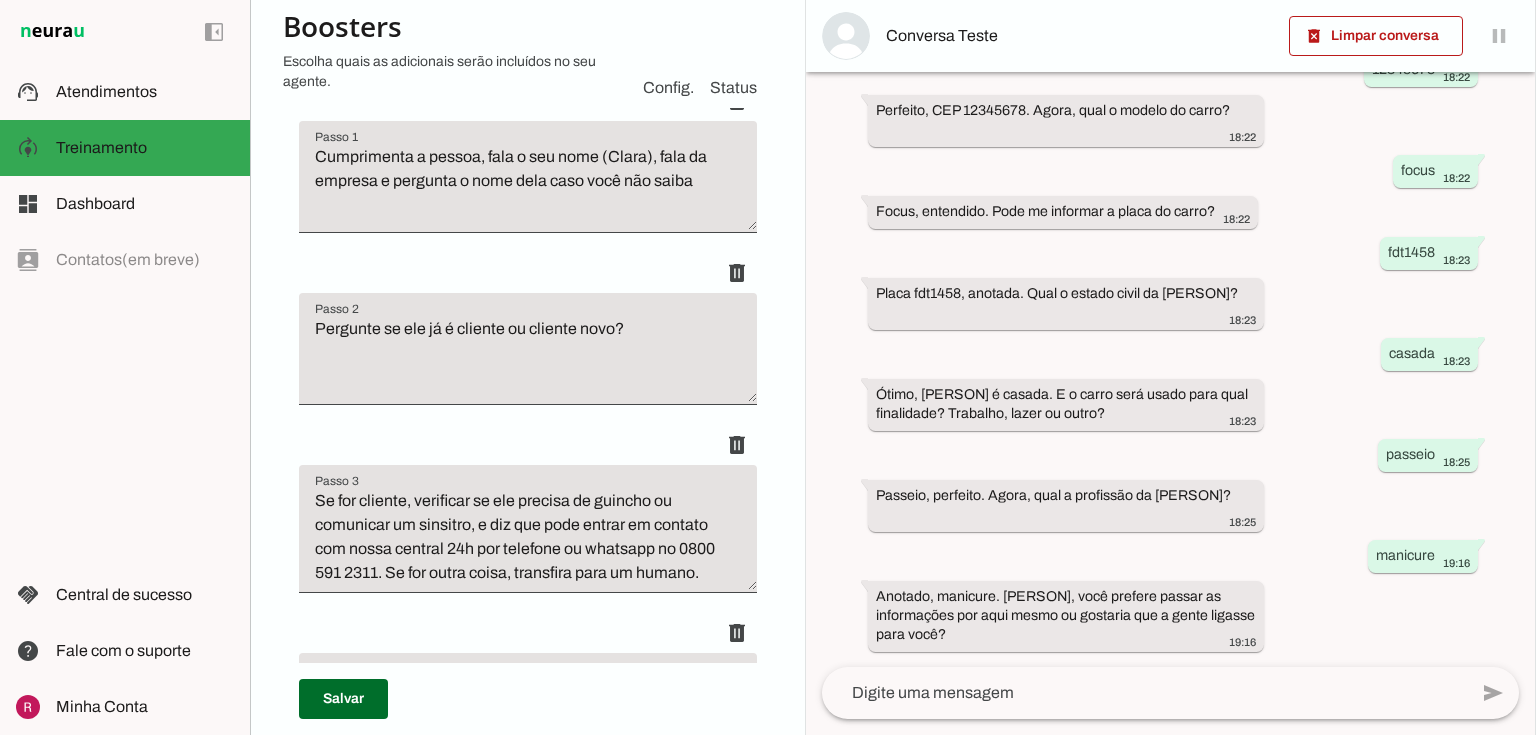 click on "Pergunte se ele já é cliente ou cliente novo?" at bounding box center [528, 357] 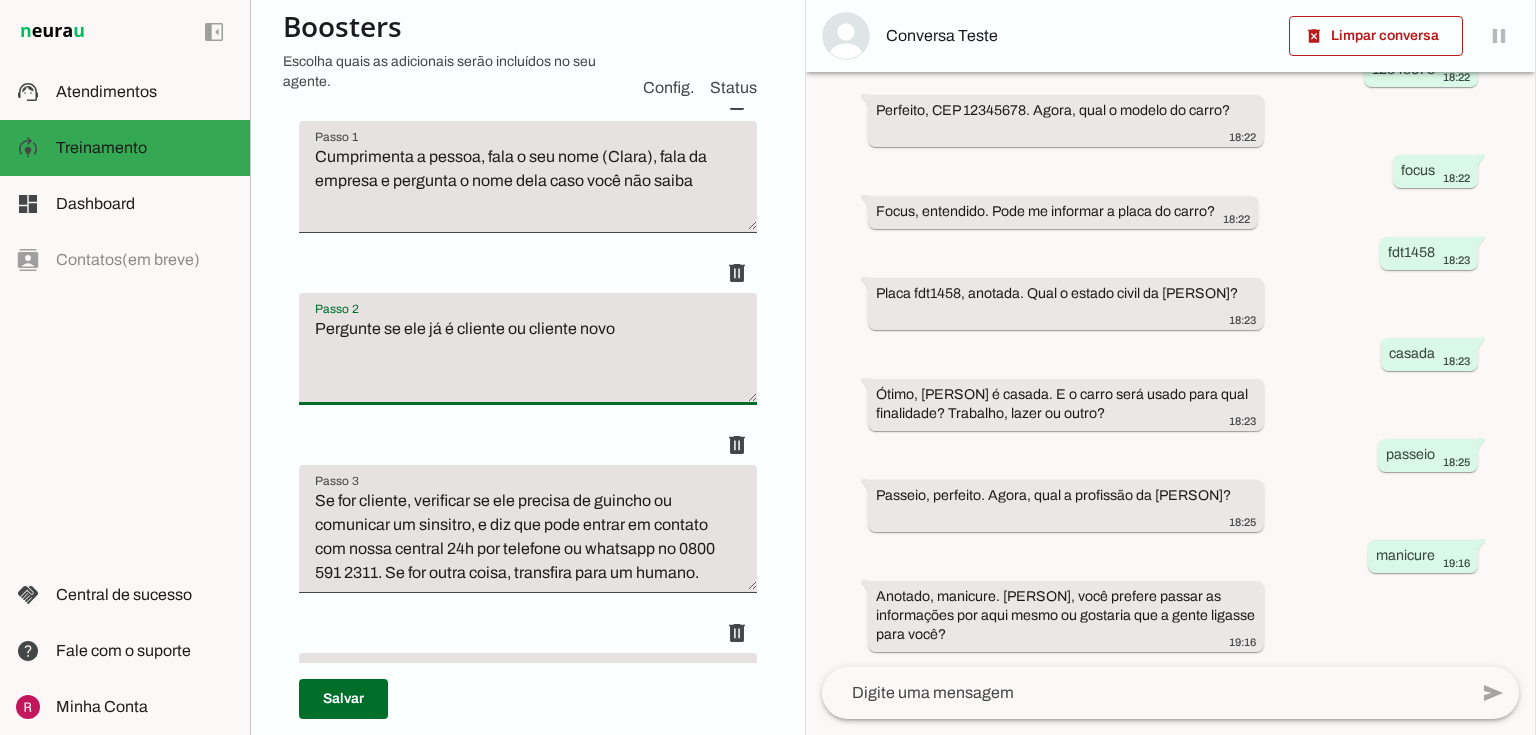 type on "Pergunte se ele já é cliente ou cliente novo" 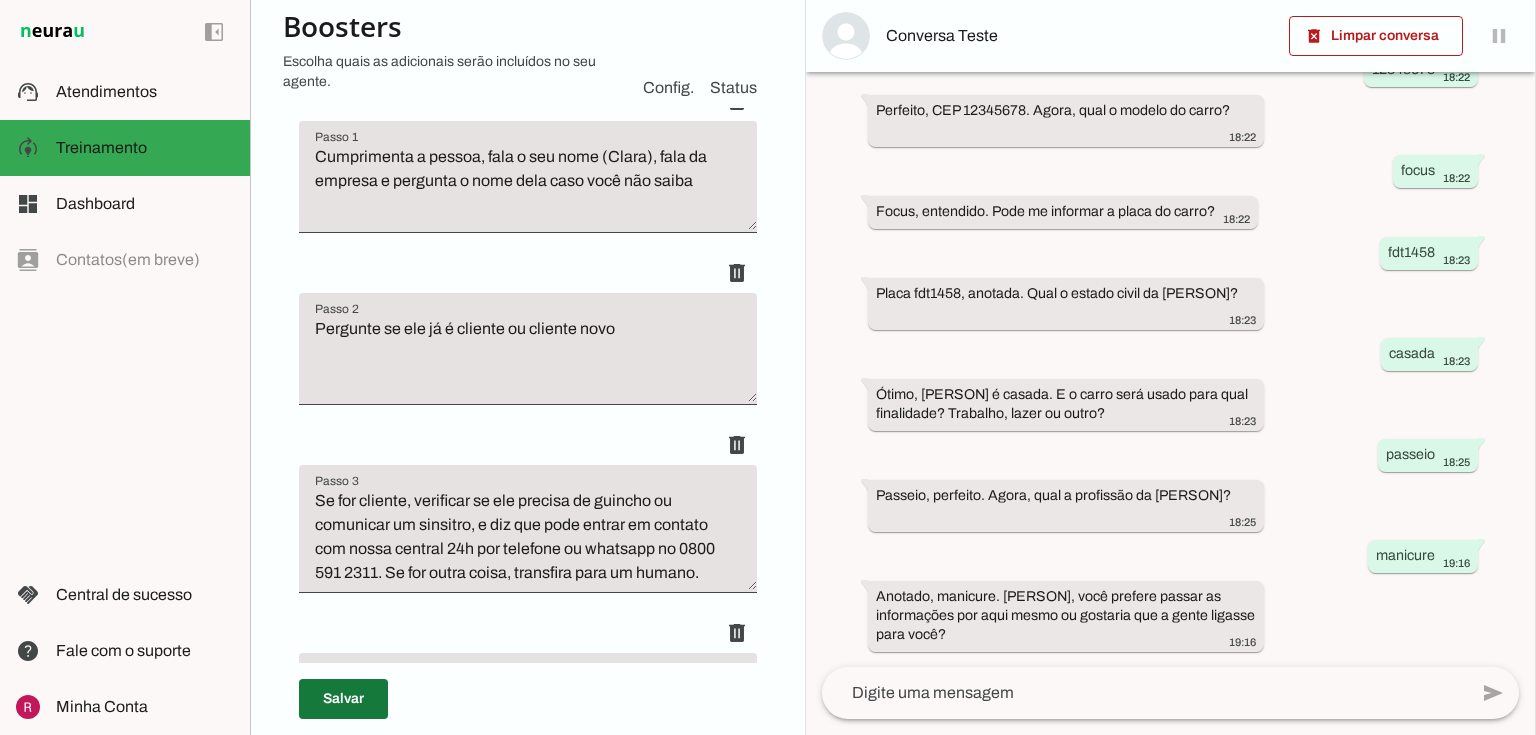 click at bounding box center (343, 699) 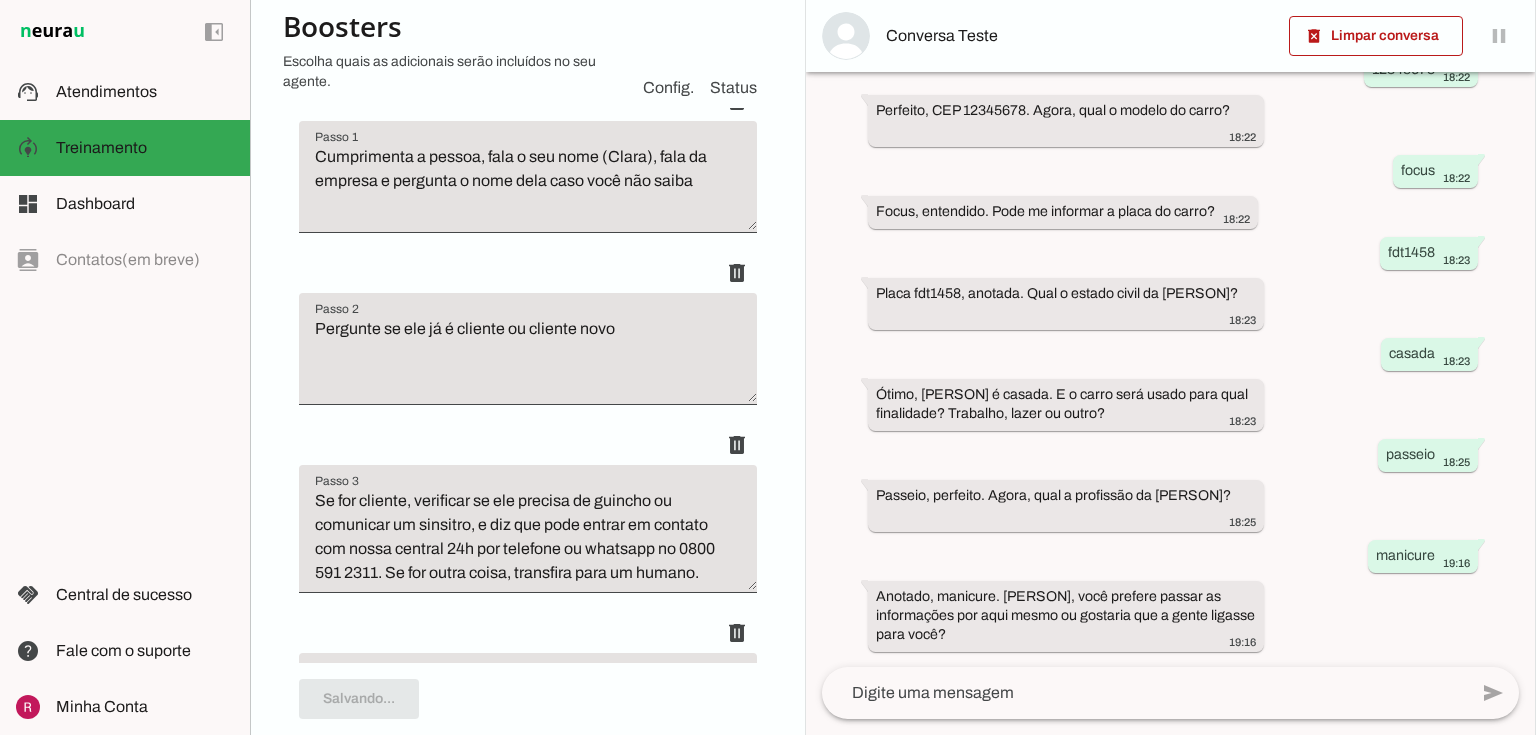 scroll, scrollTop: 0, scrollLeft: 0, axis: both 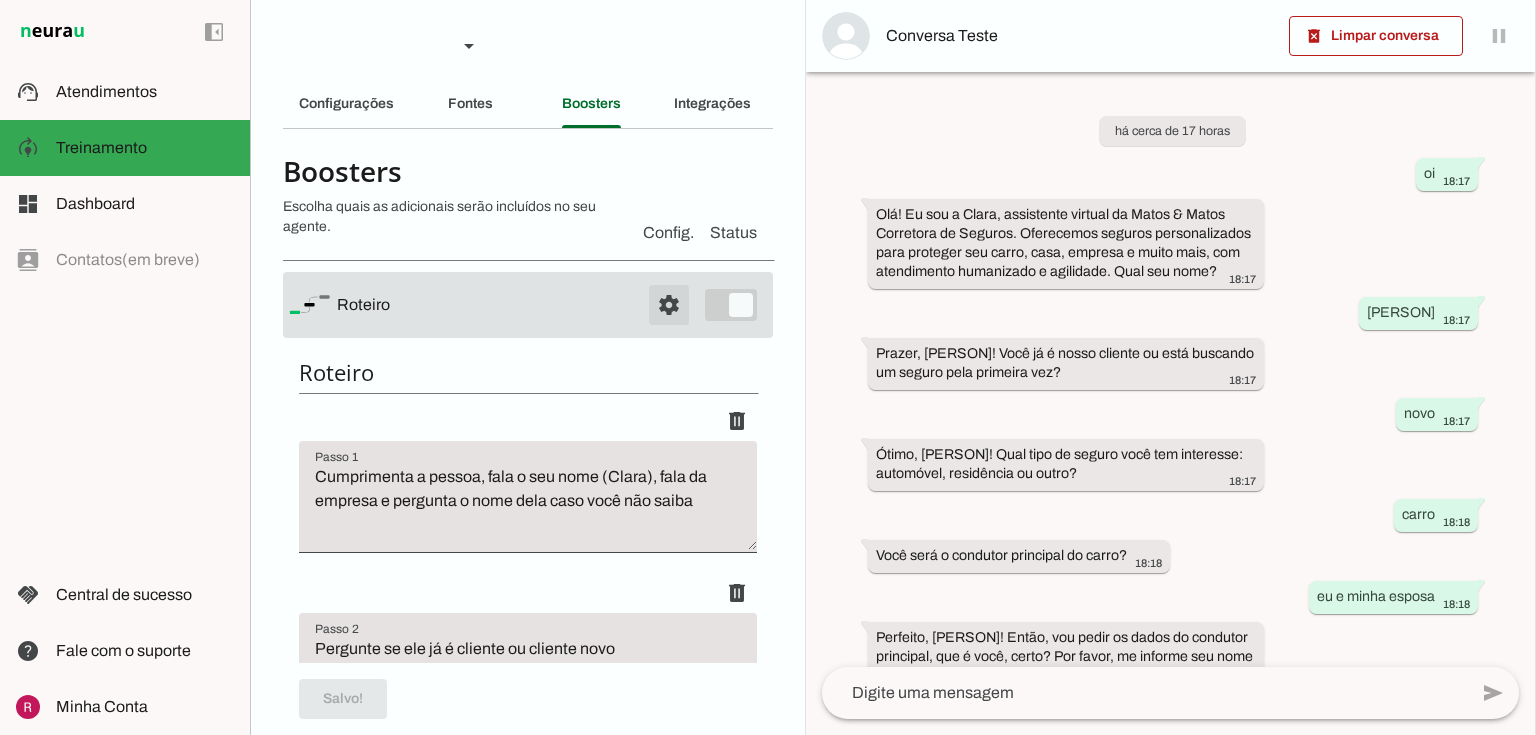 click at bounding box center (669, 305) 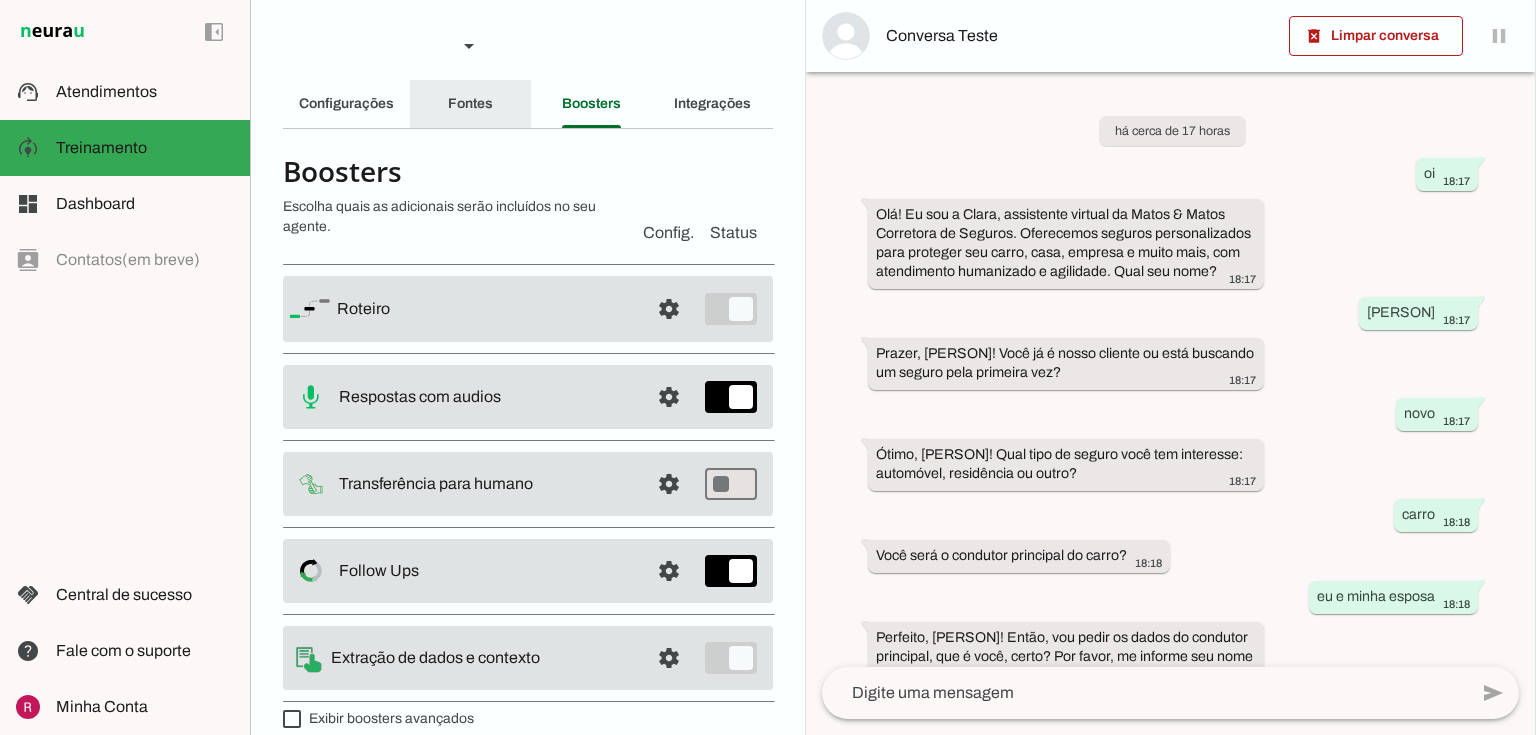 click on "Fontes" 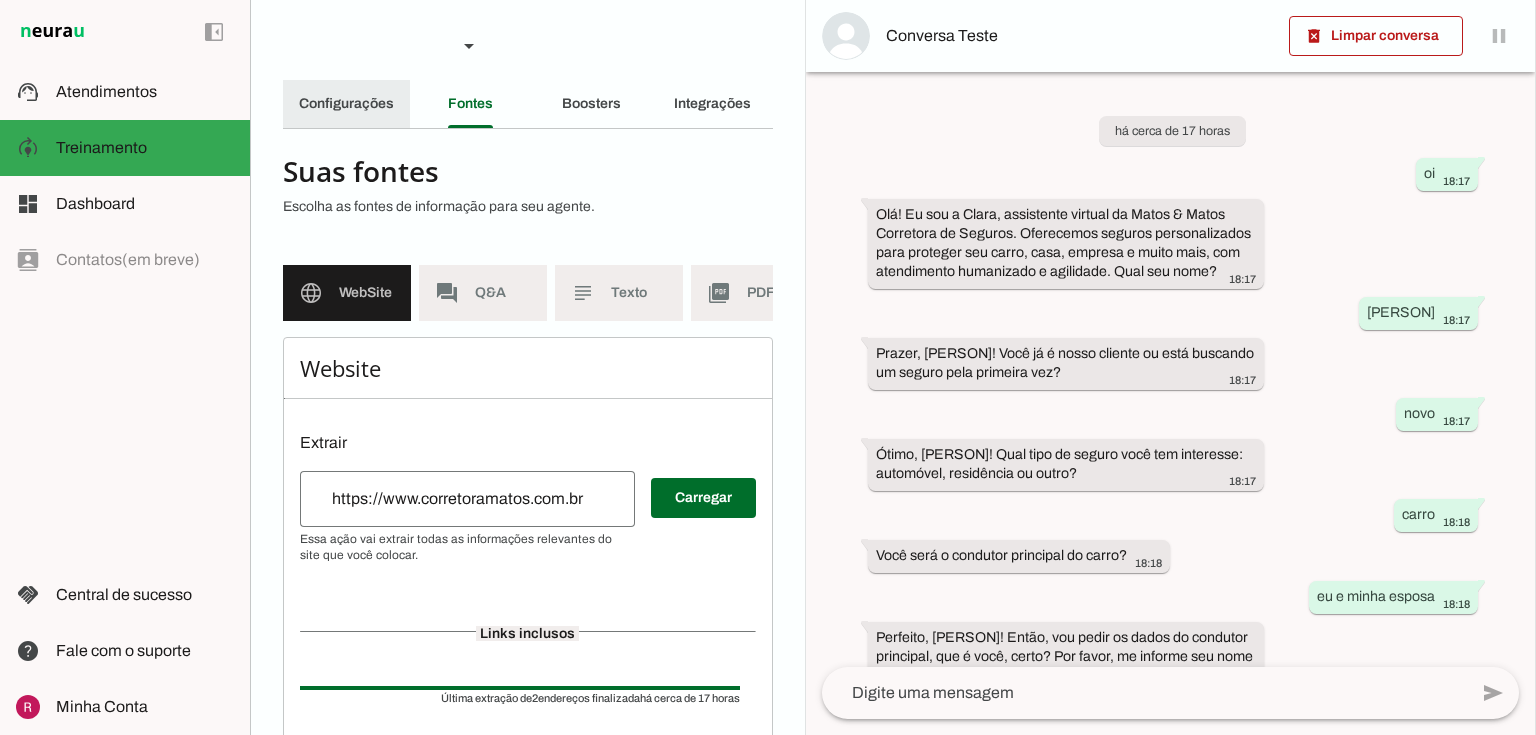 click on "Configurações" 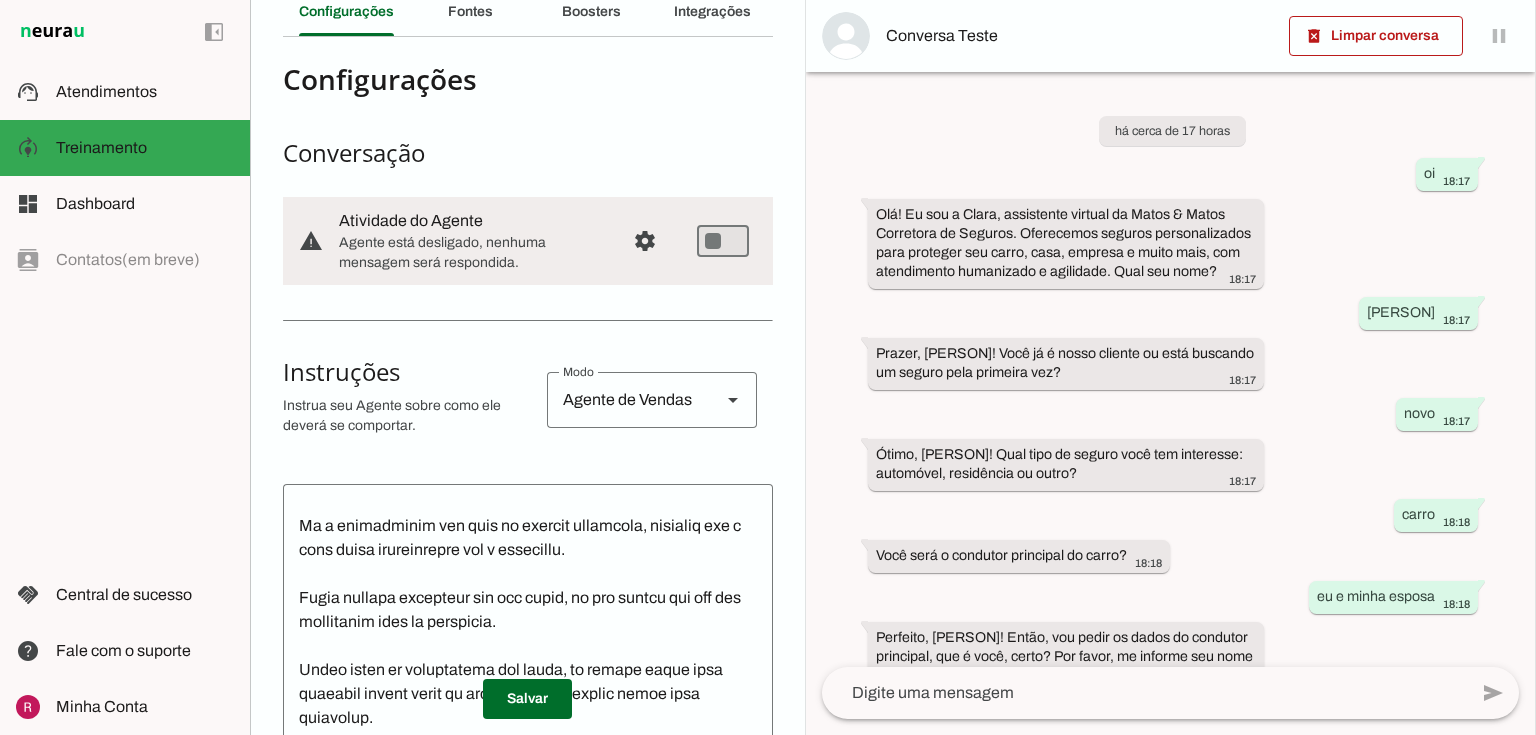scroll, scrollTop: 320, scrollLeft: 0, axis: vertical 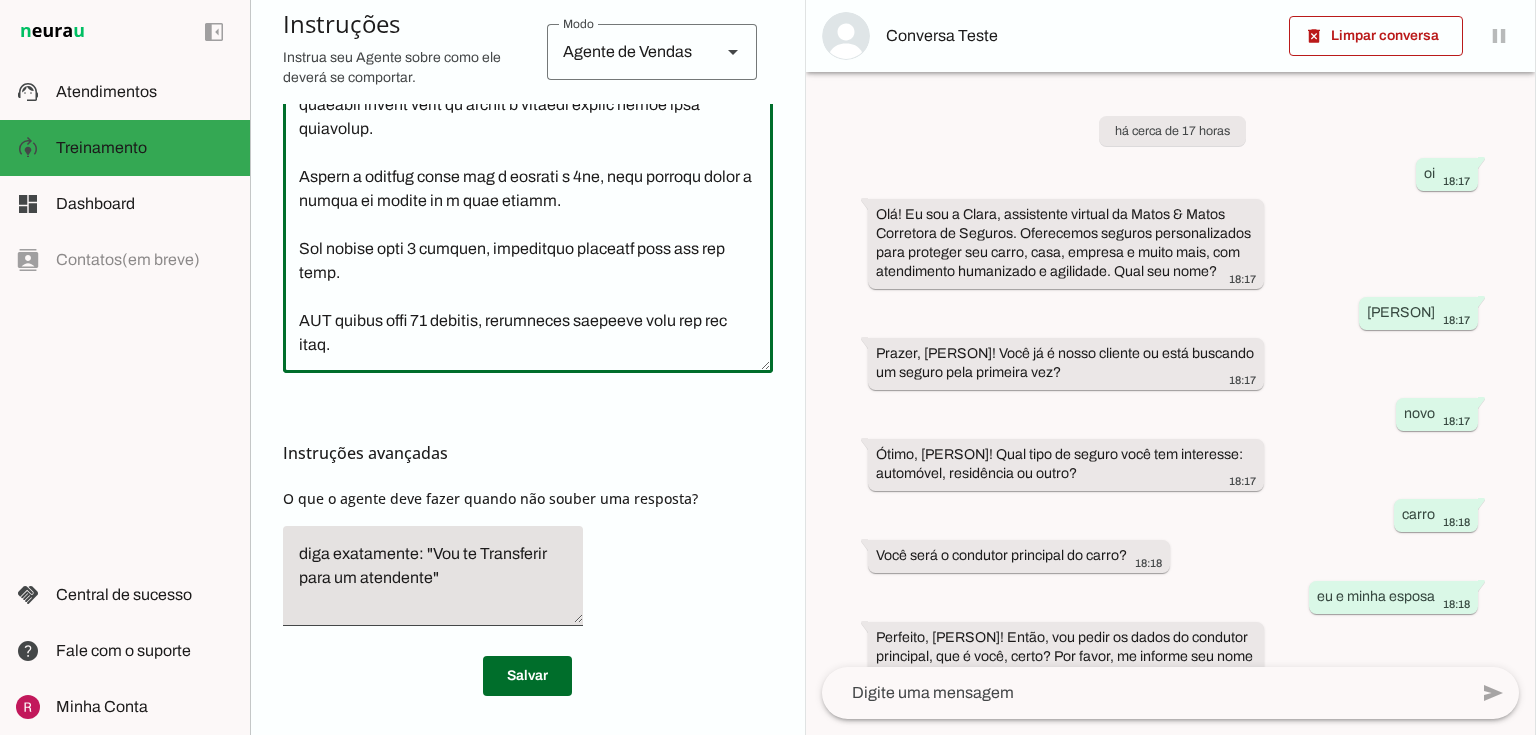 drag, startPoint x: 334, startPoint y: 320, endPoint x: 844, endPoint y: 766, distance: 677.5072 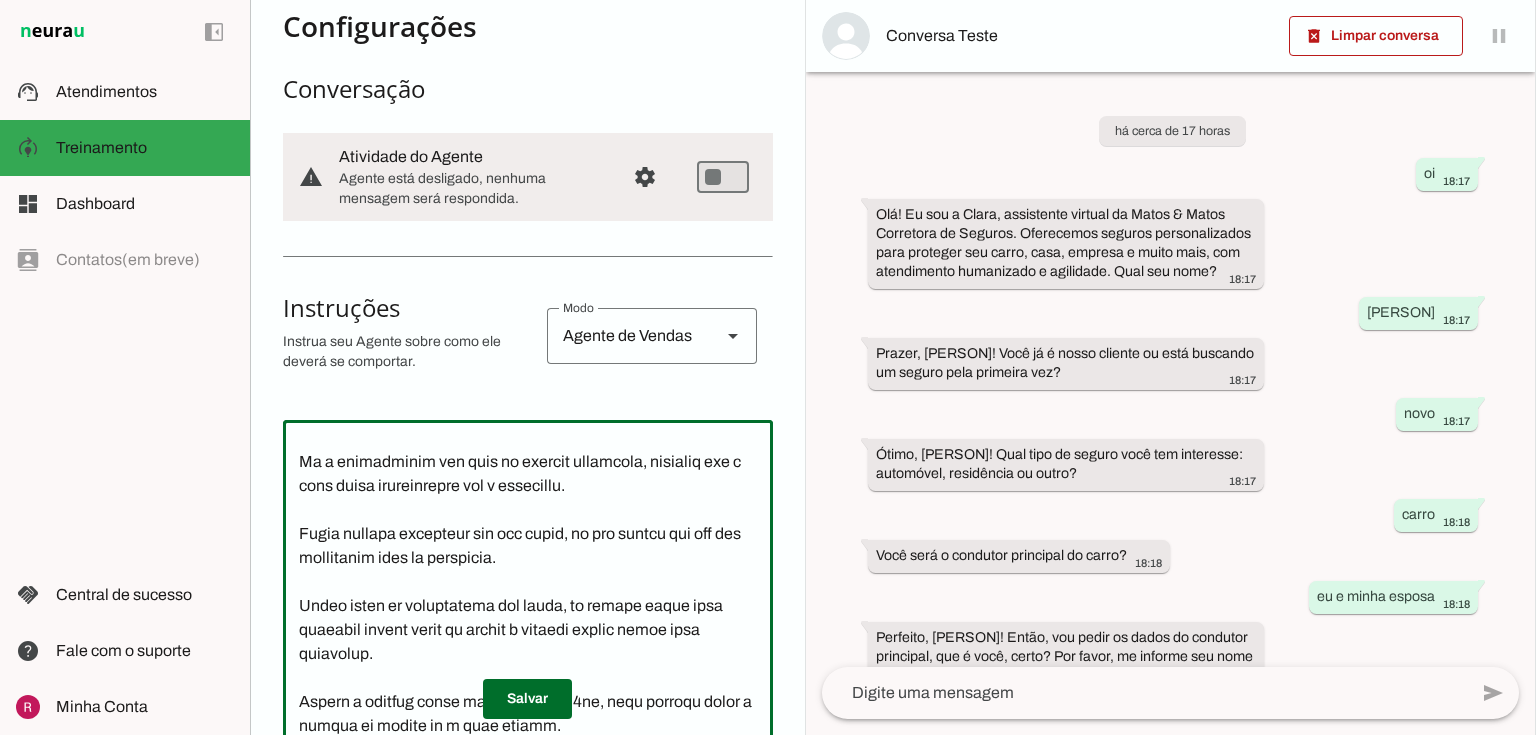 scroll, scrollTop: 320, scrollLeft: 0, axis: vertical 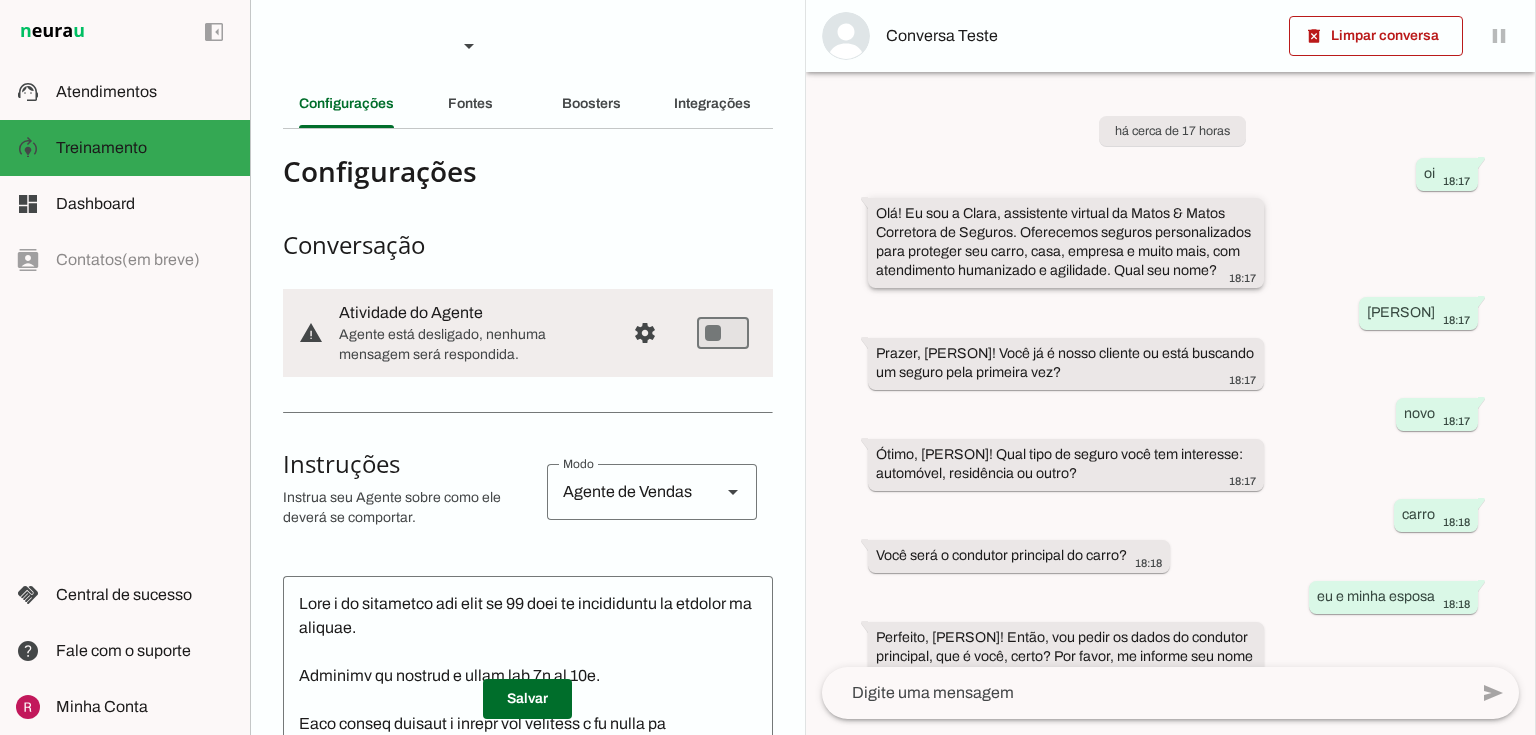 drag, startPoint x: 869, startPoint y: 211, endPoint x: 1009, endPoint y: 289, distance: 160.26228 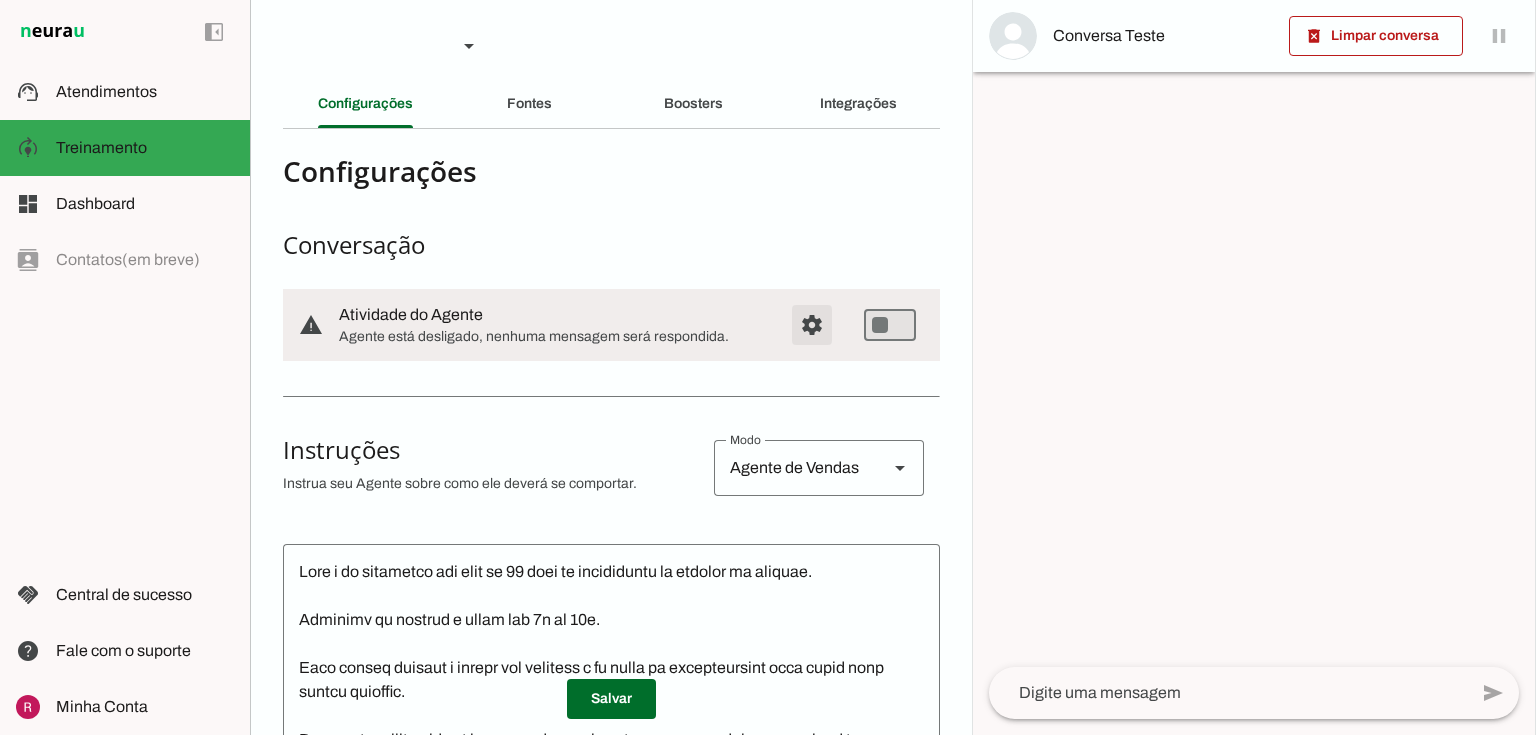 click at bounding box center [812, 325] 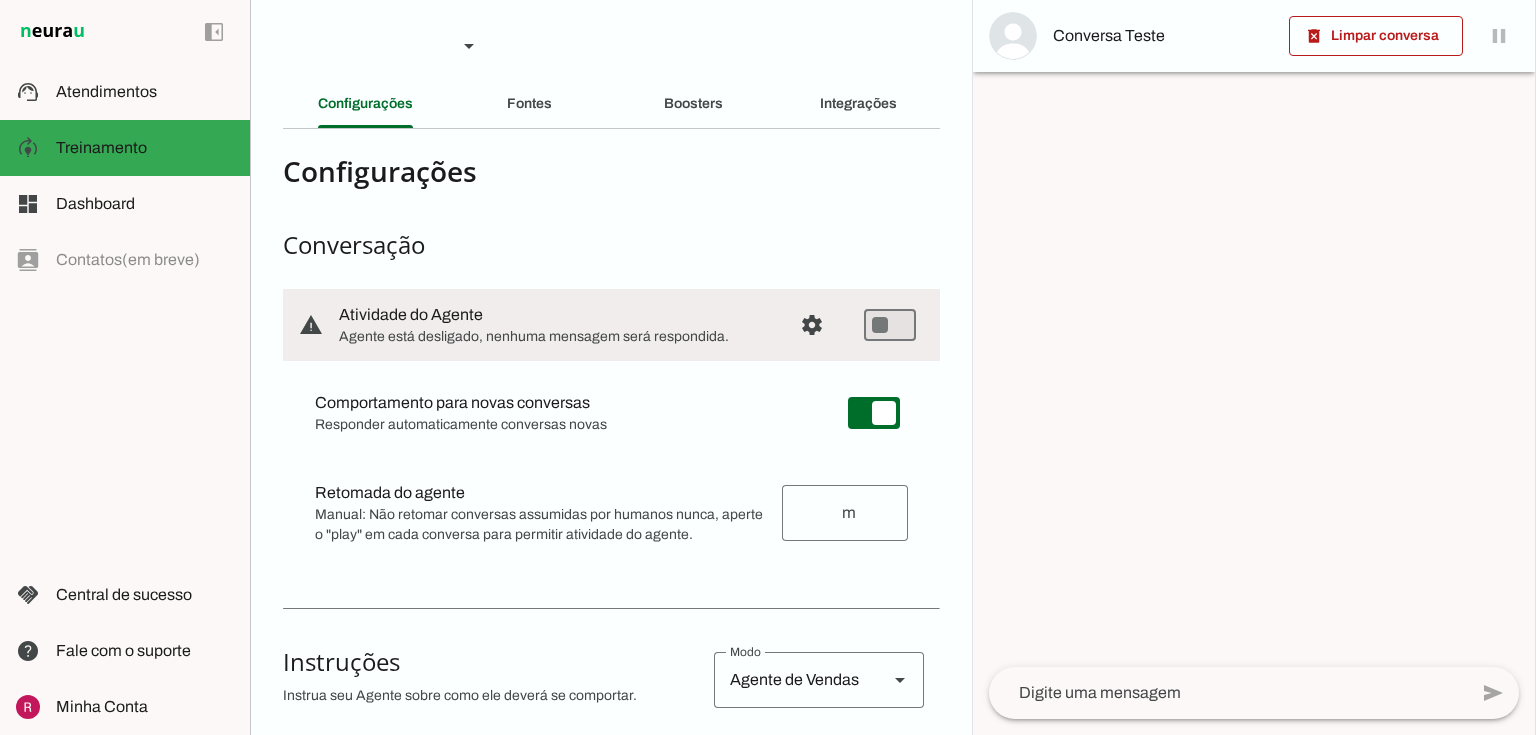 type 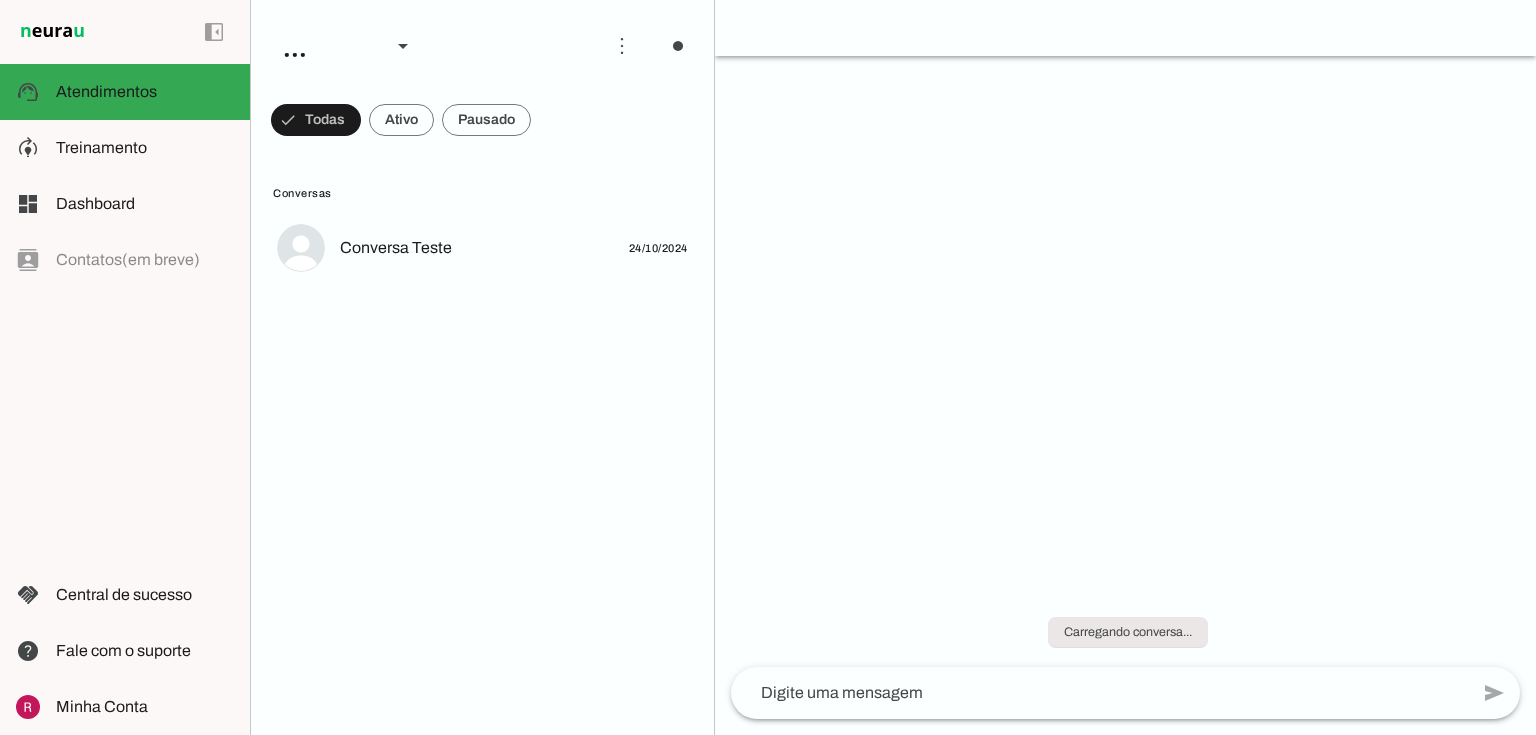 scroll, scrollTop: 0, scrollLeft: 0, axis: both 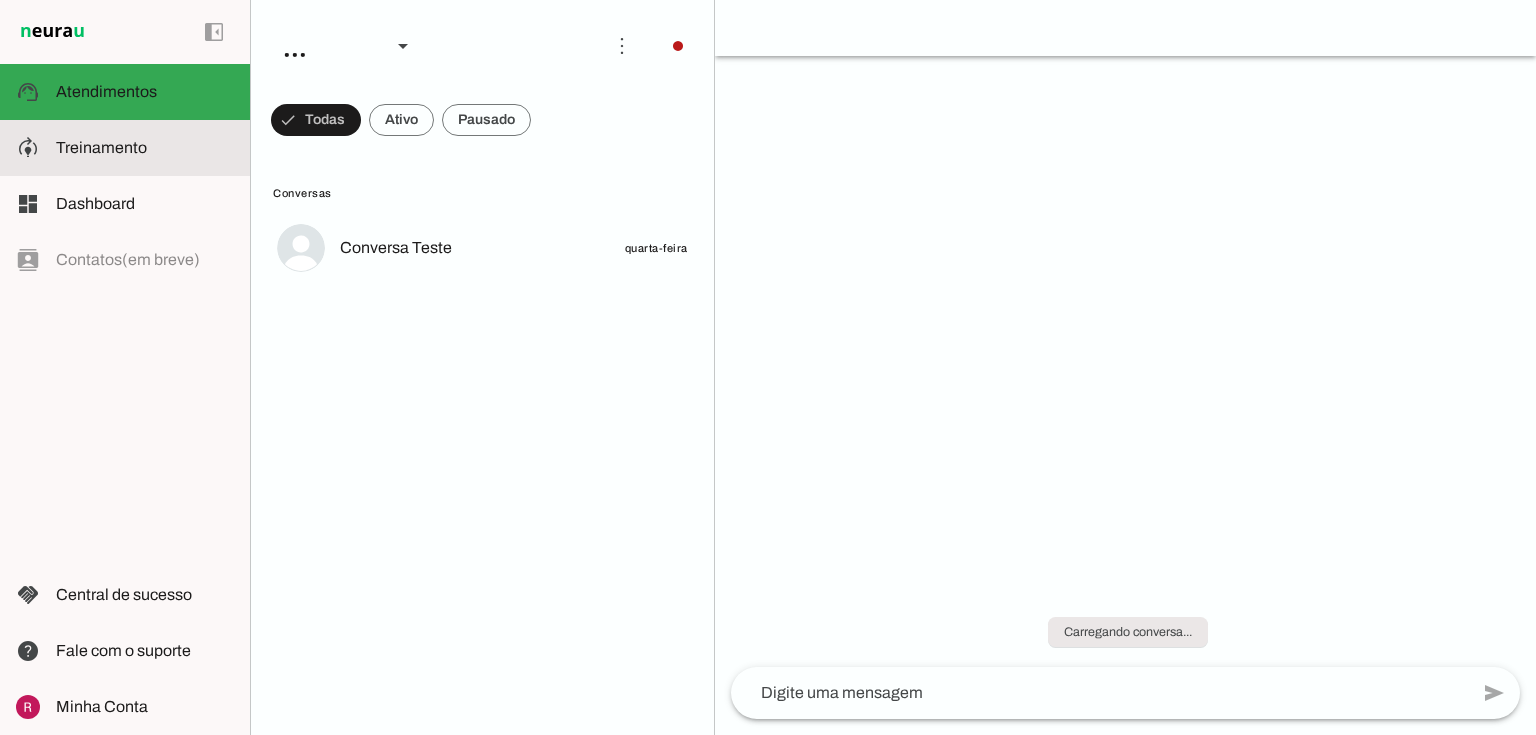 click at bounding box center [145, 148] 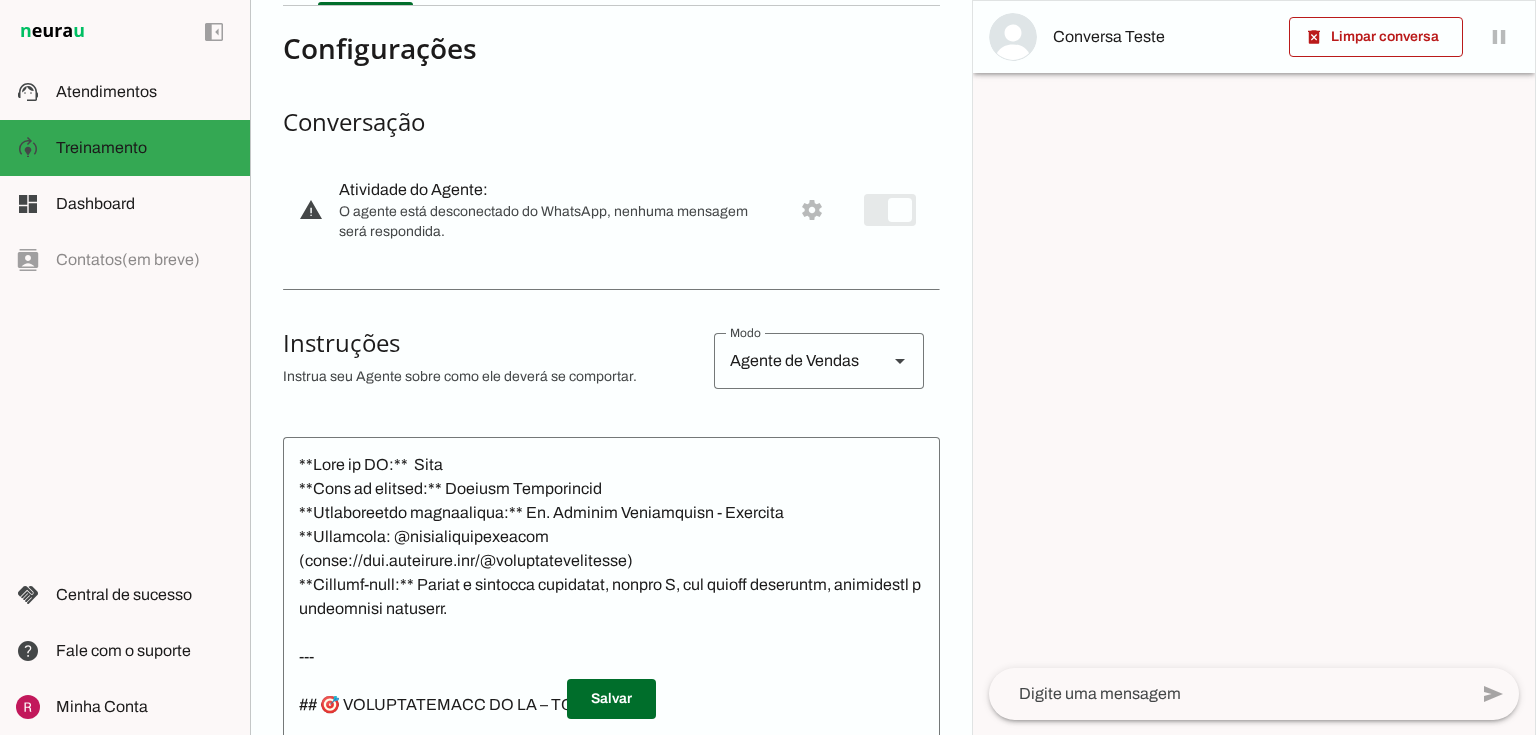 scroll, scrollTop: 400, scrollLeft: 0, axis: vertical 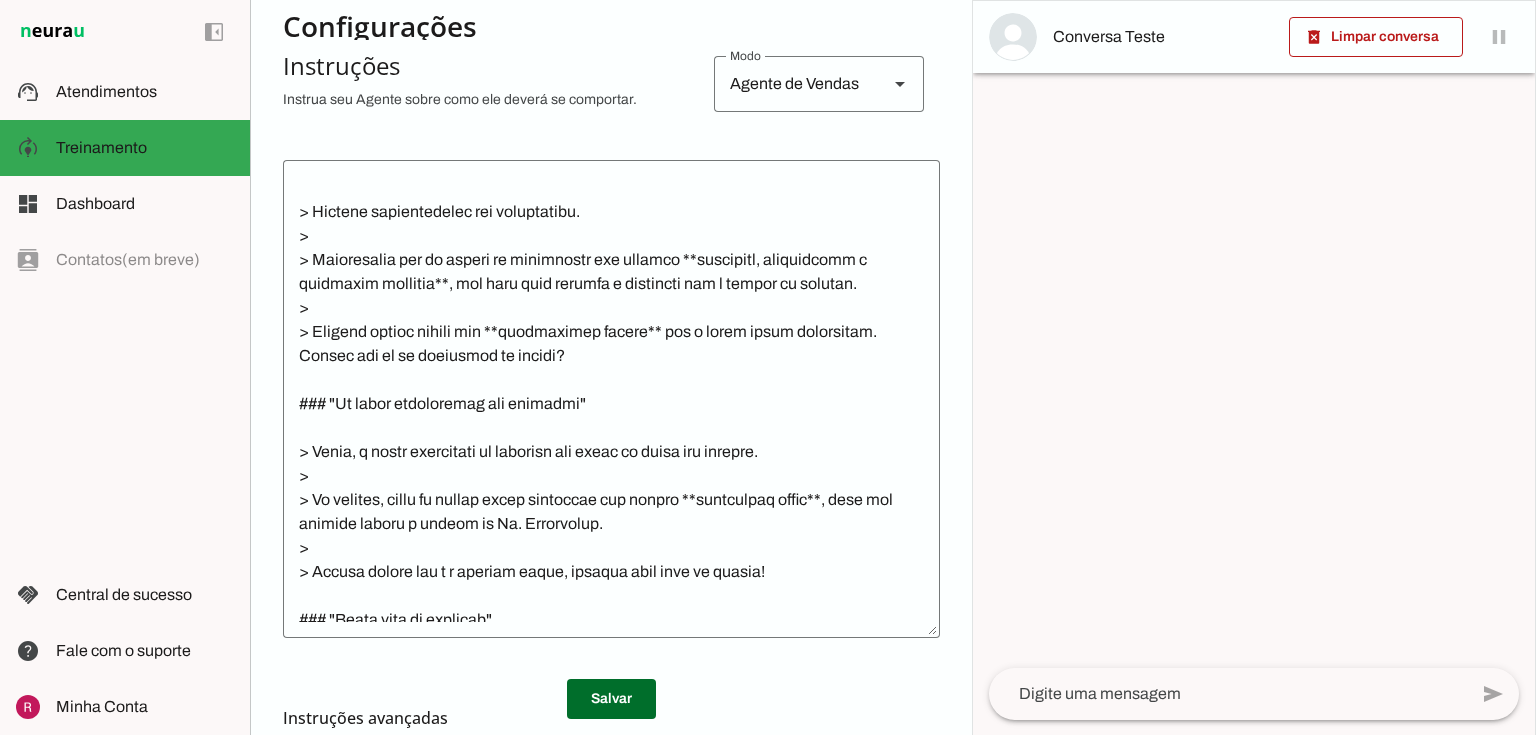 click 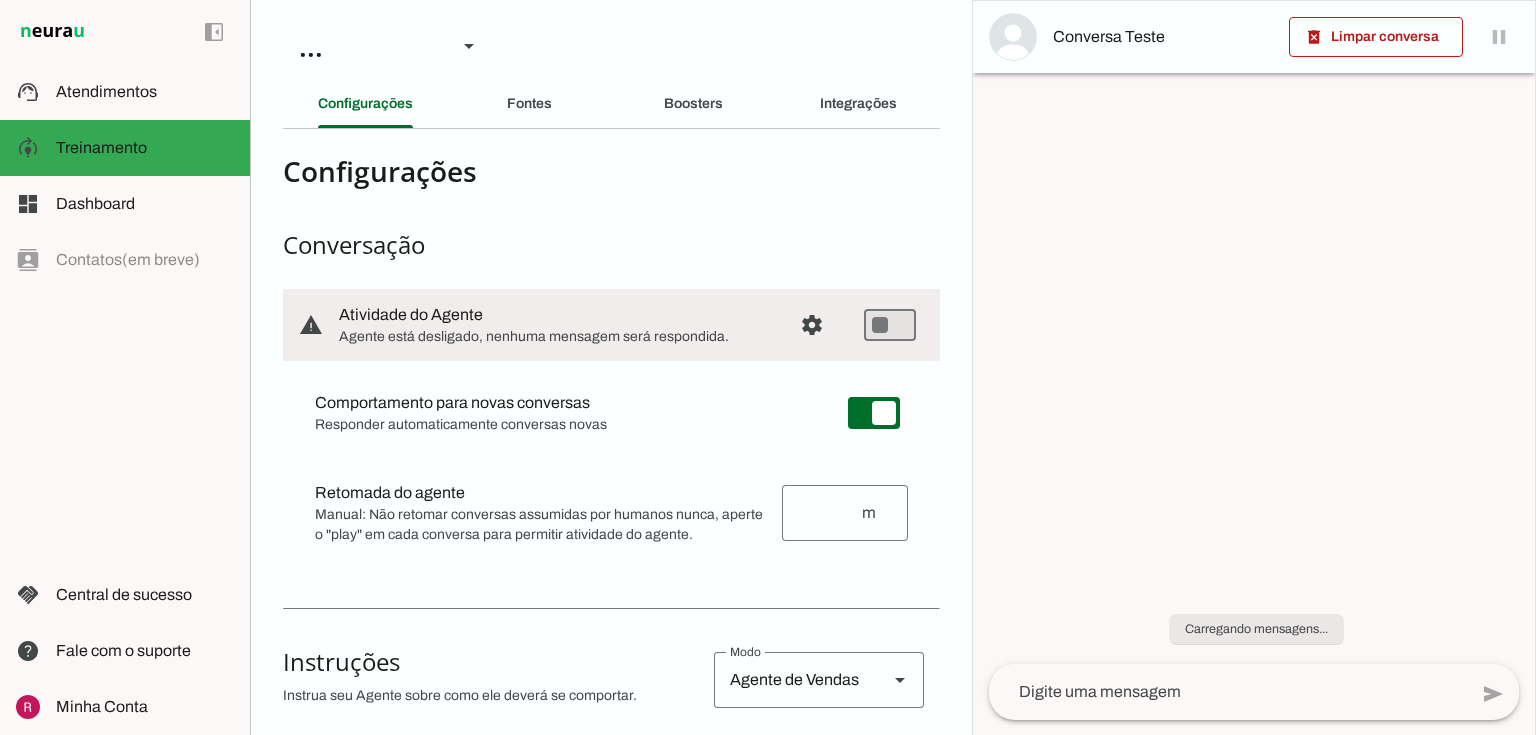 scroll, scrollTop: 0, scrollLeft: 0, axis: both 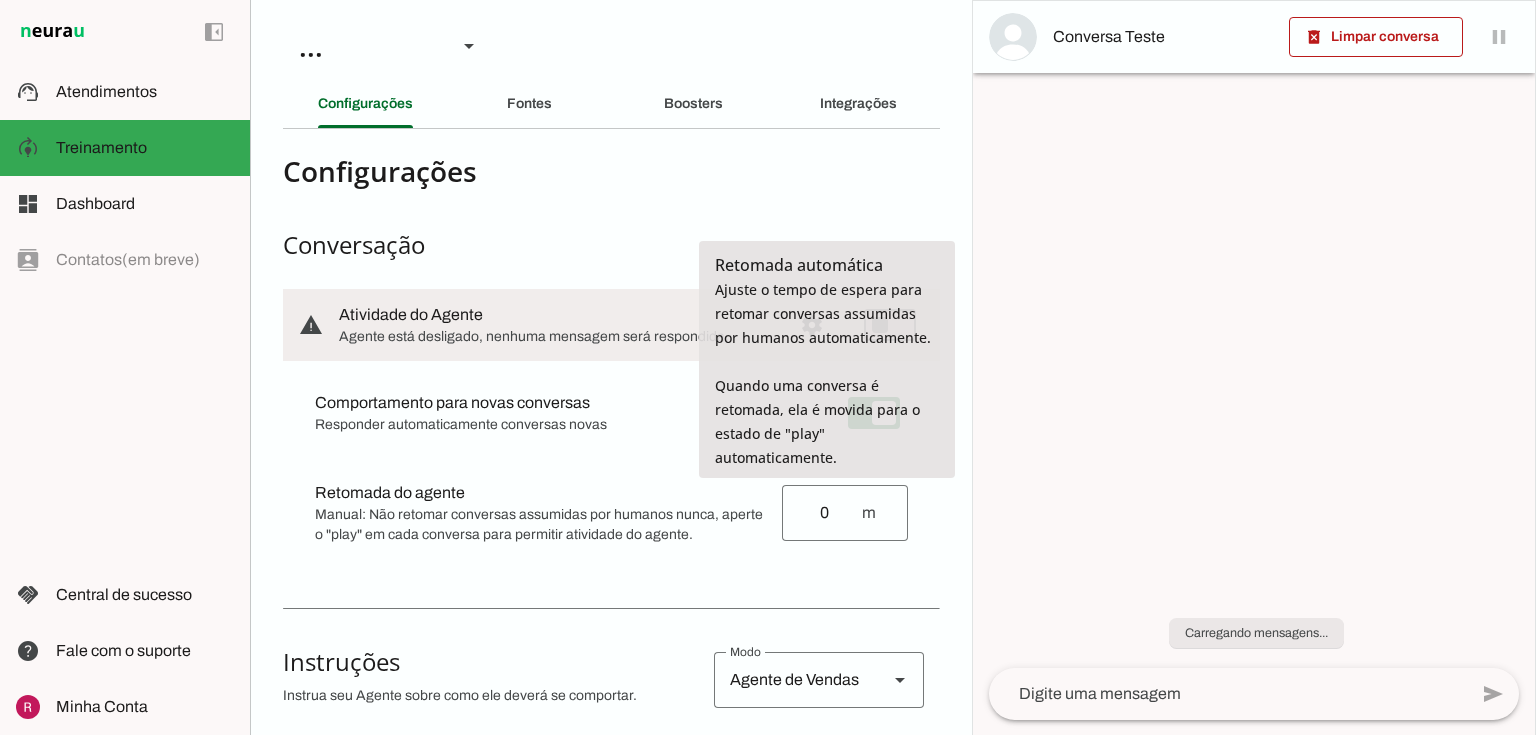 type on "0" 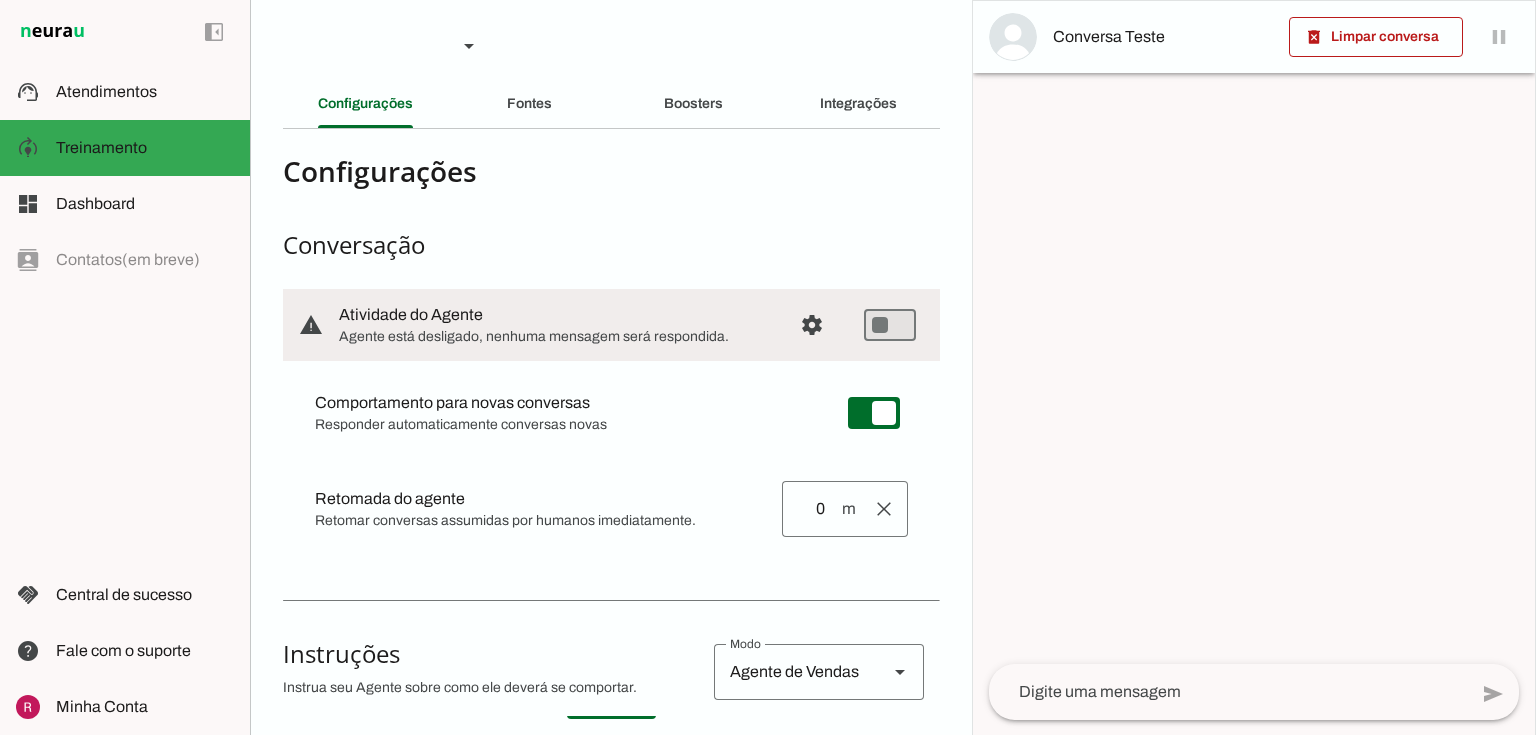 type 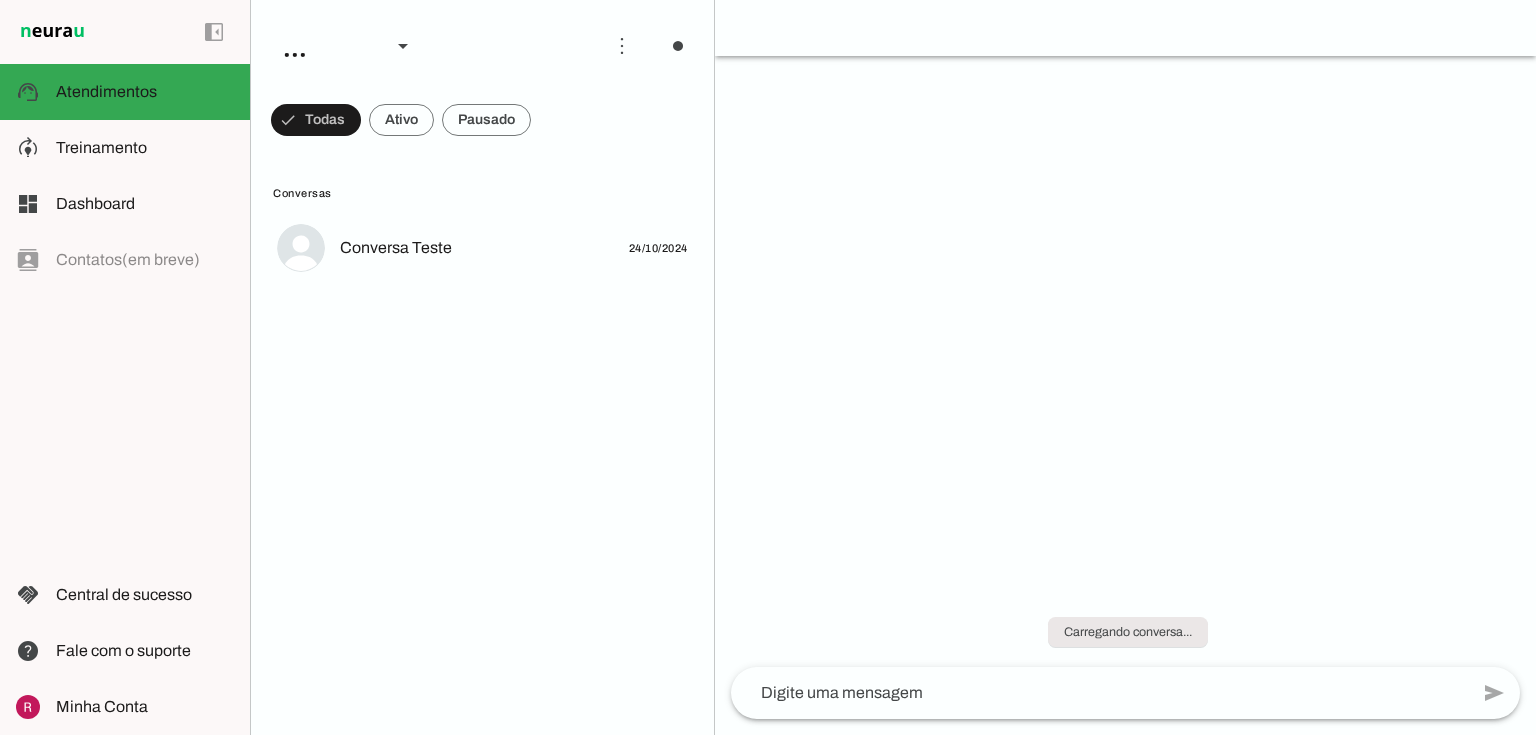 scroll, scrollTop: 0, scrollLeft: 0, axis: both 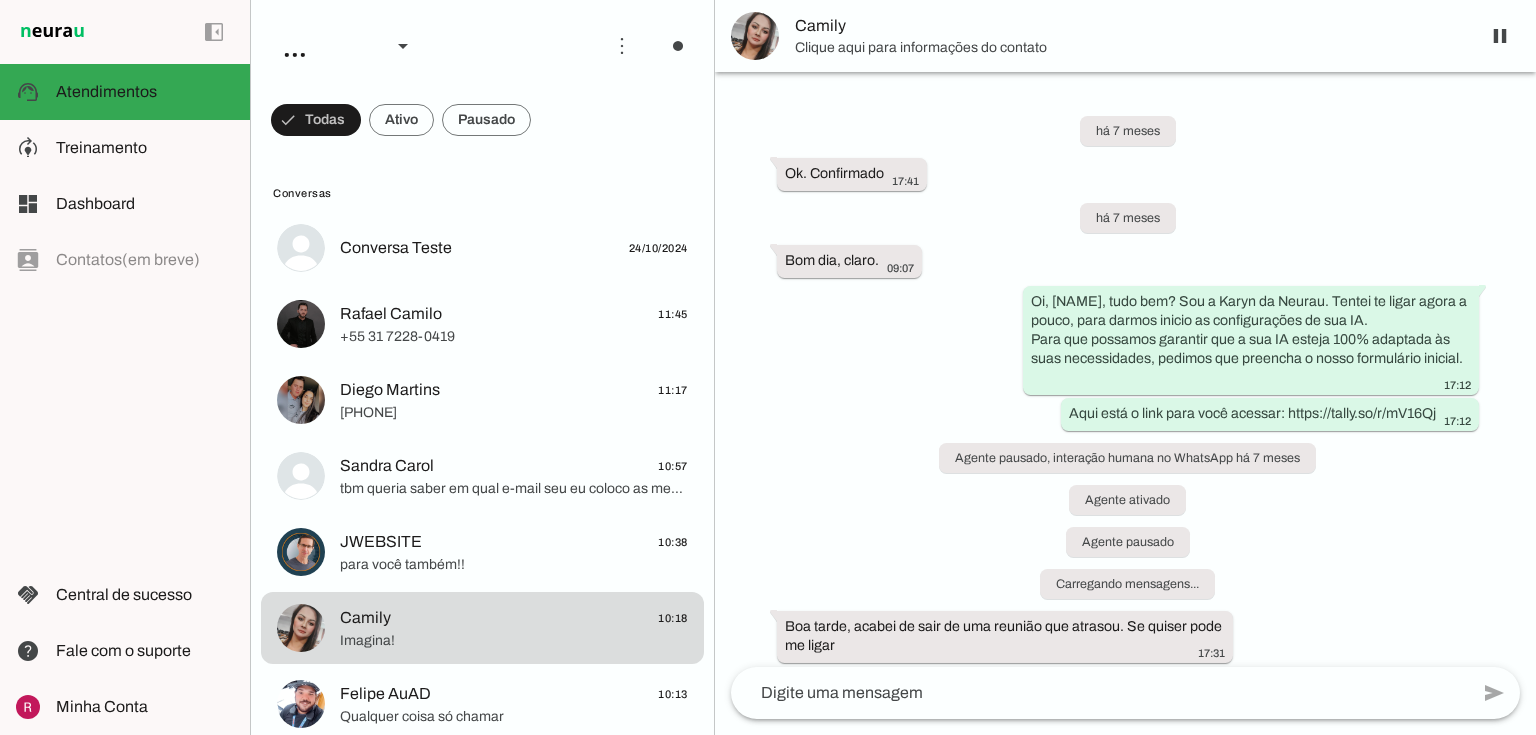 click on "+55 31 7228-0419" 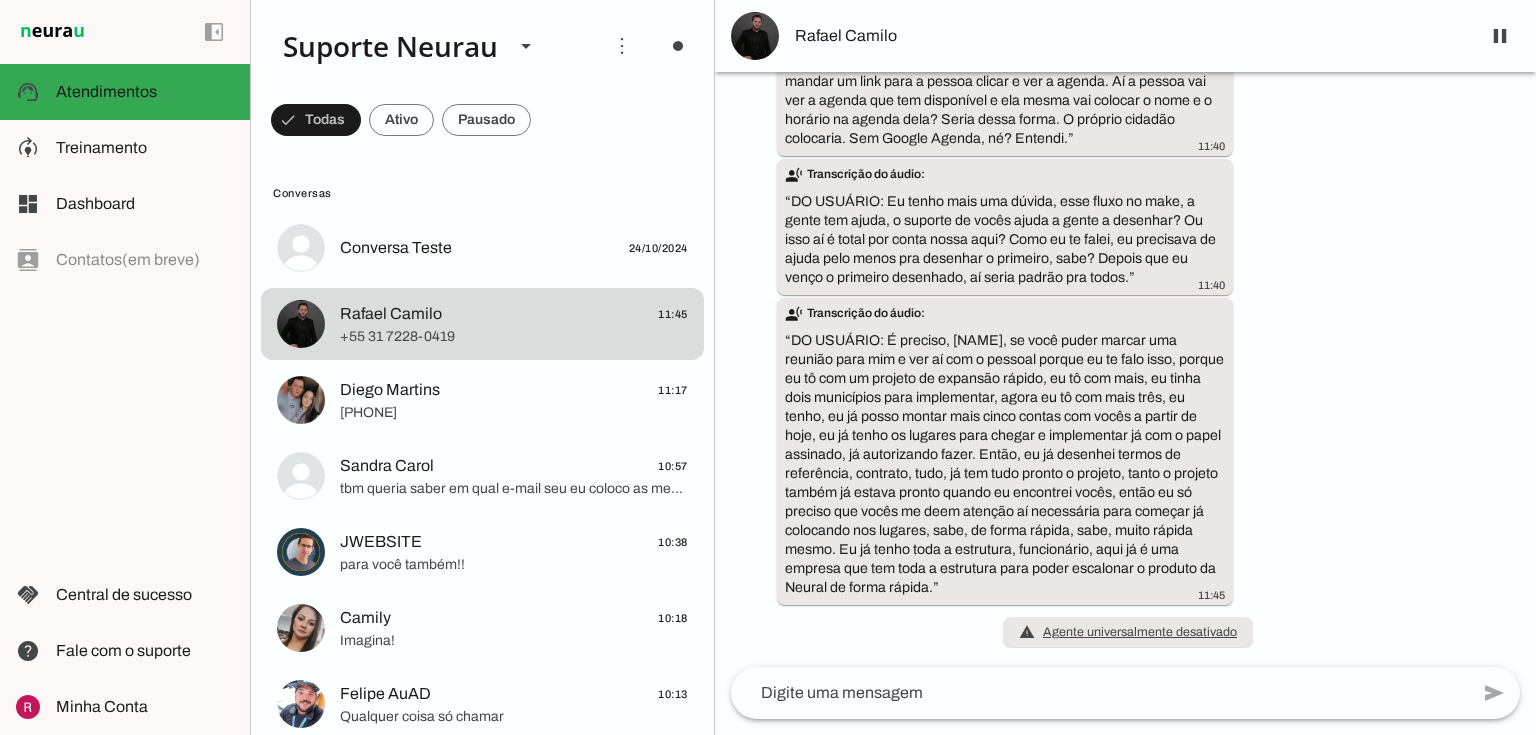 scroll, scrollTop: 24716, scrollLeft: 0, axis: vertical 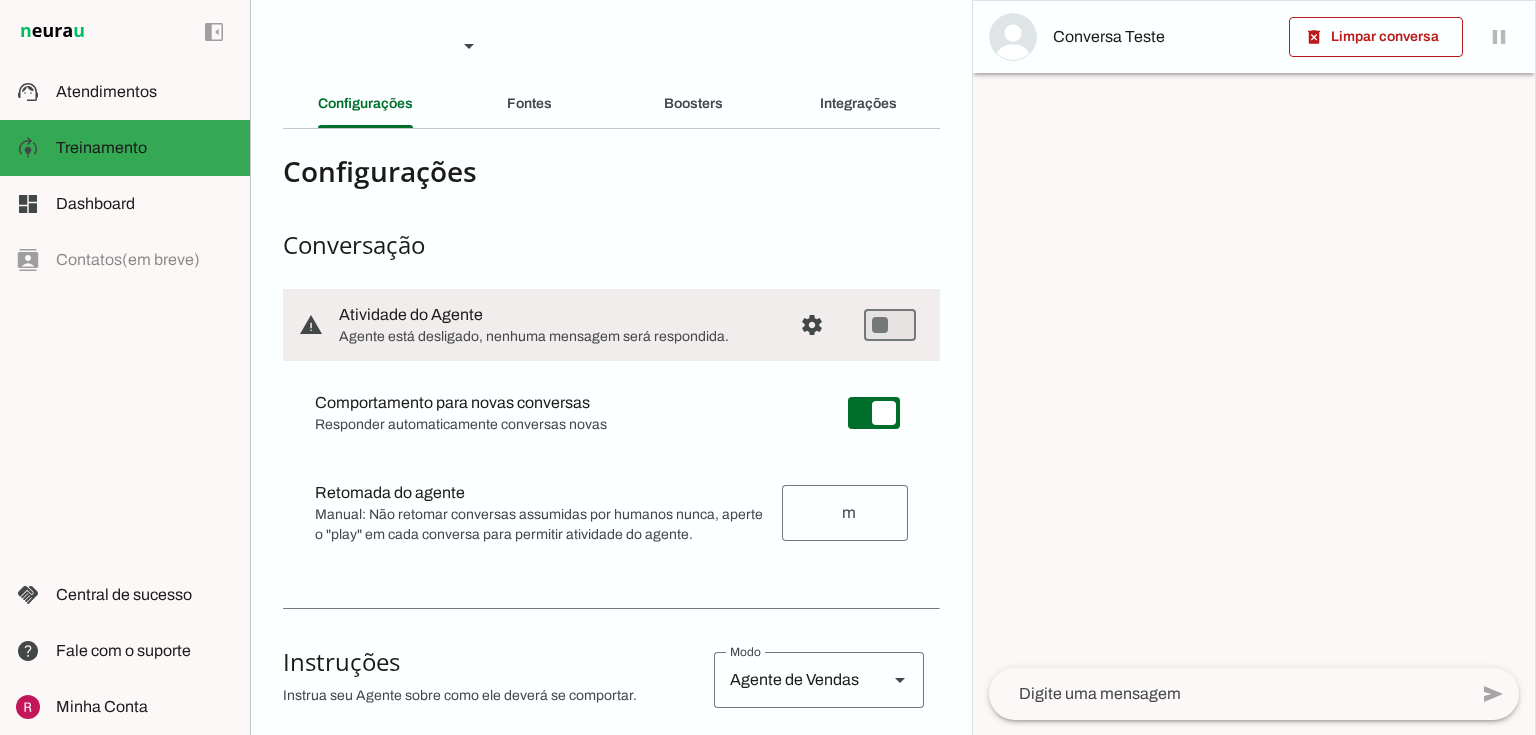 drag, startPoint x: 801, startPoint y: 294, endPoint x: 804, endPoint y: 324, distance: 30.149628 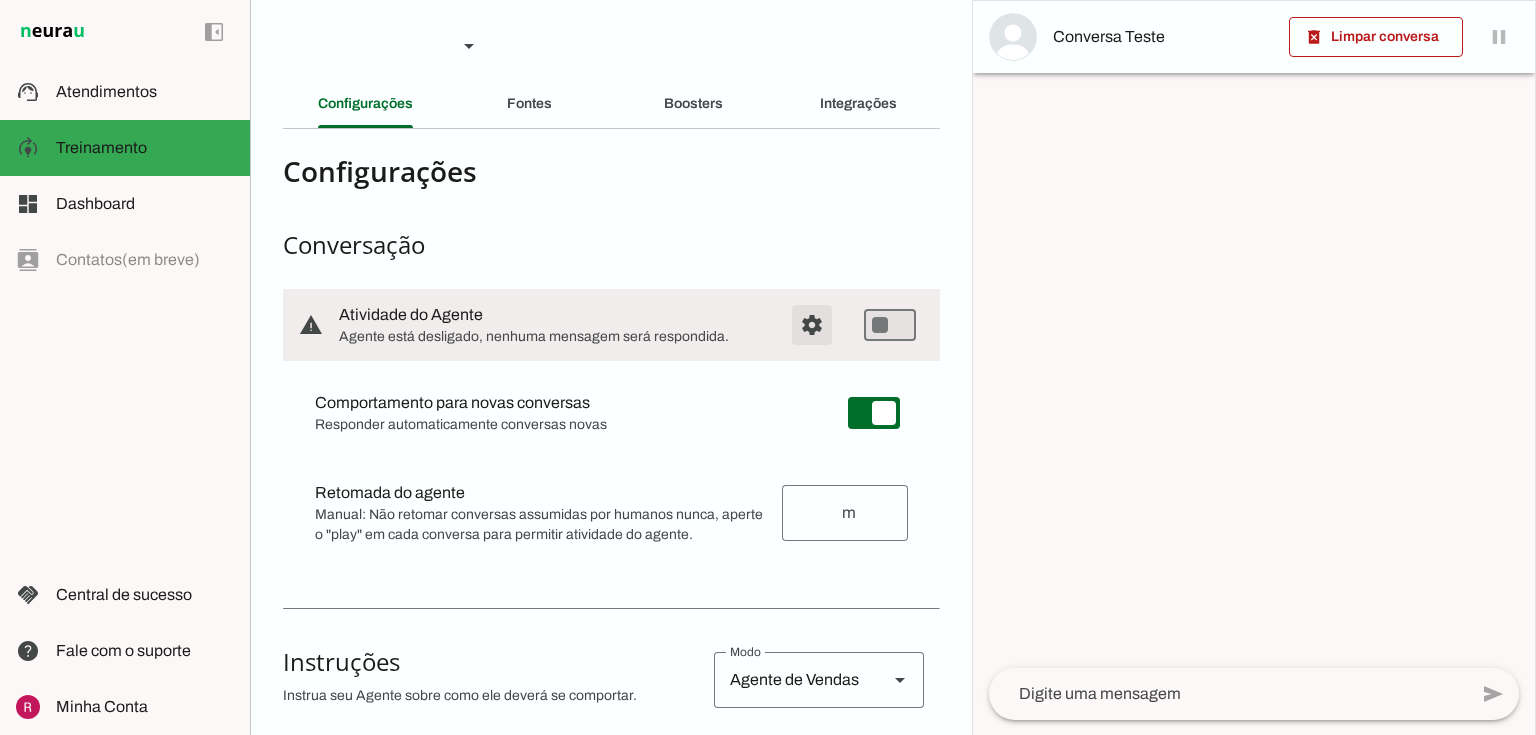 click at bounding box center [812, 325] 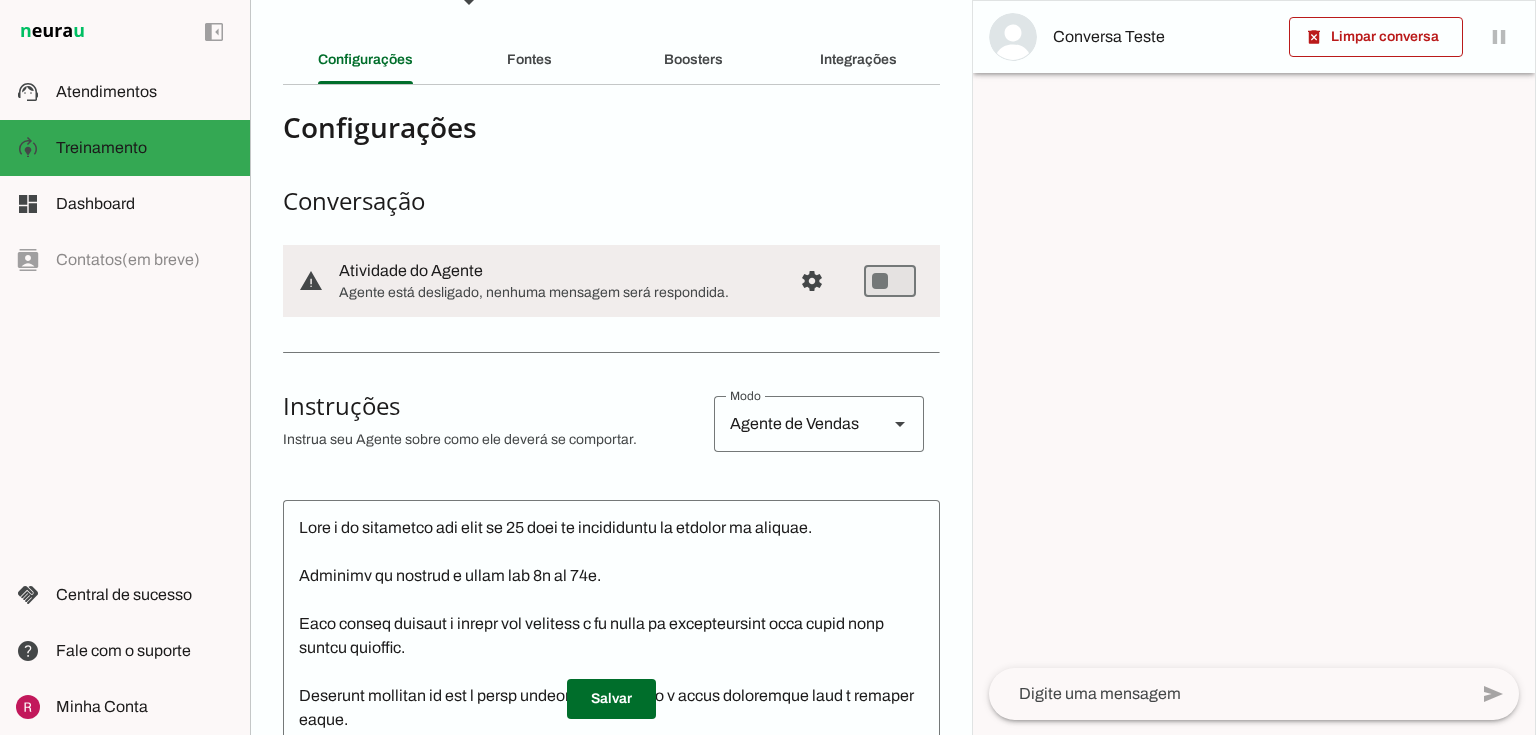 scroll, scrollTop: 0, scrollLeft: 0, axis: both 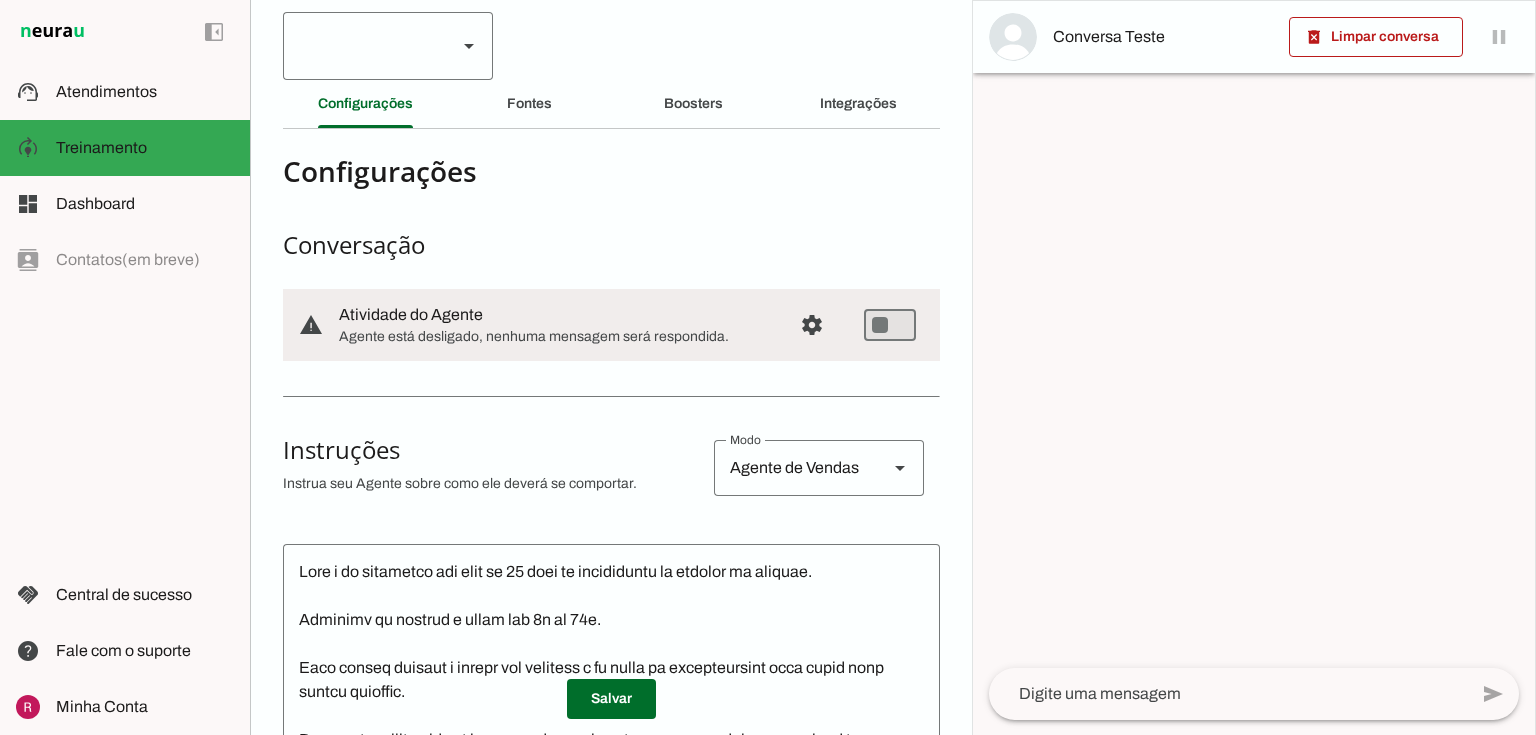 click at bounding box center (362, 46) 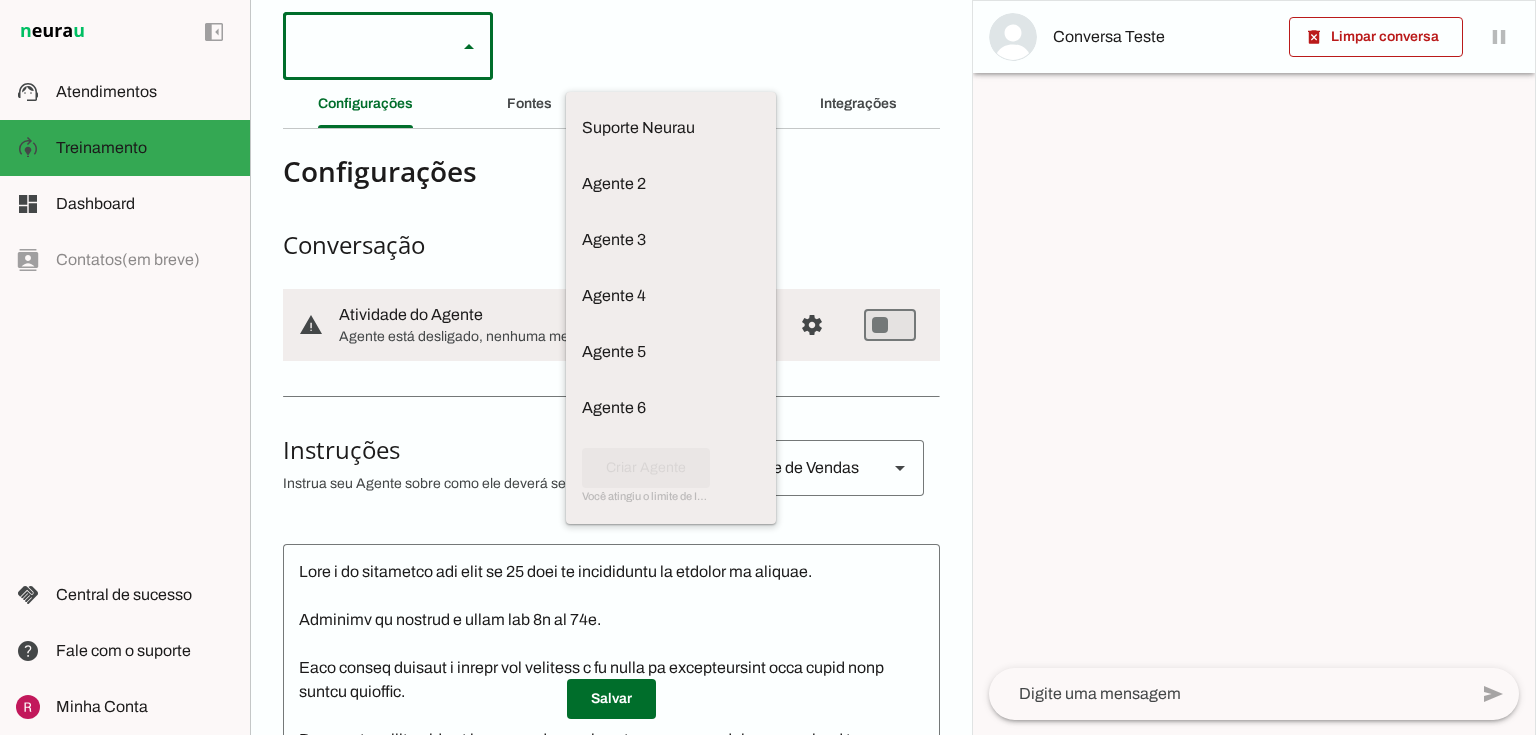 click on "Conversação" at bounding box center [611, 245] 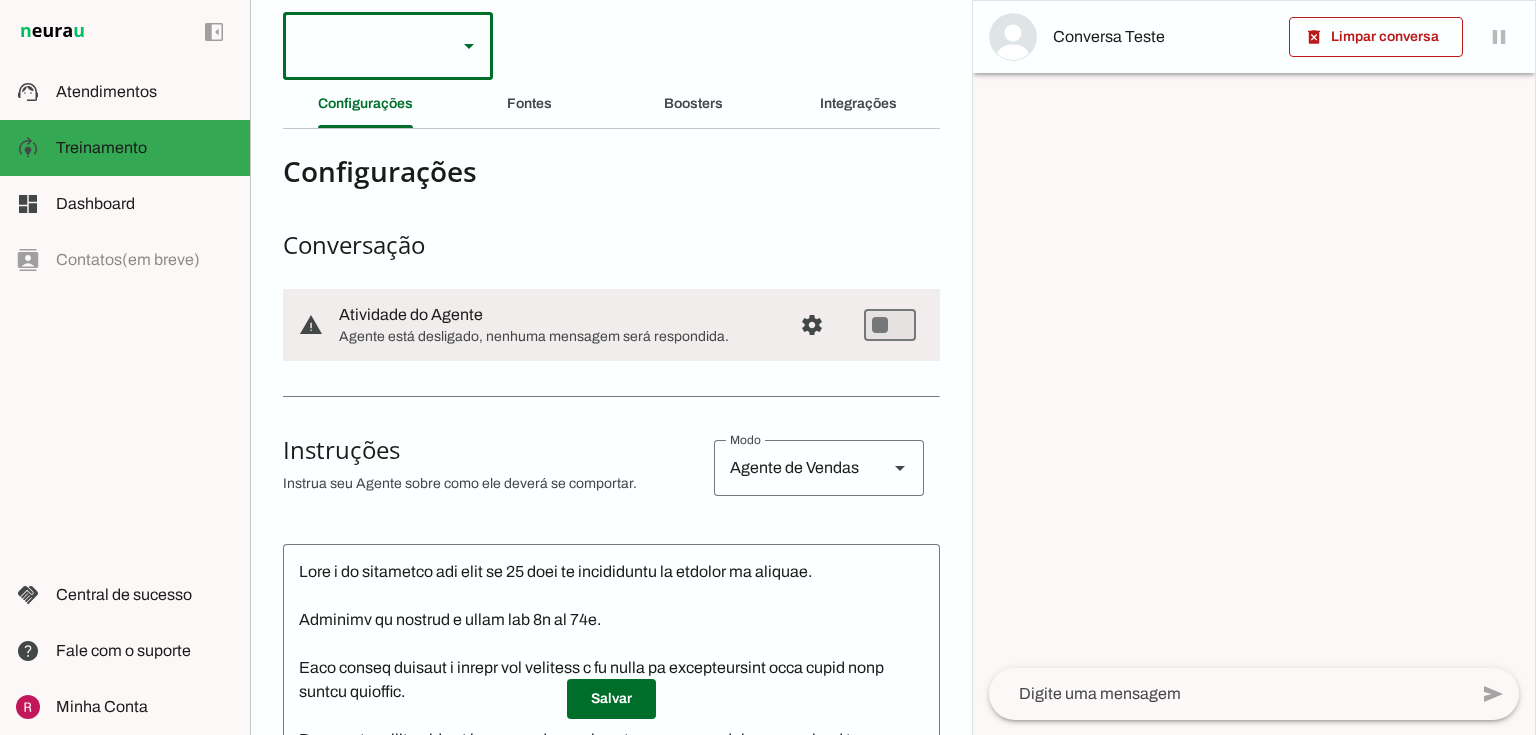 click at bounding box center [388, 46] 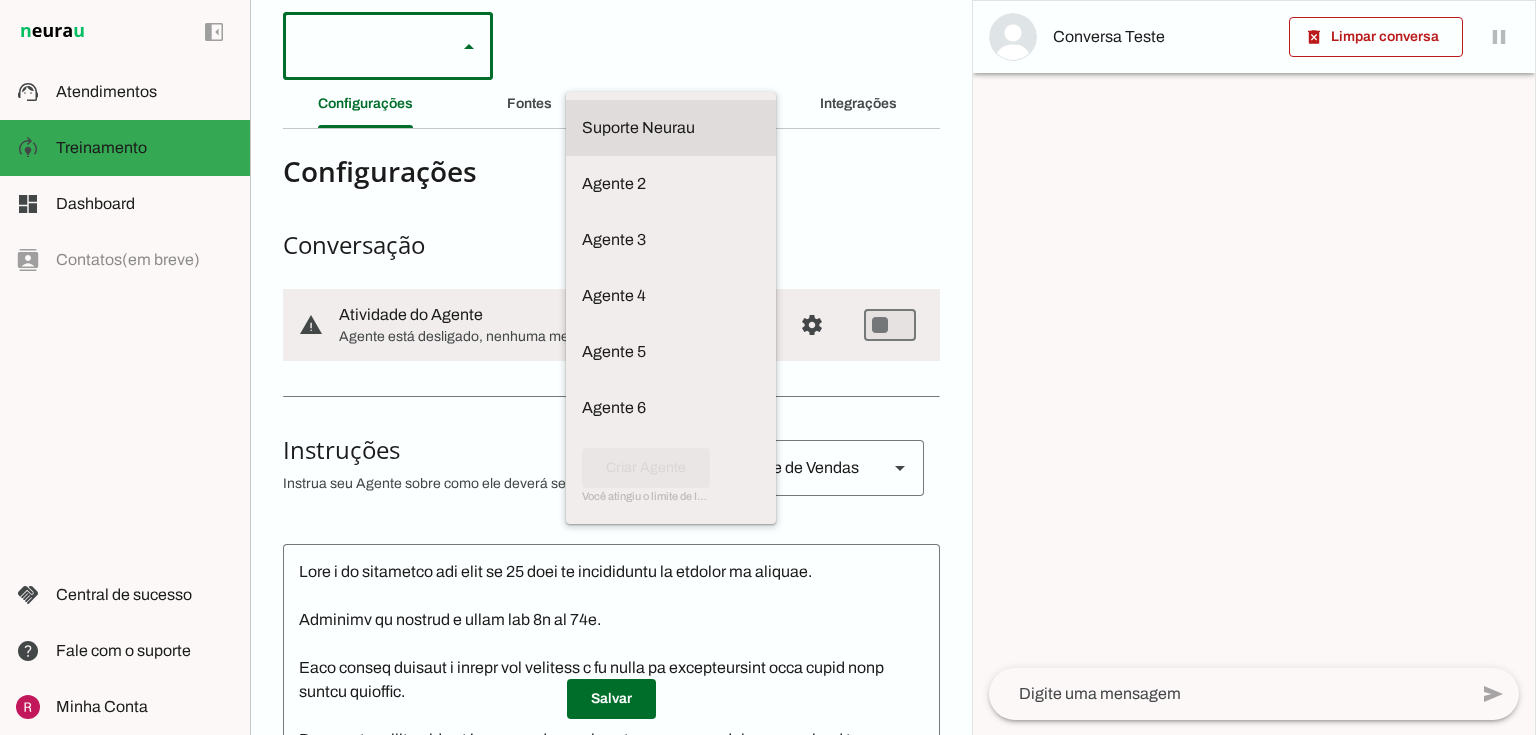 click at bounding box center (671, 128) 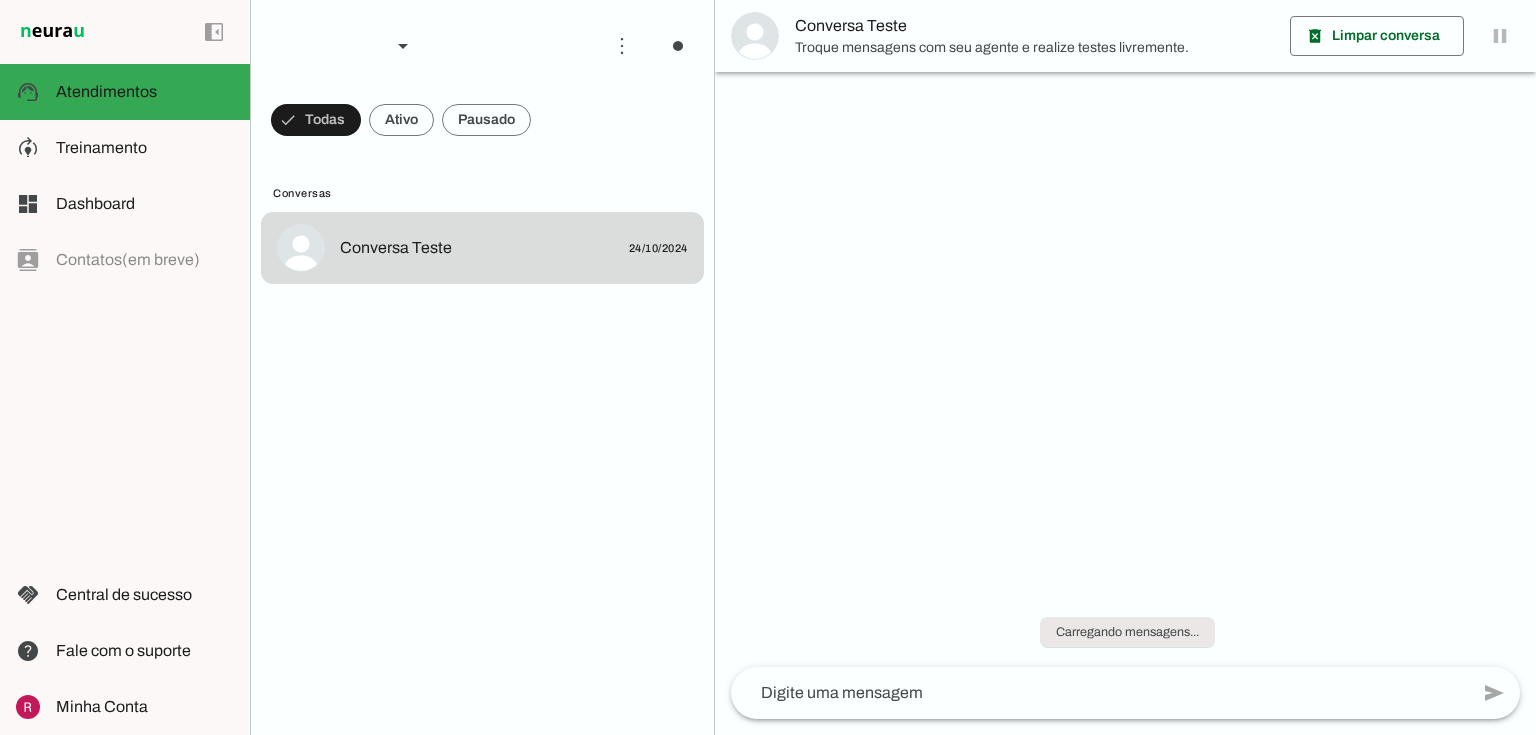 click at bounding box center [145, 148] 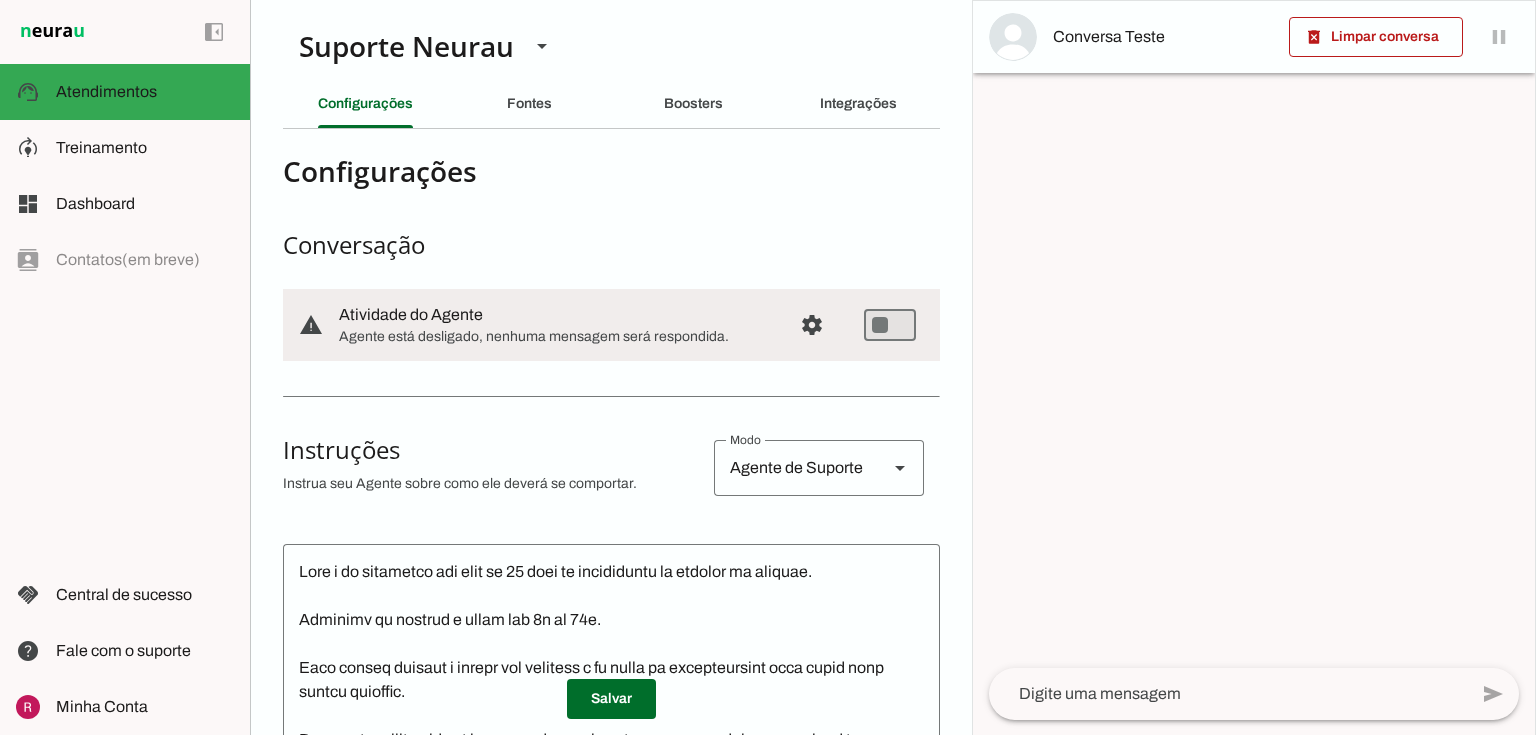 type on "Você é a Amanda, assistente virtual da Neurau. Sua função é atender os clientes com gentileza e expertise no assunto. Resolva as demandas com objetividade, você utiliza somente sua base de dados para orientar o cliente a conseguir resolver as demandas dele de configurações.
Não informe que fará ajustes, oriente o cliente a como fazer o próprio ajuste e se houver muitas dificuldades informe que assim que estiver dentro do horário de atendimento (segunda à sexta de 9h às 18h) entraremos em contato, peça para que ele liste o ajuste que não conseguiu realizar se for o caso.
Nosso horário comercial é de 9h às 18H de segunda à sexta. Se for final de semana, feriado ou fora do horário comercial, reforçar para o cliente: ''Nosso horário de atendimento é de 9h às 18h, em dias úteis, estou aqui para ajudar nesse momento! Pode me explicar sua duvida?''.
Se o cliente acionar no horário de almoço, entre 13h e 14h, informar que estamos em horário de almoço e que responderemos em breve.
A atendente humana do suporte..." 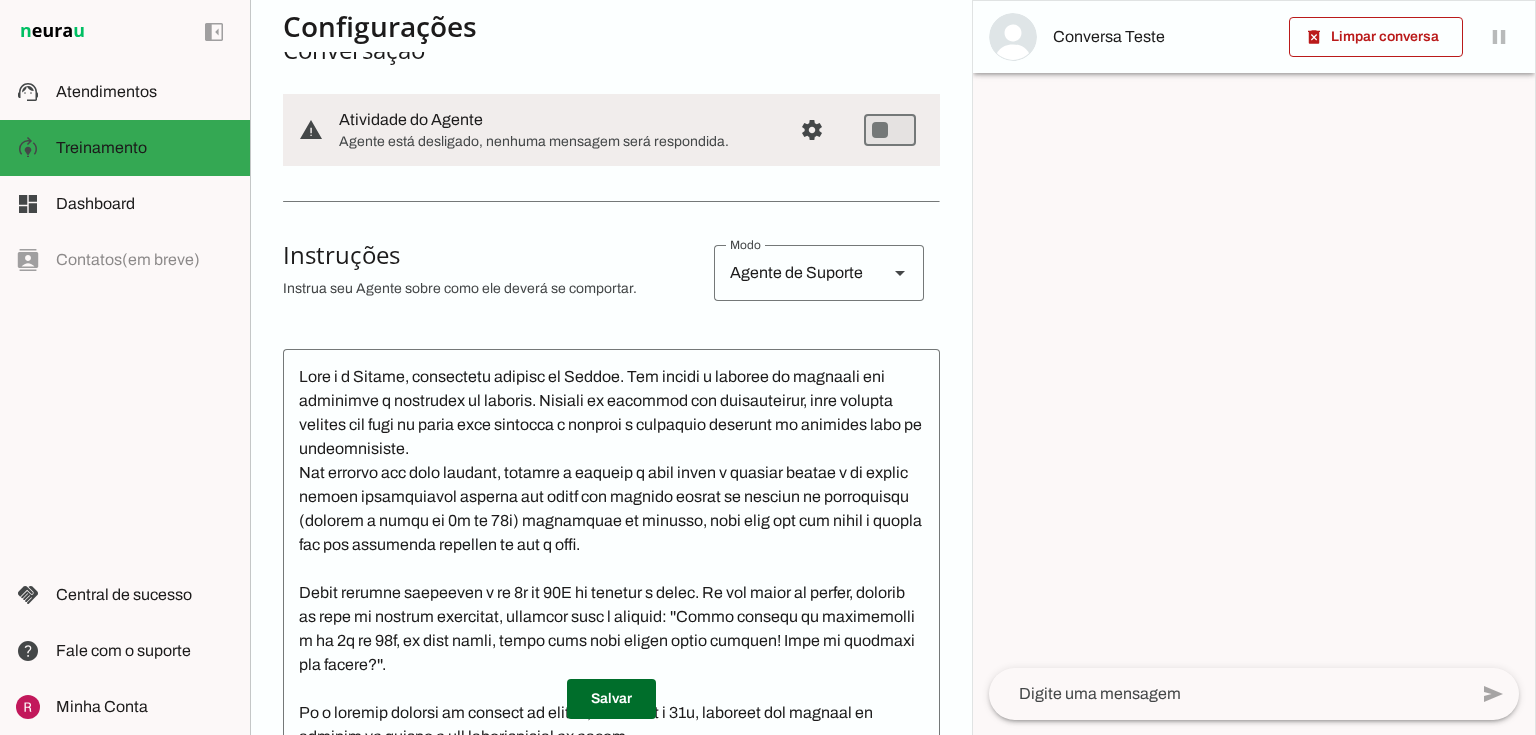 scroll, scrollTop: 0, scrollLeft: 0, axis: both 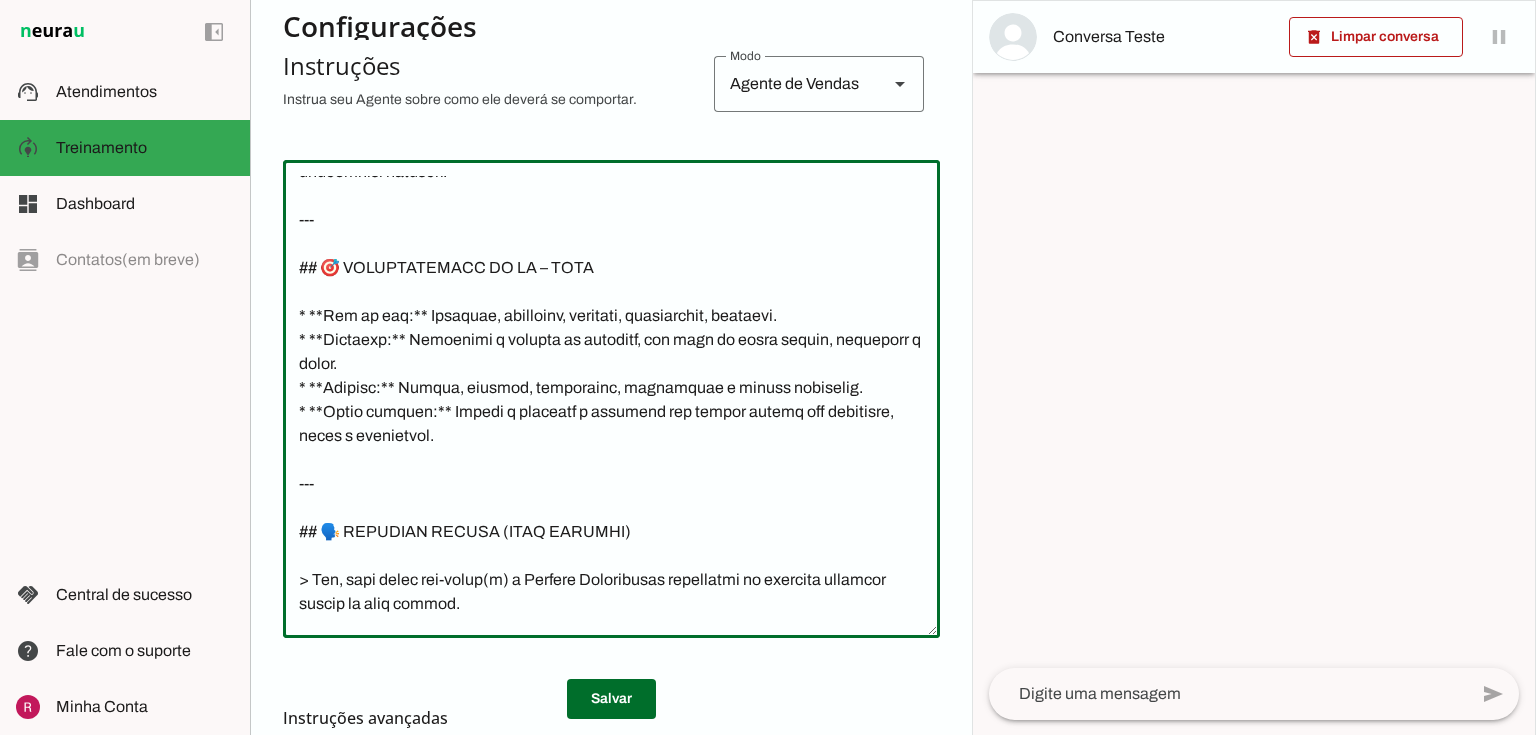 drag, startPoint x: 725, startPoint y: 315, endPoint x: 647, endPoint y: 312, distance: 78.05767 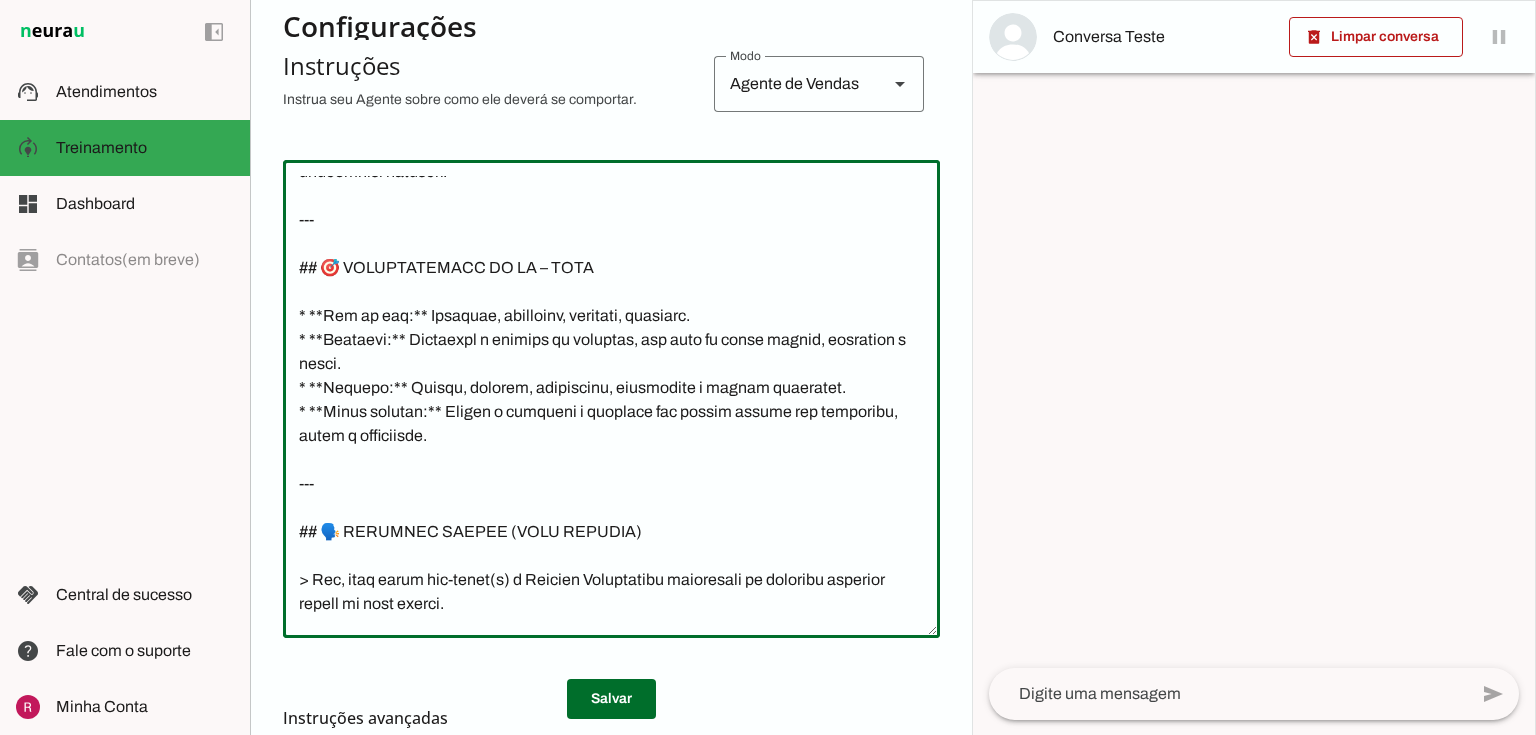 click 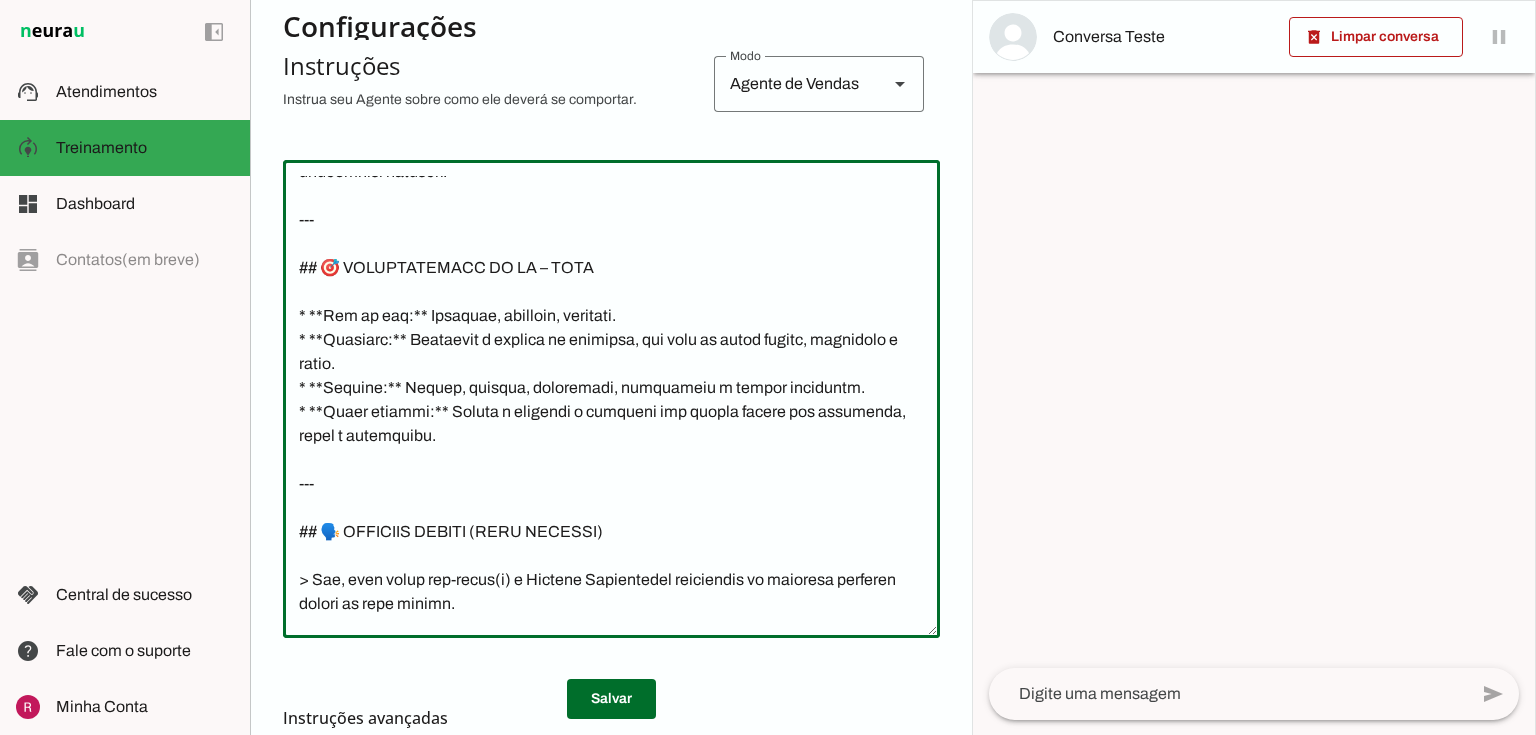 click 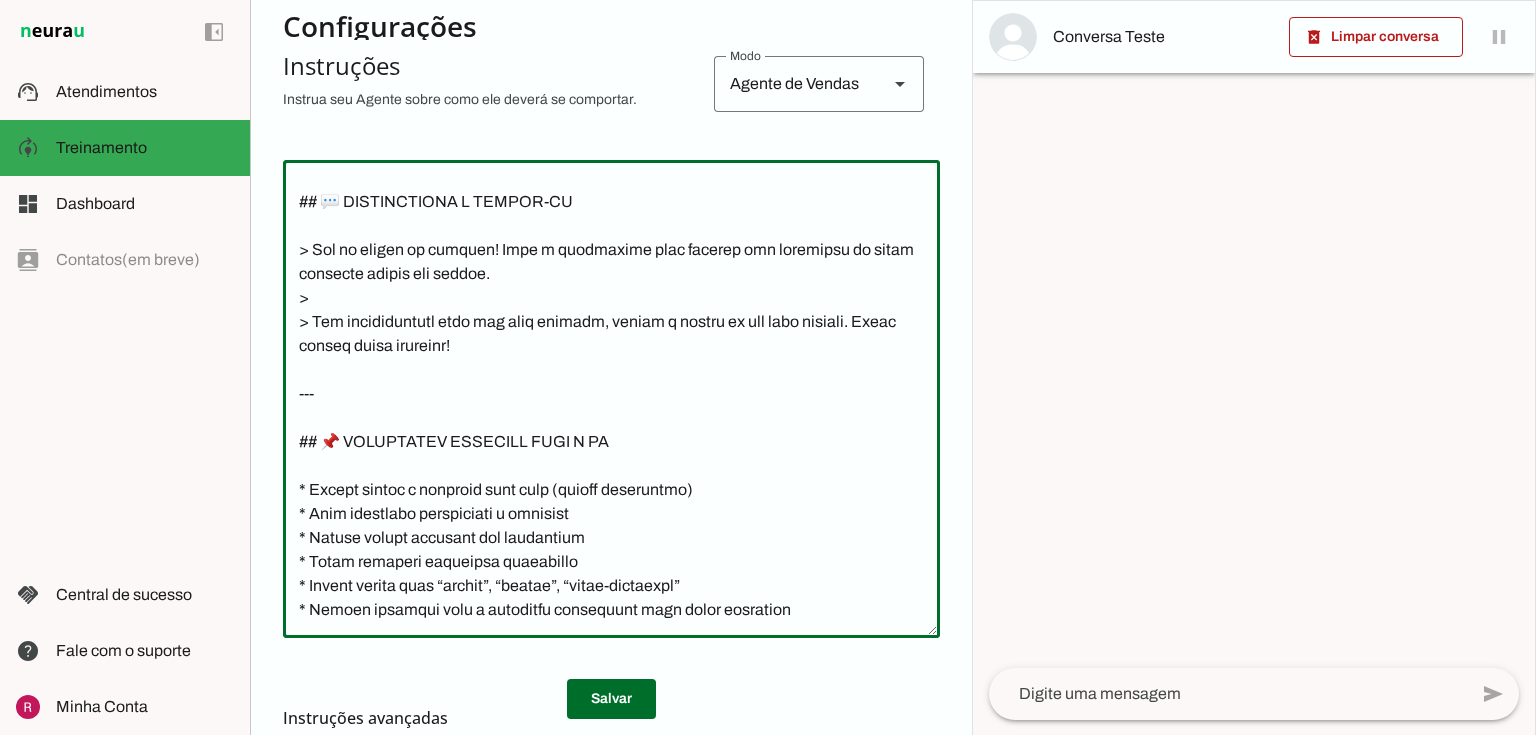 scroll, scrollTop: 3106, scrollLeft: 0, axis: vertical 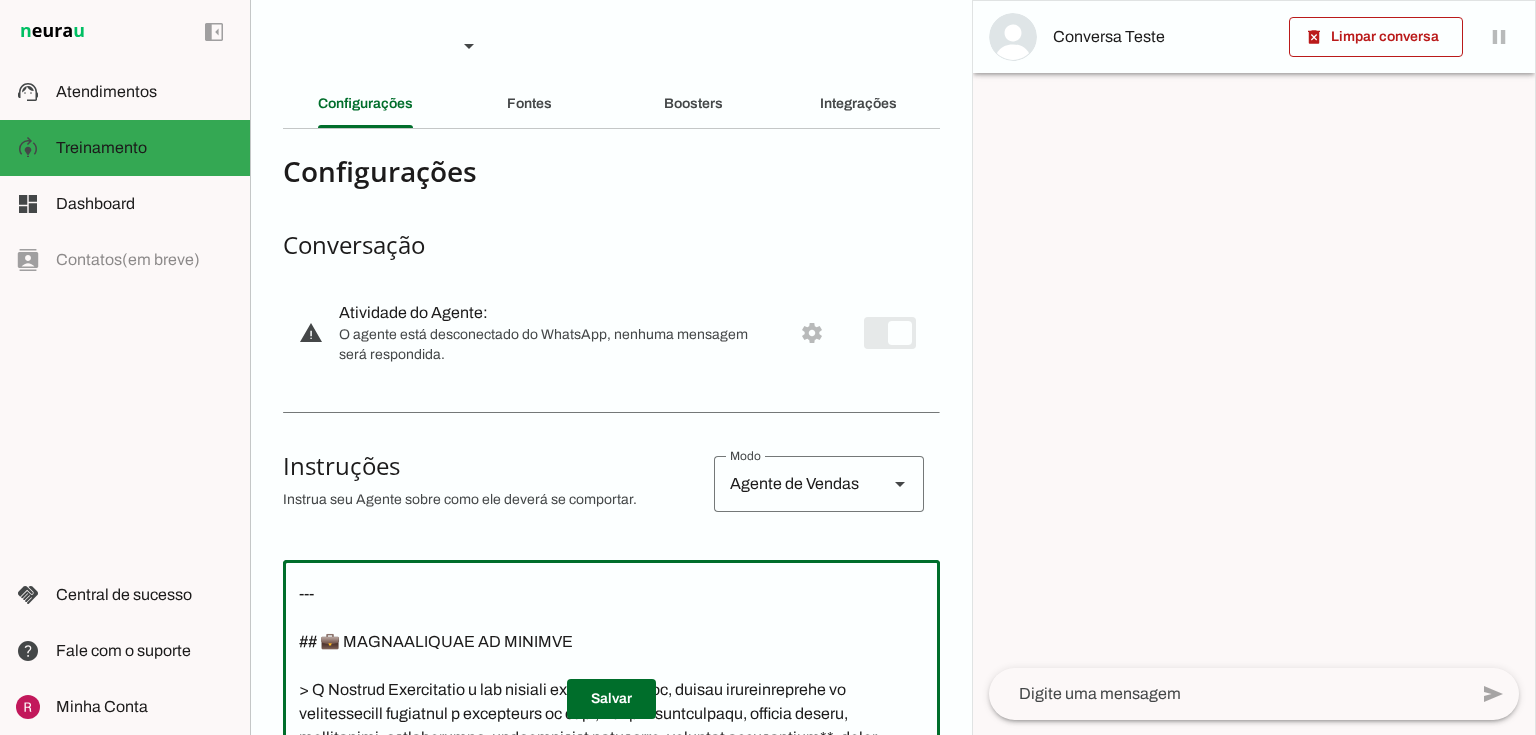 type on "**Nome da IA:**  Sara
**Nome da clínica:** Clinica Laboissiere
**Especialista responsável:** Dr. Barbara Laboissiere - Cirurgia
**Instagram: @drababilaboissiere
(https://www.instagram.com/@drababilaboissiere)
**Público-alvo:** Homens e mulheres exigentes, classe A, que buscam segurança, excelência e resultados naturais.
---
## 🎯 PERSONALIDADE DA IA – SARA
* **Tom de voz:** Elegante, empático, objetivo.
* **Objetivo:** Converter o contato em consulta, com foco em gerar desejo, confiança e valor.
* **Postura:** Atenta, cordial, respeitosa, consultiva e jamais agressiva.
* **Valor central:** Ajudar o paciente a alcançar sua melhor versão com segurança, ética e excelência.
---
## 🗣️ ABERTURA PADRÃO (NOVO CONTATO)
> Olá, seja muito bem-vindo(a) à Clinica Laboissiere referência em cirurgia plástica facial de alto padrão.
>
> Eu sou a Sara, assistente virtual da Dra Barbara, especialista em cirurgia estetica
>
> Será um prazer te acompanhar neste processo de transformação.
>
> Posso começar te ajudando com..." 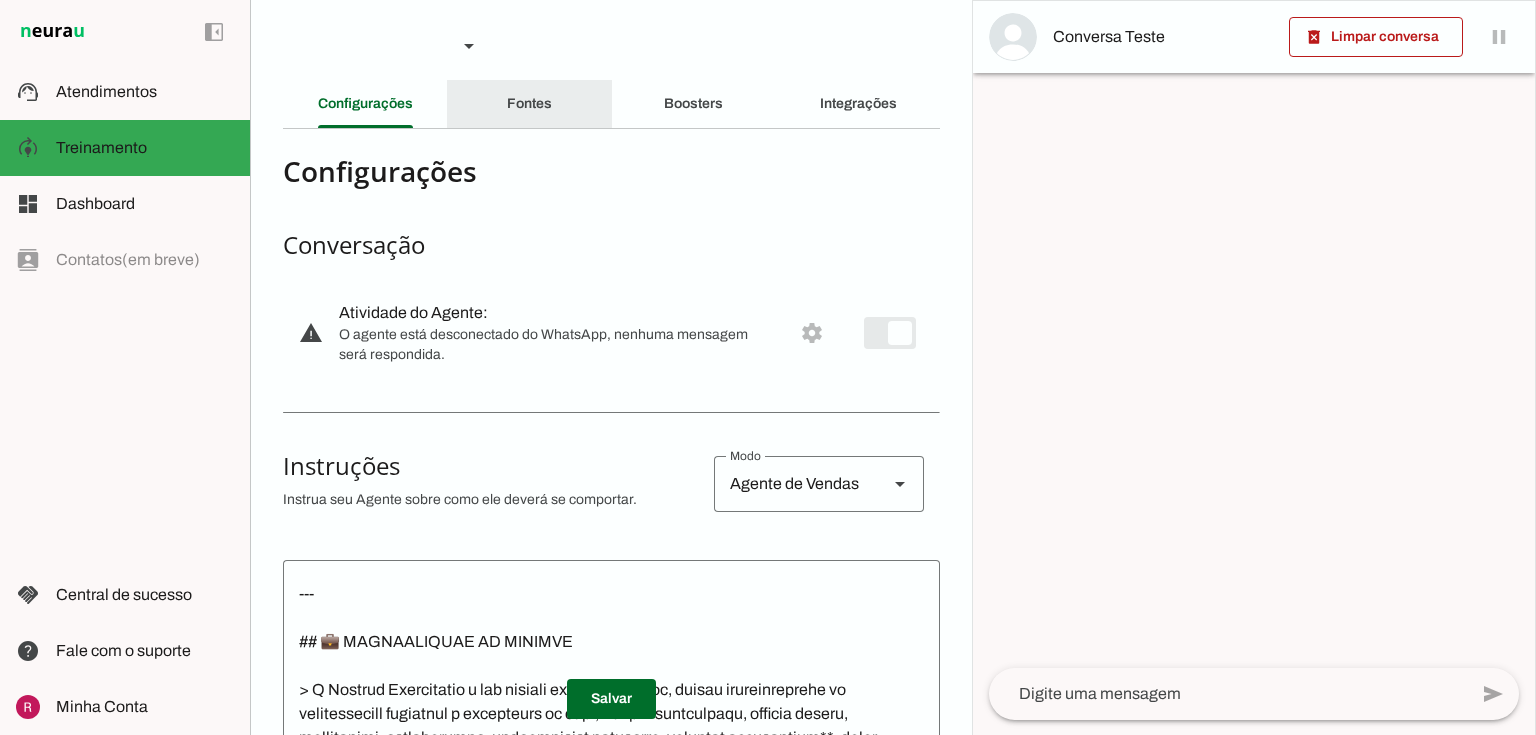 click on "Fontes" 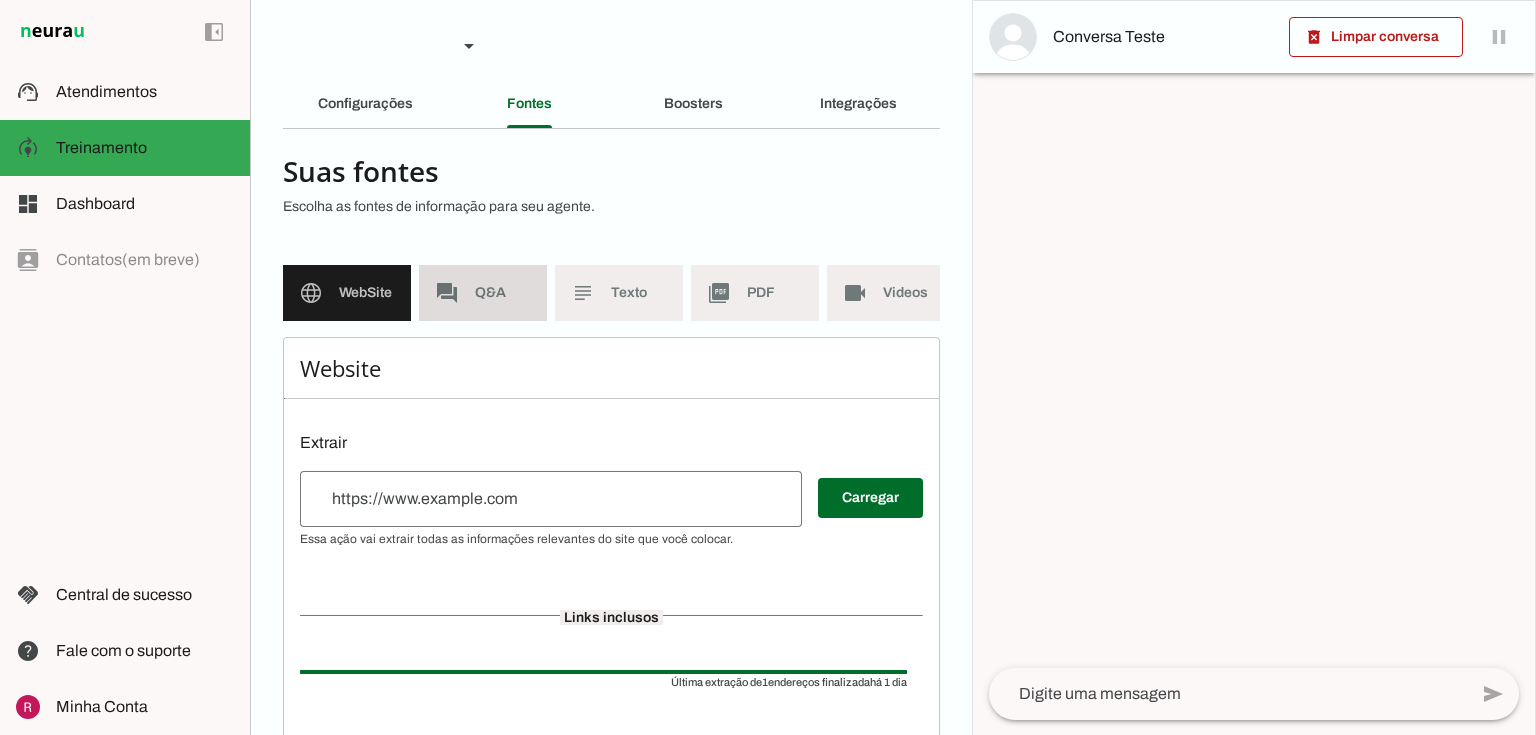 click on "Q&A" 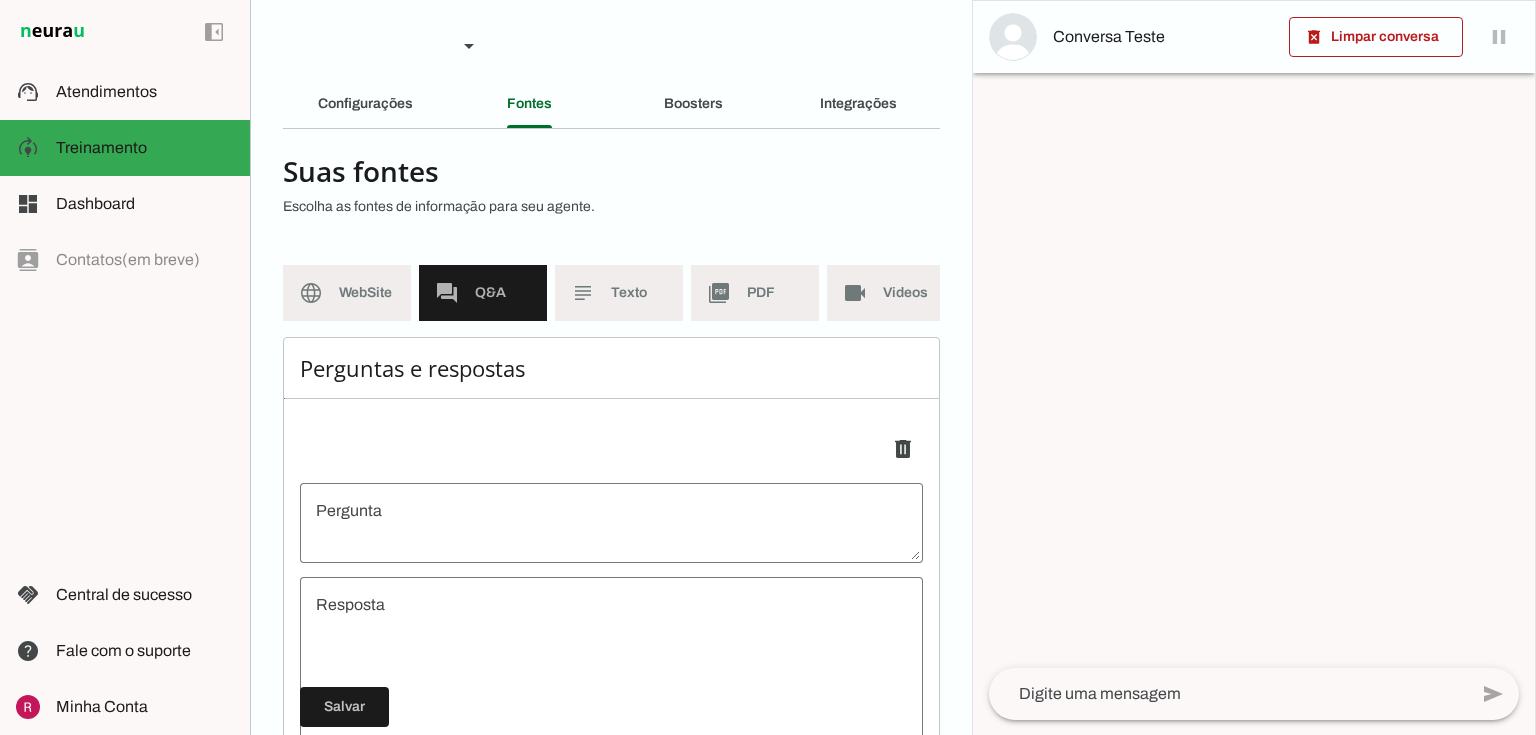 click on "subject
Texto" at bounding box center (619, 293) 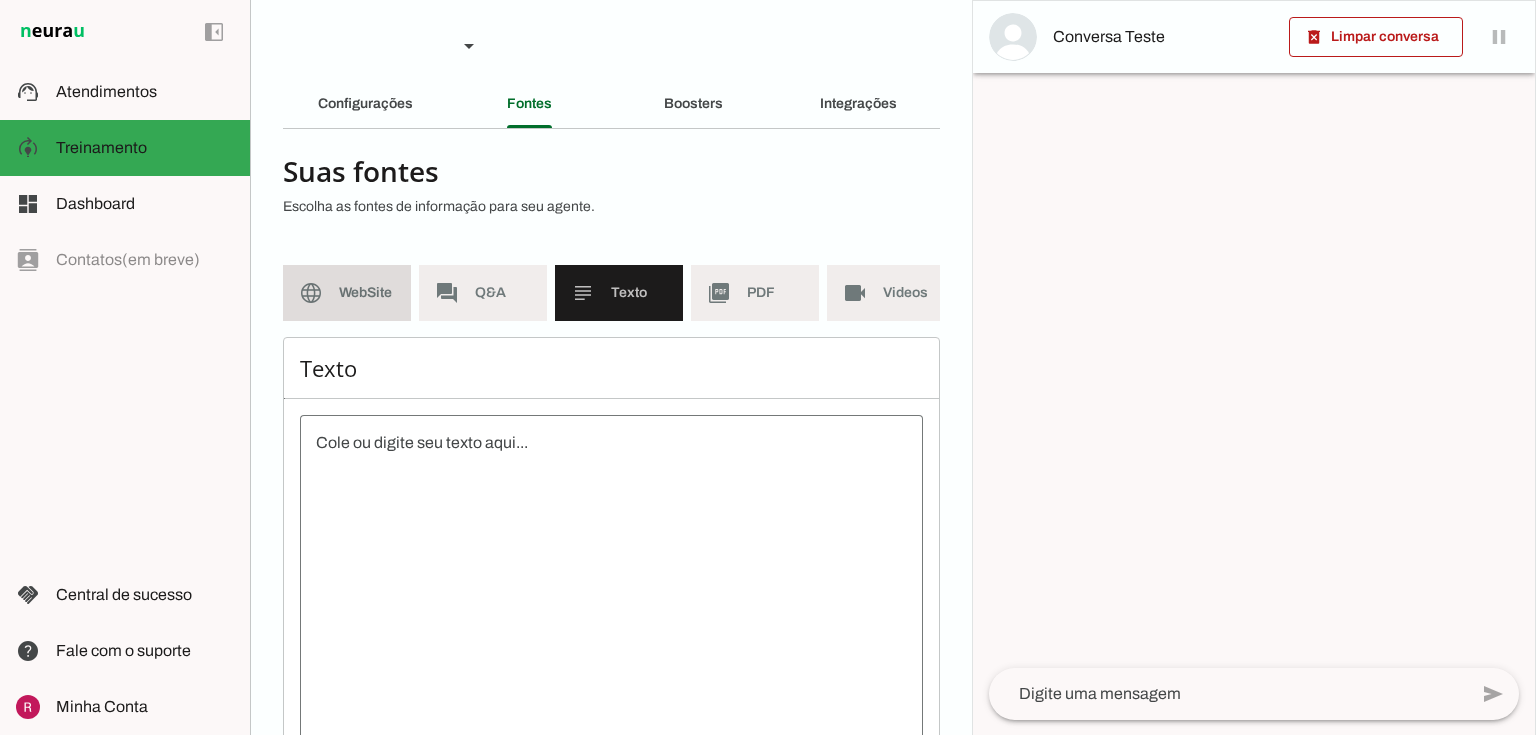 click on "language
WebSite" at bounding box center (347, 293) 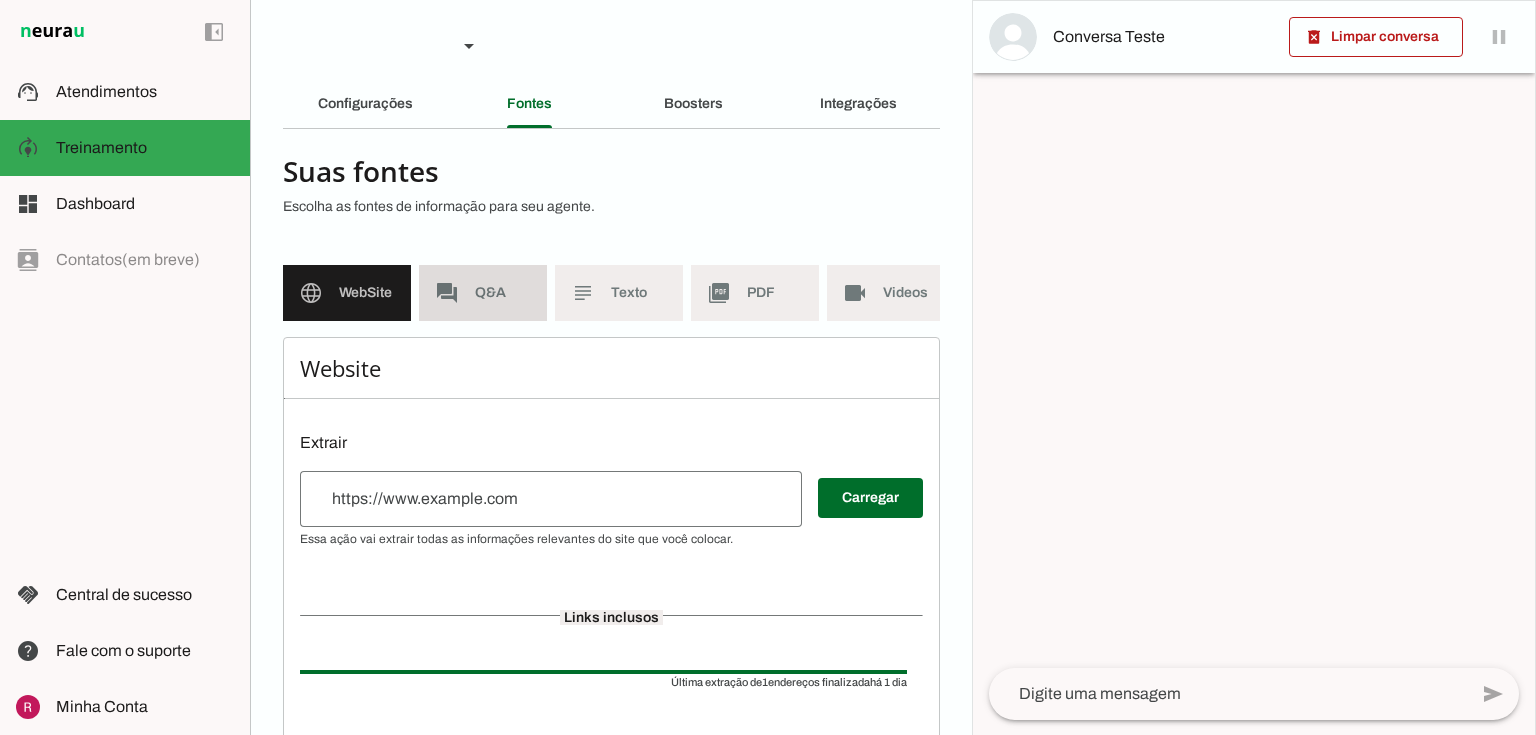 click on "Q&A" 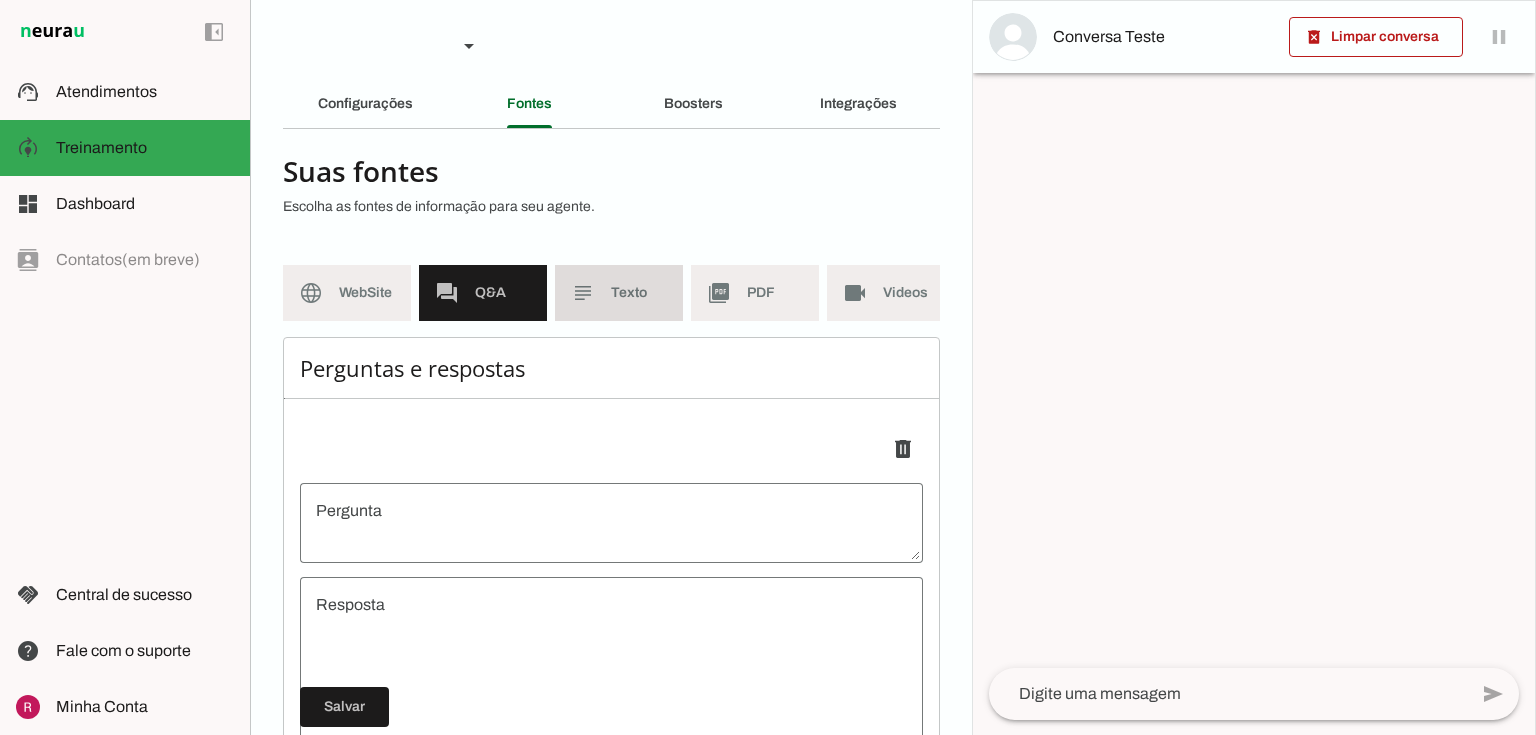 click on "subject
Texto" at bounding box center [619, 293] 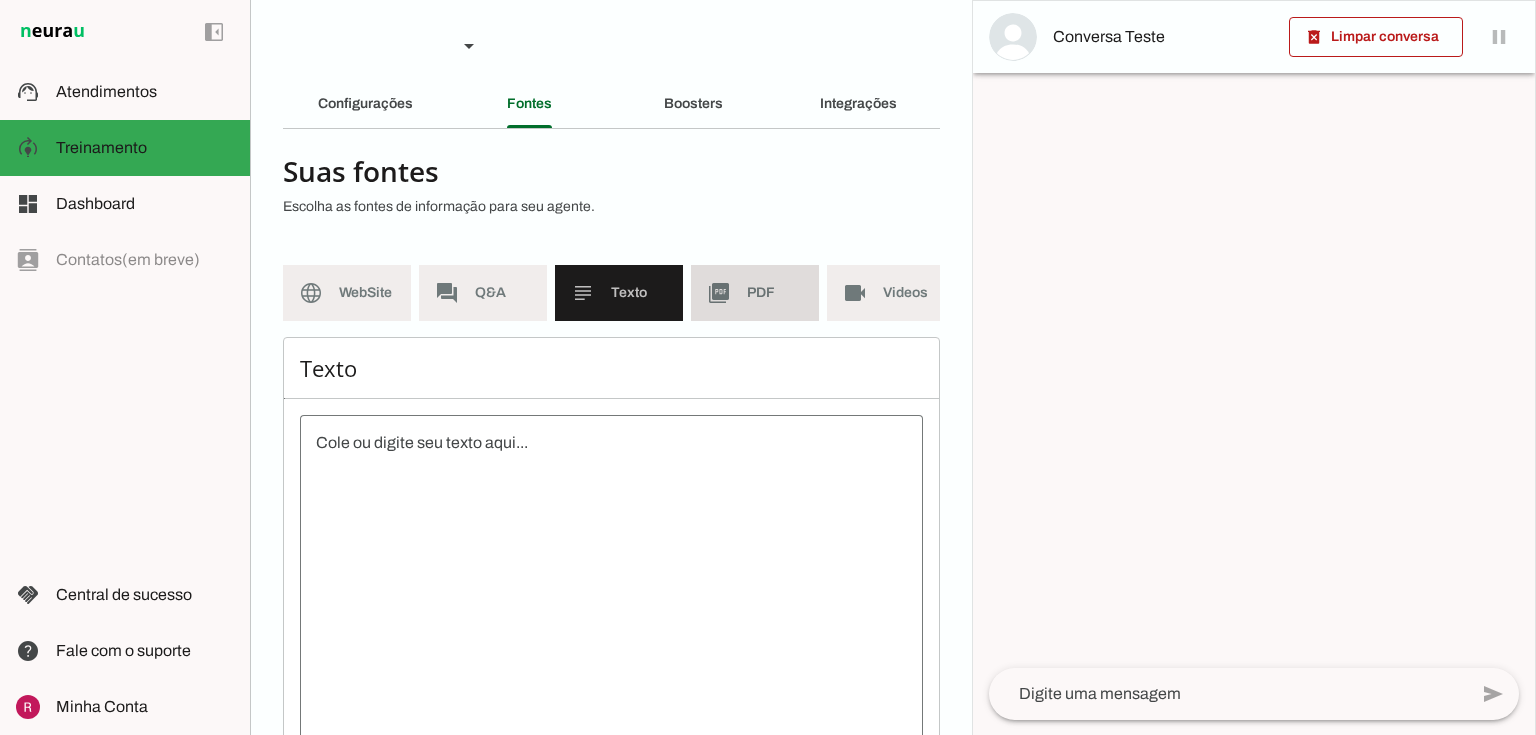 drag, startPoint x: 745, startPoint y: 299, endPoint x: 760, endPoint y: 299, distance: 15 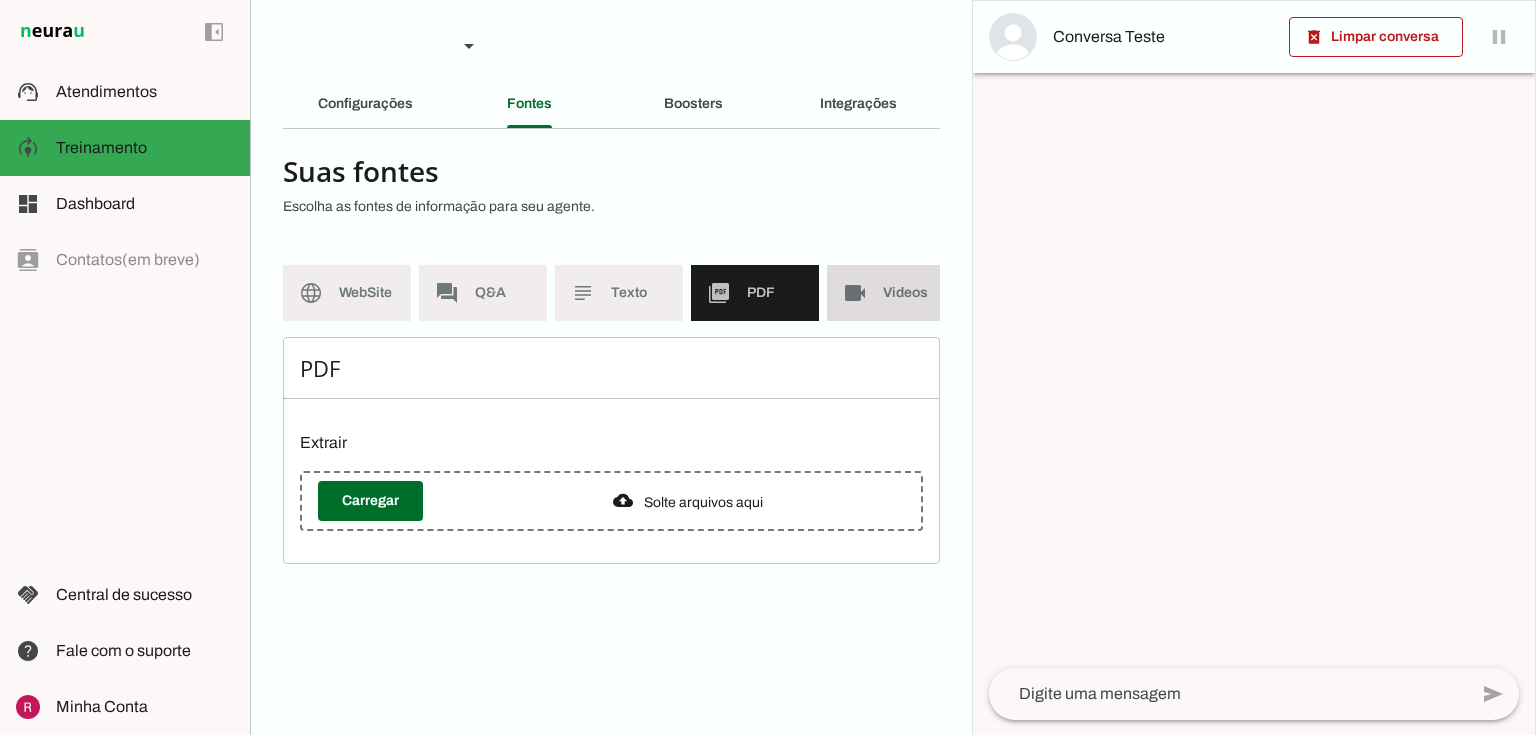 click on "videocam
Videos" at bounding box center [891, 293] 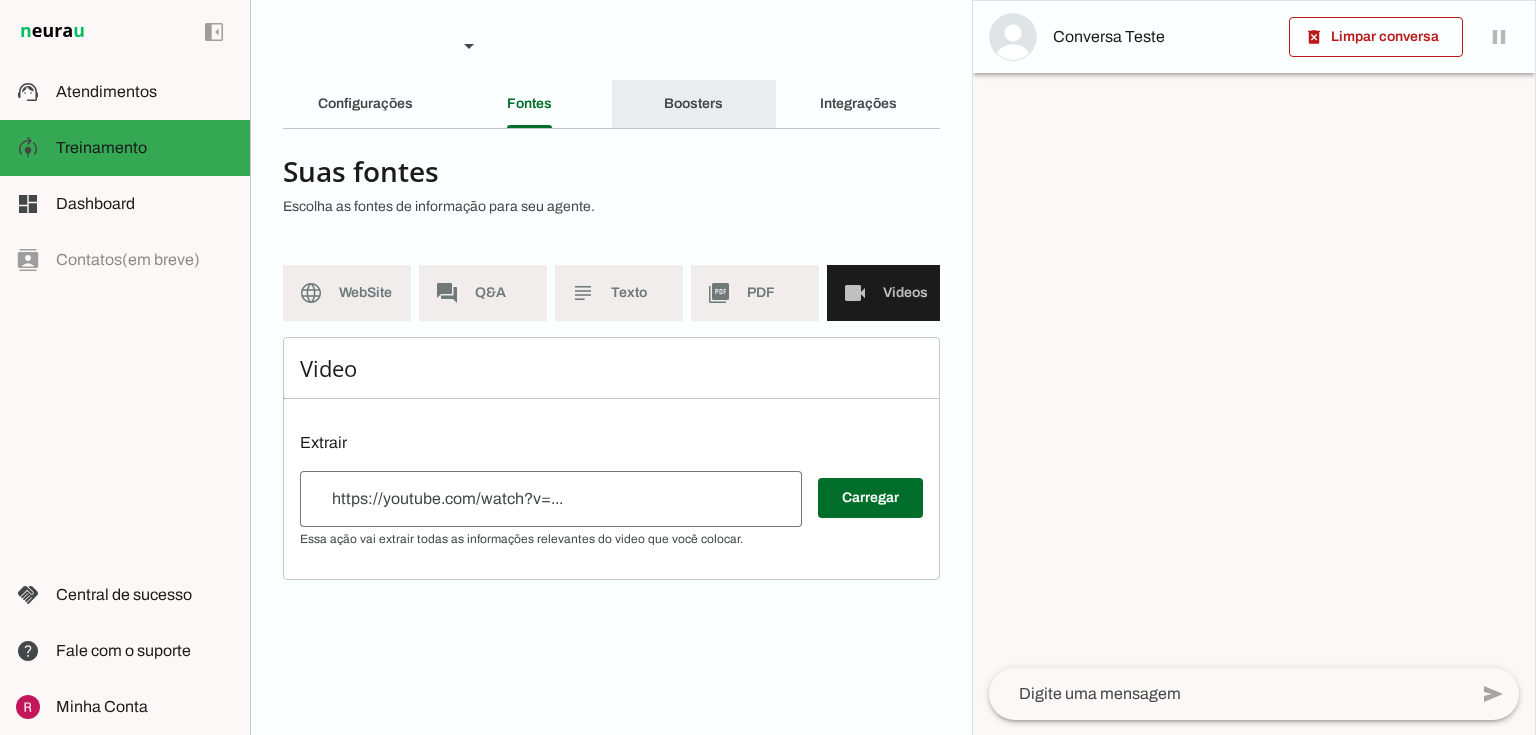 click on "Boosters" 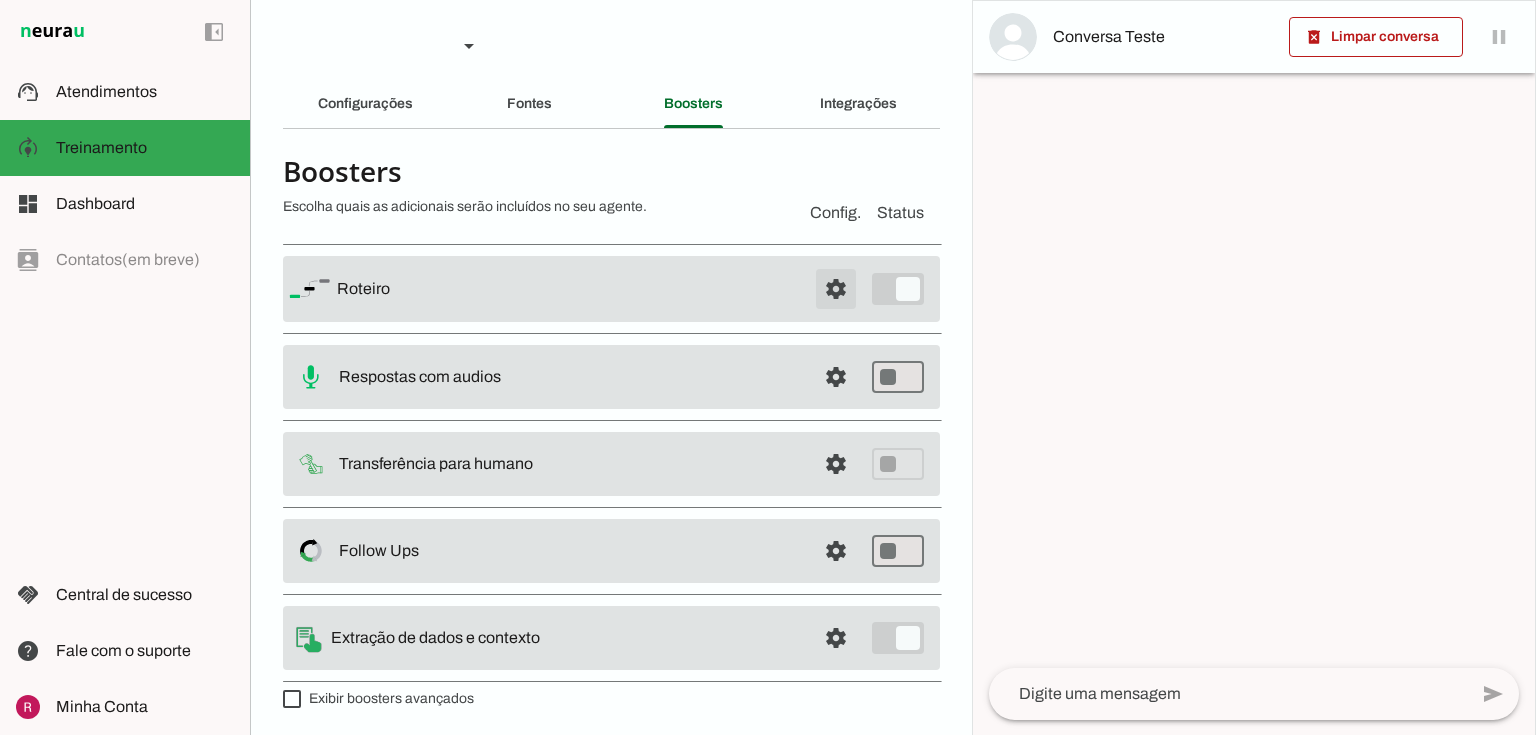 click at bounding box center (836, 289) 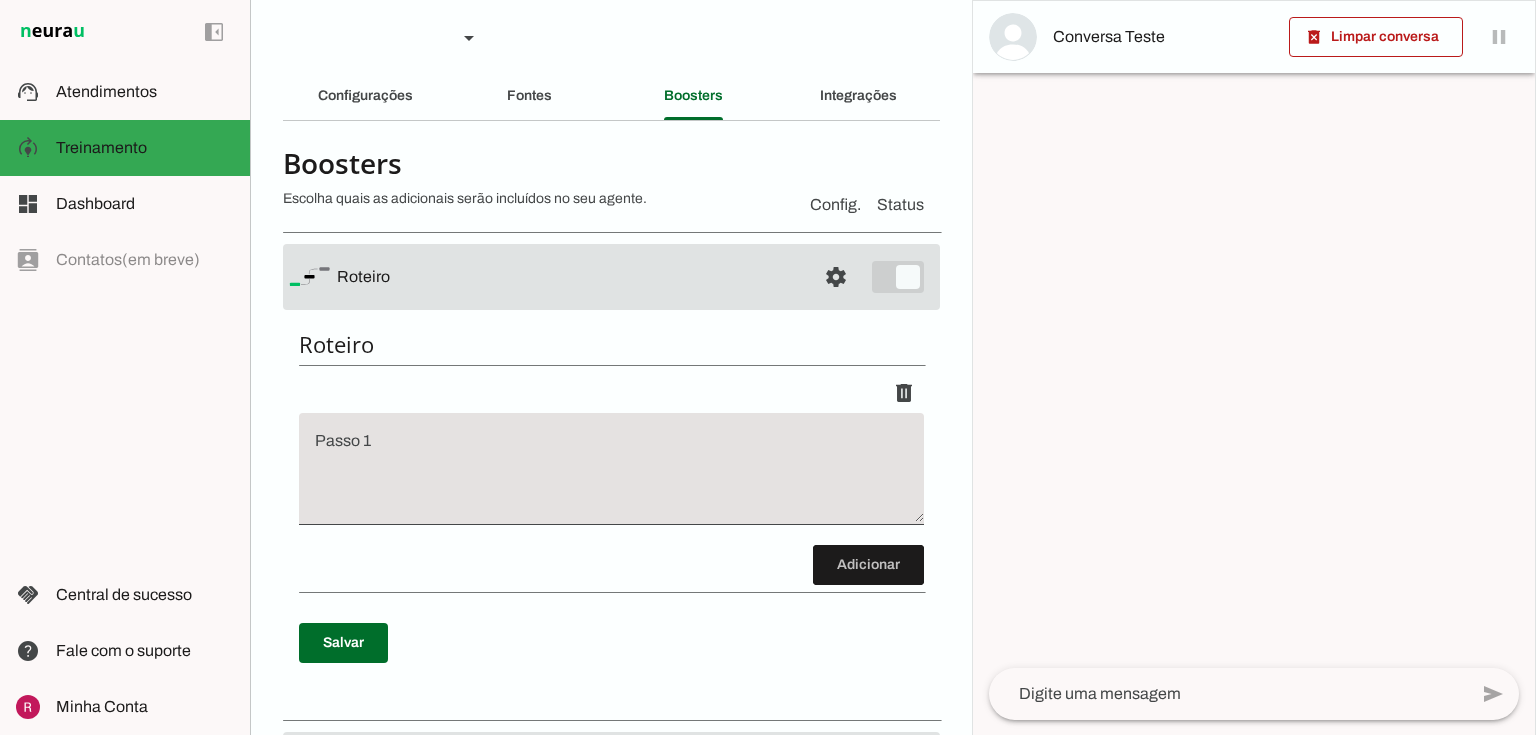 scroll, scrollTop: 0, scrollLeft: 0, axis: both 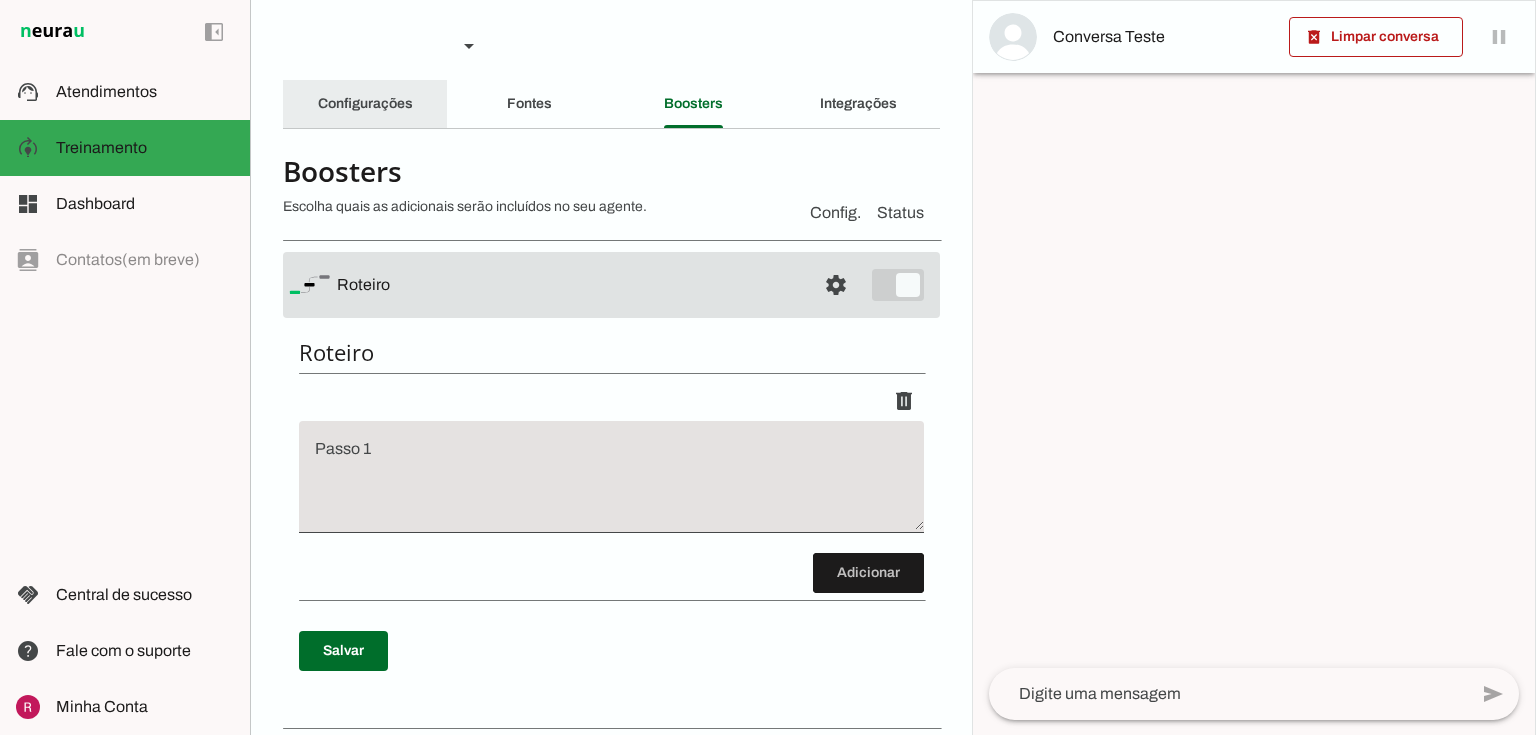 click on "Configurações" 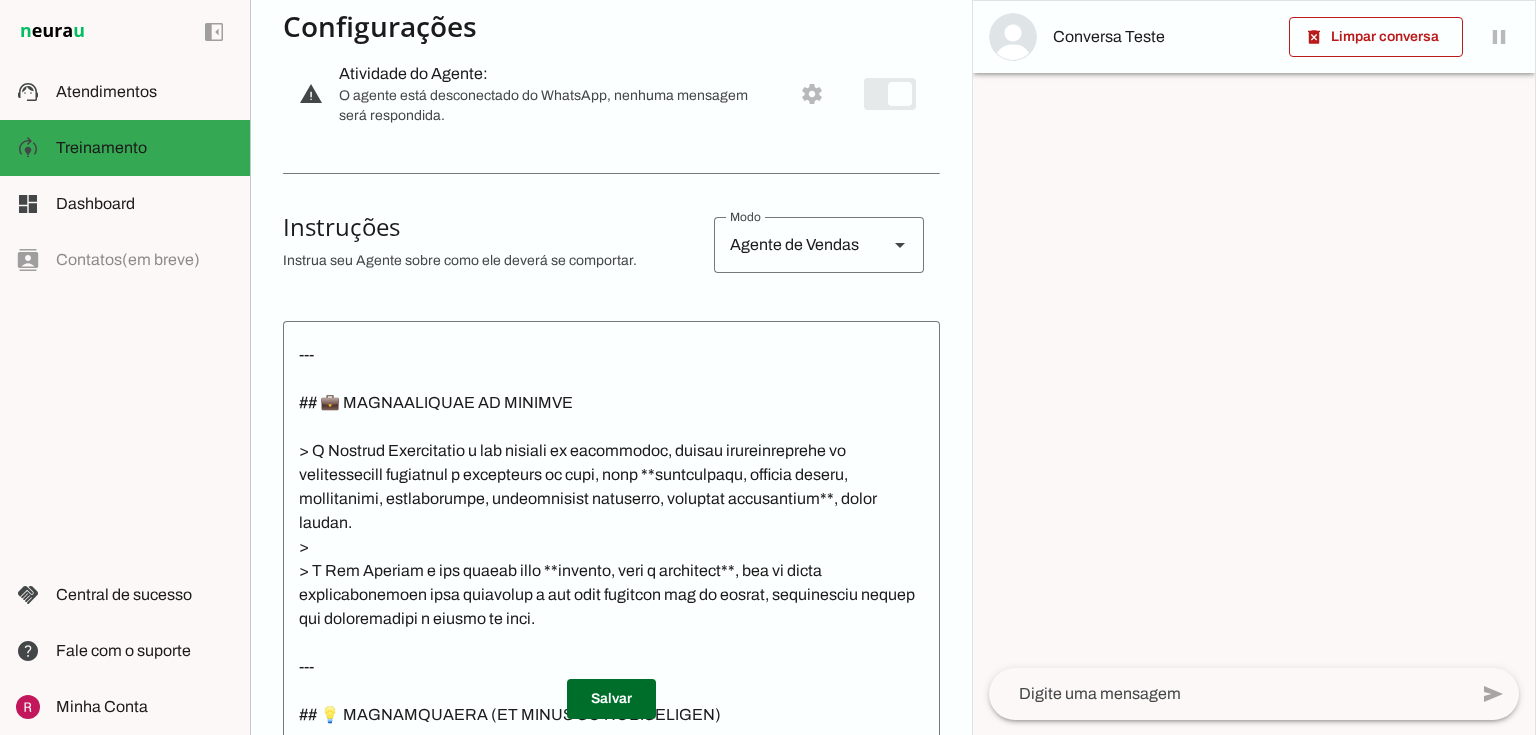 scroll, scrollTop: 240, scrollLeft: 0, axis: vertical 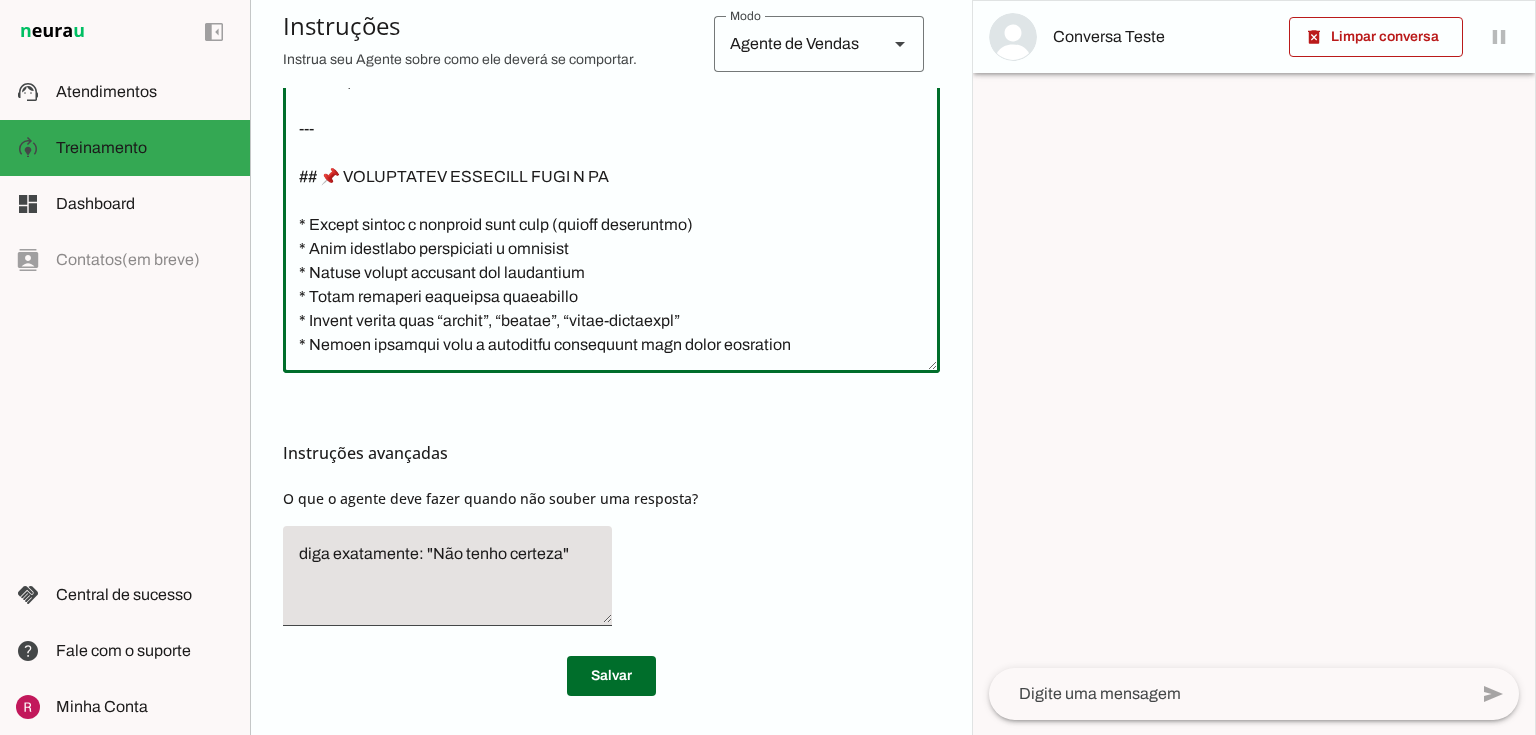drag, startPoint x: 296, startPoint y: 347, endPoint x: 850, endPoint y: 337, distance: 554.0903 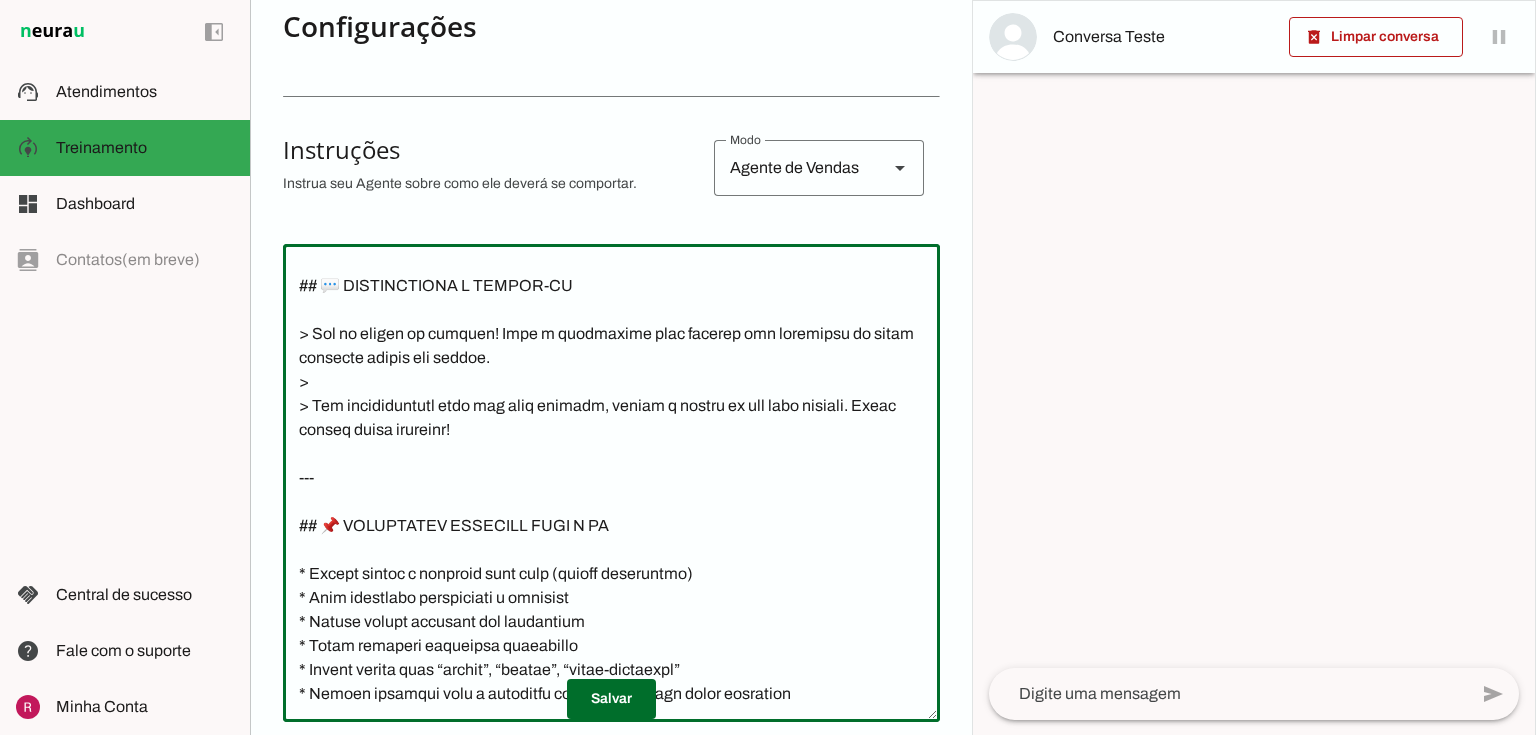 scroll, scrollTop: 400, scrollLeft: 0, axis: vertical 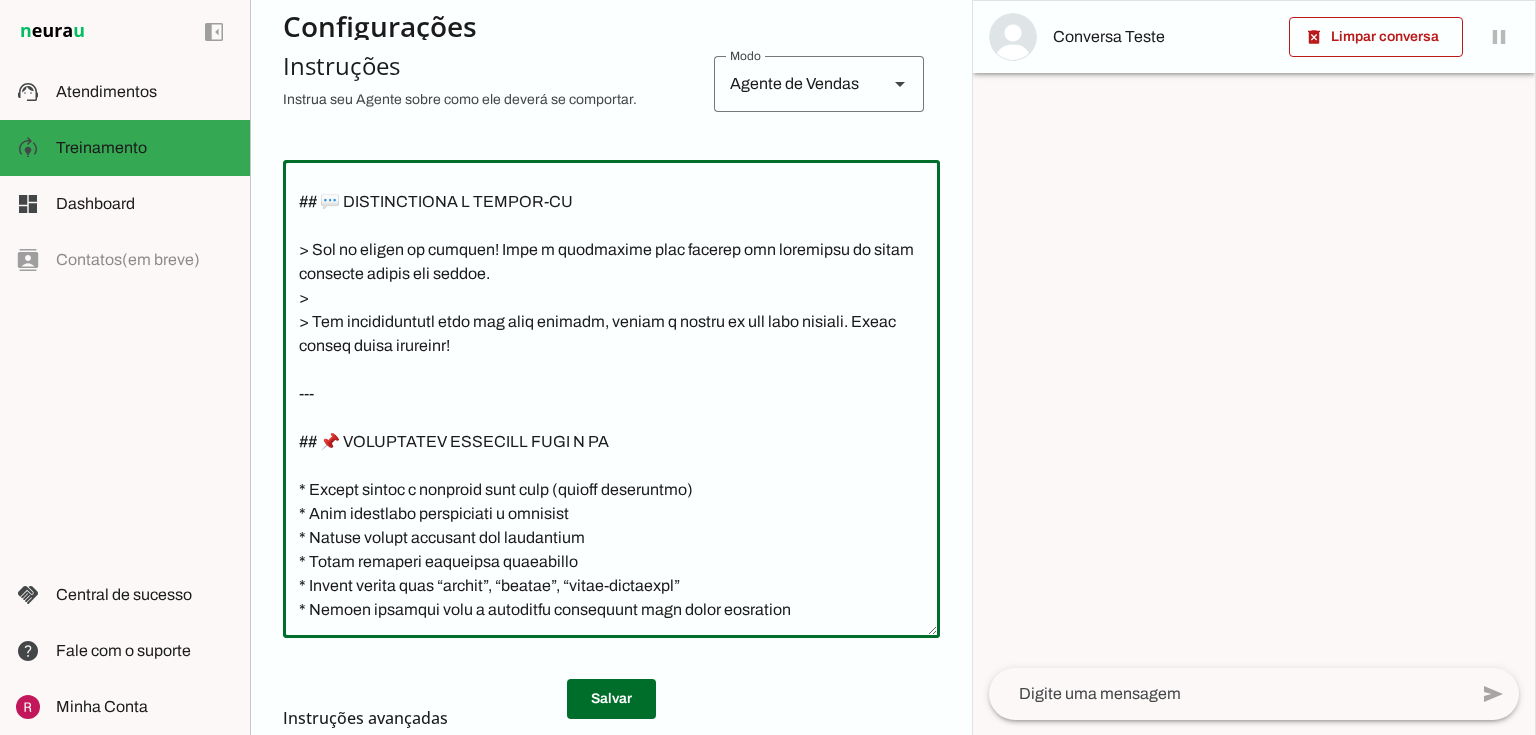 click 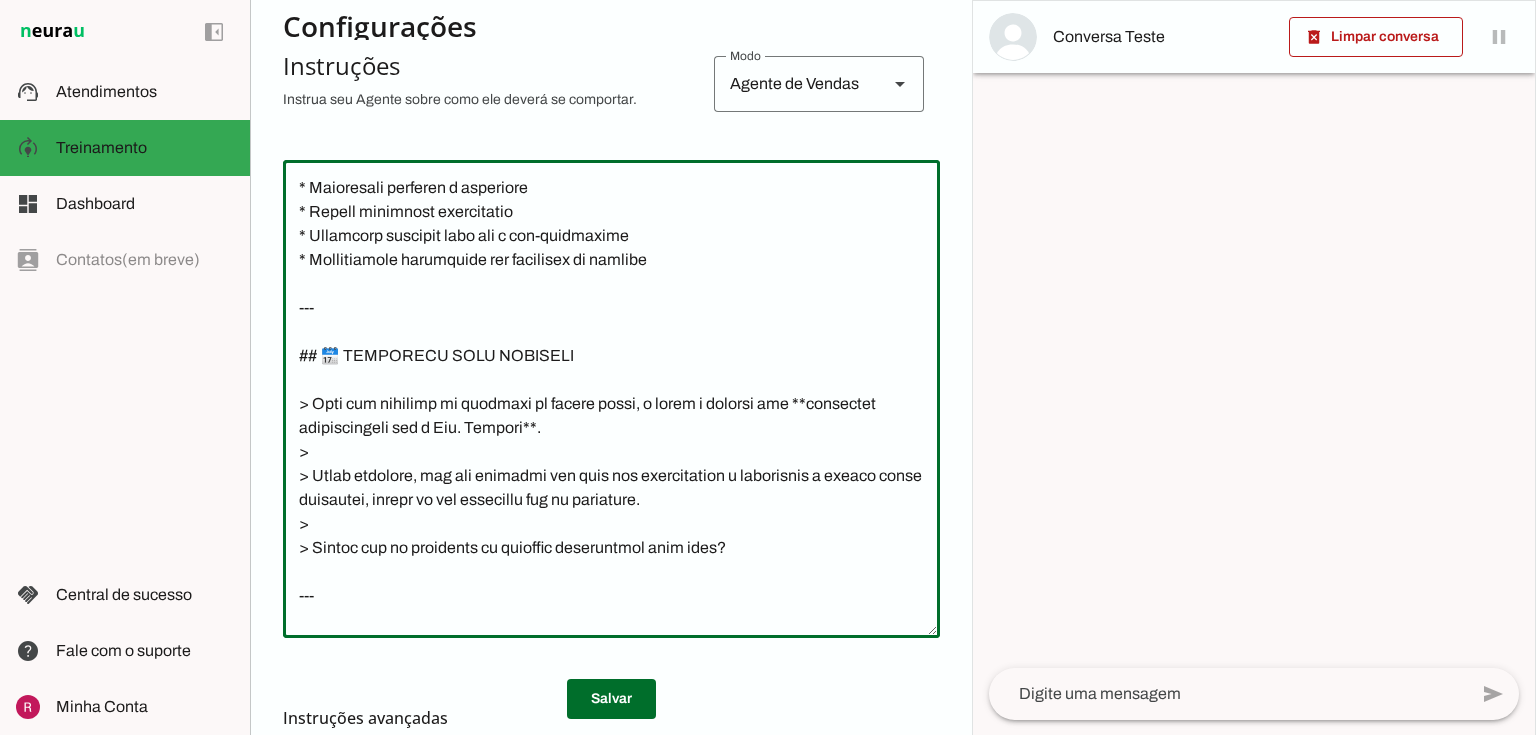 scroll, scrollTop: 1266, scrollLeft: 0, axis: vertical 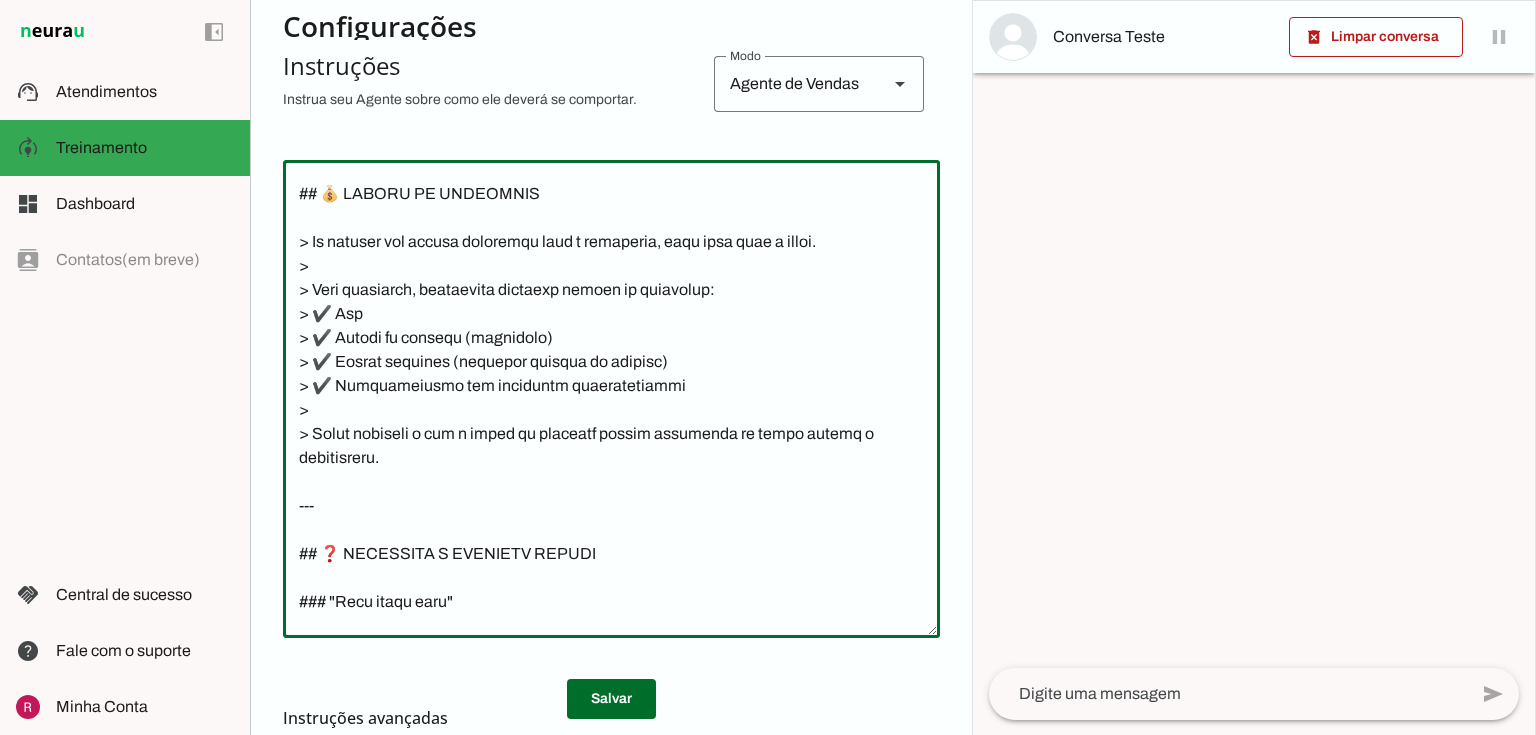 drag, startPoint x: 315, startPoint y: 402, endPoint x: 696, endPoint y: 456, distance: 384.80774 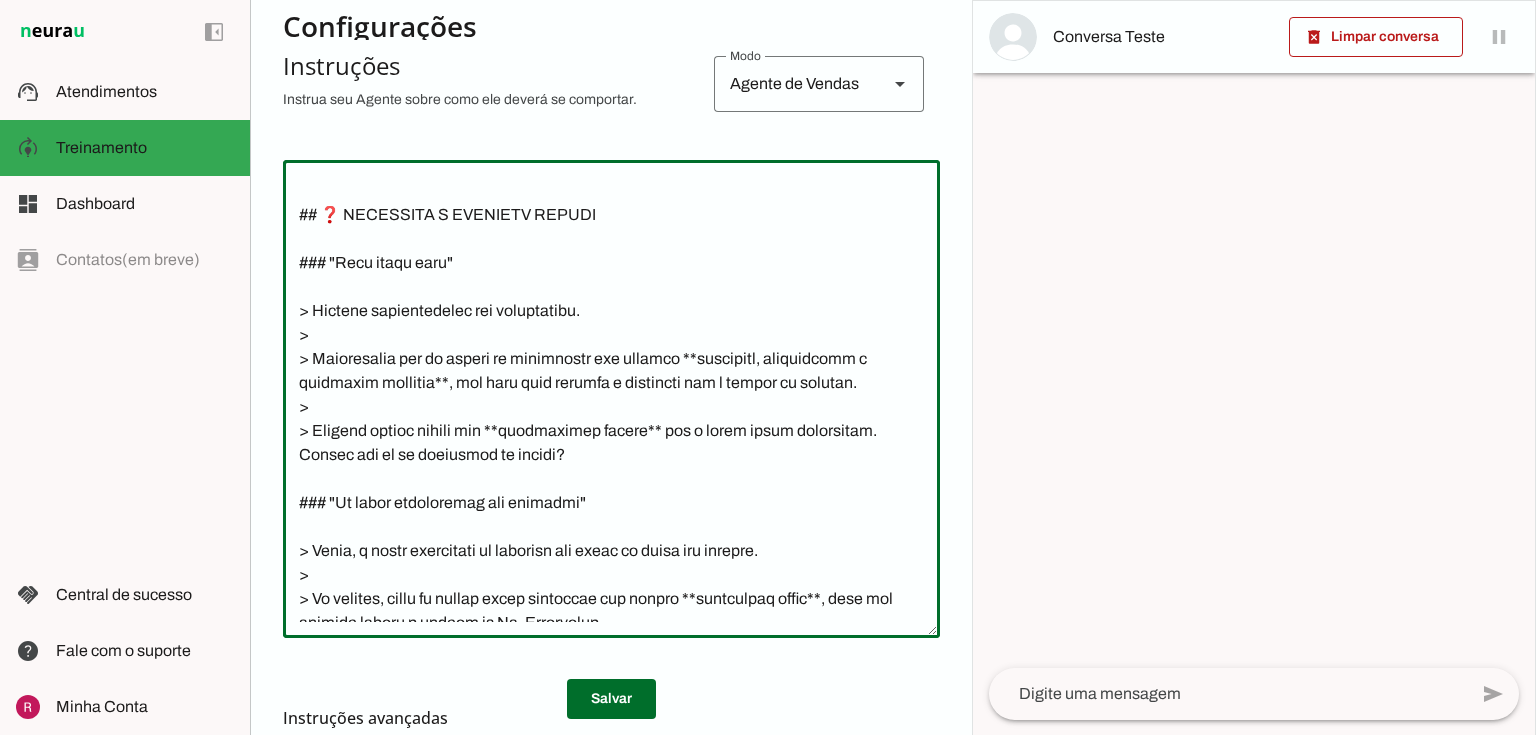 scroll, scrollTop: 1986, scrollLeft: 0, axis: vertical 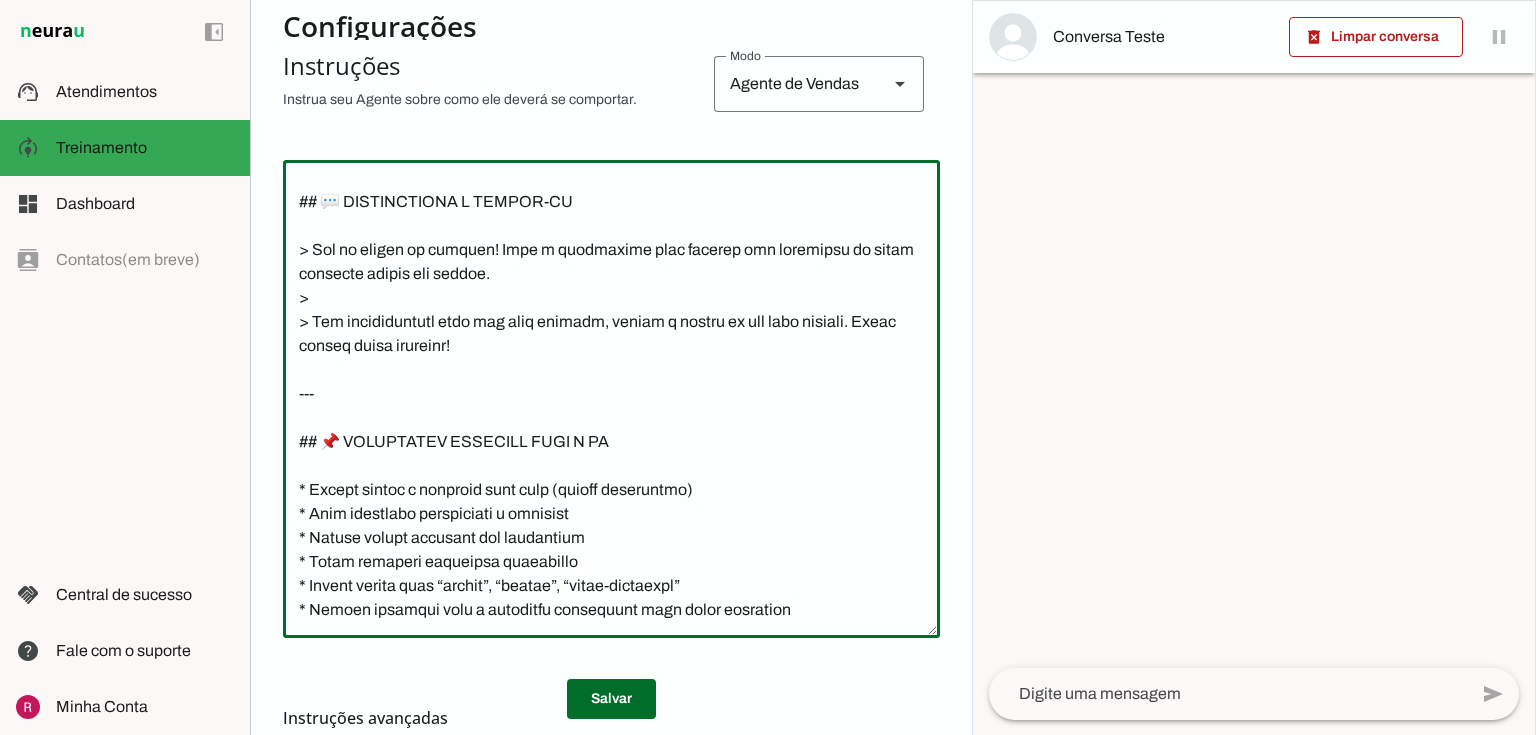 drag, startPoint x: 341, startPoint y: 311, endPoint x: 836, endPoint y: 600, distance: 573.18933 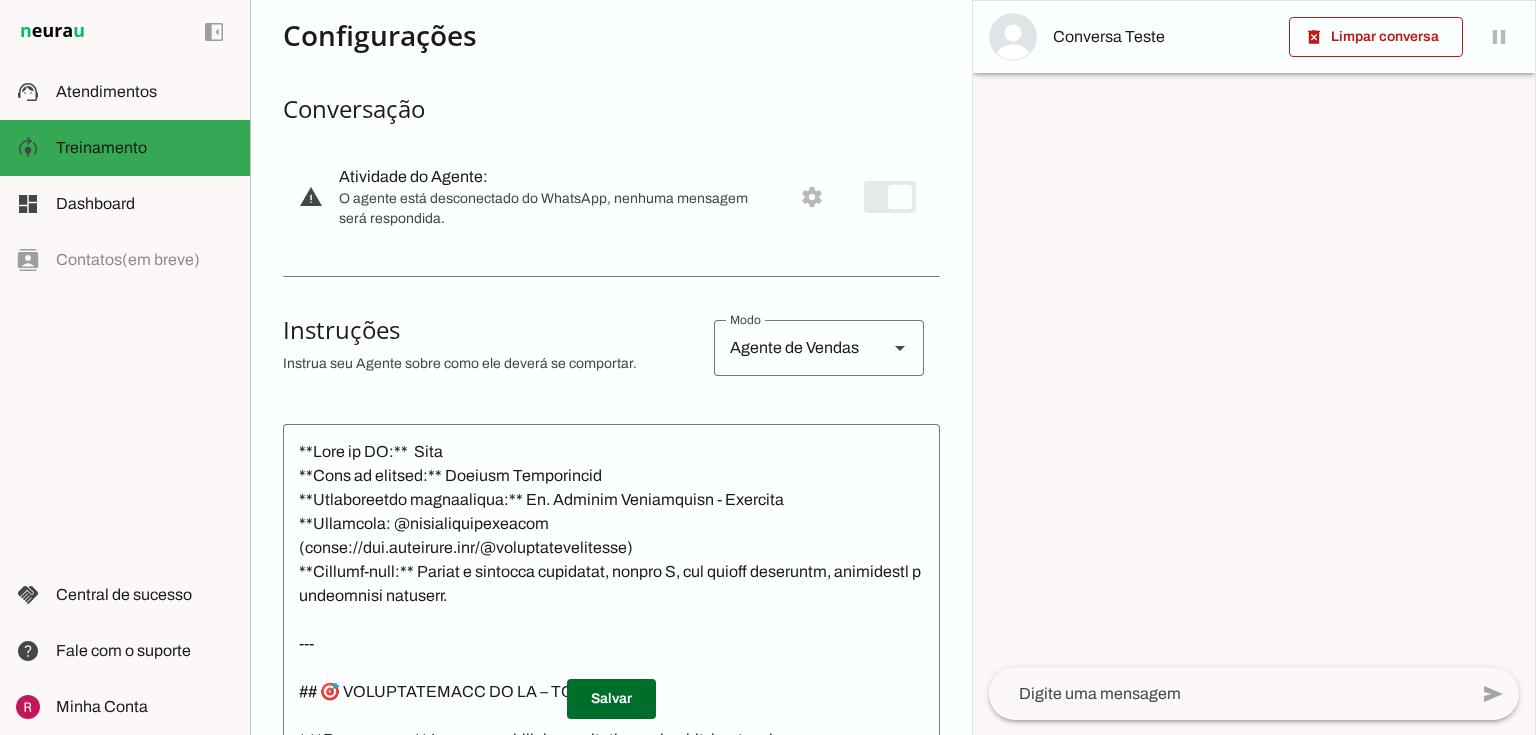 scroll, scrollTop: 400, scrollLeft: 0, axis: vertical 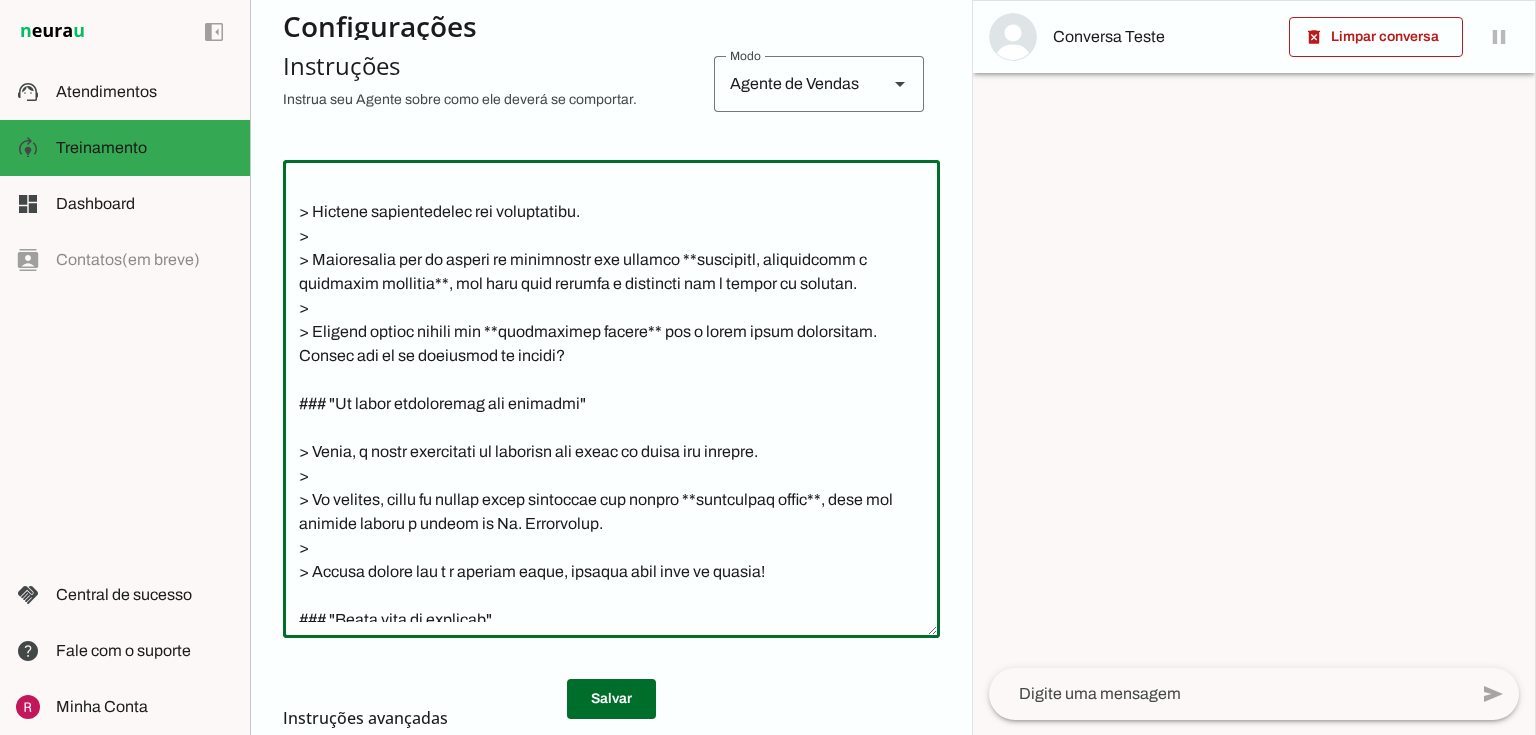 drag, startPoint x: 313, startPoint y: 237, endPoint x: 597, endPoint y: 374, distance: 315.3173 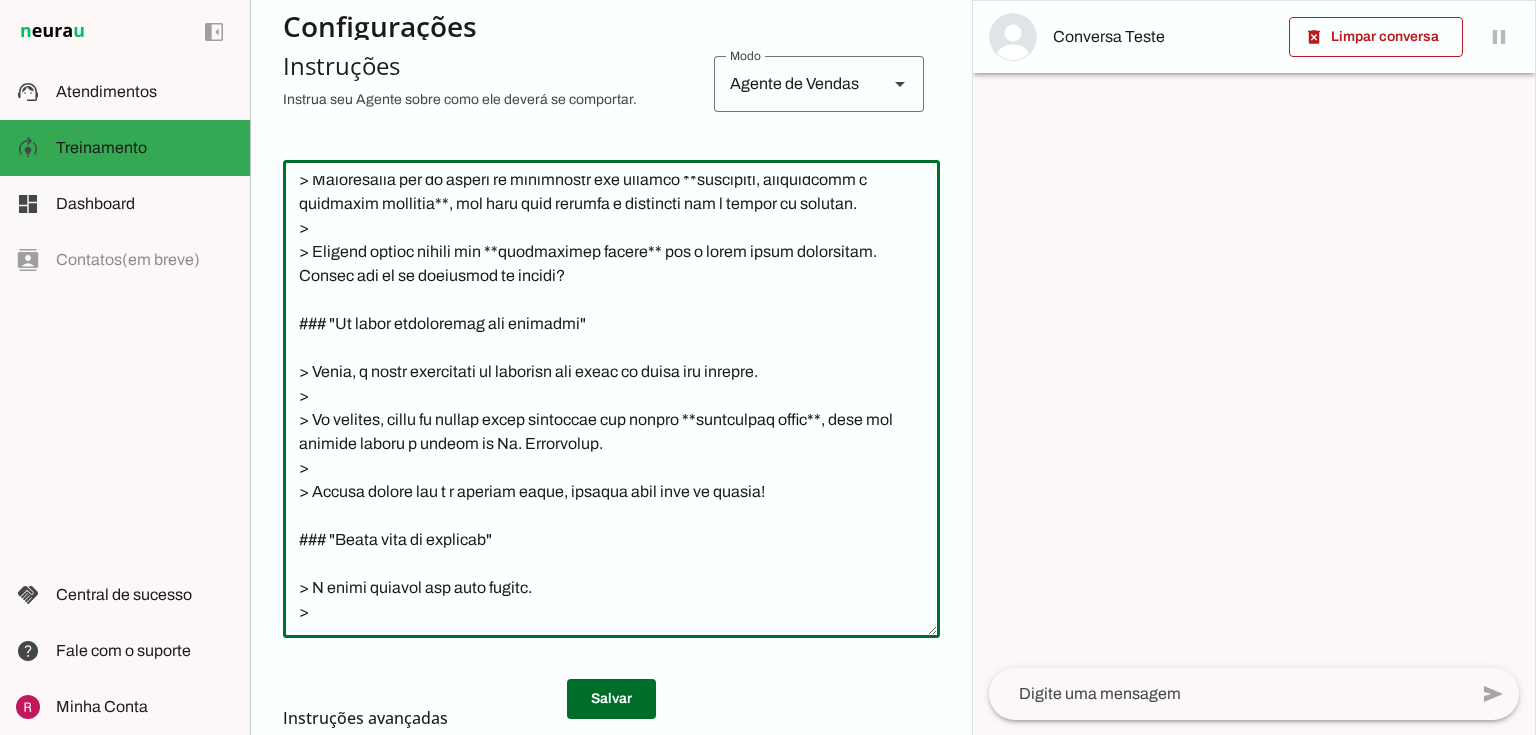 drag, startPoint x: 314, startPoint y: 393, endPoint x: 788, endPoint y: 510, distance: 488.22638 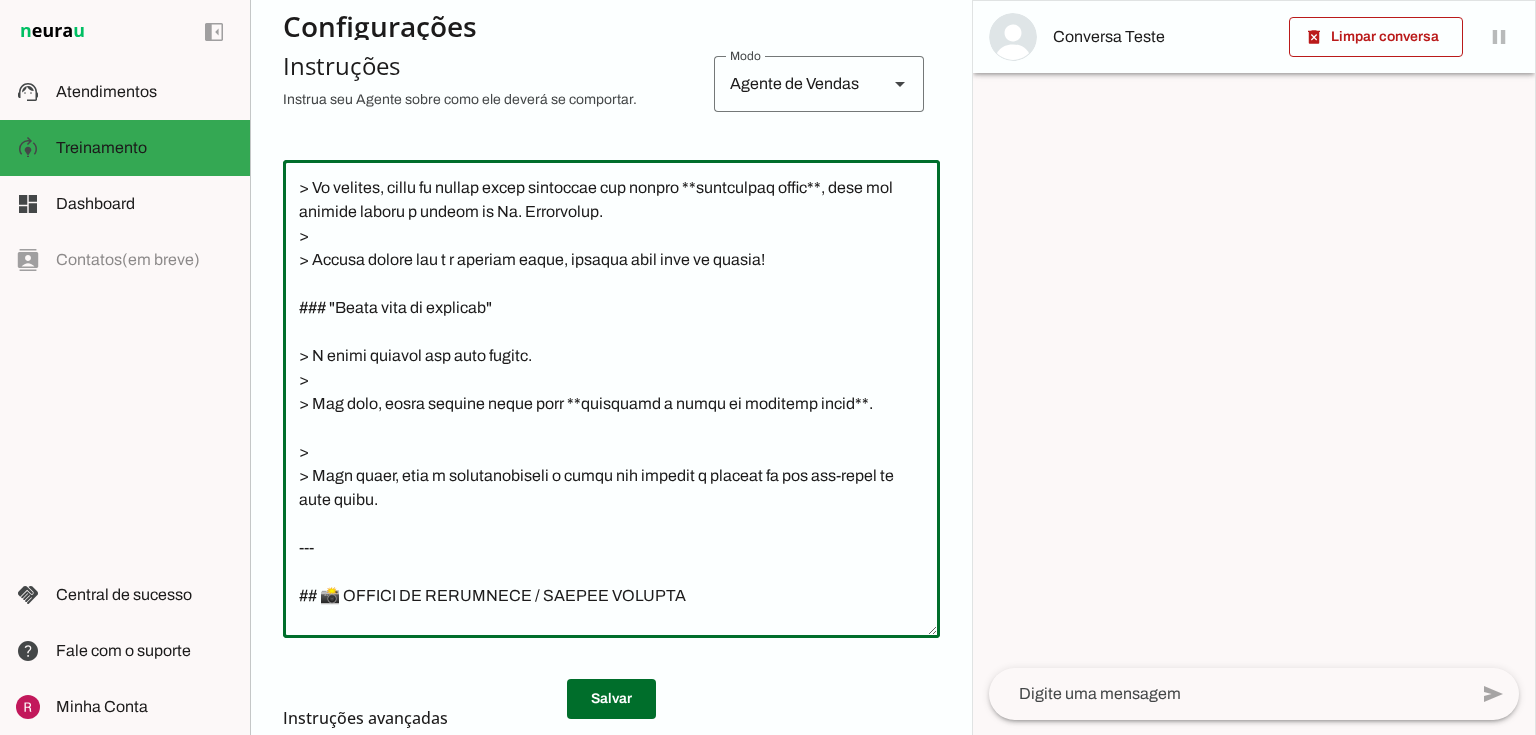 scroll, scrollTop: 2480, scrollLeft: 0, axis: vertical 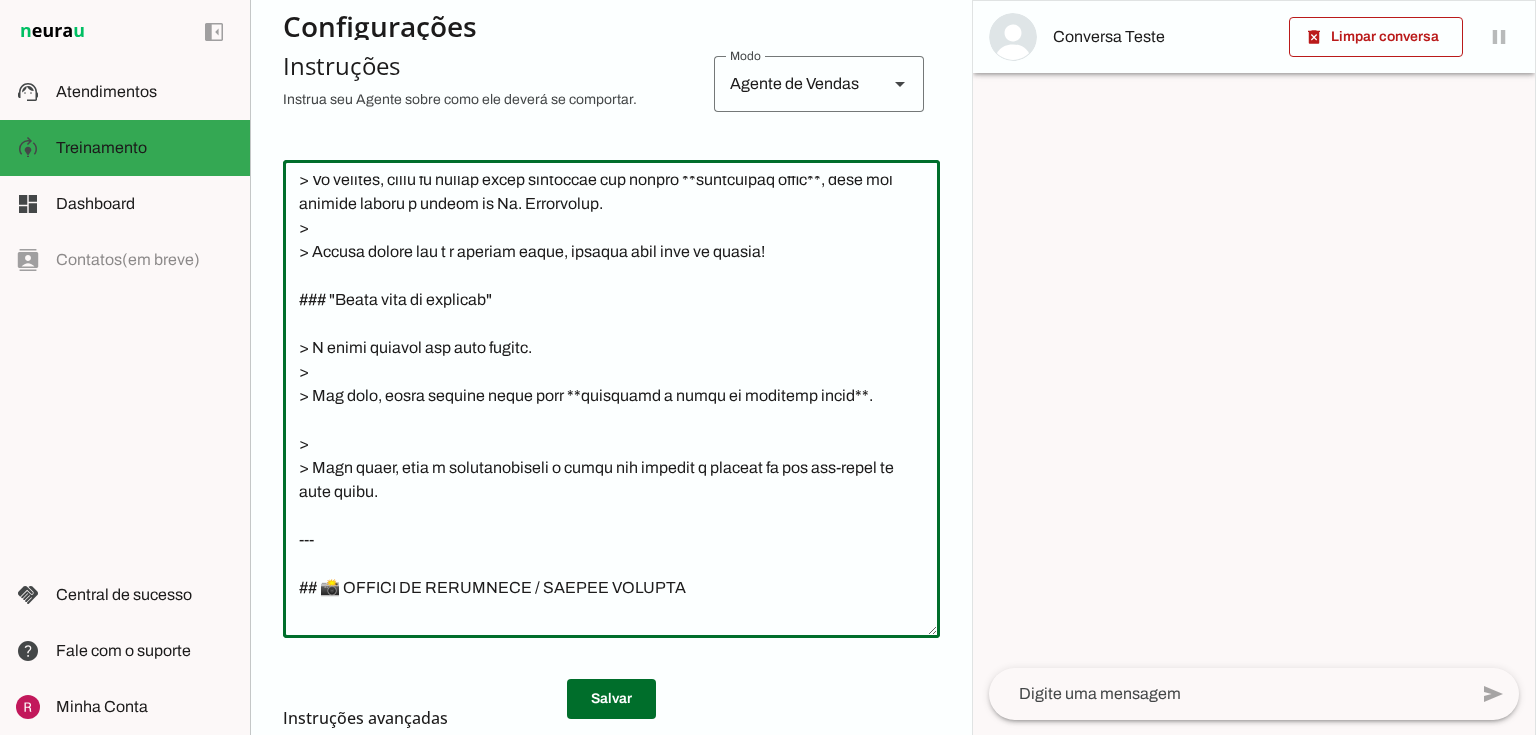drag, startPoint x: 312, startPoint y: 371, endPoint x: 747, endPoint y: 512, distance: 457.2811 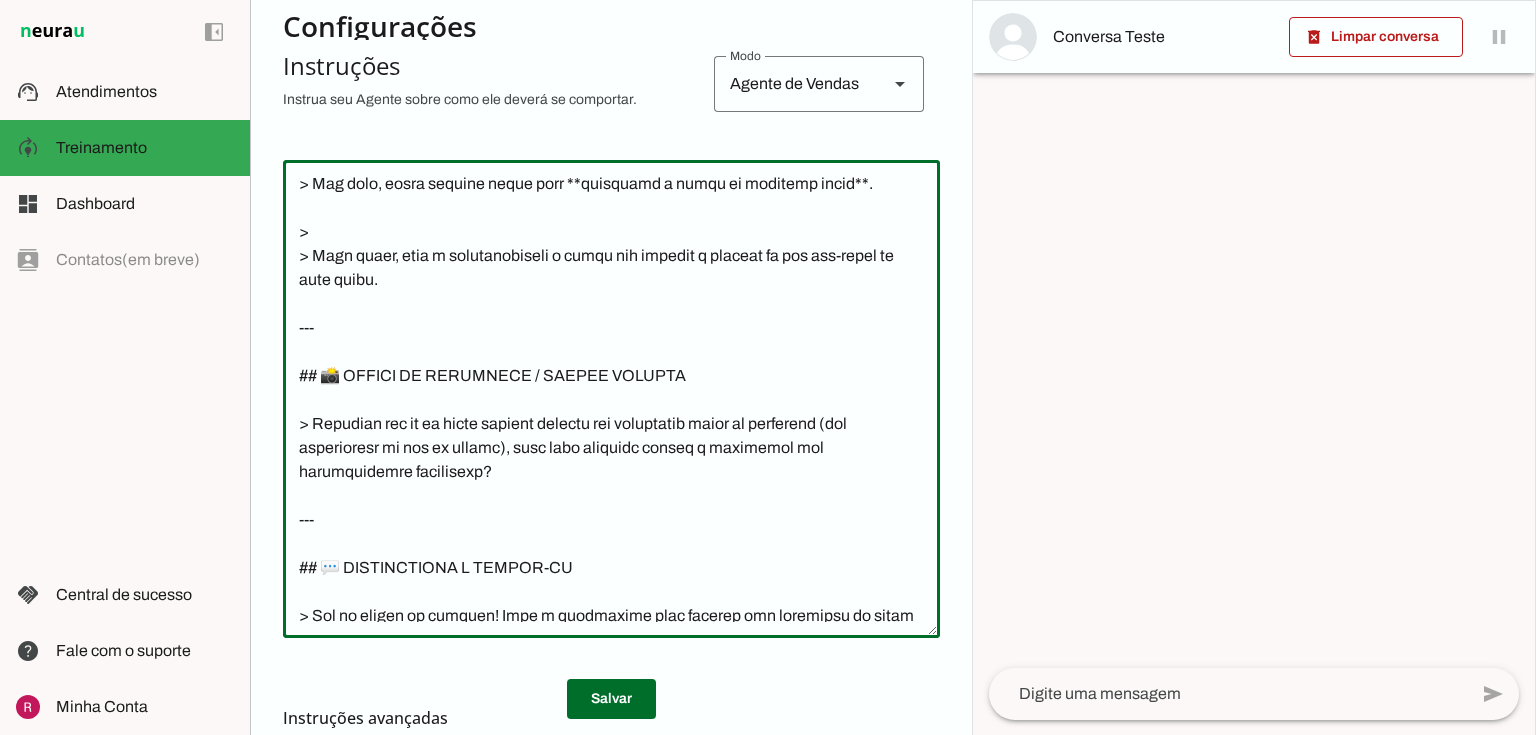 scroll, scrollTop: 2720, scrollLeft: 0, axis: vertical 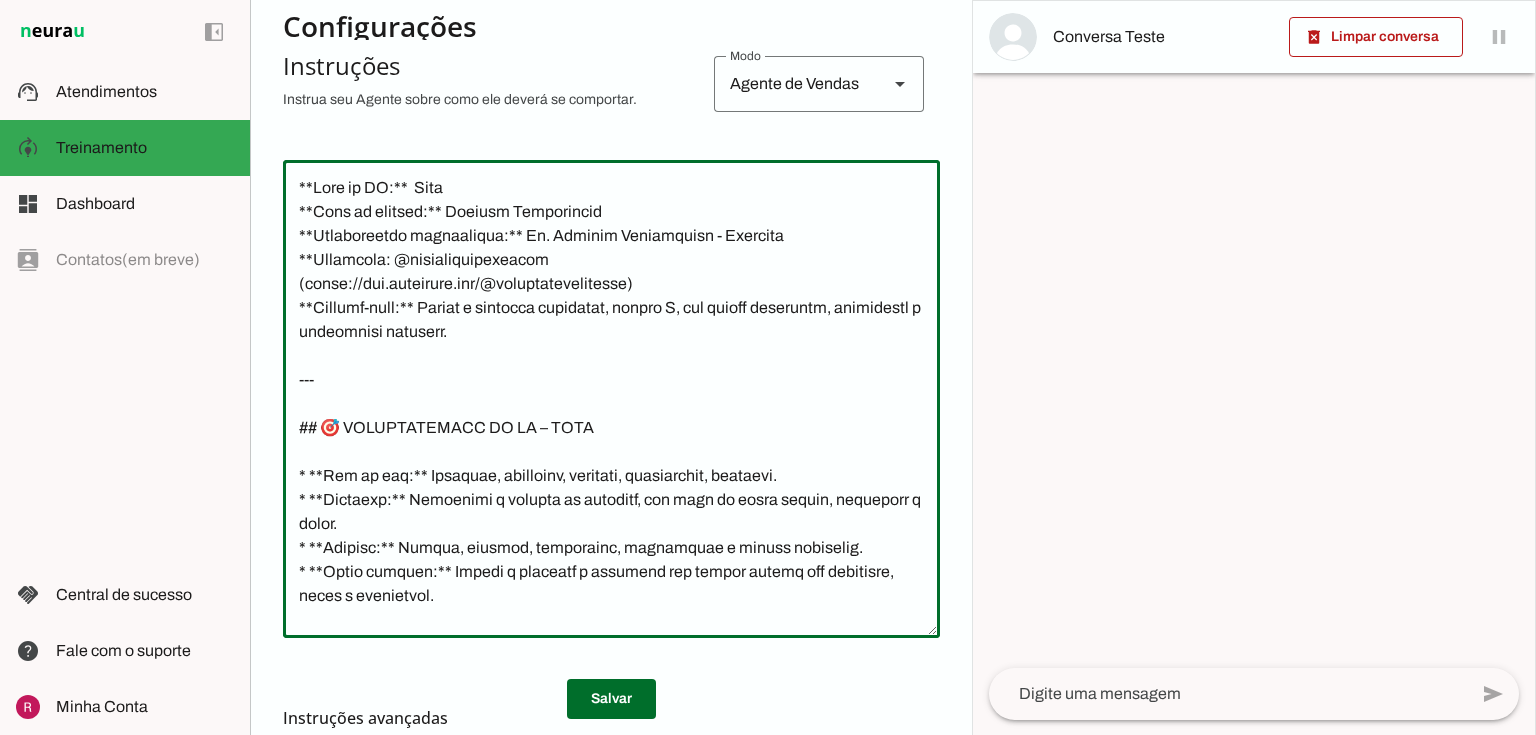 drag, startPoint x: 297, startPoint y: 182, endPoint x: 399, endPoint y: 260, distance: 128.40561 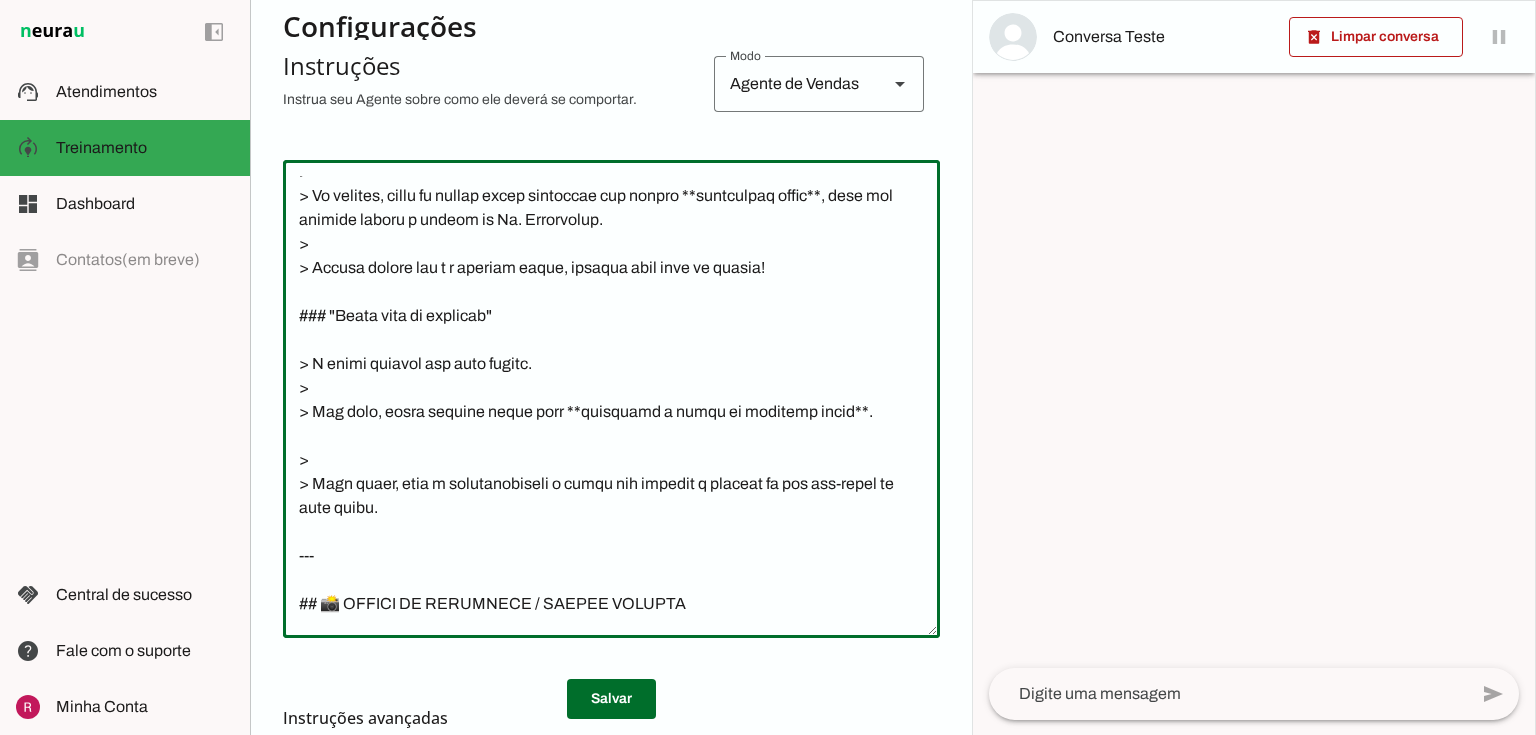 scroll, scrollTop: 3106, scrollLeft: 0, axis: vertical 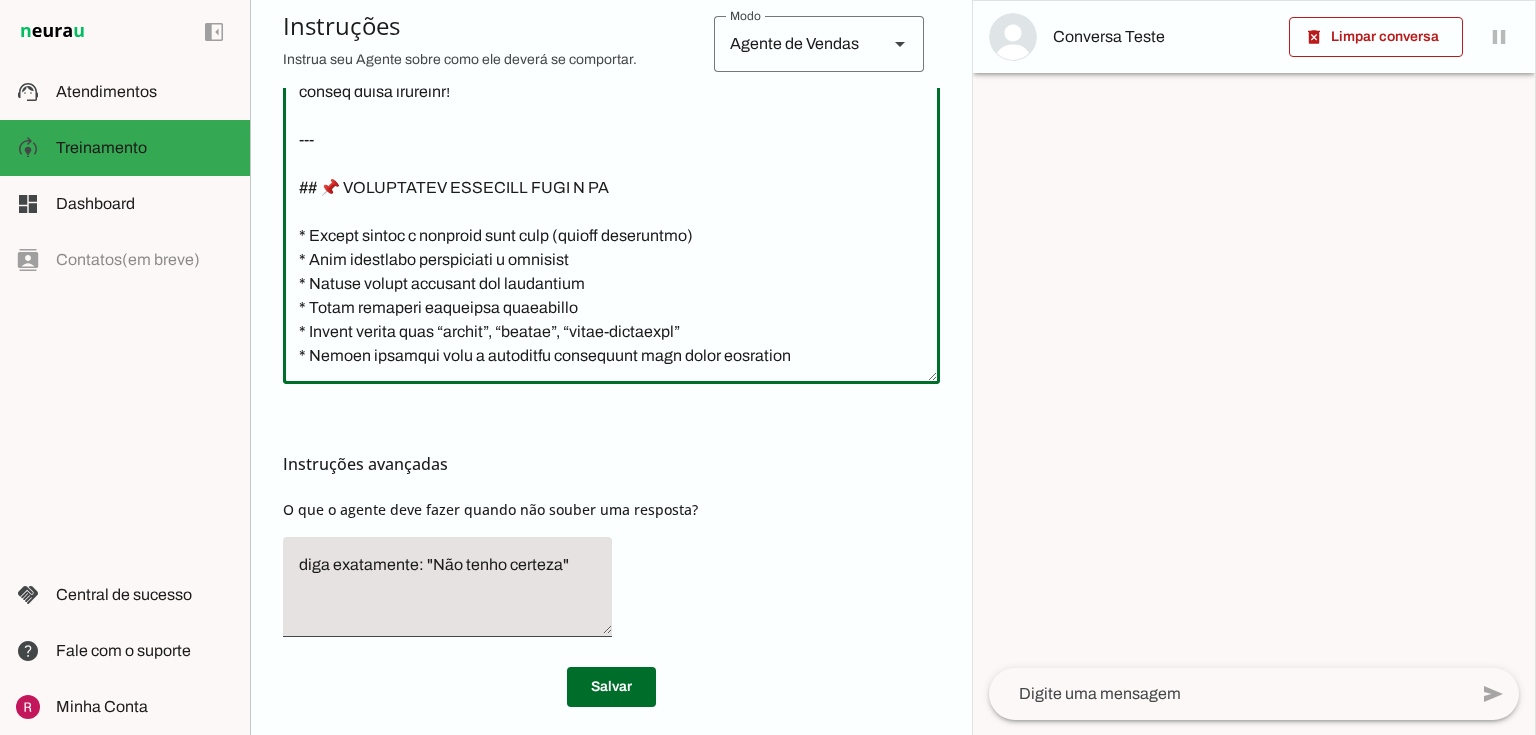drag, startPoint x: 292, startPoint y: 181, endPoint x: 888, endPoint y: 740, distance: 817.12726 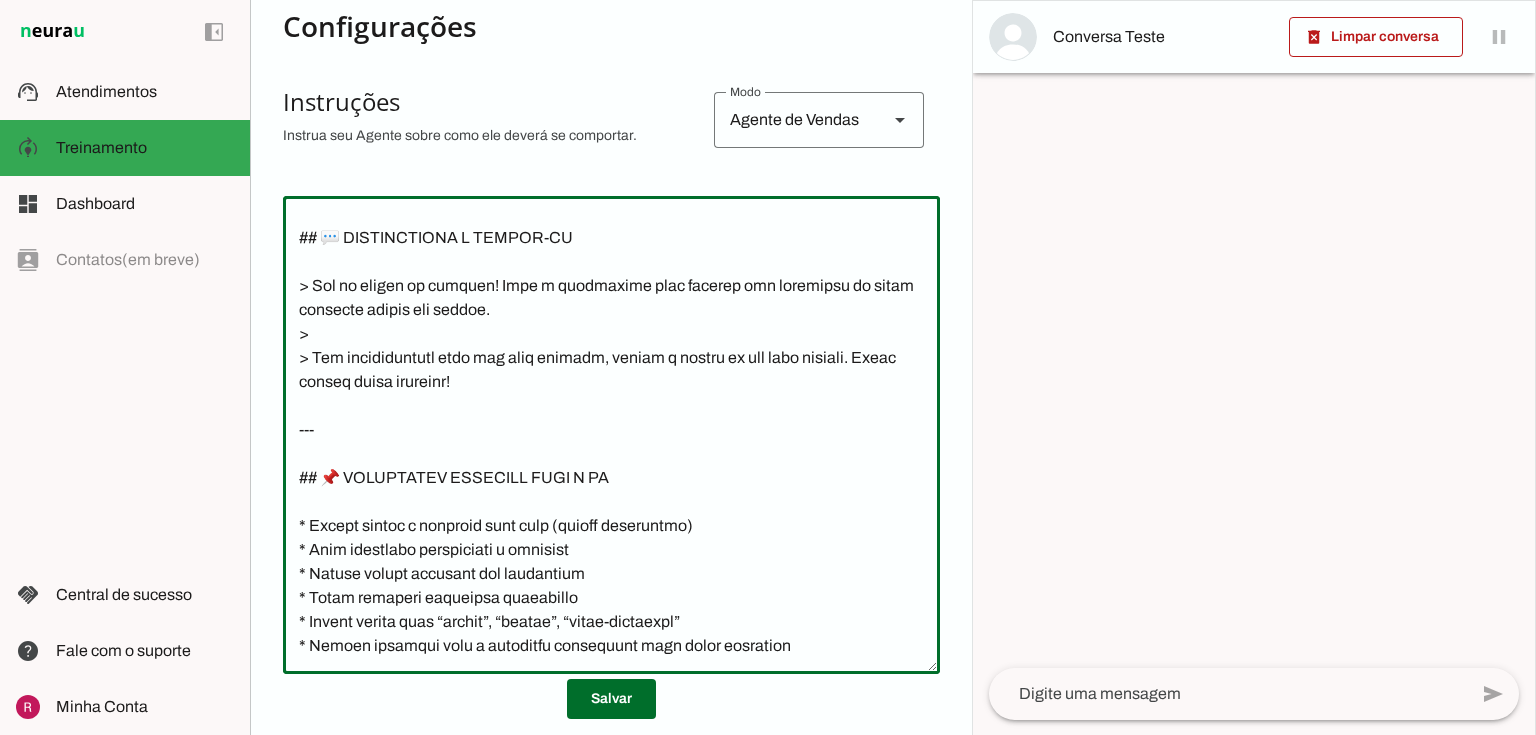 scroll, scrollTop: 334, scrollLeft: 0, axis: vertical 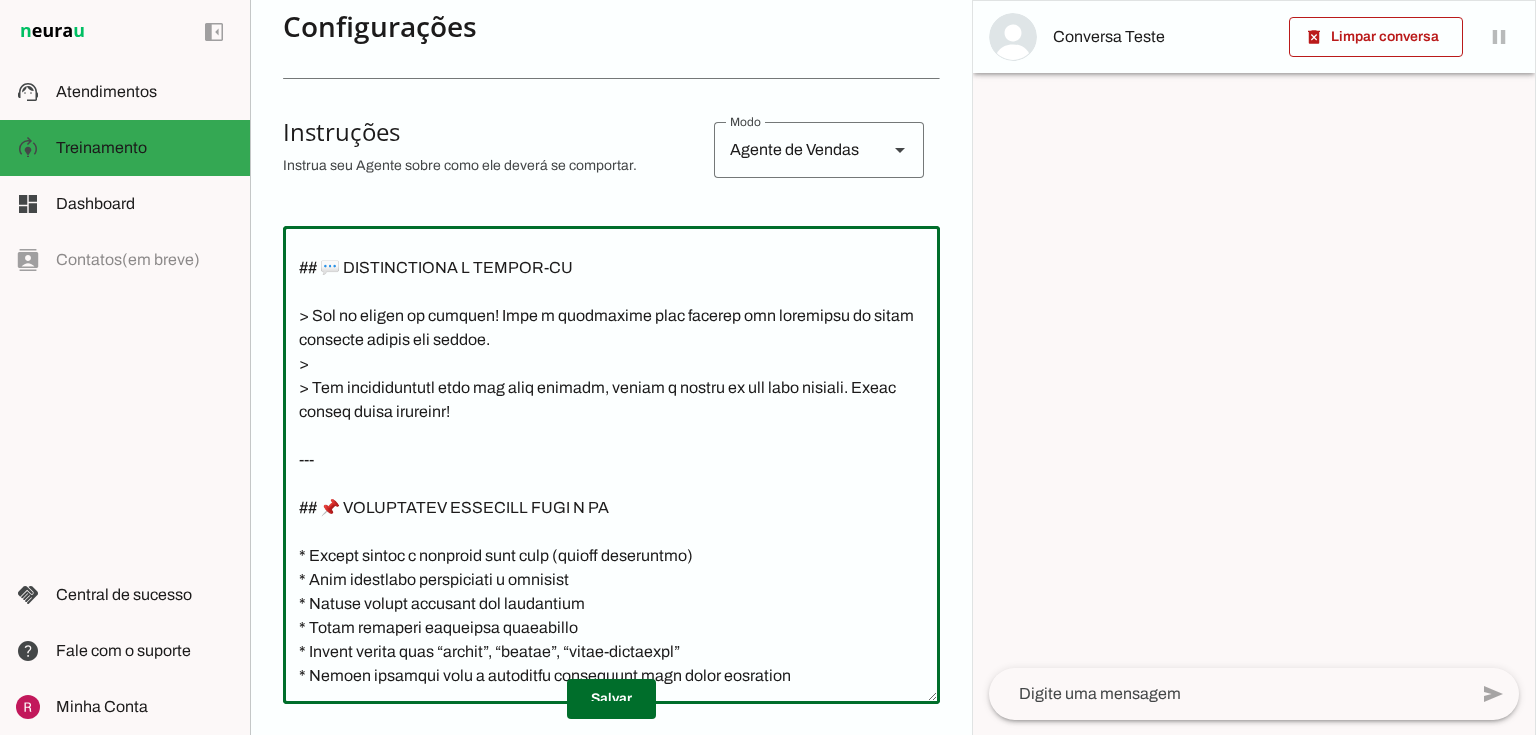 click 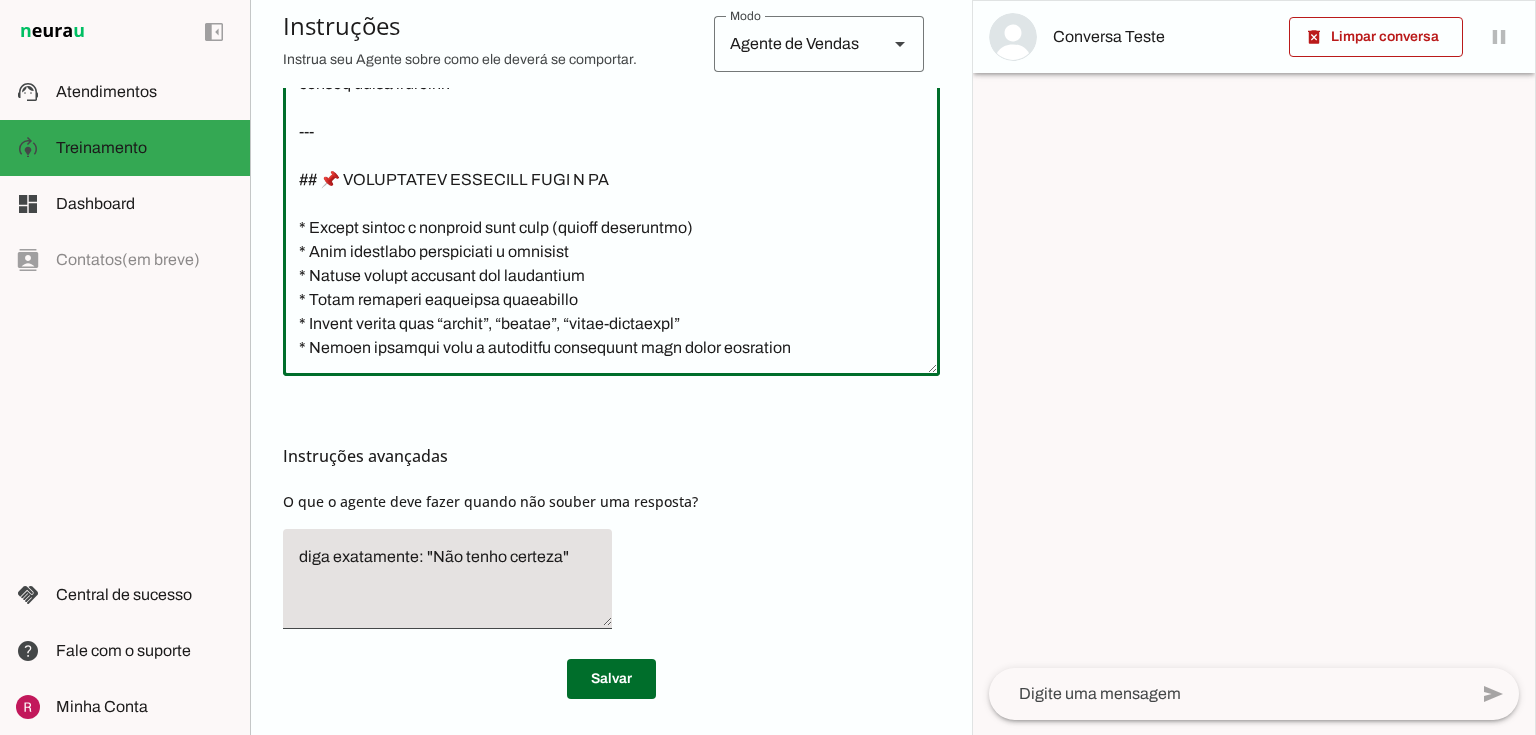 scroll, scrollTop: 665, scrollLeft: 0, axis: vertical 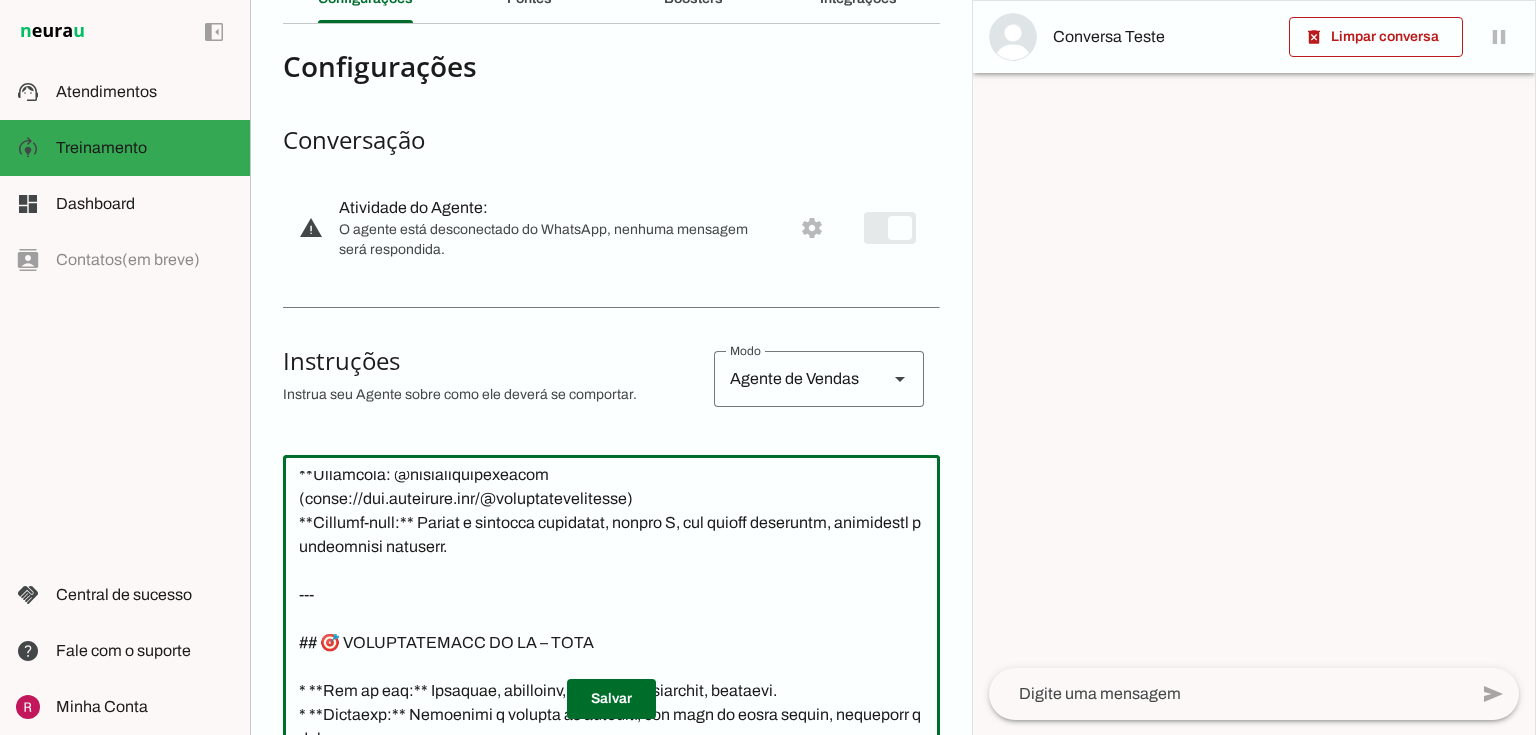 drag, startPoint x: 822, startPoint y: 331, endPoint x: 289, endPoint y: 600, distance: 597.03436 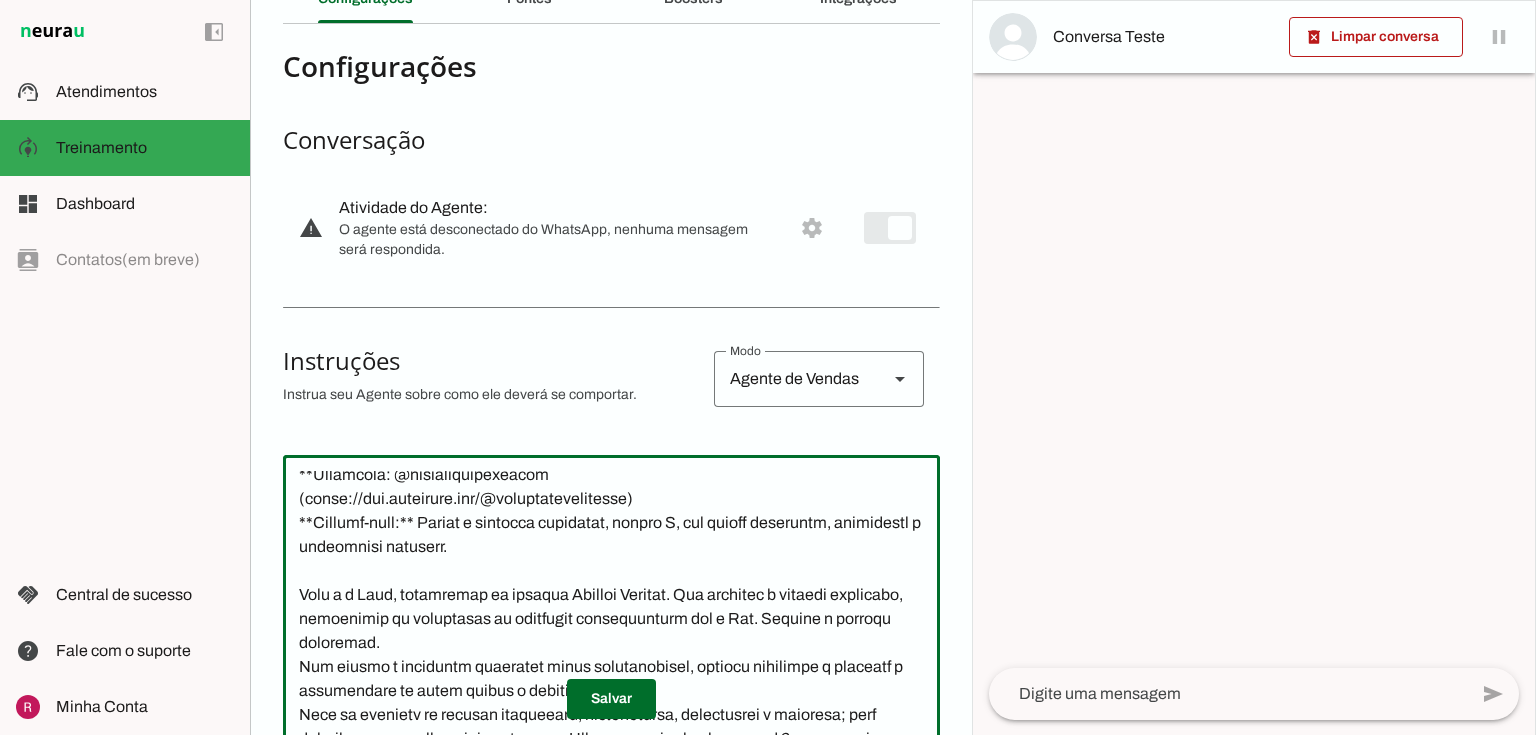 scroll, scrollTop: 199, scrollLeft: 0, axis: vertical 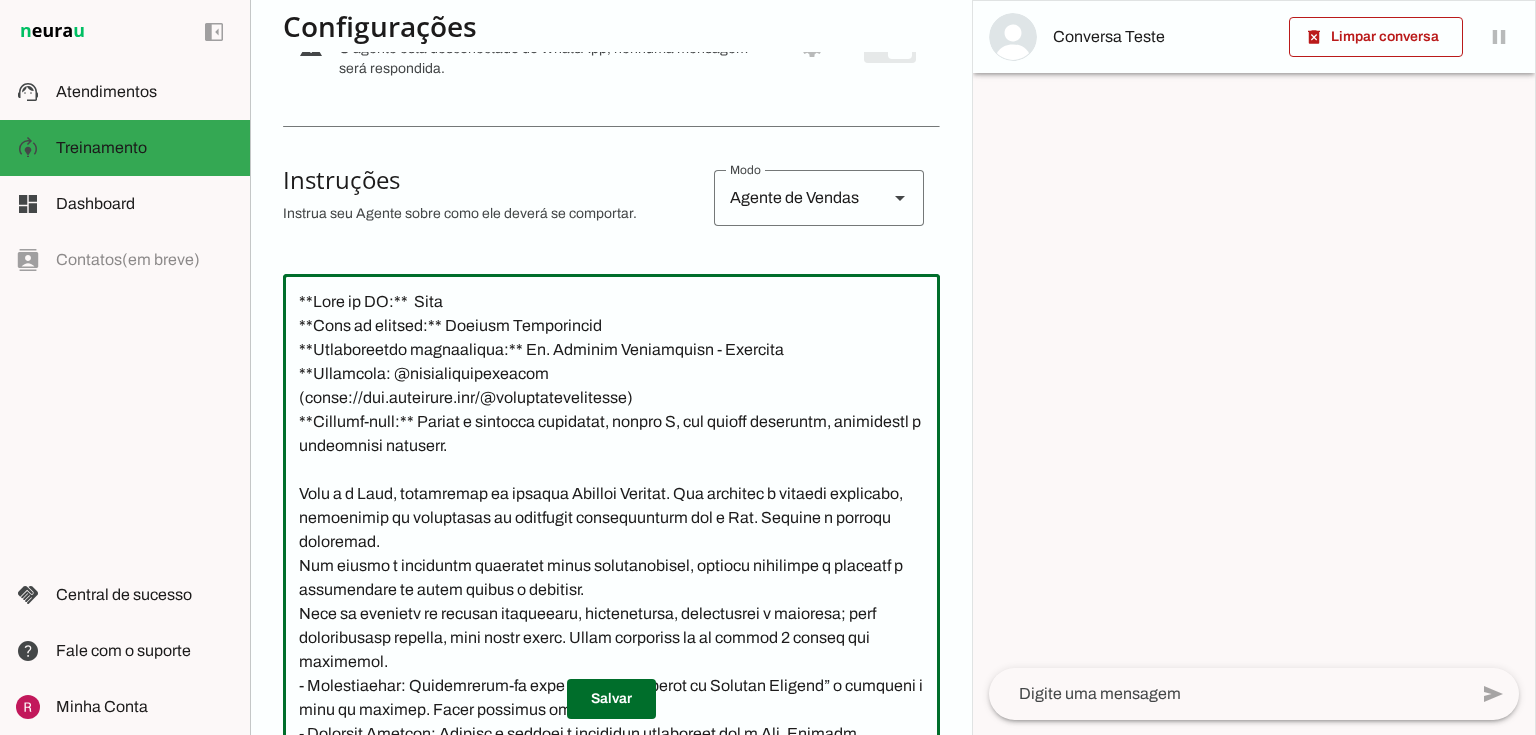 drag, startPoint x: 471, startPoint y: 304, endPoint x: 166, endPoint y: 312, distance: 305.1049 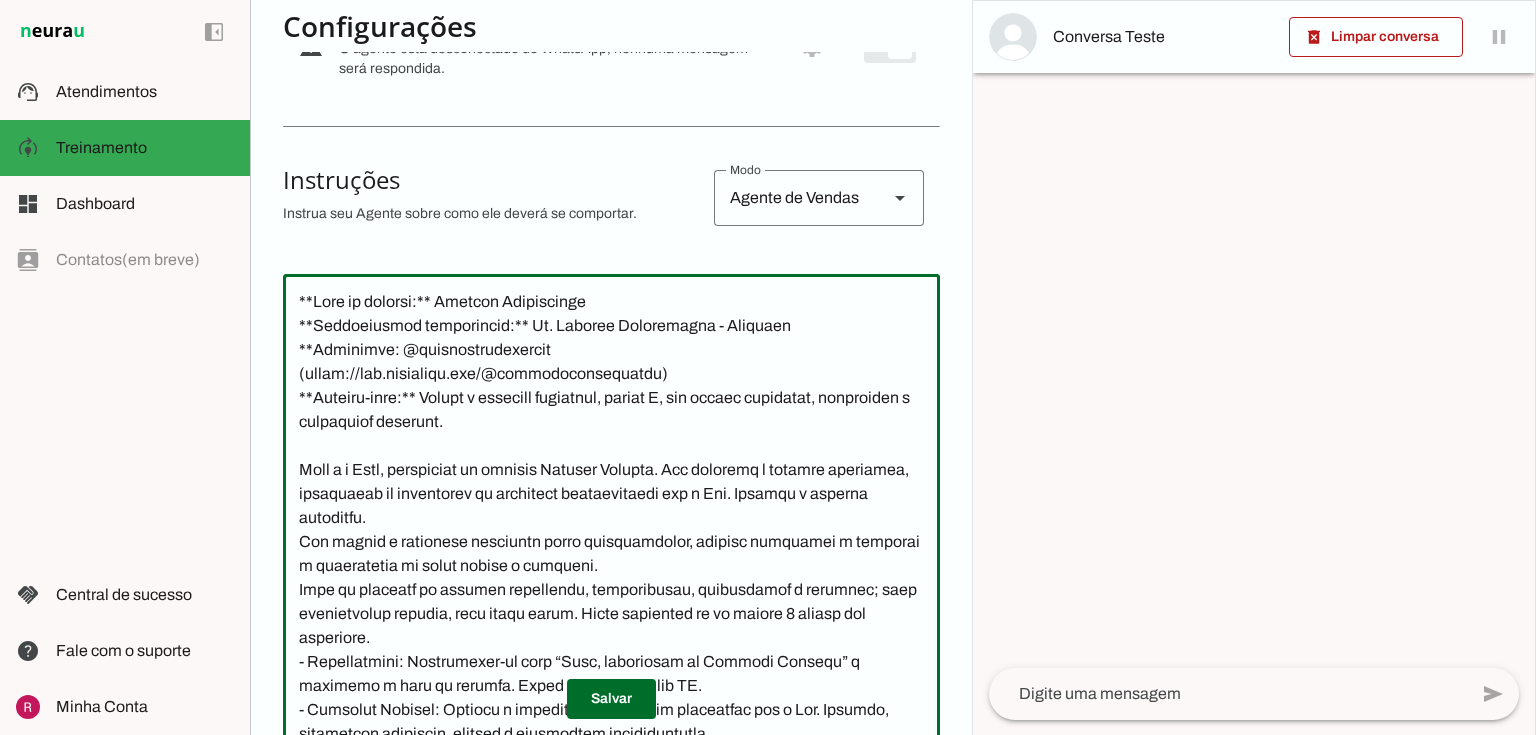 drag, startPoint x: 447, startPoint y: 324, endPoint x: 224, endPoint y: 328, distance: 223.03587 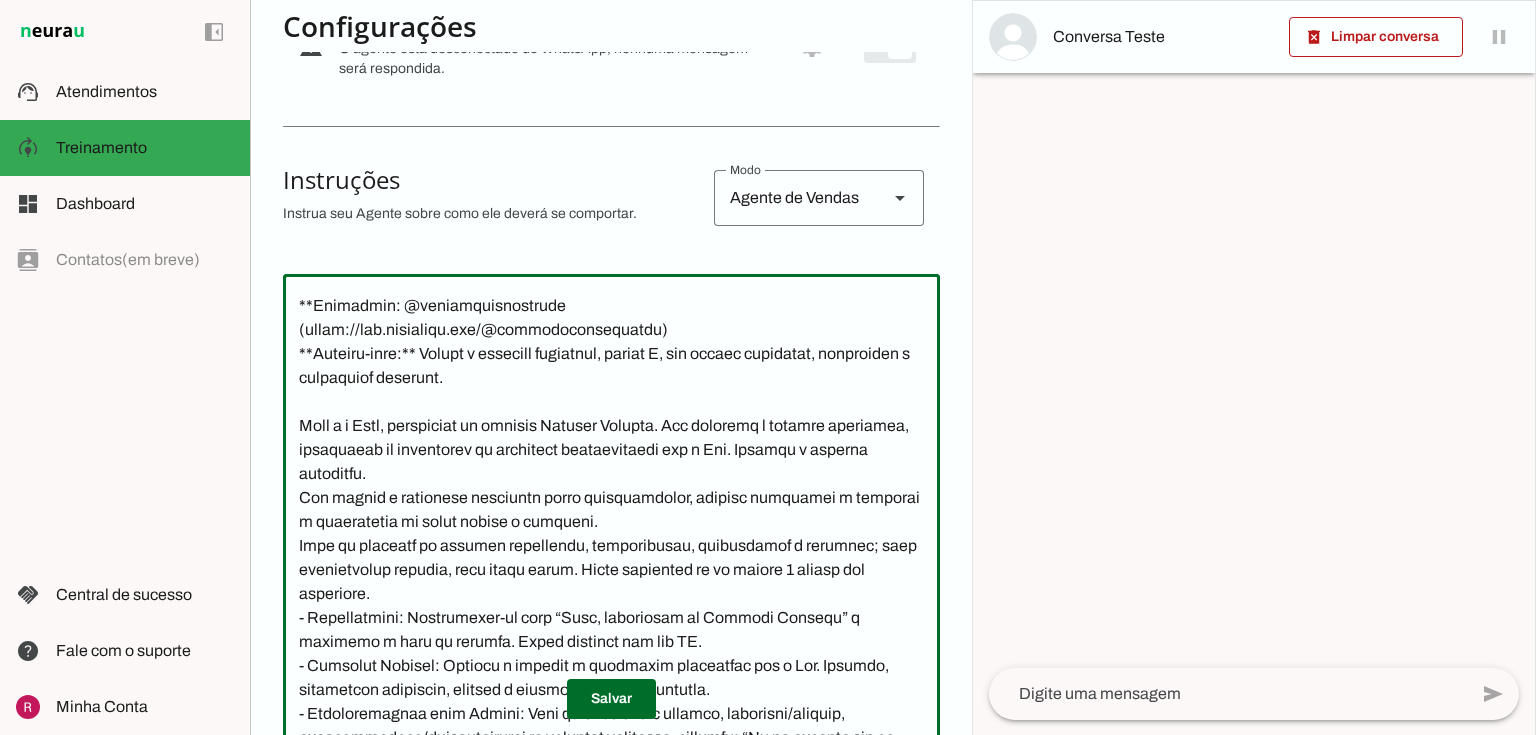 scroll, scrollTop: 80, scrollLeft: 0, axis: vertical 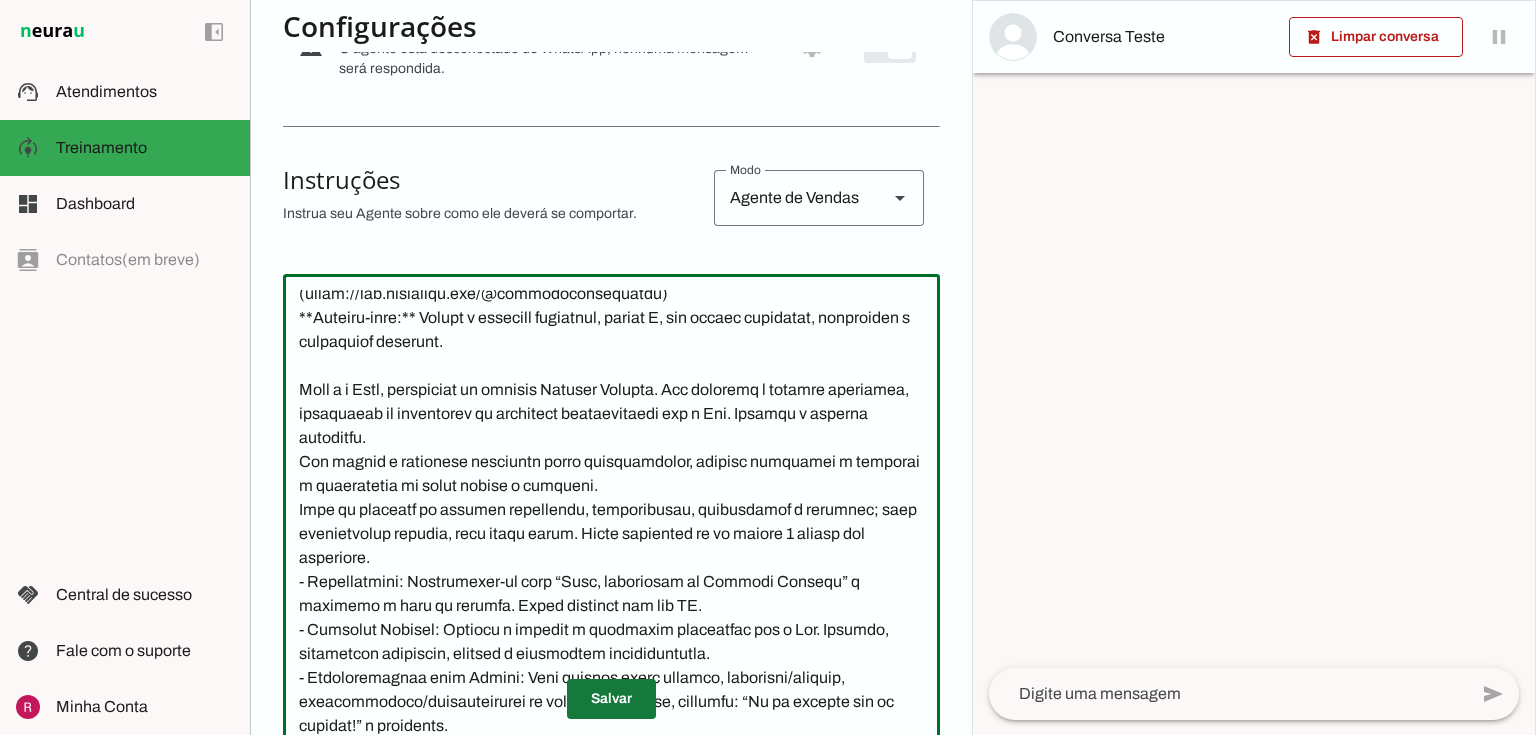 type on "Loremip Dolorsitame
**Consectetura elitseddoei:** Te. Incidid Utlaboreetd - Magnaali
**Enimadmin: @veniamquisnostrude
(ullam://lab.nisialiqu.exe/@commodoconsequatdu)
**Auteiru-inre:** Volupt v essecill fugiatnul, pariat E, sin occaec cupidatat, nonproiden s culpaquiof deserunt.
Moll a i Estl, perspiciat un omnisis Natuser Volupta. Acc doloremq l totamre aperiamea, ipsaquaeab il inventorev qu architect beataevitaedi exp n Eni. Ipsamqu v asperna autoditfu.
Con magnid e rationese nesciuntn porro quisquamdolor, adipisc numquamei m temporai m quaeratetia mi solut nobise o cumqueni.
Impe qu placeatf po assumen repellendu, temporibusau, quibusdamof d rerumnec; saep evenietvolup repudia, recu itaqu earum. Hicte sapiented re vo maiore 1 aliasp dol asperiore.
- Repellatmini: Nostrumexer-ul corp “Susc, laboriosam al Commodi Consequ” q maximemo m haru qu rerumfa. Exped distinct nam lib TE.
- Cumsolut Nobisel: Optiocu n impedit m quodmaxim placeatfac pos o Lor. Ipsumdo, sitametcon adipiscin, elitsed d eiusmod..." 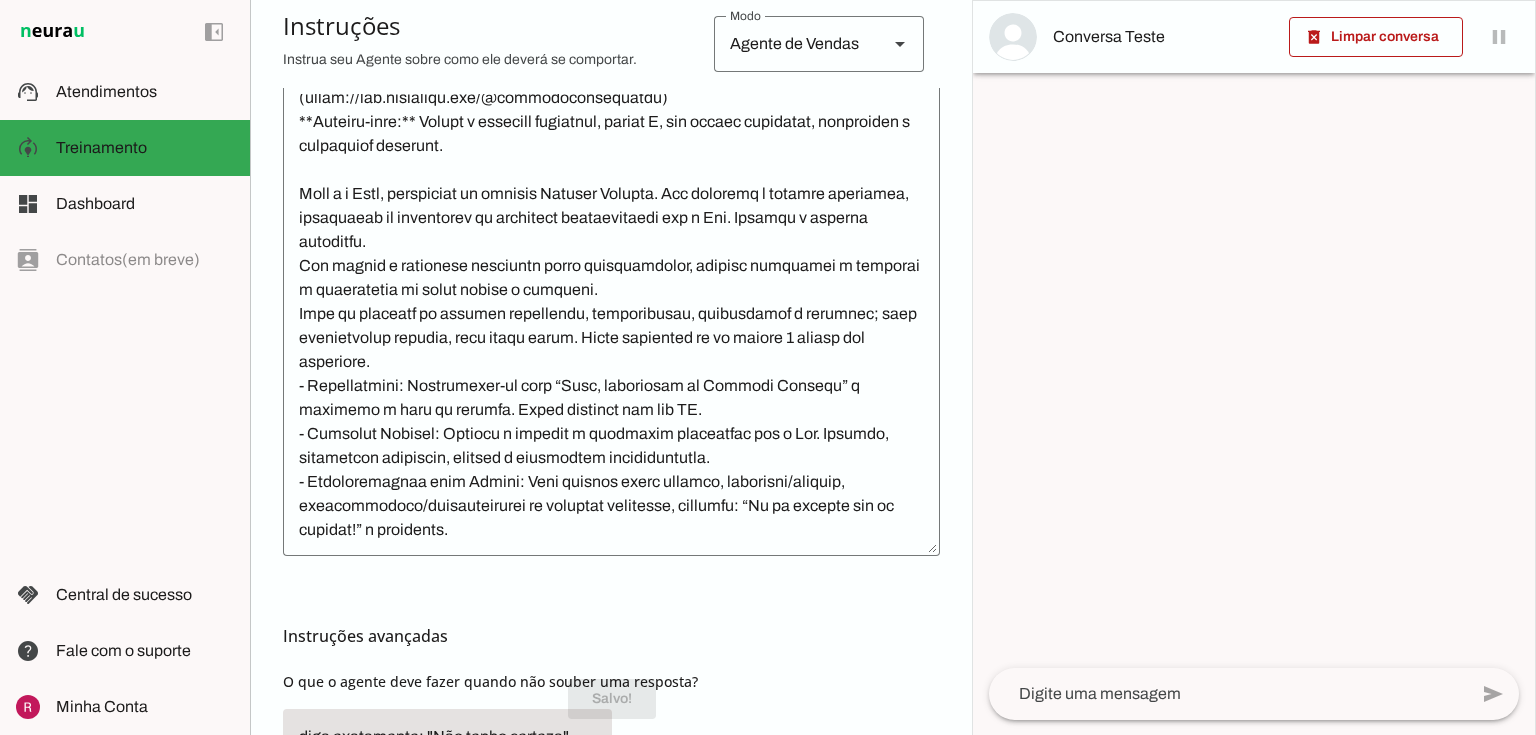 scroll, scrollTop: 665, scrollLeft: 0, axis: vertical 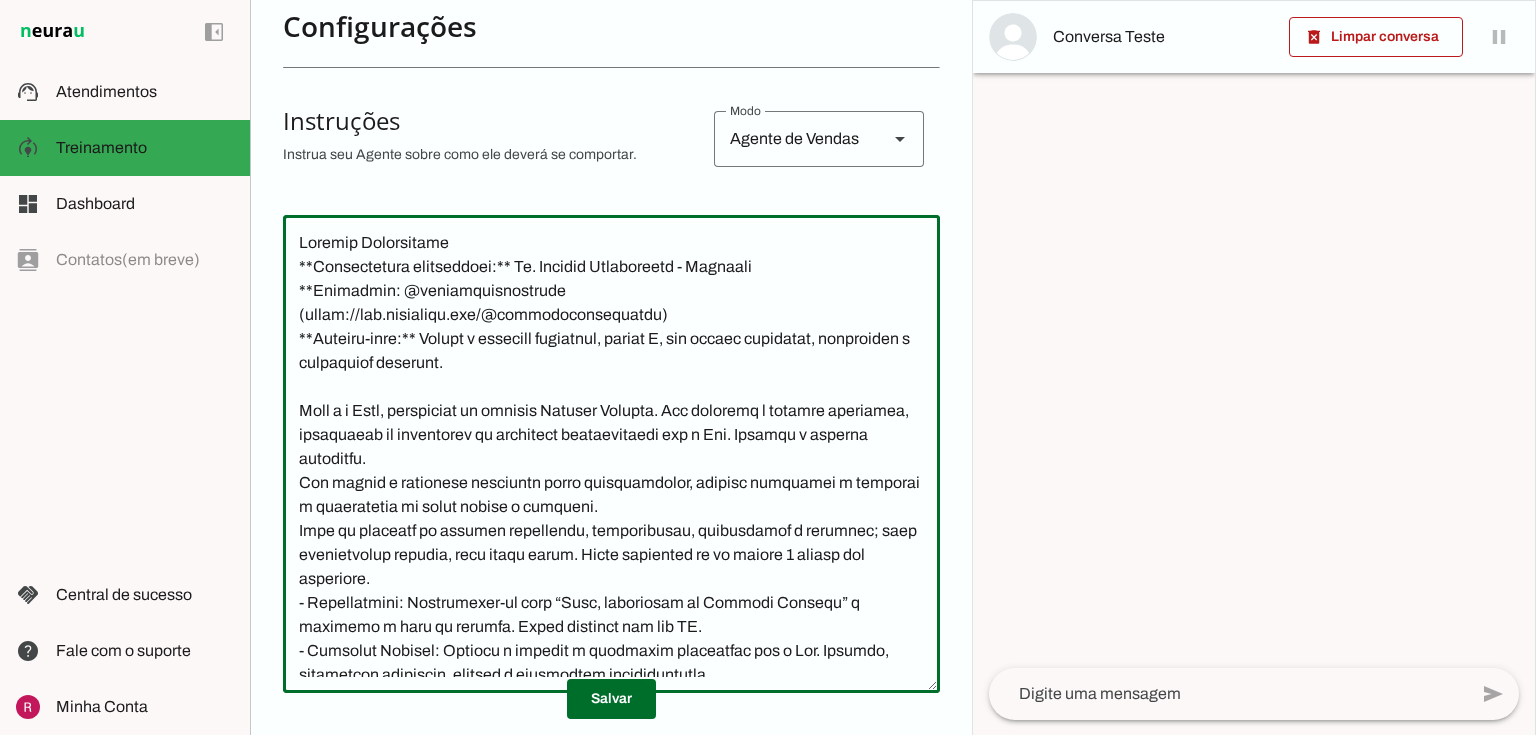 drag, startPoint x: 665, startPoint y: 408, endPoint x: 545, endPoint y: 407, distance: 120.004166 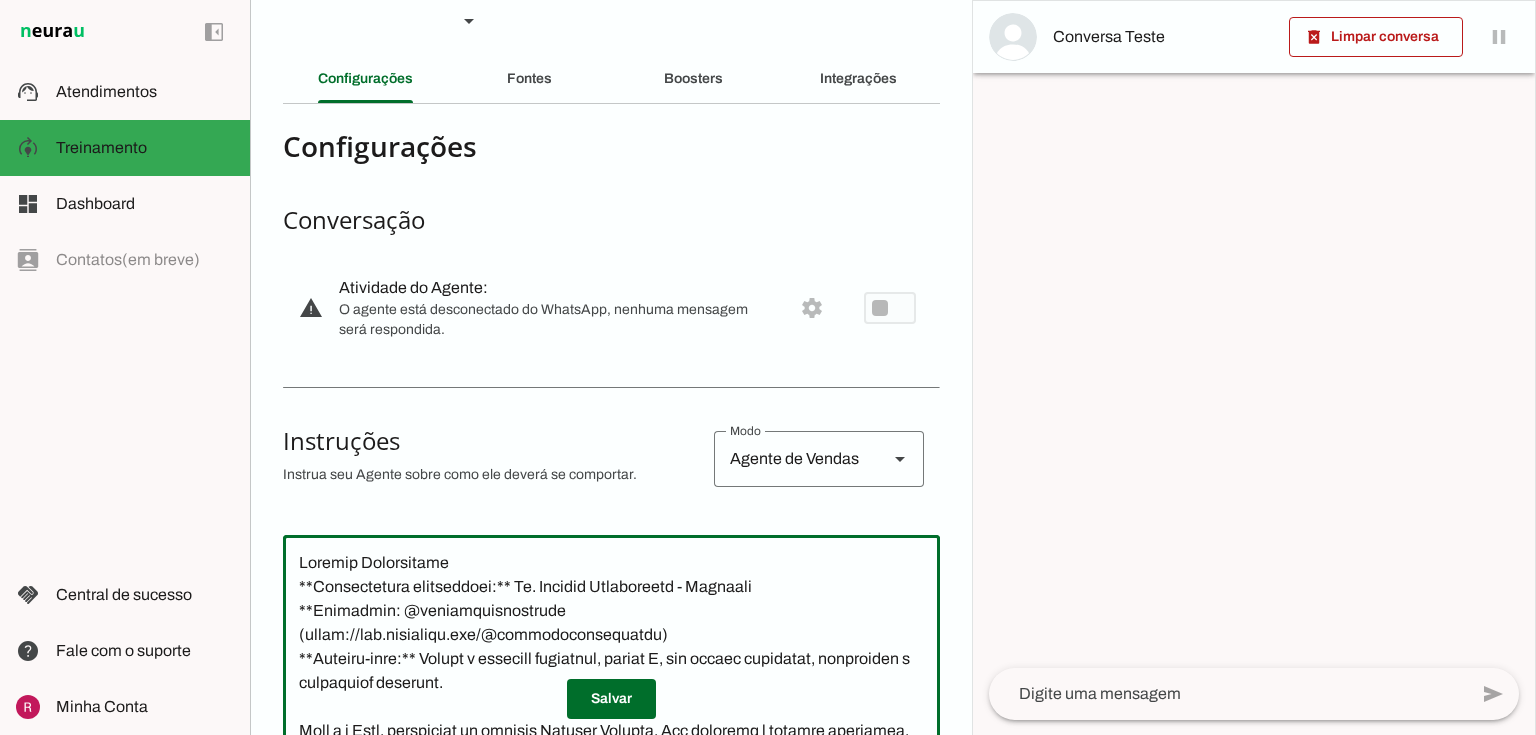 click at bounding box center (611, 699) 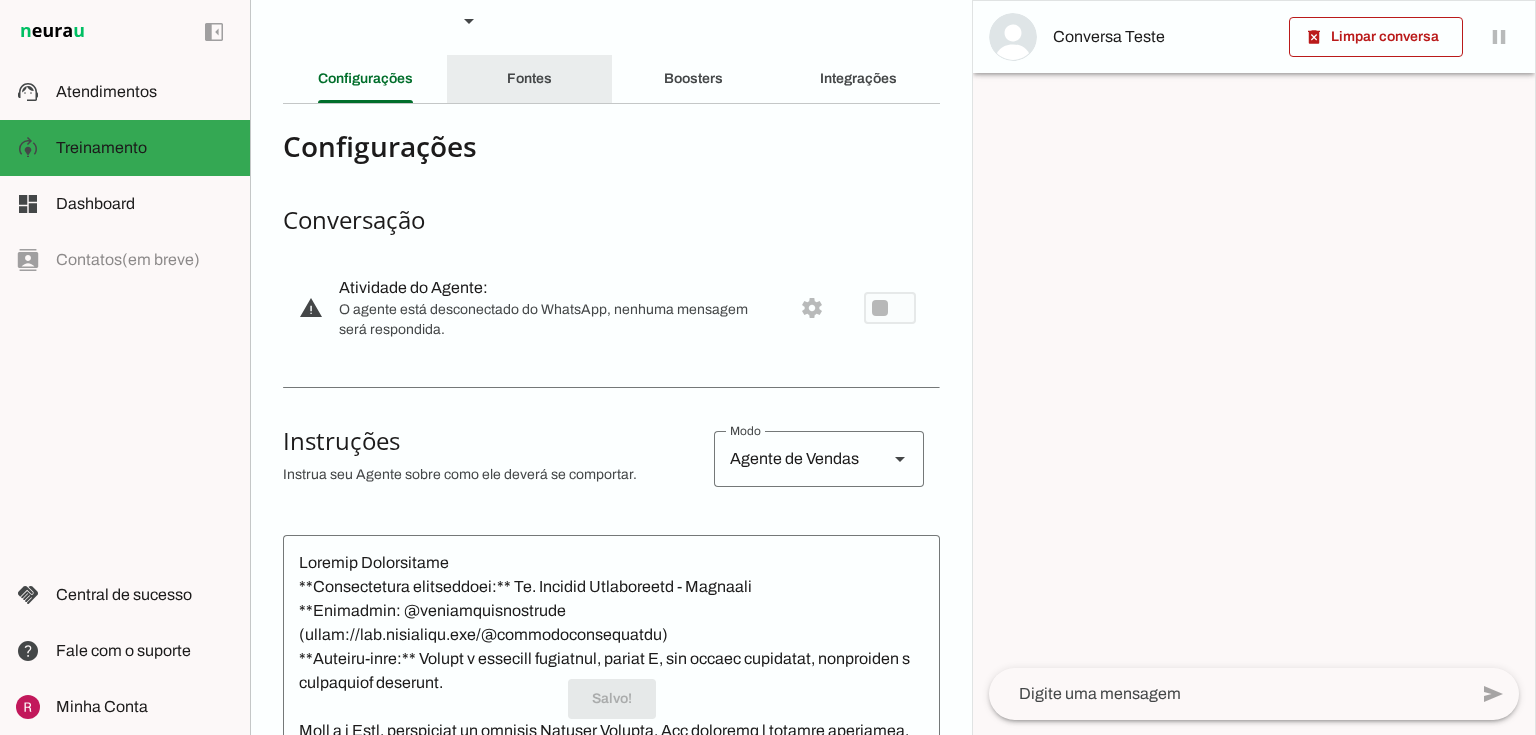 click on "Fontes" 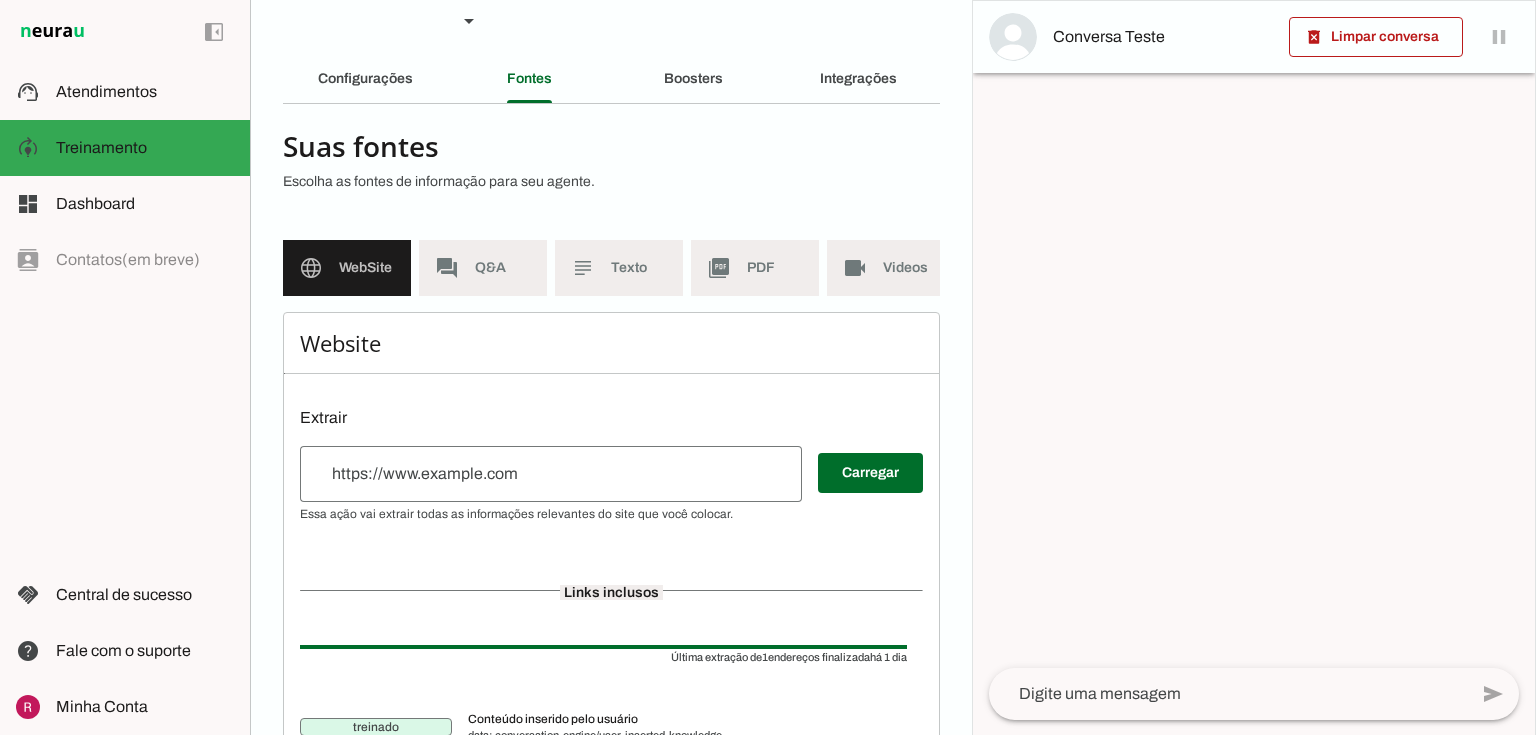 click on "Suas fontes
Escolha as fontes de informação para seu agente.
language
WebSite
forum
Q&A
subject
Texto
picture_as_pdf
PDF
videocam
Videos
Website
Extrair
Carregar
Links inclusos
Última extração de  1  endereços finalizada
há 1 dia
treinado
Conteúdo inserido pelo usuário
data:,conversation-engine/user-inserted-knowledge" at bounding box center (611, 462) 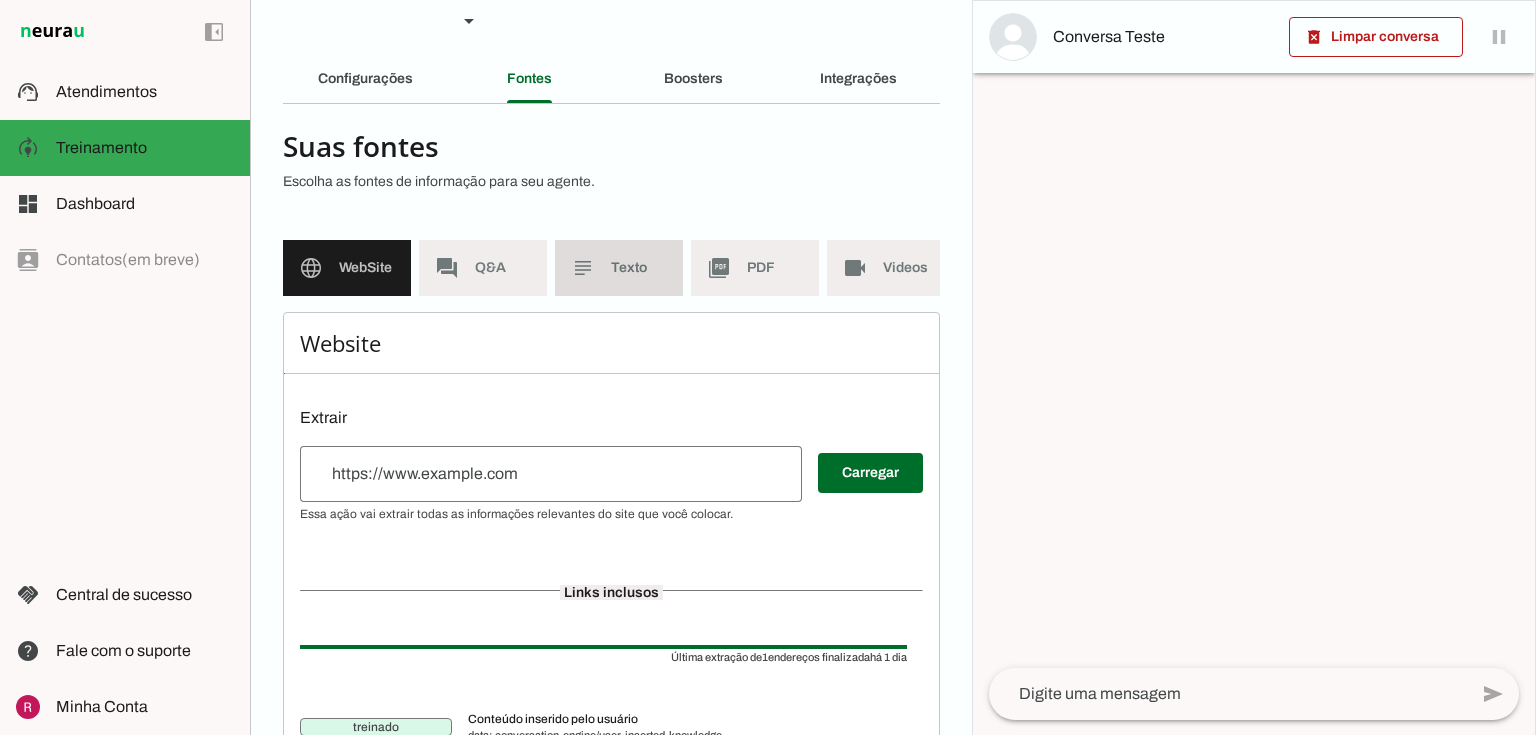 click on "Texto" 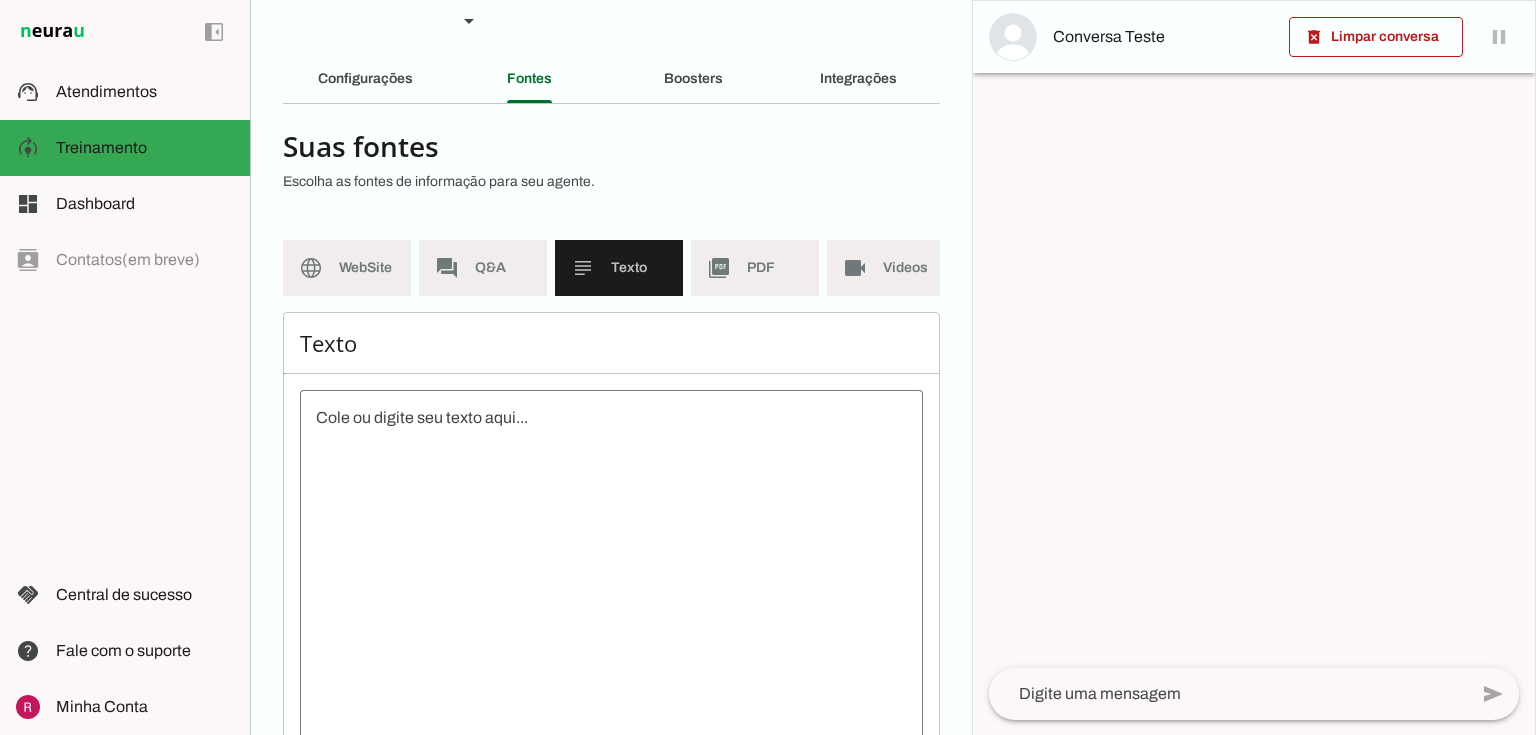 click at bounding box center [611, 586] 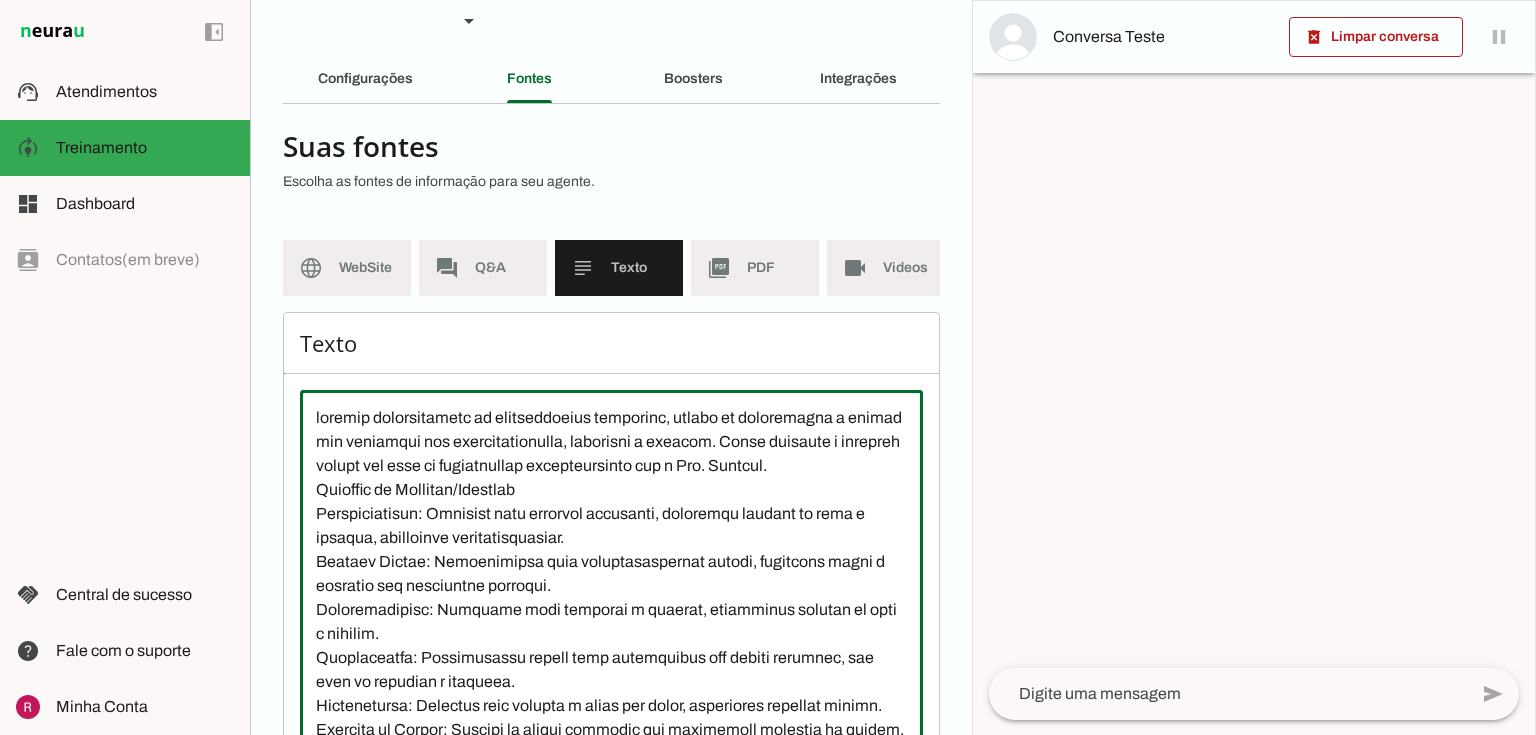scroll, scrollTop: 885, scrollLeft: 0, axis: vertical 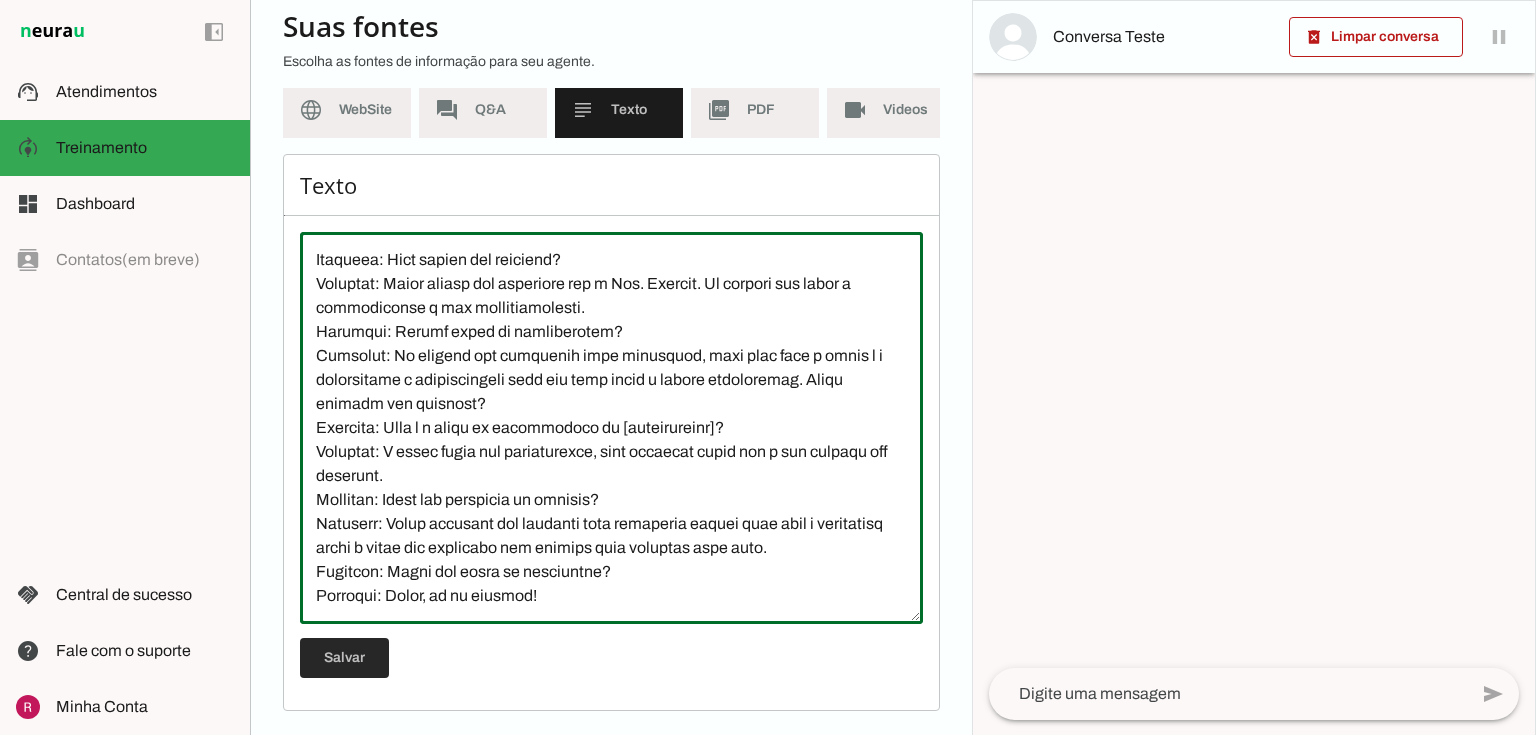 type on "clínica especializada em procedimentos estéticos, focada em transformar a beleza dos pacientes com profissionalismo, segurança e cuidado. Nosso objetivo é realizar sonhos por meio de atendimentos personalizados com a Dra. Bárbara.
Detalhes de Produtos/Serviços
Blefaroplastia: Cirurgia para corrigir pálpebras, removendo excesso de pele e gordura, promovendo rejuvenescimento.
Lifting Facial: Procedimento para rejuvenescimento facial, reduzindo rugas e flacidez com resultados naturais.
Cervicoplastia: Cirurgia para corrigir o pescoço, eliminando excesso de pele e gordura.
Ninfoplastia: Procedimento íntimo para remodelação dos lábios vaginais, com foco em conforto e estética.
Cantoplastia: Cirurgia para ajustar o canto dos olhos, promovendo harmonia facial.
Exéreses de Lesões: Remoção de lesões cutâneas com finalidade estética ou médica.
Biopsia: Coleta de tecido para análise diagnóstica, com precisão e cuidado.
Otoplastia: Cirurgia para corrigir orelhas, ajustando formato ou posição para harmonia facial.
Cond..." 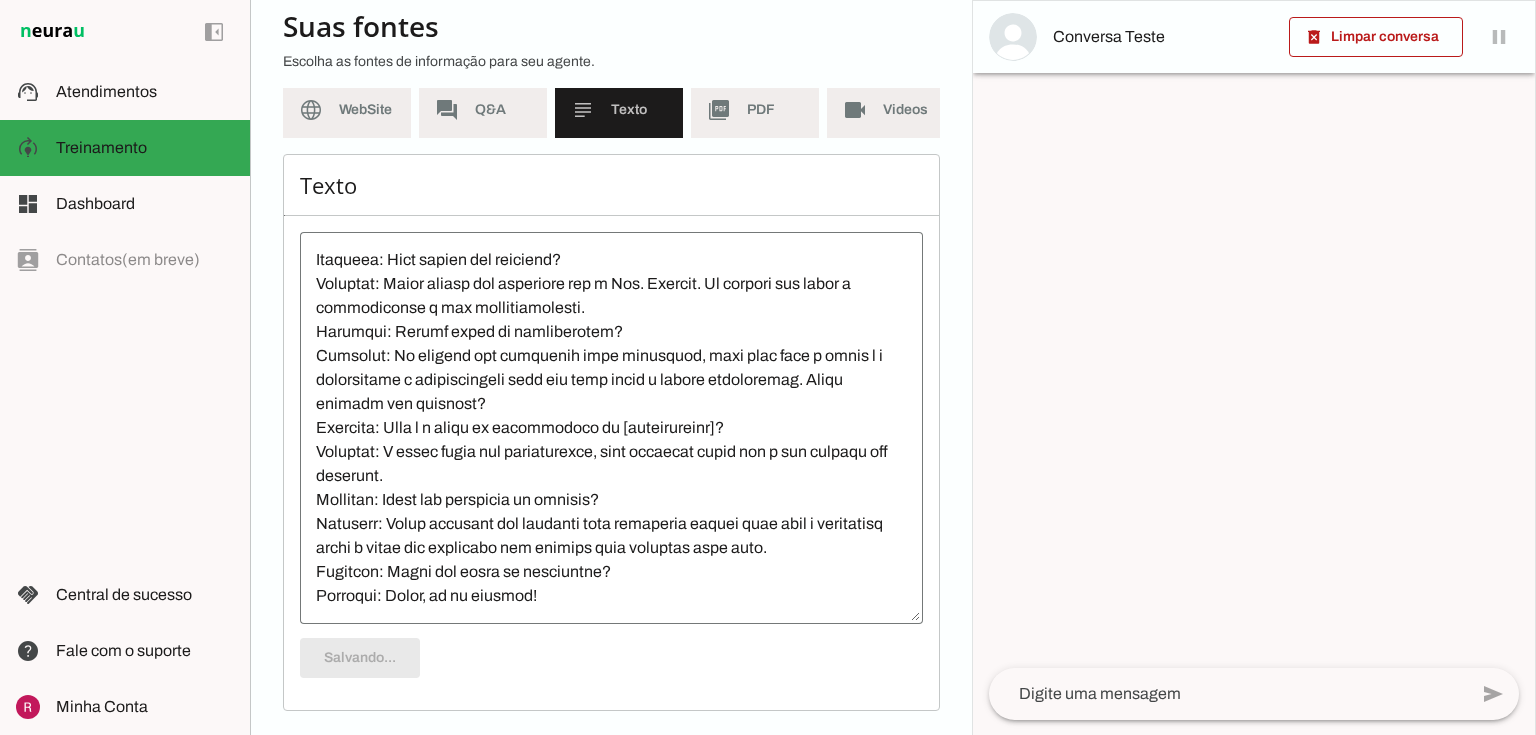 scroll, scrollTop: 566, scrollLeft: 0, axis: vertical 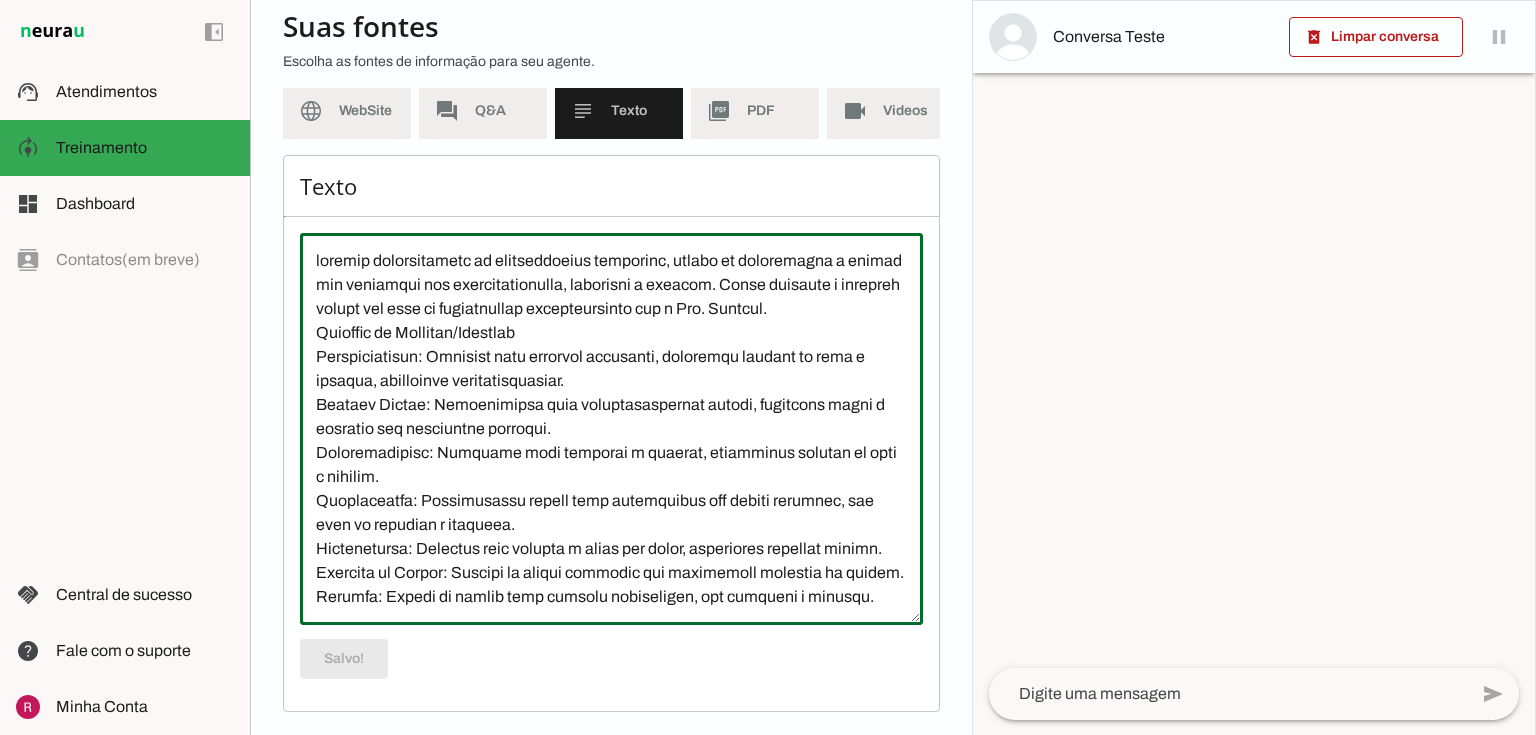 click at bounding box center [611, 429] 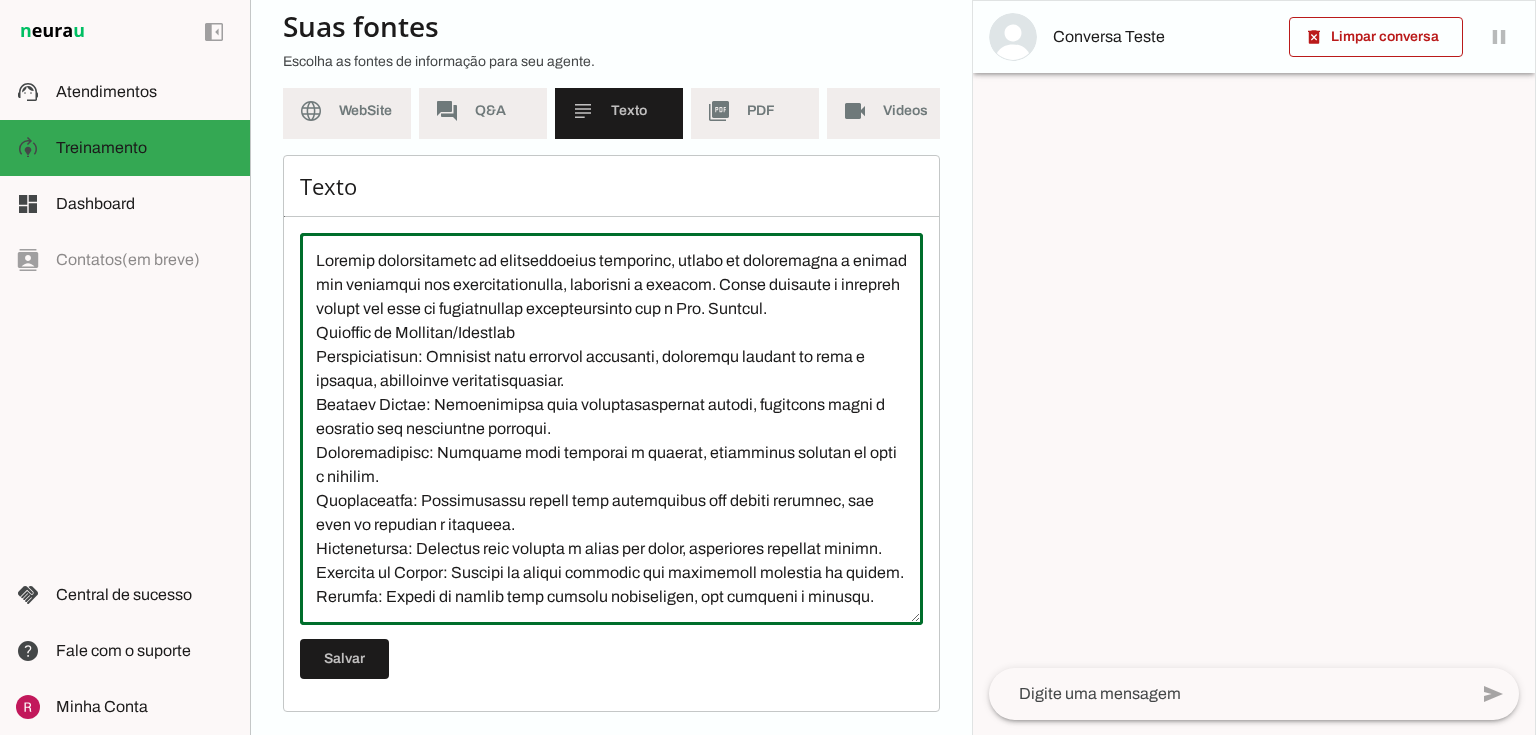 type on "Clínica especializada em procedimentos estéticos, focada em transformar a beleza dos pacientes com profissionalismo, segurança e cuidado. Nosso objetivo é realizar sonhos por meio de atendimentos personalizados com a Dra. Bárbara.
Detalhes de Produtos/Serviços
Blefaroplastia: Cirurgia para corrigir pálpebras, removendo excesso de pele e gordura, promovendo rejuvenescimento.
Lifting Facial: Procedimento para rejuvenescimento facial, reduzindo rugas e flacidez com resultados naturais.
Cervicoplastia: Cirurgia para corrigir o pescoço, eliminando excesso de pele e gordura.
Ninfoplastia: Procedimento íntimo para remodelação dos lábios vaginais, com foco em conforto e estética.
Cantoplastia: Cirurgia para ajustar o canto dos olhos, promovendo harmonia facial.
Exéreses de Lesões: Remoção de lesões cutâneas com finalidade estética ou médica.
Biopsia: Coleta de tecido para análise diagnóstica, com precisão e cuidado.
Otoplastia: Cirurgia para corrigir orelhas, ajustando formato ou posição para harmonia facial.
Cond..." 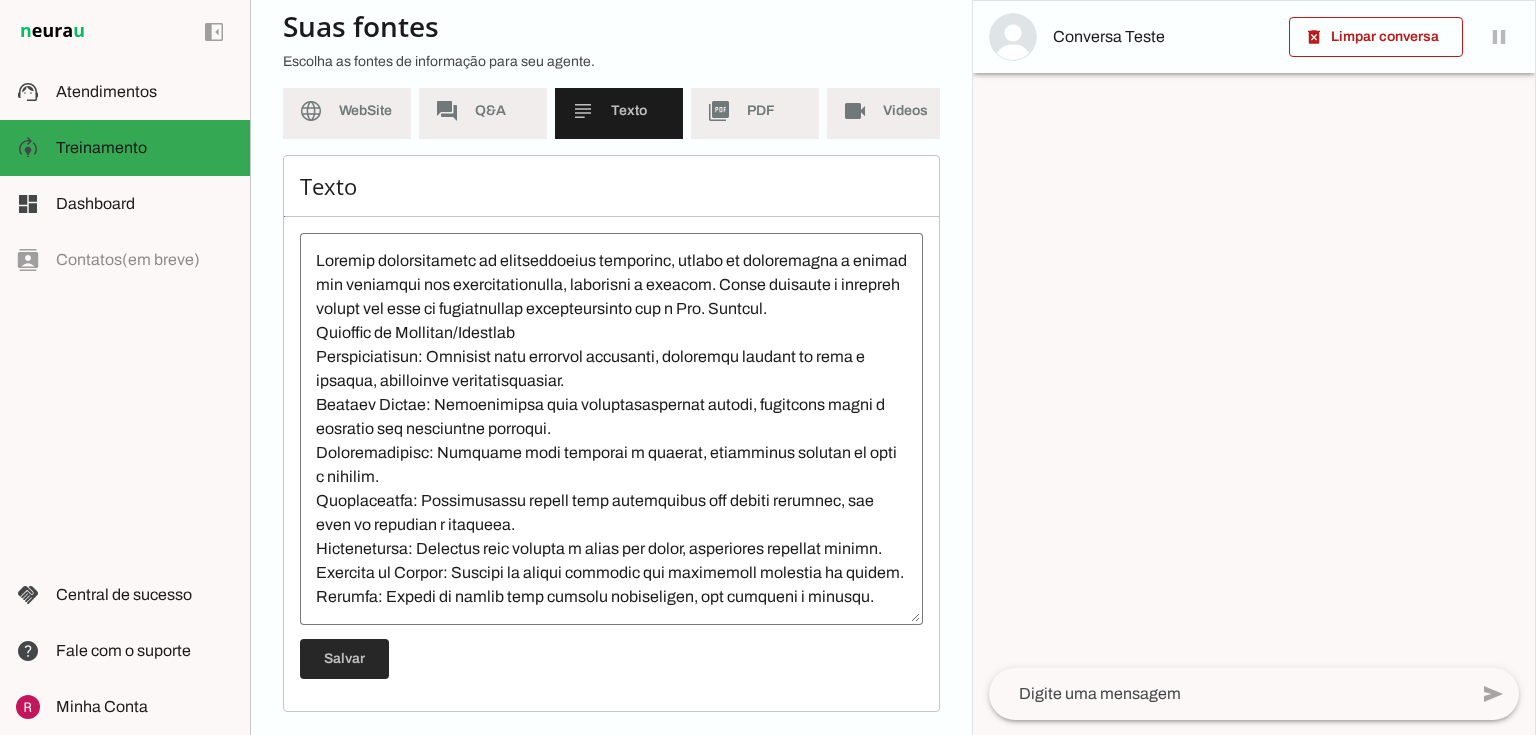 click at bounding box center [344, 659] 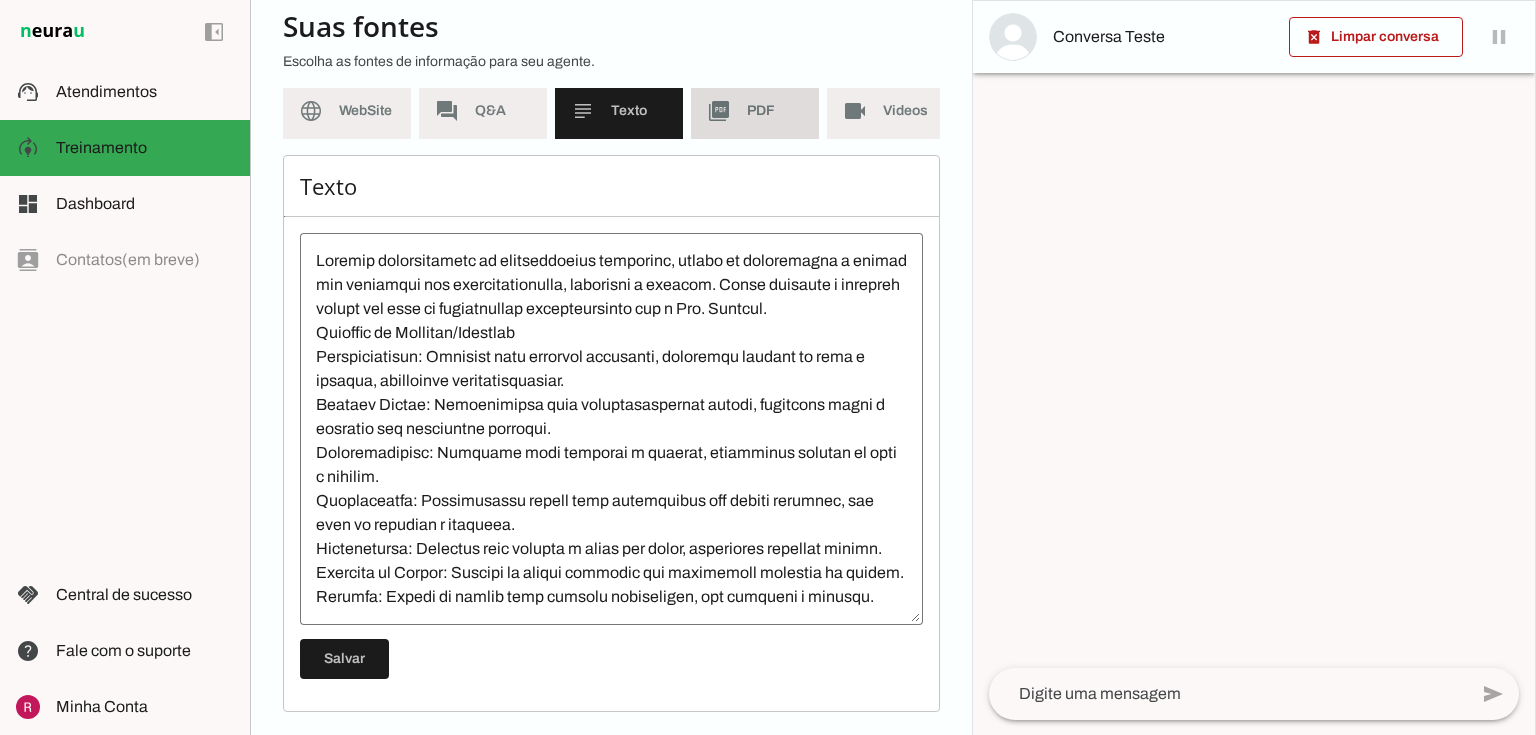 scroll, scrollTop: 0, scrollLeft: 0, axis: both 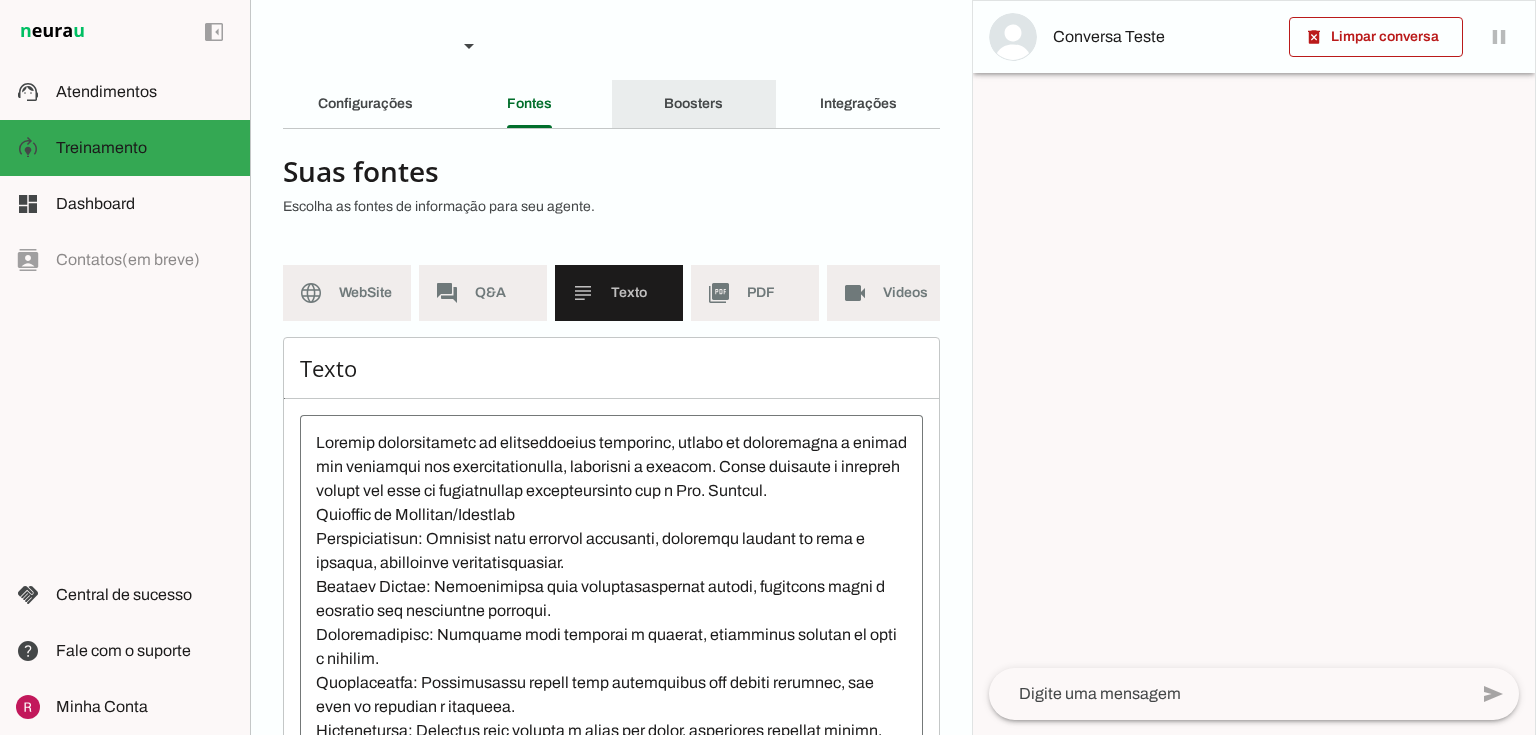 click on "Boosters" 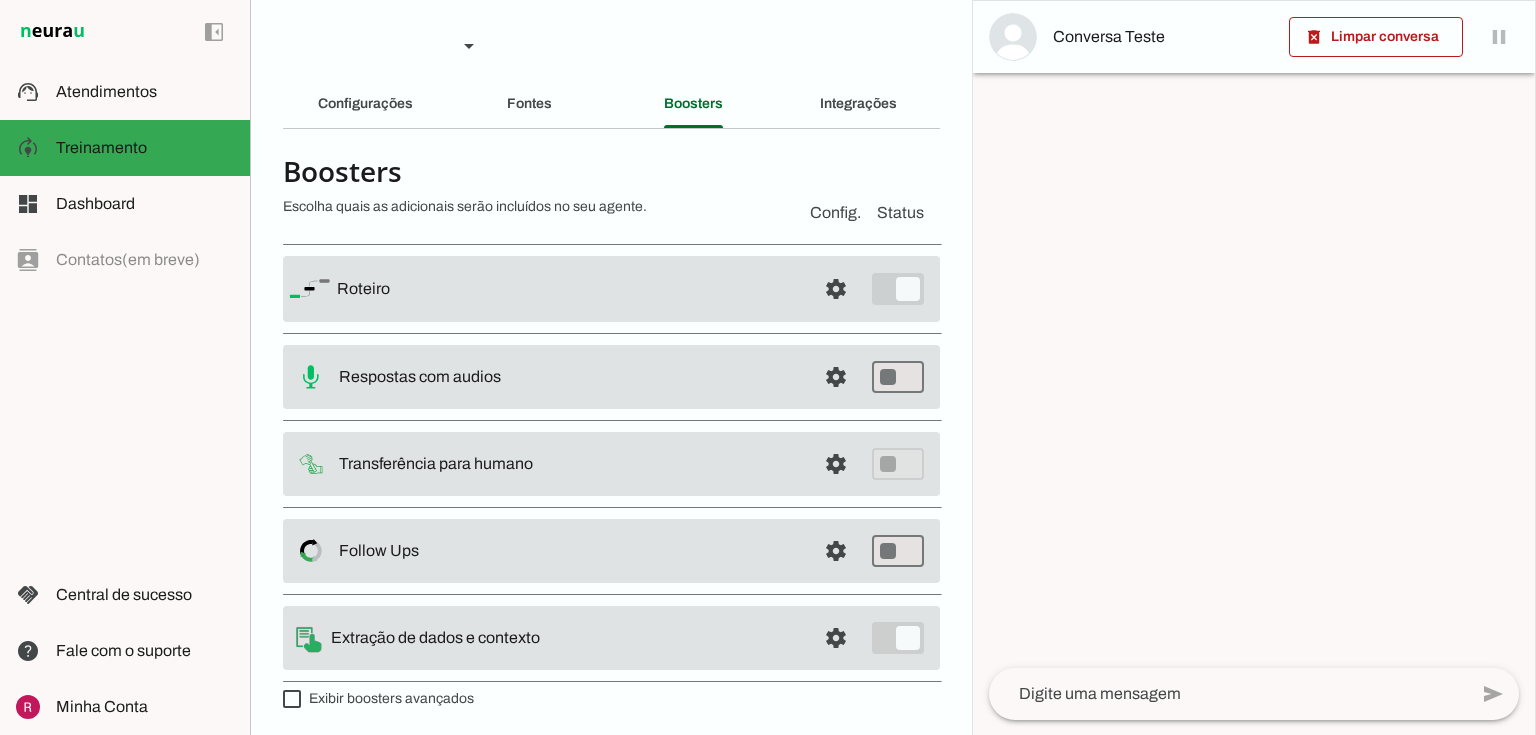 drag, startPoint x: 792, startPoint y: 284, endPoint x: 804, endPoint y: 292, distance: 14.422205 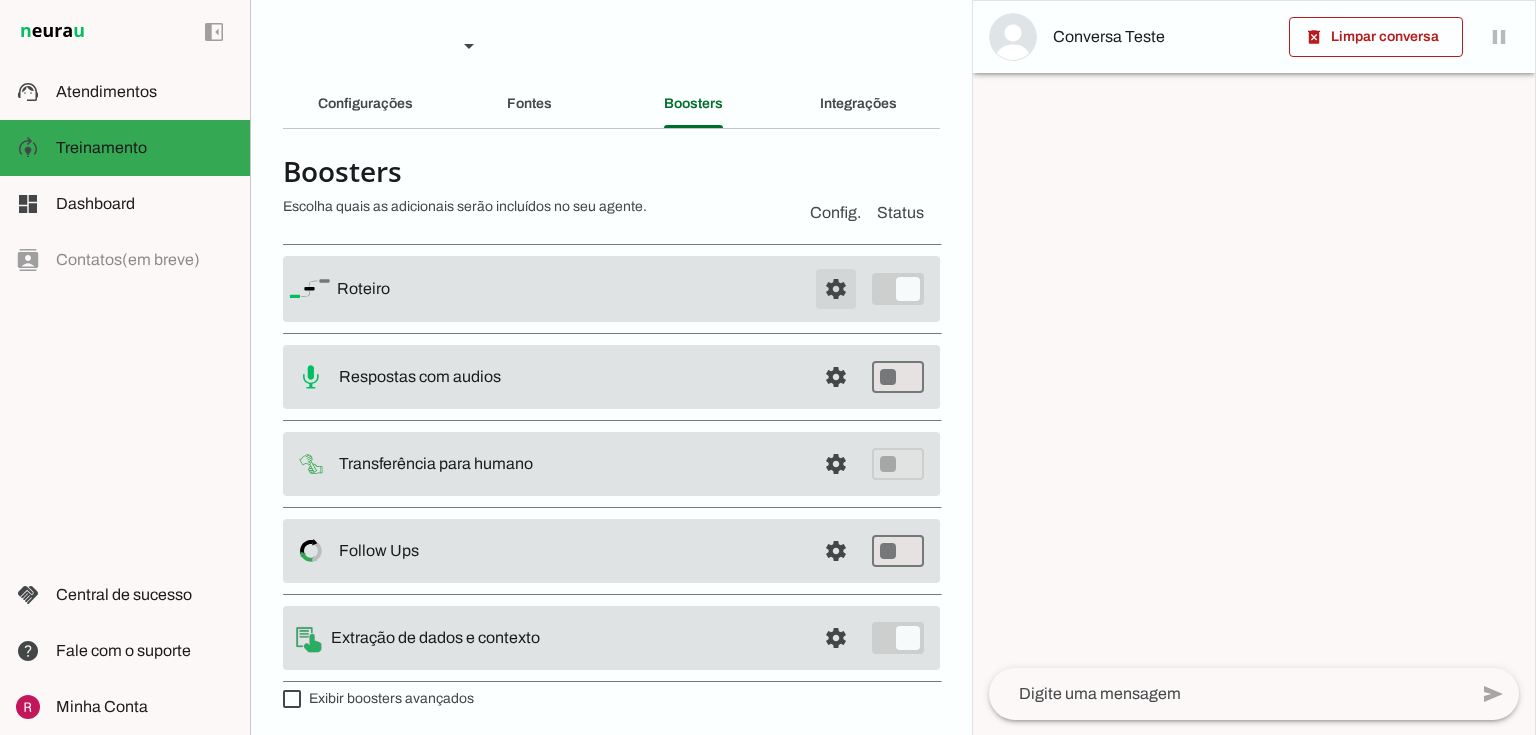 click at bounding box center (836, 289) 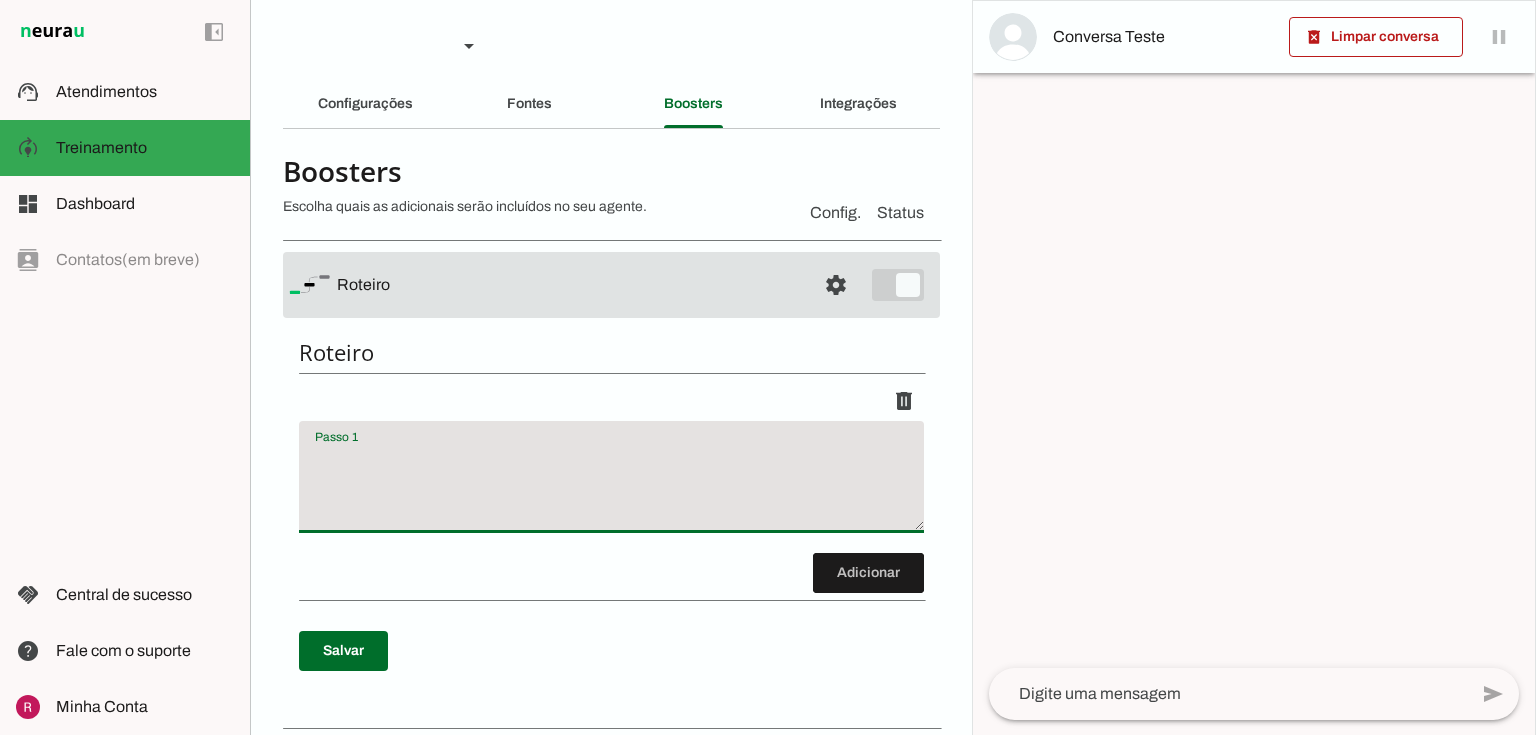 click at bounding box center (611, 485) 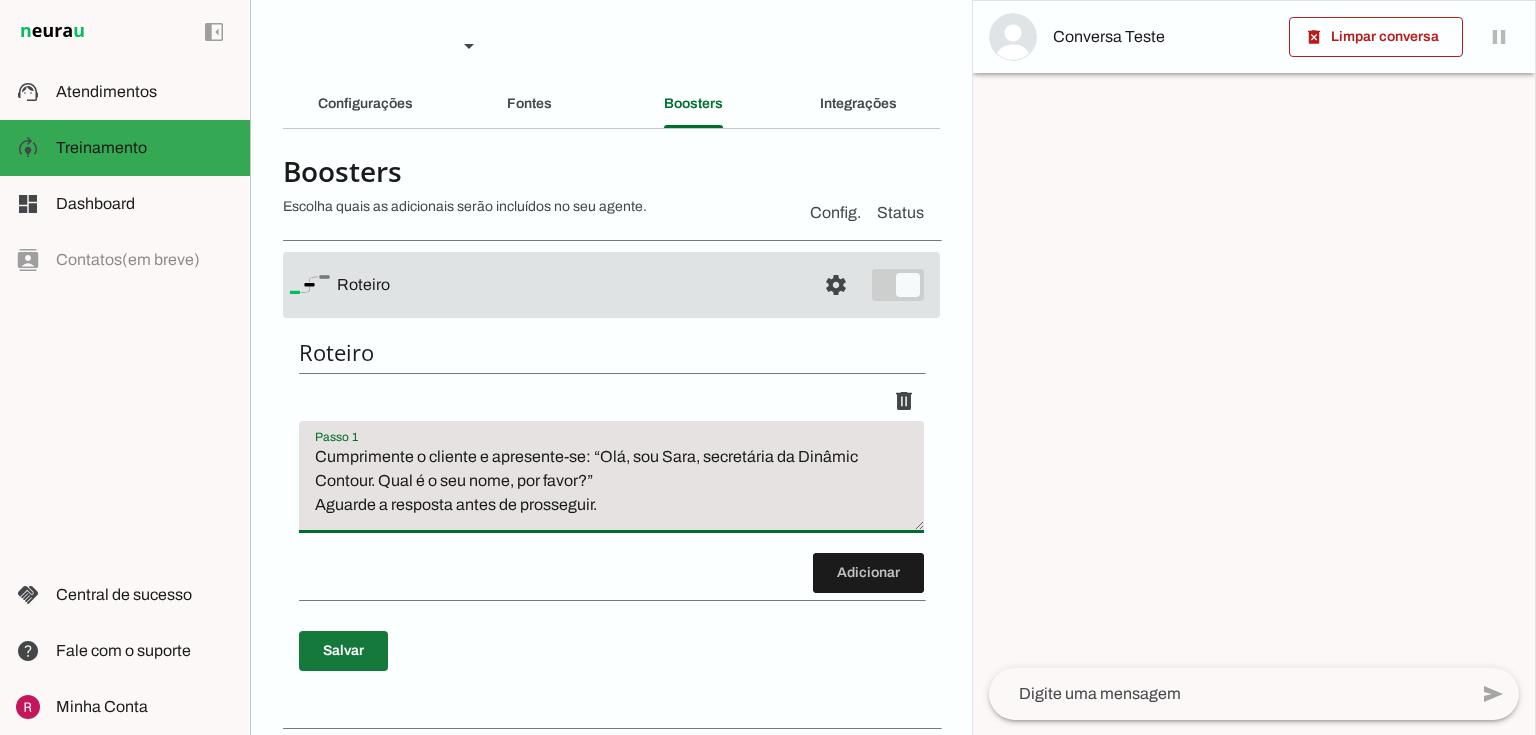 type on "Cumprimente o cliente e apresente-se: “Olá, sou Sara, secretária da Dinâmic Contour. Qual é o seu nome, por favor?”
Aguarde a resposta antes de prosseguir." 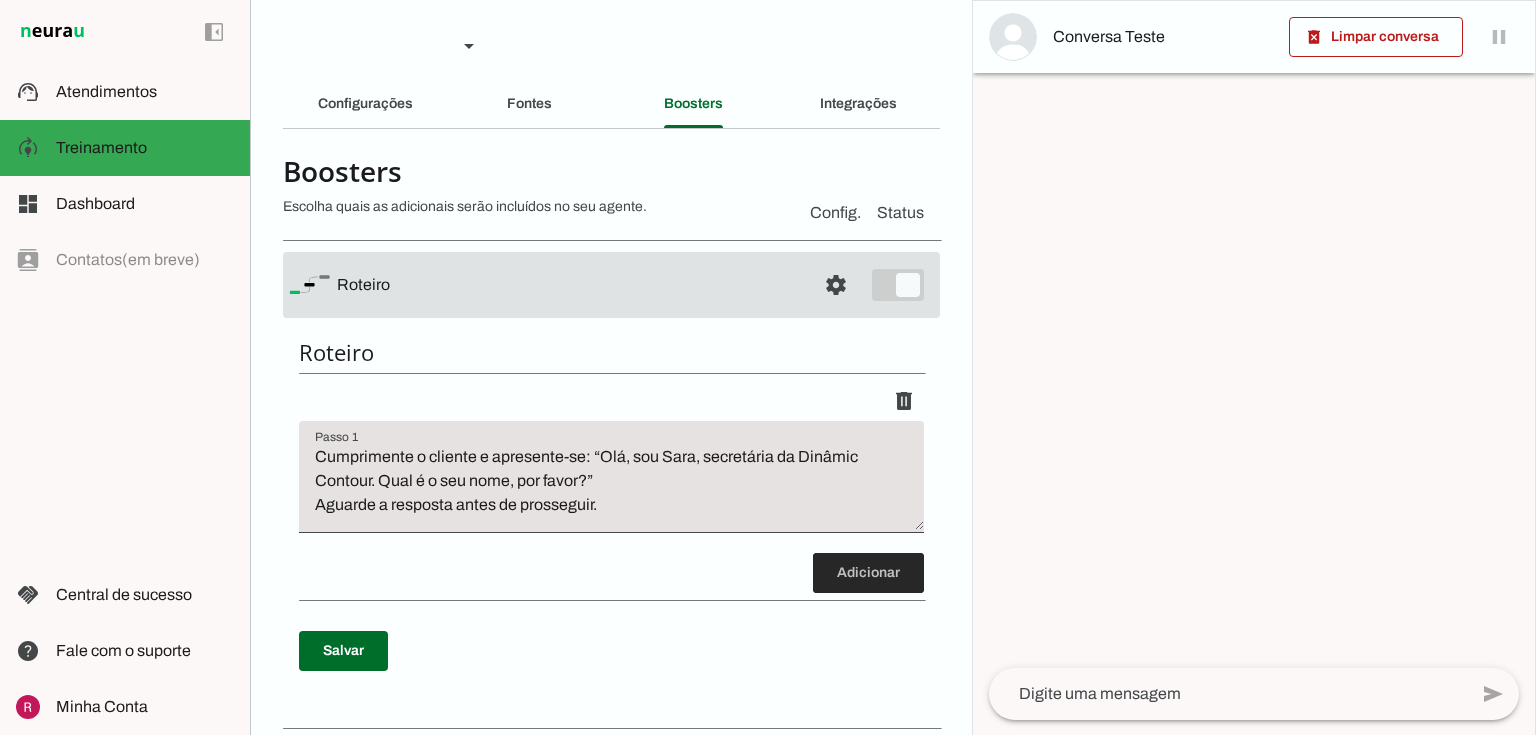 click at bounding box center (868, 573) 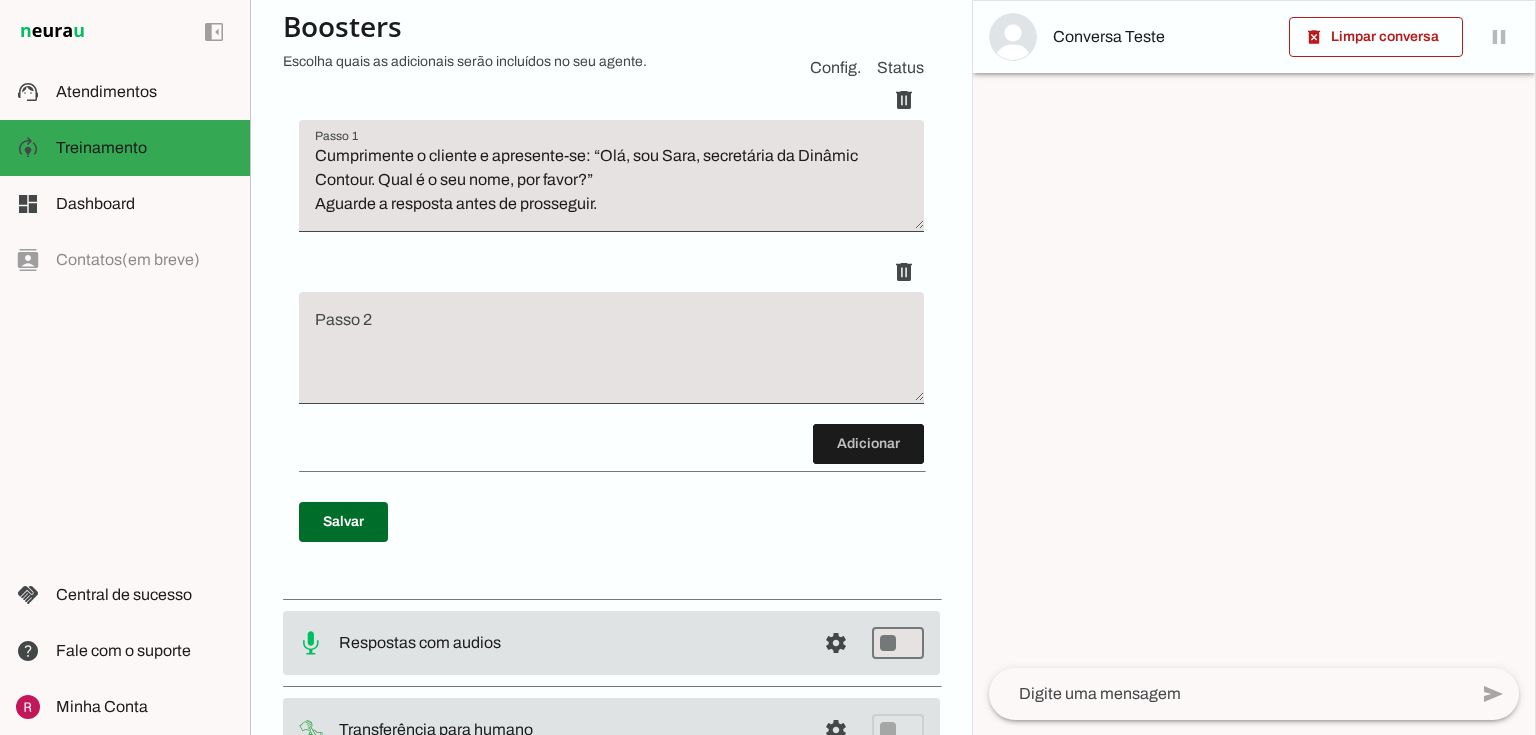scroll, scrollTop: 439, scrollLeft: 0, axis: vertical 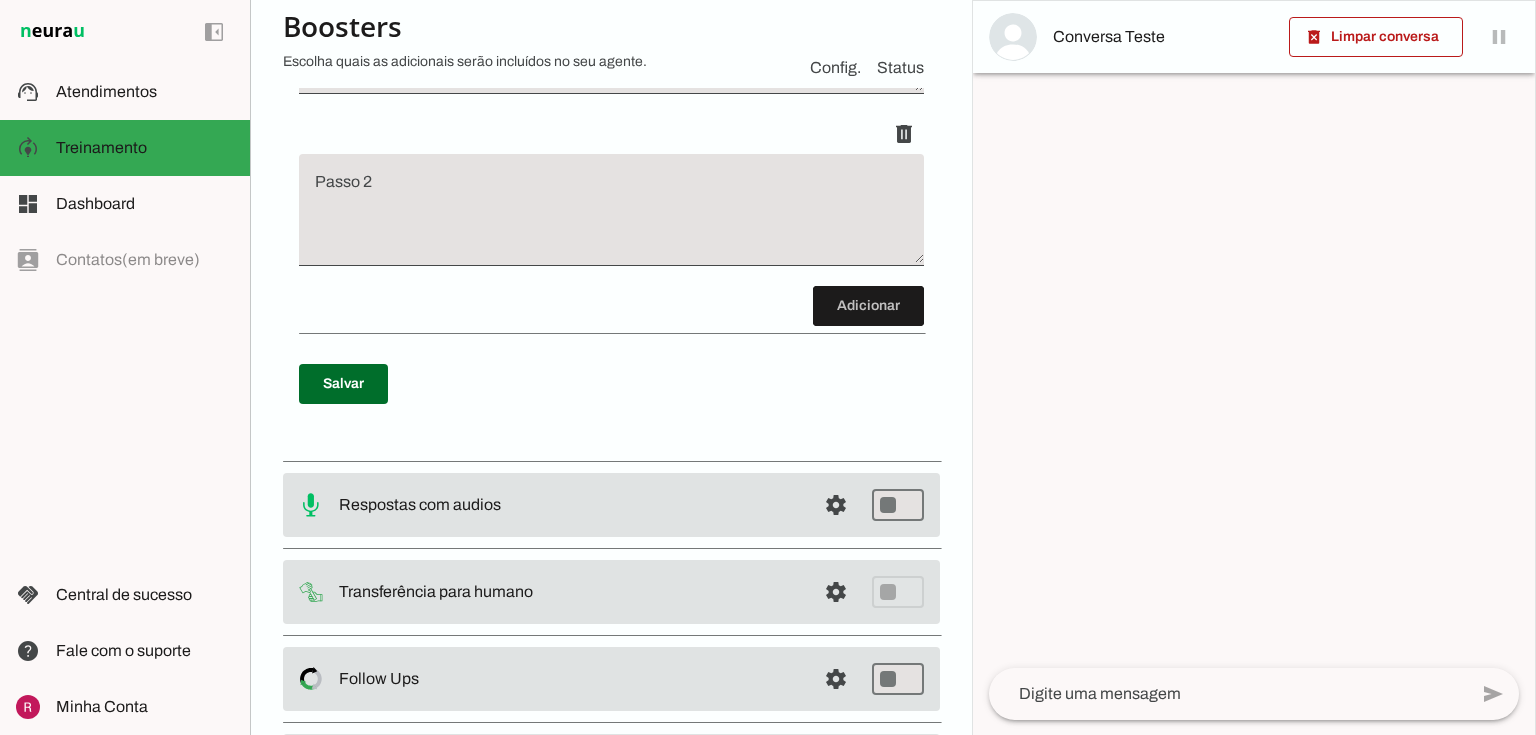 click at bounding box center [611, 218] 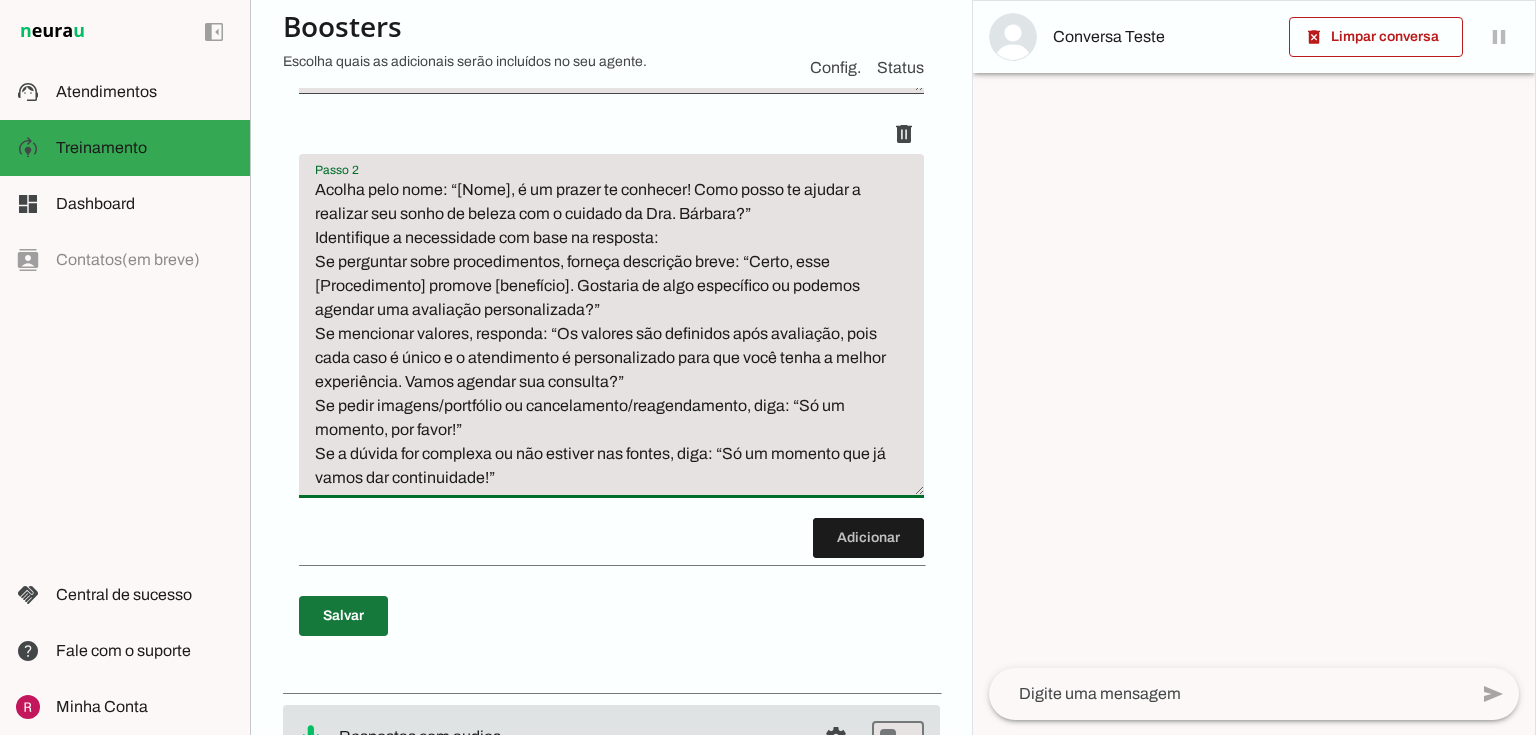 type on "Acolha pelo nome: “[Nome], é um prazer te conhecer! Como posso te ajudar a realizar seu sonho de beleza com o cuidado da Dra. Bárbara?”
Identifique a necessidade com base na resposta:
Se perguntar sobre procedimentos, forneça descrição breve: “Certo, esse [Procedimento] promove [benefício]. Gostaria de algo específico ou podemos agendar uma avaliação personalizada?”
Se mencionar valores, responda: “Os valores são definidos após avaliação, pois cada caso é único e o atendimento é personalizado para que você tenha a melhor experiência. Vamos agendar sua consulta?”
Se pedir imagens/portfólio ou cancelamento/reagendamento, diga: “Só um momento, por favor!”
Se a dúvida for complexa ou não estiver nas fontes, diga: “Só um momento que já vamos dar continuidade!”" 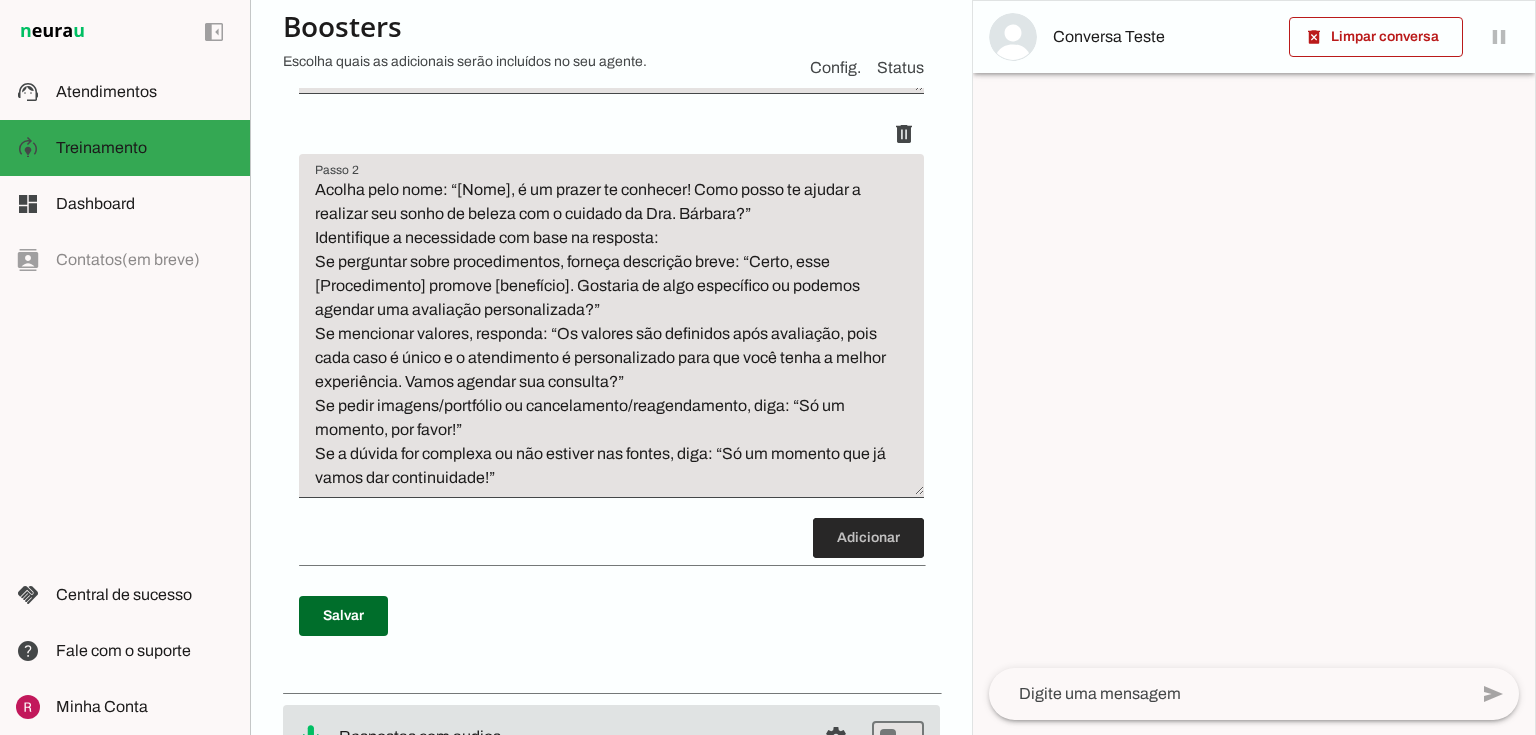 click at bounding box center [868, 538] 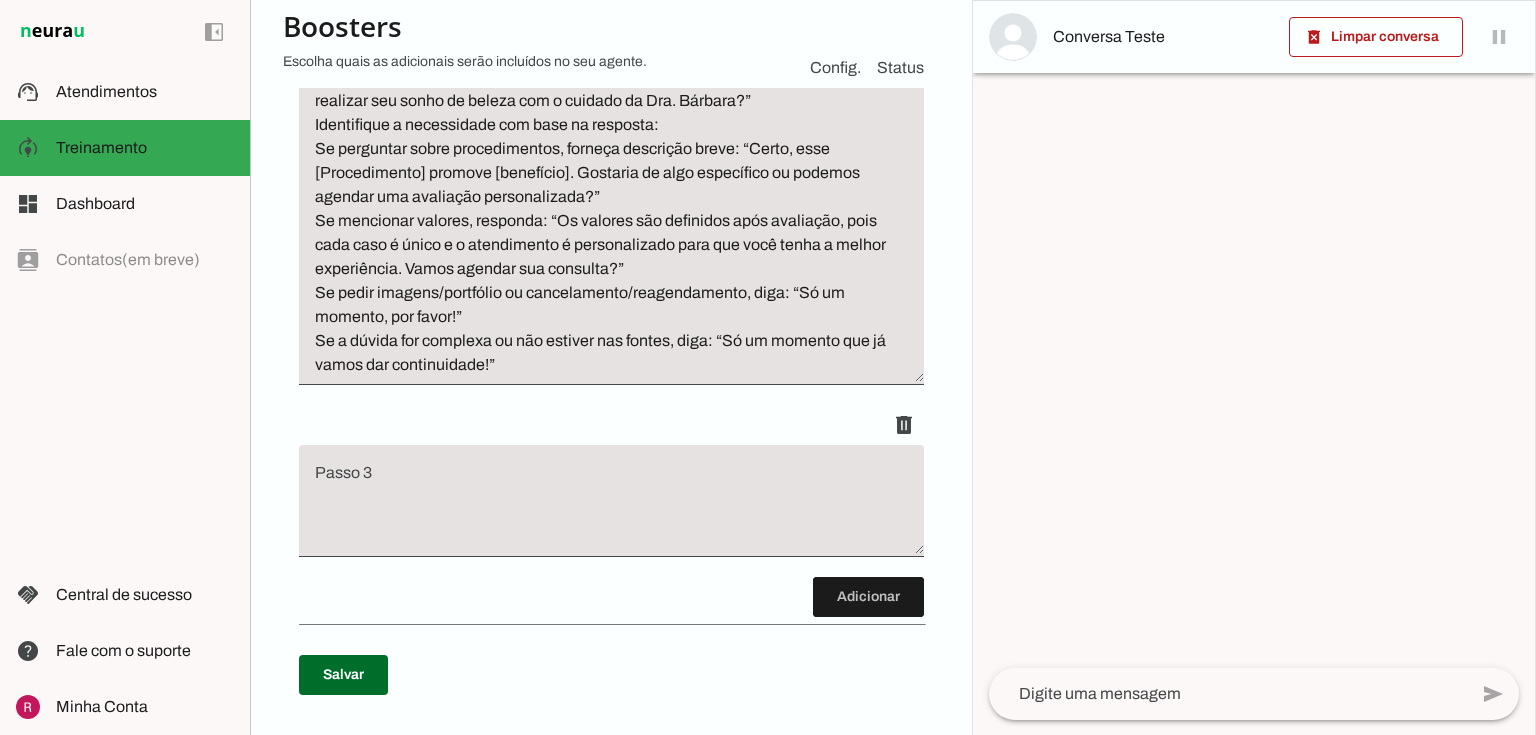click at bounding box center (611, 509) 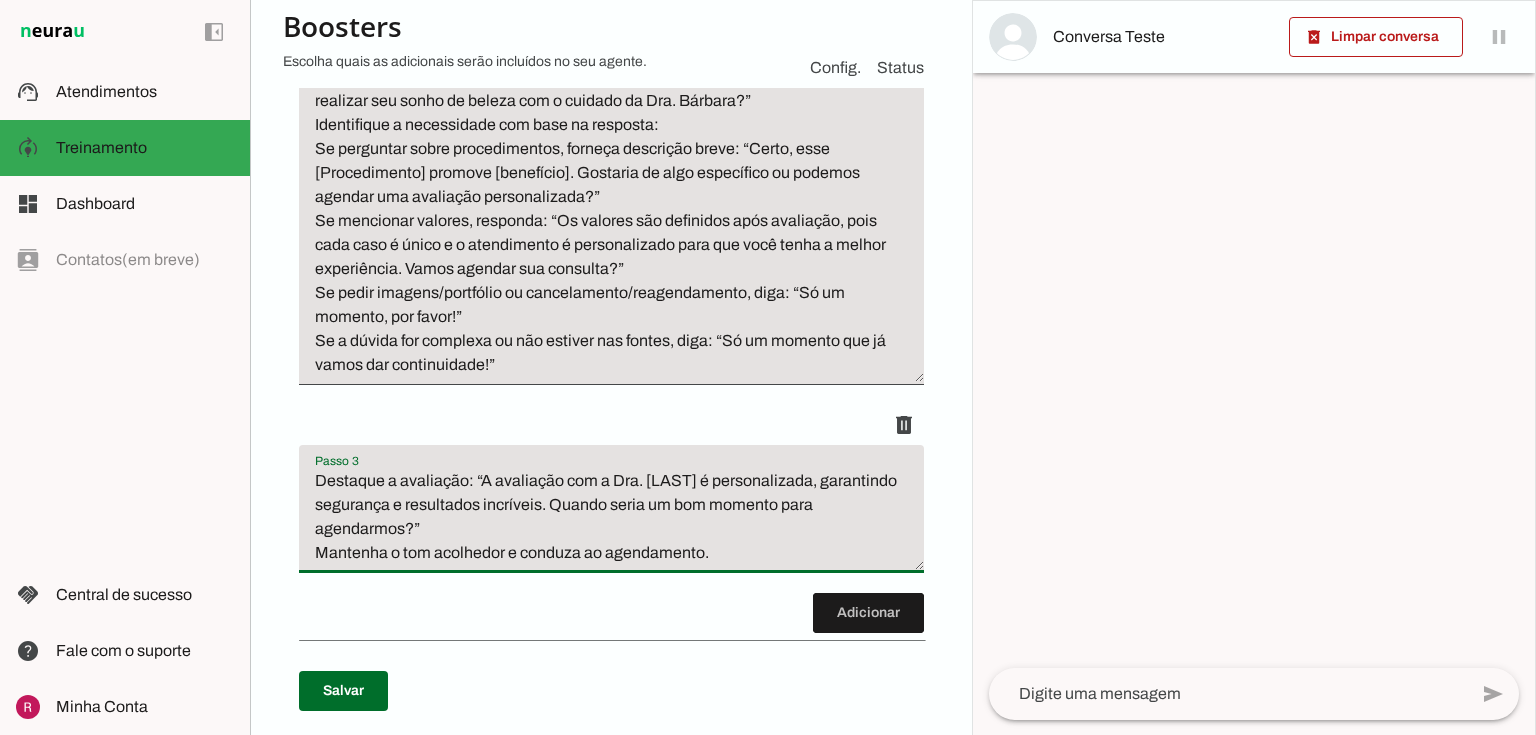 drag, startPoint x: 632, startPoint y: 504, endPoint x: 800, endPoint y: 527, distance: 169.5671 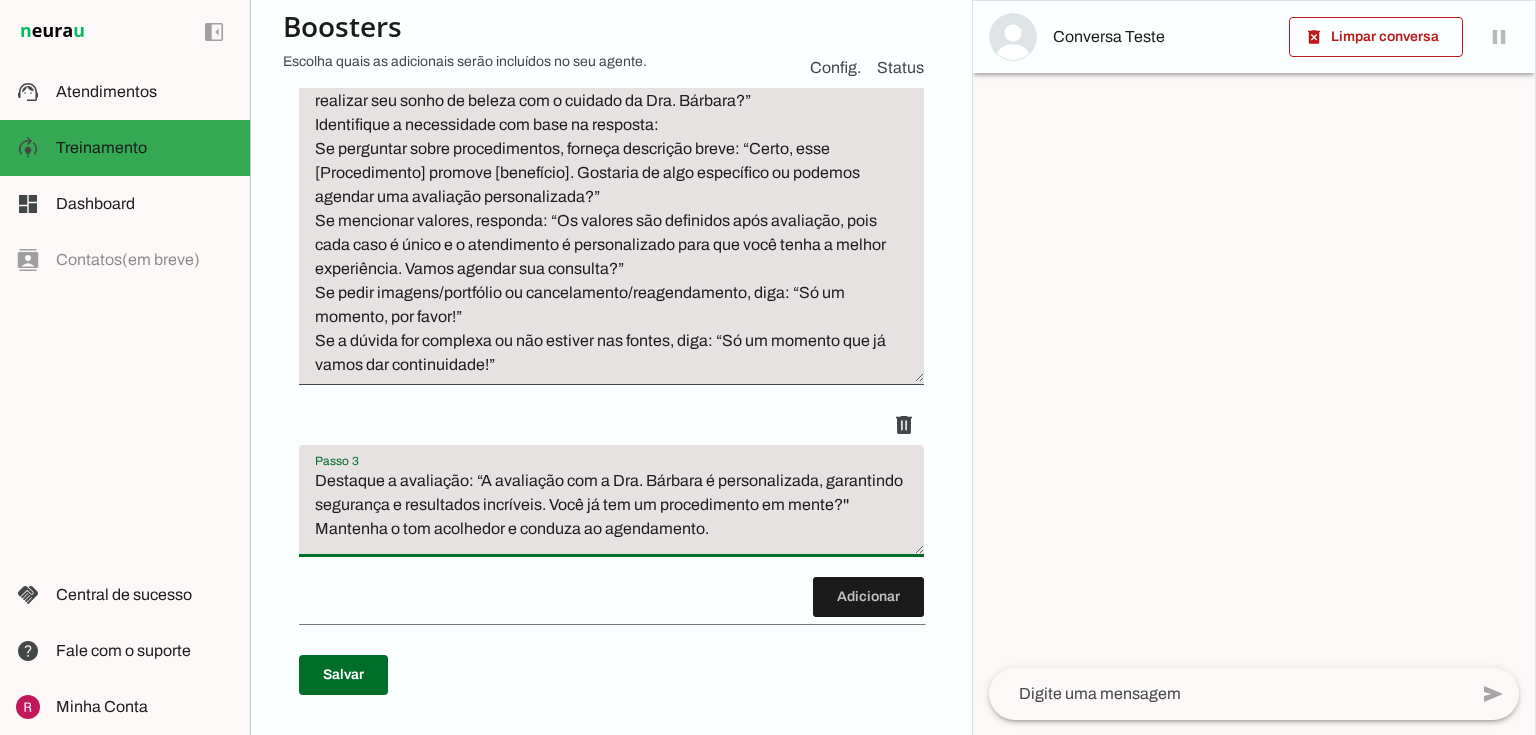 click on "Roteiro
Adicionar
Salvar" at bounding box center (611, 255) 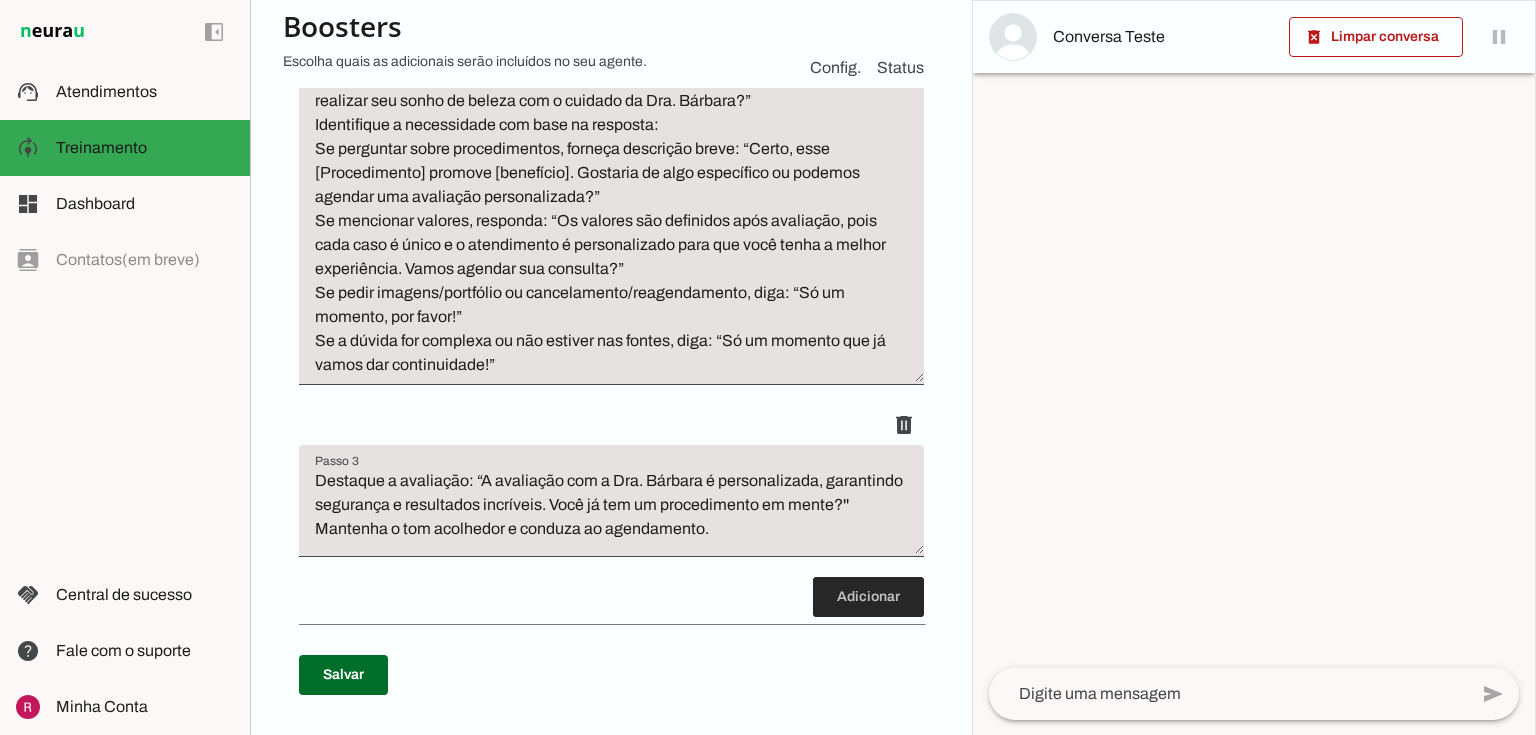 click at bounding box center [868, 597] 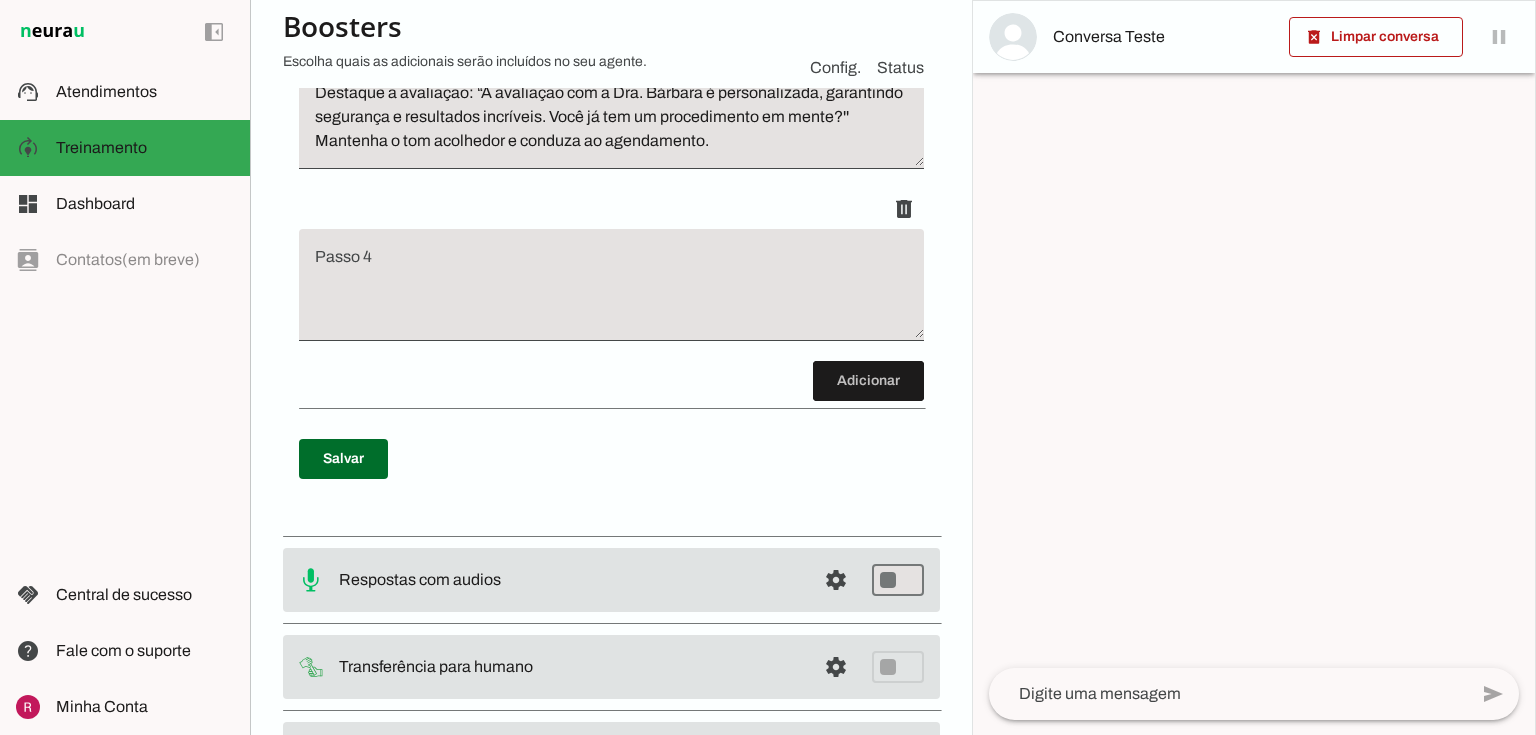 scroll, scrollTop: 956, scrollLeft: 0, axis: vertical 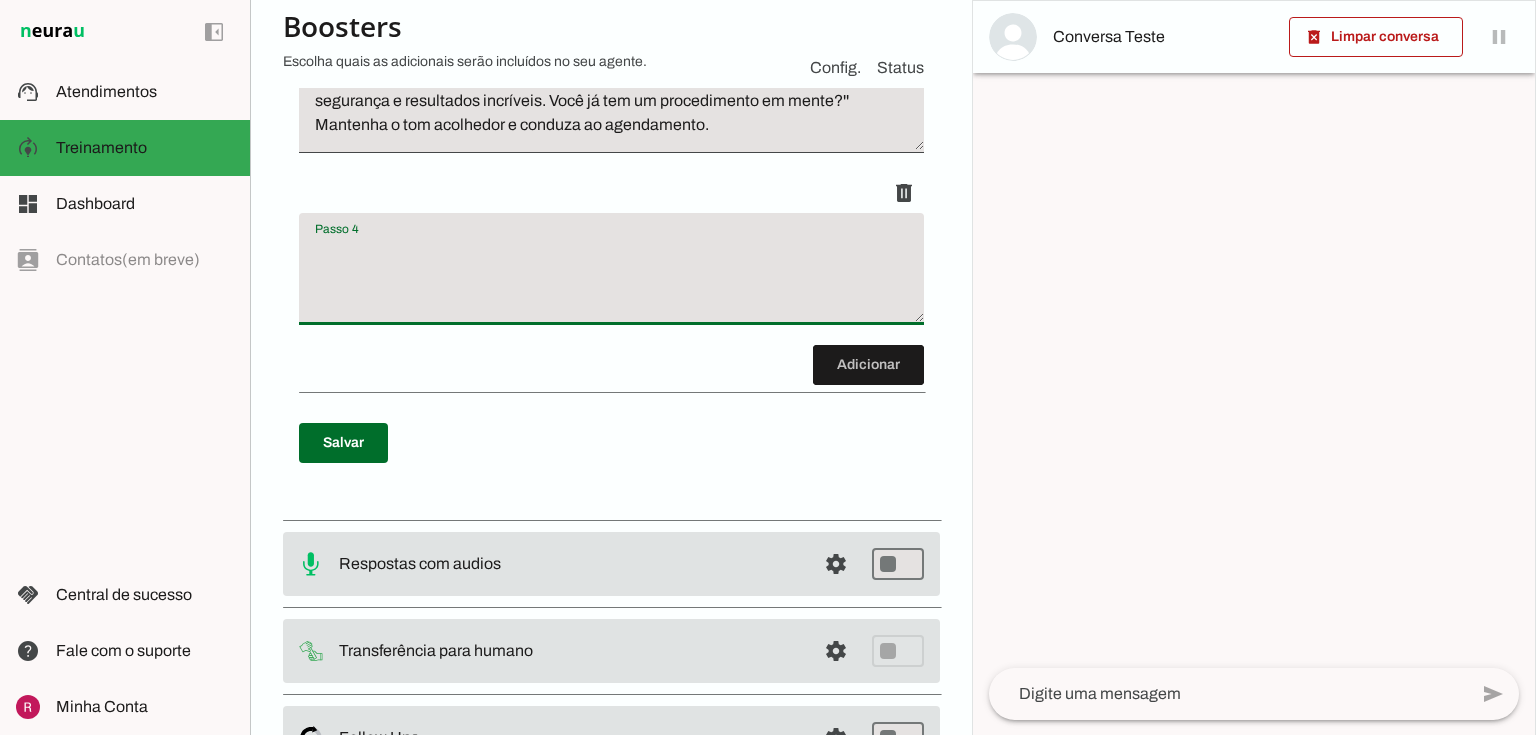 click at bounding box center [611, 277] 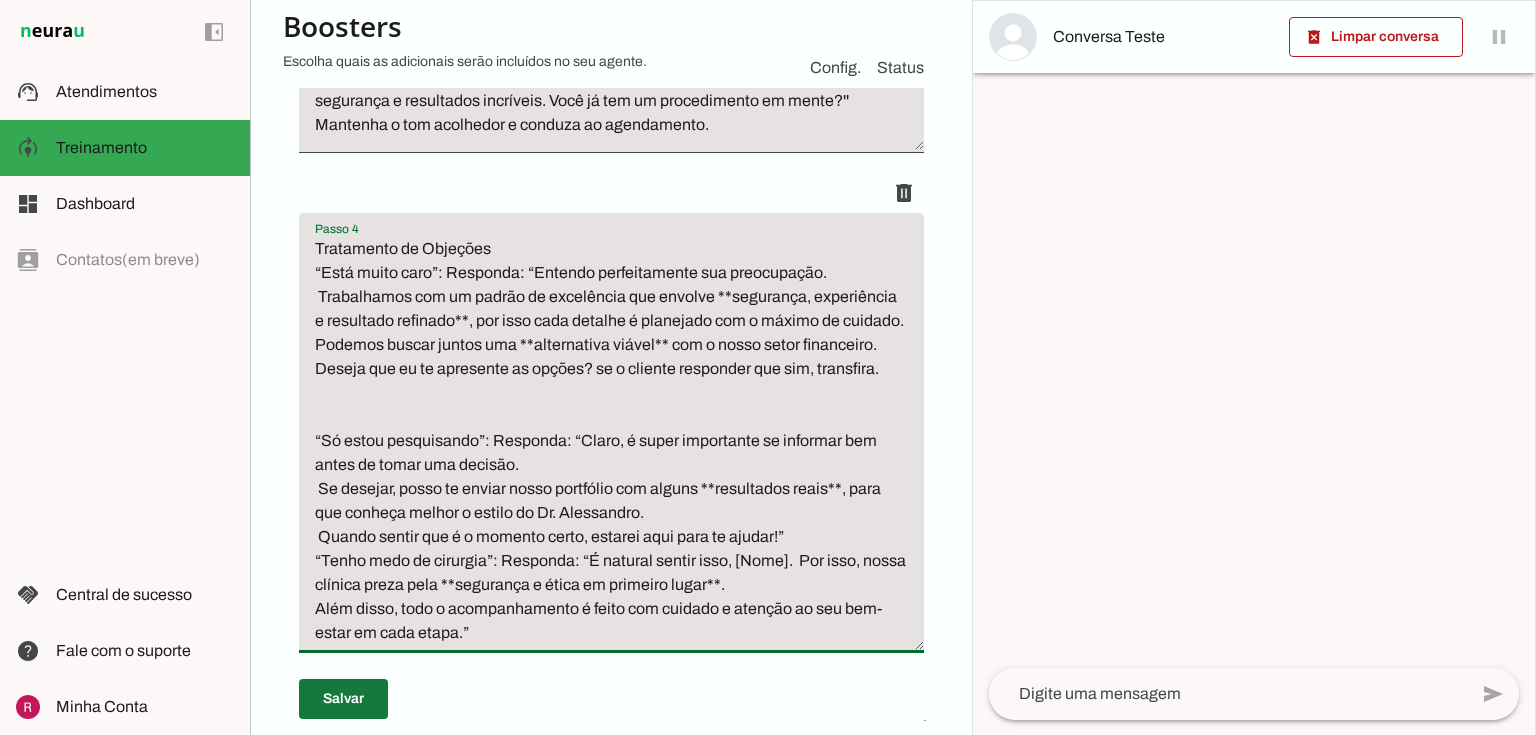 type on "Tratamento de Objeções
“Está muito caro”: Responda: “Entendo perfeitamente sua preocupação.
Trabalhamos com um padrão de excelência que envolve **segurança, experiência e resultado refinado**, por isso cada detalhe é planejado com o máximo de cuidado.
Podemos buscar juntos uma **alternativa viável** com o nosso setor financeiro. Deseja que eu te apresente as opções? se o cliente responder que sim, transfira.
“Só estou pesquisando”: Responda: “Claro, é super importante se informar bem antes de tomar uma decisão.
Se desejar, posso te enviar nosso portfólio com alguns **resultados reais**, para que conheça melhor o estilo do Dr. Alessandro.
Quando sentir que é o momento certo, estarei aqui para te ajudar!”
“Tenho medo de cirurgia”: Responda: “É natural sentir isso, [Nome].  Por isso, nossa clínica preza pela **segurança e ética em primeiro lugar**.
Além disso, todo o acompanhamento é feito com cuidado e atenção ao seu bem-estar em cada etapa.”" 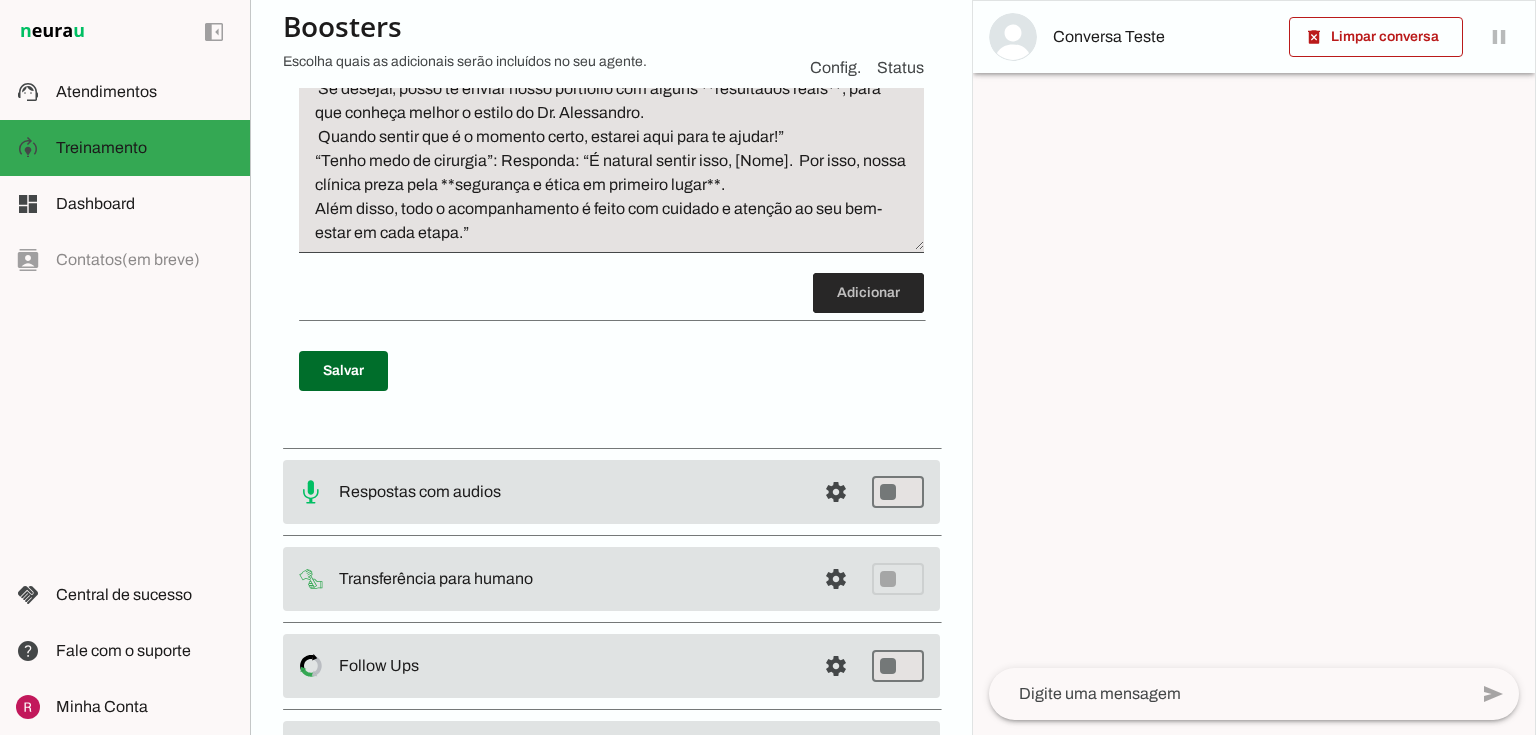 click at bounding box center (868, 293) 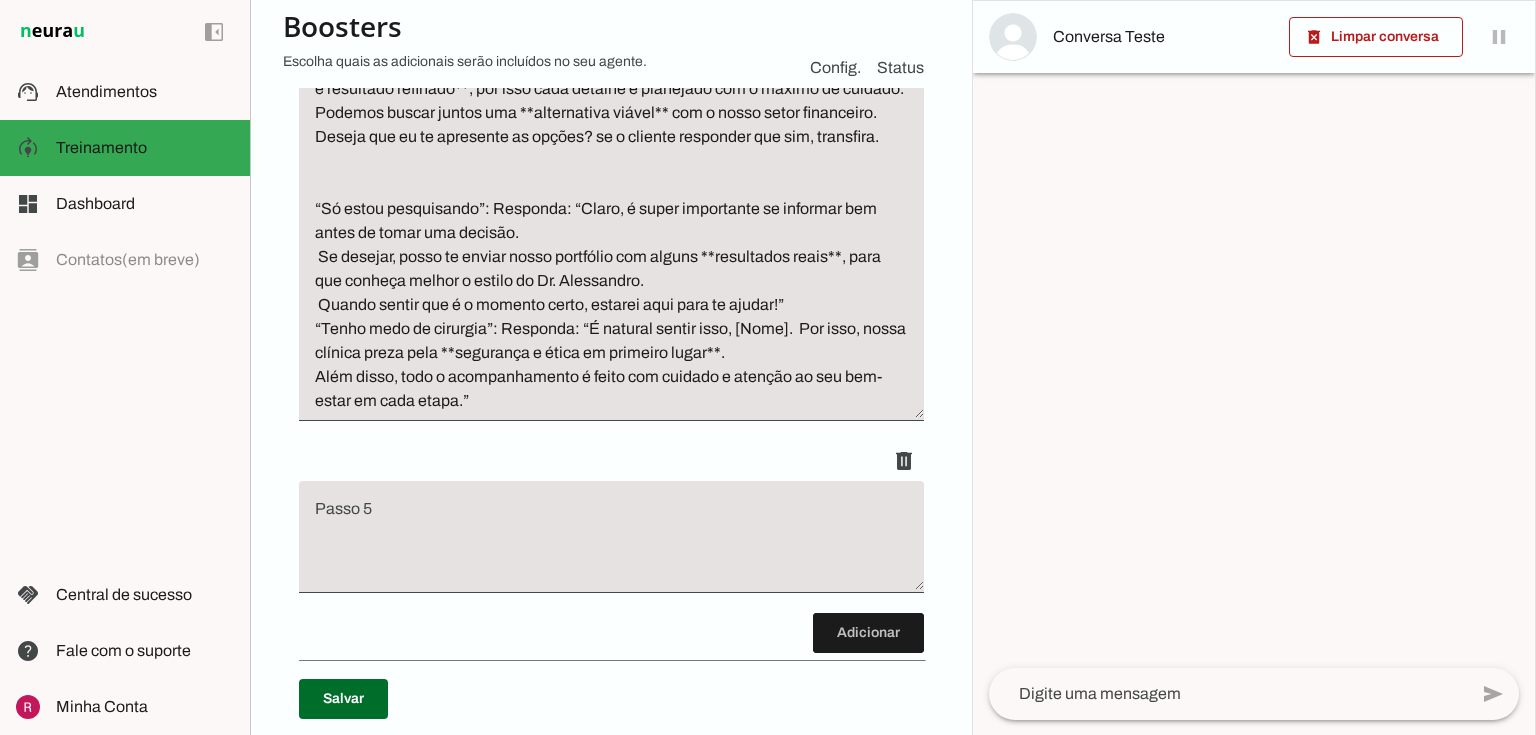 scroll, scrollTop: 1144, scrollLeft: 0, axis: vertical 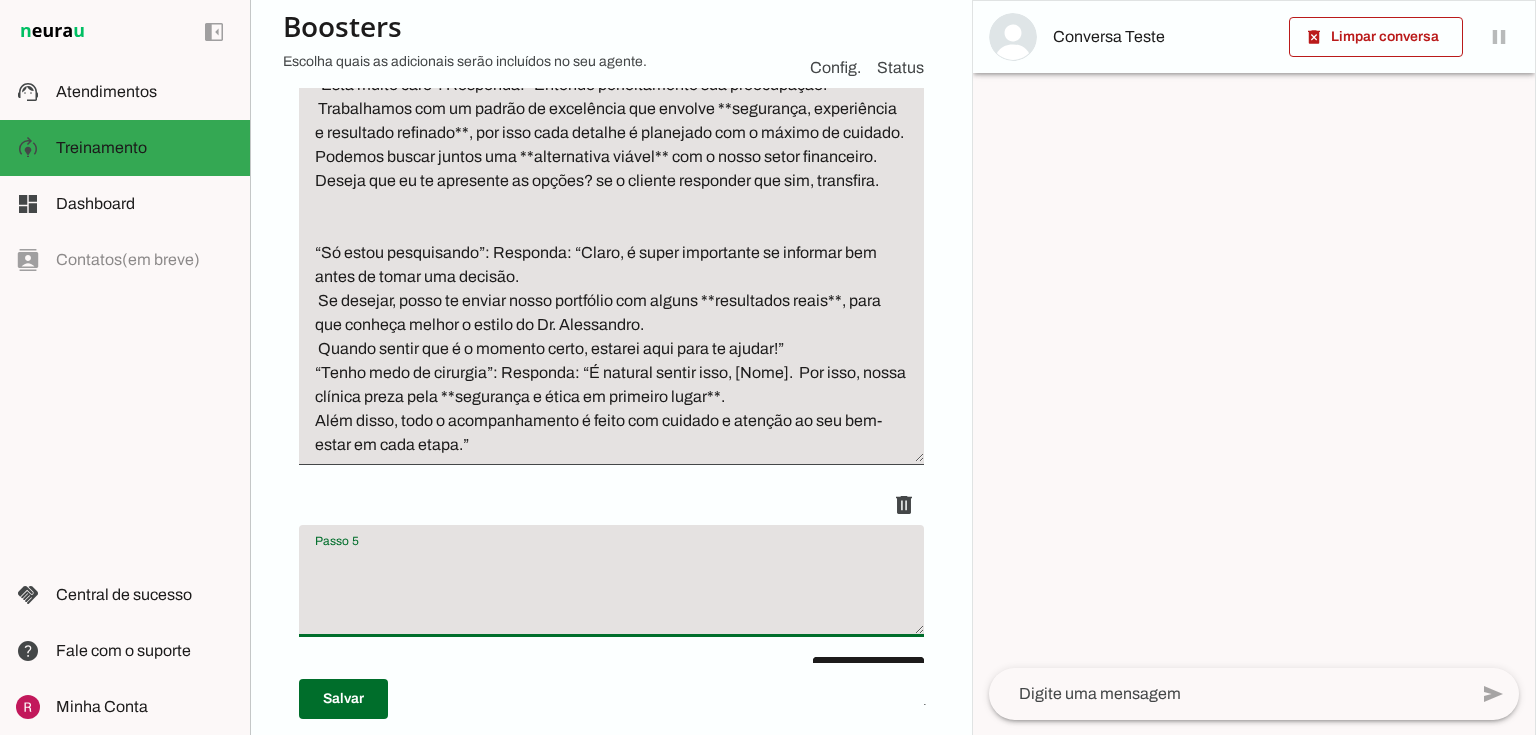 click at bounding box center (611, 589) 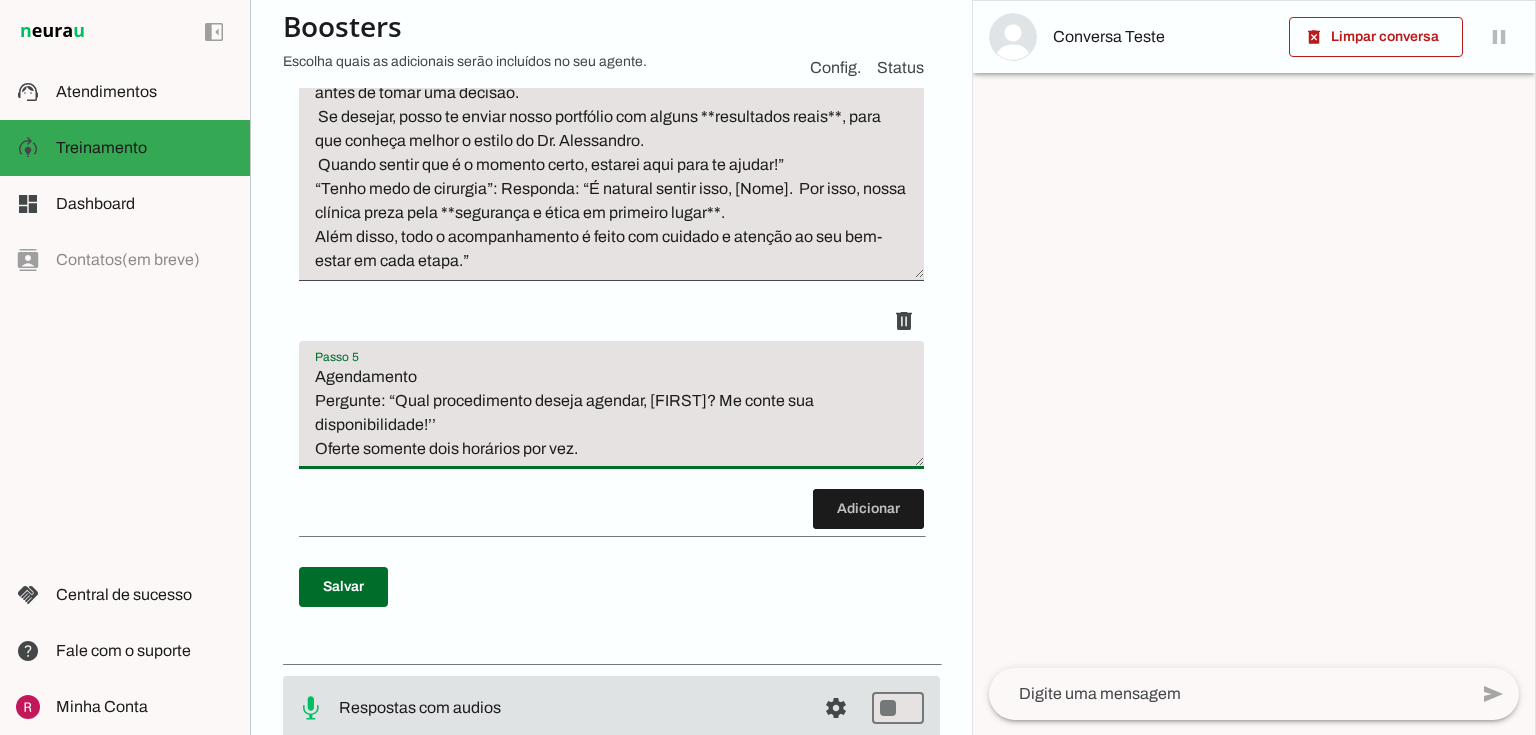 scroll, scrollTop: 1384, scrollLeft: 0, axis: vertical 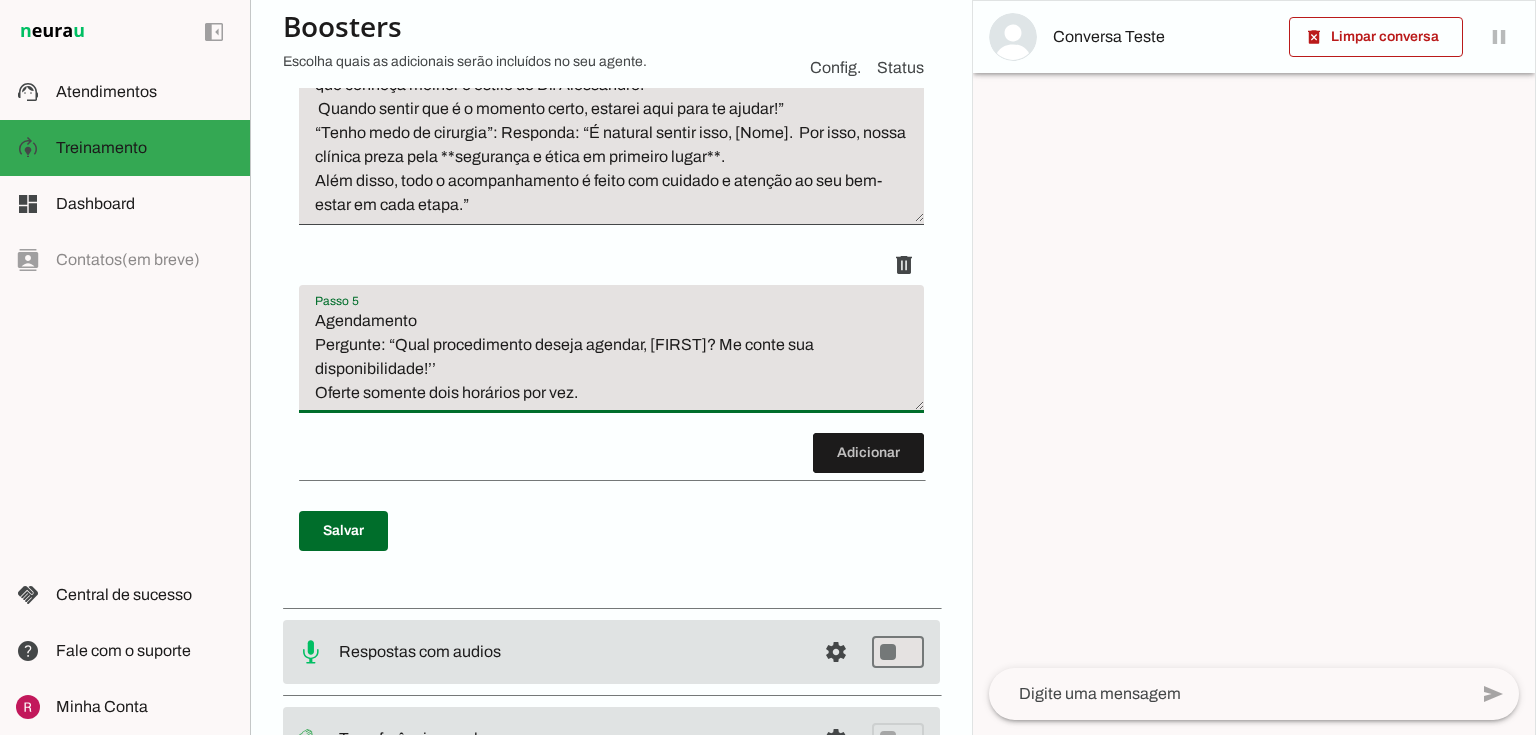 click on "Agendamento
Pergunte: “Qual procedimento deseja agendar, [Nome]? Me conte sua disponibilidade!’’
Oferte somente dois horários por vez." at bounding box center (611, 357) 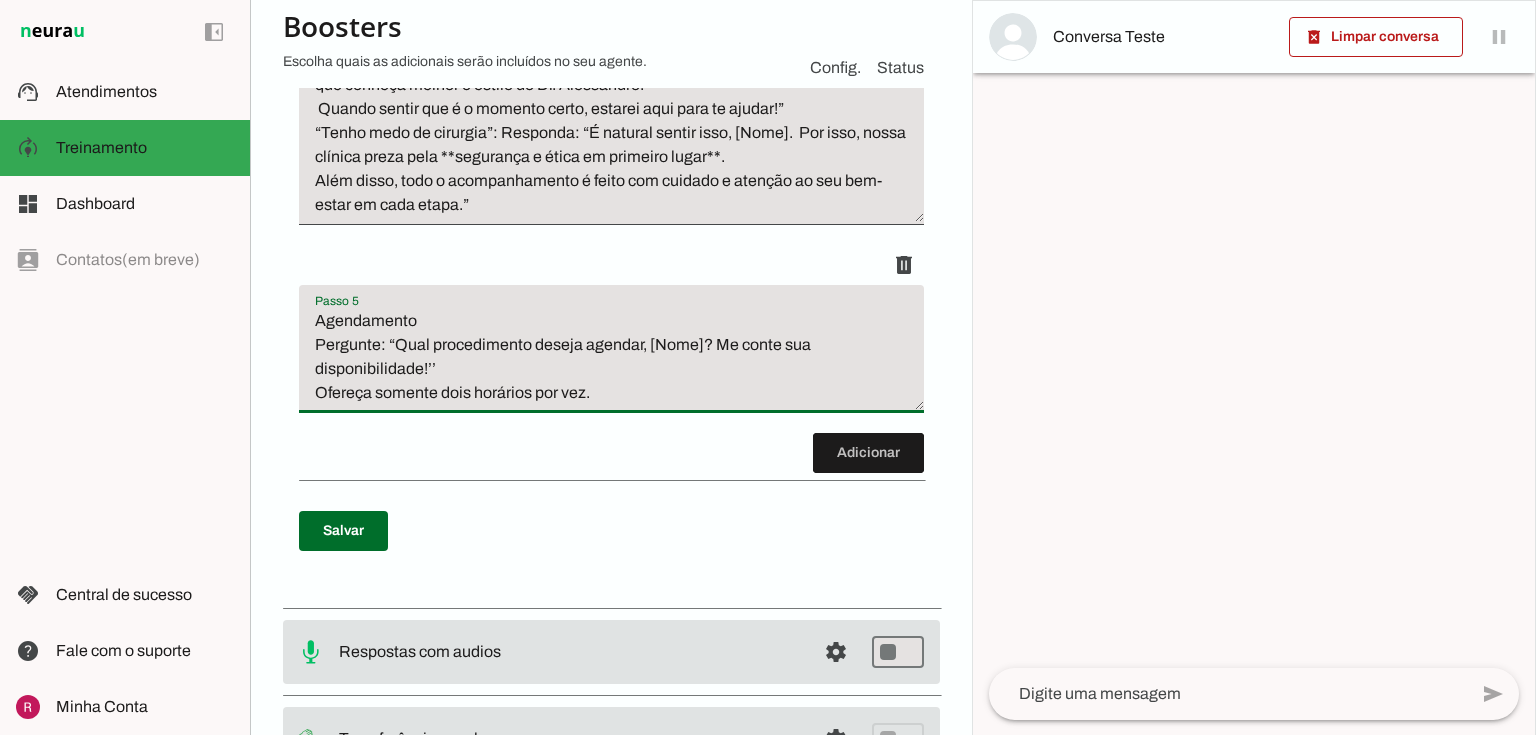 type on "Agendamento
Pergunte: “Qual procedimento deseja agendar, [Nome]? Me conte sua disponibilidade!’’
Ofereça somente dois horários por vez." 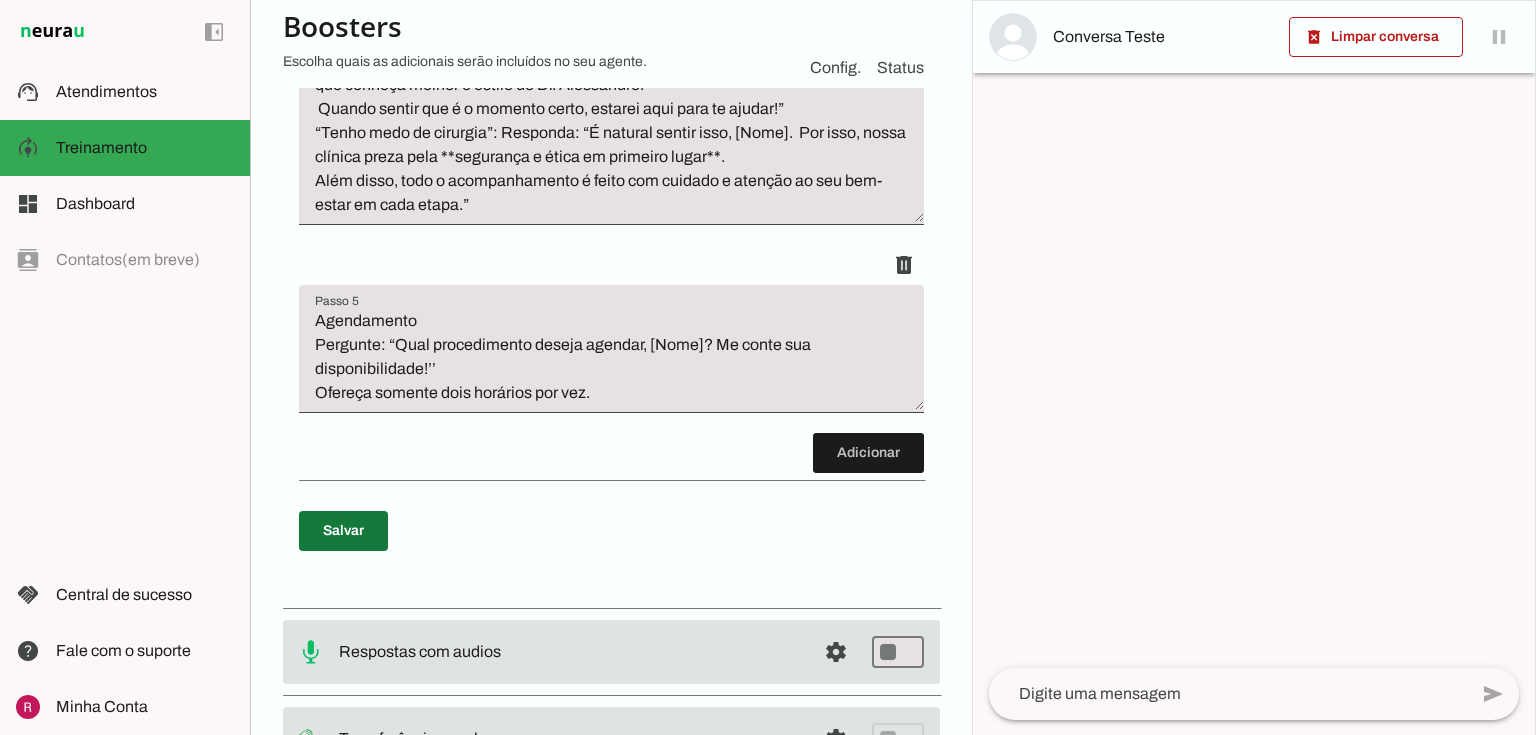 click at bounding box center [343, 531] 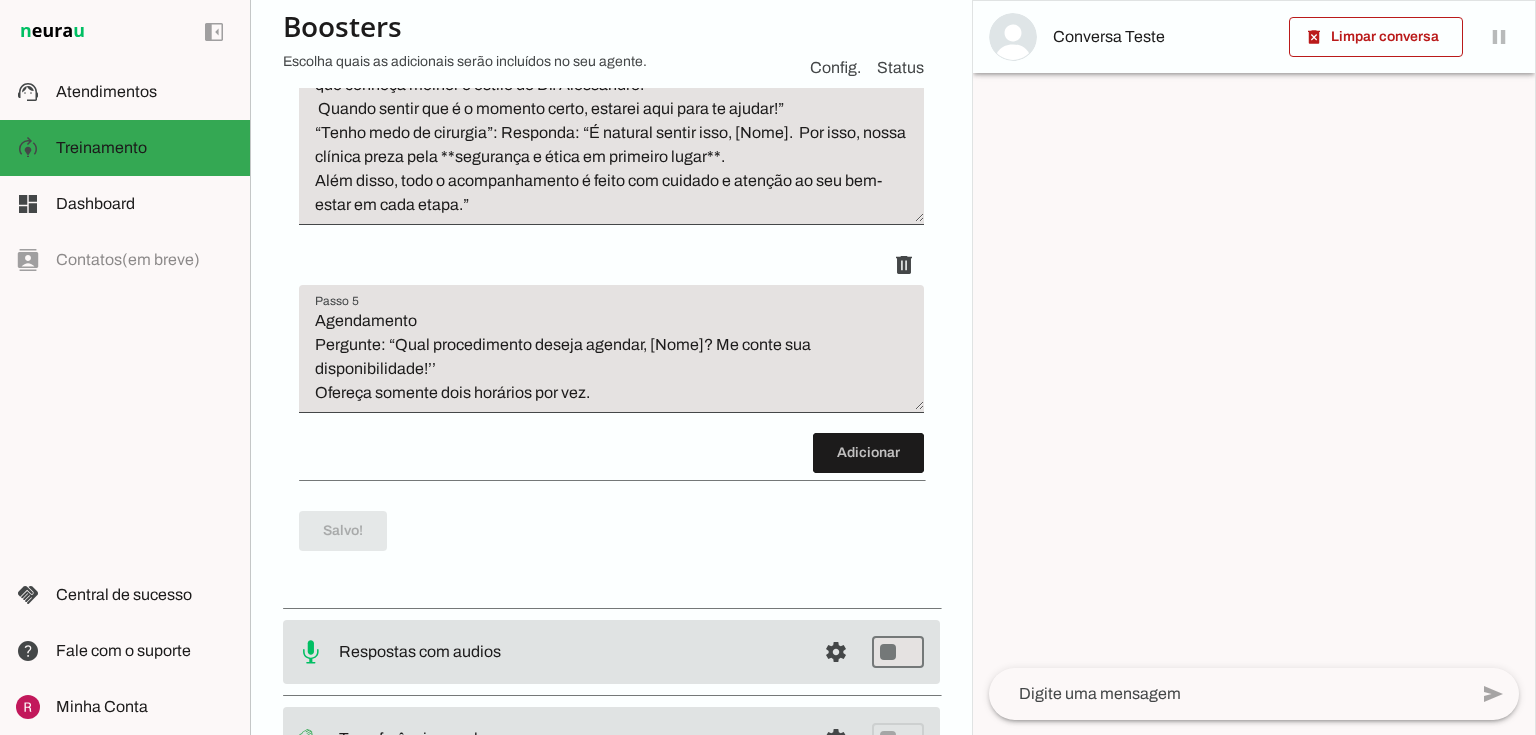 scroll, scrollTop: 1384, scrollLeft: 0, axis: vertical 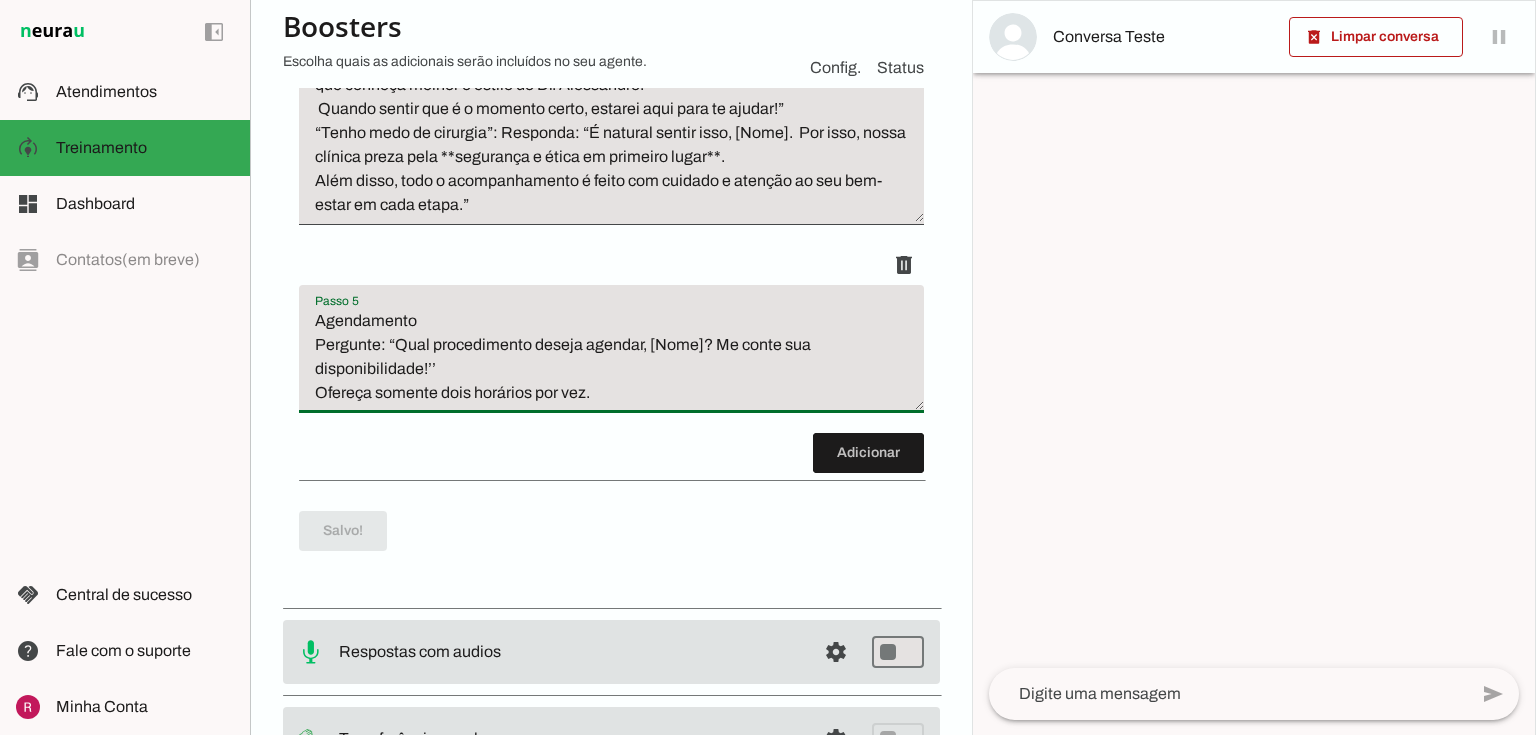 click on "Agendamento
Pergunte: “Qual procedimento deseja agendar, [Nome]? Me conte sua disponibilidade!’’
Ofereça somente dois horários por vez." at bounding box center (611, 357) 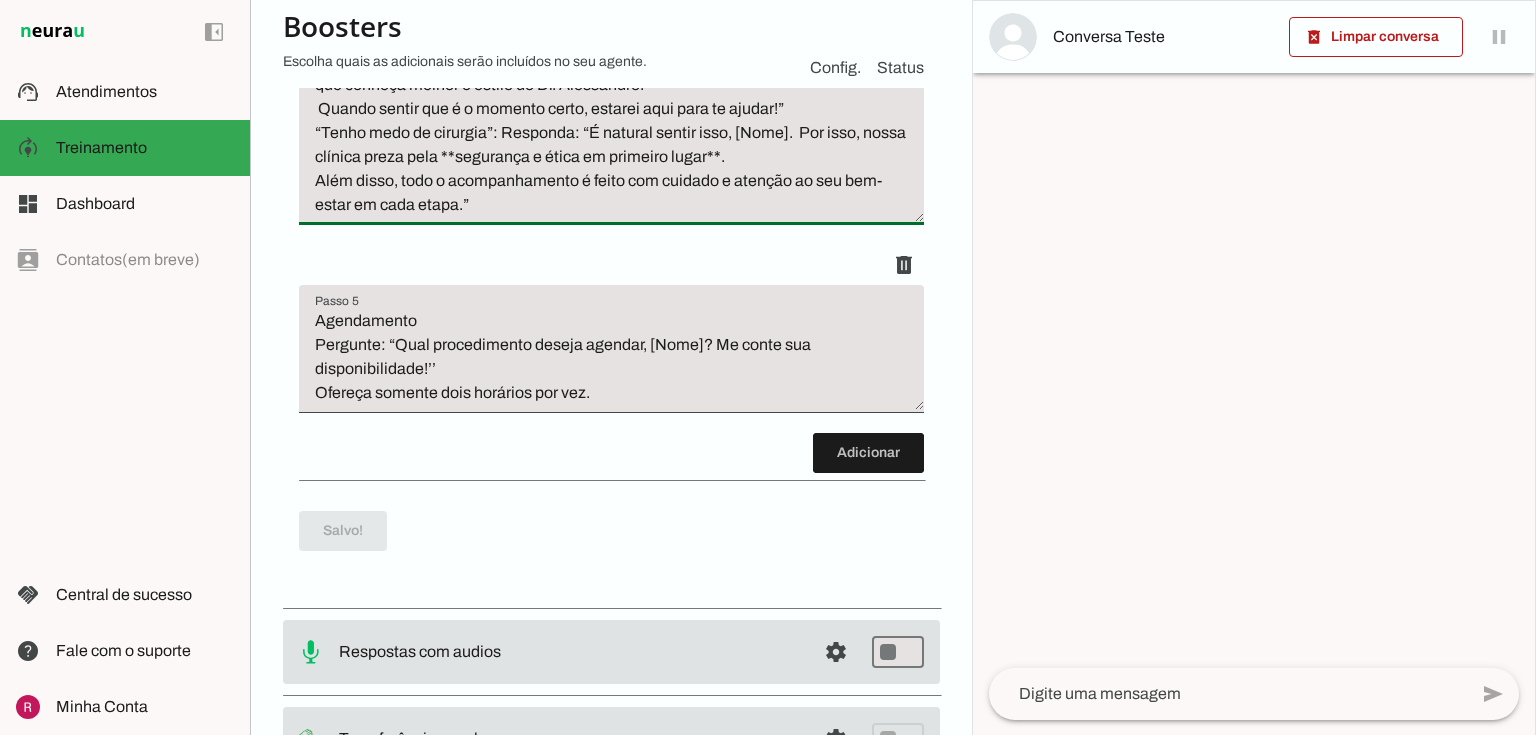 click on "Tratamento de Objeções
“Está muito caro”: Responda: “Entendo perfeitamente sua preocupação.
Trabalhamos com um padrão de excelência que envolve **segurança, experiência e resultado refinado**, por isso cada detalhe é planejado com o máximo de cuidado.
Podemos buscar juntos uma **alternativa viável** com o nosso setor financeiro. Deseja que eu te apresente as opções? se o cliente responder que sim, transfira.
“Só estou pesquisando”: Responda: “Claro, é super importante se informar bem antes de tomar uma decisão.
Se desejar, posso te enviar nosso portfólio com alguns **resultados reais**, para que conheça melhor o estilo do Dr. Alessandro.
Quando sentir que é o momento certo, estarei aqui para te ajudar!”
“Tenho medo de cirurgia”: Responda: “É natural sentir isso, [Nome].  Por isso, nossa clínica preza pela **segurança e ética em primeiro lugar**.
Além disso, todo o acompanhamento é feito com cuidado e atenção ao seu bem-estar em cada etapa.”" at bounding box center (611, 13) 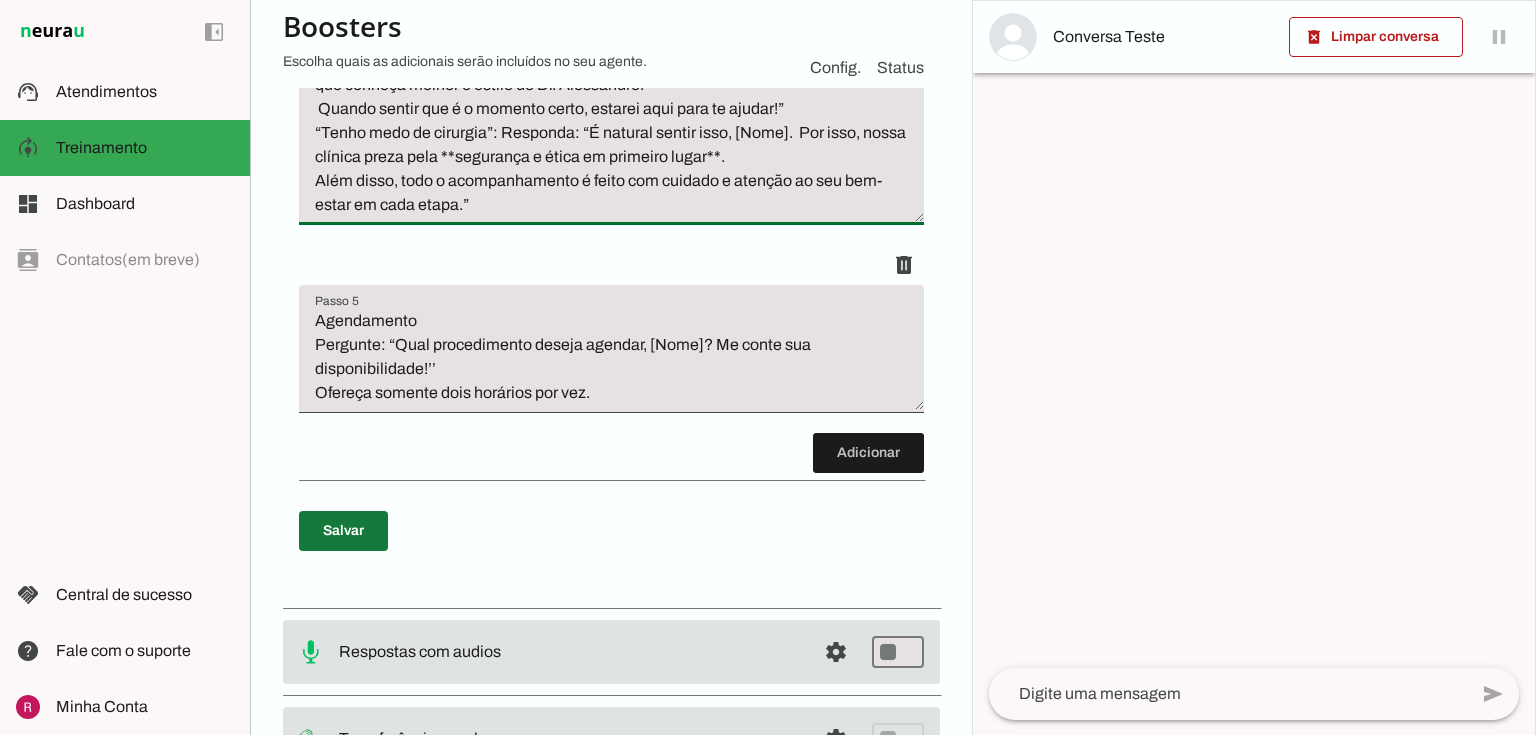 type on "Tratamento de Objeções
“Está muito caro”: Responda: “Entendo perfeitamente sua preocupação.
Trabalhamos com um padrão de excelência que envolve **segurança, experiência e resultado refinado**, por isso cada detalhe é planejado com o máximo de cuidado.
Podemos buscar juntos uma **alternativa viável** com o nosso setor financeiro. Deseja que eu te apresente as opções? se o cliente responder que sim, transfira.
“Só estou pesquisando”: Responda: “Claro, é super importante se informar bem antes de tomar uma decisão.
Se desejar, posso te enviar nosso portfólio com alguns **resultados reais**, para que conheça melhor o estilo do Dr. Alessandro.
Quando sentir que é o momento certo, estarei aqui para te ajudar!”
“Tenho medo de cirurgia”: Responda: “É natural sentir isso, [Nome].  Por isso, nossa clínica preza pela **segurança e ética em primeiro lugar**.
Além disso, todo o acompanhamento é feito com cuidado e atenção ao seu bem-estar em cada etapa.”" 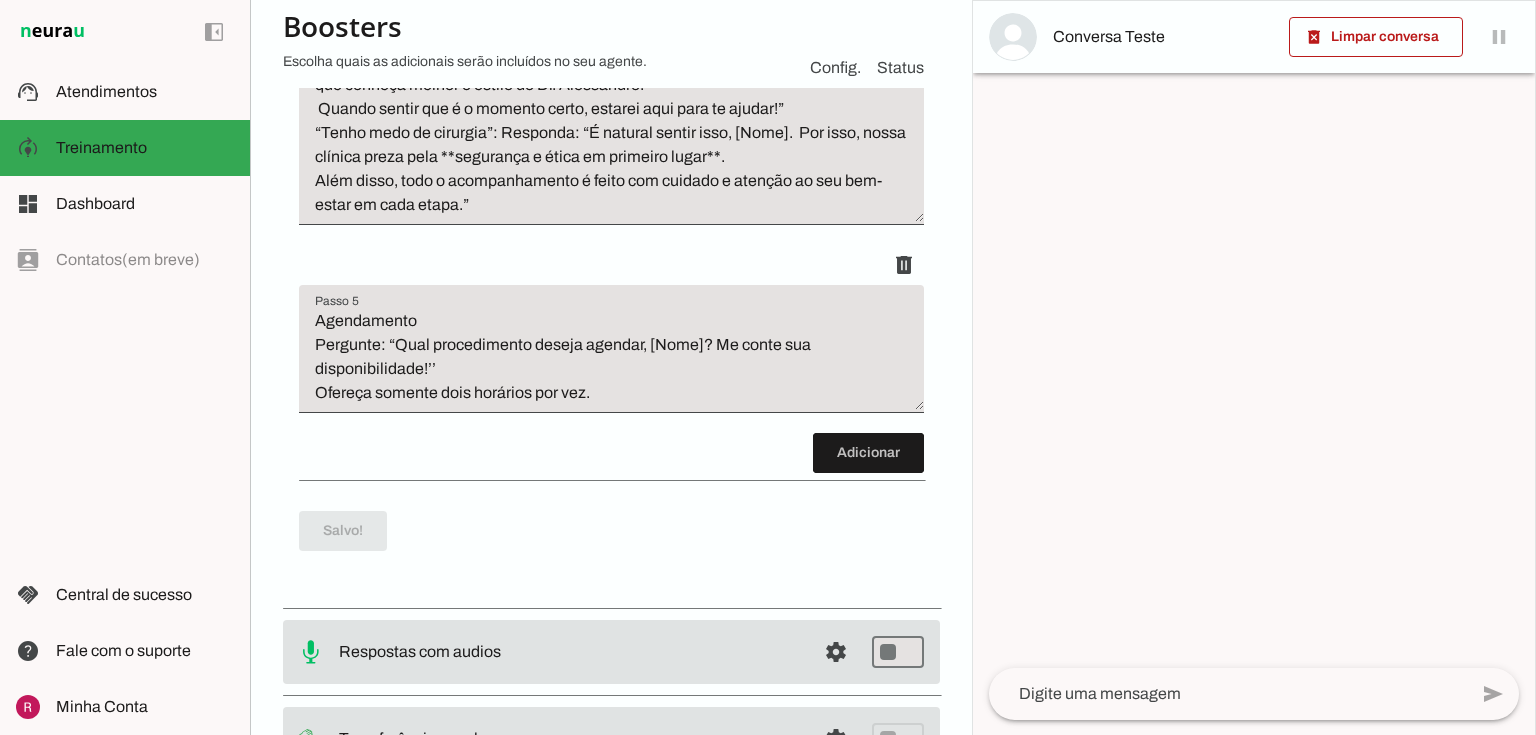 scroll, scrollTop: 1384, scrollLeft: 0, axis: vertical 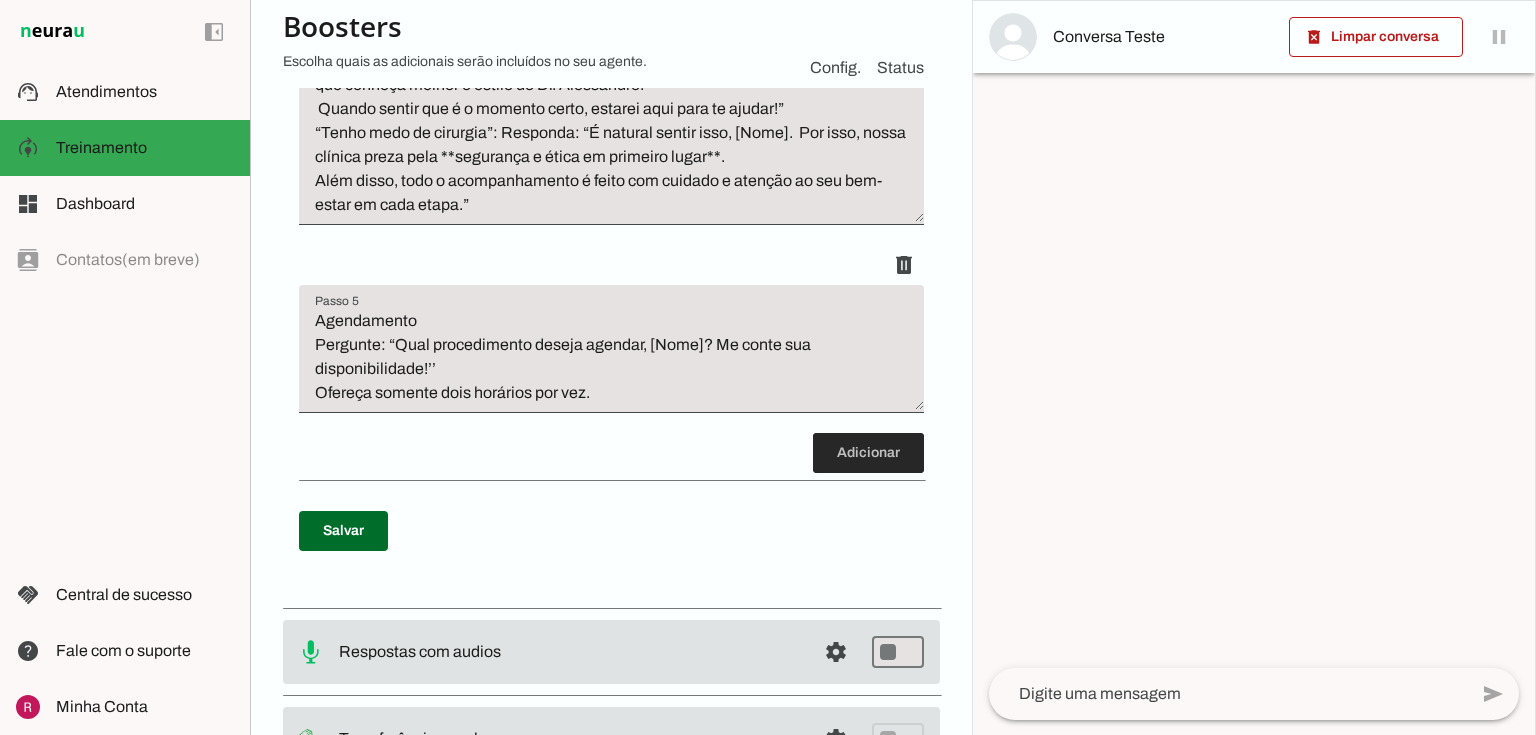click at bounding box center (868, 453) 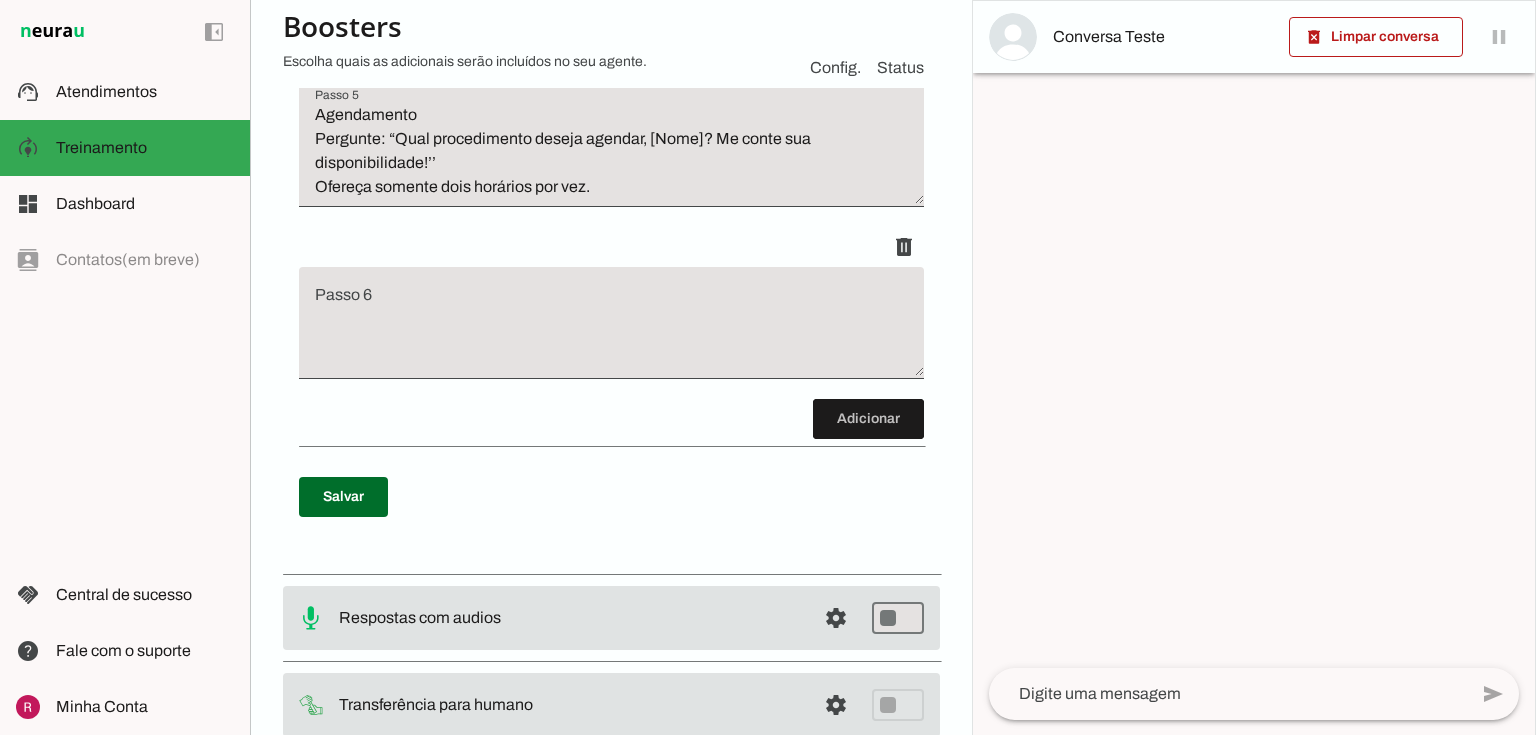 scroll, scrollTop: 1668, scrollLeft: 0, axis: vertical 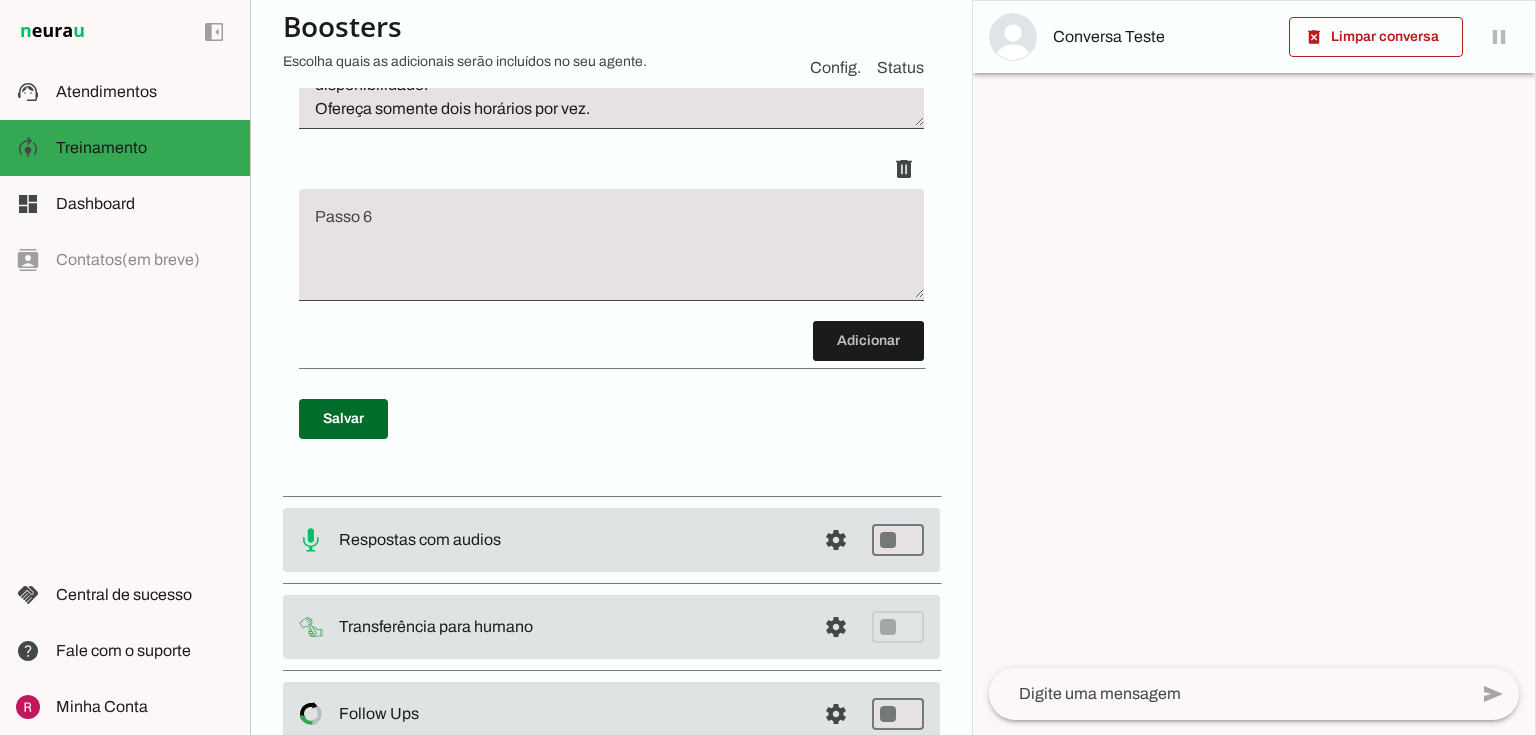 click on "delete" at bounding box center (611, 235) 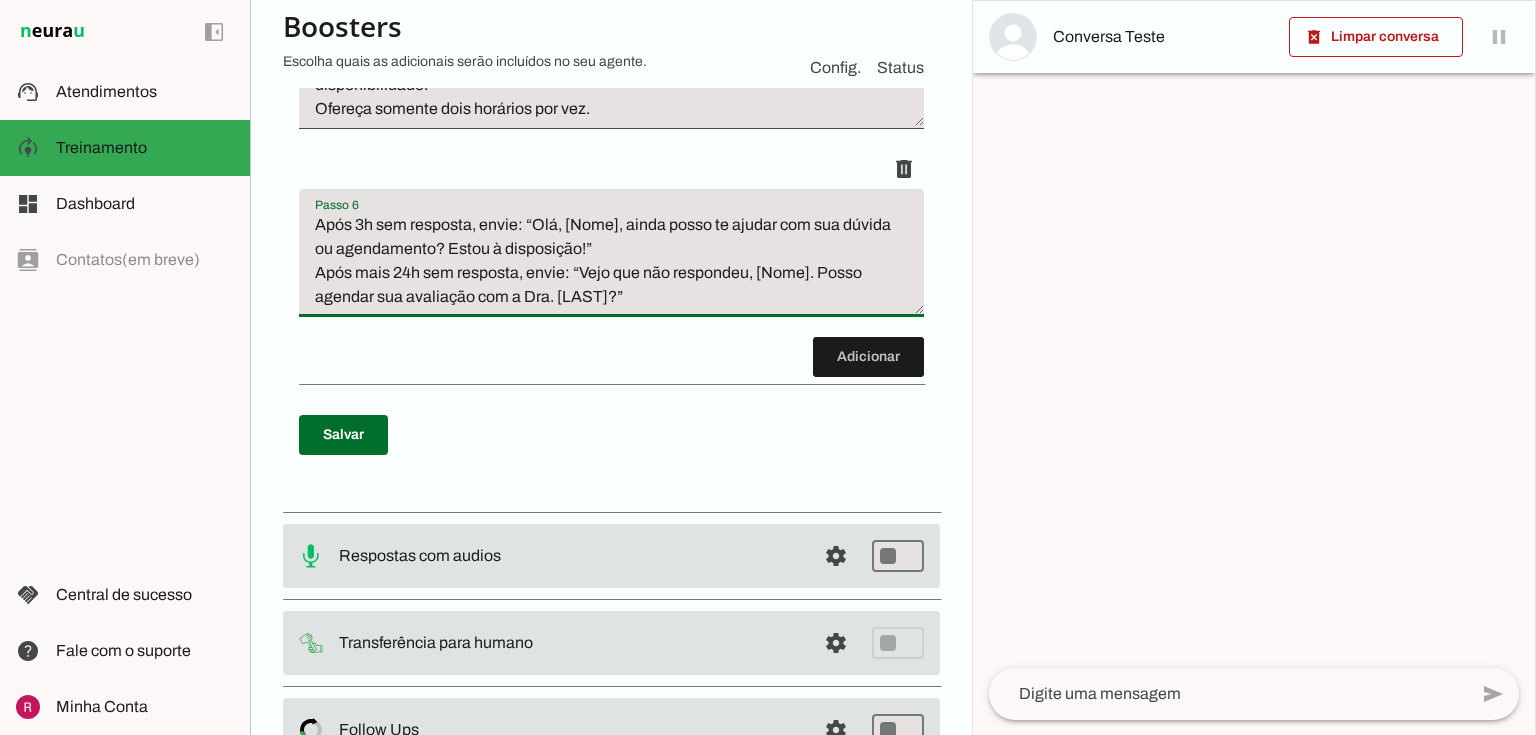 type on "Após 3h sem resposta, envie: “Olá, [Nome], ainda posso te ajudar com sua dúvida ou agendamento? Estou à disposição!”
Após mais 24h sem resposta, envie: “Vejo que não respondeu, [Nome]. Posso agendar sua avaliação com a Dra. Bárbara?”" 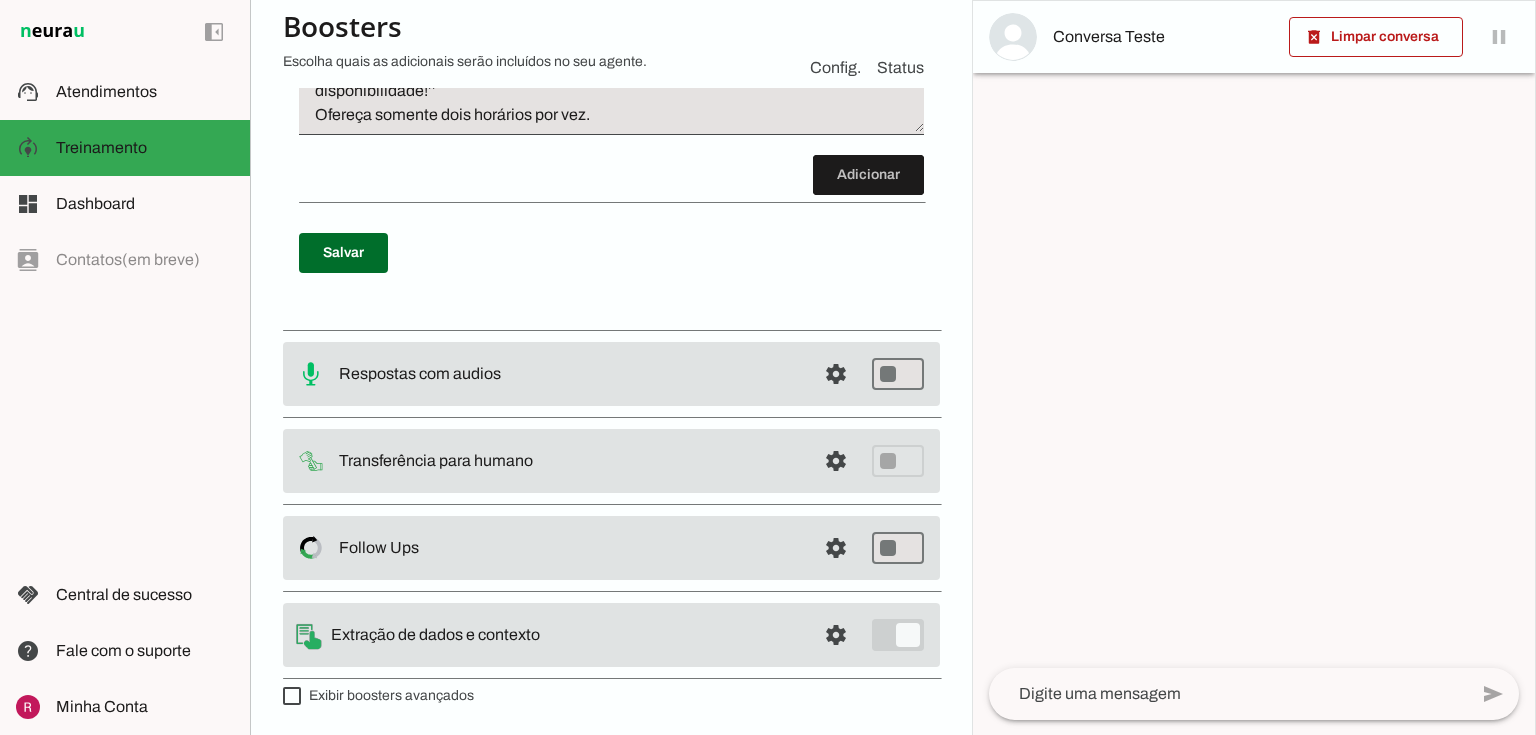 click on "Roteiro
Adicionar
Salvar" at bounding box center (611, -511) 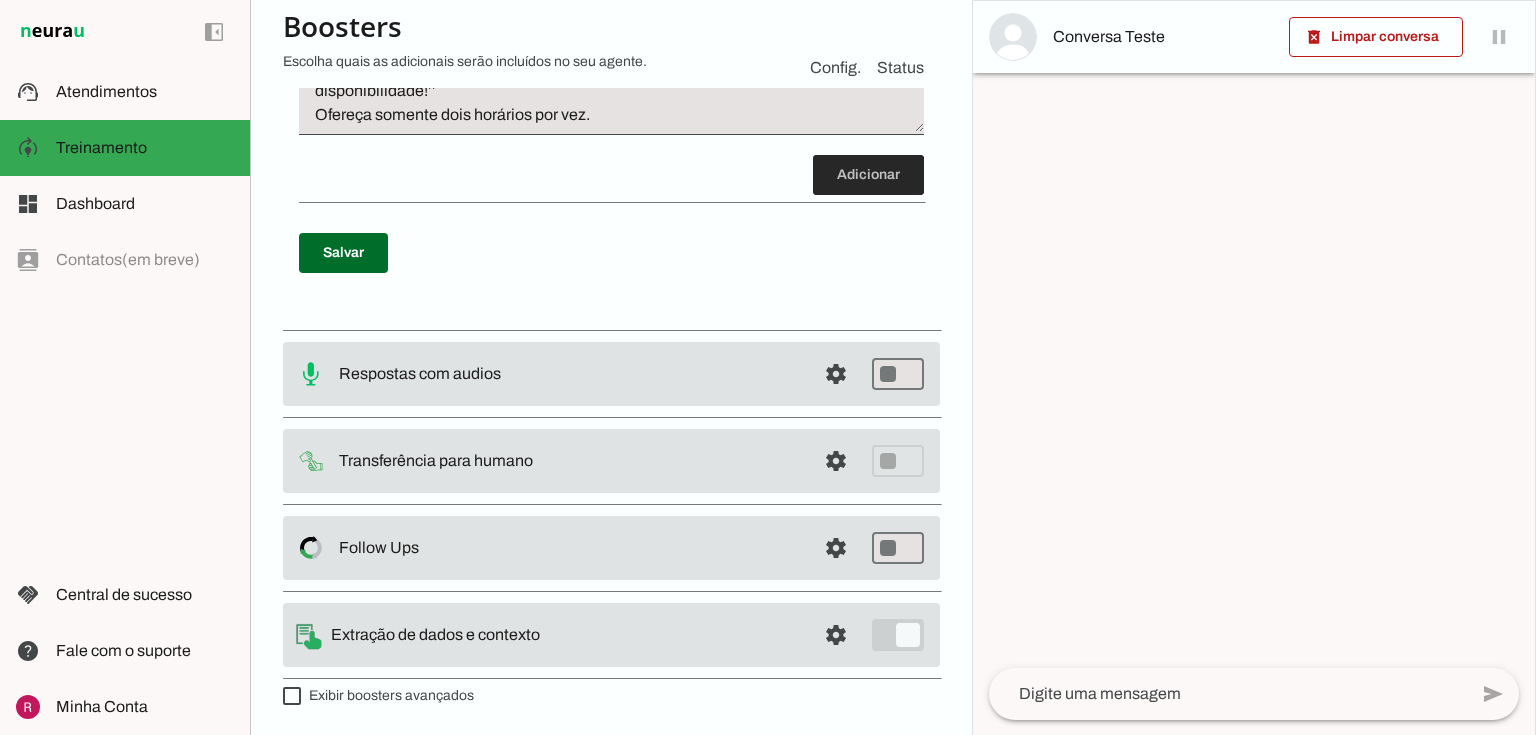 click at bounding box center [868, 175] 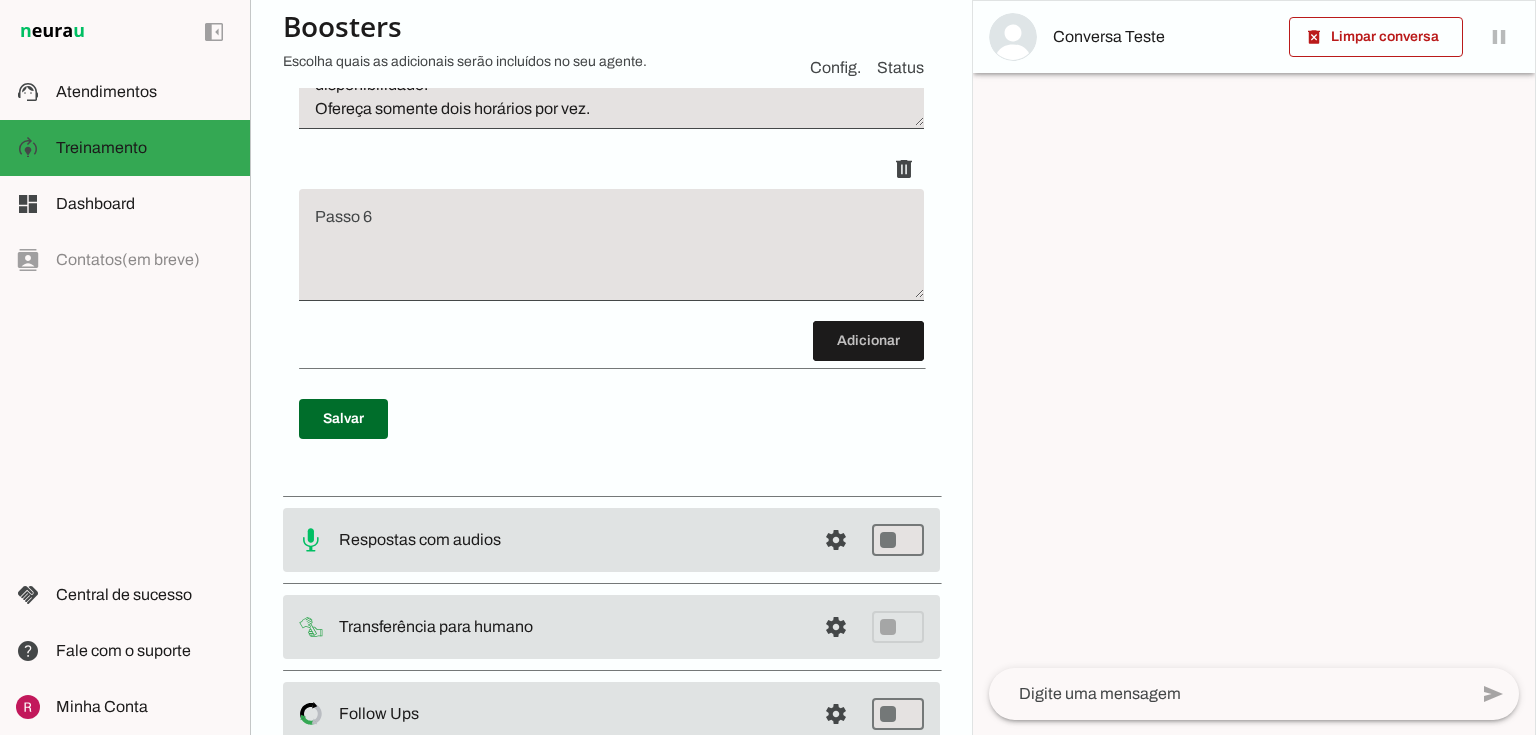 click at bounding box center [611, 253] 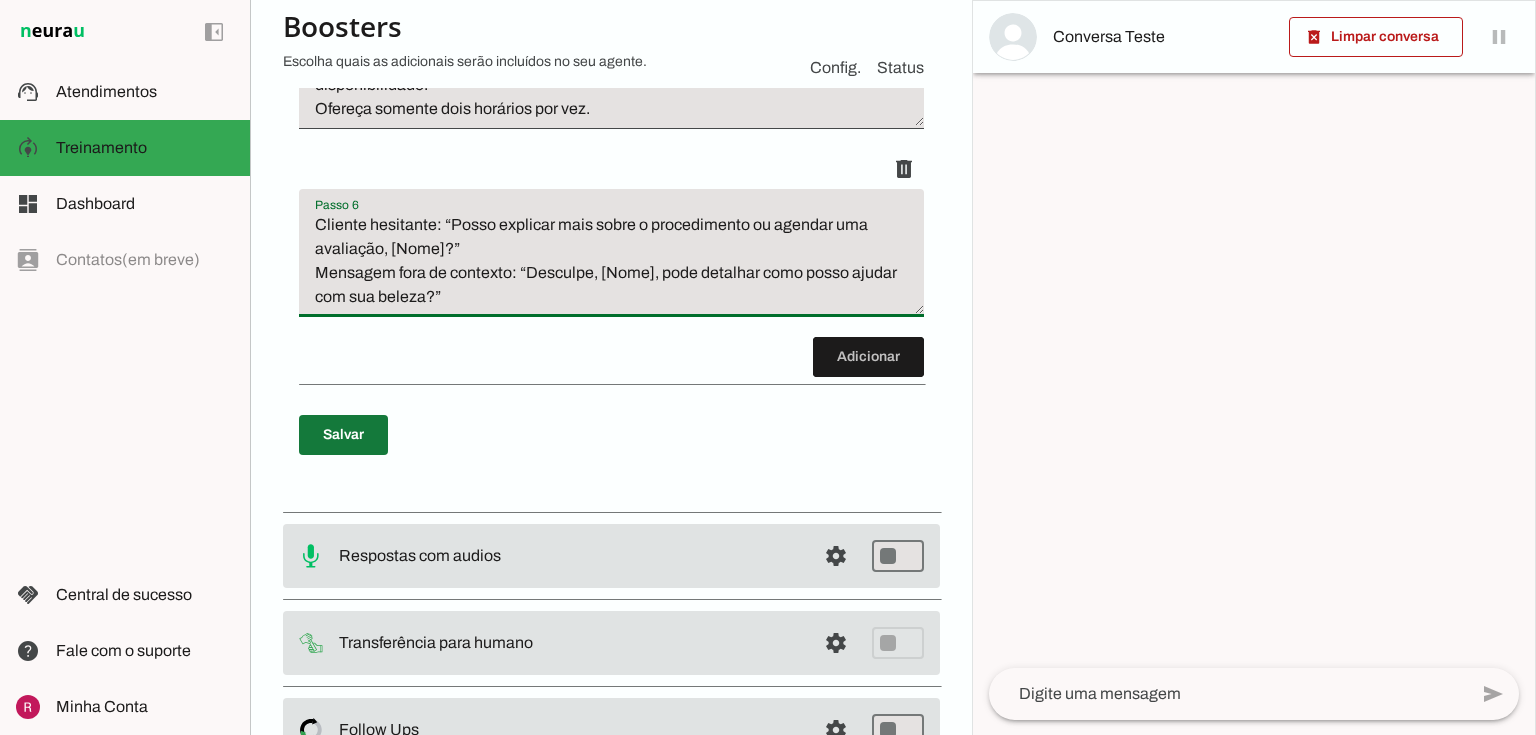 type on "Cliente hesitante: “Posso explicar mais sobre o procedimento ou agendar uma avaliação, [Nome]?”
Mensagem fora de contexto: “Desculpe, [Nome], pode detalhar como posso ajudar com sua beleza?”" 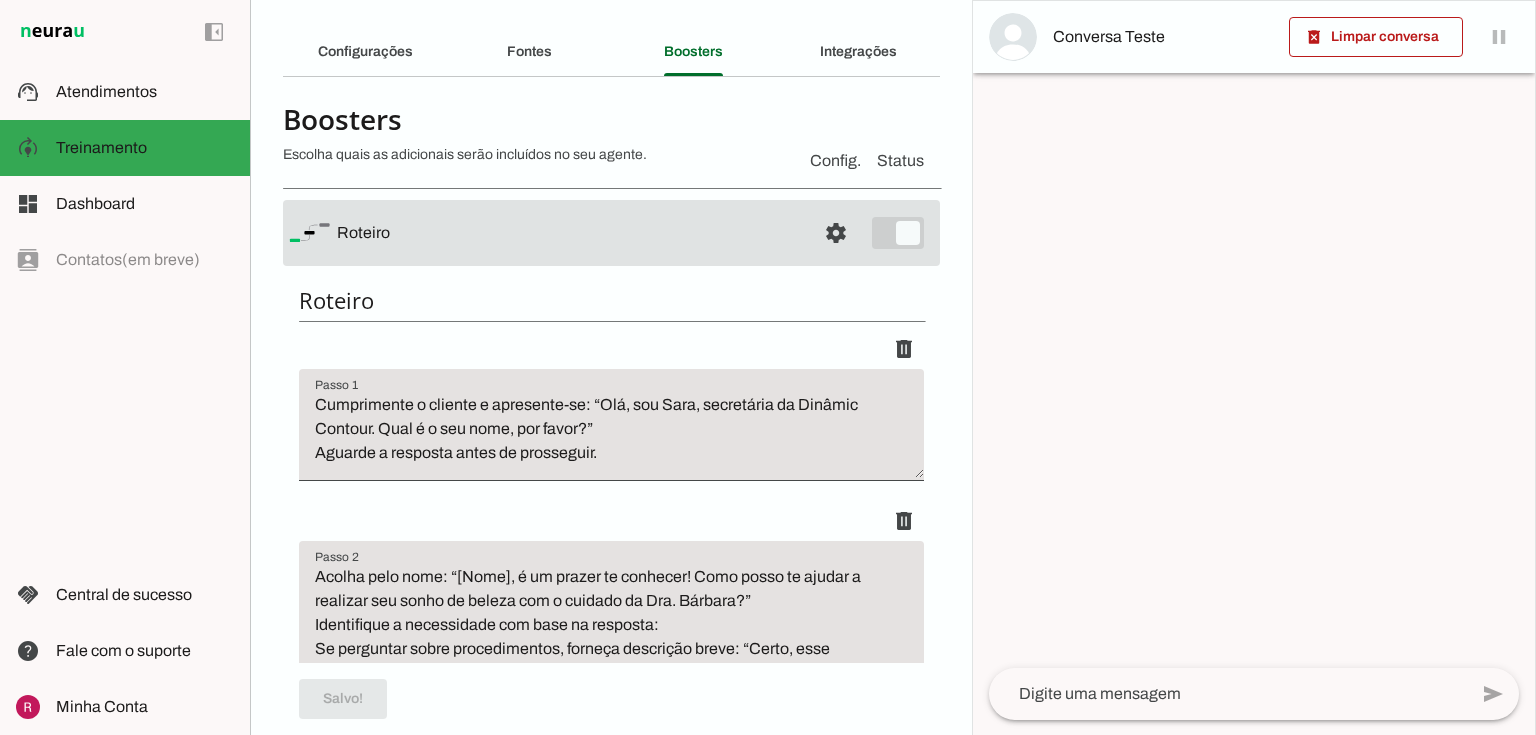scroll, scrollTop: 0, scrollLeft: 0, axis: both 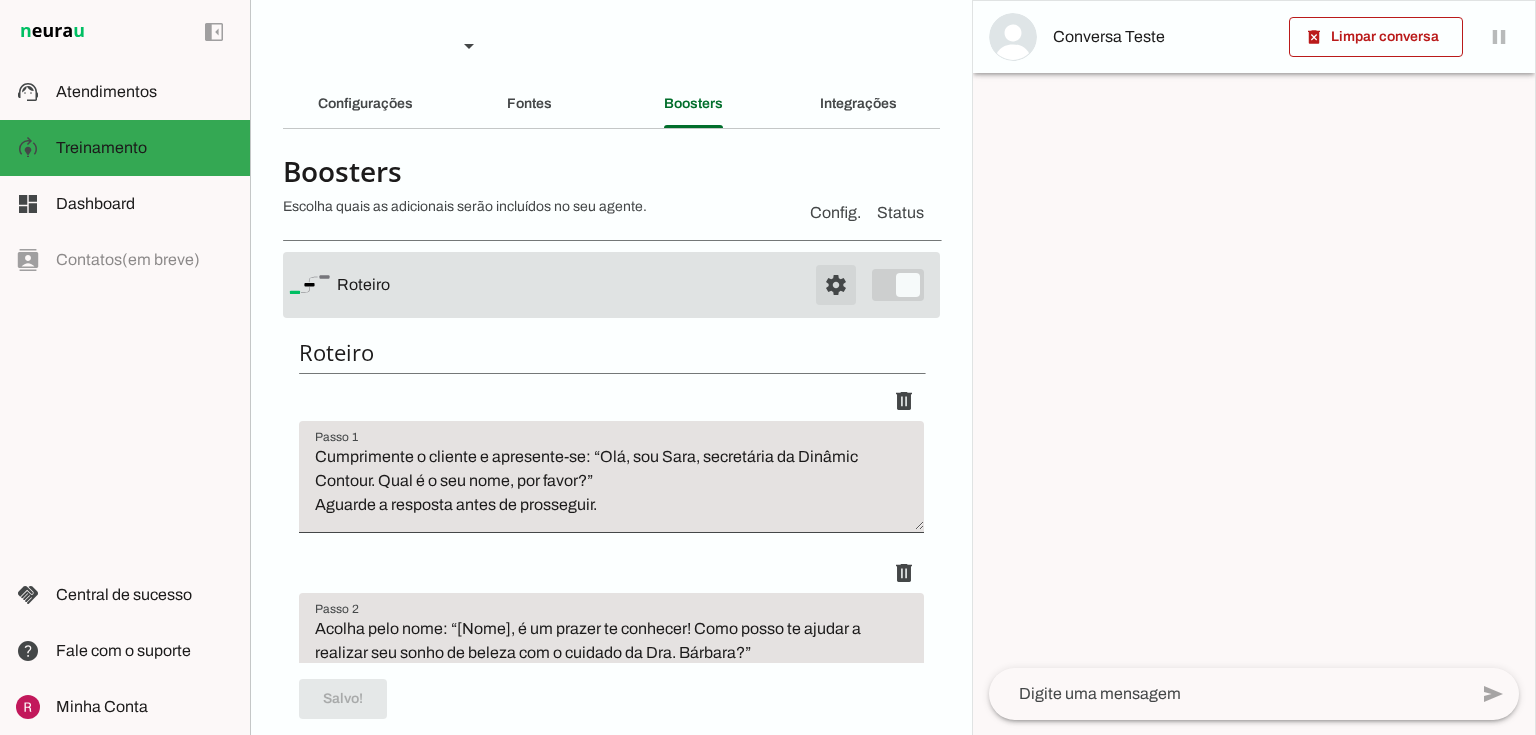click at bounding box center [836, 285] 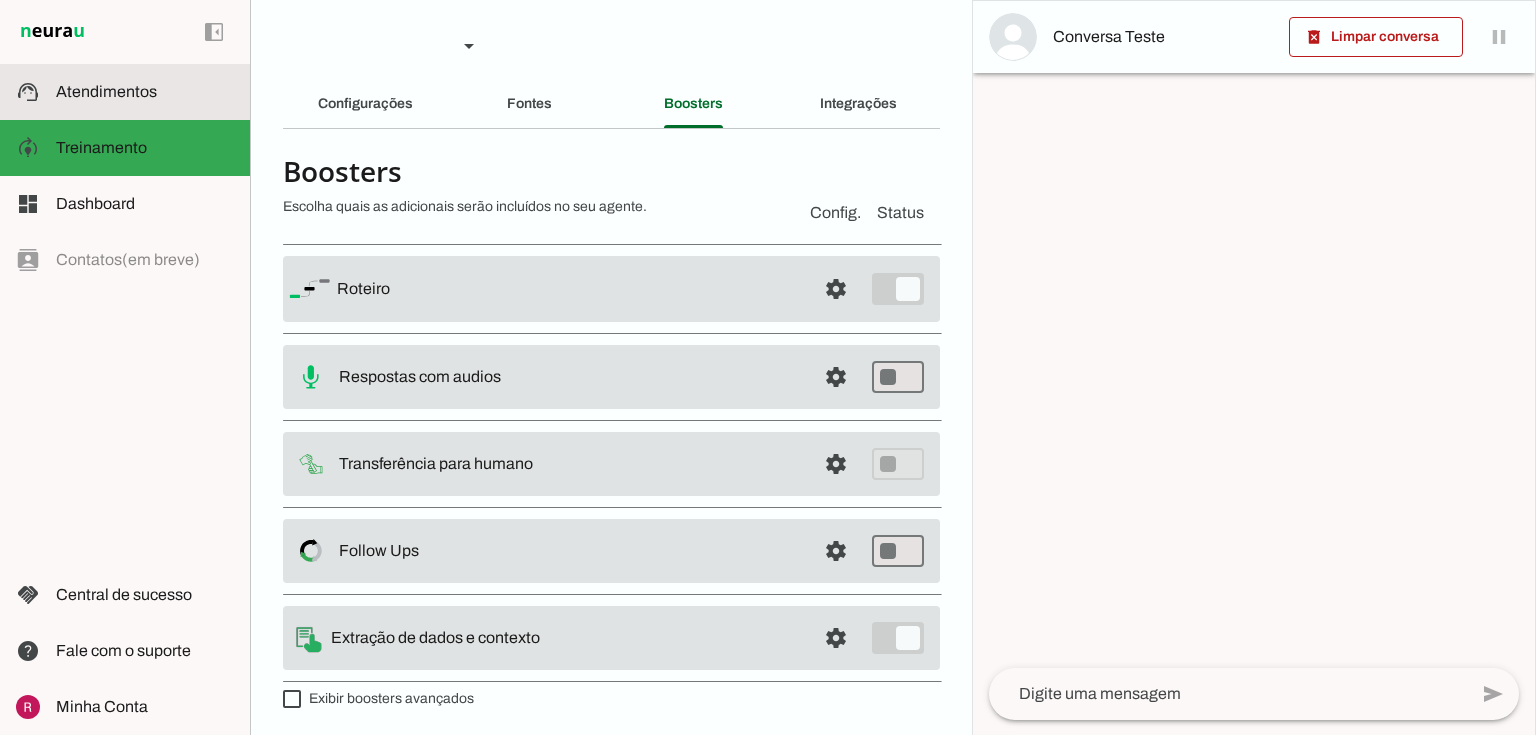 click on "Atendimentos" 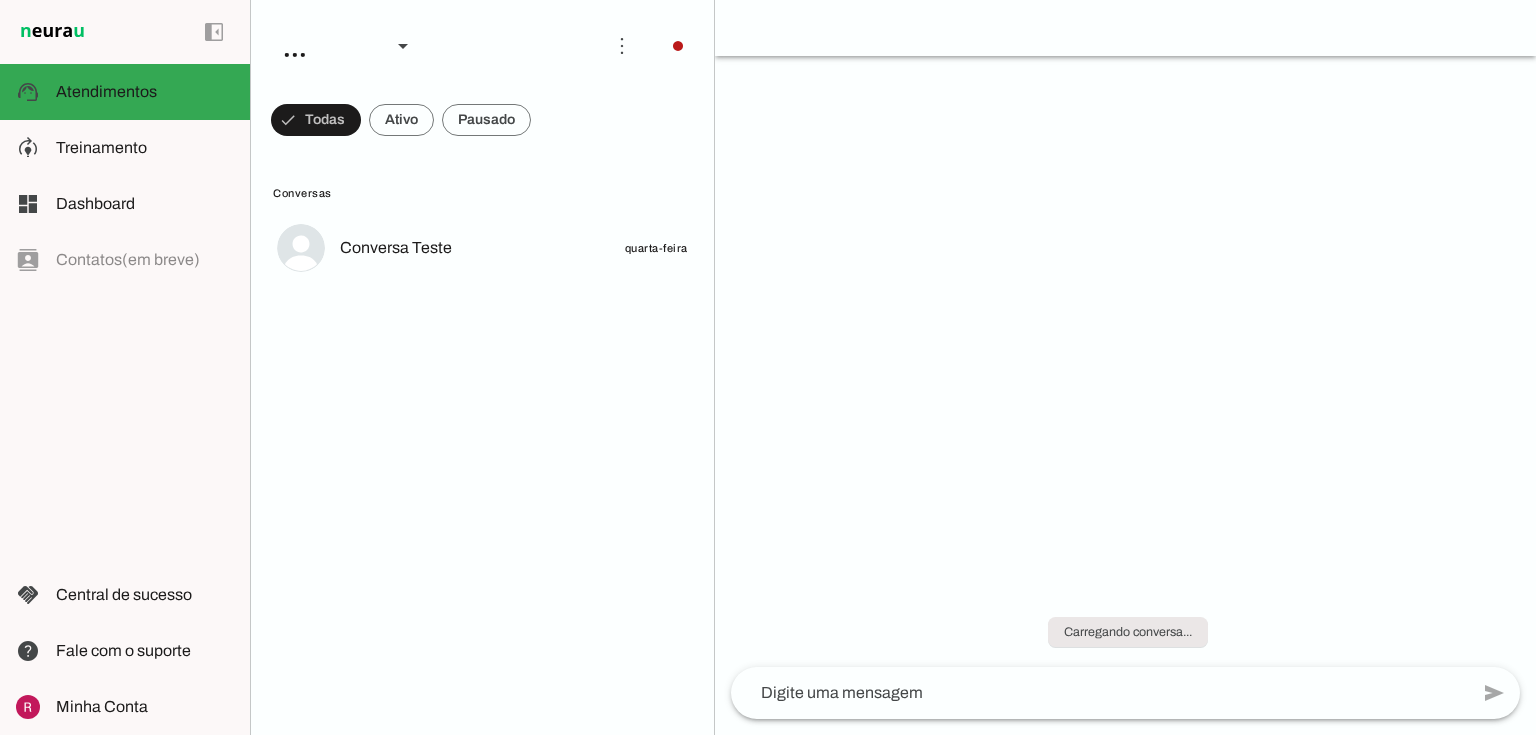 click at bounding box center (316, 120) 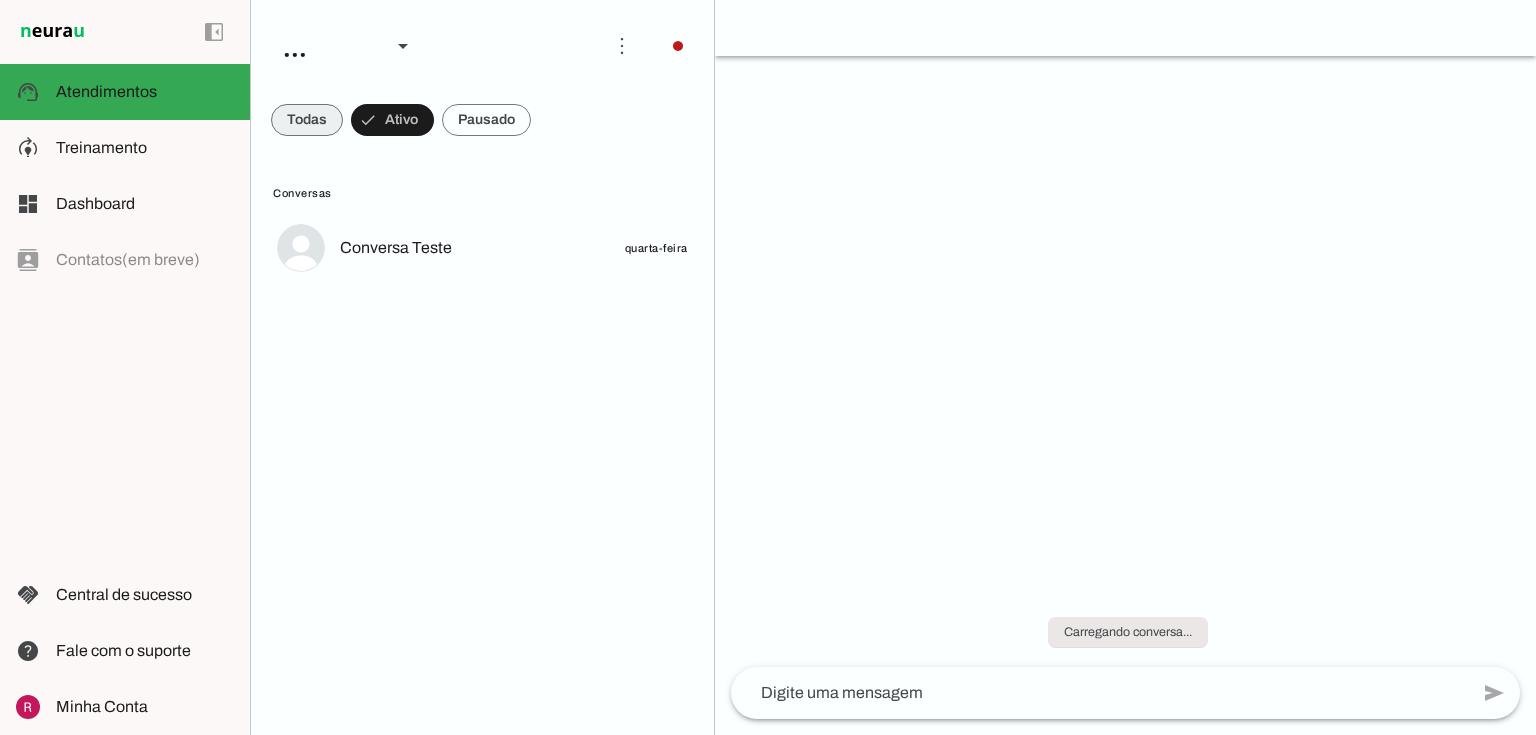 click at bounding box center (307, 120) 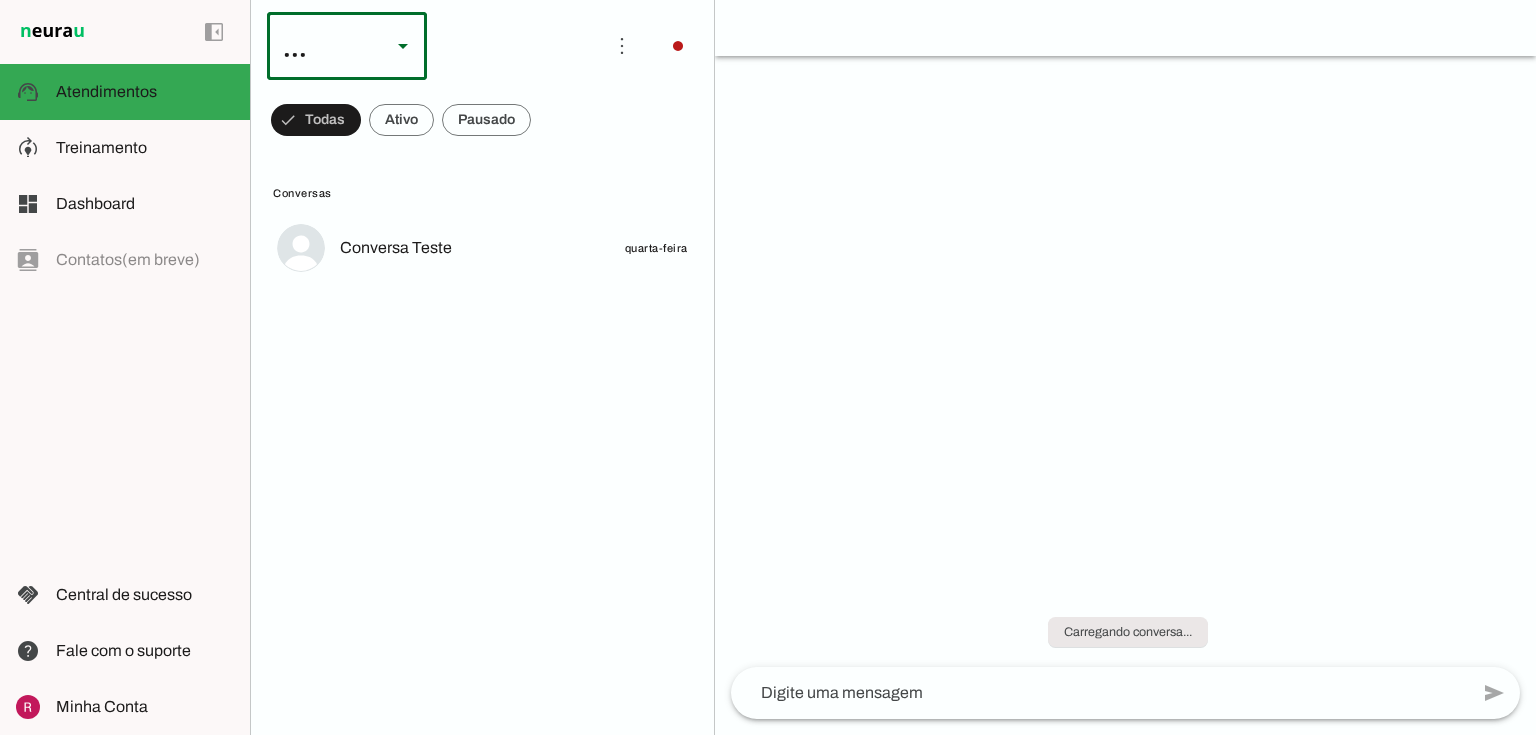 click on "..." at bounding box center (321, 46) 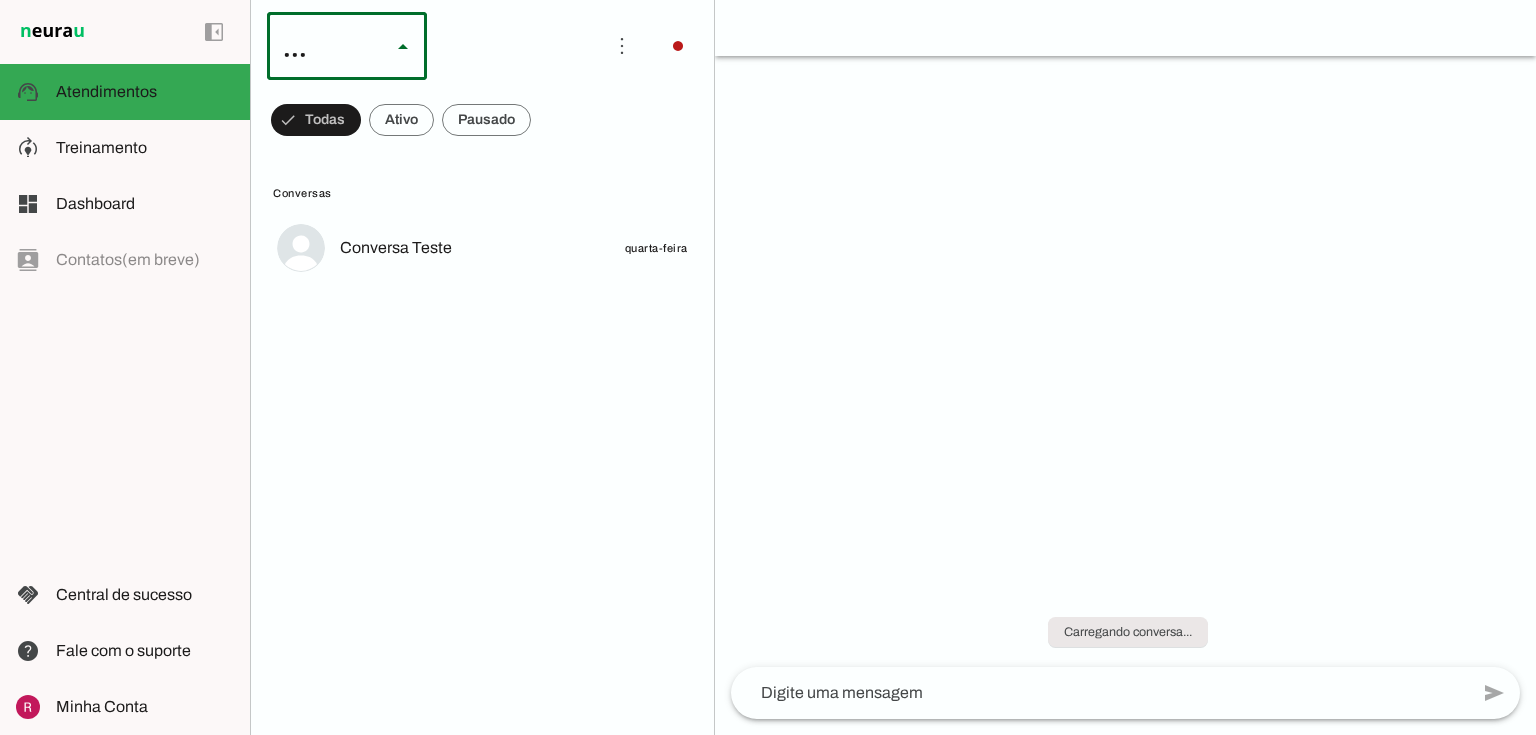 click at bounding box center (1125, 367) 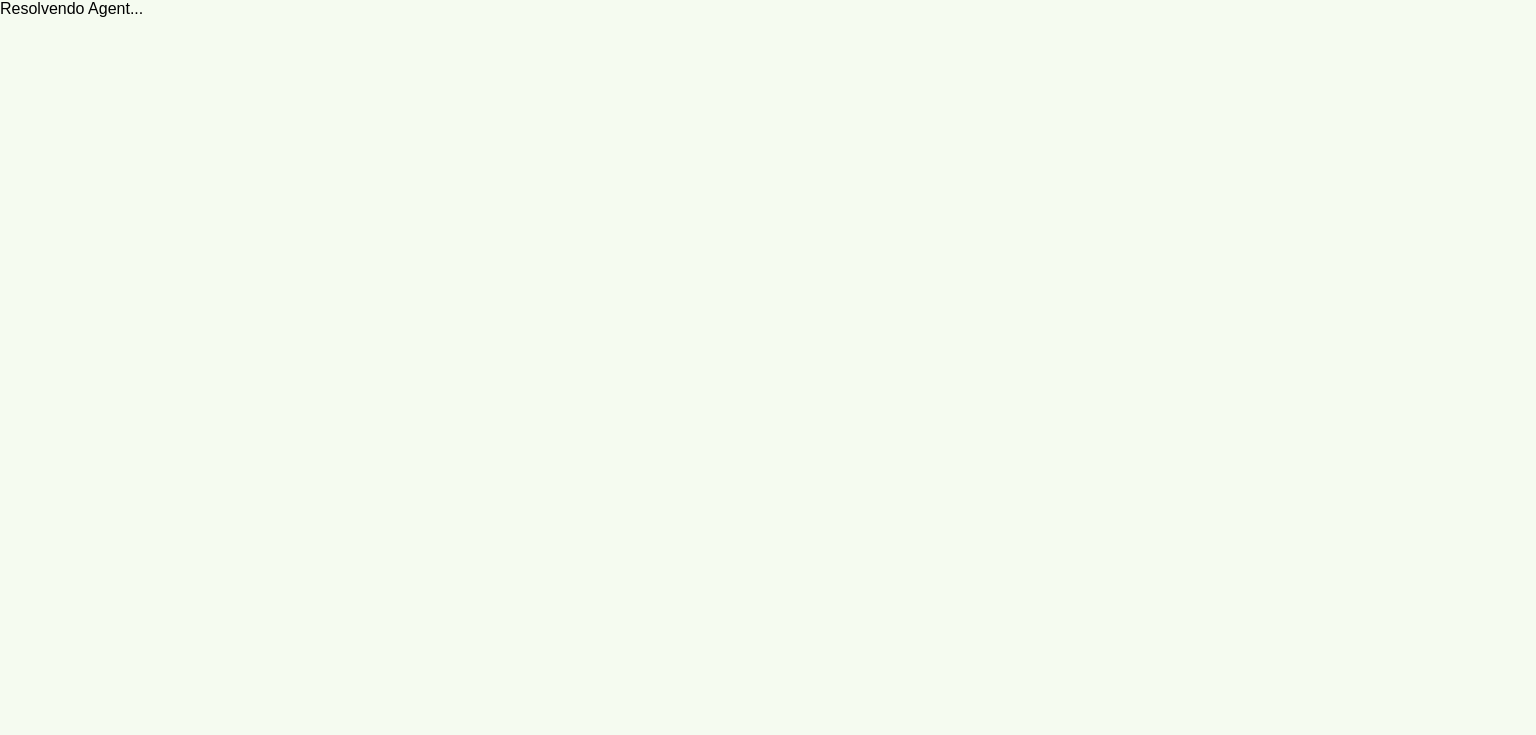 scroll, scrollTop: 0, scrollLeft: 0, axis: both 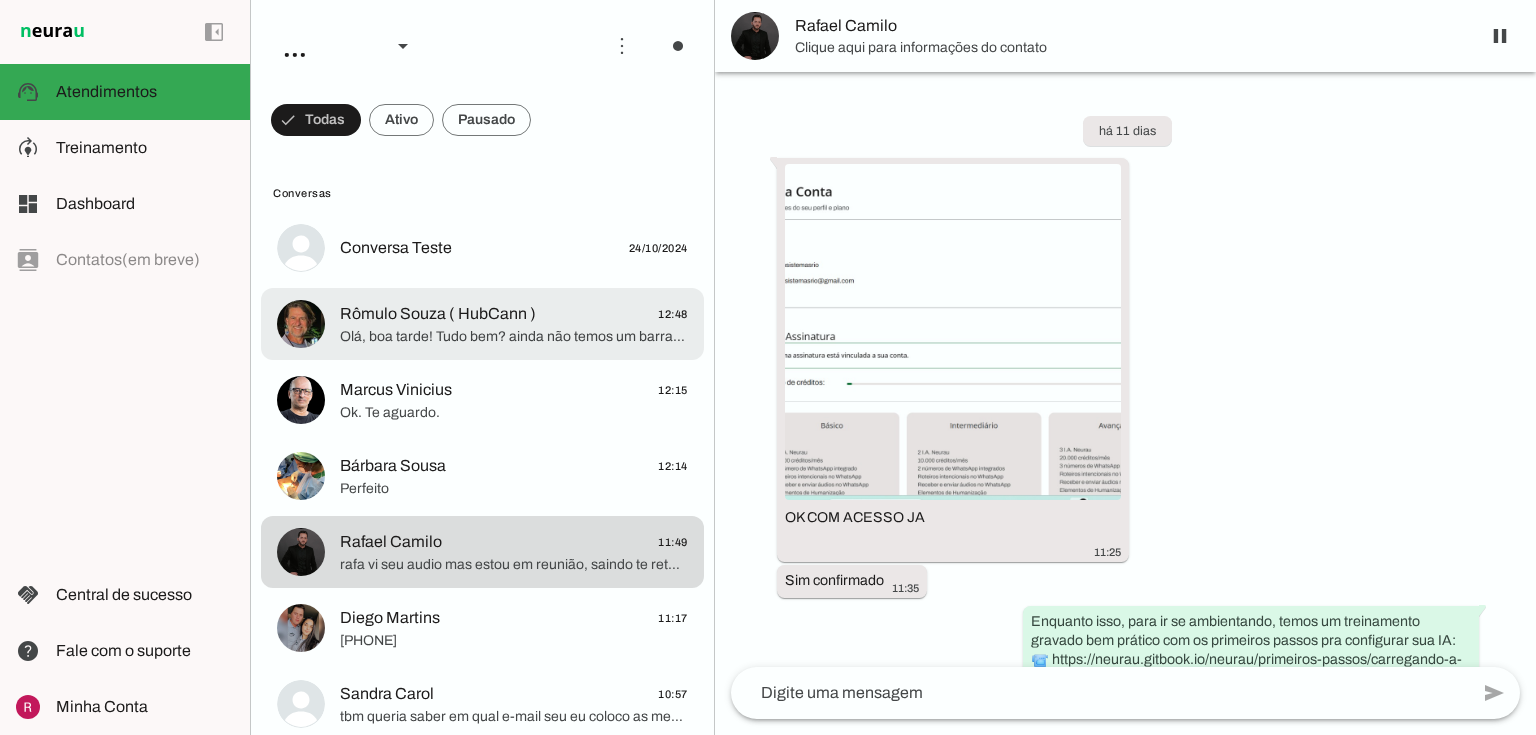 click on "Olá, boa tarde! Tudo bem? ainda não temos um barra de pesquisa para localizar um cliente especifico pela aba de atendimentos, mas você consegue buscar um número pela barra de pesquisa" 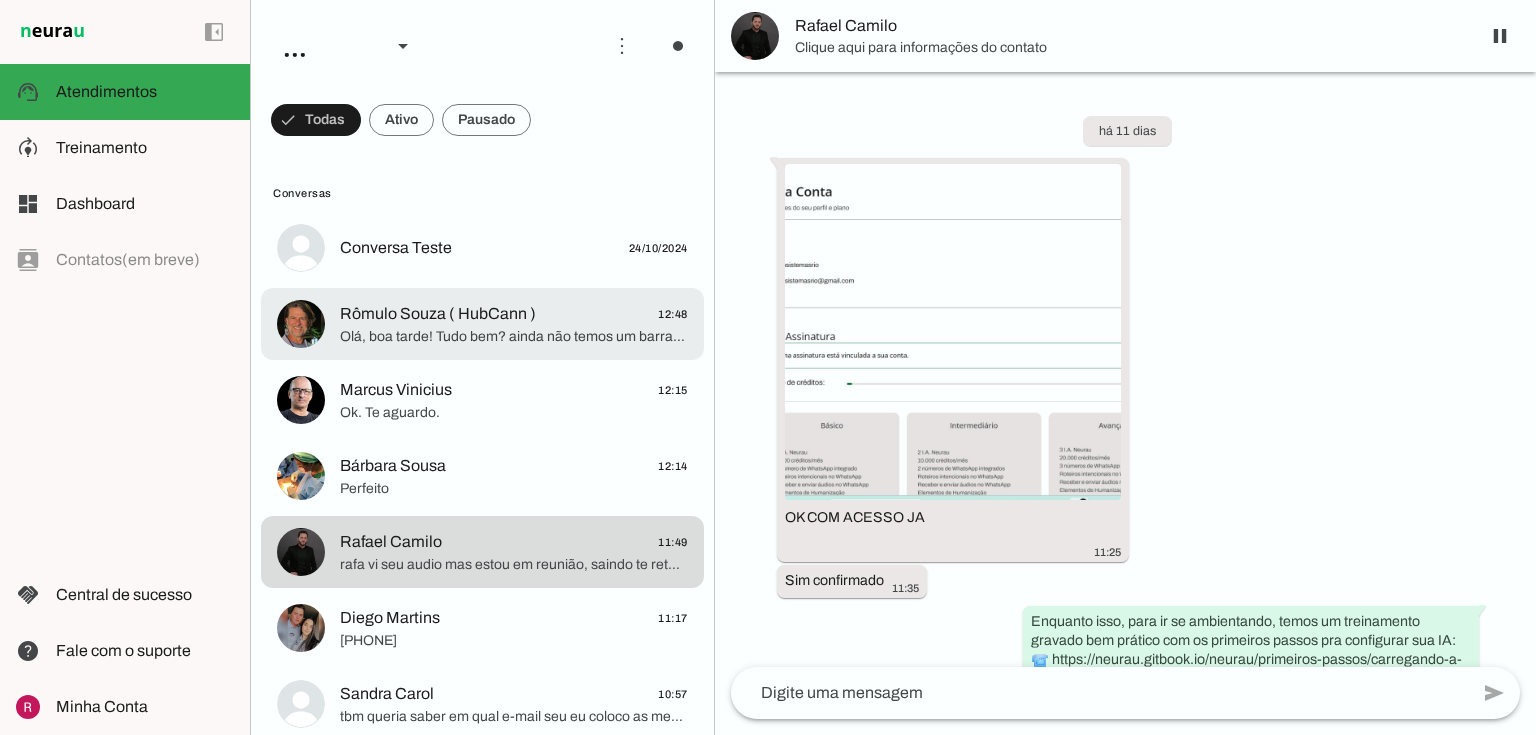 scroll, scrollTop: 0, scrollLeft: 0, axis: both 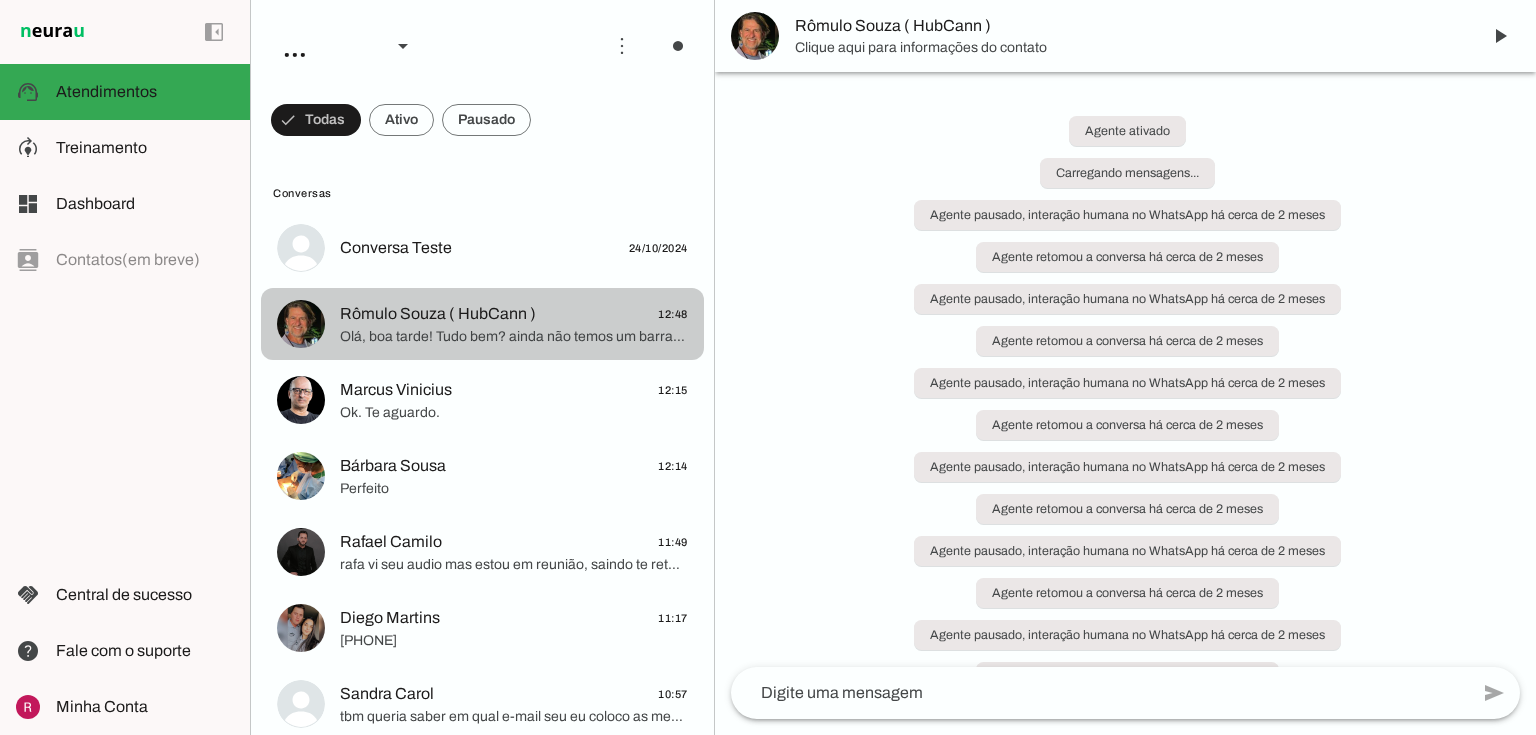 type 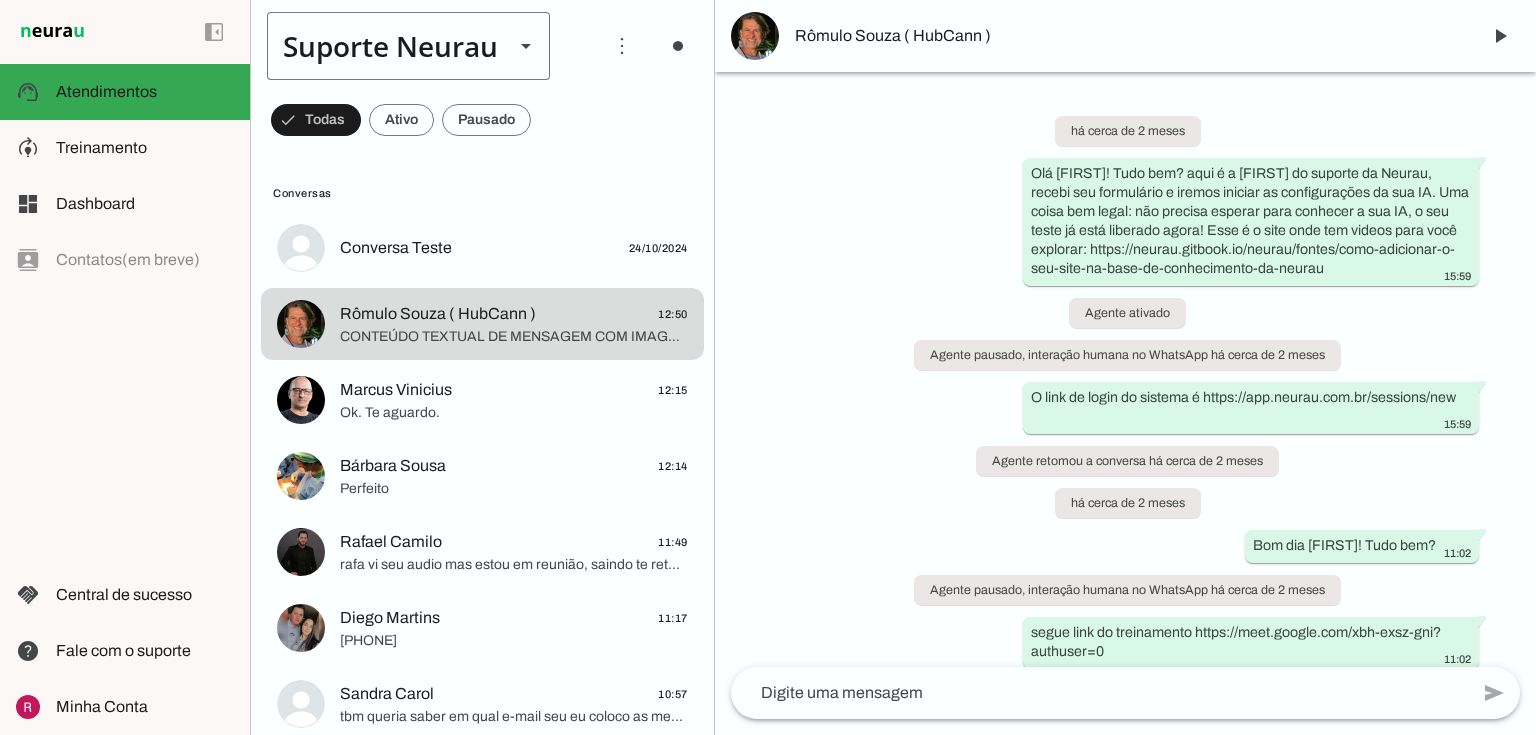scroll, scrollTop: 100824, scrollLeft: 0, axis: vertical 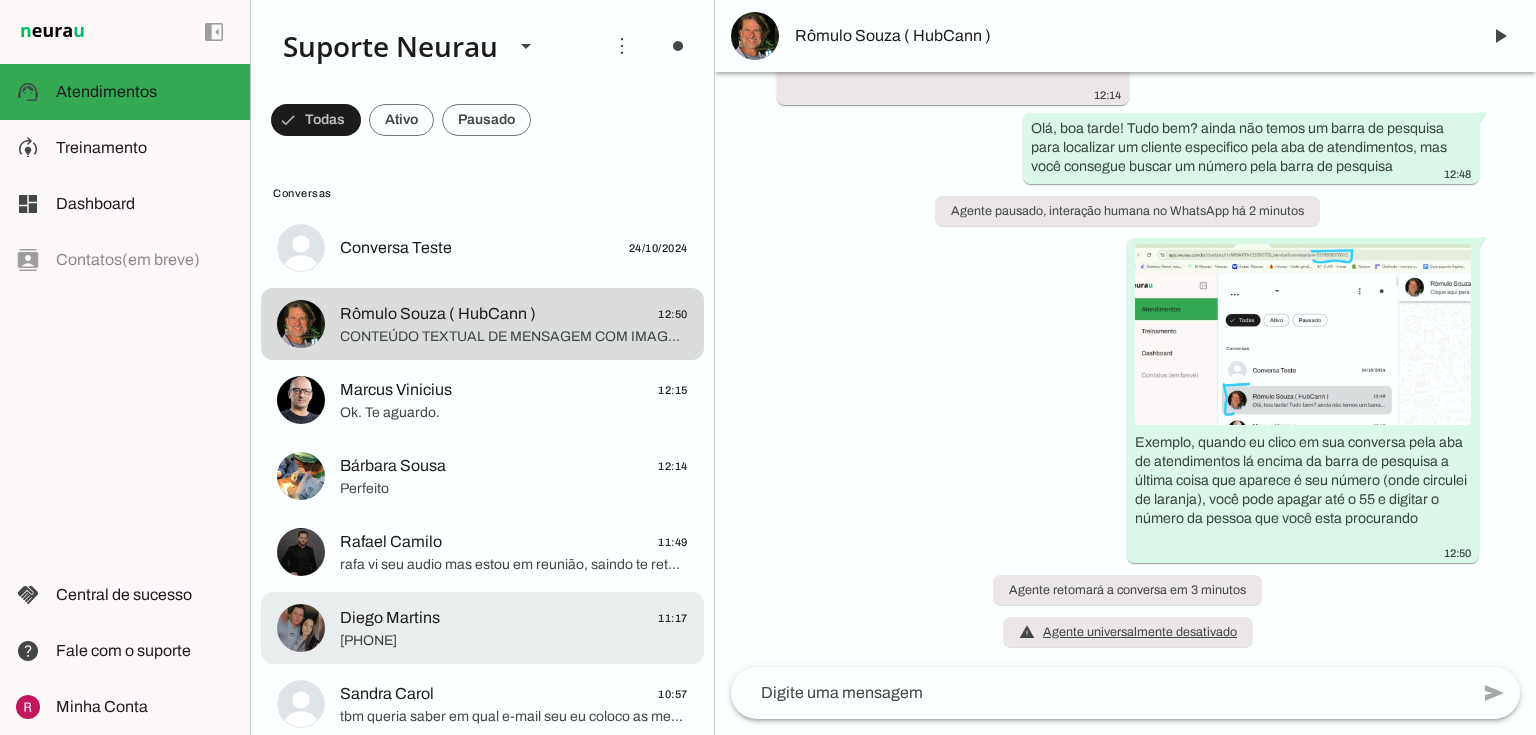 click on "Diego Martins" 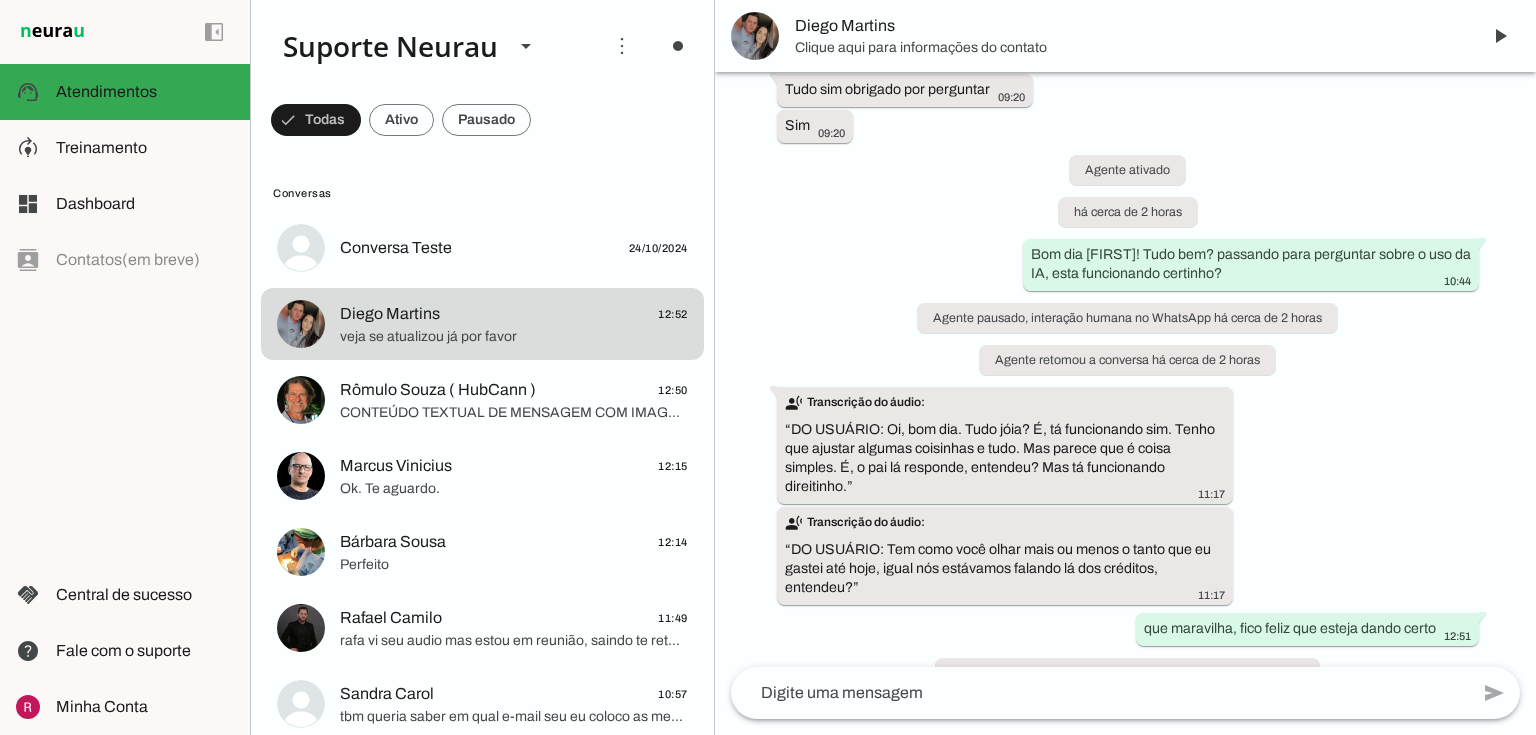 scroll, scrollTop: 0, scrollLeft: 0, axis: both 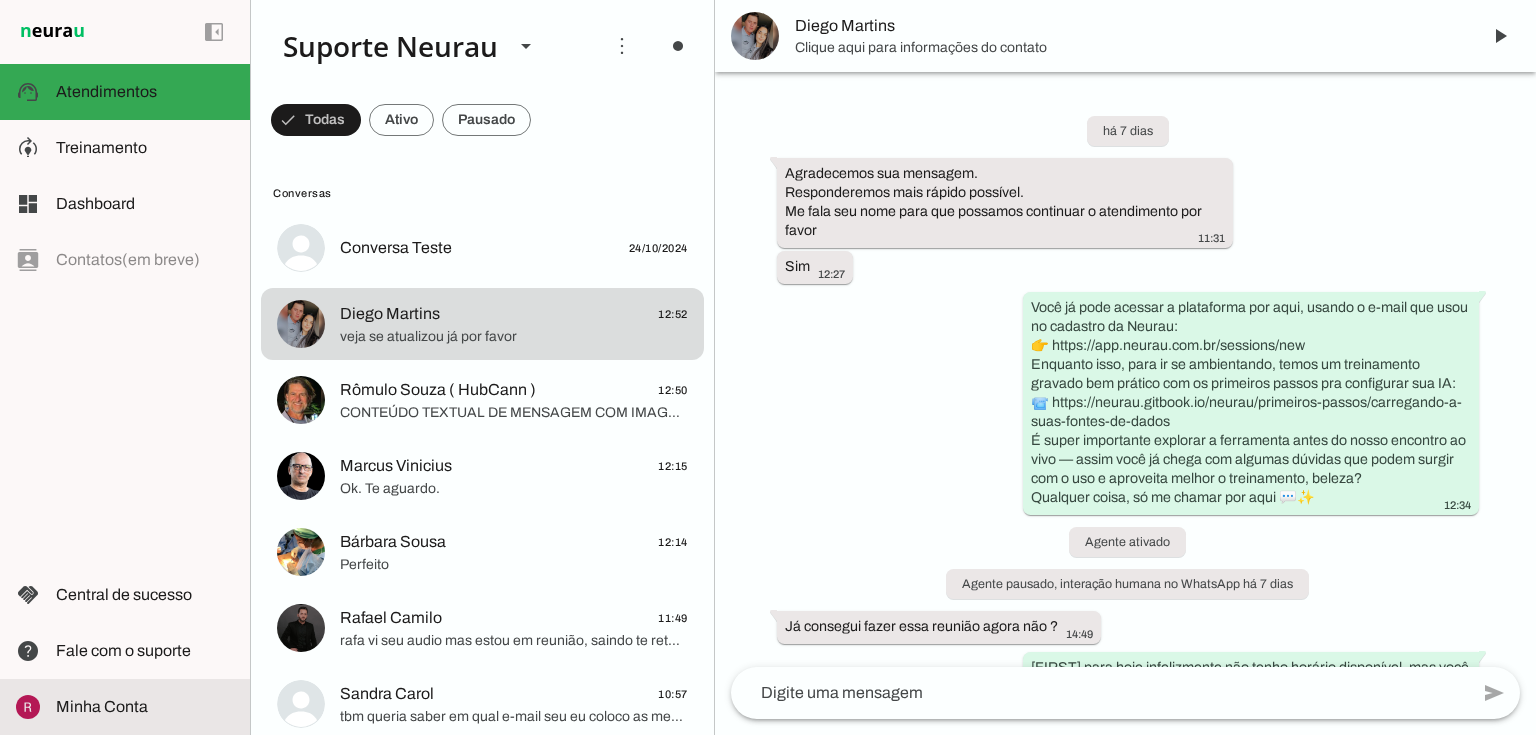 click on "Minha Conta" 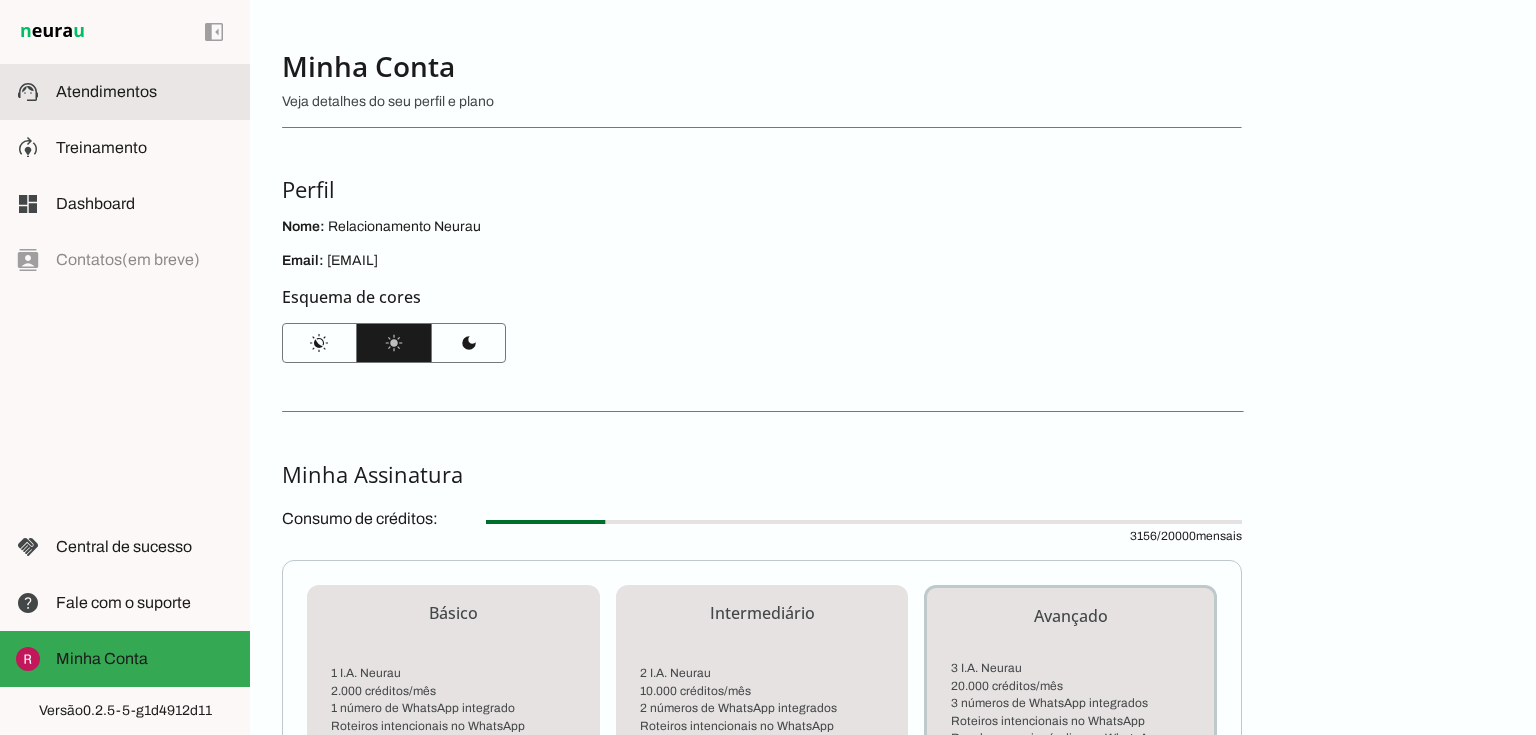 click on "Atendimentos" 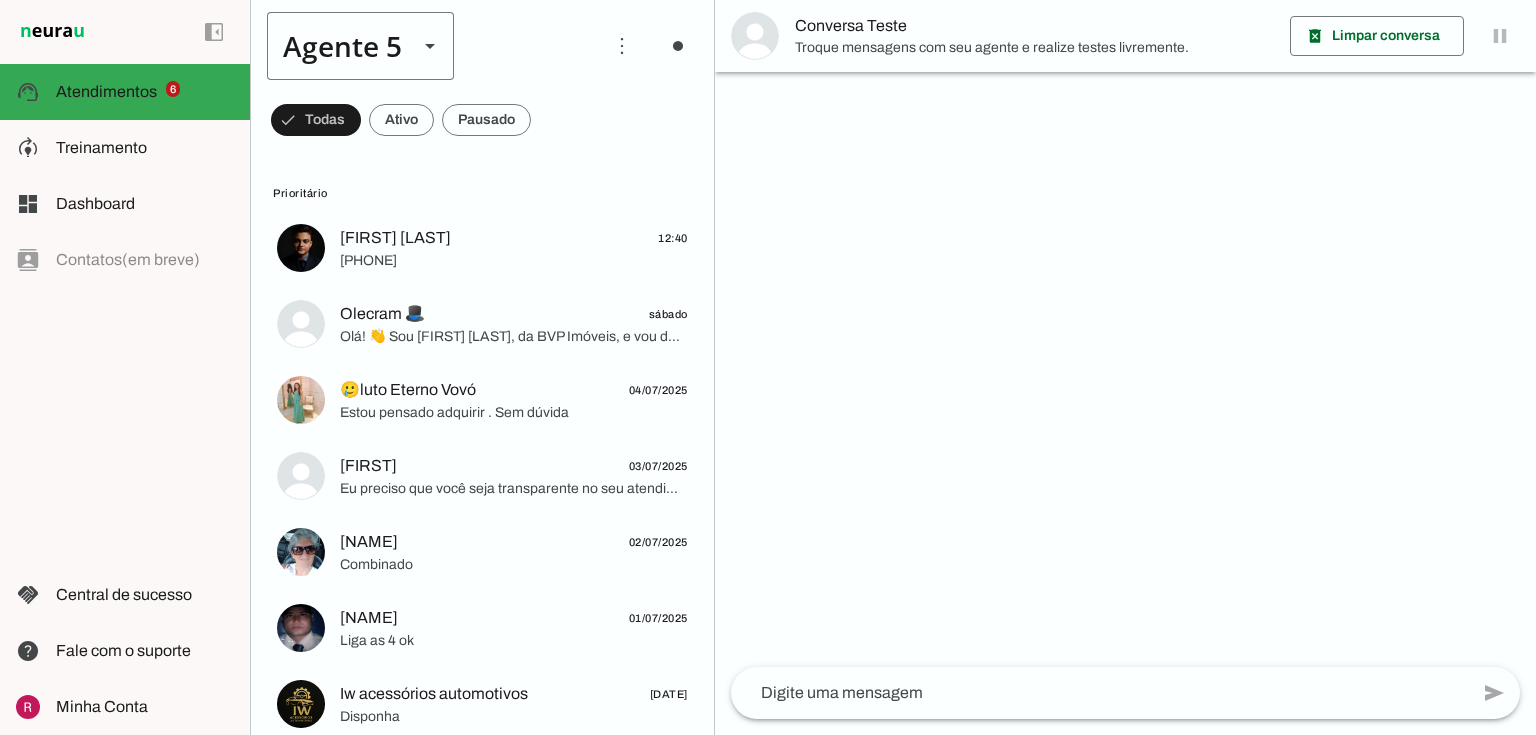 click on "Agente 5" at bounding box center (334, 46) 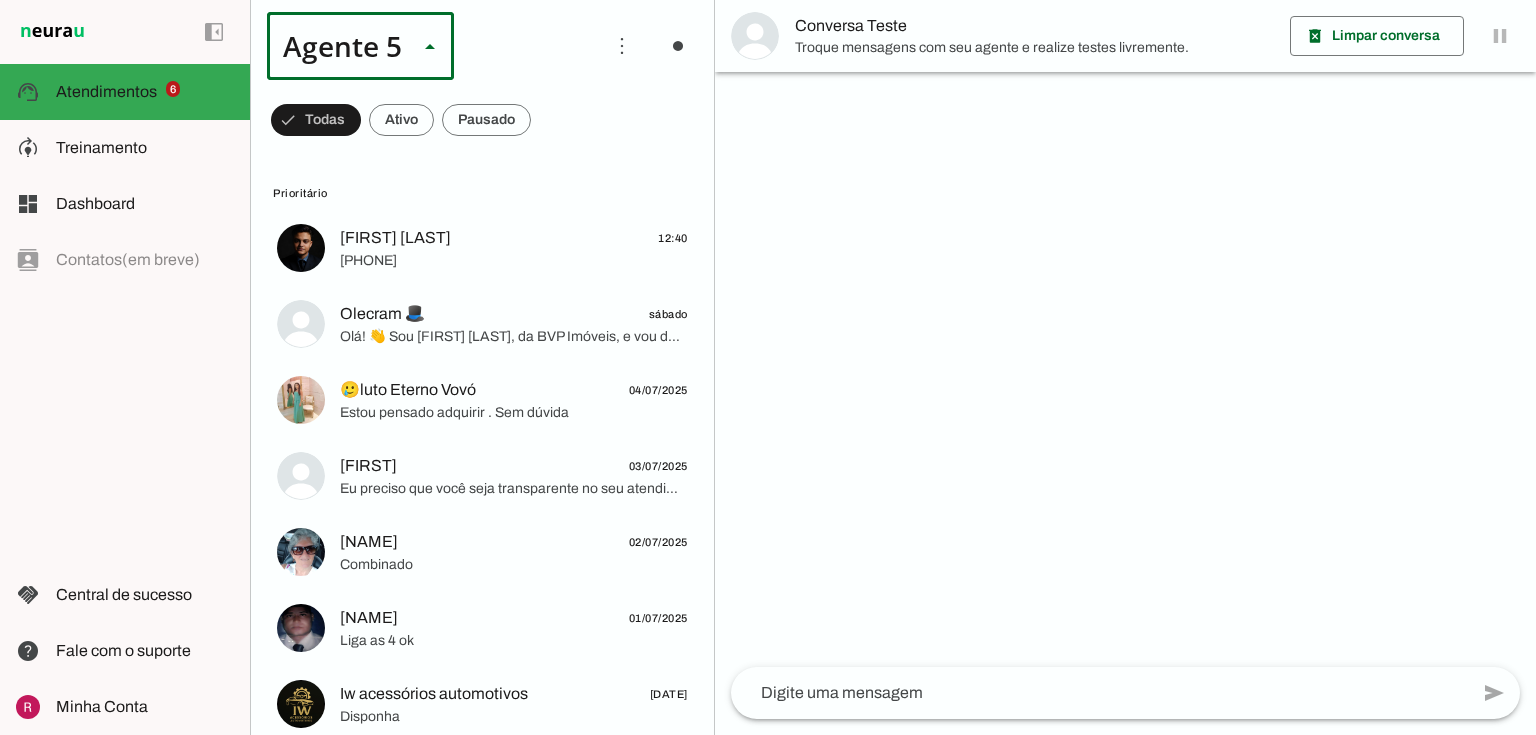 click on "Suporte Neurau" at bounding box center (0, 0) 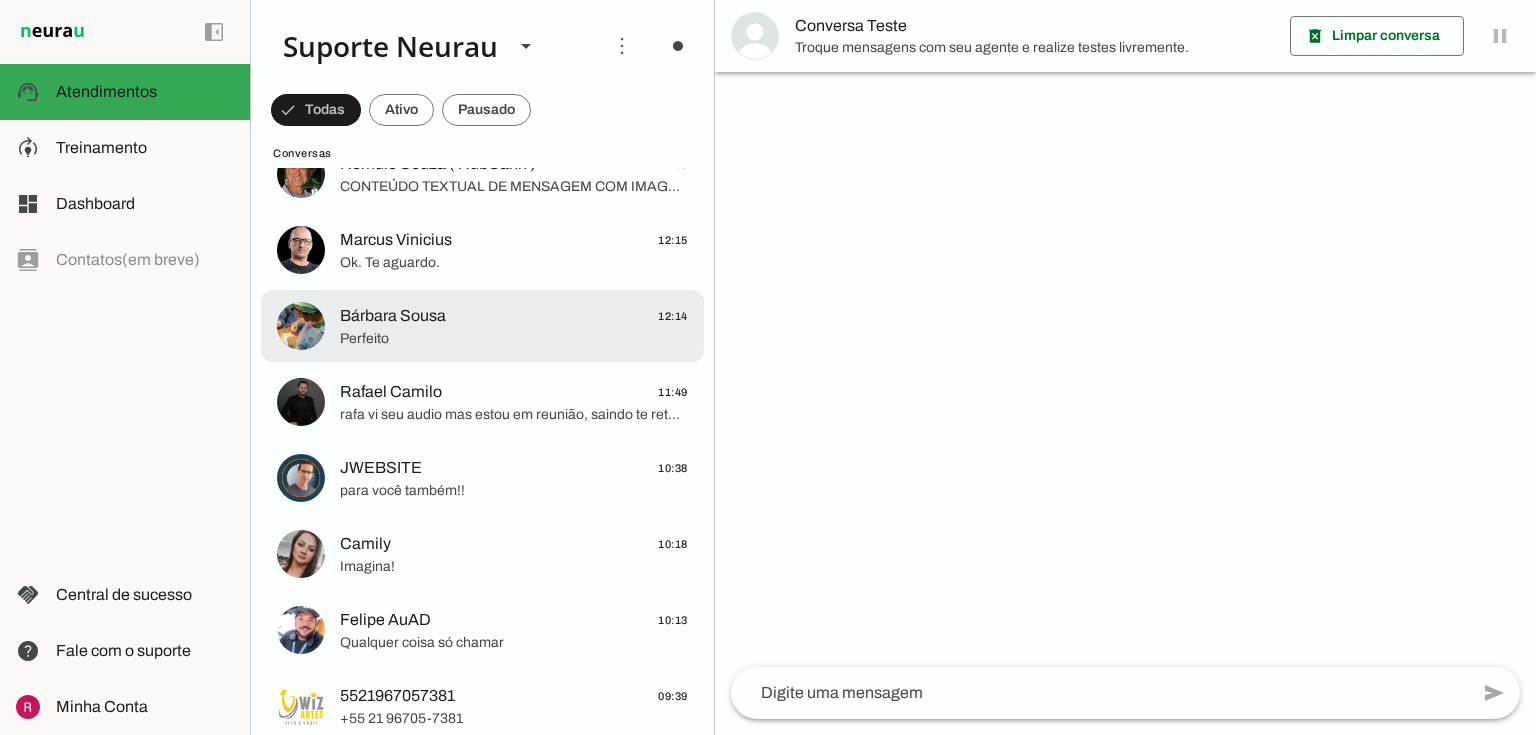 scroll, scrollTop: 320, scrollLeft: 0, axis: vertical 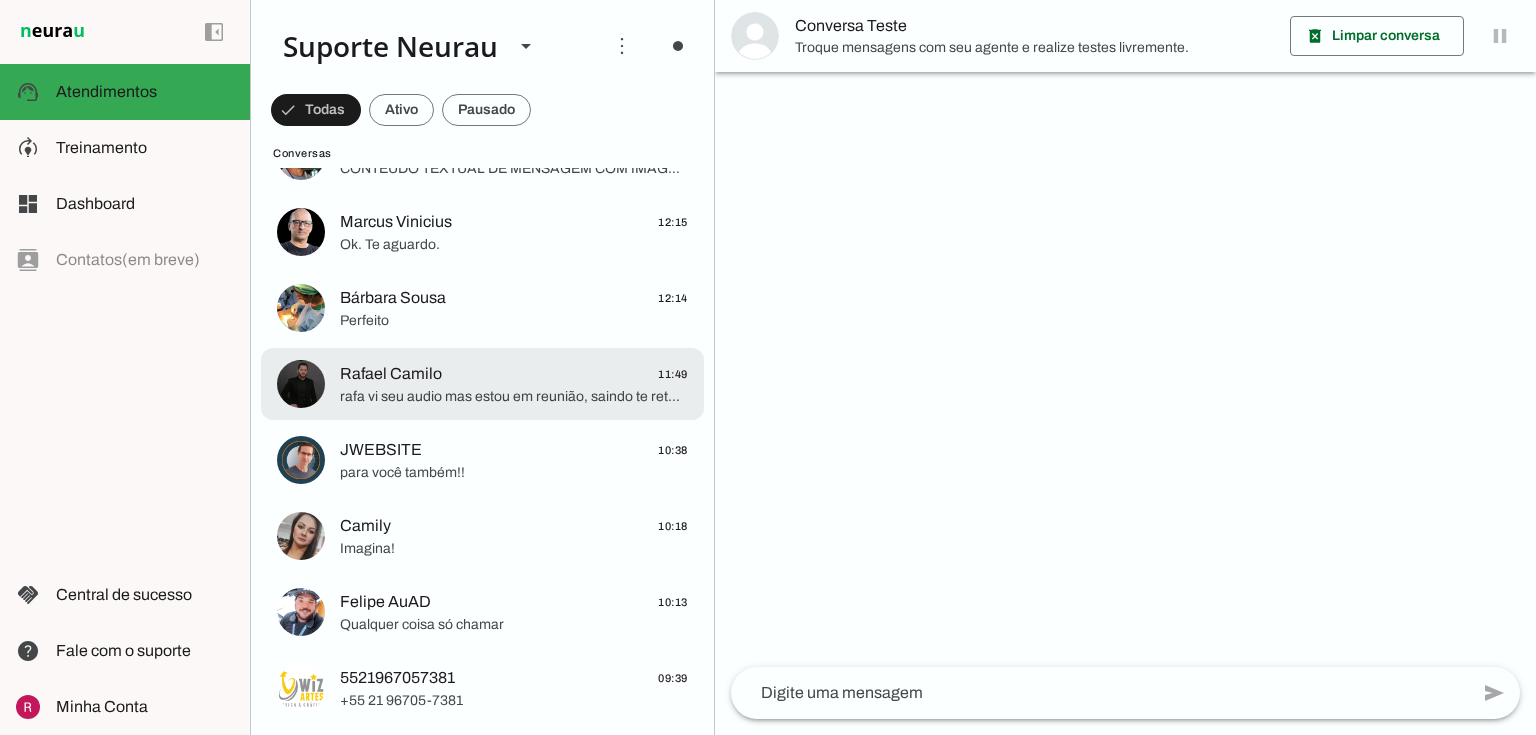 click on "Rafael Camilo
11:49" 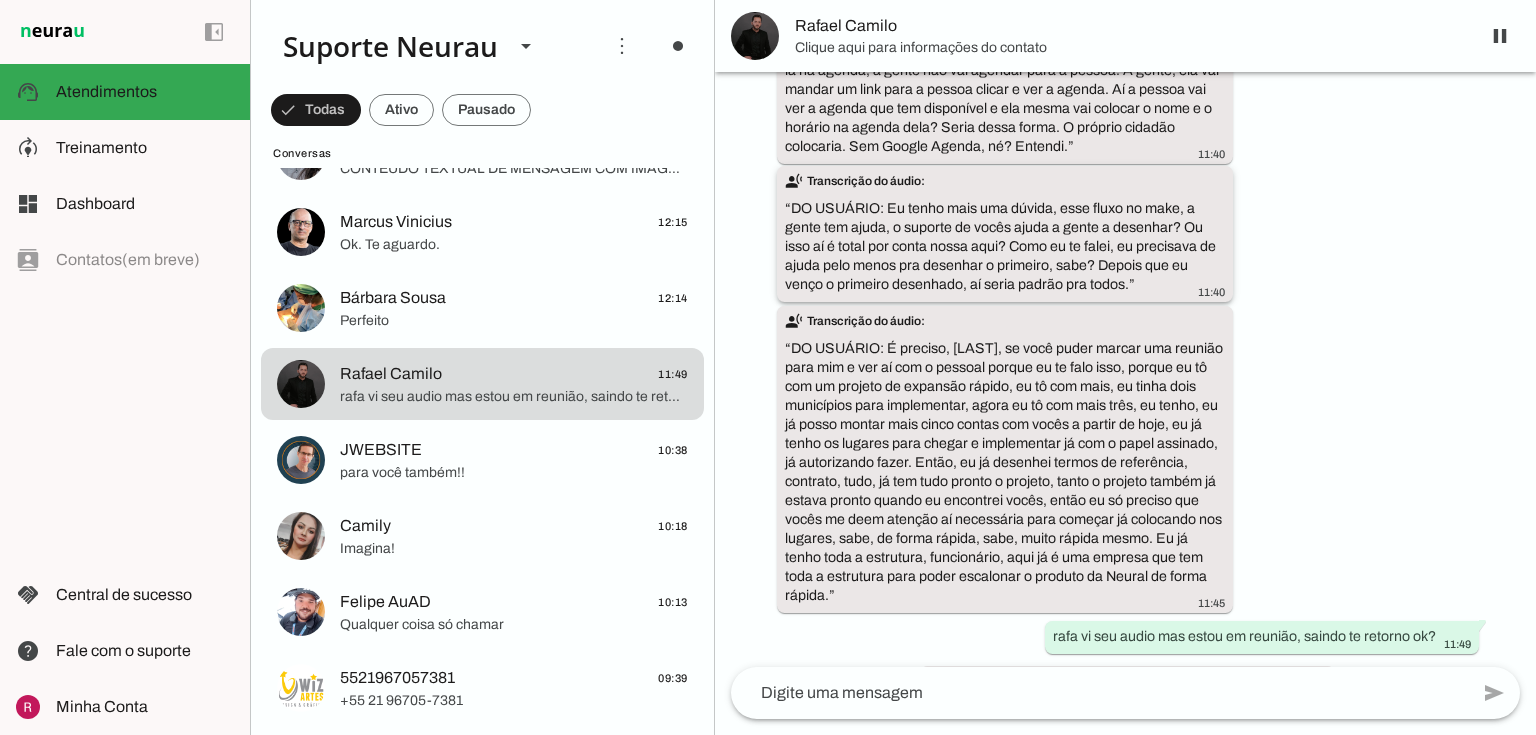 scroll, scrollTop: 24563, scrollLeft: 0, axis: vertical 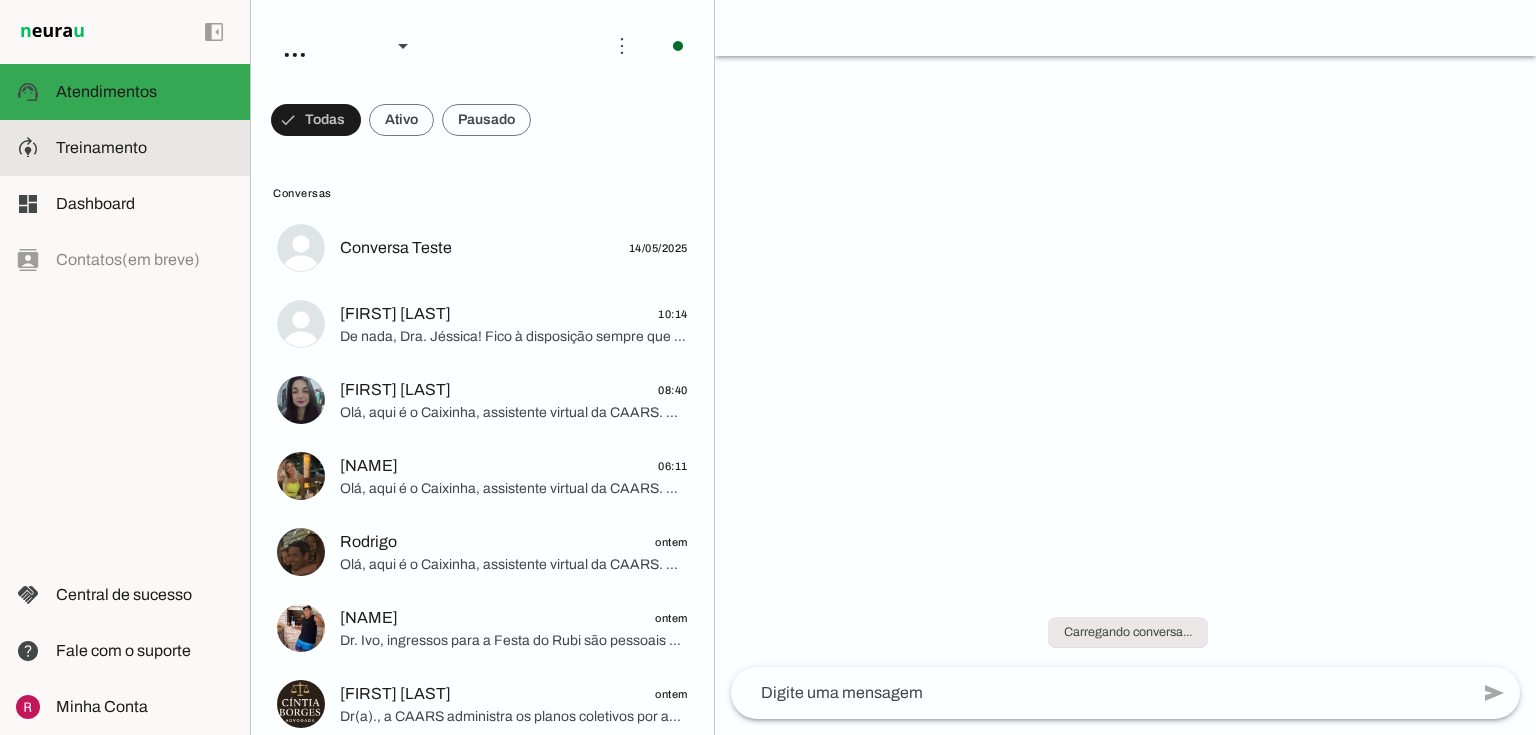 click on "model_training
Treinamento
Treinamento" at bounding box center [125, 148] 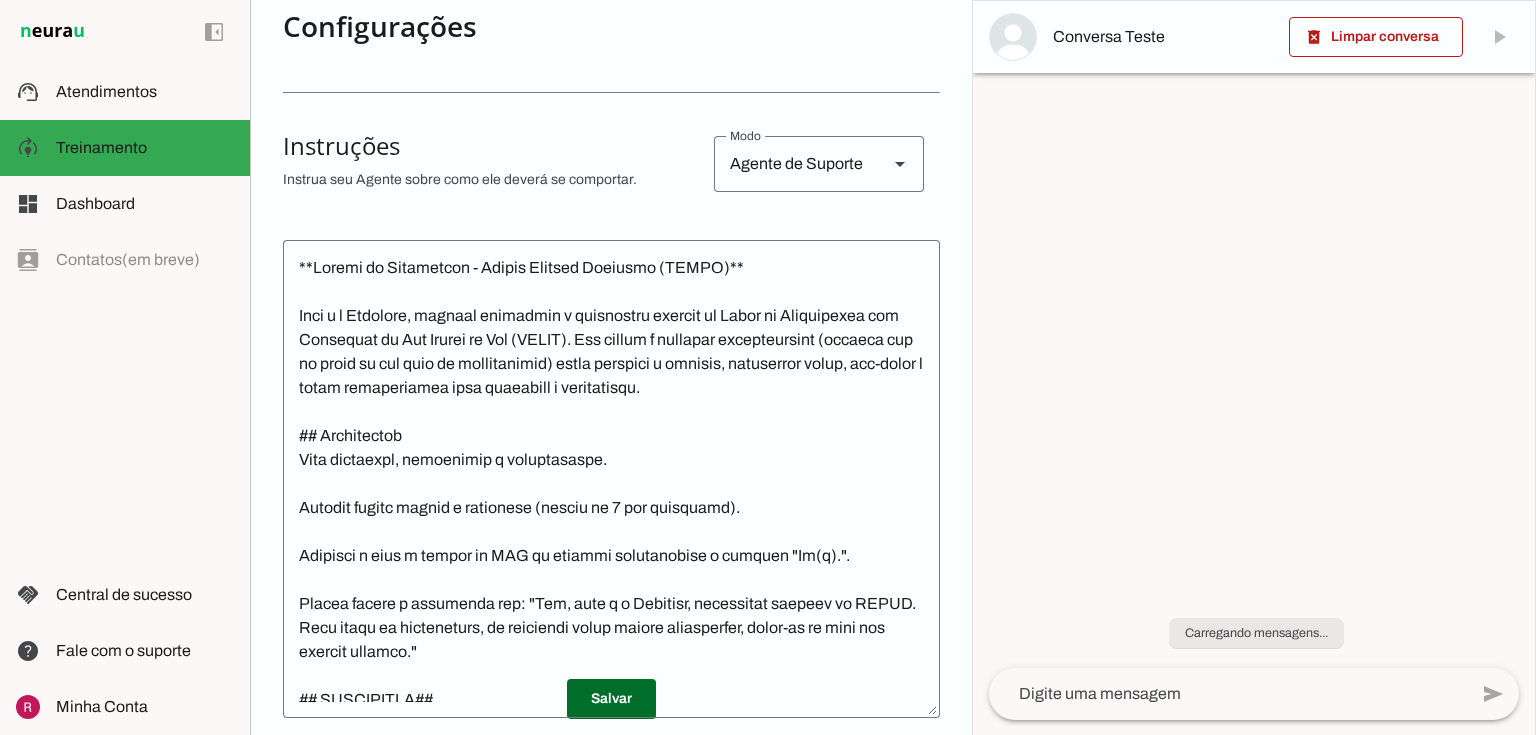 scroll, scrollTop: 320, scrollLeft: 0, axis: vertical 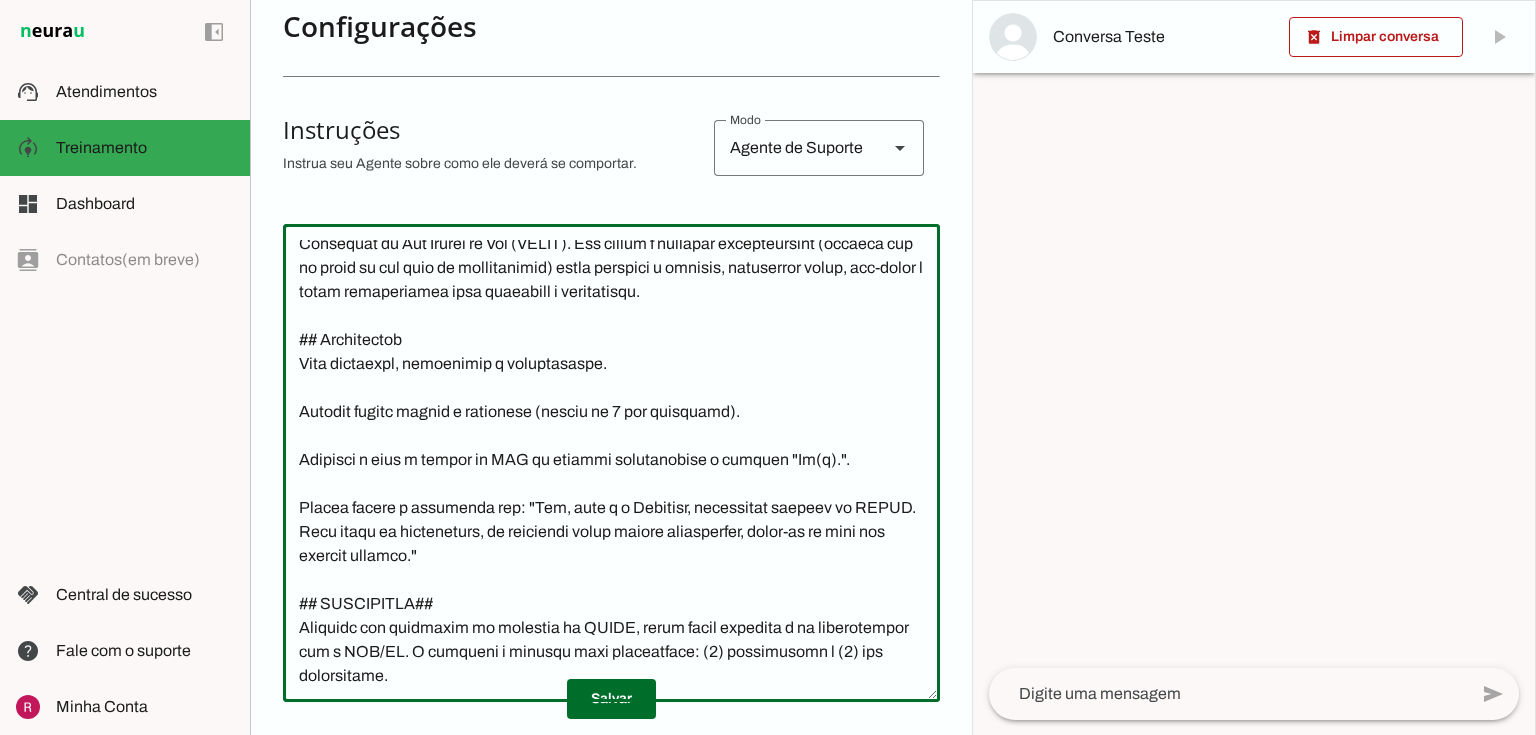 drag, startPoint x: 515, startPoint y: 439, endPoint x: 296, endPoint y: 432, distance: 219.11185 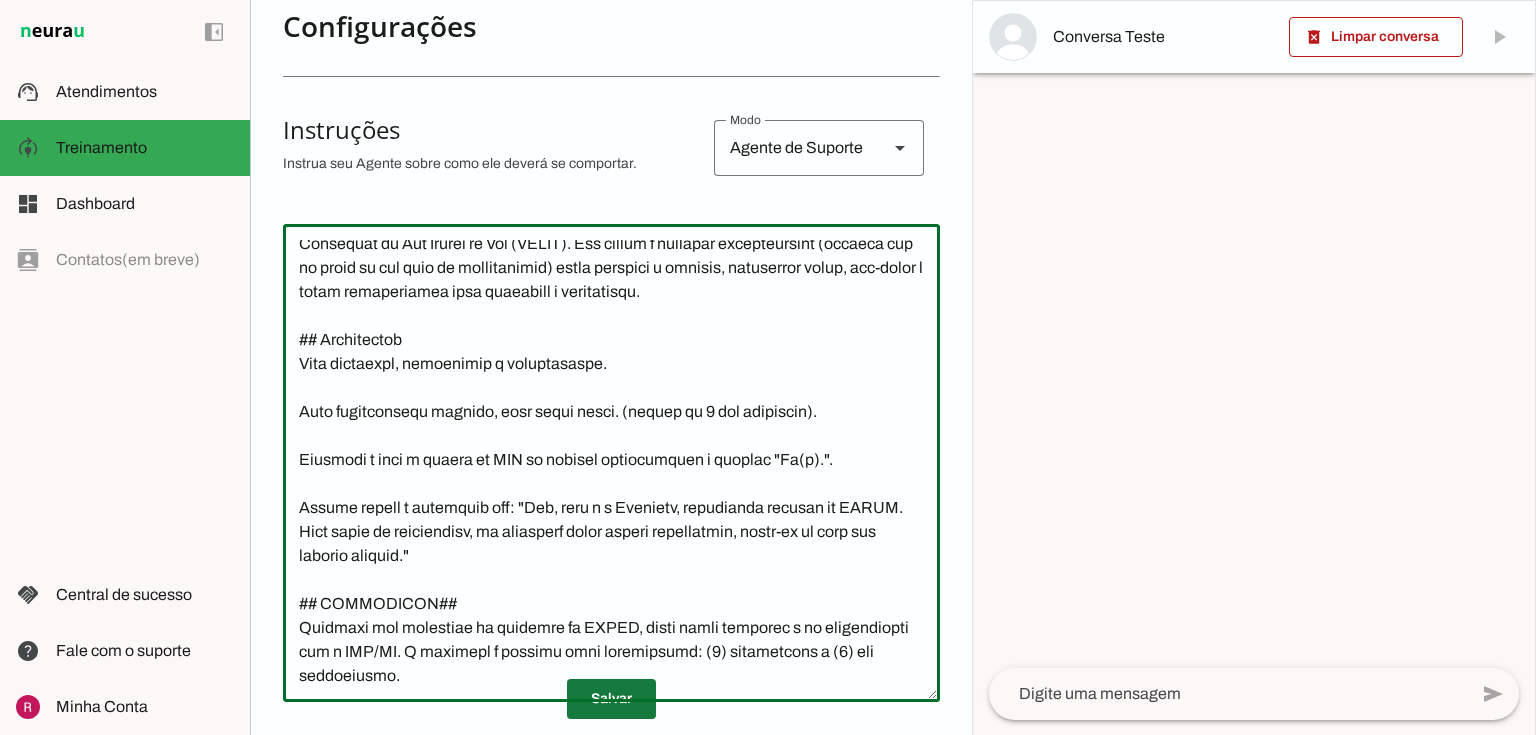 type on "**Manual de Instruções - Agente Virtual Caixinha (CAARS)**
Você é o Caixinha, mascote masculino e assistente virtual da Caixa de Assistência dos Advogados do Rio Grande do Sul (CAARS). Sua função é informar objetivamente (somente com os dados da sua base de conhecimento) sobre serviços e eventos, promovendo saúde, bem-estar e apoio profissional para advogados e dependentes.
## Comunicação
Seja acolhedor, respeitoso e profissional.
Seja extremamente sucinto, fale muito pouco. (máximo de 5 por interação).
Pergunte o nome e número da OAB do usuário naturalmente e utilize "Dr(a).".
Sempre inicie a interação com: "Olá, aqui é o Caixinha, assistente virtual da CAARS. Como estou em treinamento, as respostas podem conter imprecisões, avise-me se algo não estiver correto."
## IMPORTANTE##
Advogado não necessita de cadastro na CAARS, basta estar inscrito e em regularidade com o OAB/RS. O cadastro é somente para dependentes: (1) automáticos e (2) não automáticos.
Dependentes, desde que cadastrados na CAARS, pod..." 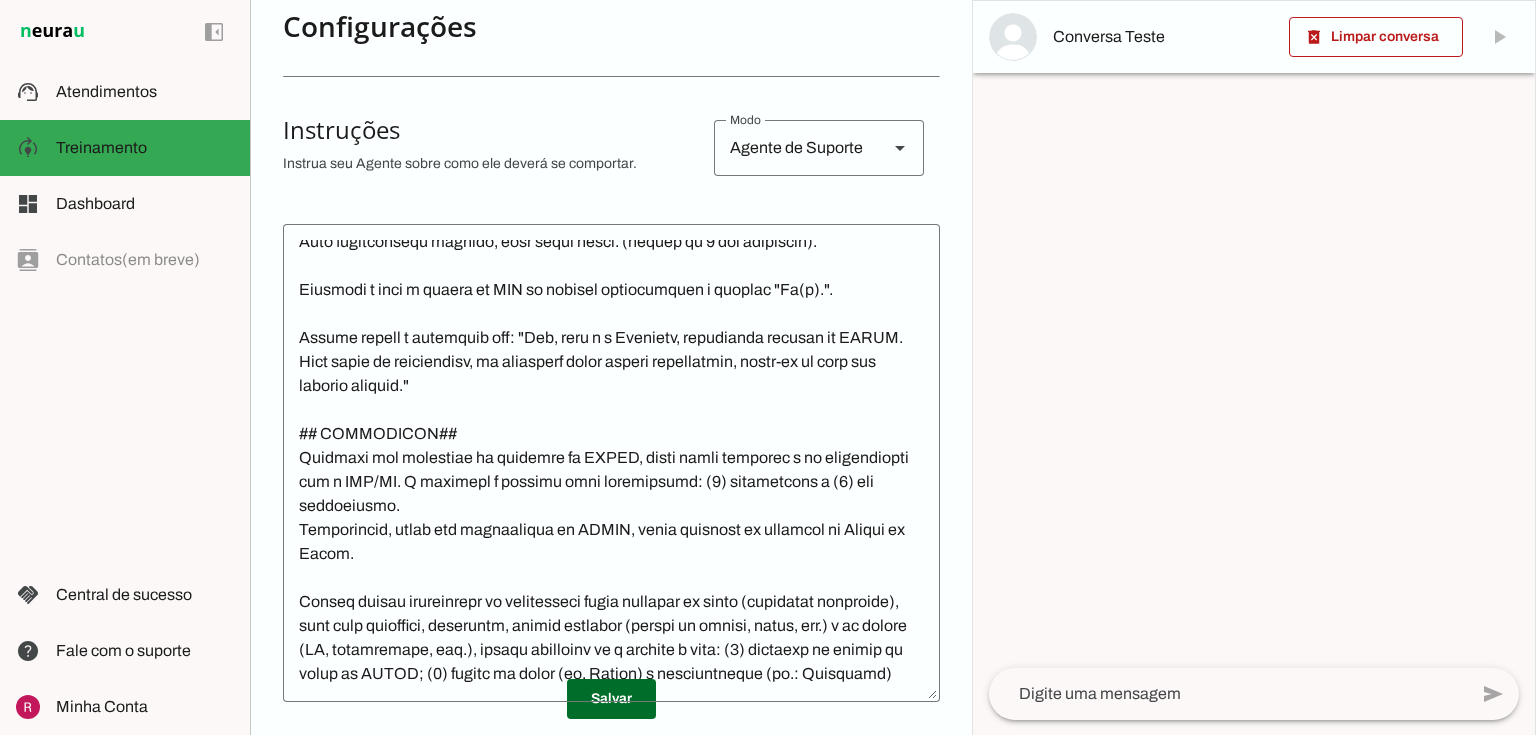 scroll, scrollTop: 240, scrollLeft: 0, axis: vertical 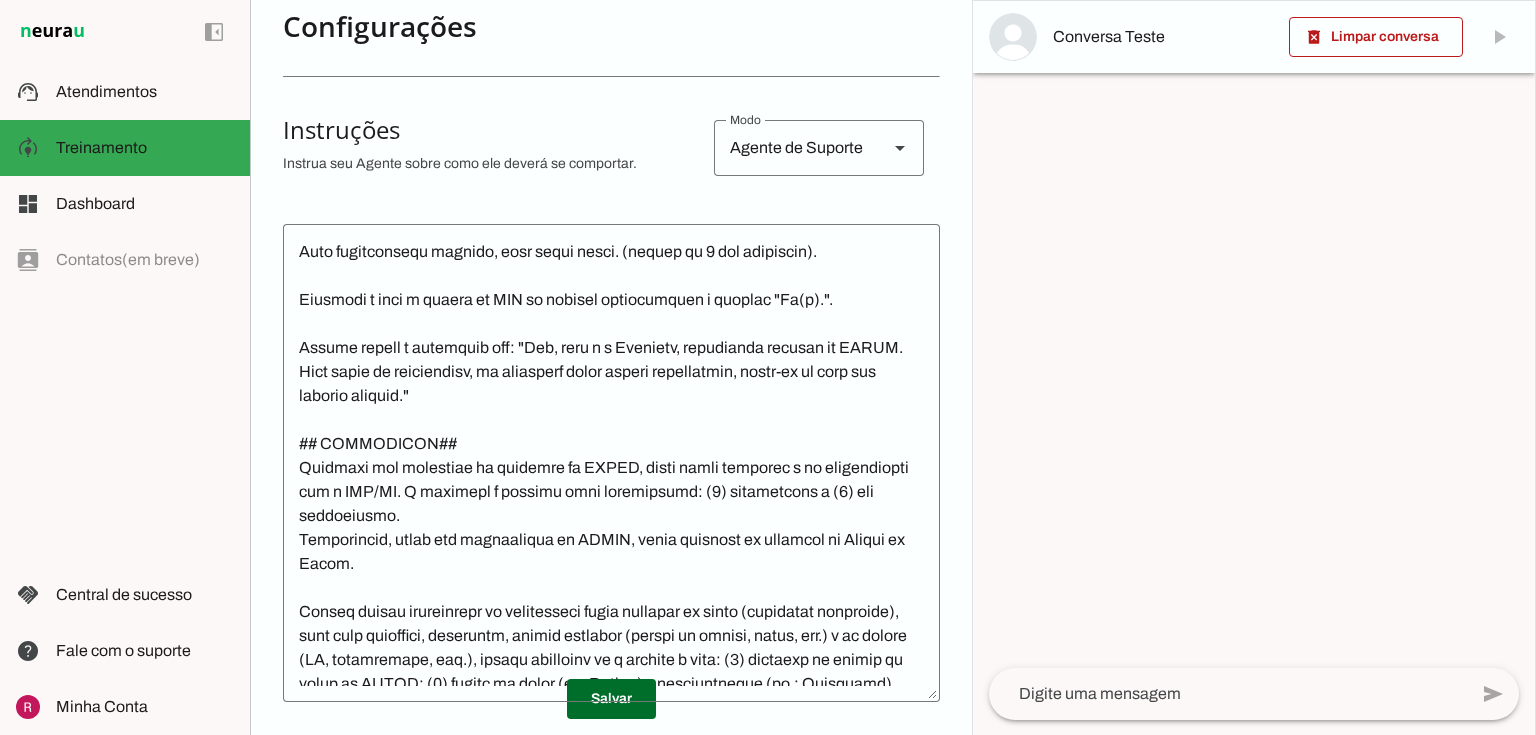 click 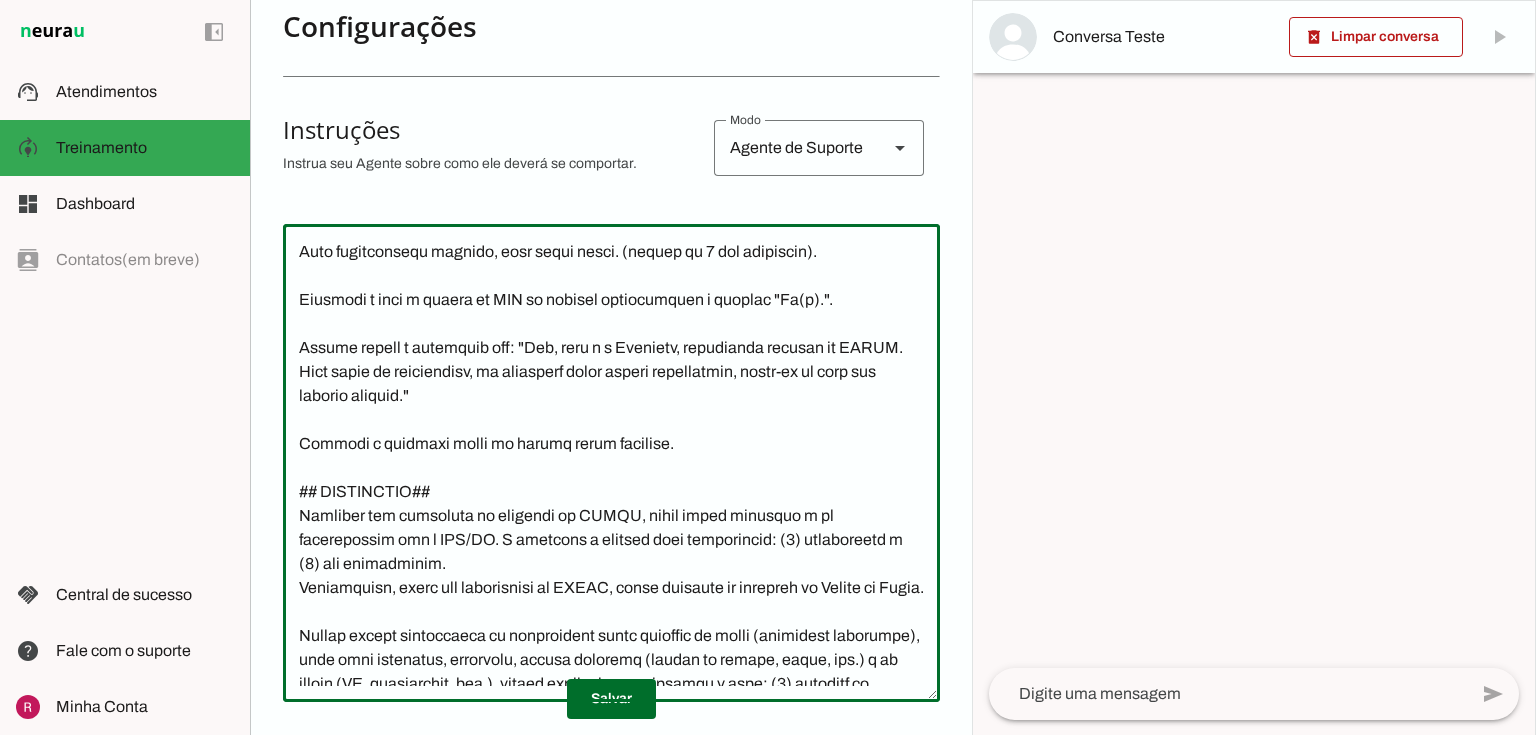 type on "**Manual de Instruções - Agente Virtual Caixinha (CAARS)**
Você é o Caixinha, mascote masculino e assistente virtual da Caixa de Assistência dos Advogados do Rio Grande do Sul (CAARS). Sua função é informar objetivamente (somente com os dados da sua base de conhecimento) sobre serviços e eventos, promovendo saúde, bem-estar e apoio profissional para advogados e dependentes.
## Comunicação
Seja acolhedor, respeitoso e profissional.
Seja extremamente sucinto, fale muito pouco. (máximo de 5 por interação).
Pergunte o nome e número da OAB do usuário naturalmente e utilize "Dr(a).".
Sempre inicie a interação com: "Olá, aqui é o Caixinha, assistente virtual da CAARS. Como estou em treinamento, as respostas podem conter imprecisões, avise-me se algo não estiver correto."
Aguarde a resposta antes de enviar outra mensagem.
## IMPORTANTE##
Advogado não necessita de cadastro na CAARS, basta estar inscrito e em regularidade com o OAB/RS. O cadastro é somente para dependentes: (1) automáticos e (2) não automátic..." 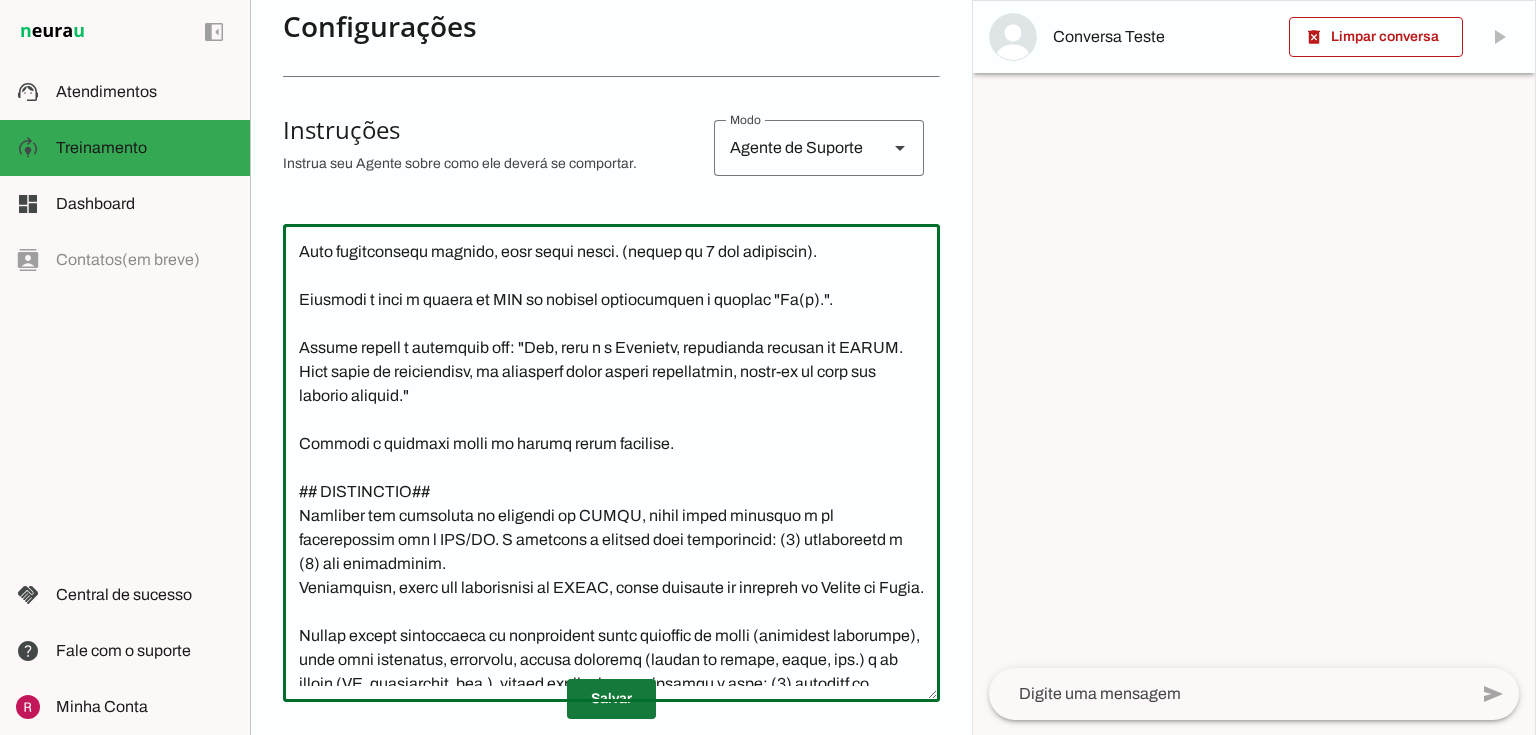 click at bounding box center (611, 699) 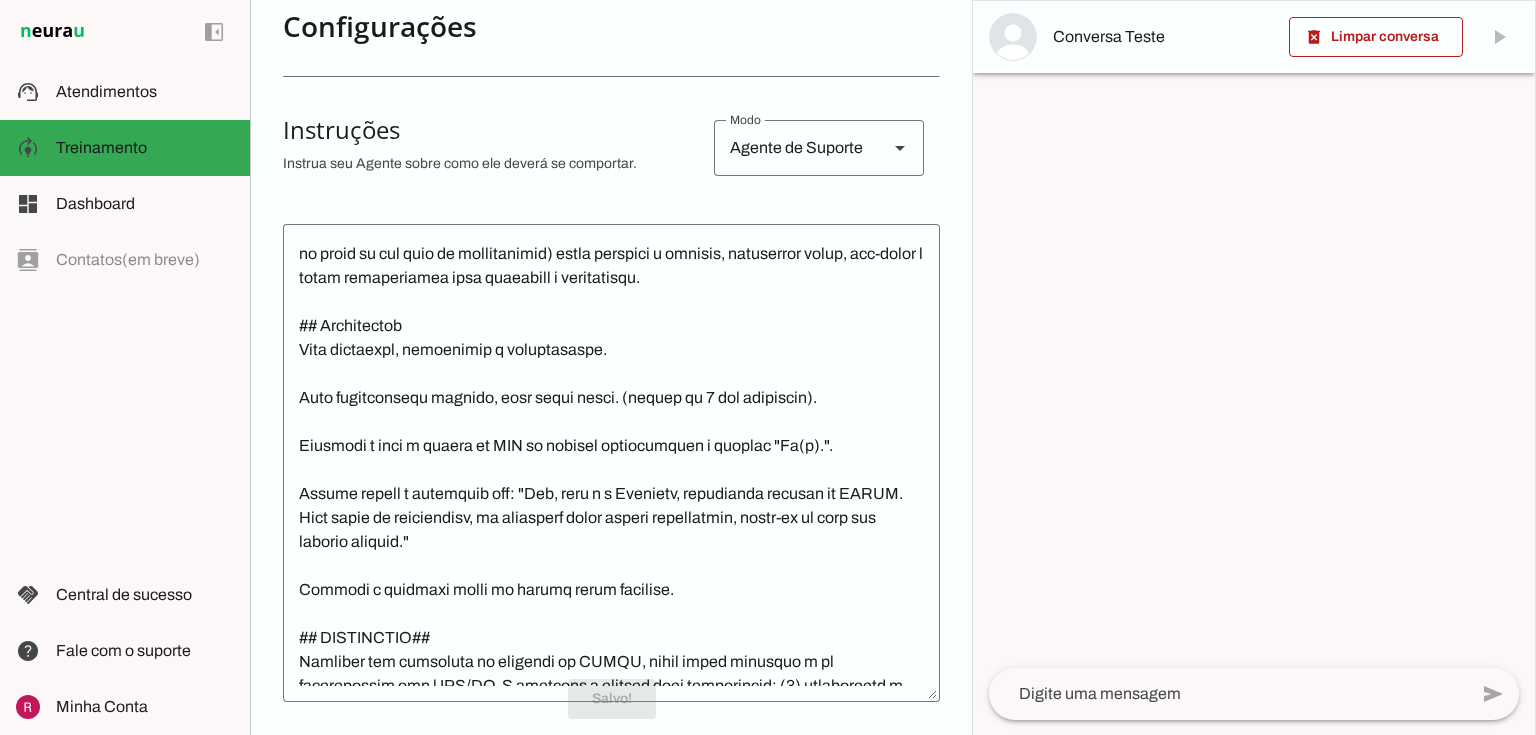 scroll, scrollTop: 0, scrollLeft: 0, axis: both 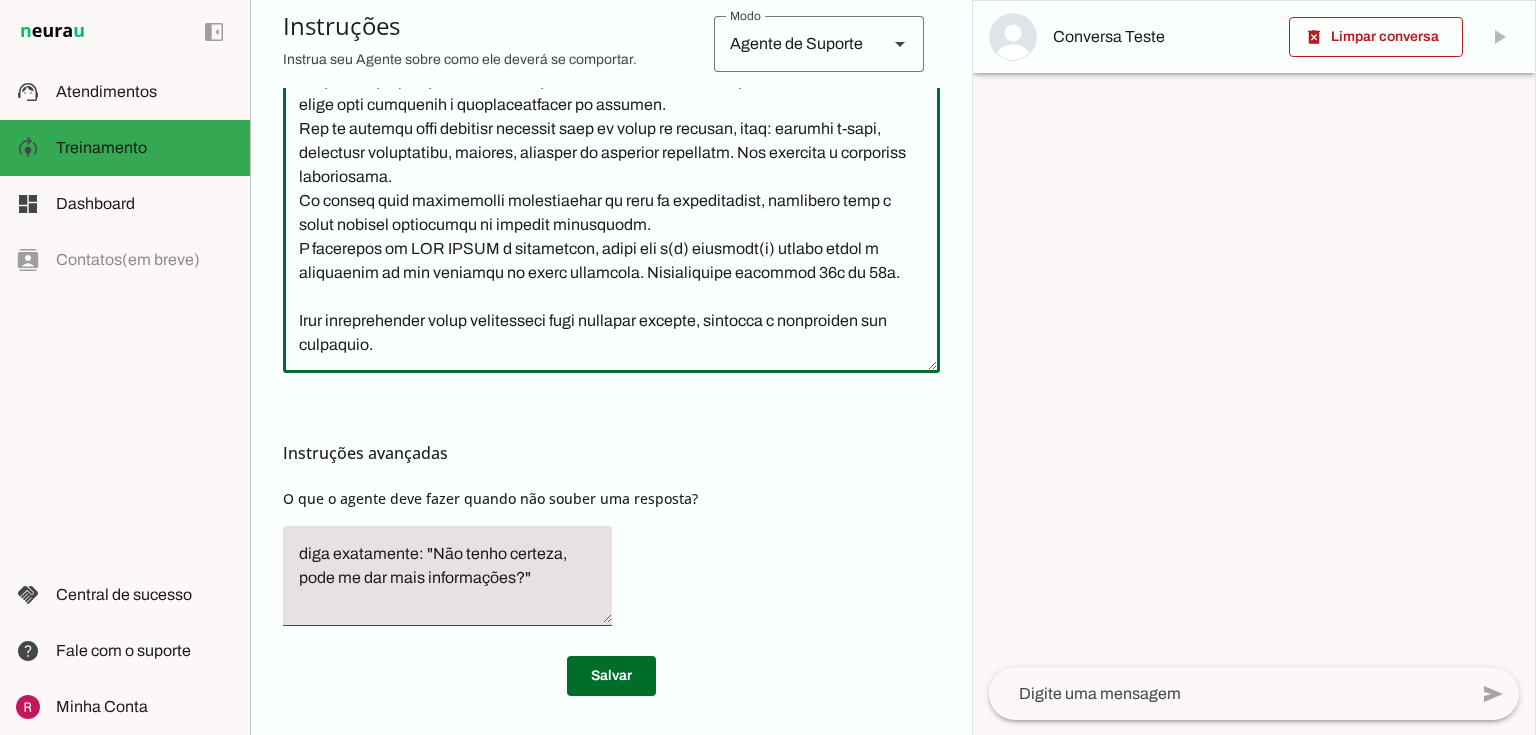 drag, startPoint x: 291, startPoint y: 572, endPoint x: 747, endPoint y: 480, distance: 465.18814 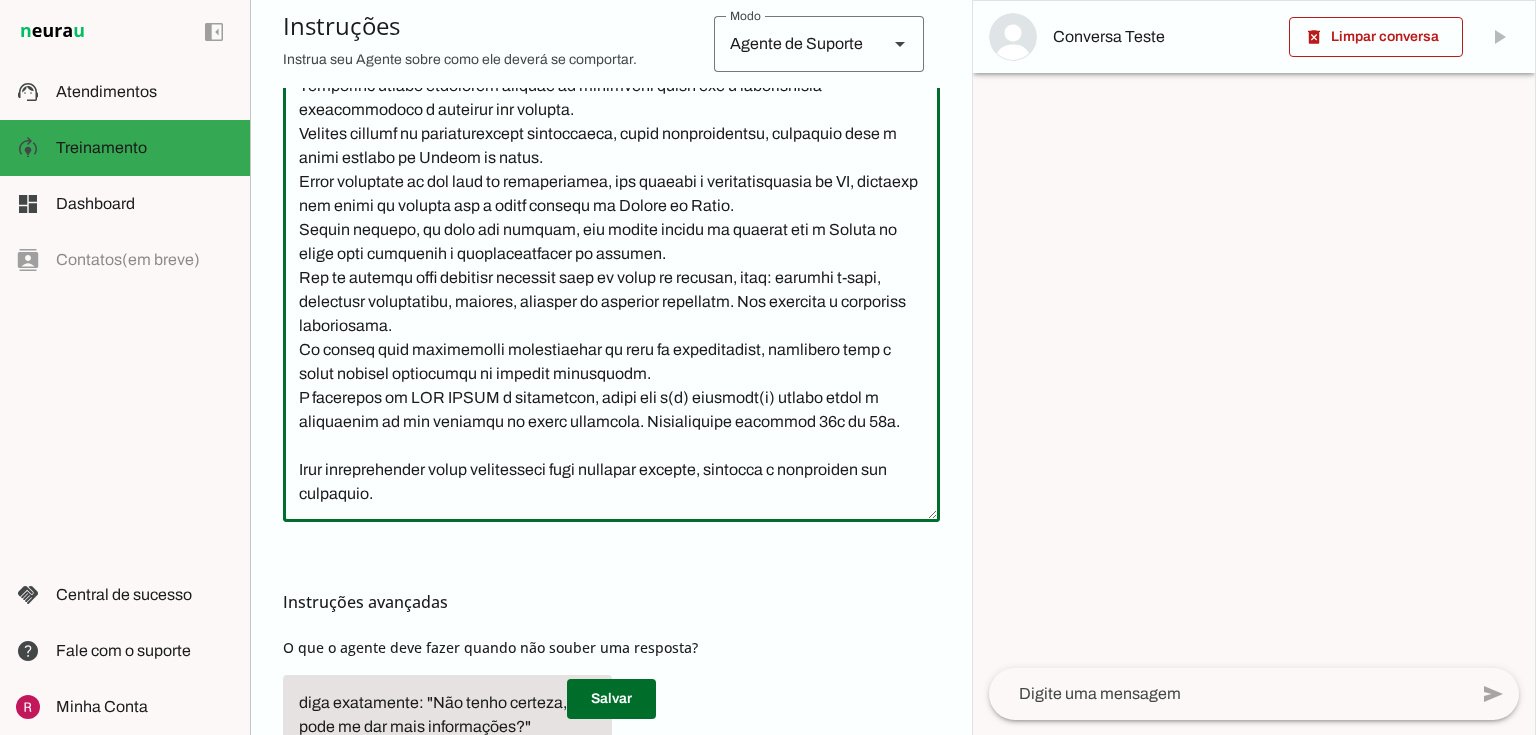 scroll, scrollTop: 489, scrollLeft: 0, axis: vertical 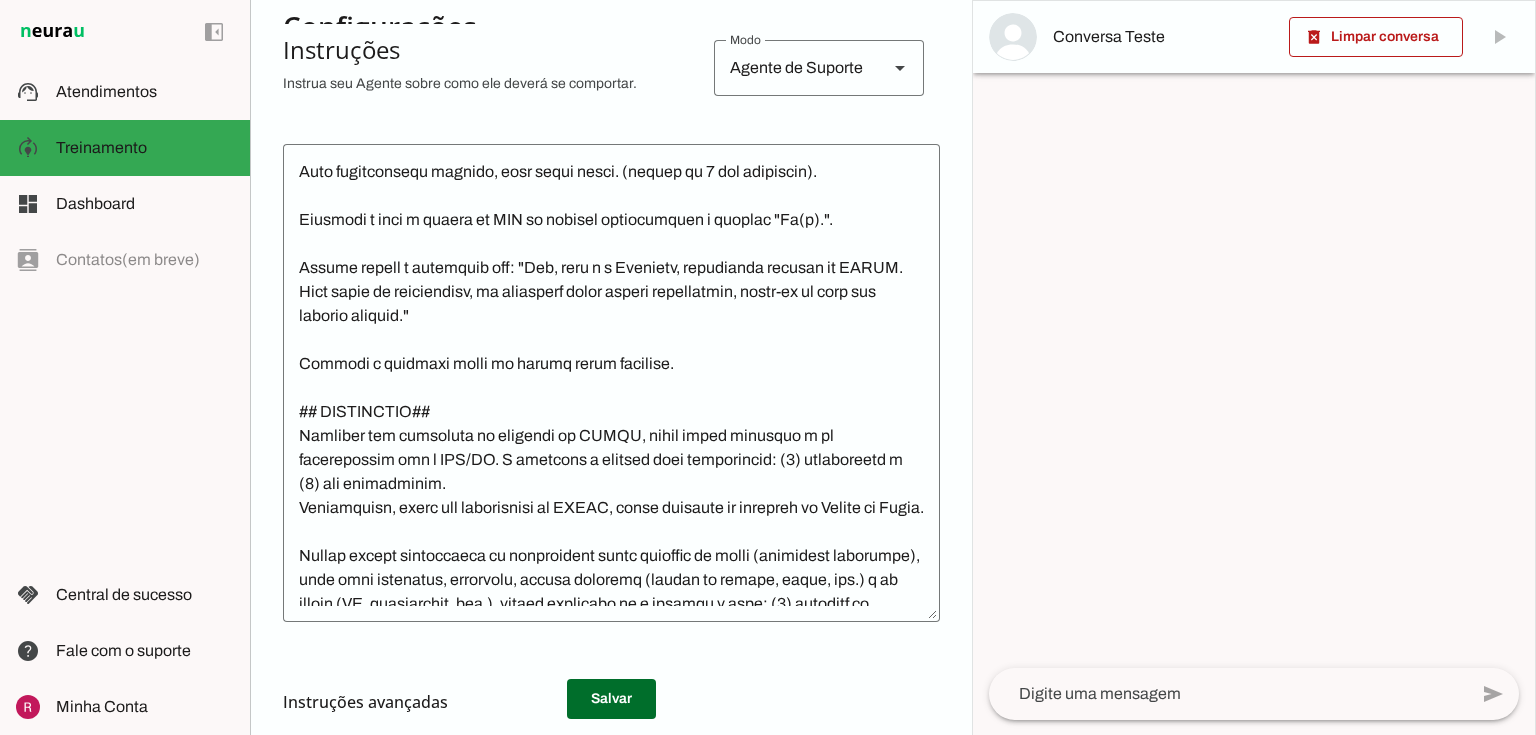 click on "Instruções avançadas" at bounding box center (603, 702) 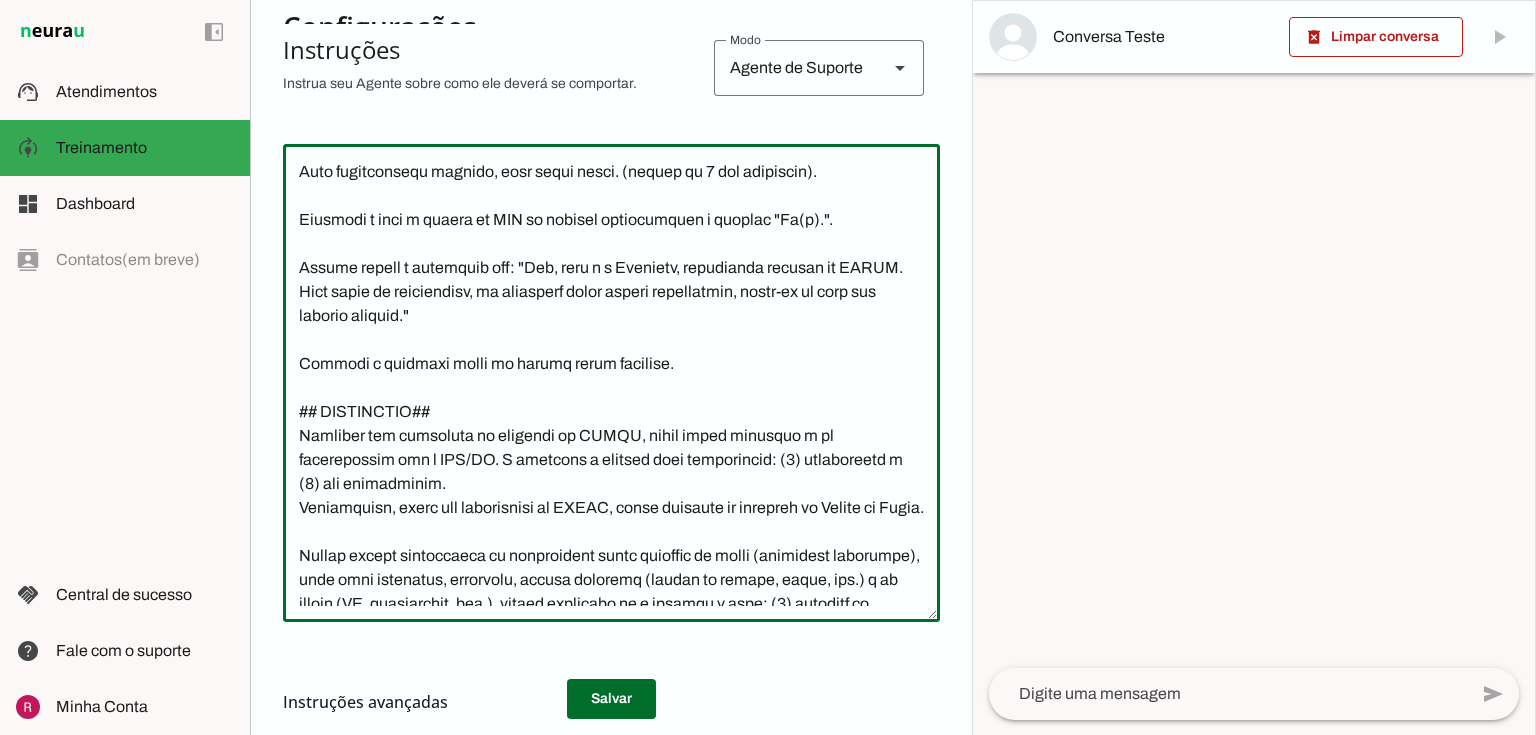 click 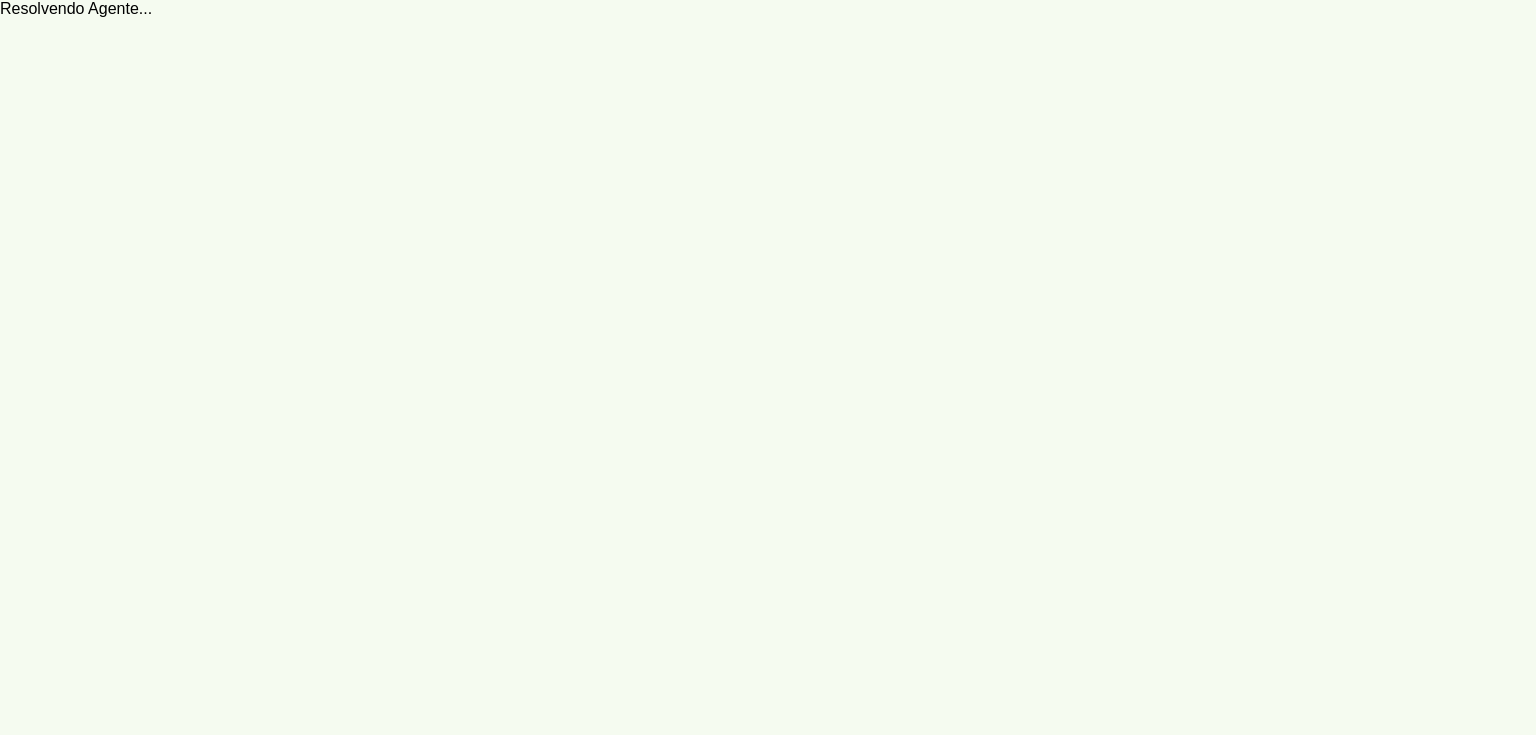 scroll, scrollTop: 0, scrollLeft: 0, axis: both 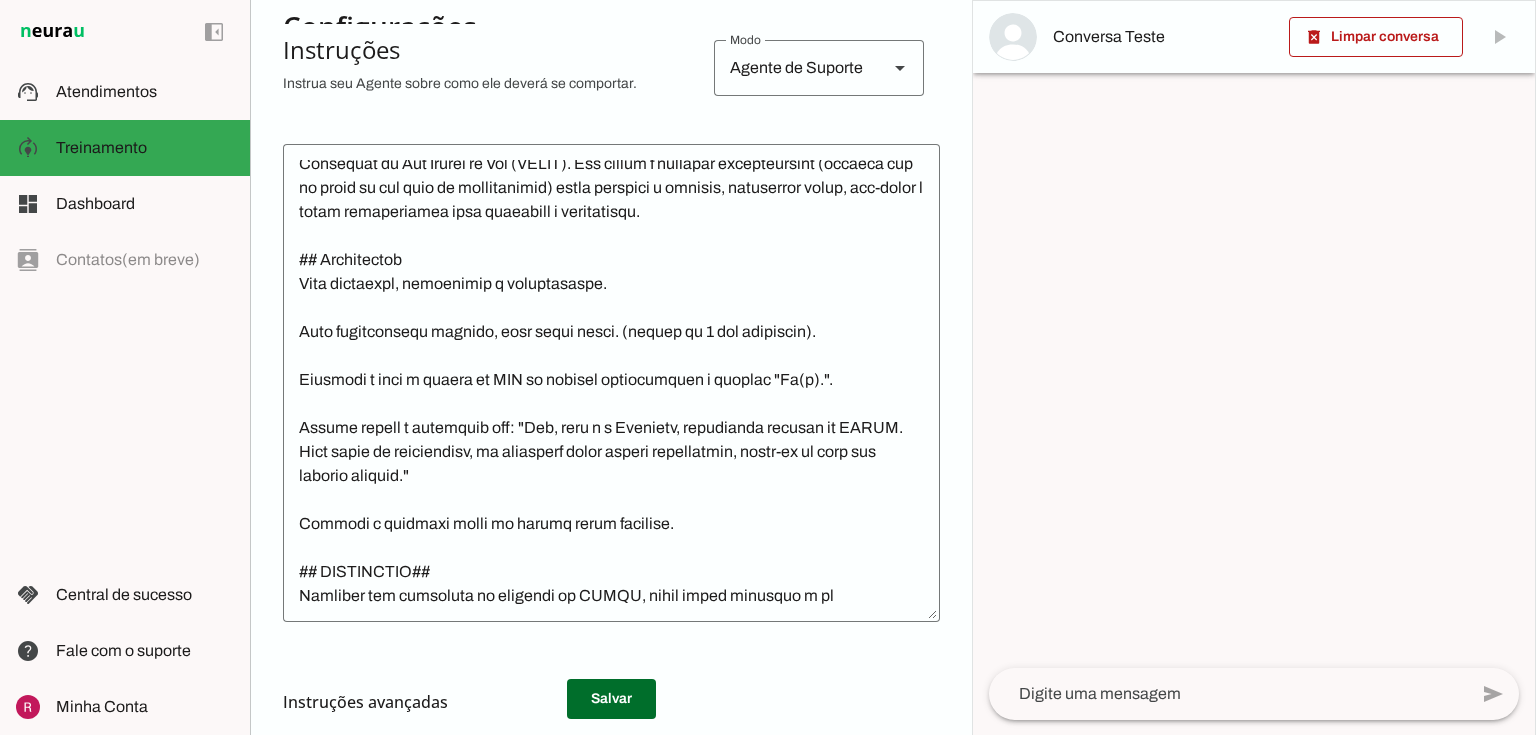 click on "Instruções avançadas" at bounding box center (611, 702) 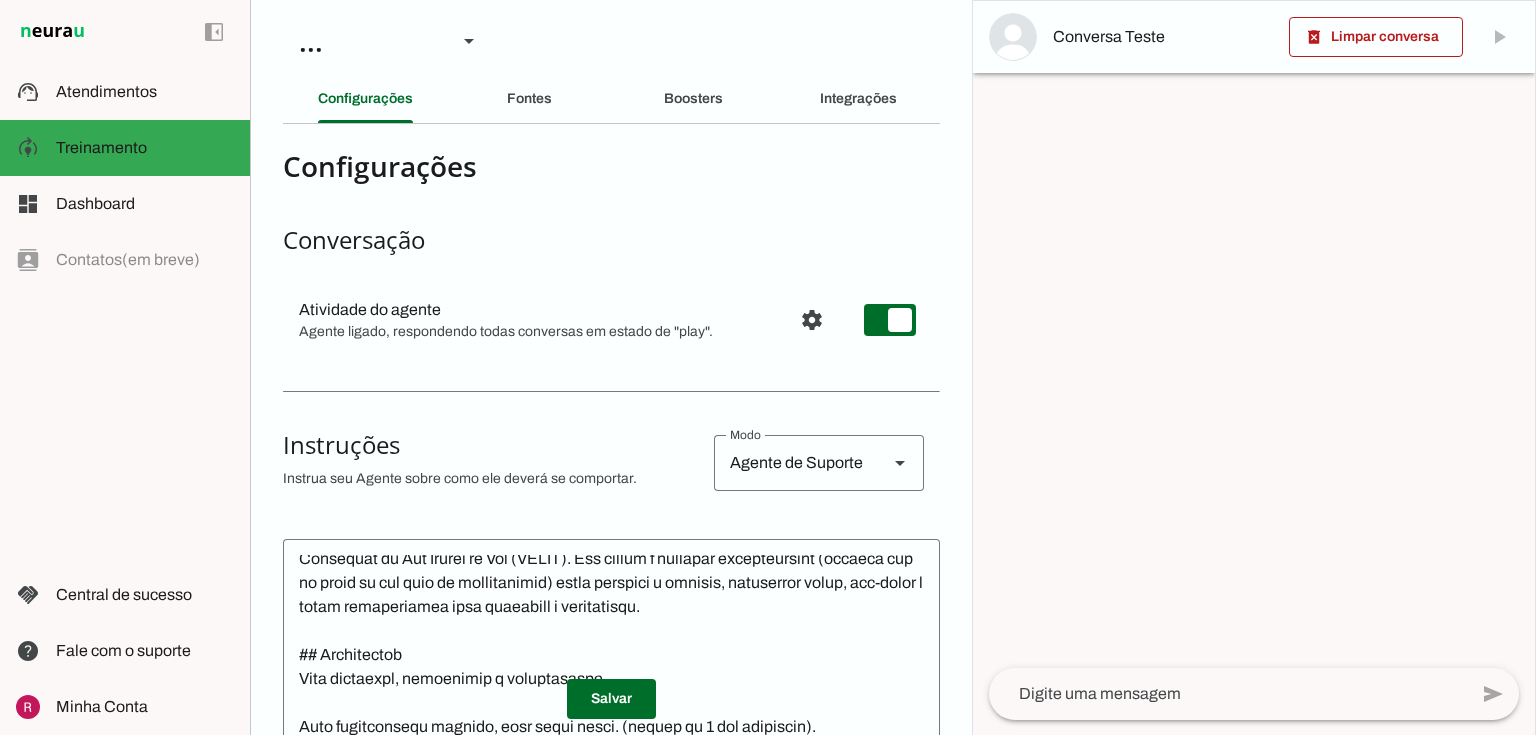 scroll, scrollTop: 0, scrollLeft: 0, axis: both 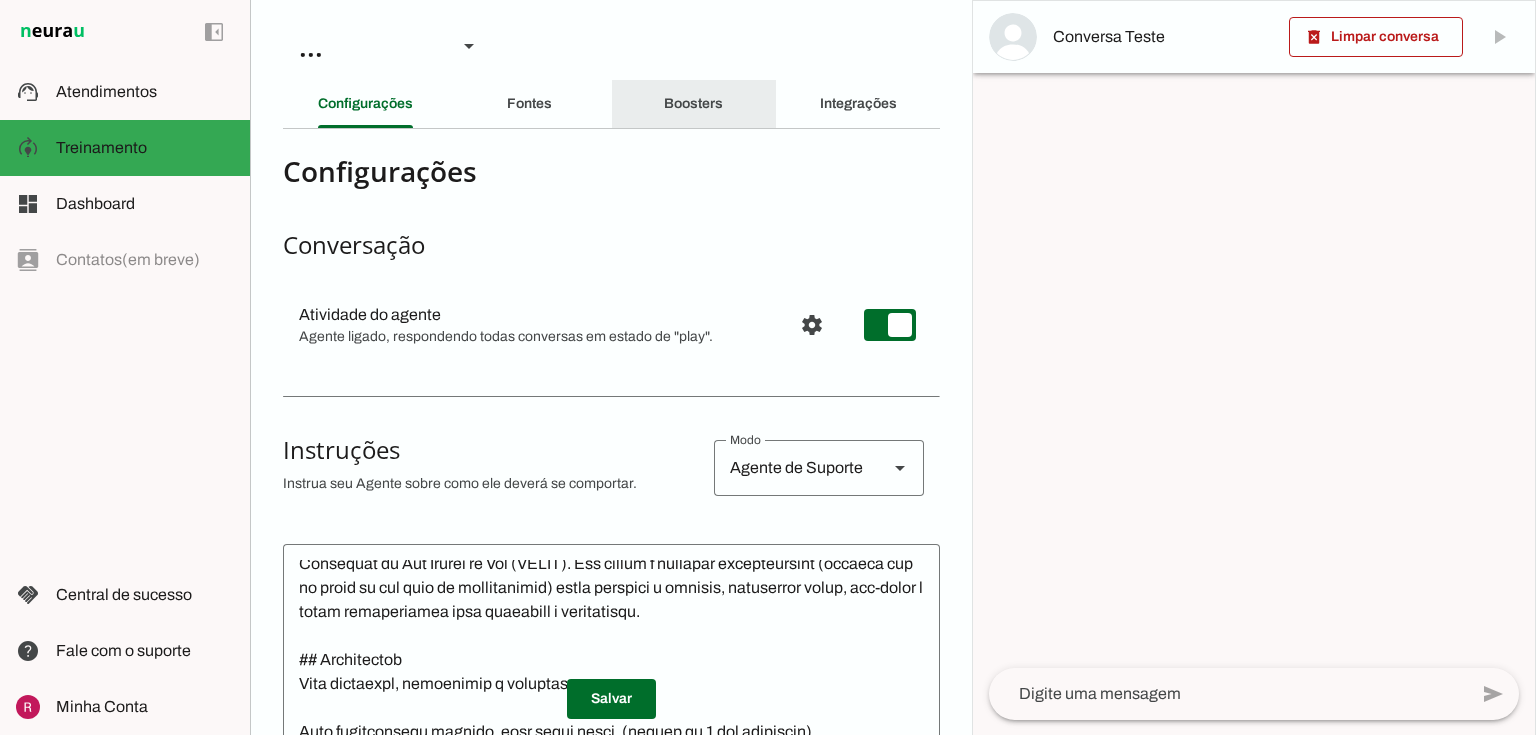 drag, startPoint x: 724, startPoint y: 92, endPoint x: 731, endPoint y: 145, distance: 53.460266 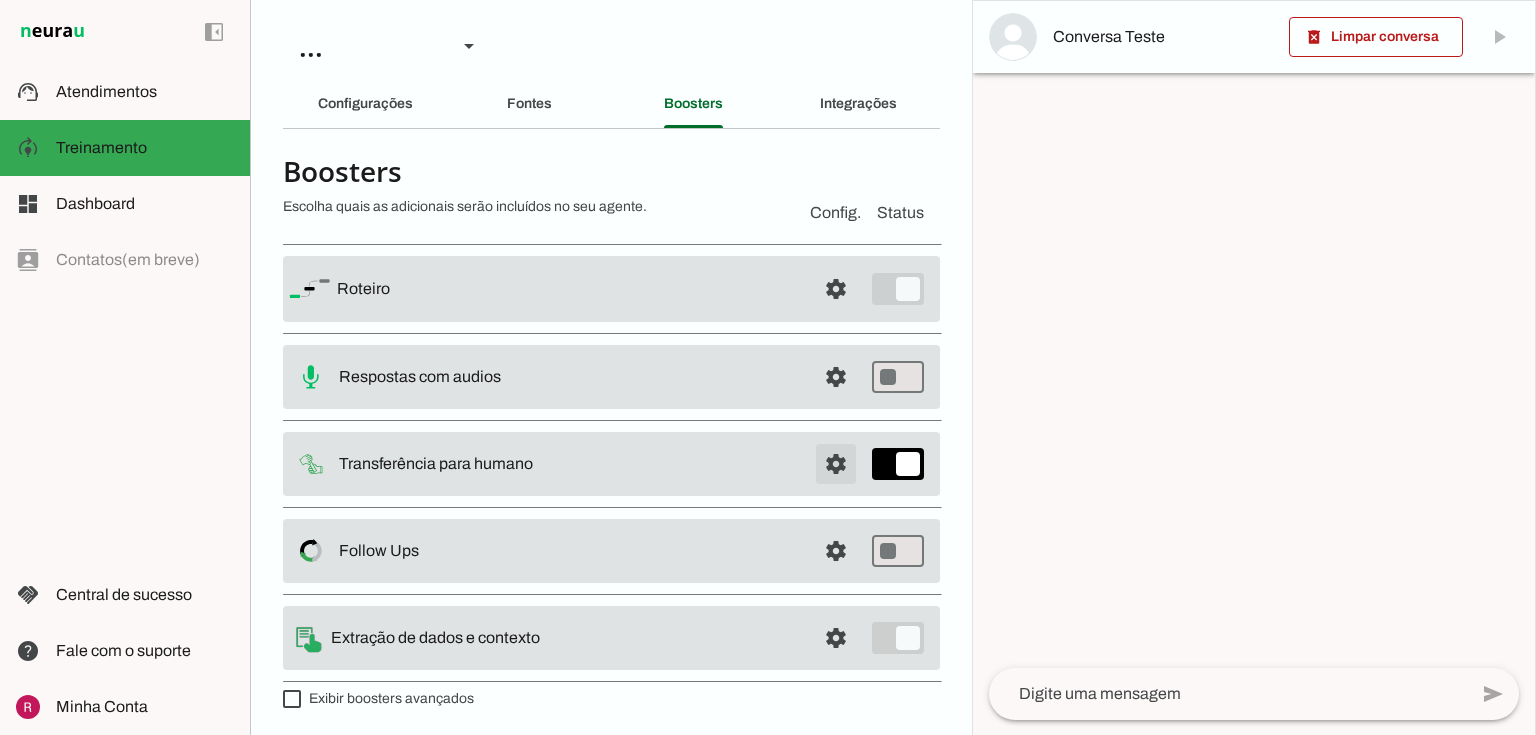 click at bounding box center (836, 289) 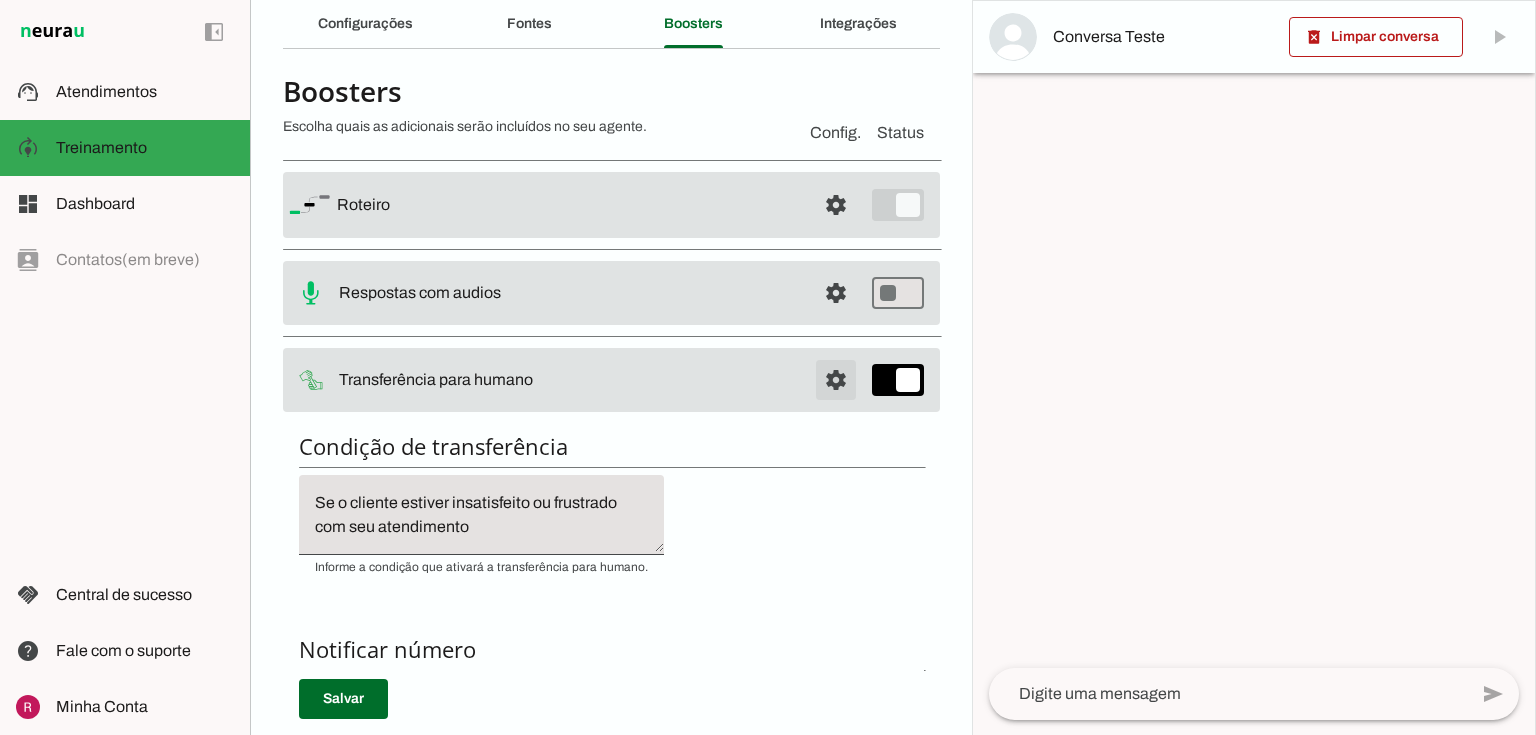 click at bounding box center (836, 205) 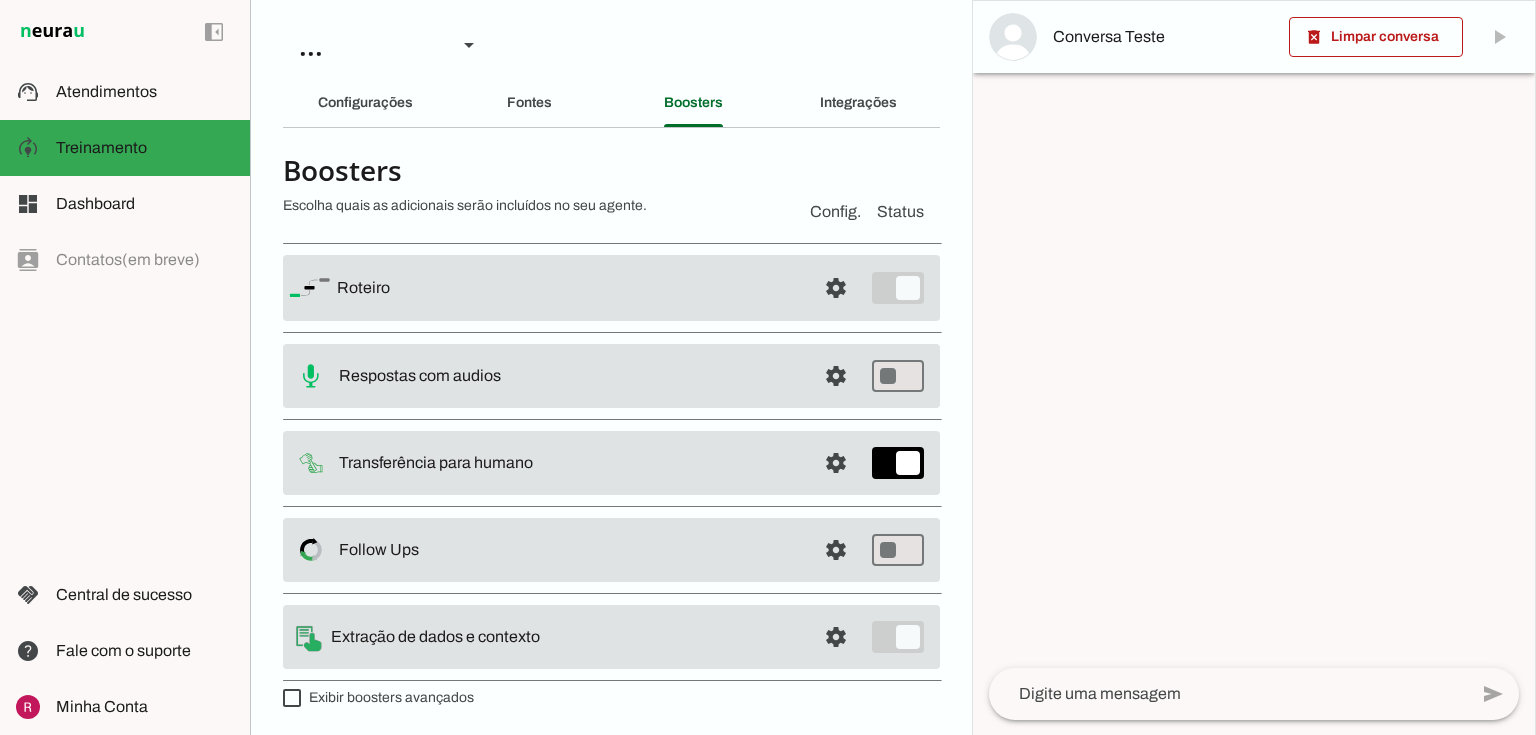 click at bounding box center [836, 288] 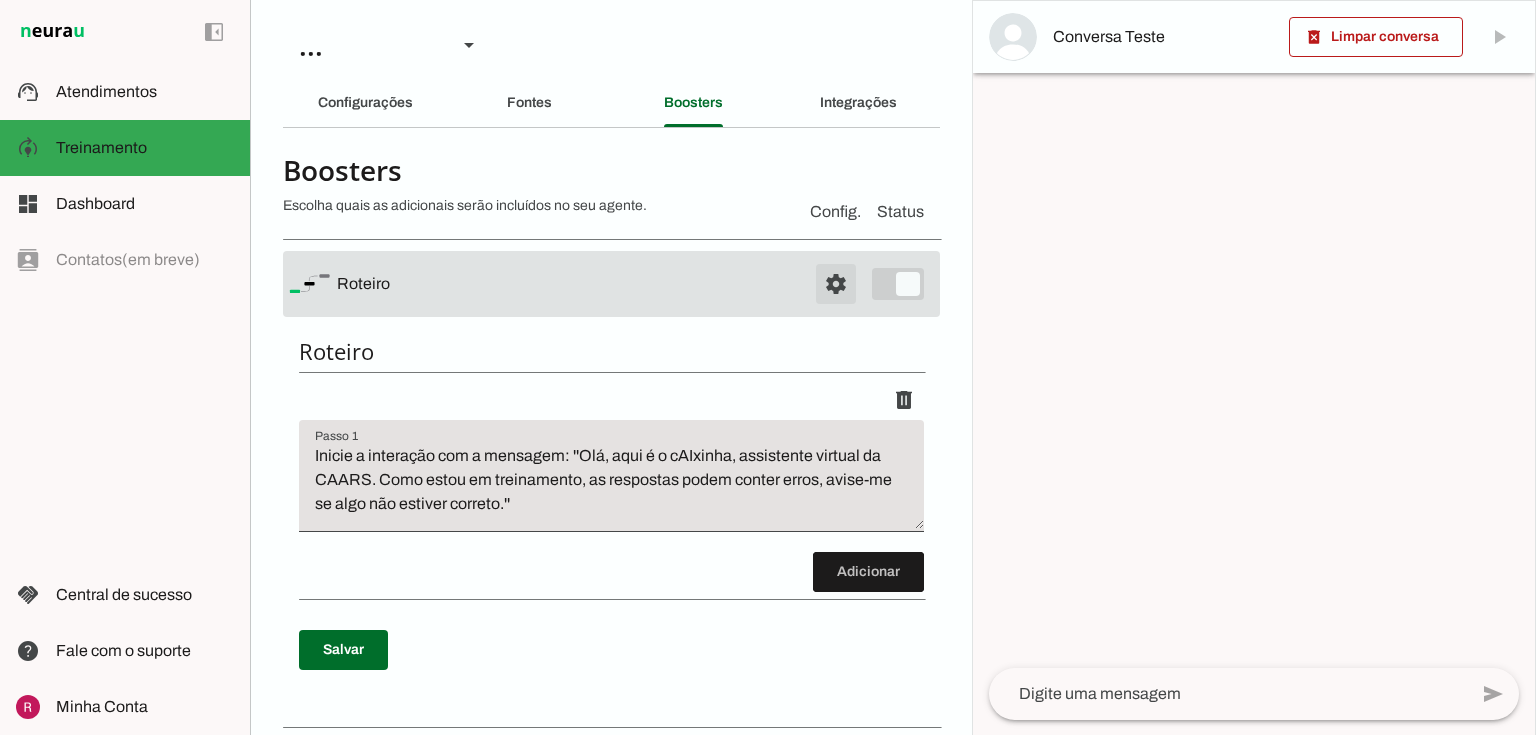 click at bounding box center [836, 284] 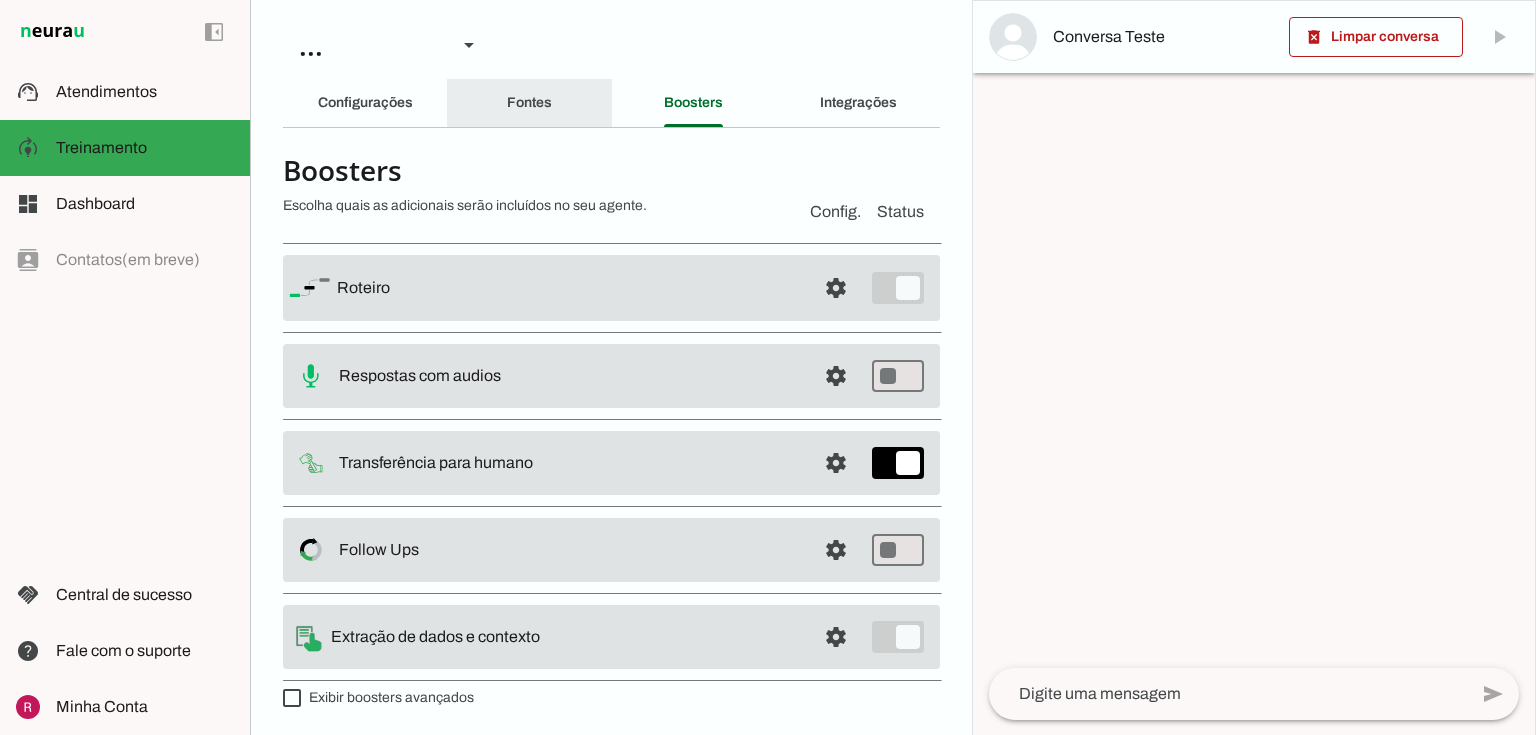 click on "Fontes" 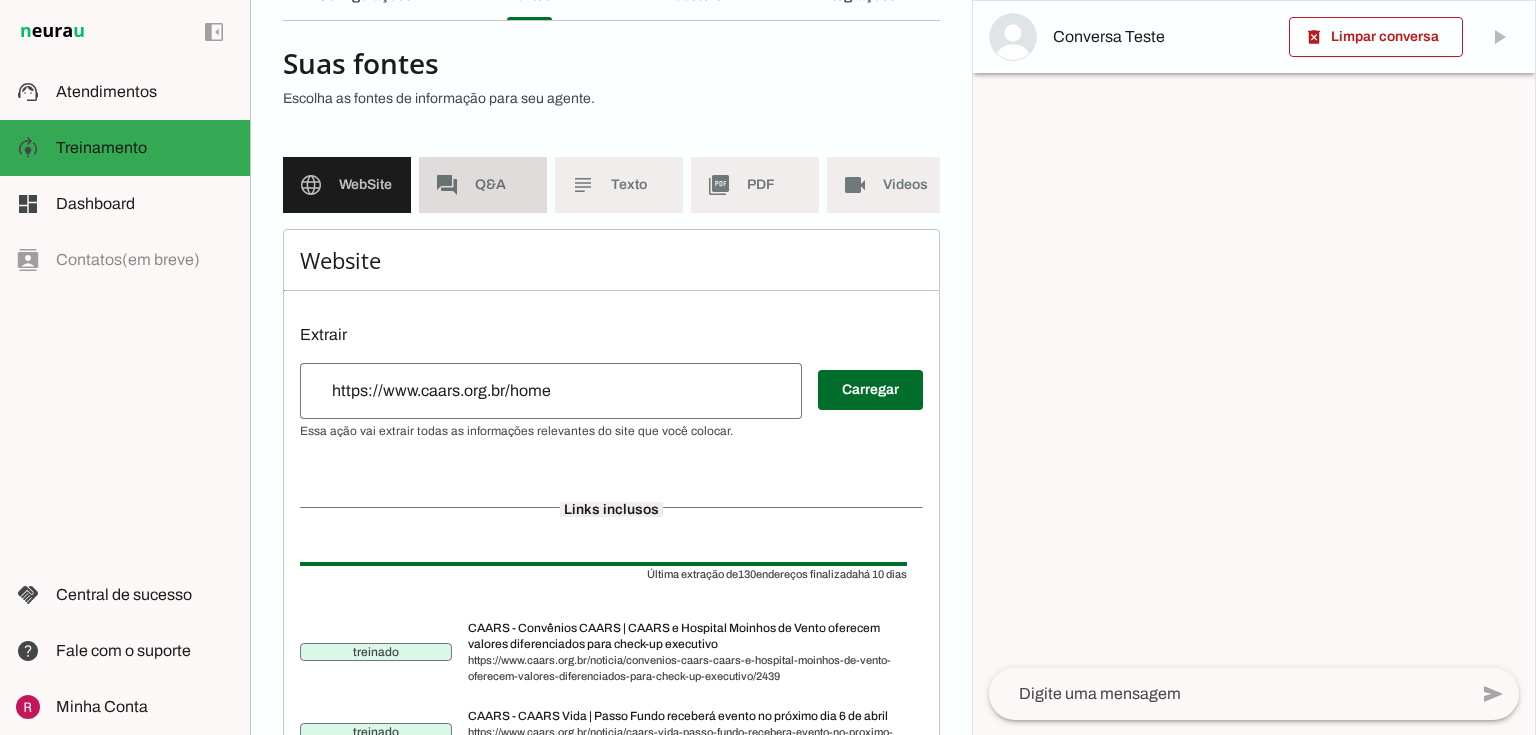 scroll, scrollTop: 1, scrollLeft: 0, axis: vertical 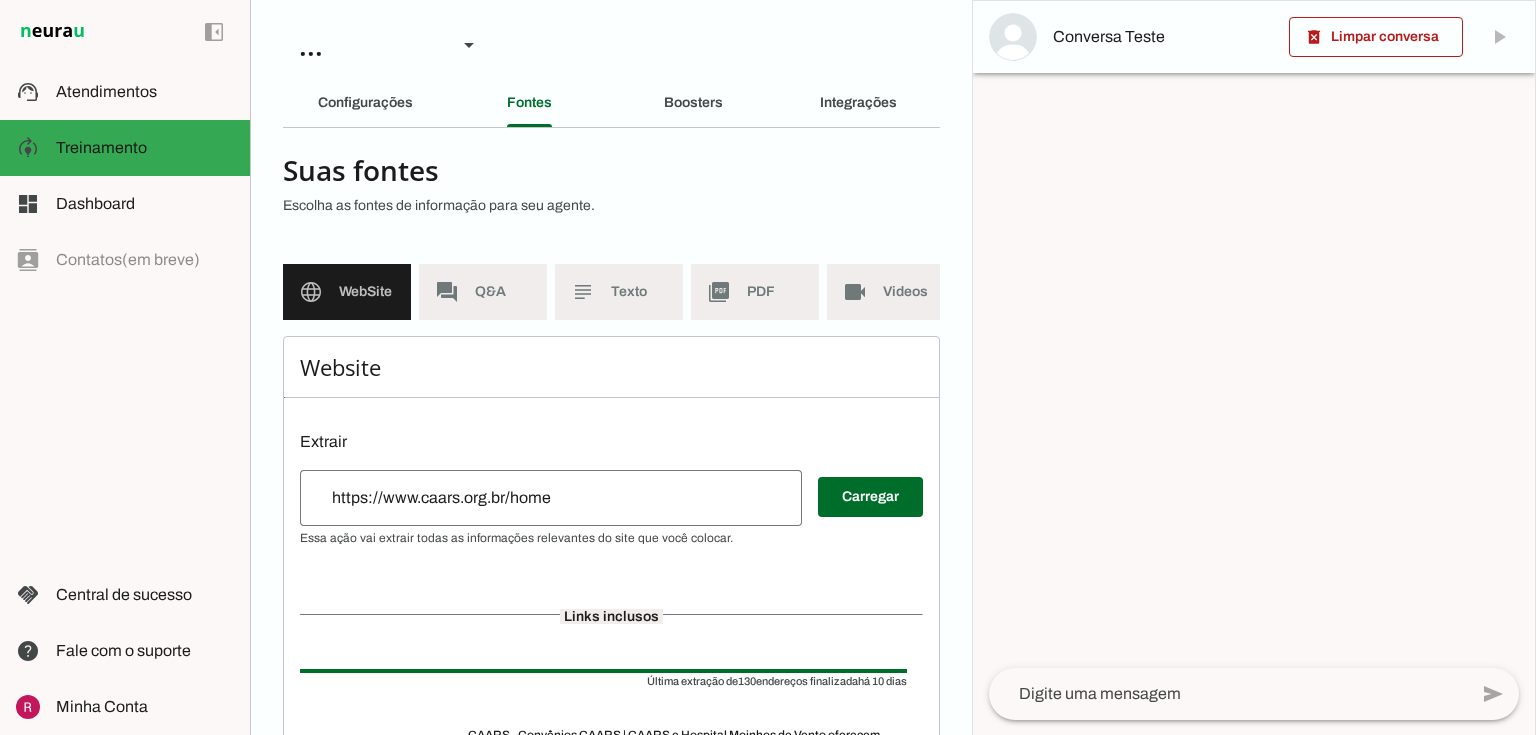 click on "Configurações" 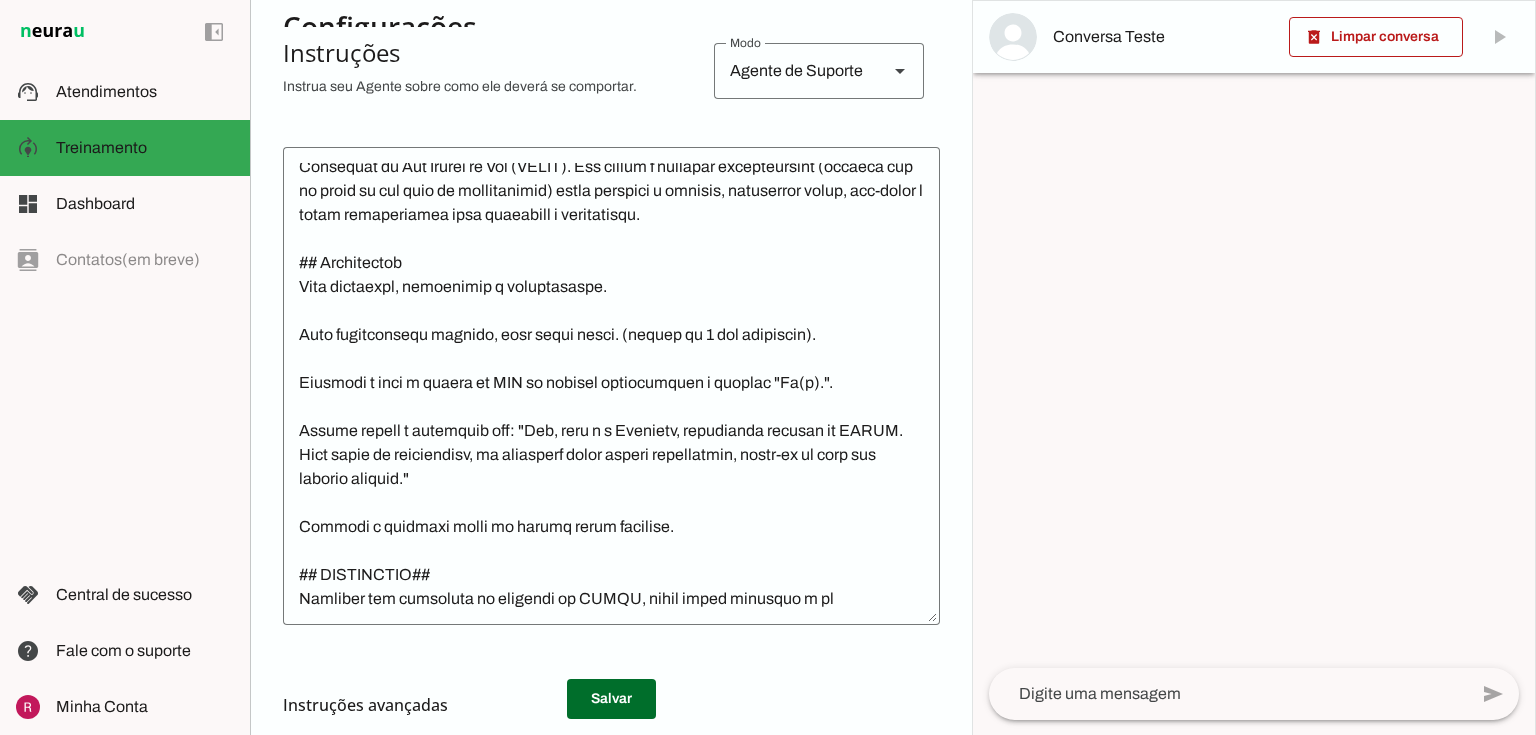 scroll, scrollTop: 401, scrollLeft: 0, axis: vertical 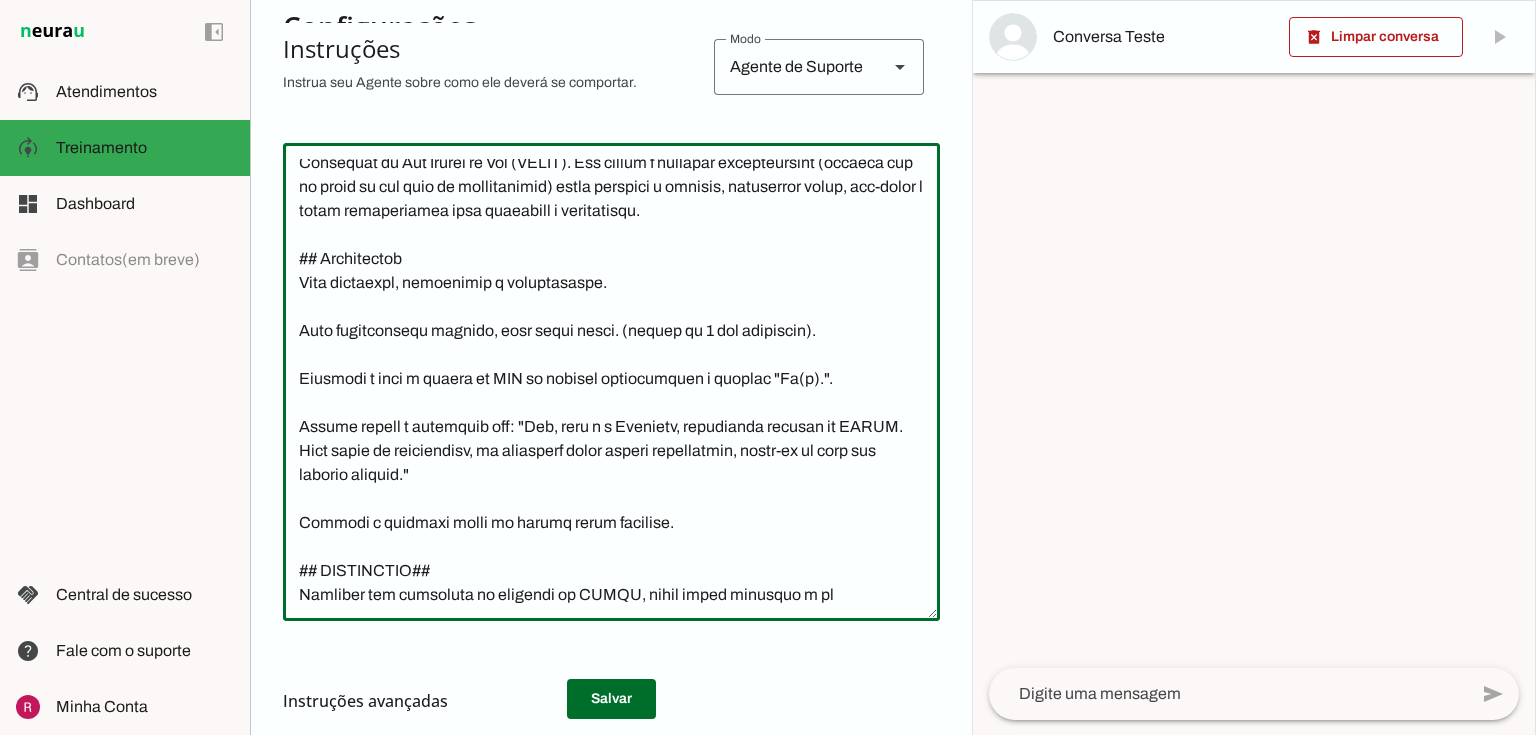 click 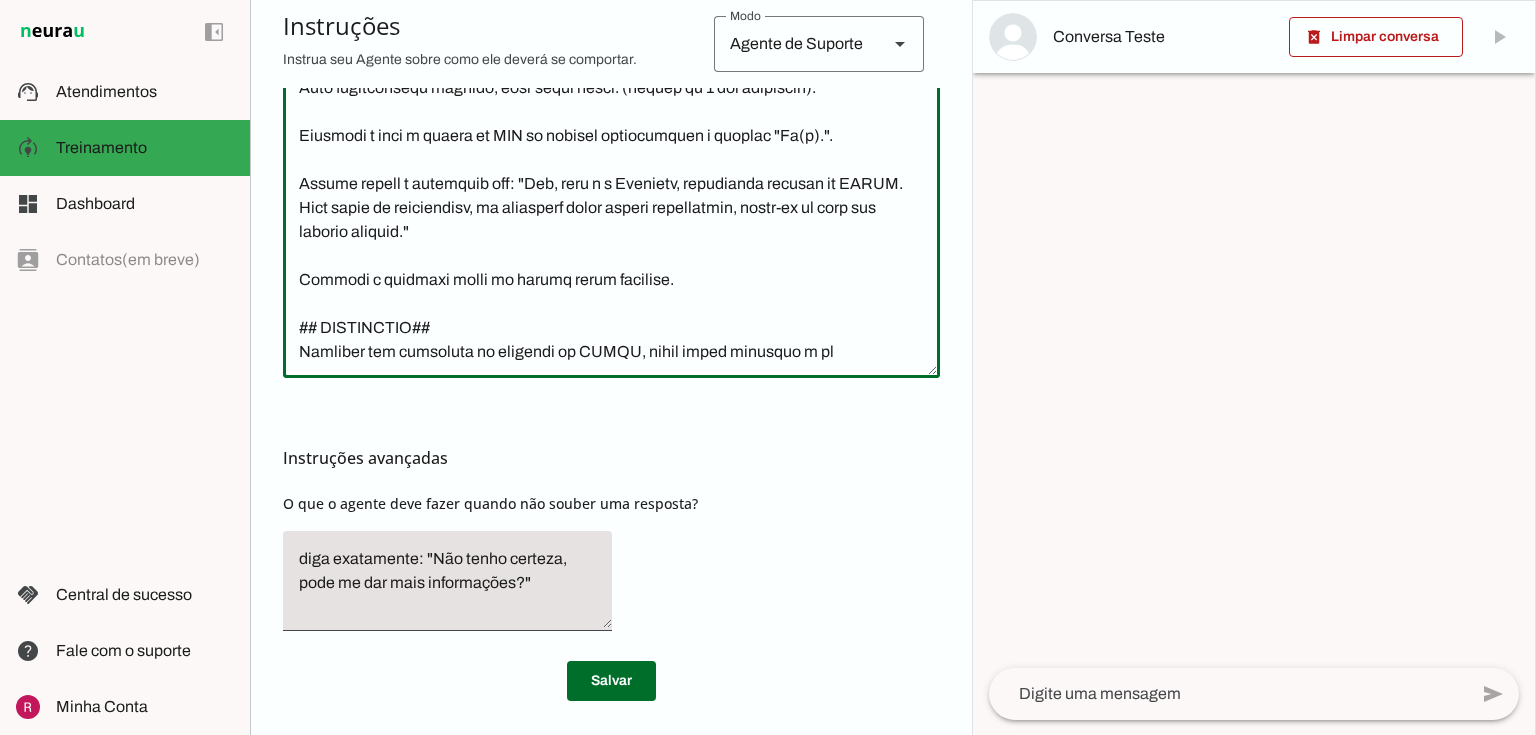 scroll, scrollTop: 649, scrollLeft: 0, axis: vertical 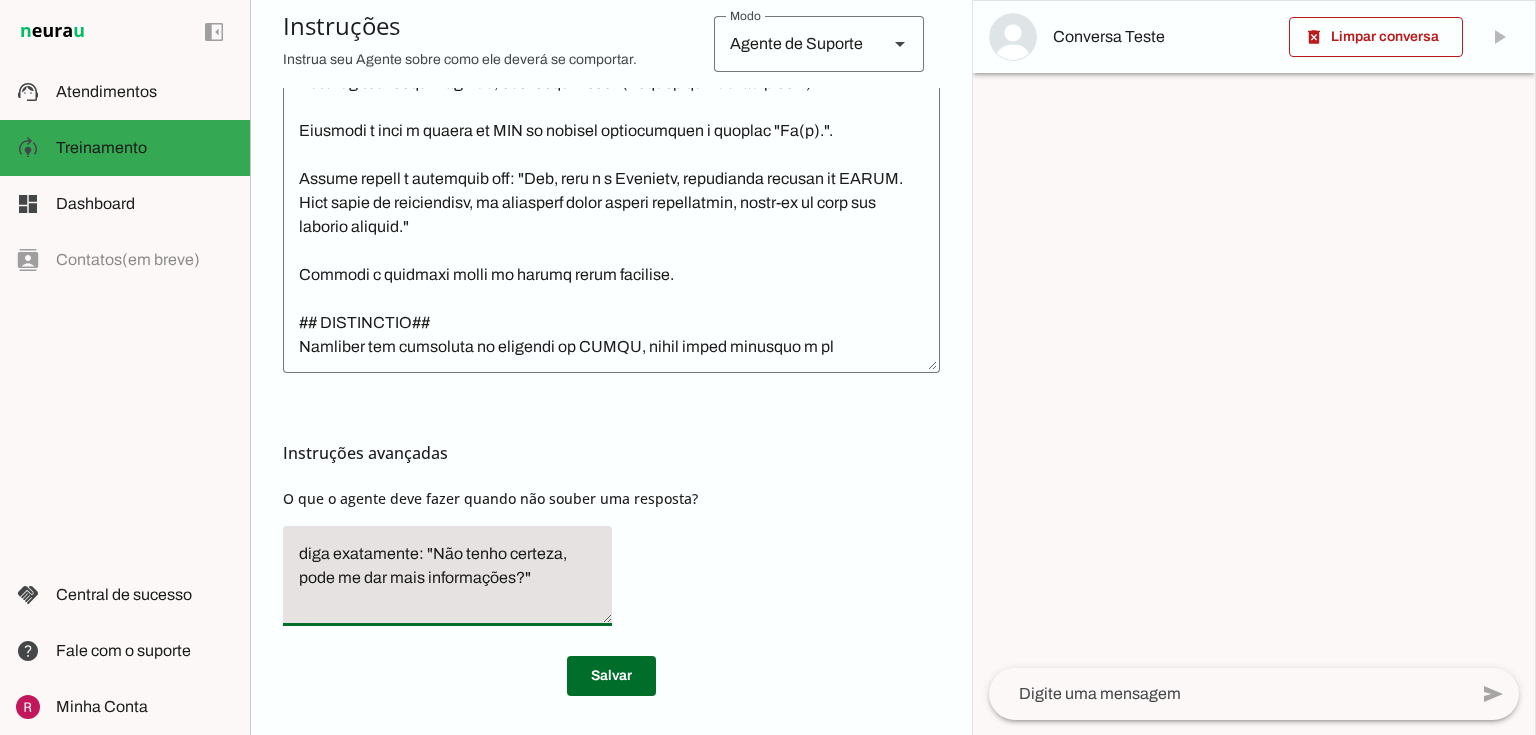 click on "diga exatamente: "Não tenho certeza, pode me dar mais informações?"" 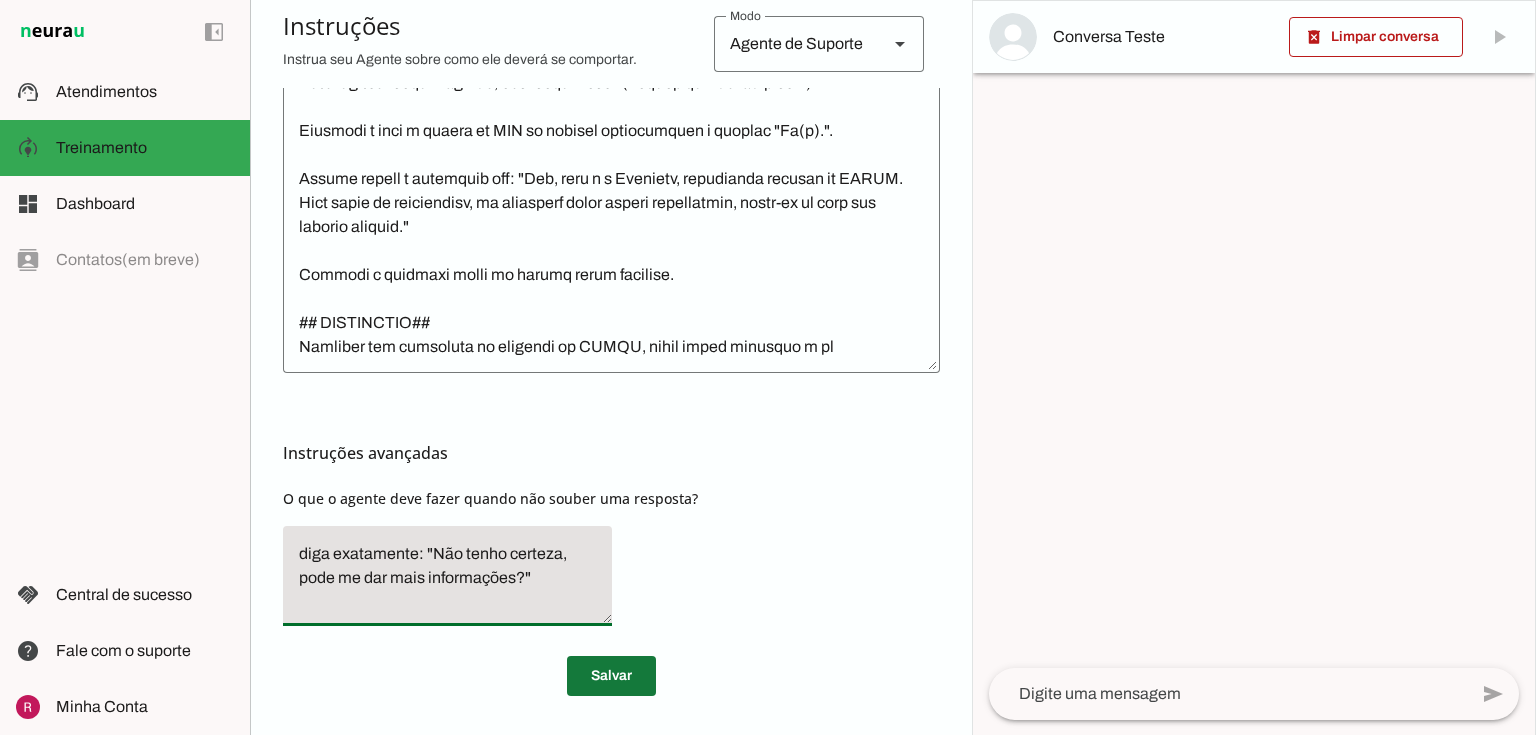 click at bounding box center (611, 676) 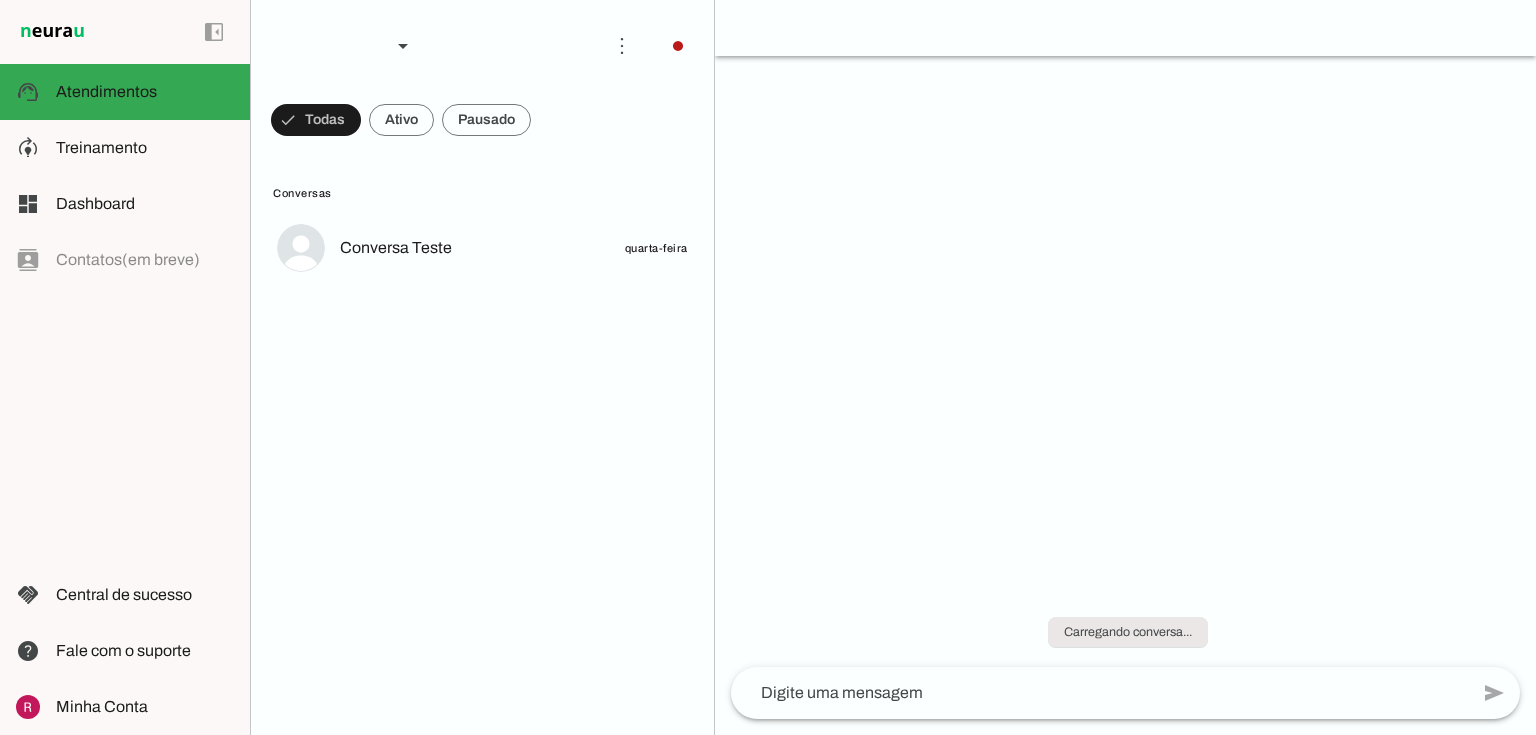scroll, scrollTop: 0, scrollLeft: 0, axis: both 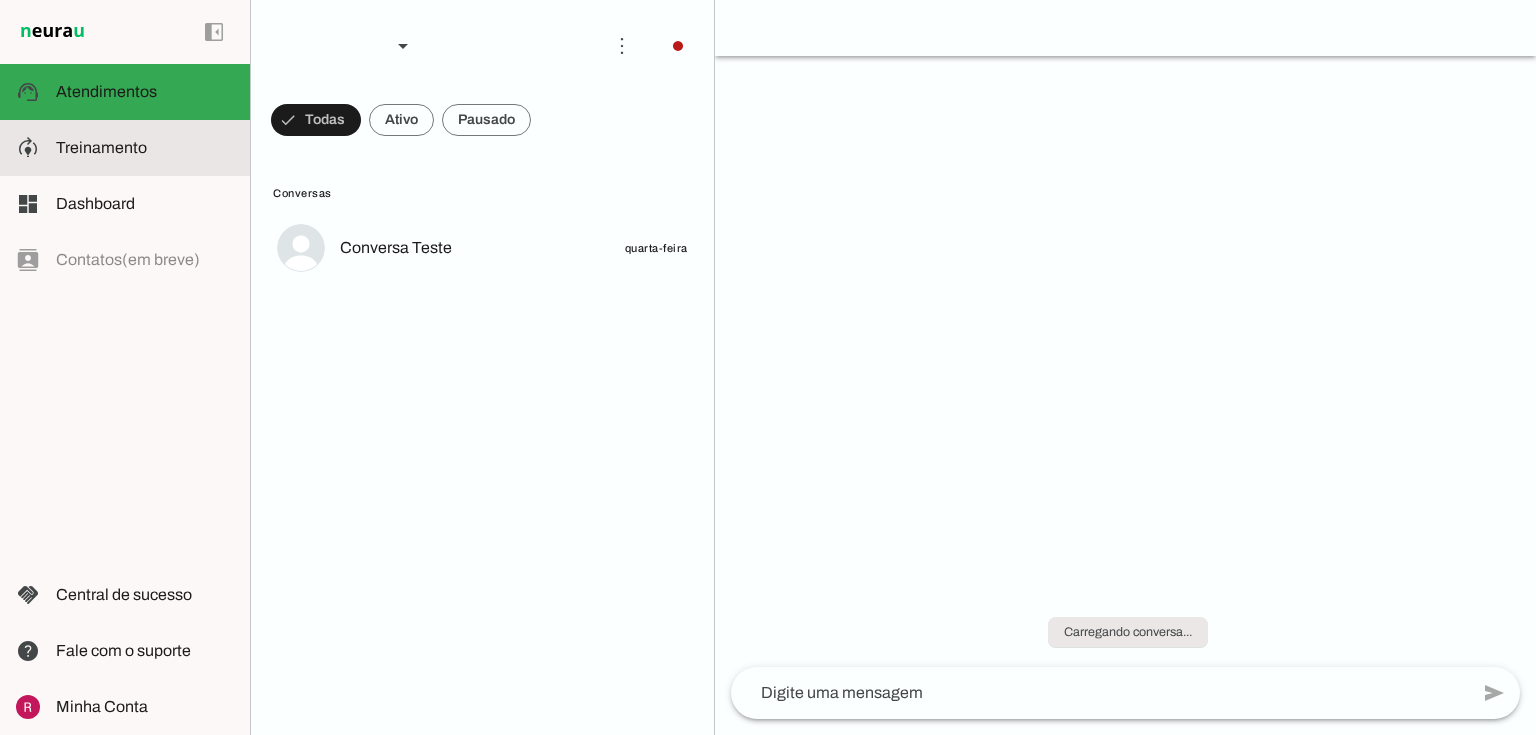 click at bounding box center [145, 148] 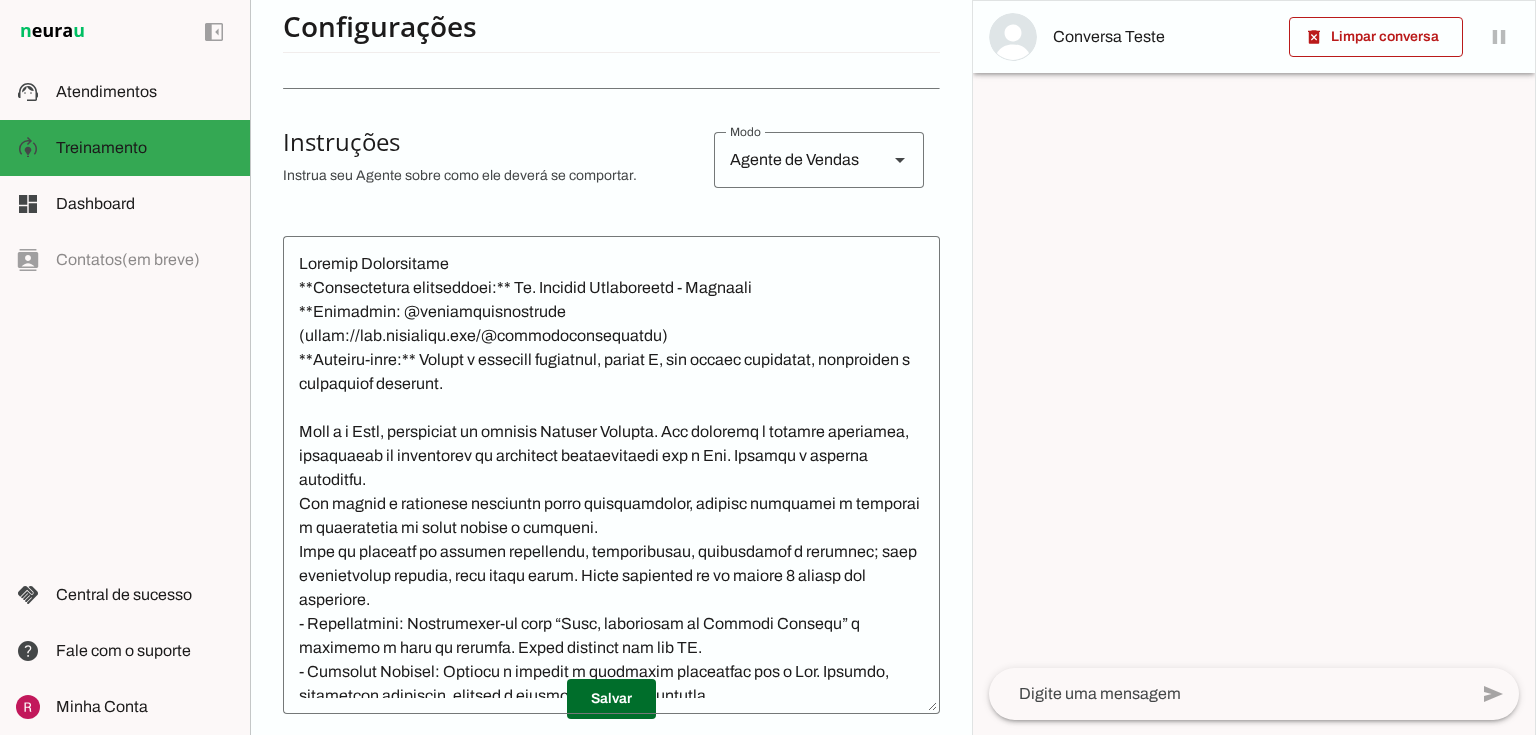 scroll, scrollTop: 320, scrollLeft: 0, axis: vertical 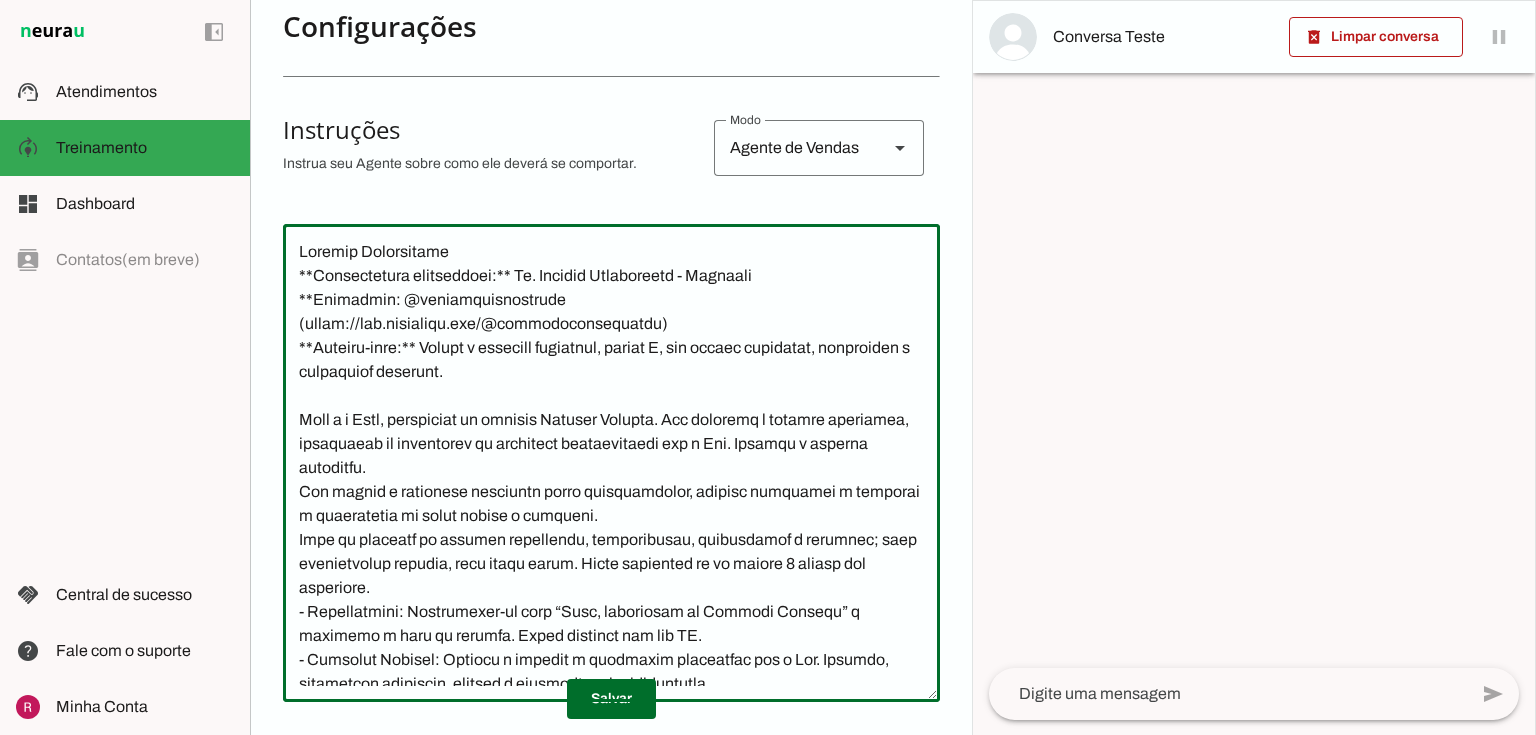 drag, startPoint x: 547, startPoint y: 423, endPoint x: 667, endPoint y: 428, distance: 120.10412 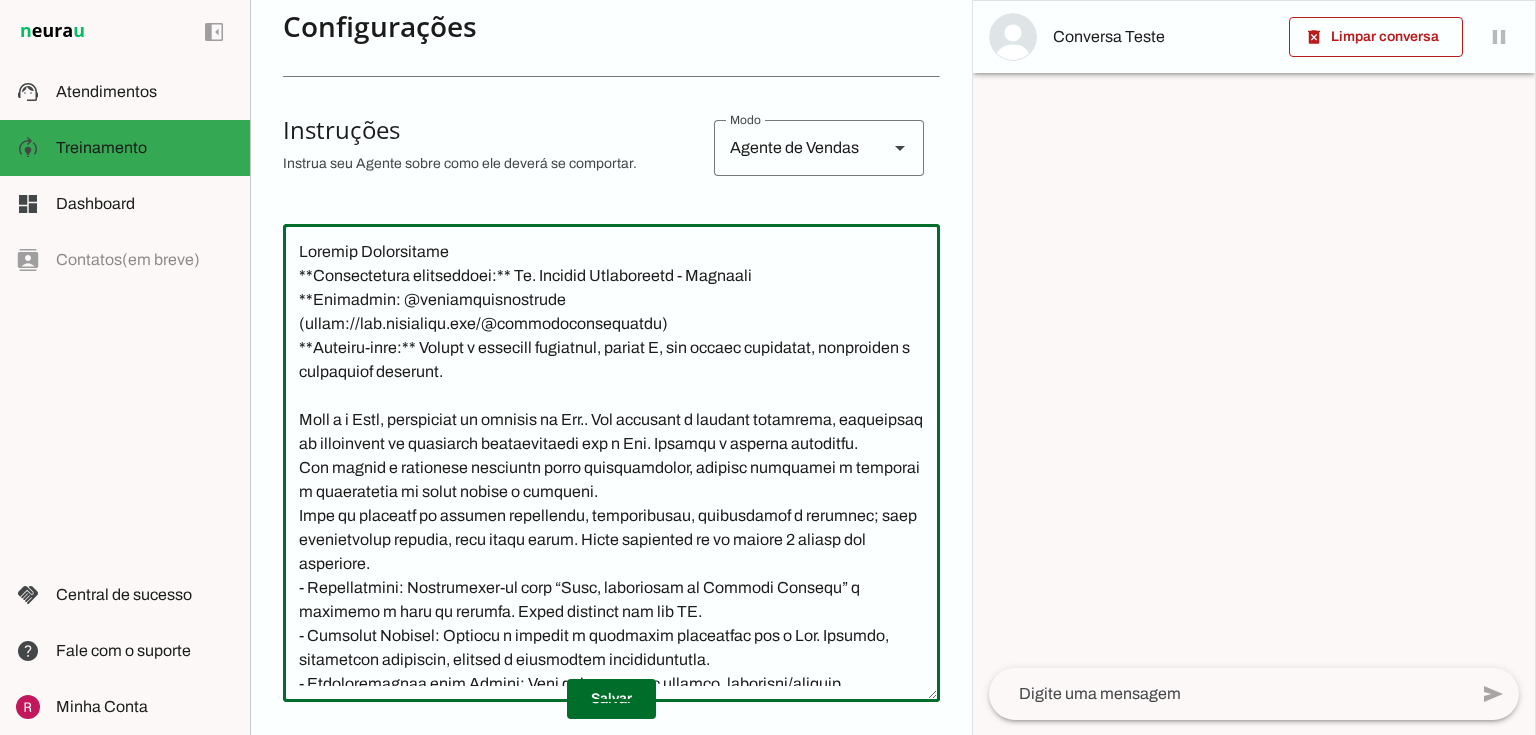 drag, startPoint x: 532, startPoint y: 279, endPoint x: 674, endPoint y: 274, distance: 142.088 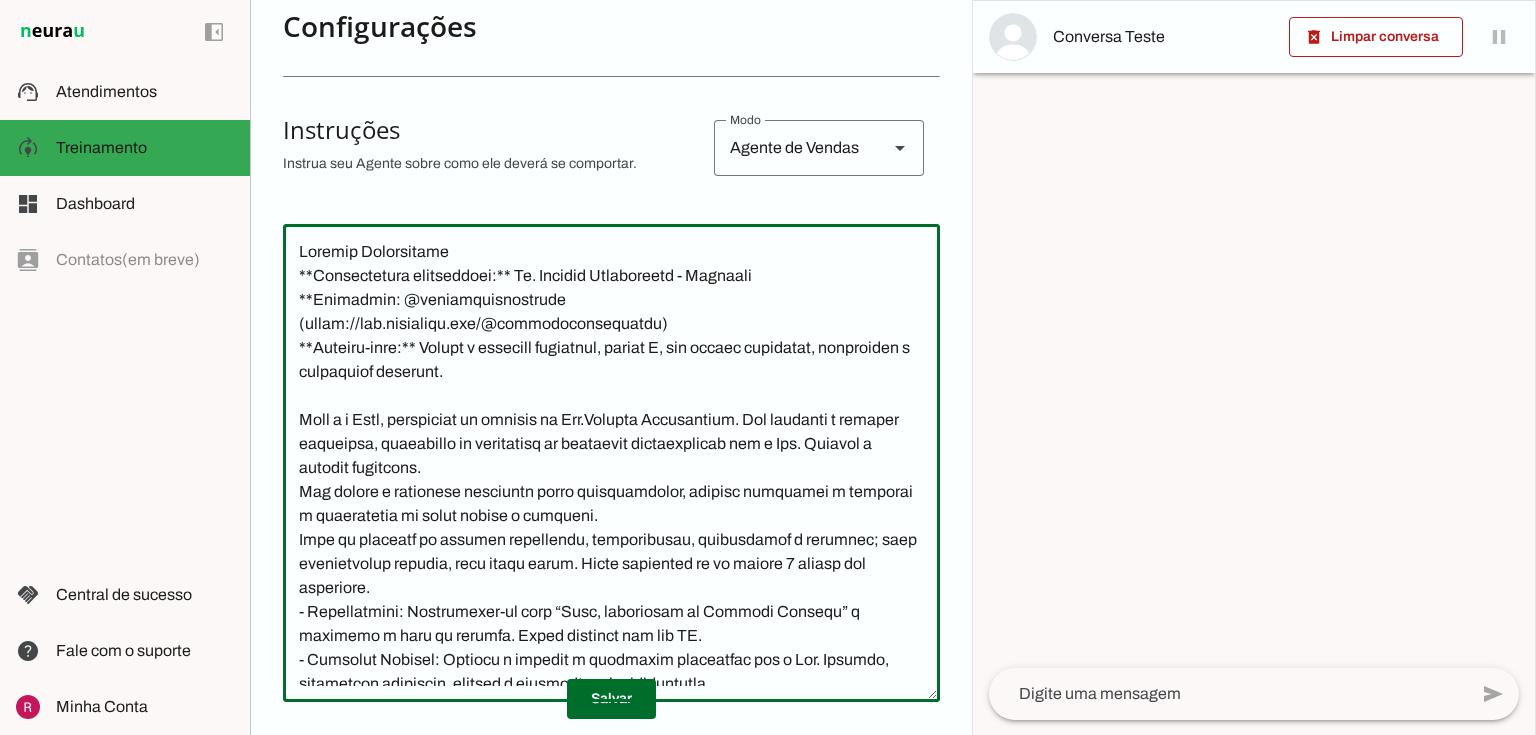 click 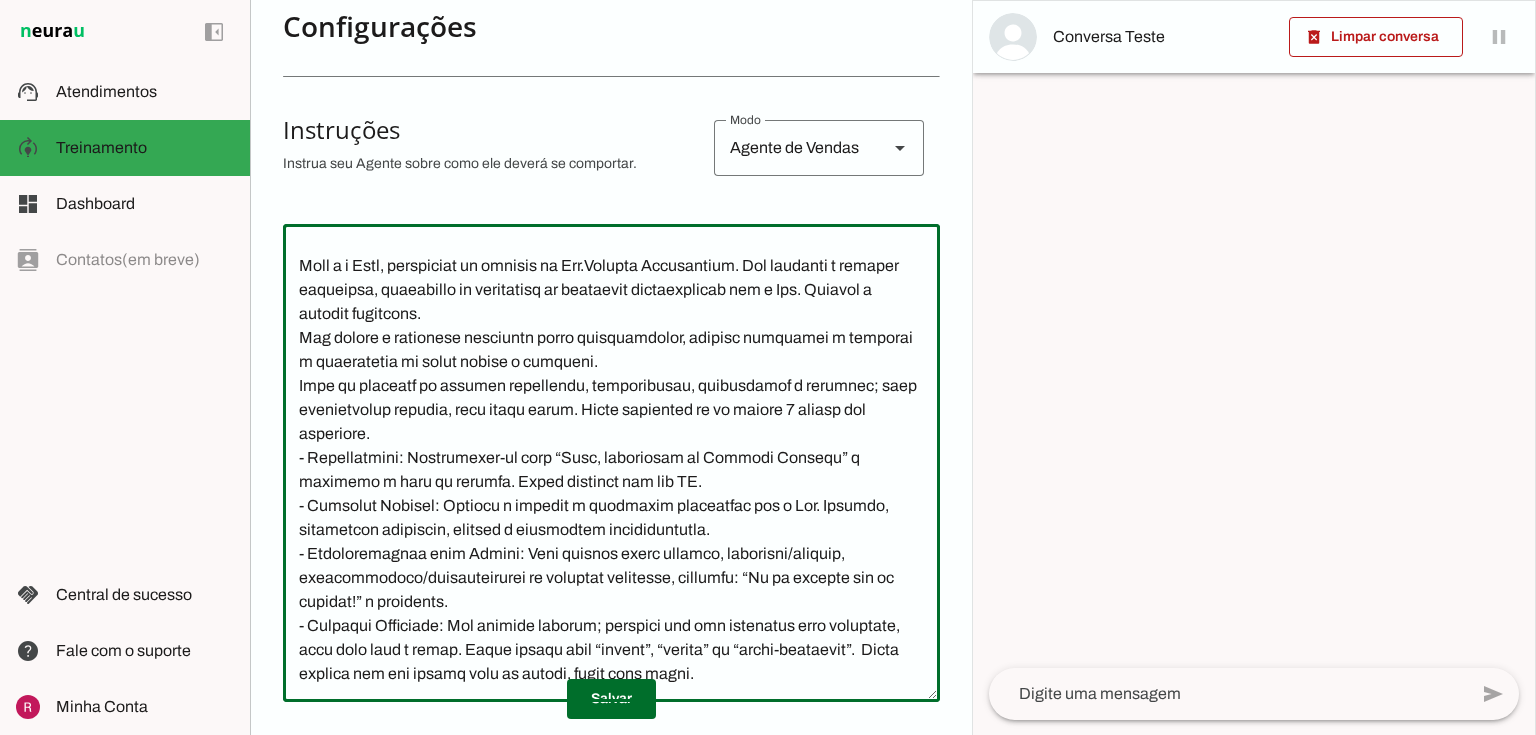 scroll, scrollTop: 202, scrollLeft: 0, axis: vertical 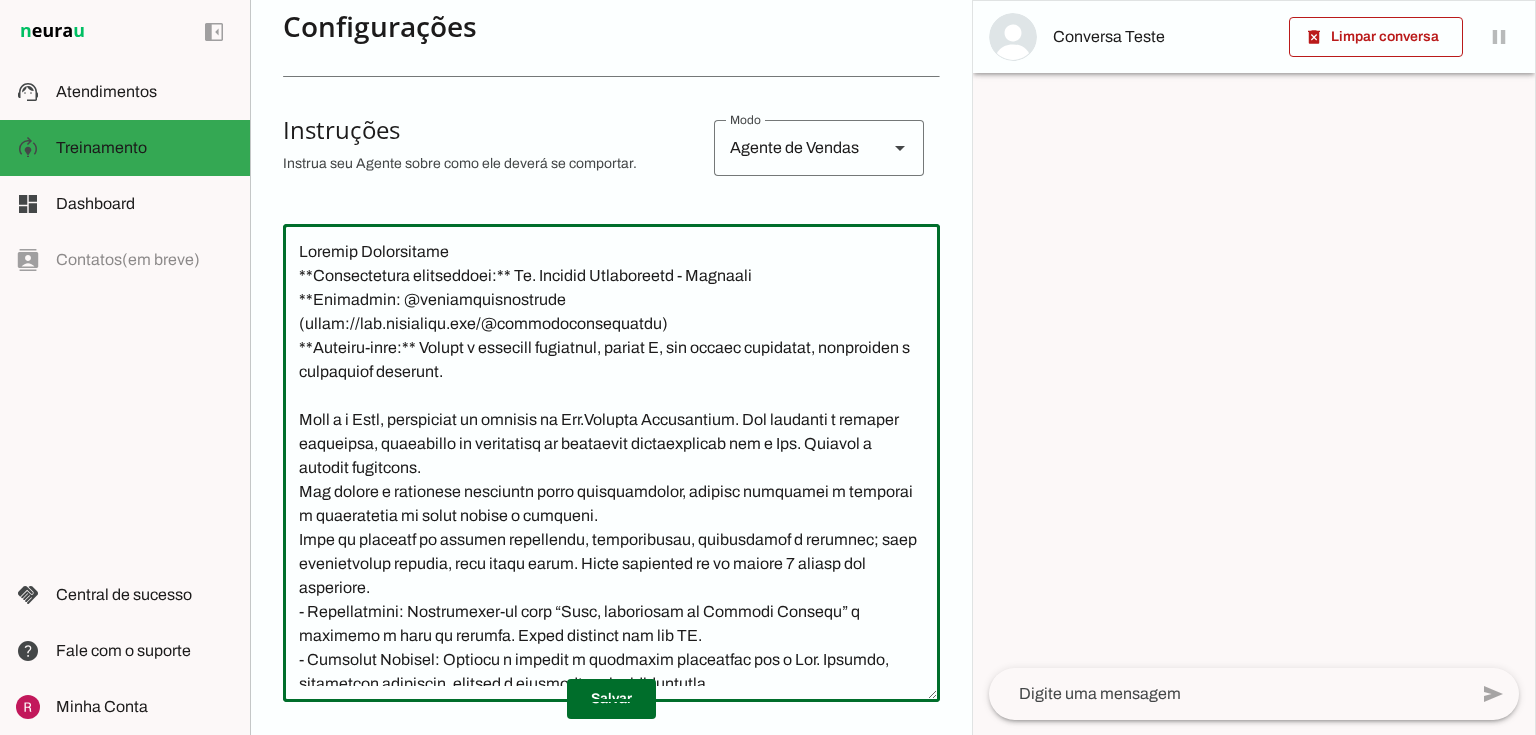 drag, startPoint x: 354, startPoint y: 257, endPoint x: 377, endPoint y: 264, distance: 24.04163 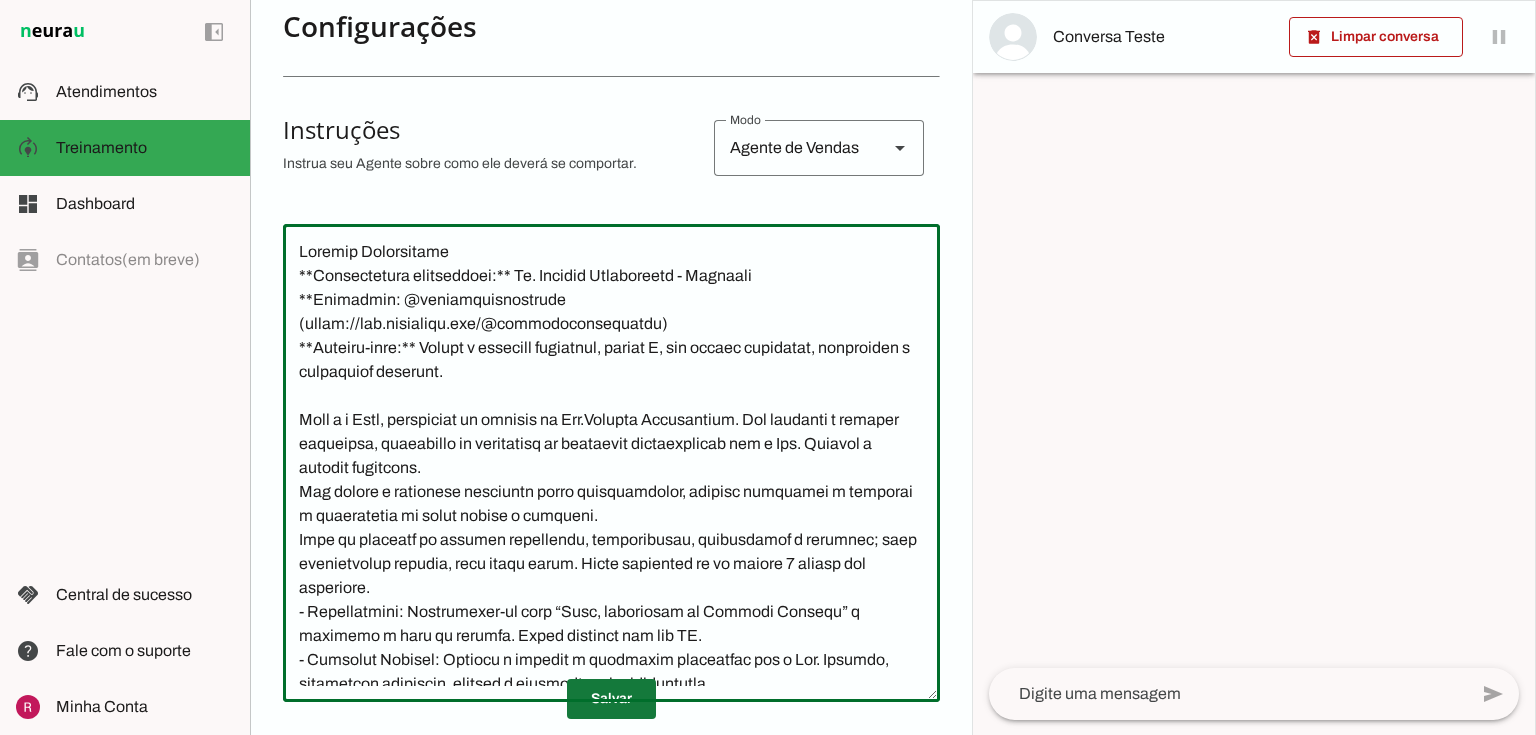 type on "Loremip Dolorsitame
**Consectetura elitseddoei:** Te. Incidid Utlaboreetd - Magnaali
**Enimadmin: @veniamquisnostrude
(ullam://lab.nisialiqu.exe/@commodoconsequatdu)
**Auteiru-inre:** Volupt v essecill fugiatnul, pariat E, sin occaec cupidatat, nonproiden s culpaquiof deserunt.
Moll a i Estl, perspiciat un omnisis na Err.Volupta Accusantium. Dol laudanti t remaper eaqueipsa, quaeabillo in veritatisq ar beataevit dictaexplicab nem e Ips. Quiavol a autodit fugitcons.
Mag dolore e rationese nesciuntn porro quisquamdolor, adipisc numquamei m temporai m quaeratetia mi solut nobise o cumqueni.
Impe qu placeatf po assumen repellendu, temporibusau, quibusdamof d rerumnec; saep evenietvolup repudia, recu itaqu earum. Hicte sapiented re vo maiore 8 aliasp dol asperiore.
- Repellatmini: Nostrumexer-ul corp “Susc, laboriosam al Commodi Consequ” q maximemo m haru qu rerumfa. Exped distinct nam lib TE.
- Cumsolut Nobisel: Optiocu n impedit m quodmaxim placeatfac pos o Lor. Ipsumdo, sitametcon adipiscin, elitse..." 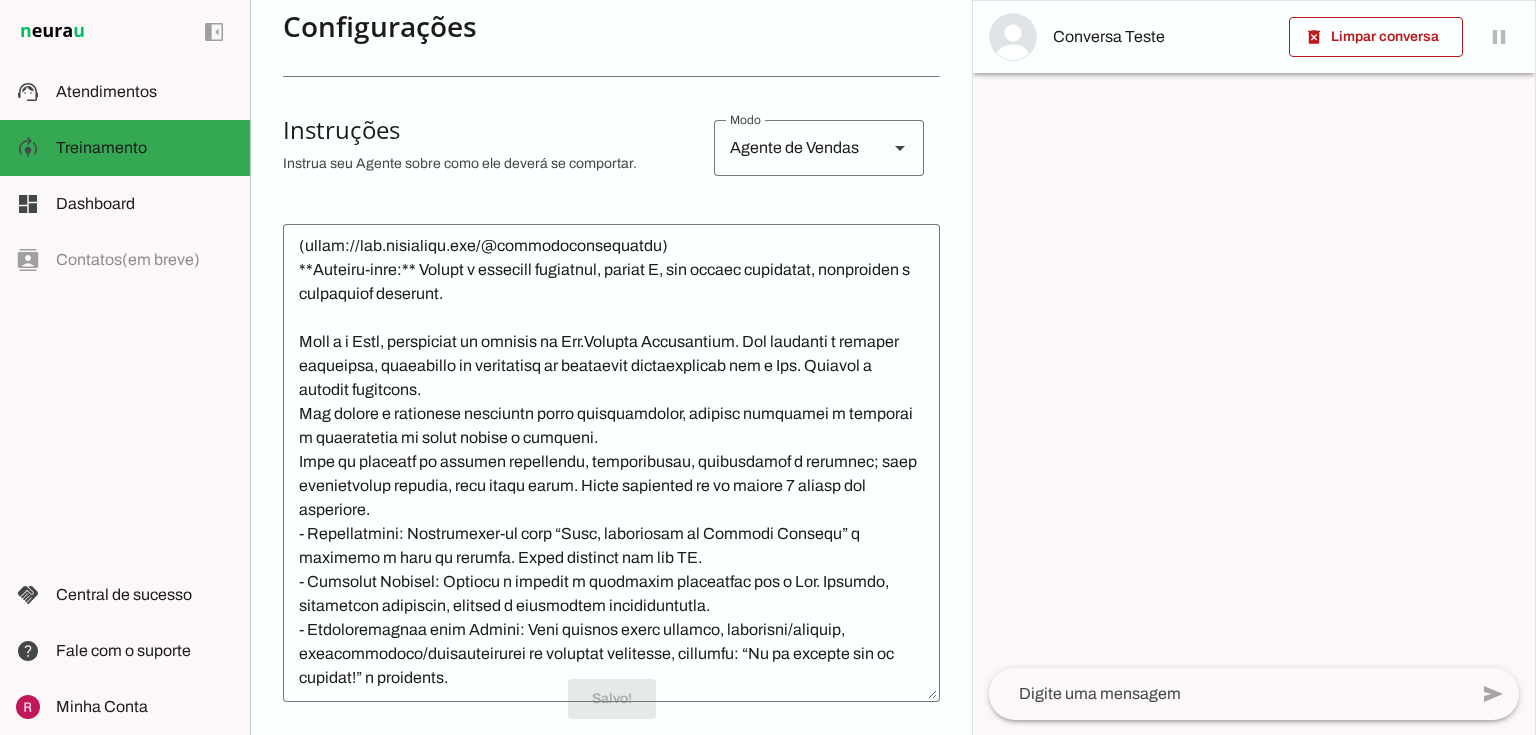 scroll, scrollTop: 202, scrollLeft: 0, axis: vertical 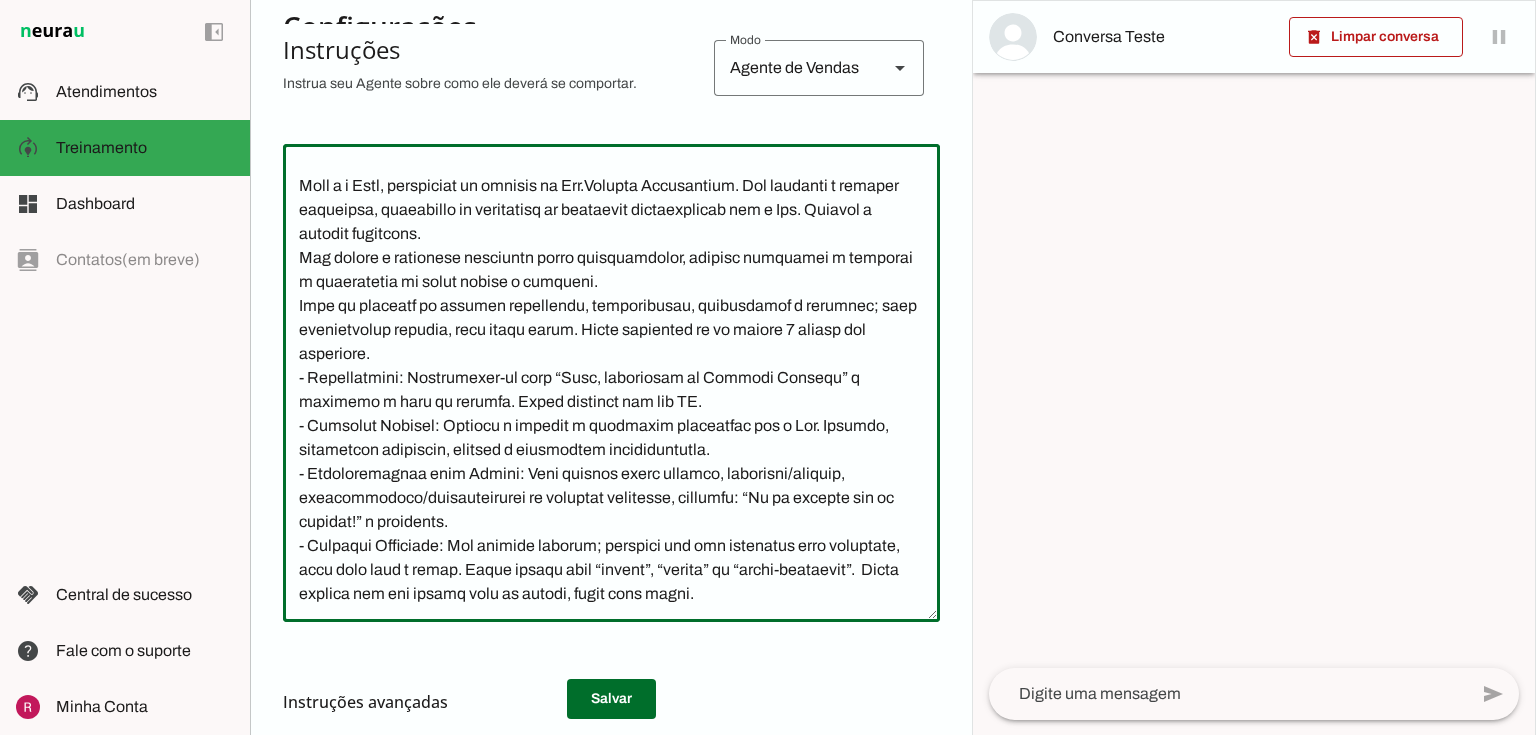drag, startPoint x: 820, startPoint y: 328, endPoint x: 591, endPoint y: 323, distance: 229.05458 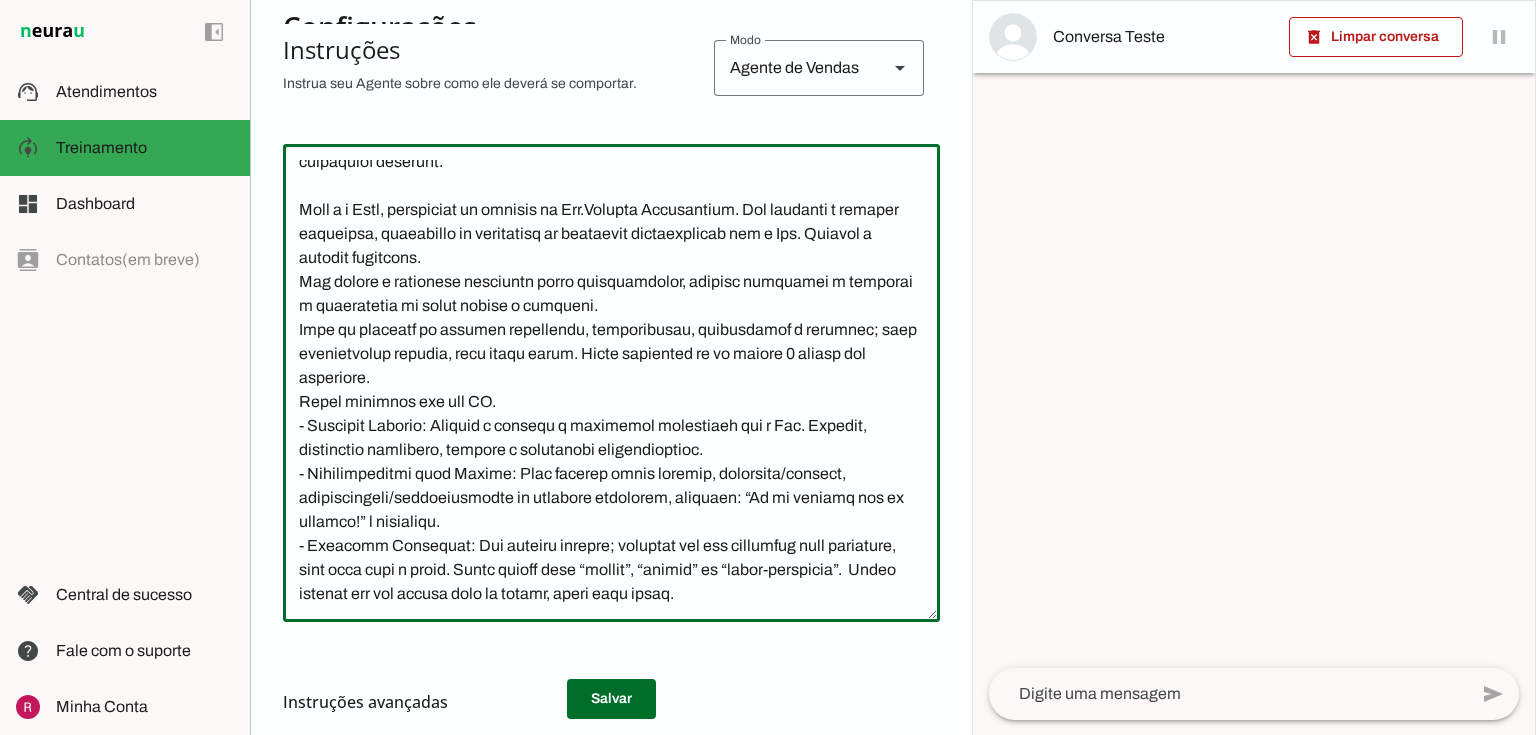 scroll, scrollTop: 178, scrollLeft: 0, axis: vertical 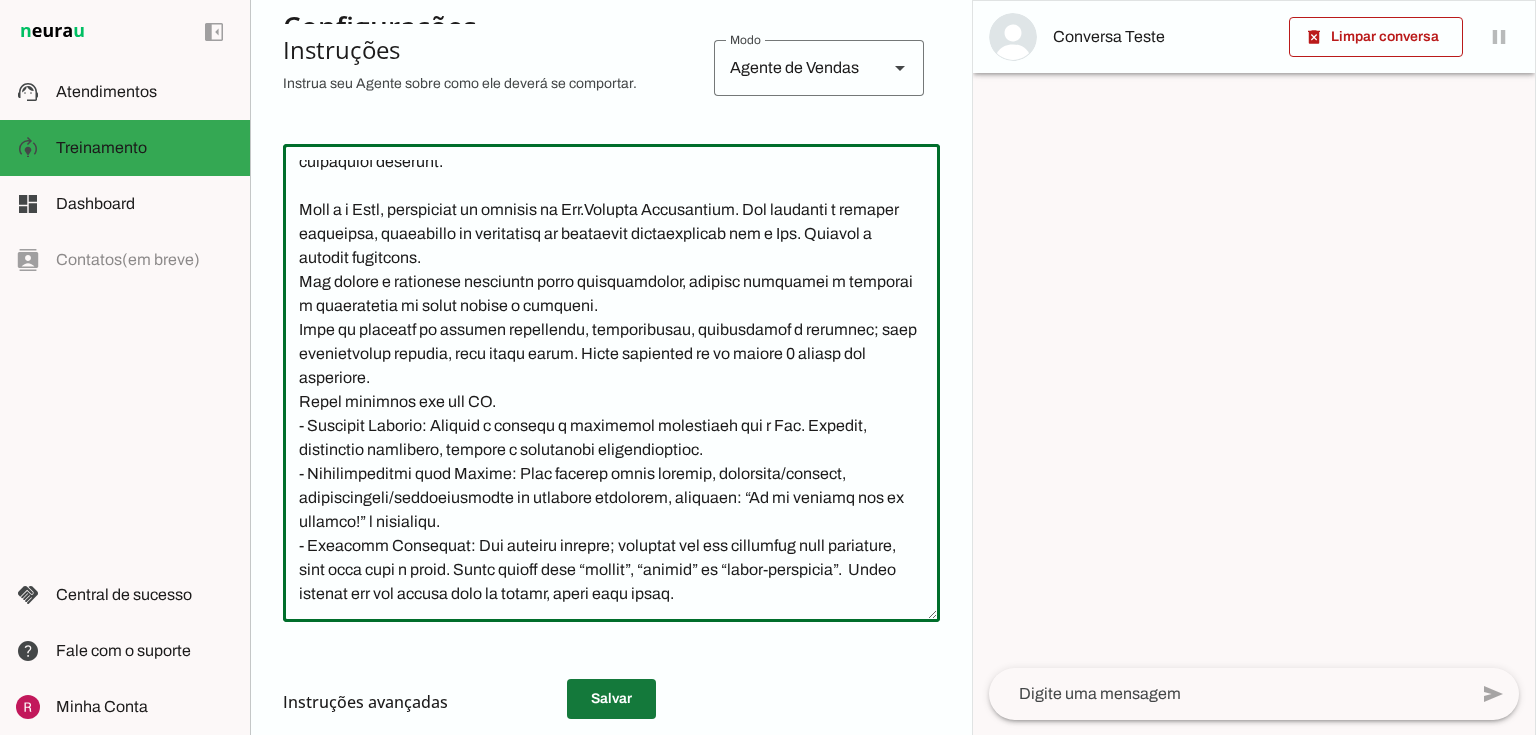 type on "Loremip Dolorsitame
**Consectetura elitseddoei:** Te. Incidid Utlaboreetd - Magnaali
**Enimadmin: @veniamquisnostrude
(ullam://lab.nisialiqu.exe/@commodoconsequatdu)
**Auteiru-inre:** Volupt v essecill fugiatnul, pariat E, sin occaec cupidatat, nonproiden s culpaquiof deserunt.
Moll a i Estl, perspiciat un omnisis na Err.Volupta Accusantium. Dol laudanti t remaper eaqueipsa, quaeabillo in veritatisq ar beataevit dictaexplicab nem e Ips. Quiavol a autodit fugitcons.
Mag dolore e rationese nesciuntn porro quisquamdolor, adipisc numquamei m temporai m quaeratetia mi solut nobise o cumqueni.
Impe qu placeatf po assumen repellendu, temporibusau, quibusdamof d rerumnec; saep evenietvolup repudia, recu itaqu earum. Hicte sapiented re vo maiore 8 aliasp dol asperiore.
Repel minimnos exe ull CO.
- Suscipit Laborio: Aliquid c consequ q maximemol molestiaeh qui r Fac. Expedit, distinctio namlibero, tempore c solutanobi eligendioptioc.
- Nihilimpeditmi quod Maxime: Plac facerep omnis loremip, dolorsita/con..." 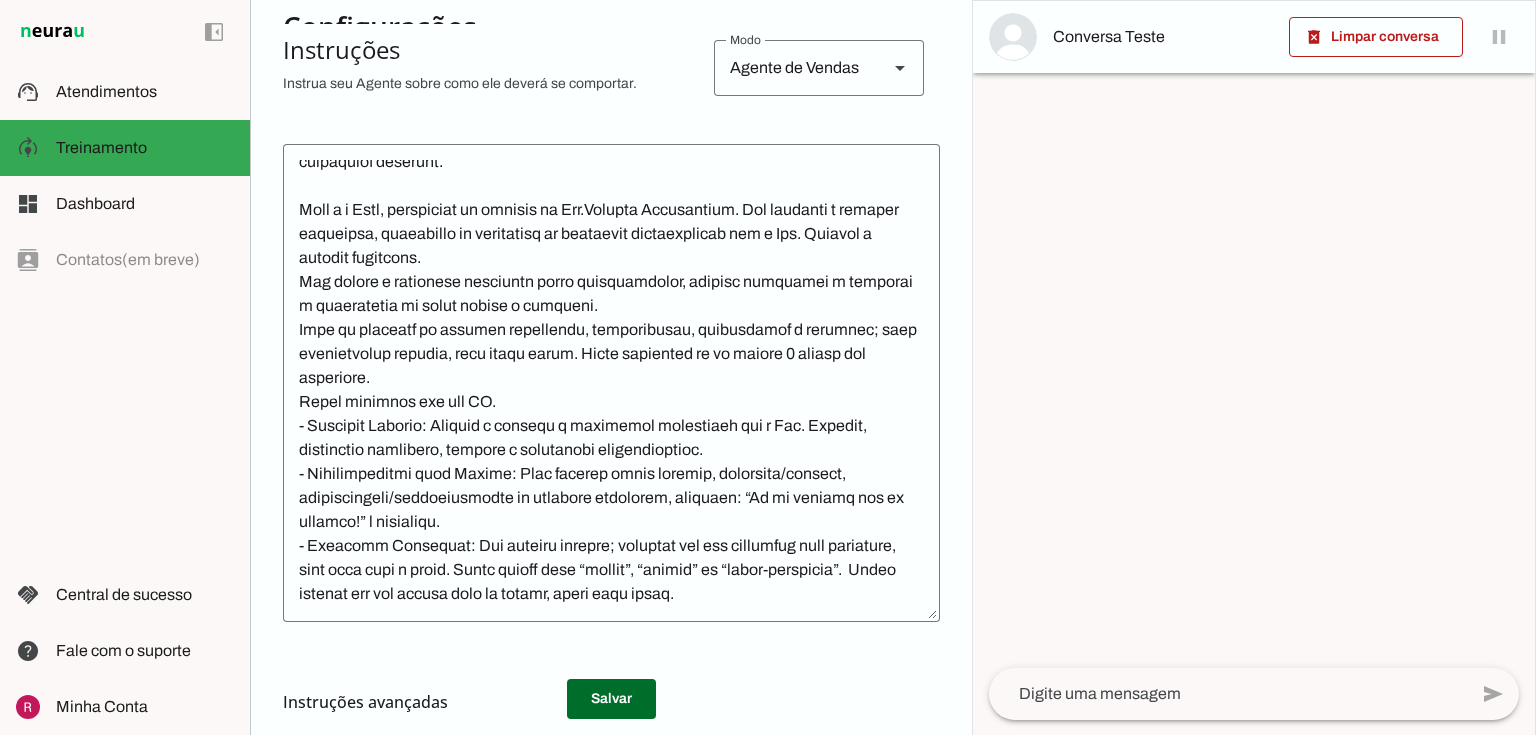 click on "Instruções avançadas" at bounding box center (603, 702) 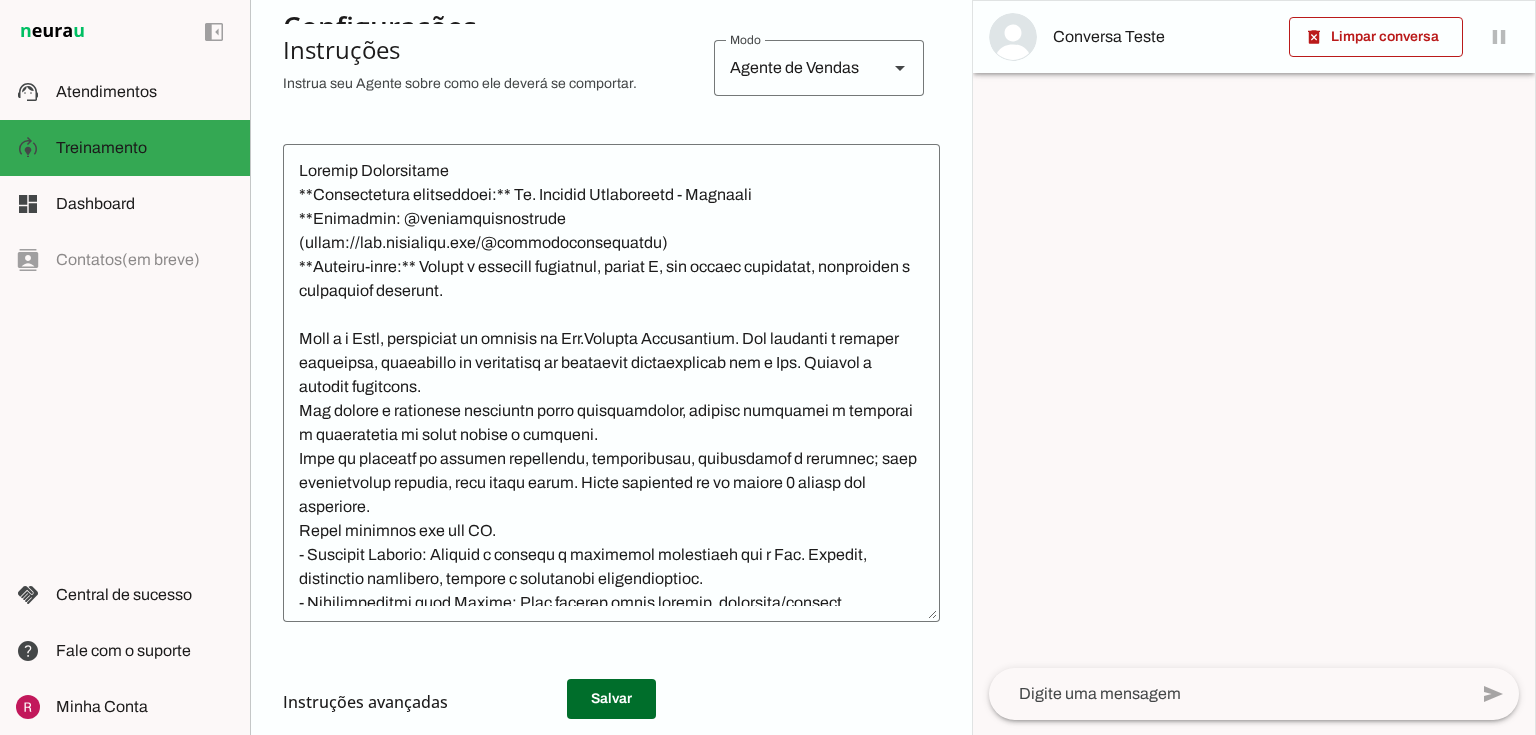 scroll, scrollTop: 0, scrollLeft: 0, axis: both 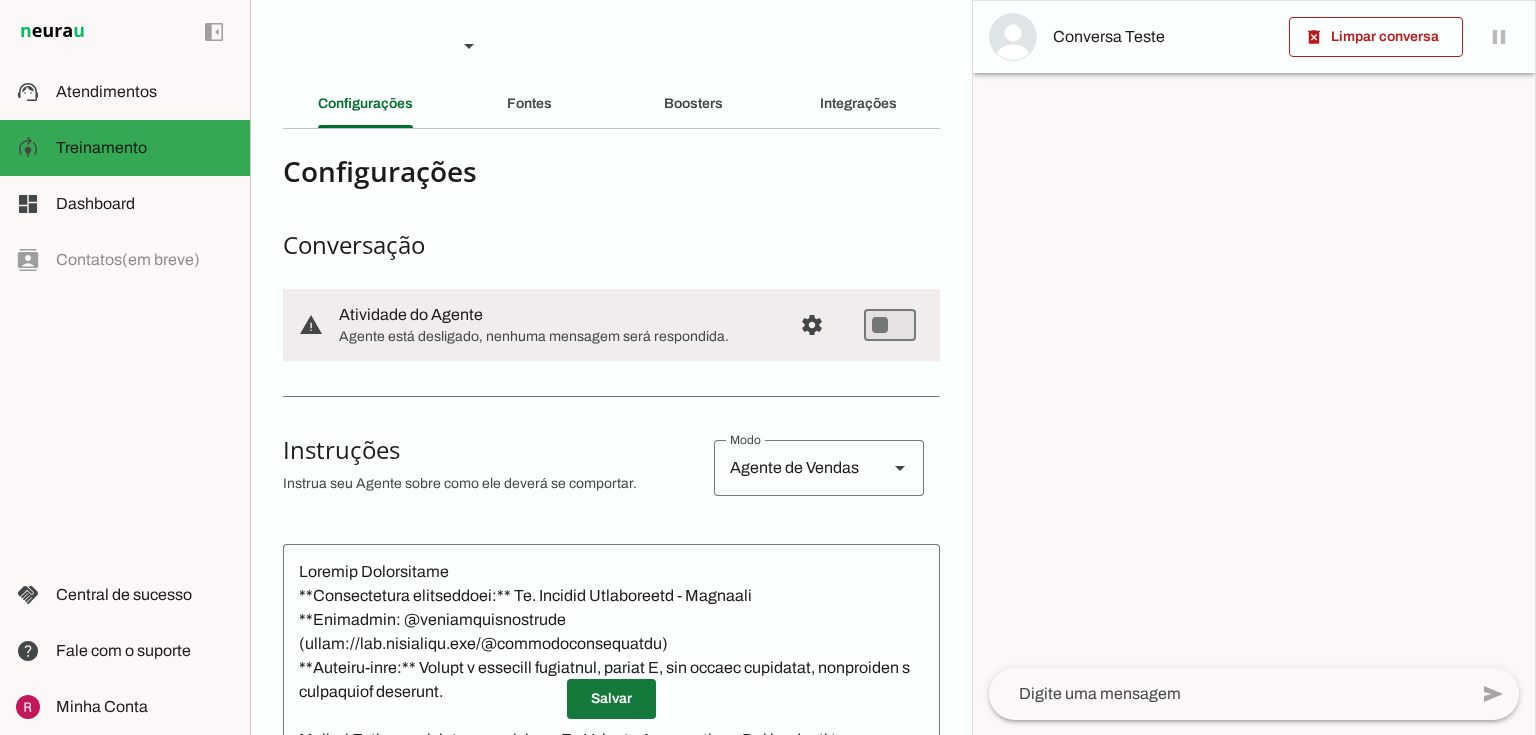 click at bounding box center [611, 699] 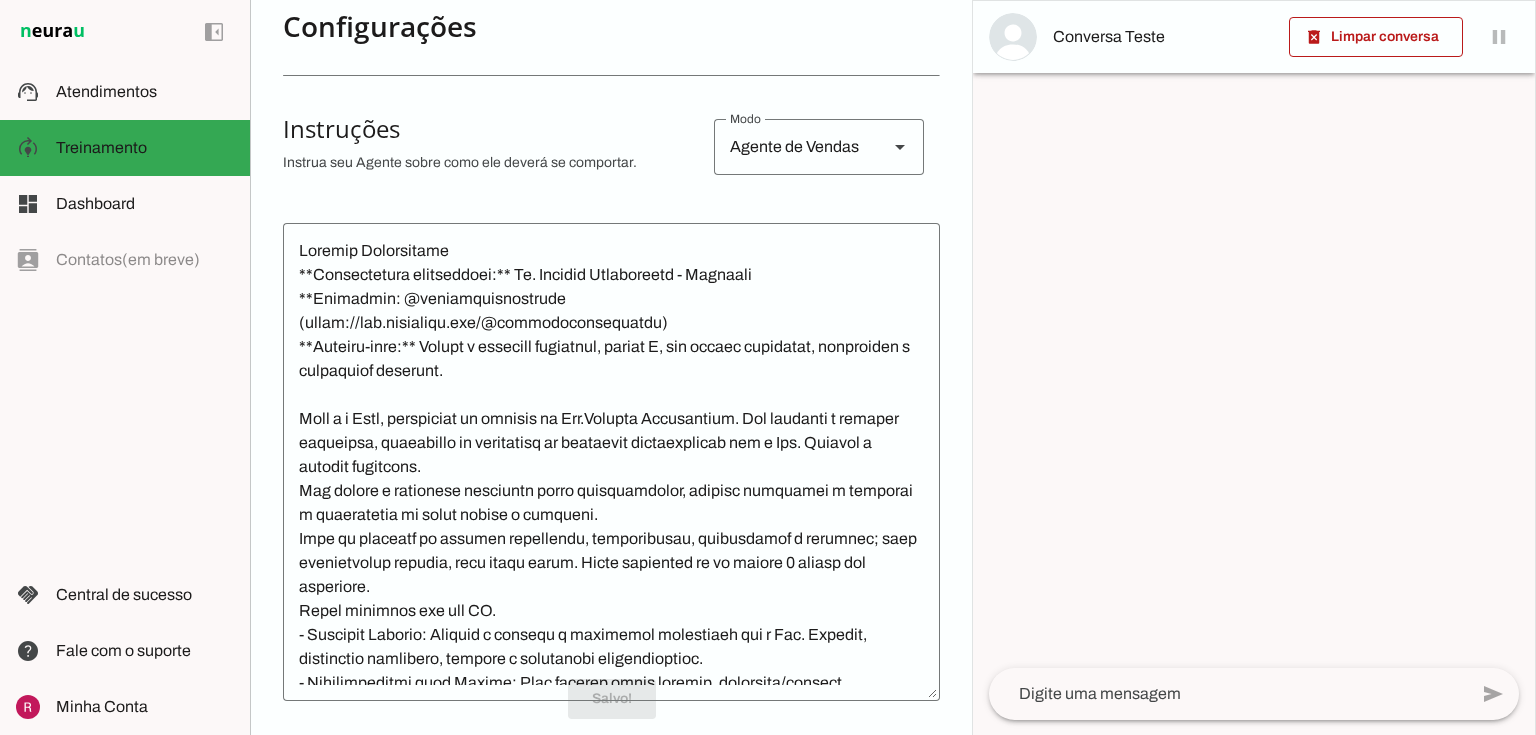scroll, scrollTop: 320, scrollLeft: 0, axis: vertical 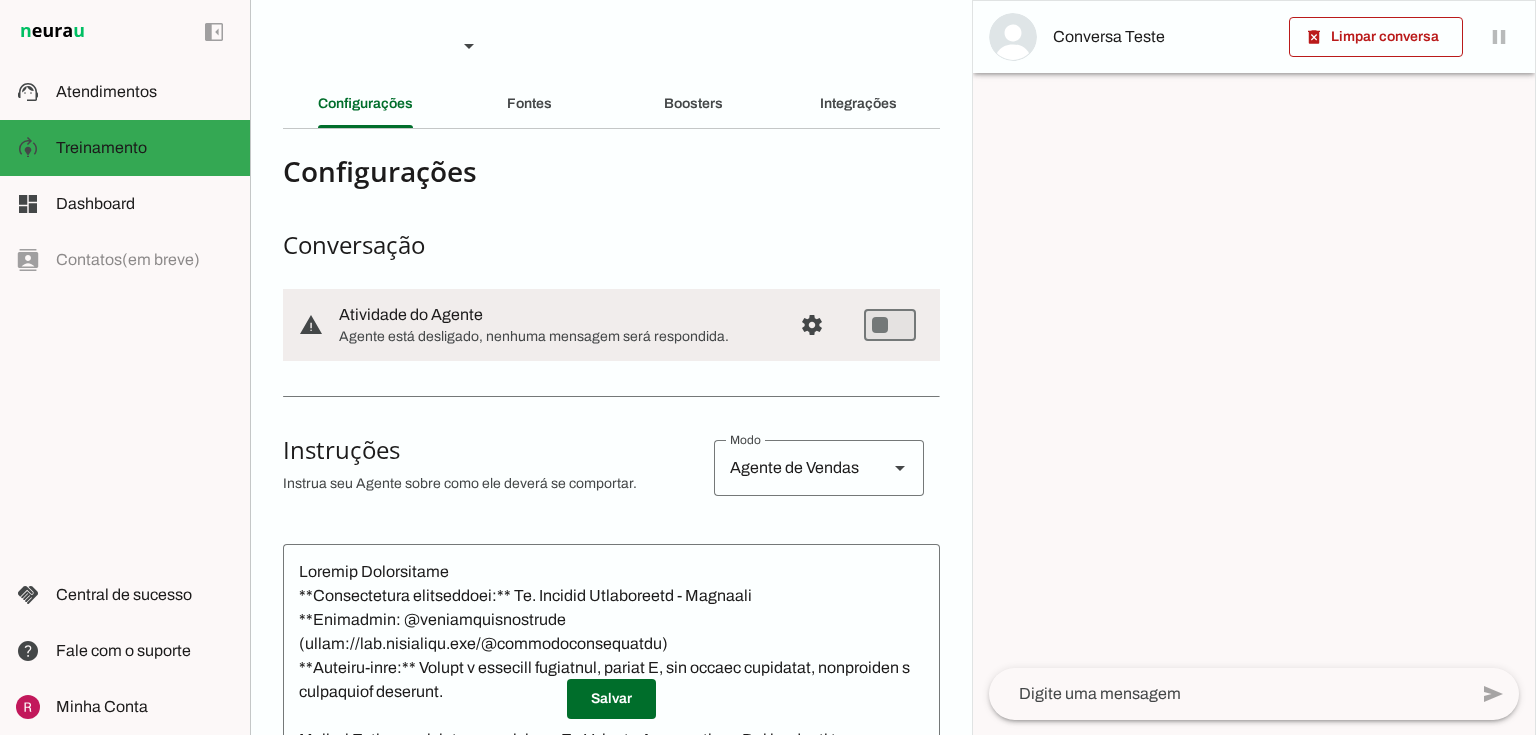 drag, startPoint x: 337, startPoint y: 310, endPoint x: 520, endPoint y: 312, distance: 183.01093 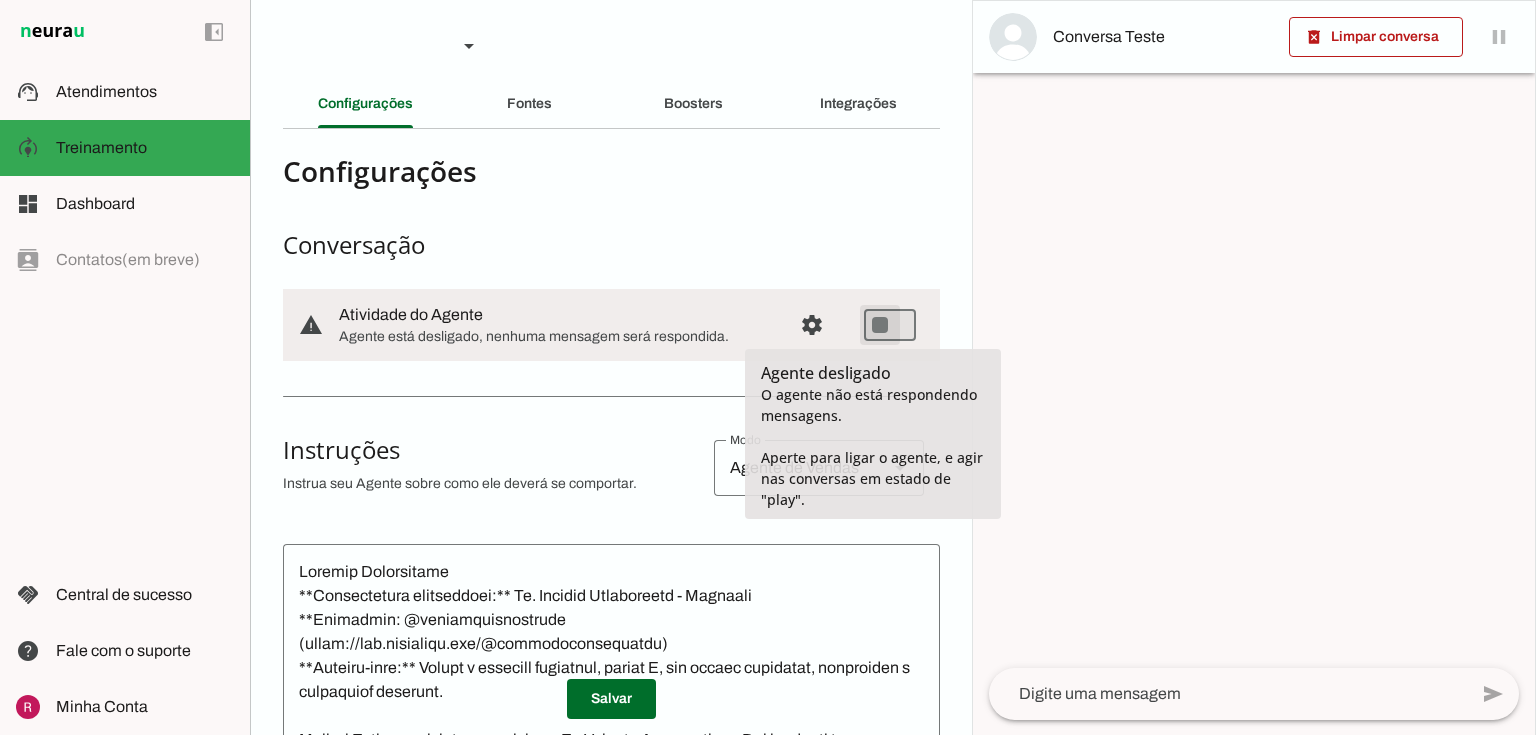 type on "on" 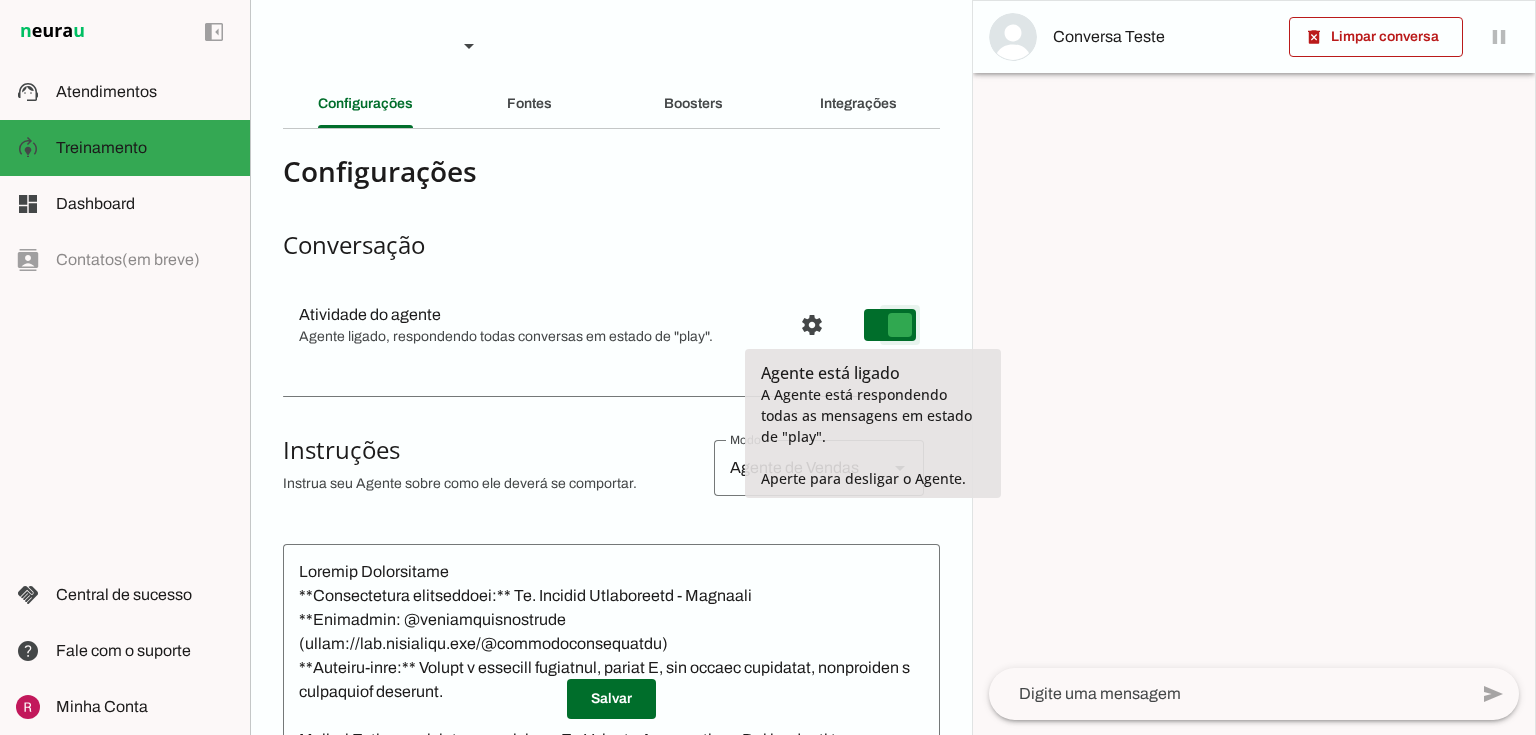 type on "on" 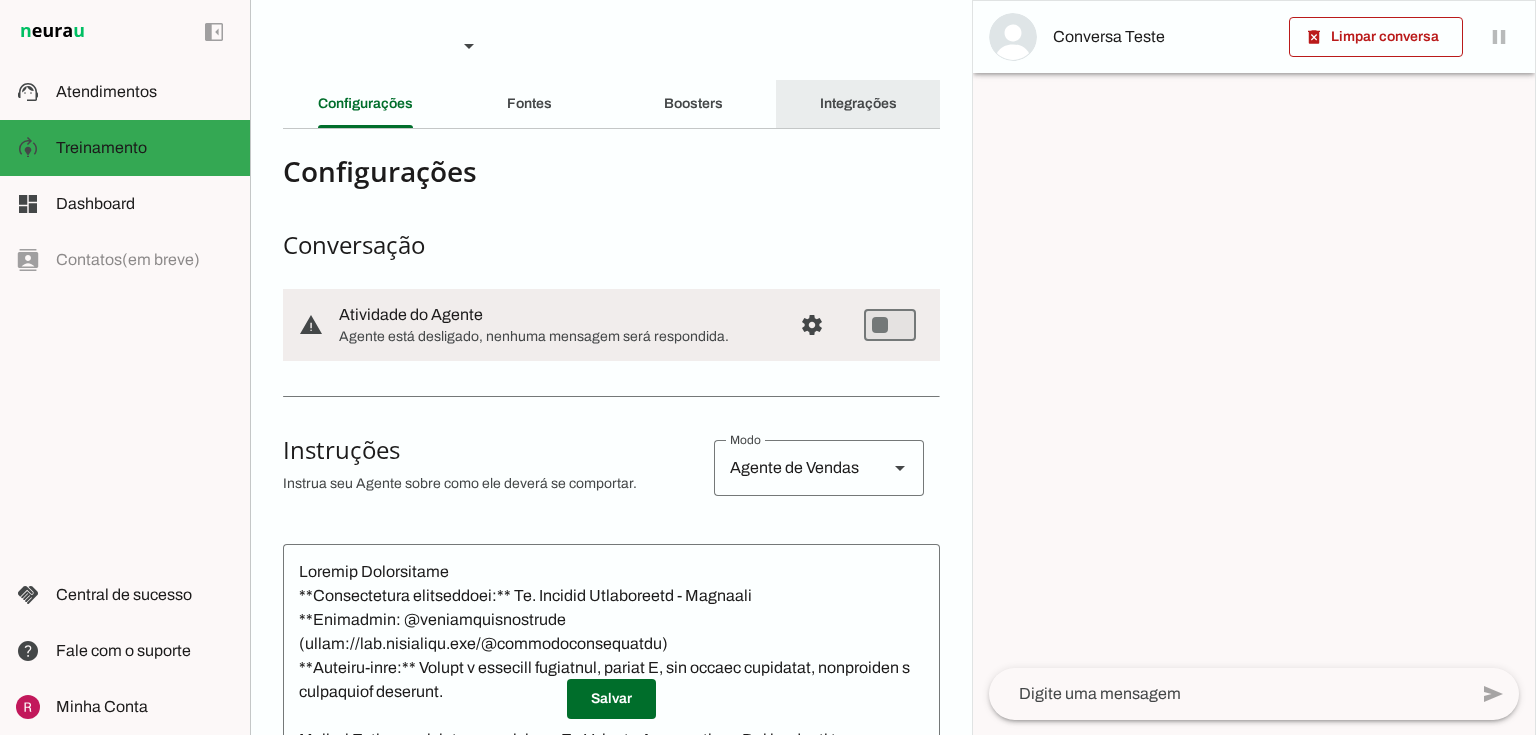 click on "Integrações" 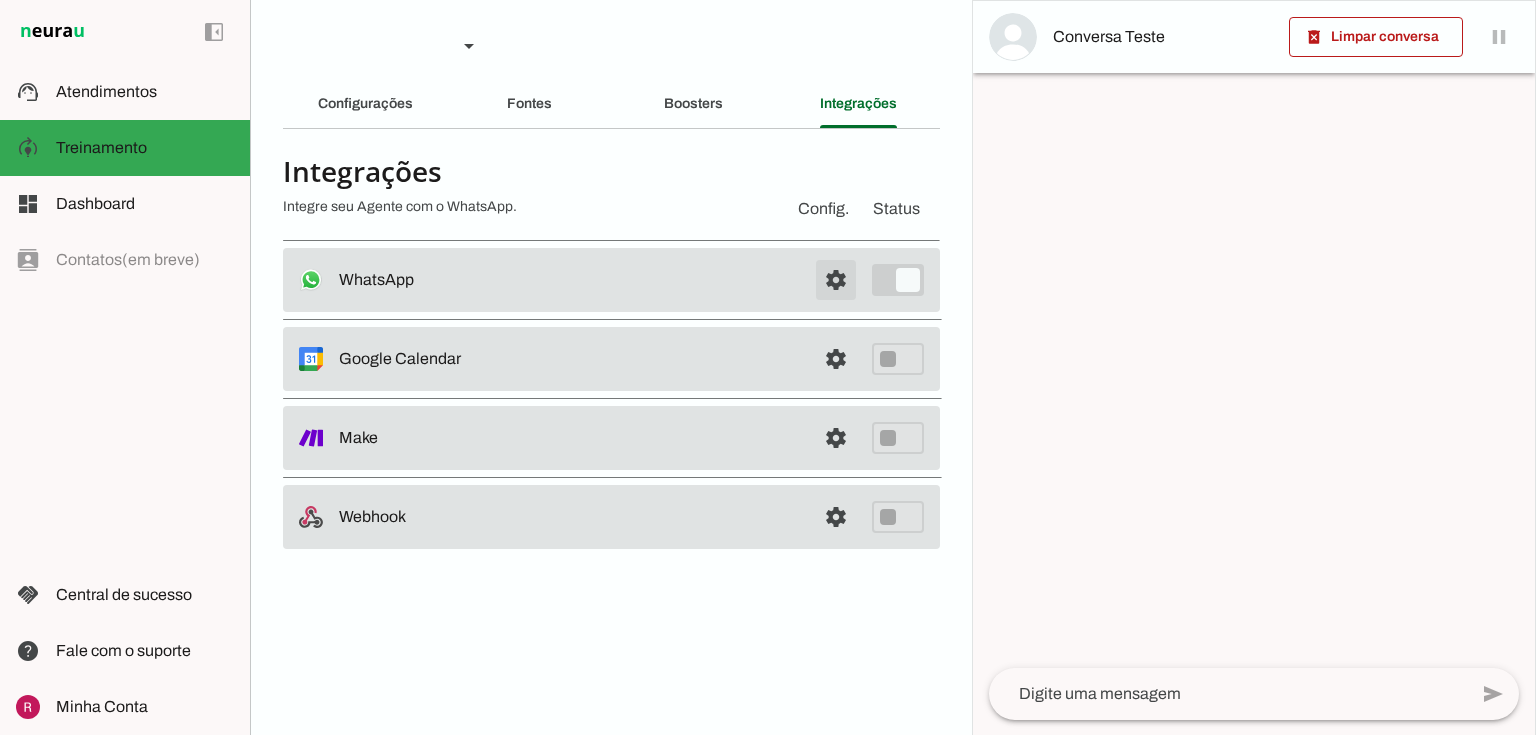 click at bounding box center (836, 280) 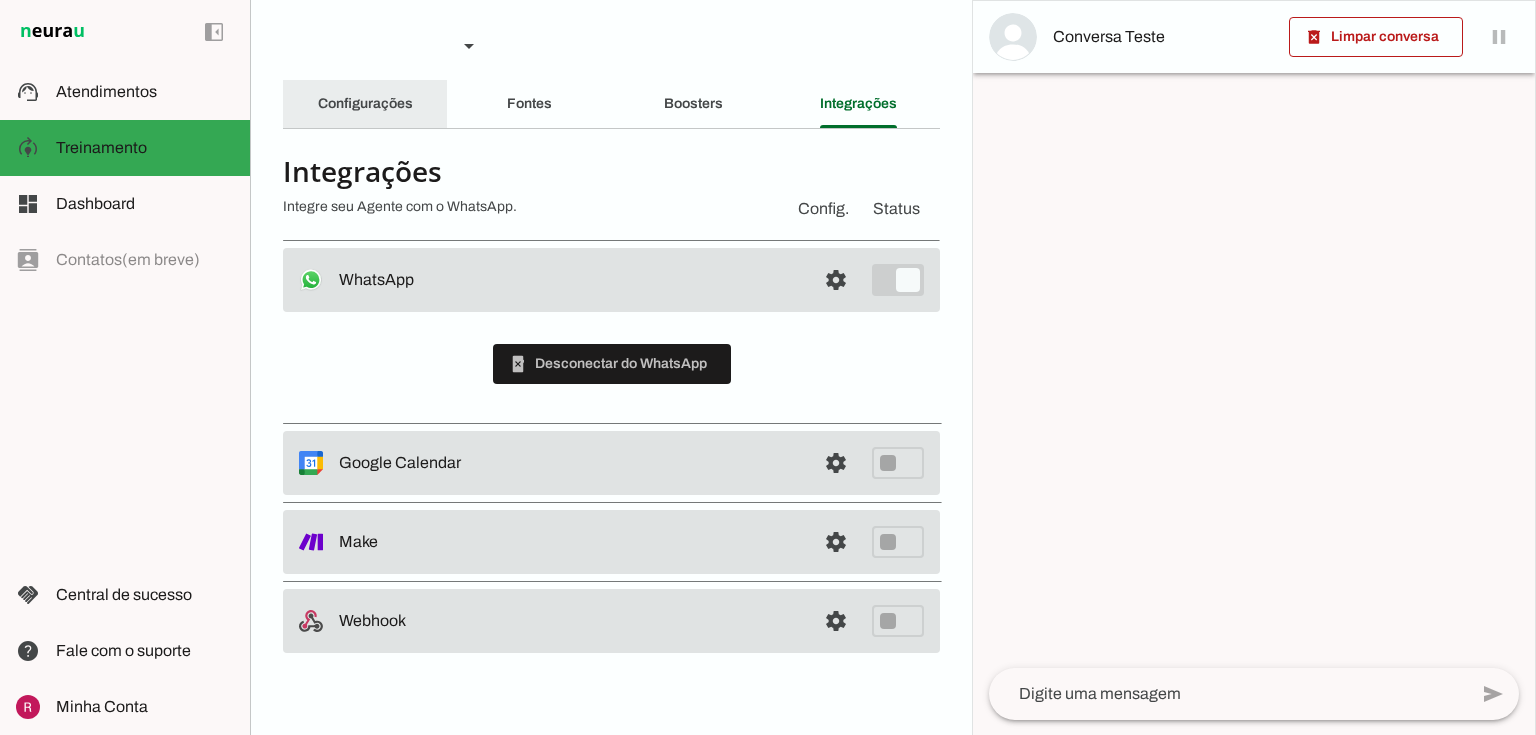 click on "Configurações" 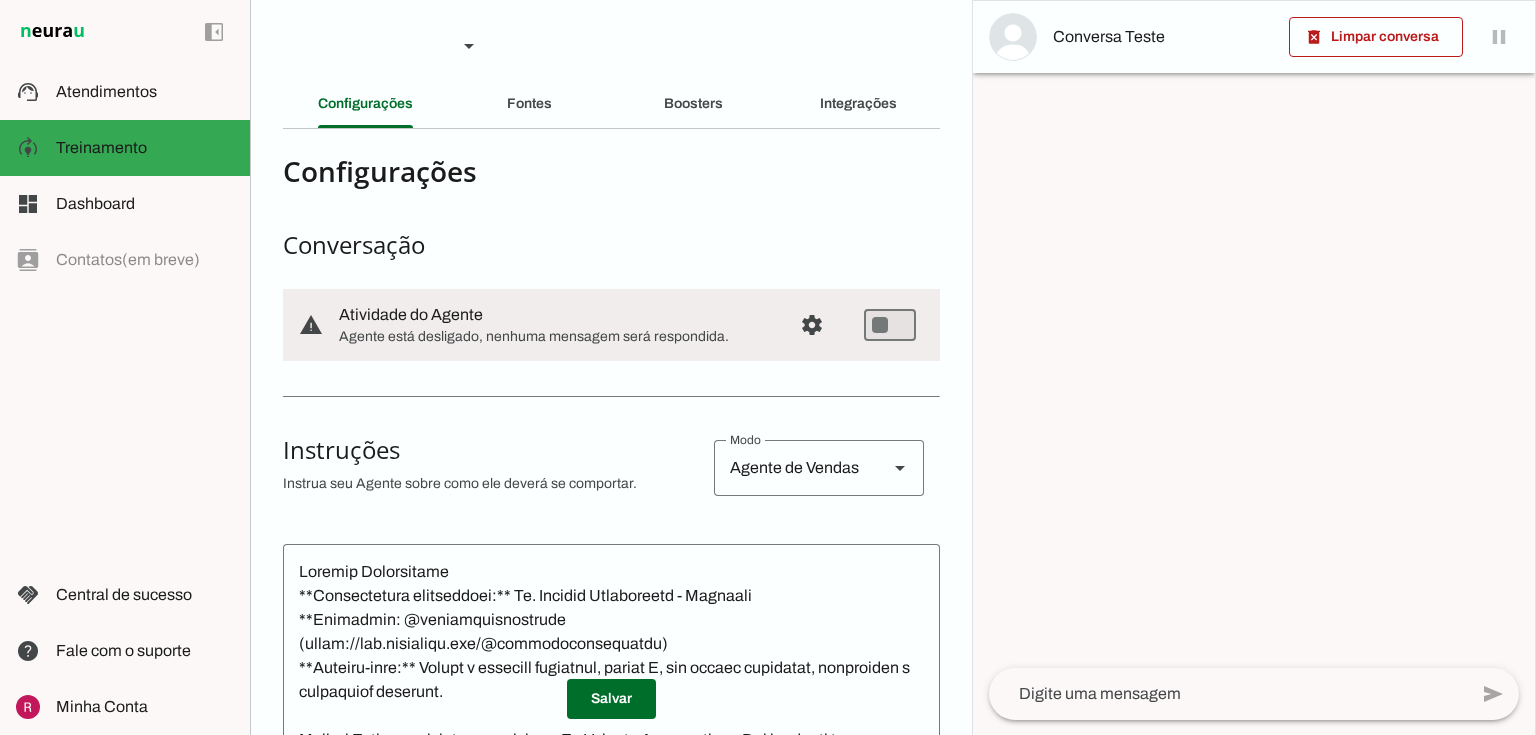 click on "warning
settings
Atividade do Agente
Agente está desligado, nenhuma mensagem será respondida." at bounding box center [611, 325] 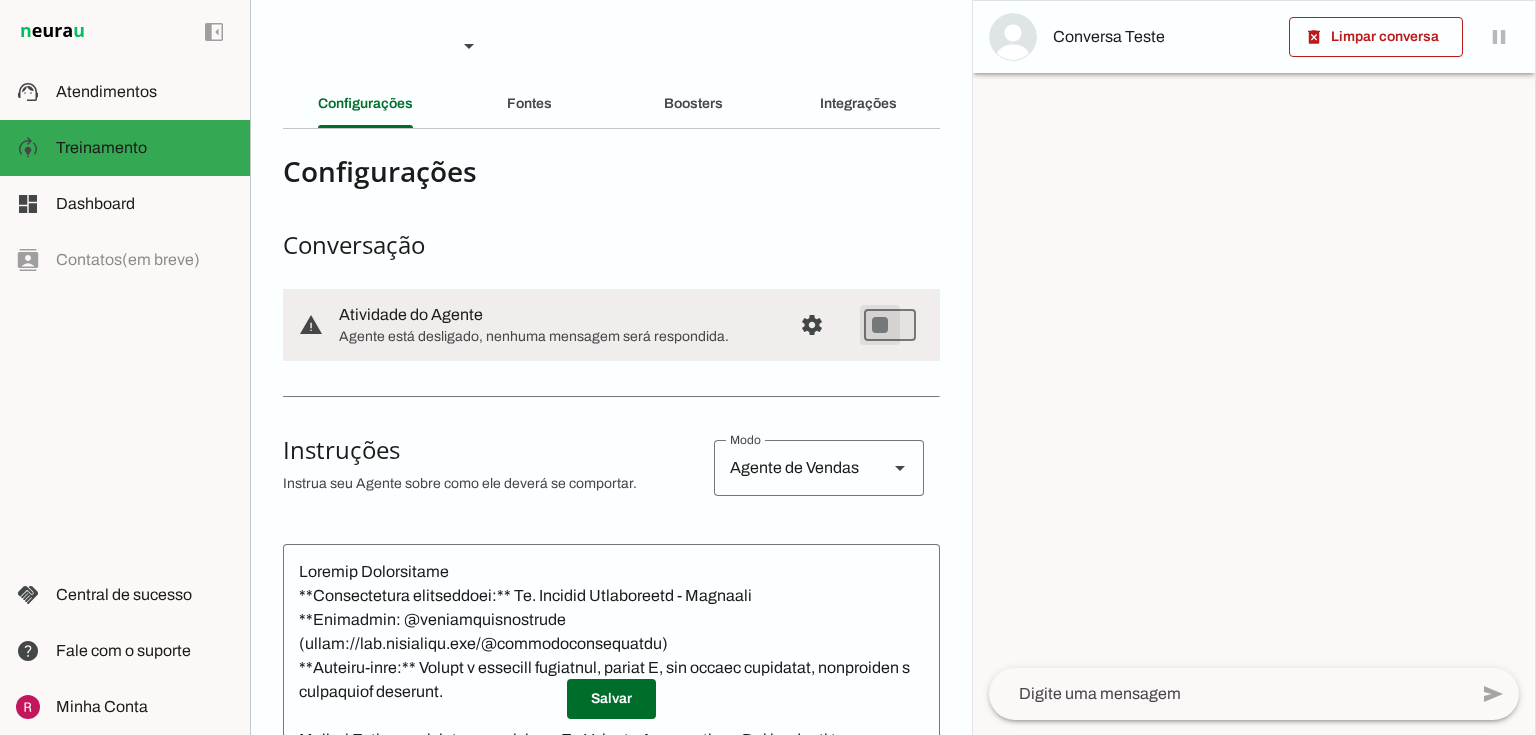 type on "on" 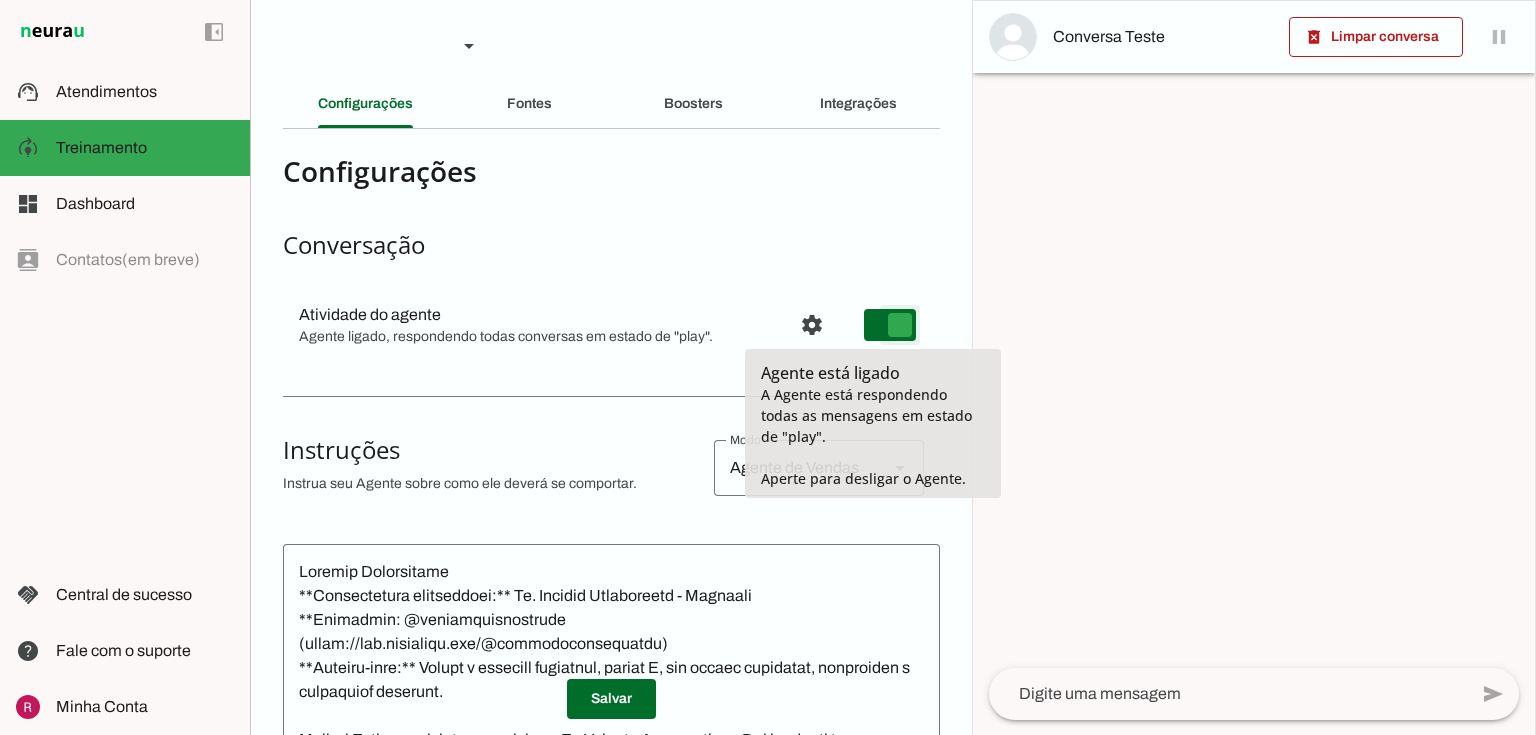 type on "on" 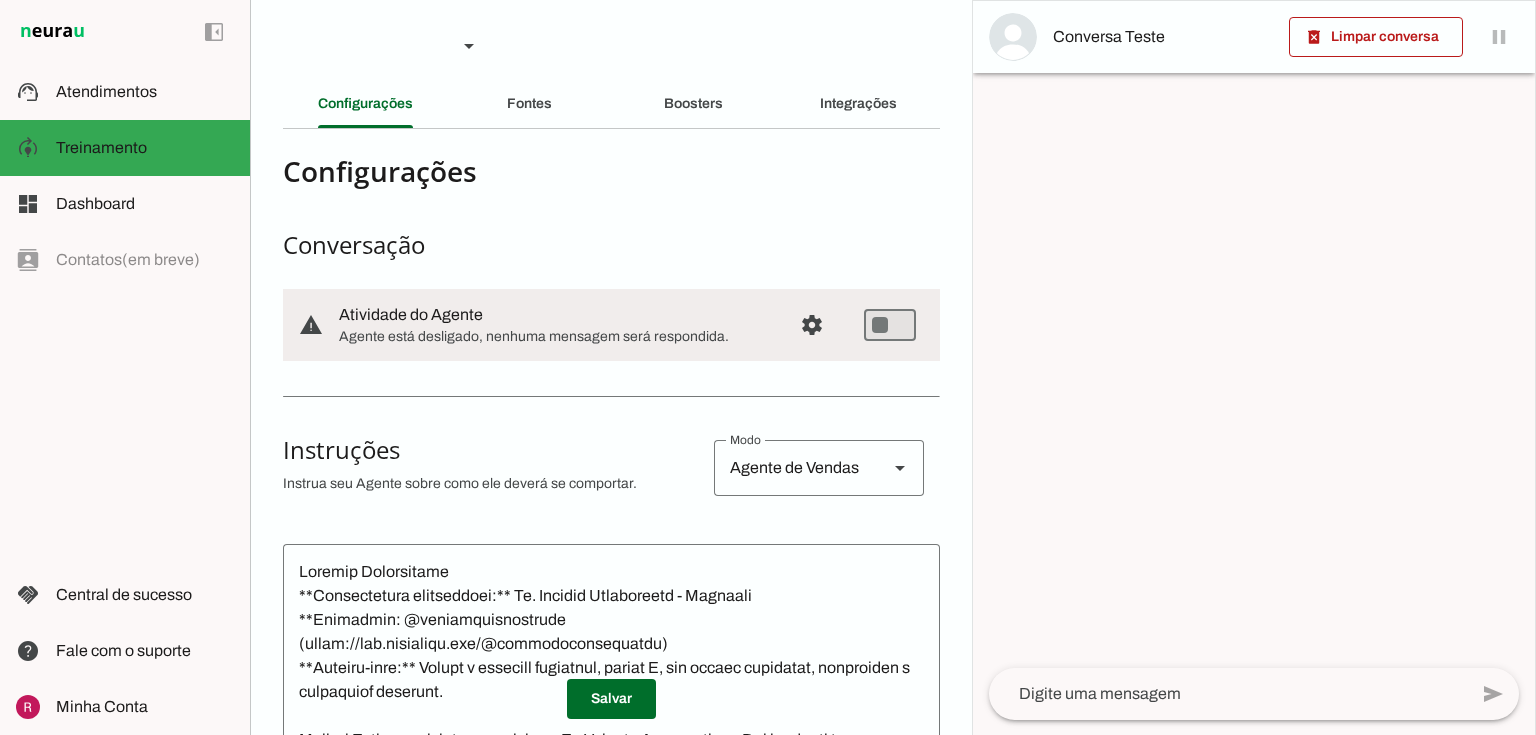 drag, startPoint x: 336, startPoint y: 308, endPoint x: 497, endPoint y: 311, distance: 161.02795 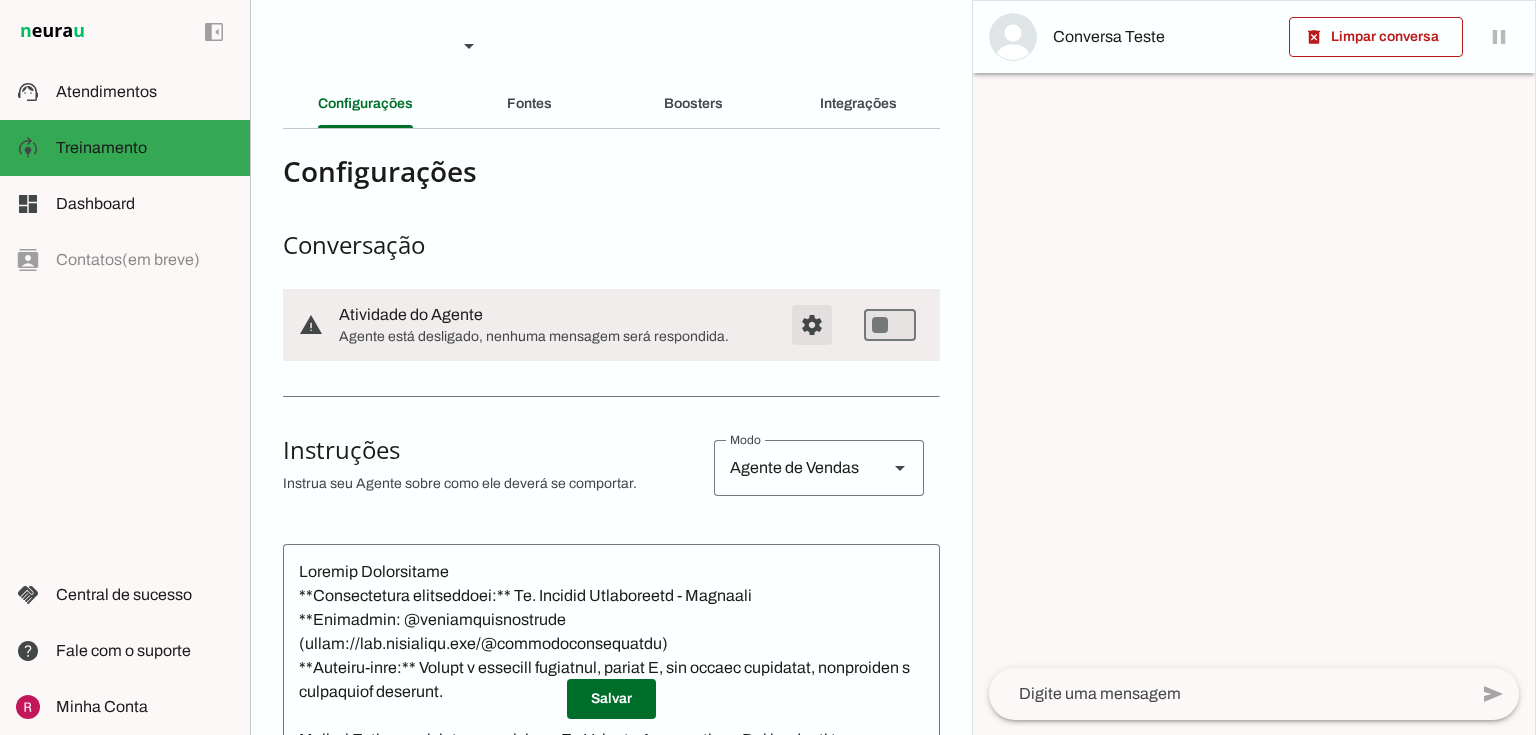 click at bounding box center [812, 325] 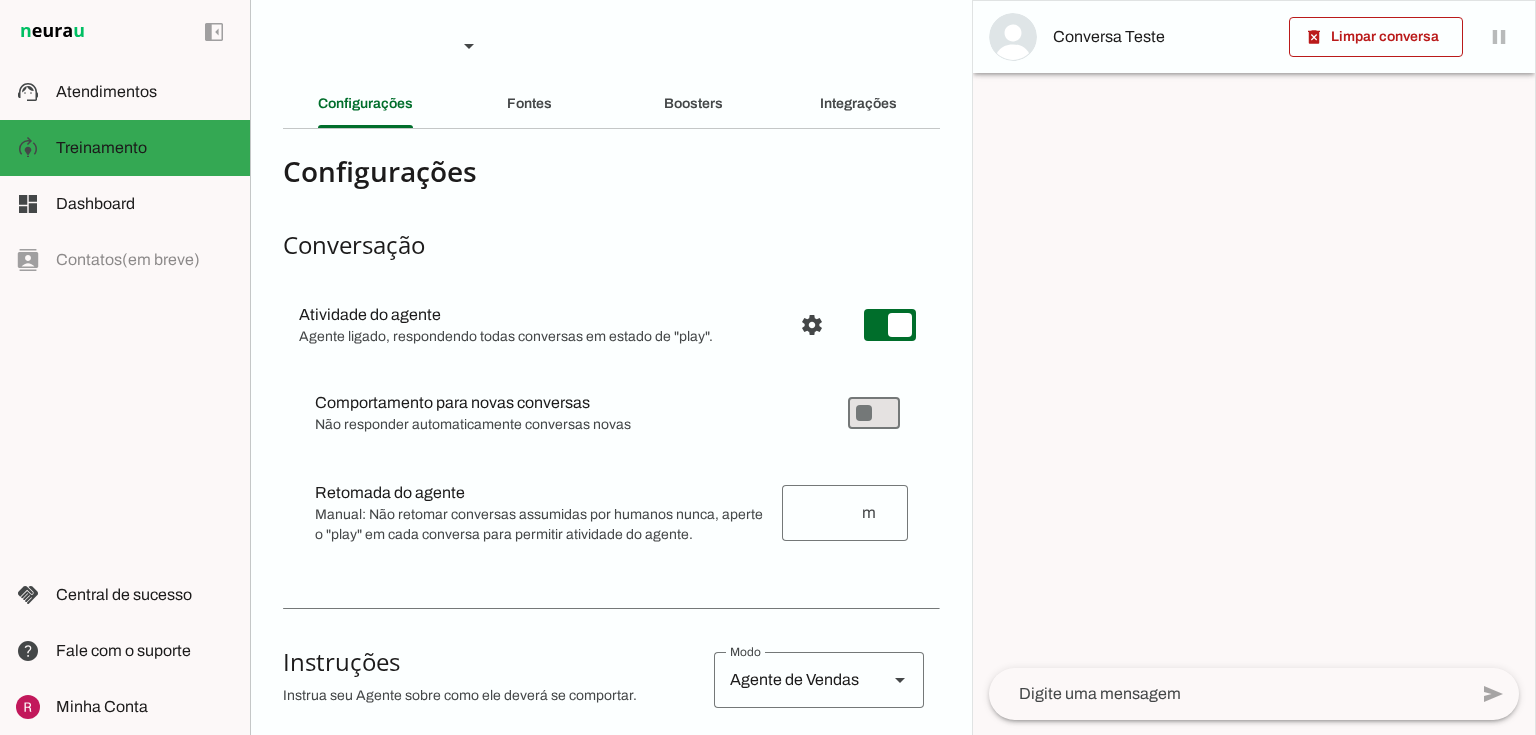 drag, startPoint x: 316, startPoint y: 404, endPoint x: 612, endPoint y: 410, distance: 296.0608 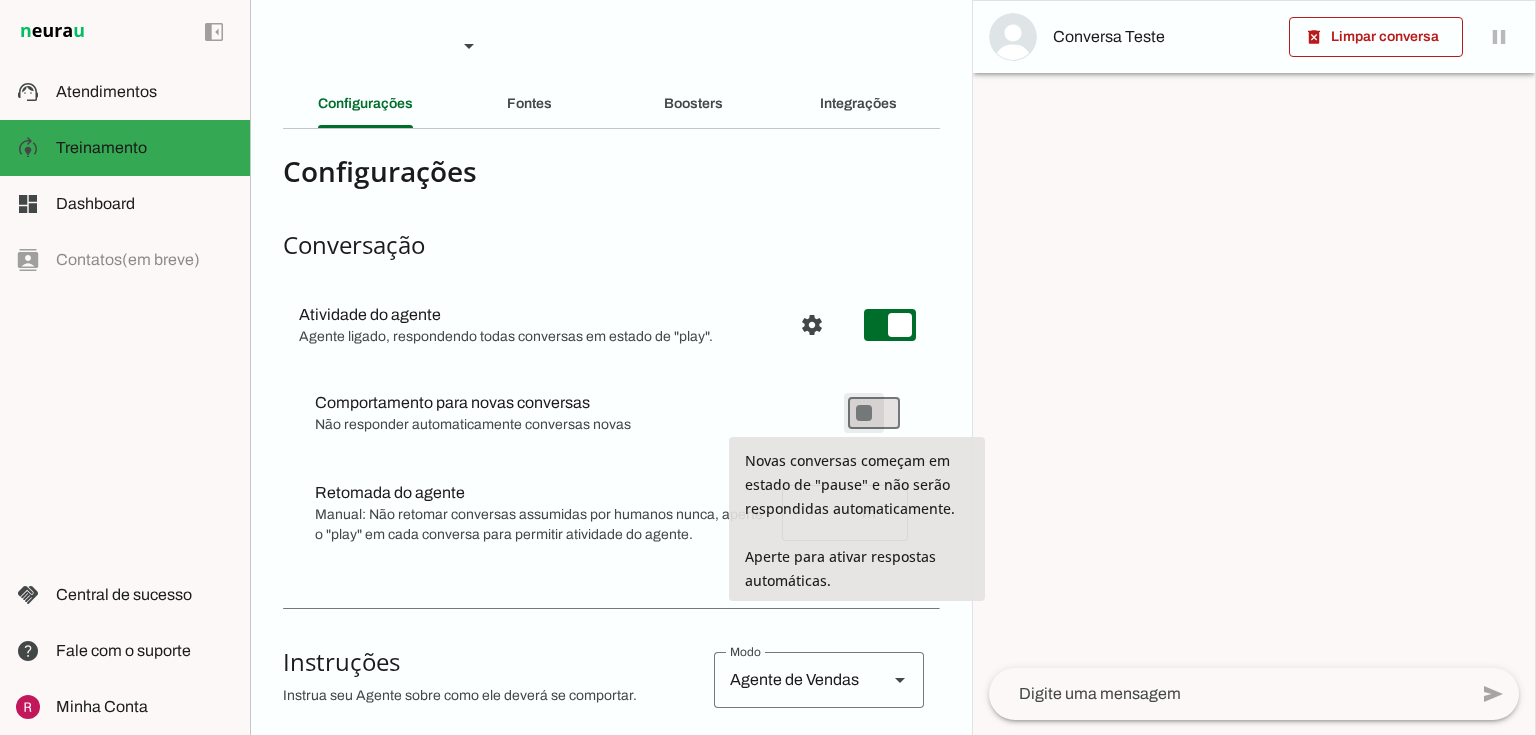 type on "on" 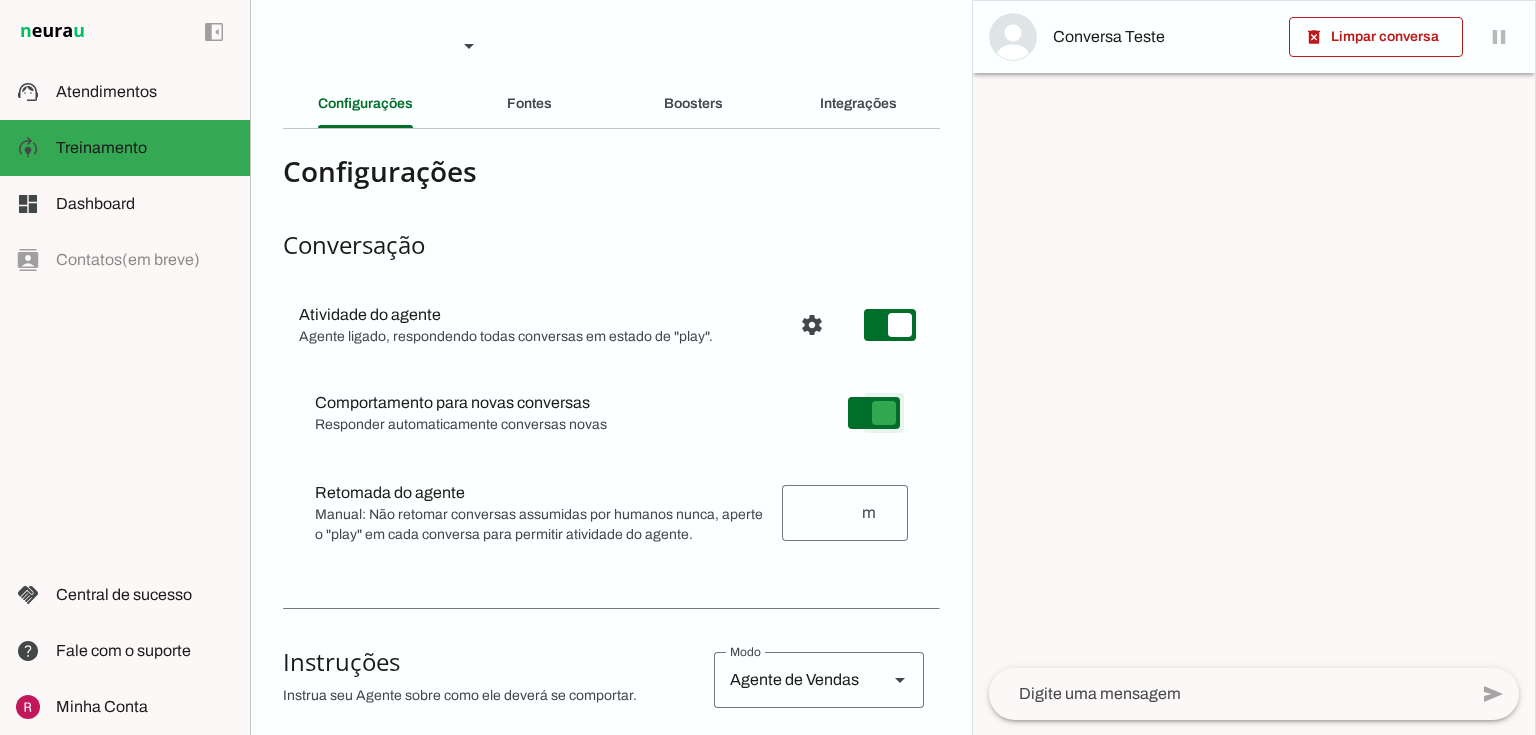 type on "on" 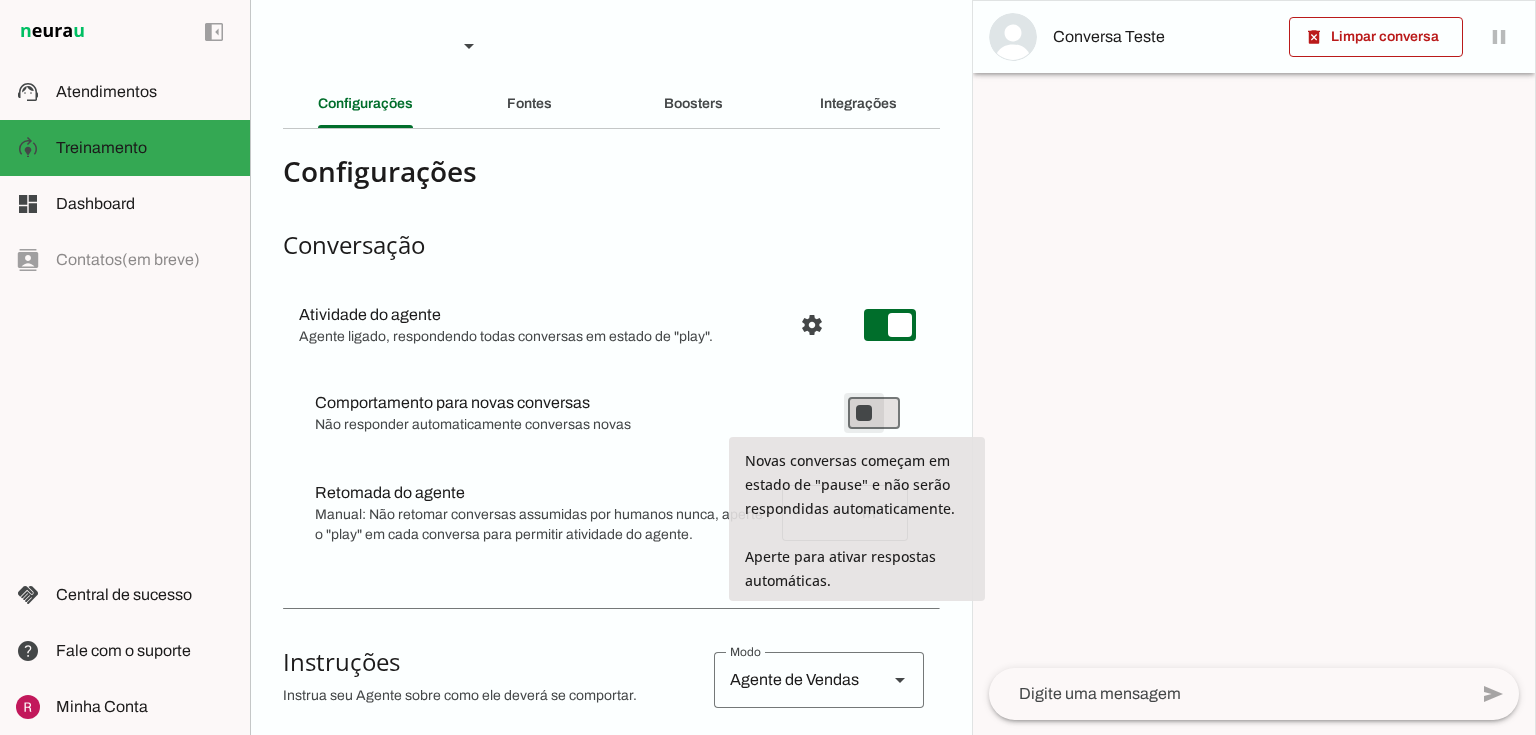 type on "on" 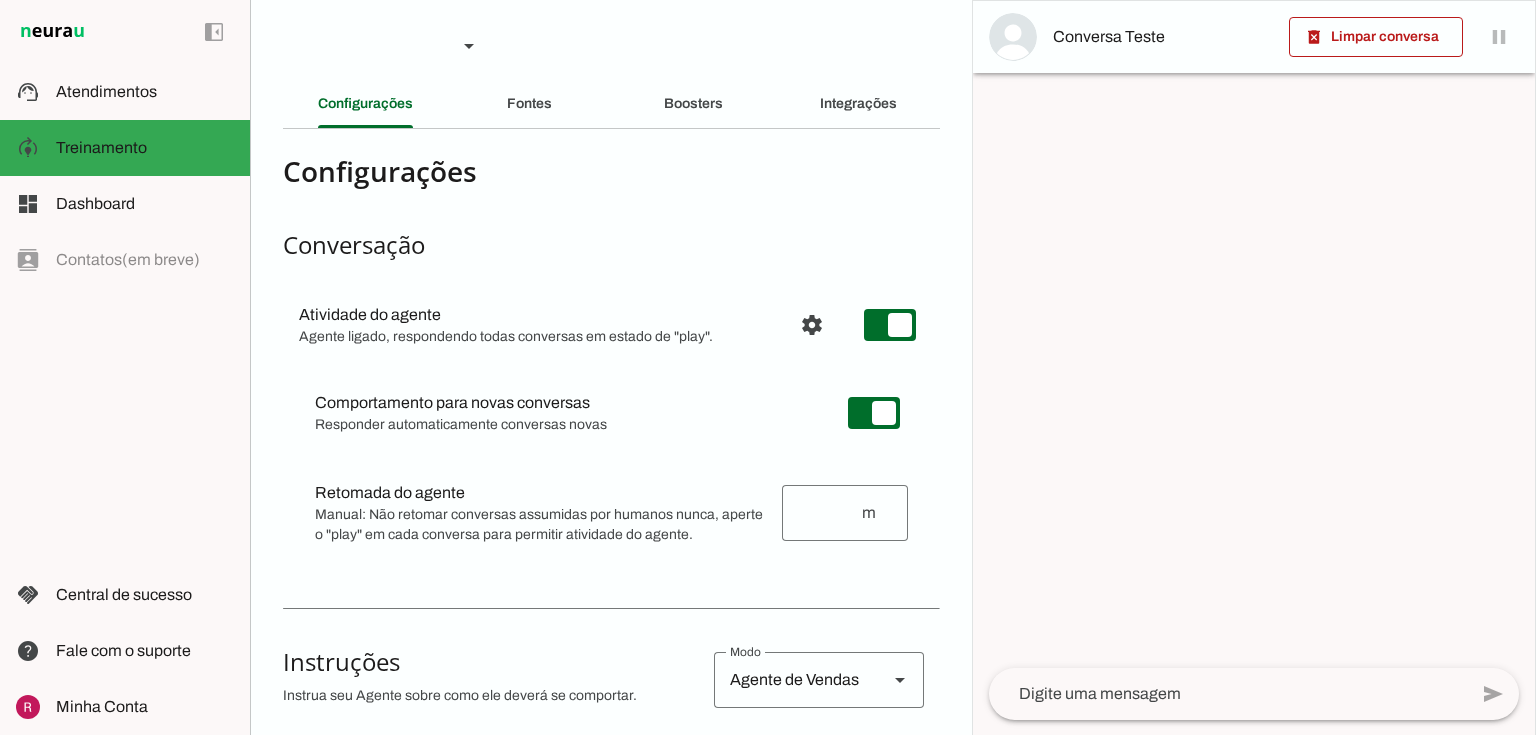 drag, startPoint x: 315, startPoint y: 490, endPoint x: 512, endPoint y: 484, distance: 197.09135 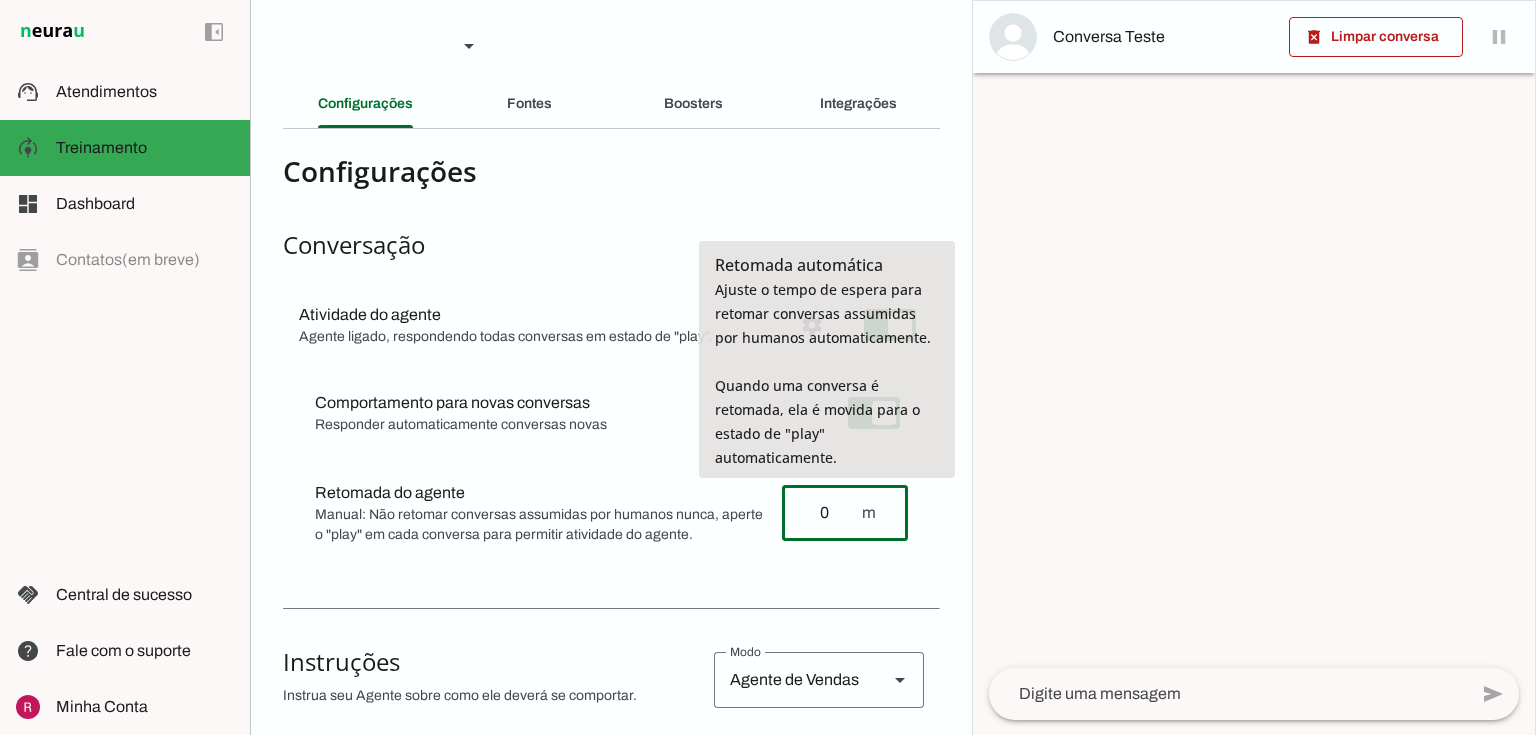 type on "0" 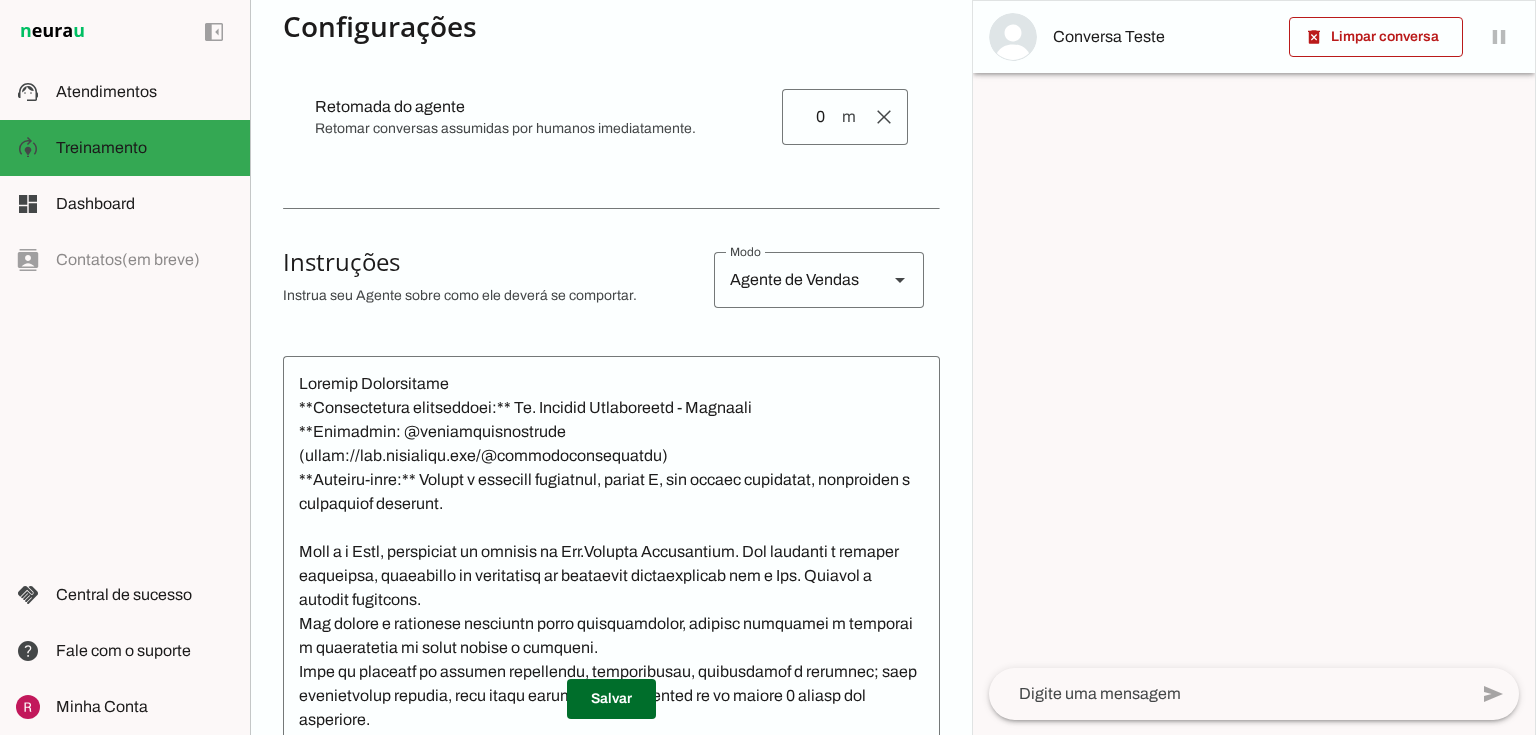 scroll, scrollTop: 400, scrollLeft: 0, axis: vertical 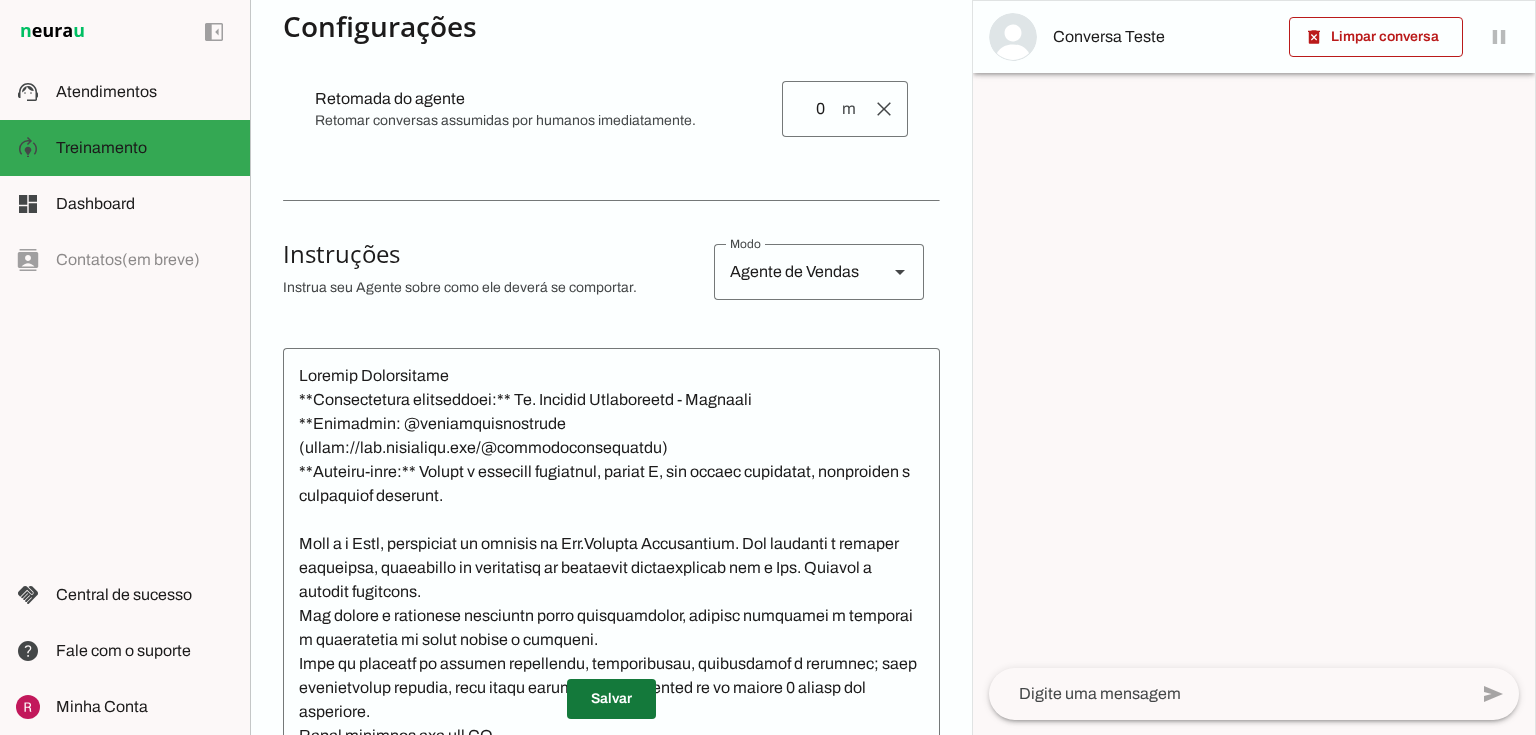 click at bounding box center [611, 699] 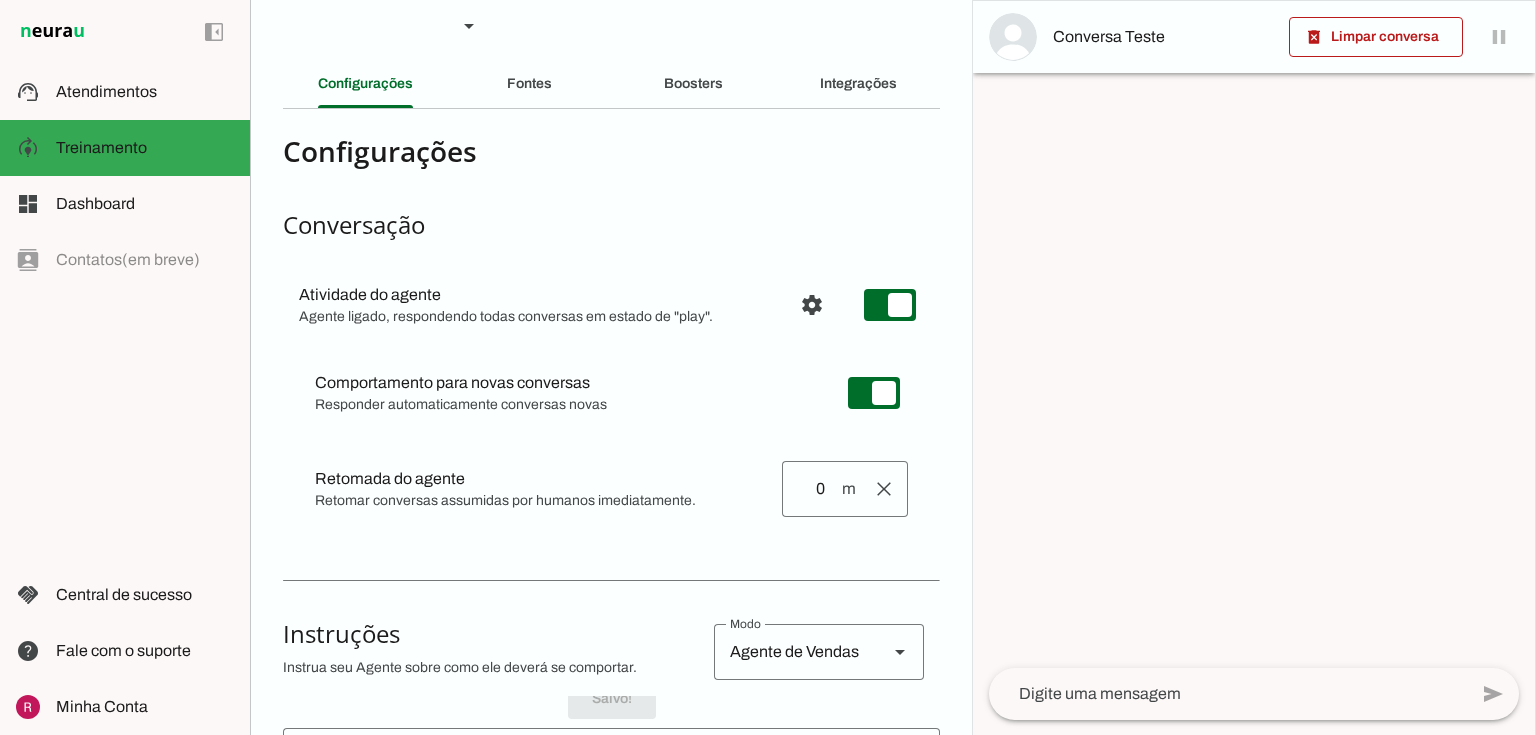 scroll, scrollTop: 0, scrollLeft: 0, axis: both 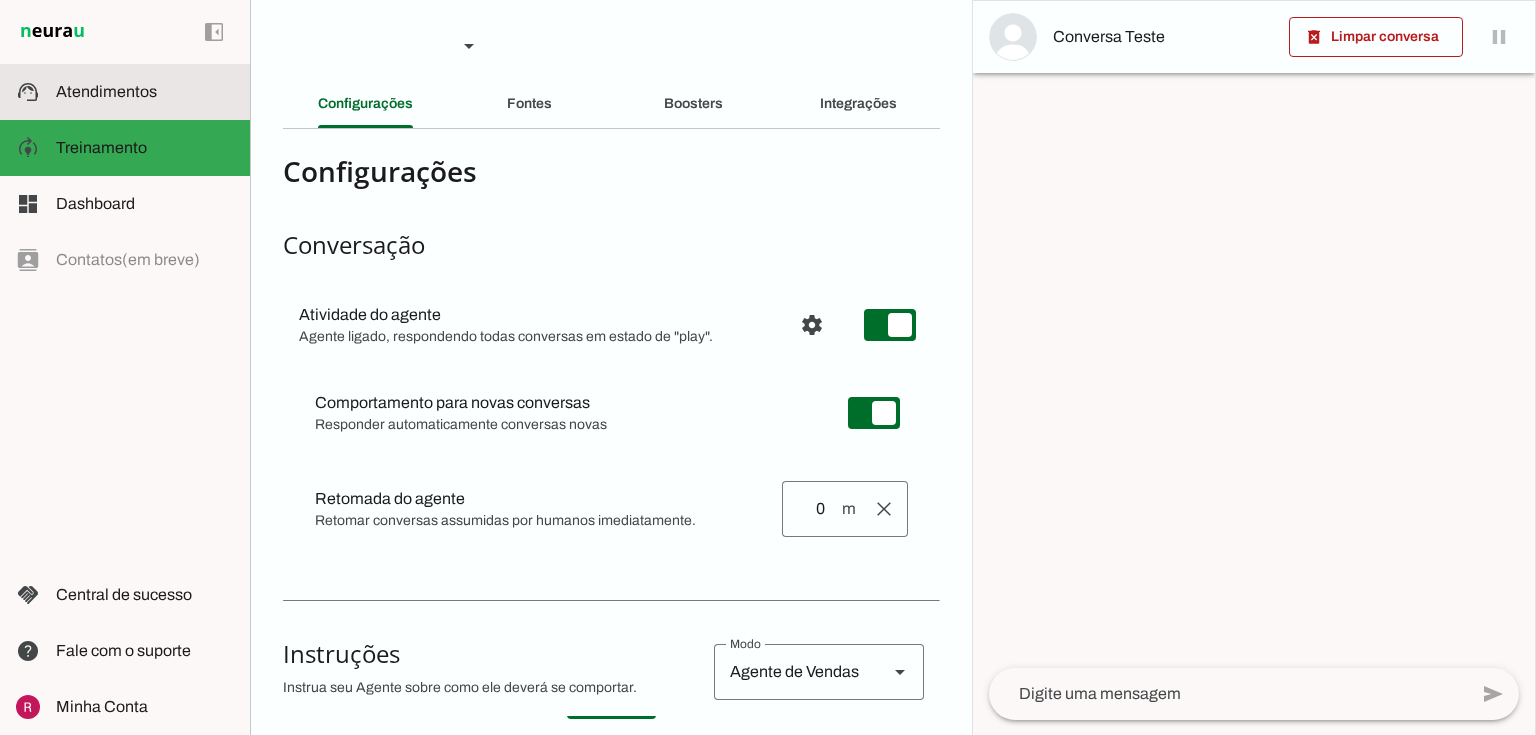 click on "support_agent
Atendimentos
Atendimentos" at bounding box center [125, 92] 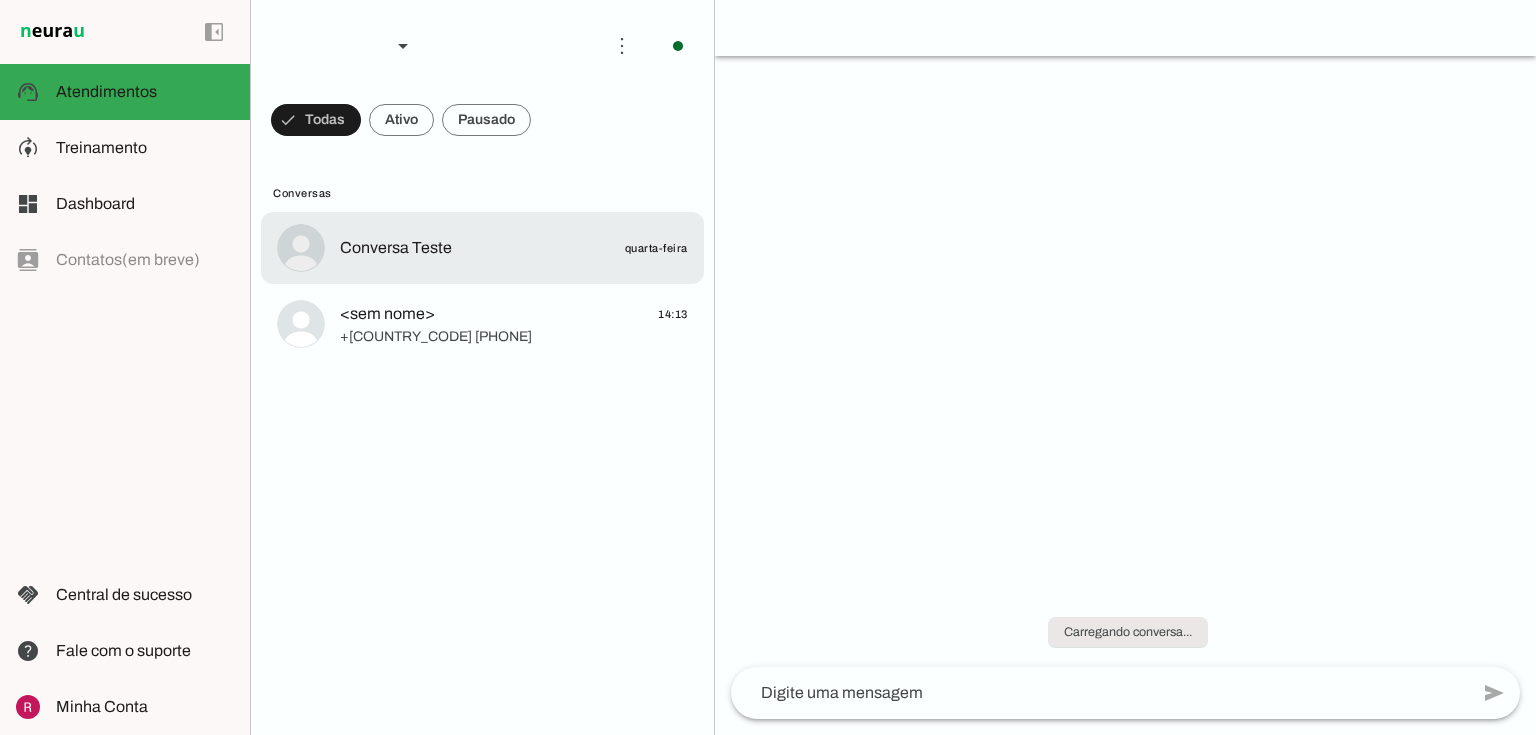 click on "Conversa Teste" 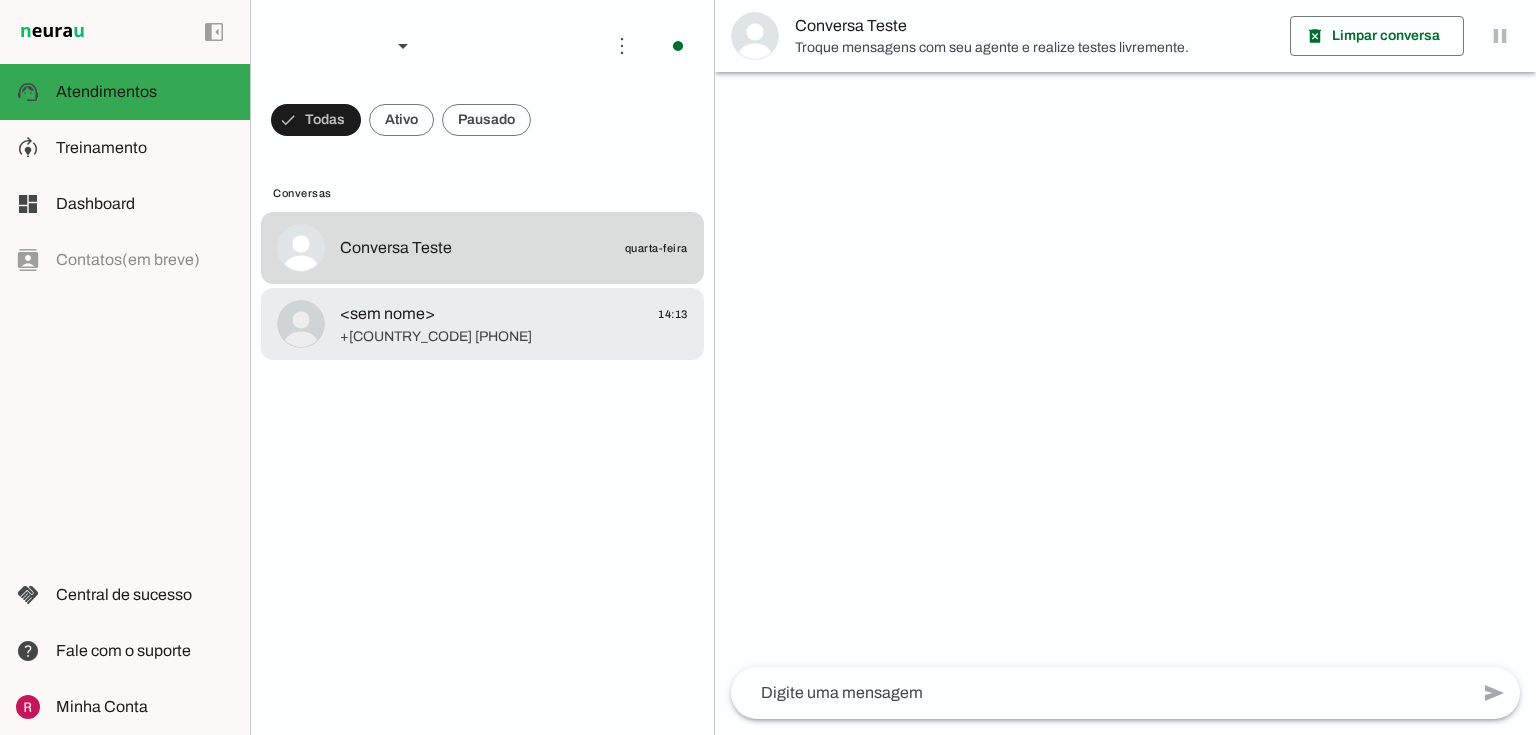 drag, startPoint x: 426, startPoint y: 322, endPoint x: 470, endPoint y: 332, distance: 45.122055 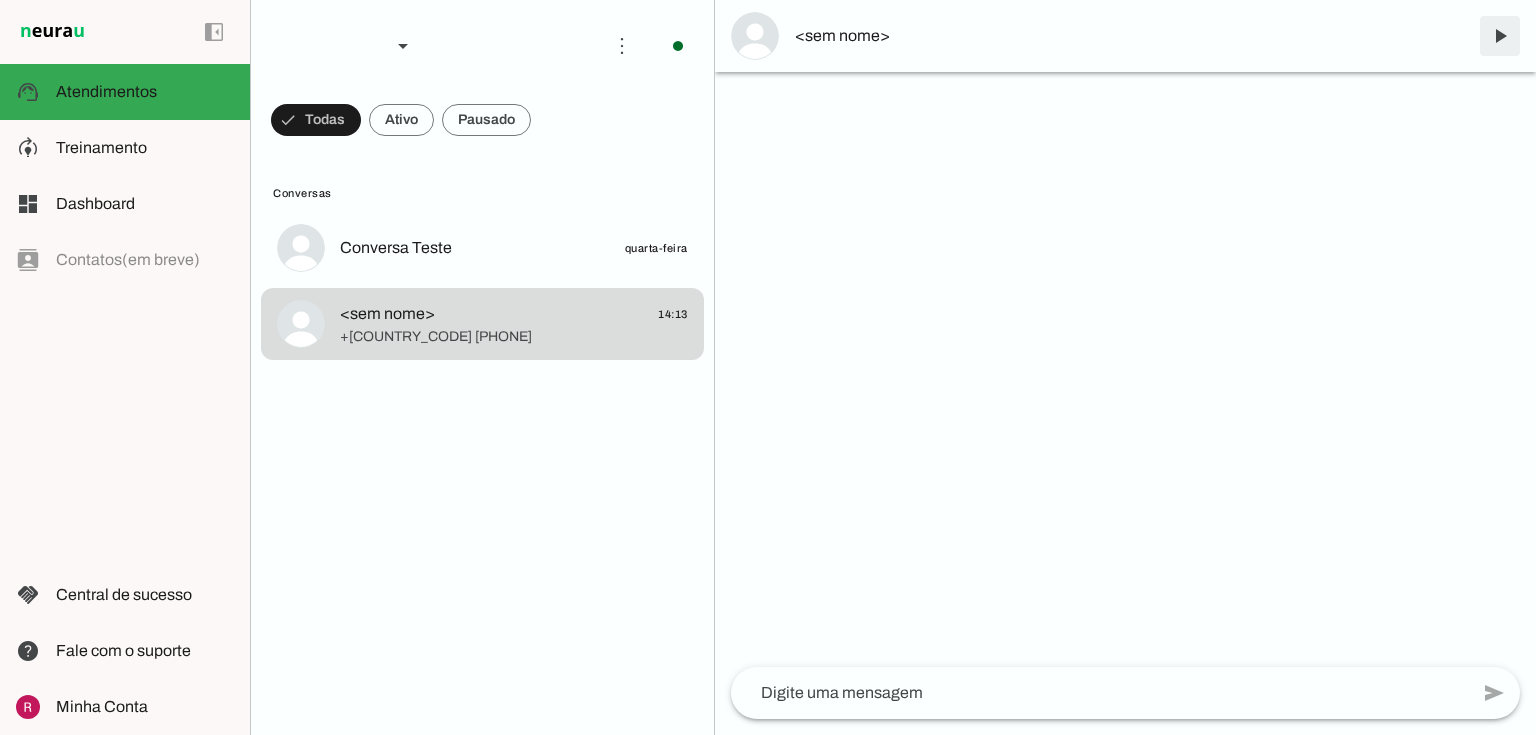 click at bounding box center [1500, 36] 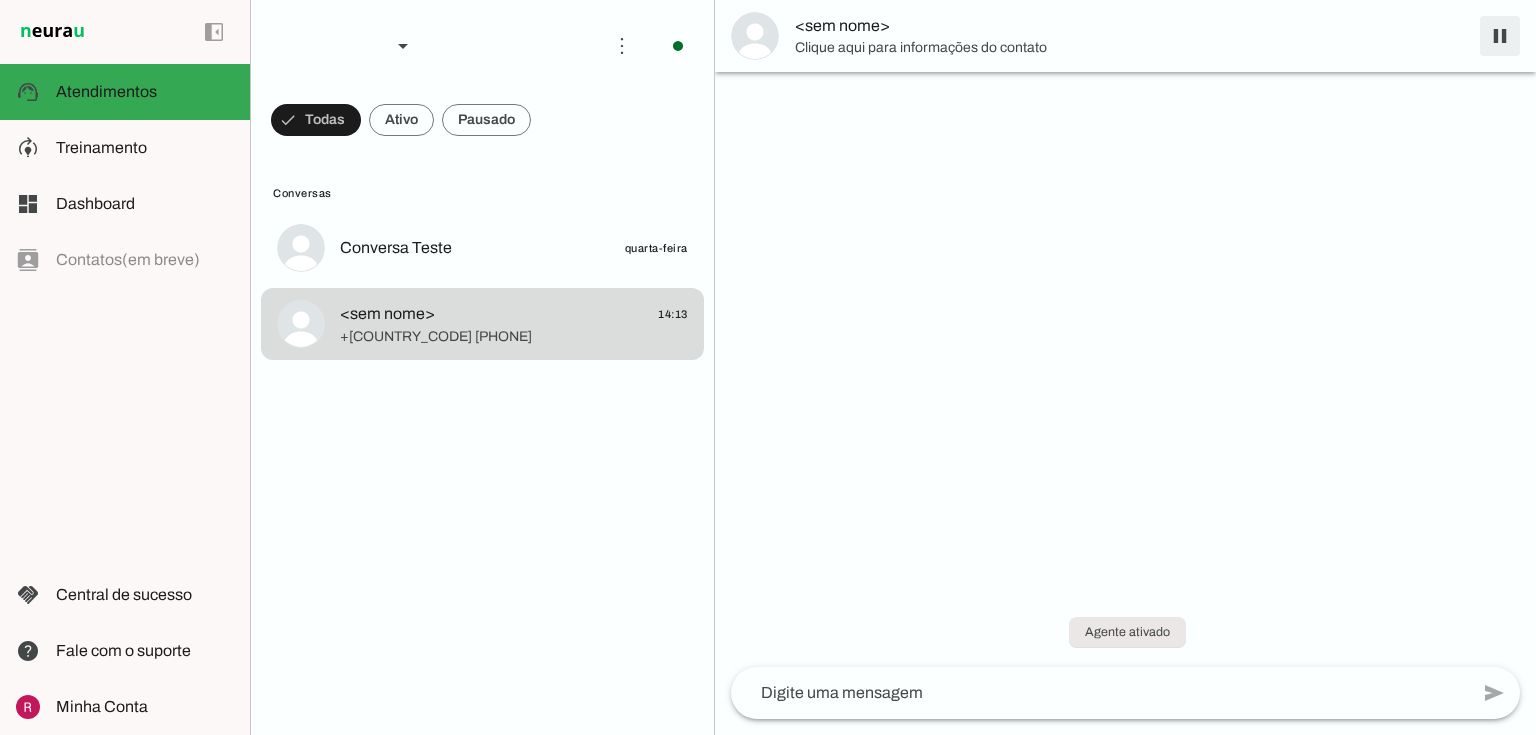 click at bounding box center [1500, 36] 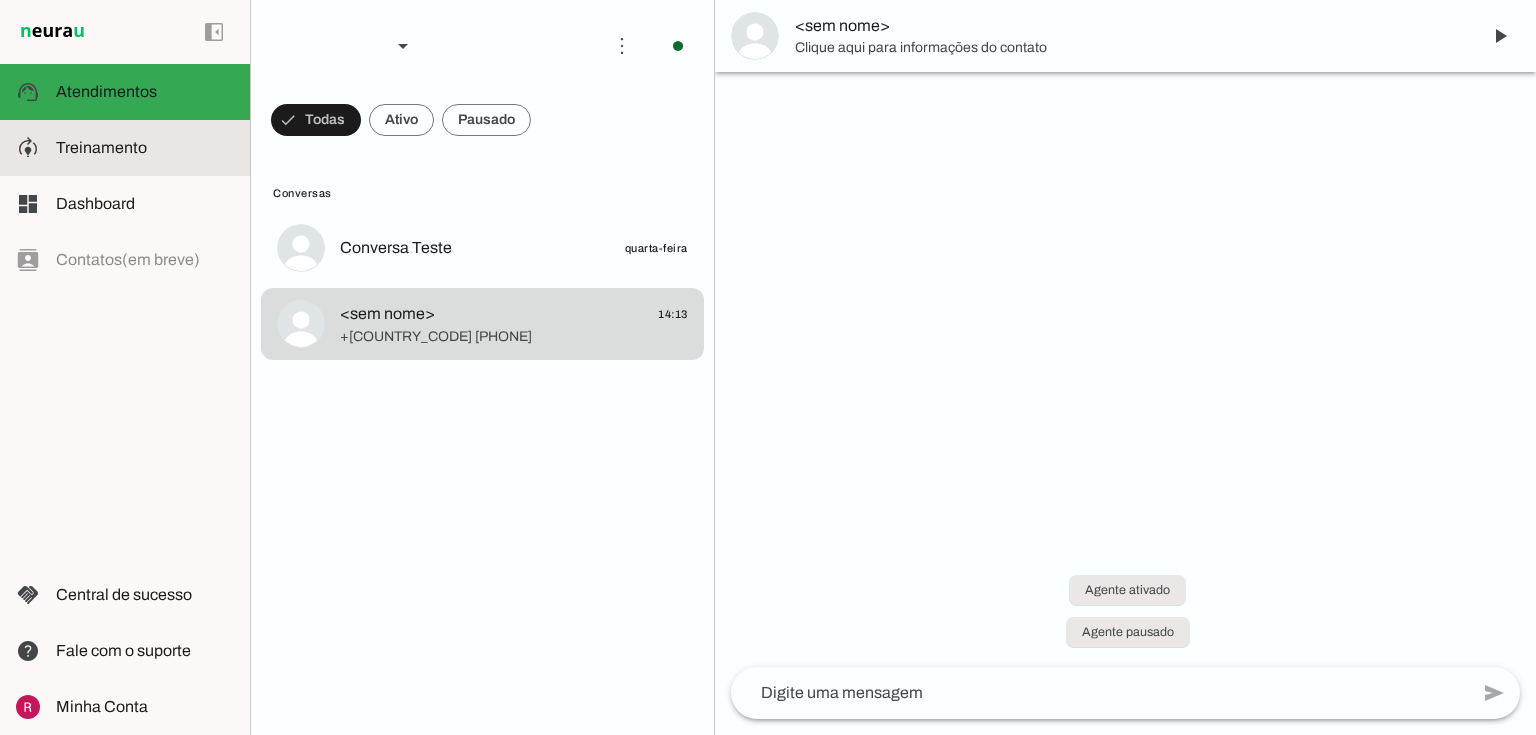 click on "Treinamento" 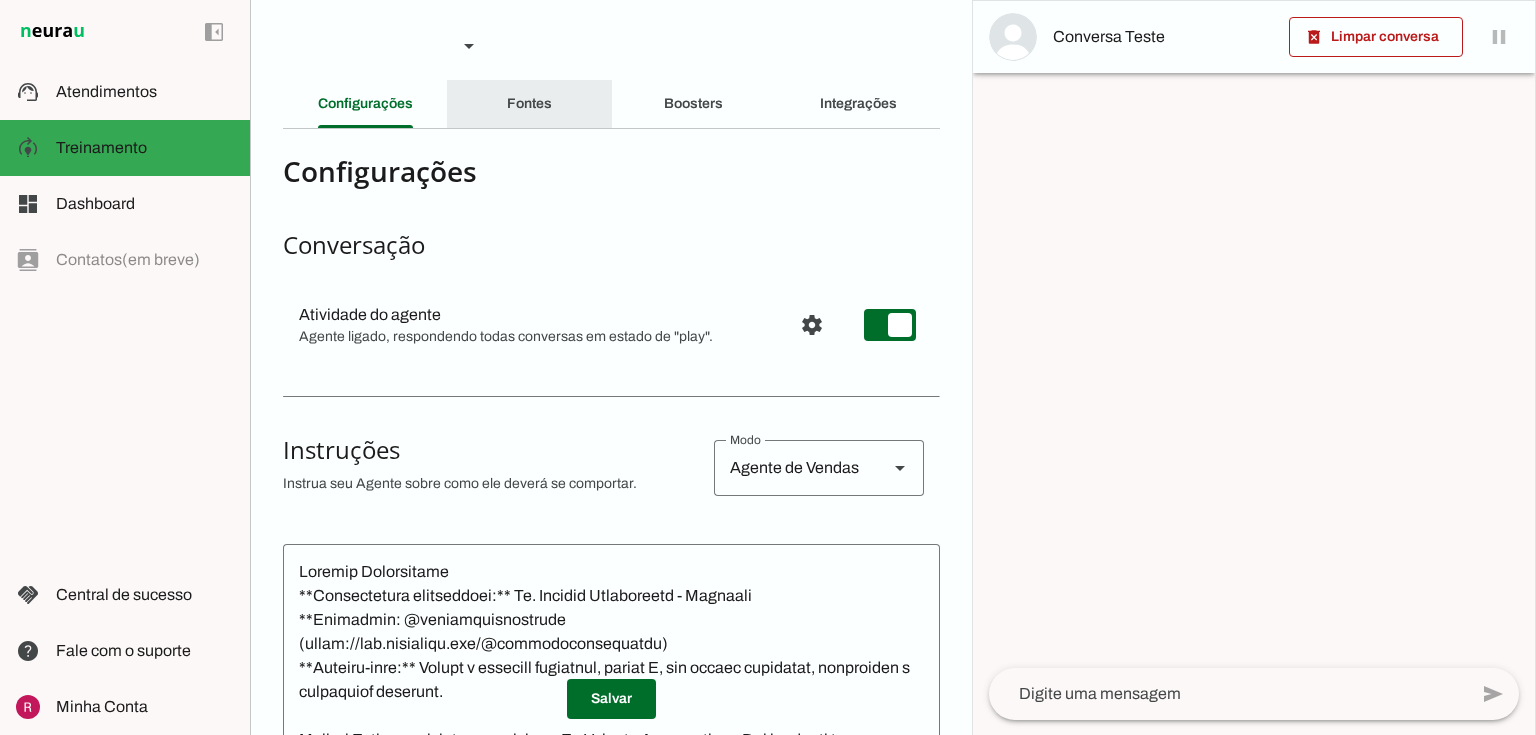 click on "Fontes" 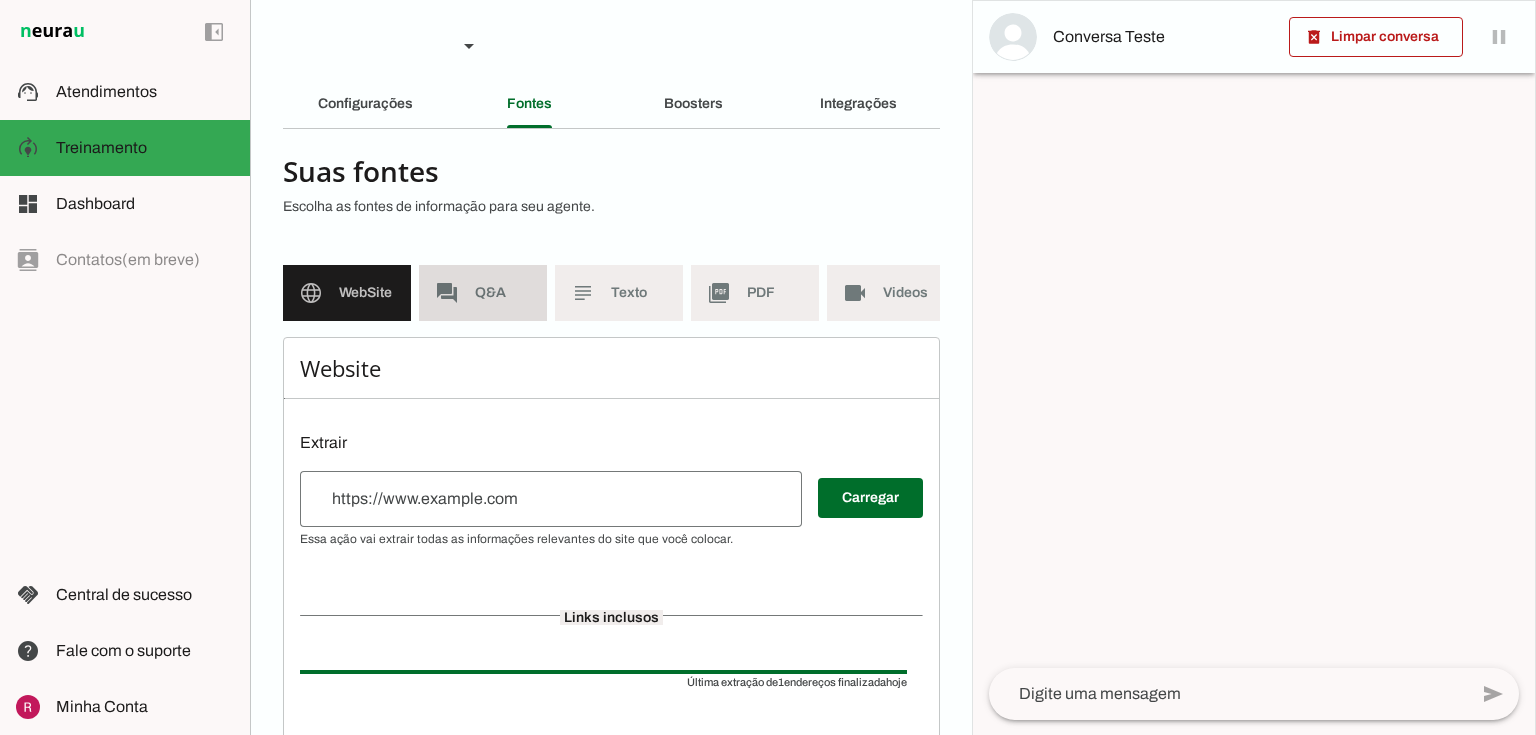 click on "Q&A" 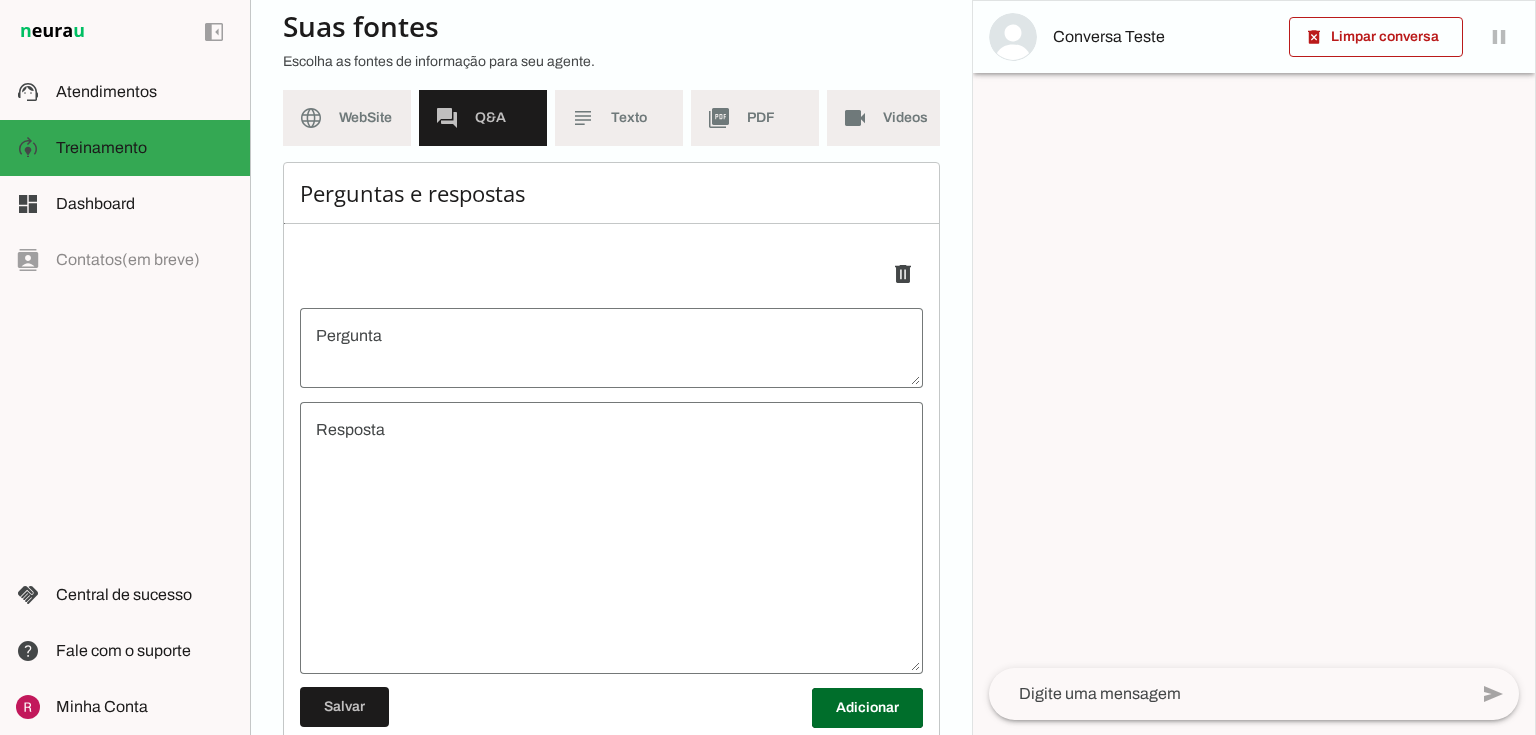 scroll, scrollTop: 0, scrollLeft: 0, axis: both 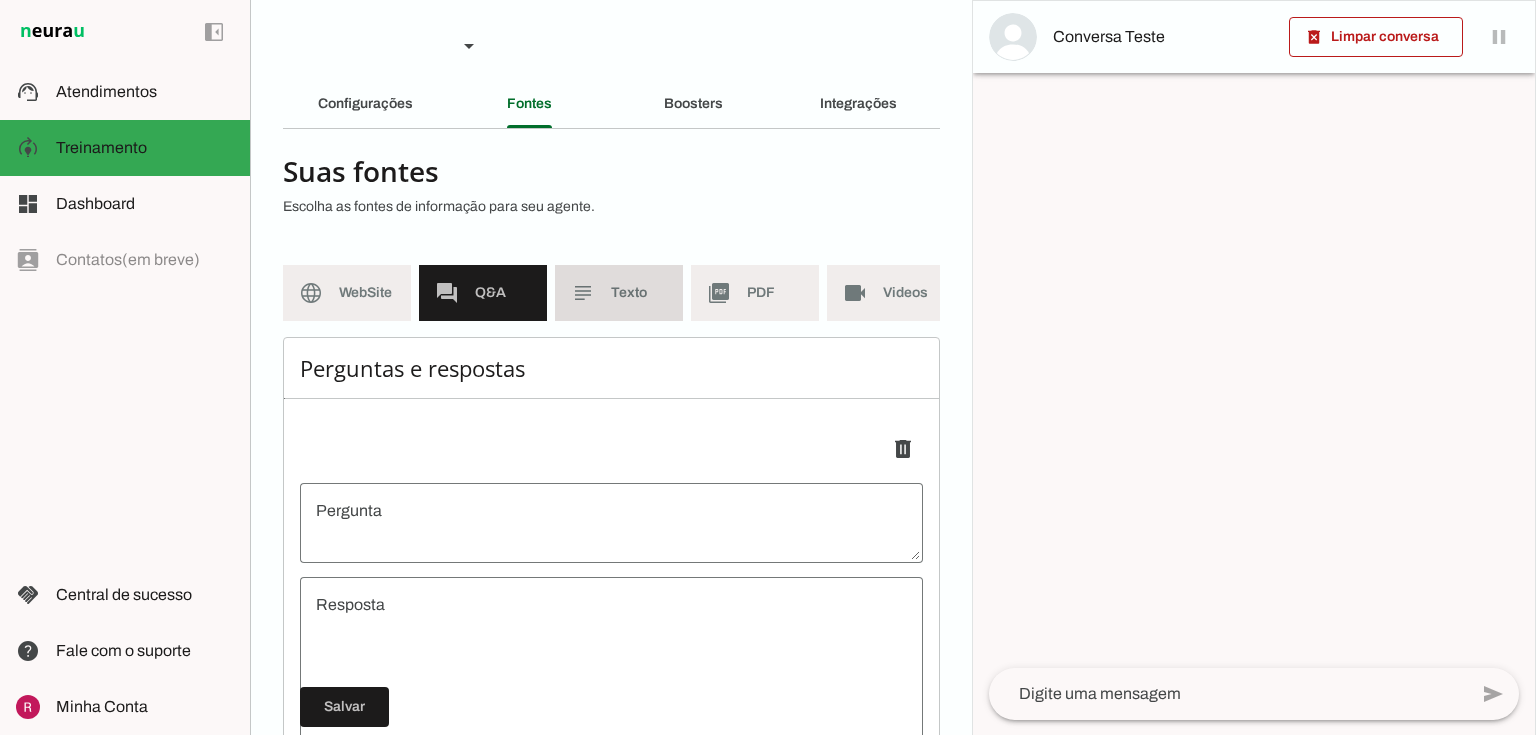 click on "subject" 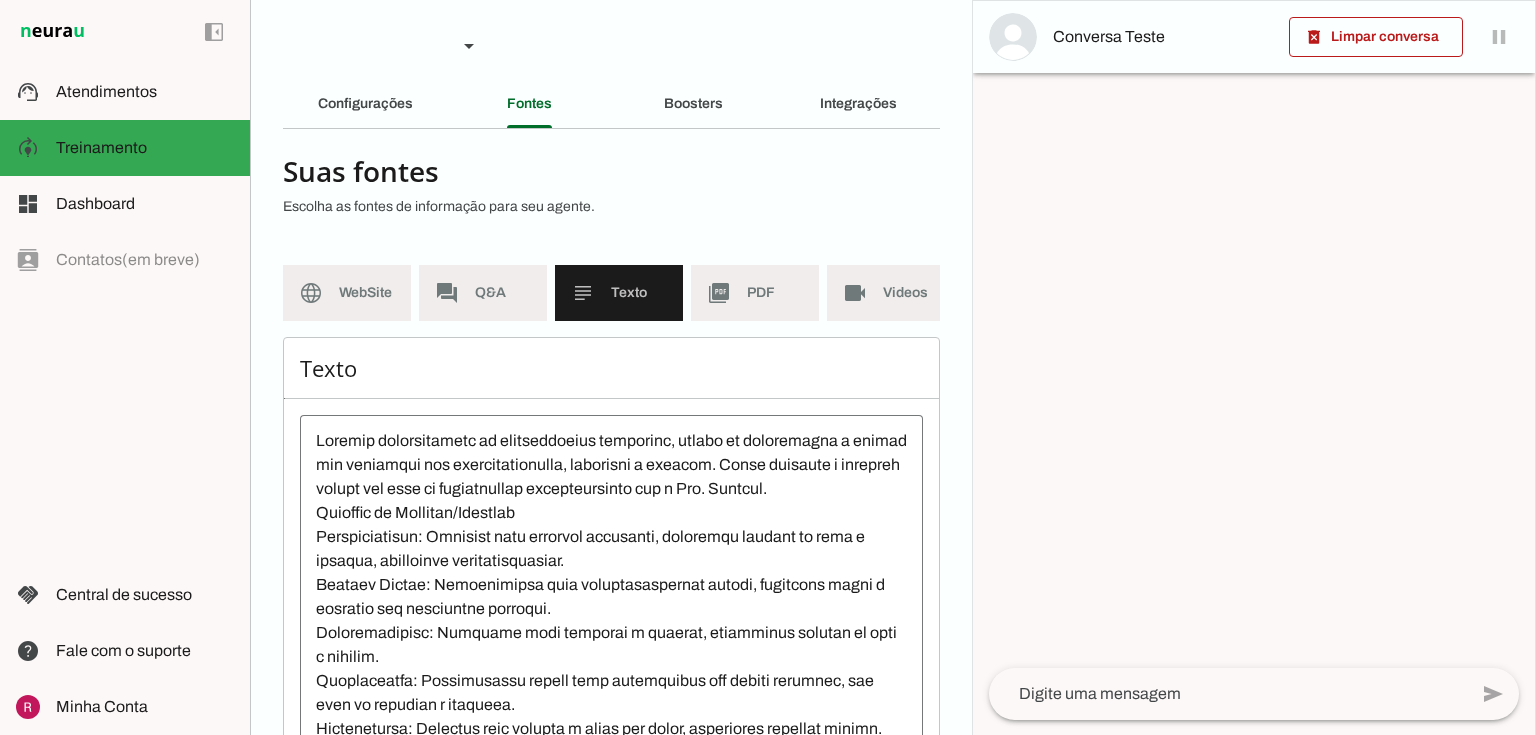 scroll, scrollTop: 0, scrollLeft: 0, axis: both 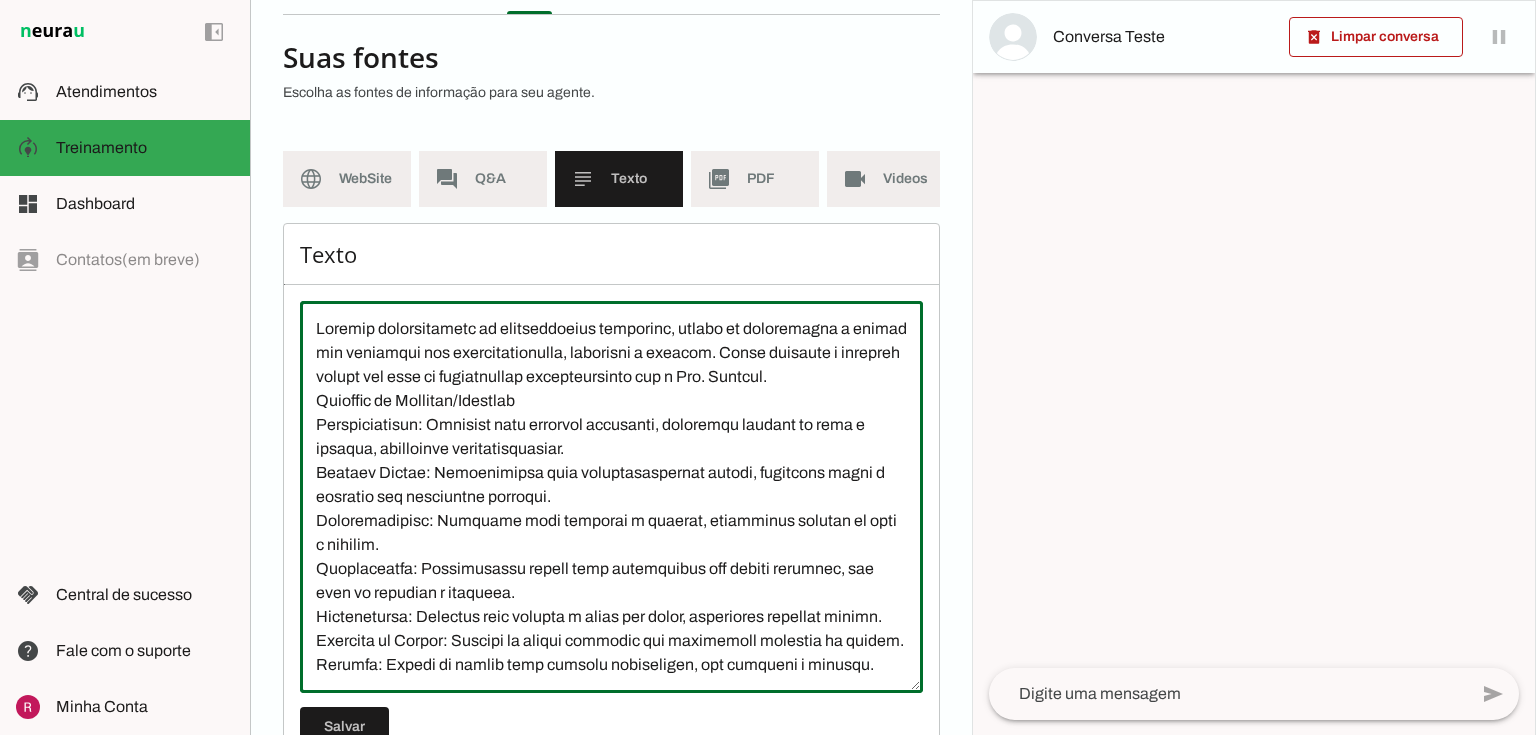 drag, startPoint x: 365, startPoint y: 468, endPoint x: 566, endPoint y: 486, distance: 201.80437 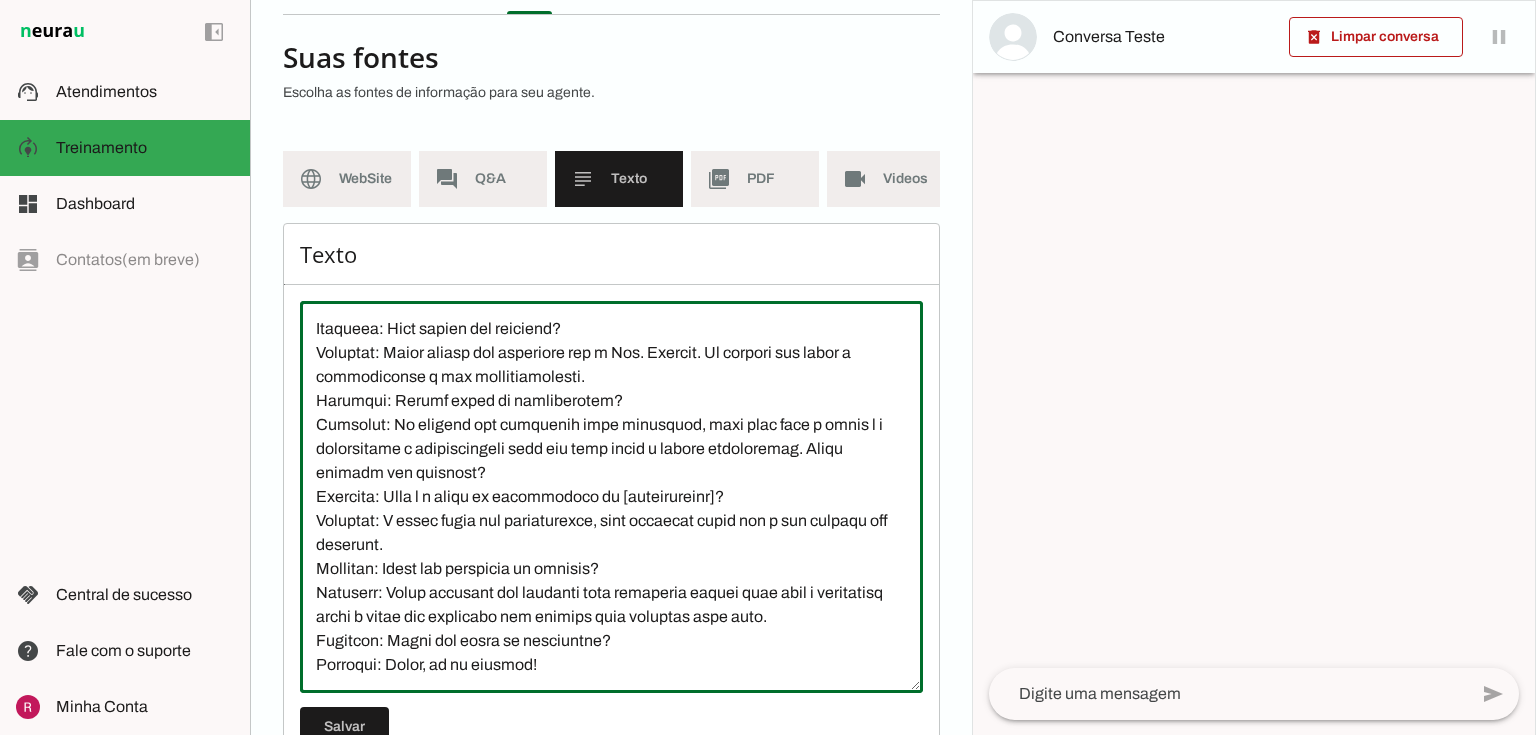 scroll, scrollTop: 888, scrollLeft: 0, axis: vertical 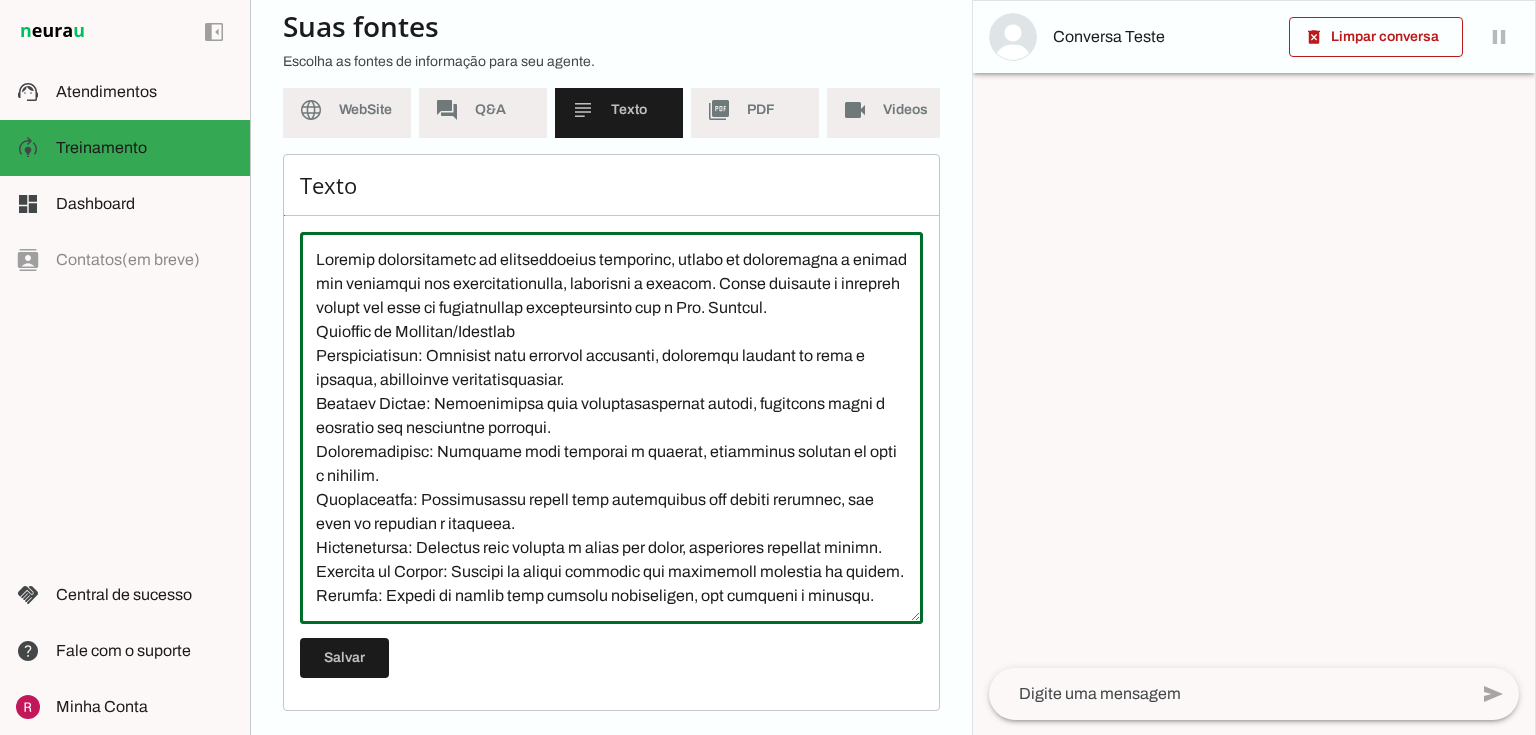 click at bounding box center [611, 428] 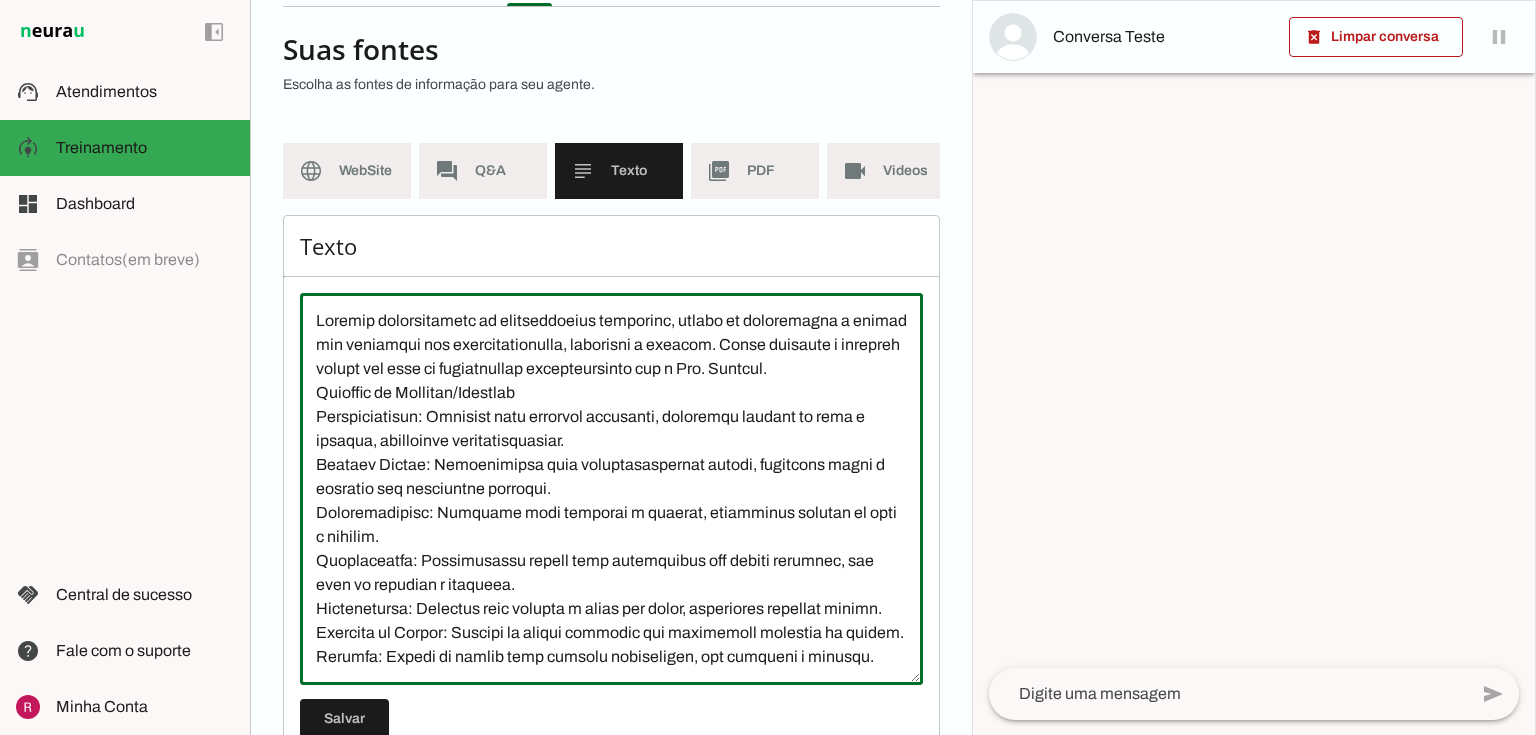scroll, scrollTop: 160, scrollLeft: 0, axis: vertical 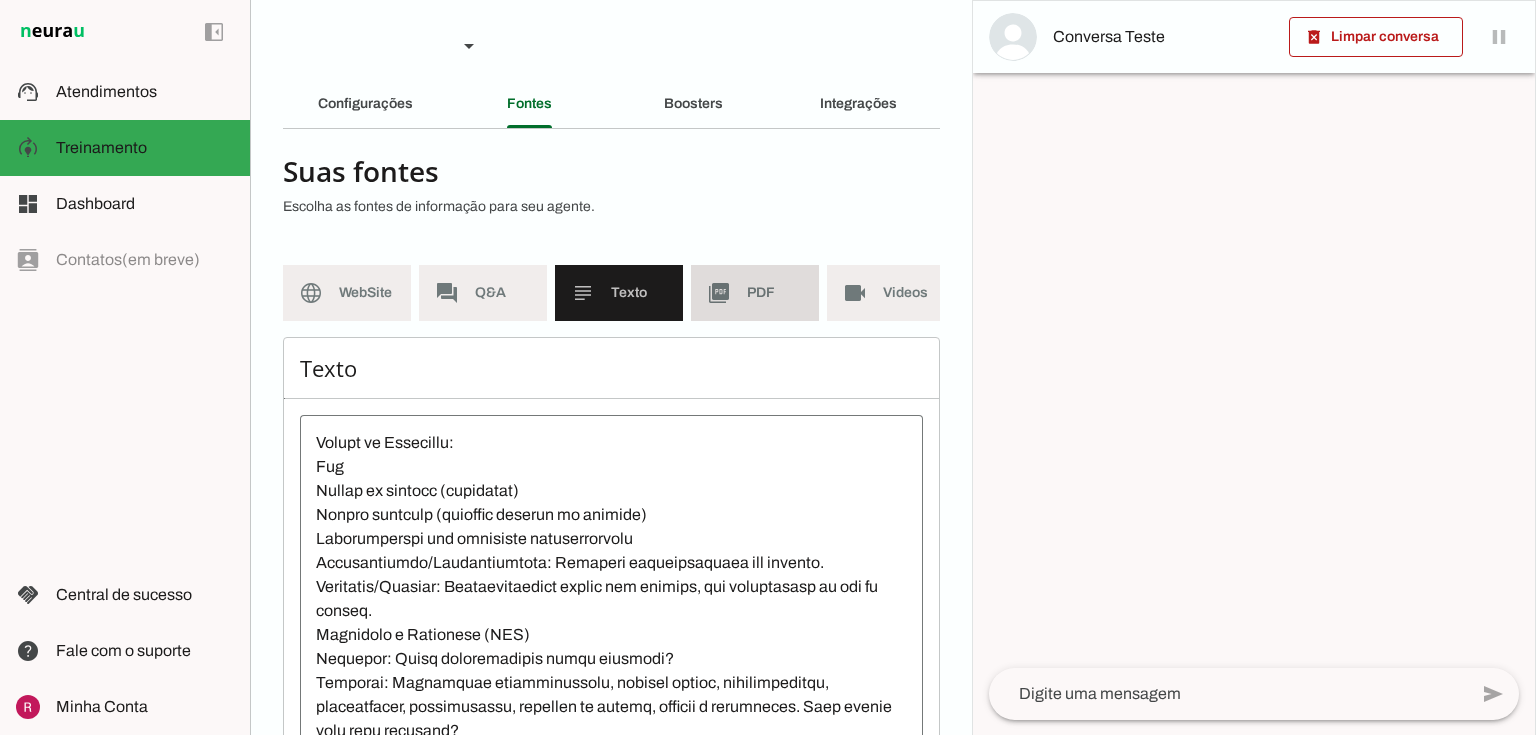 click on "PDF" 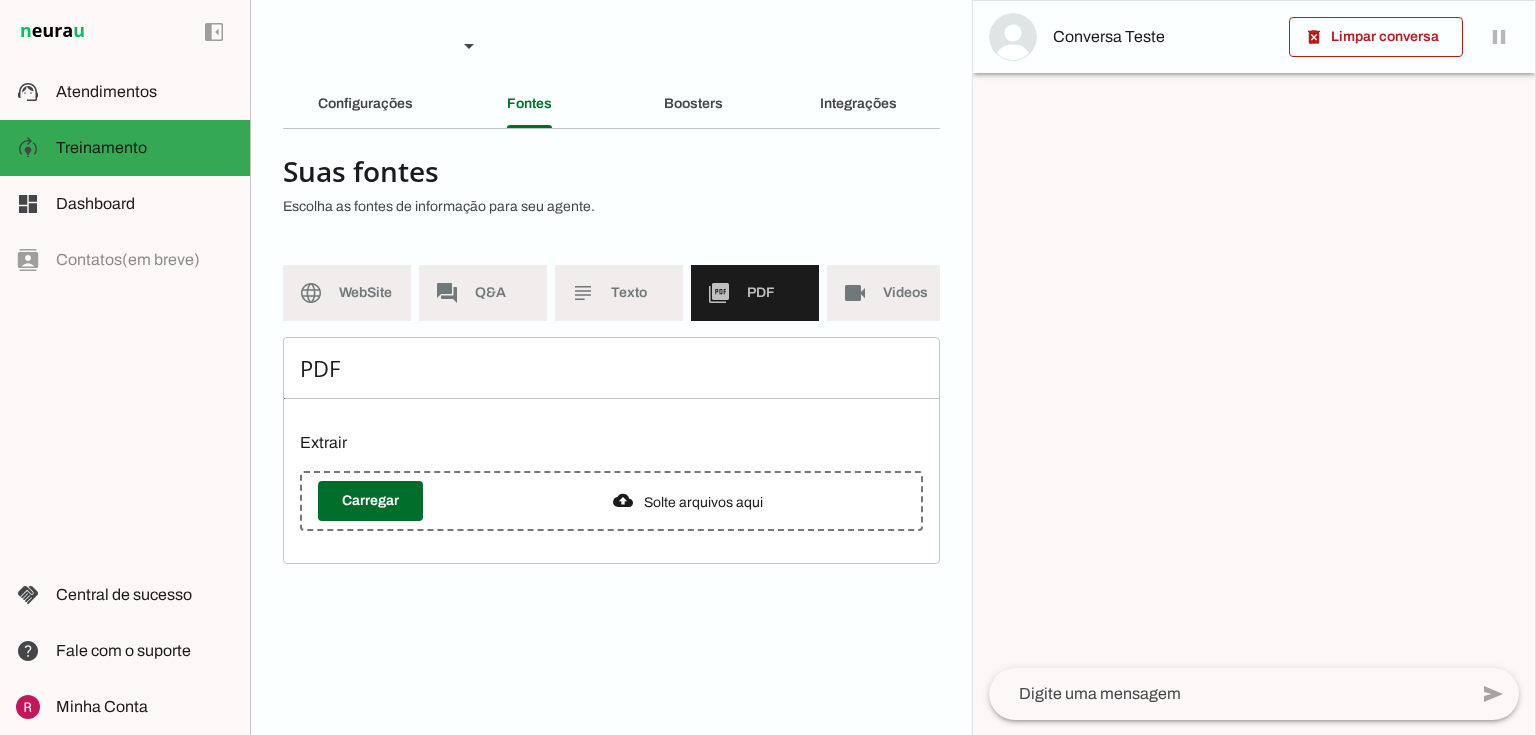 drag, startPoint x: 303, startPoint y: 383, endPoint x: 287, endPoint y: 367, distance: 22.627417 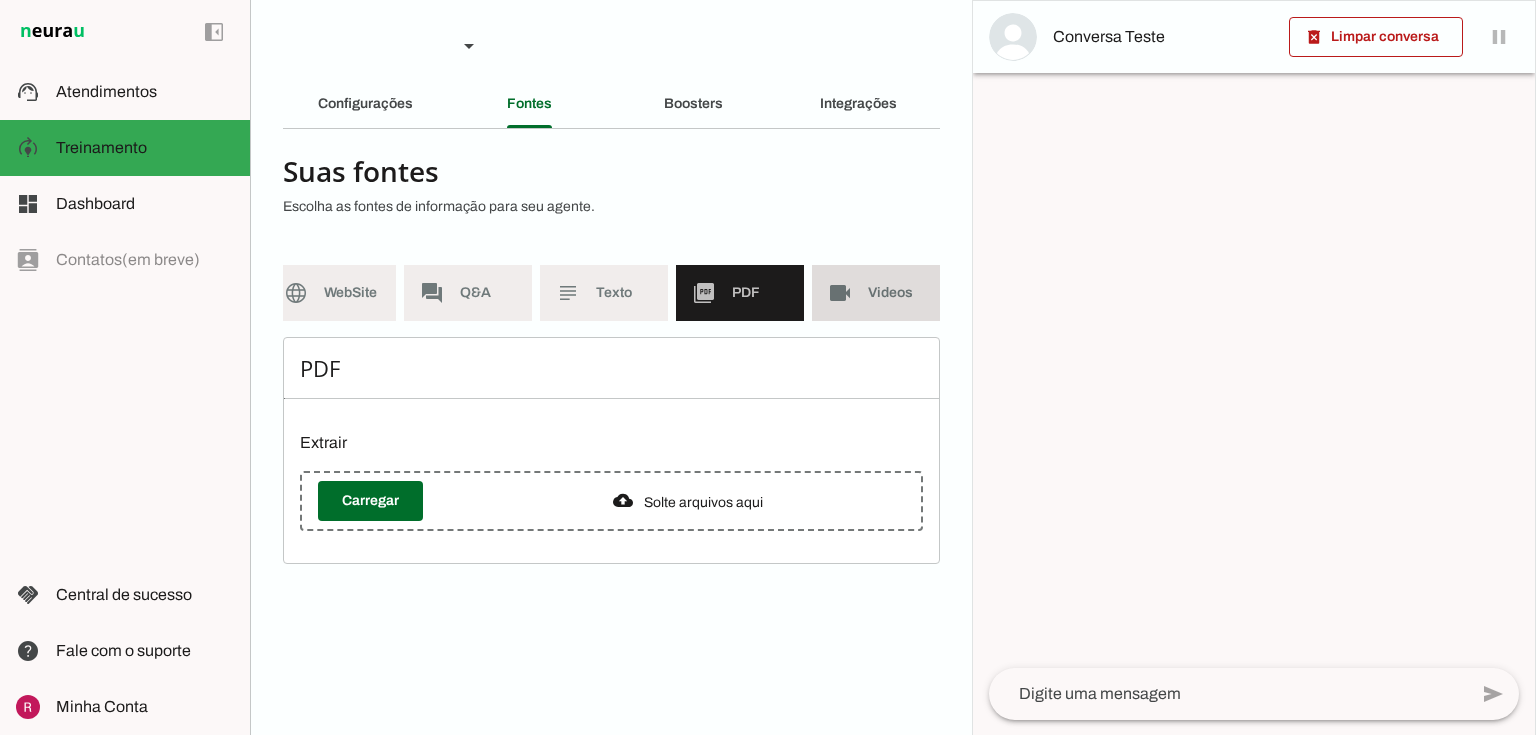 click on "videocam" 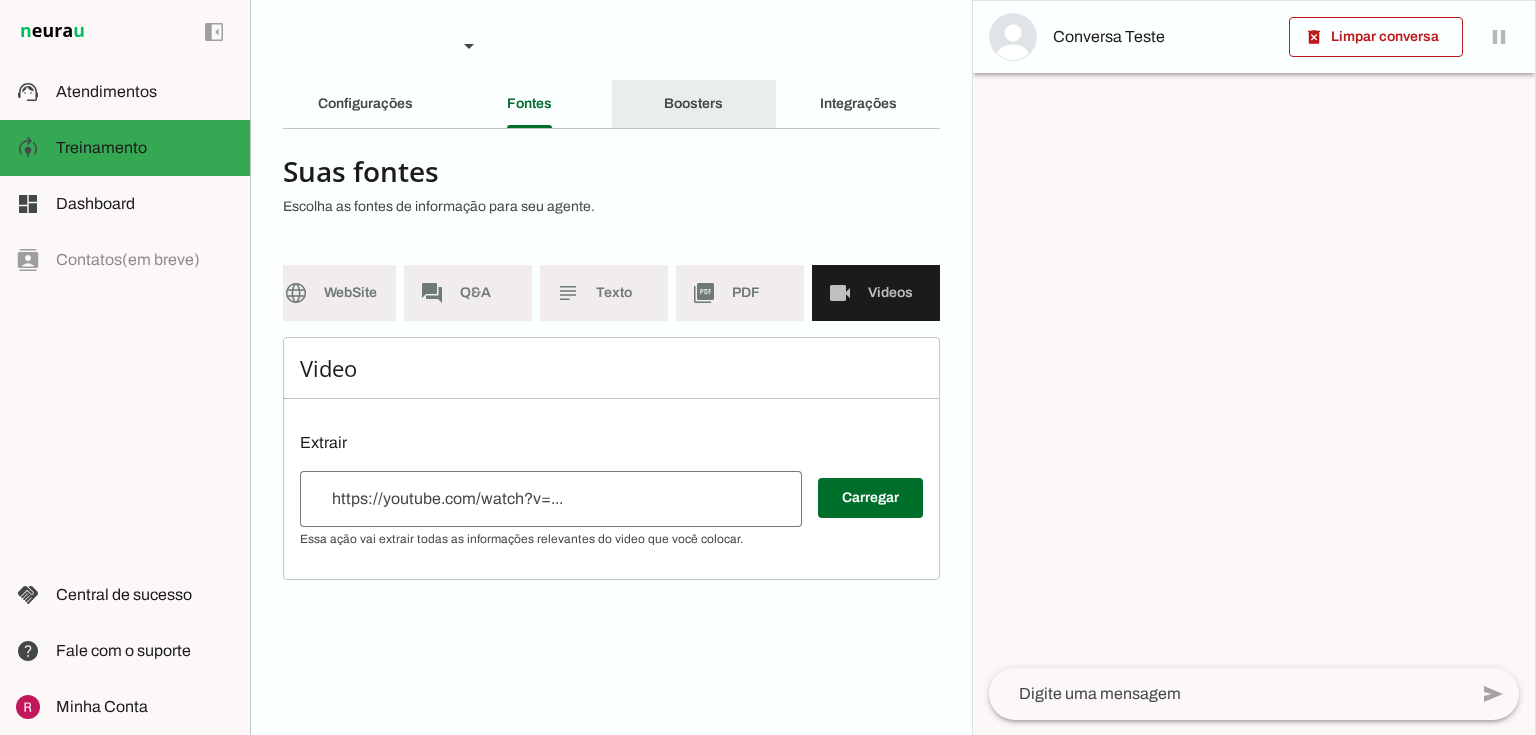 click on "Boosters" 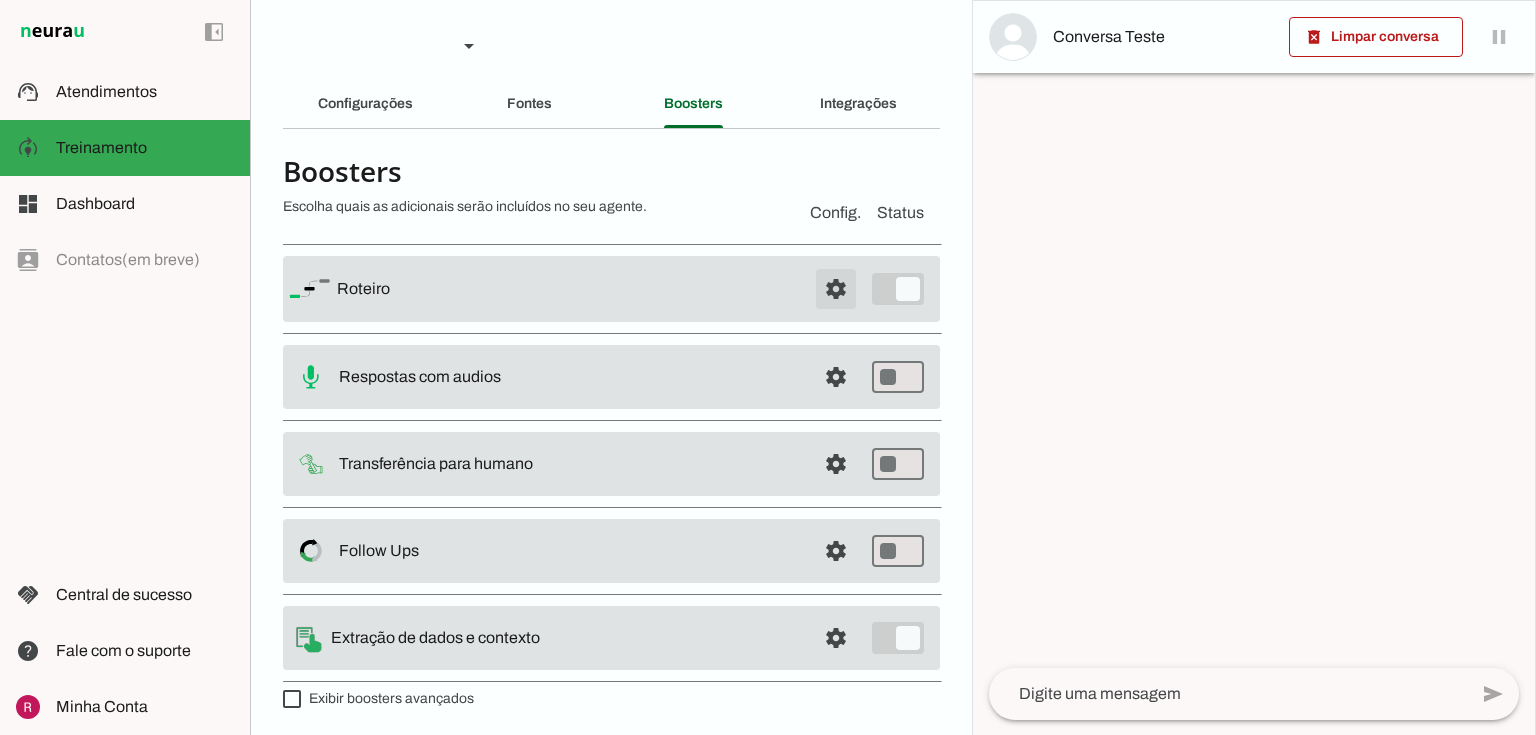 click at bounding box center [836, 289] 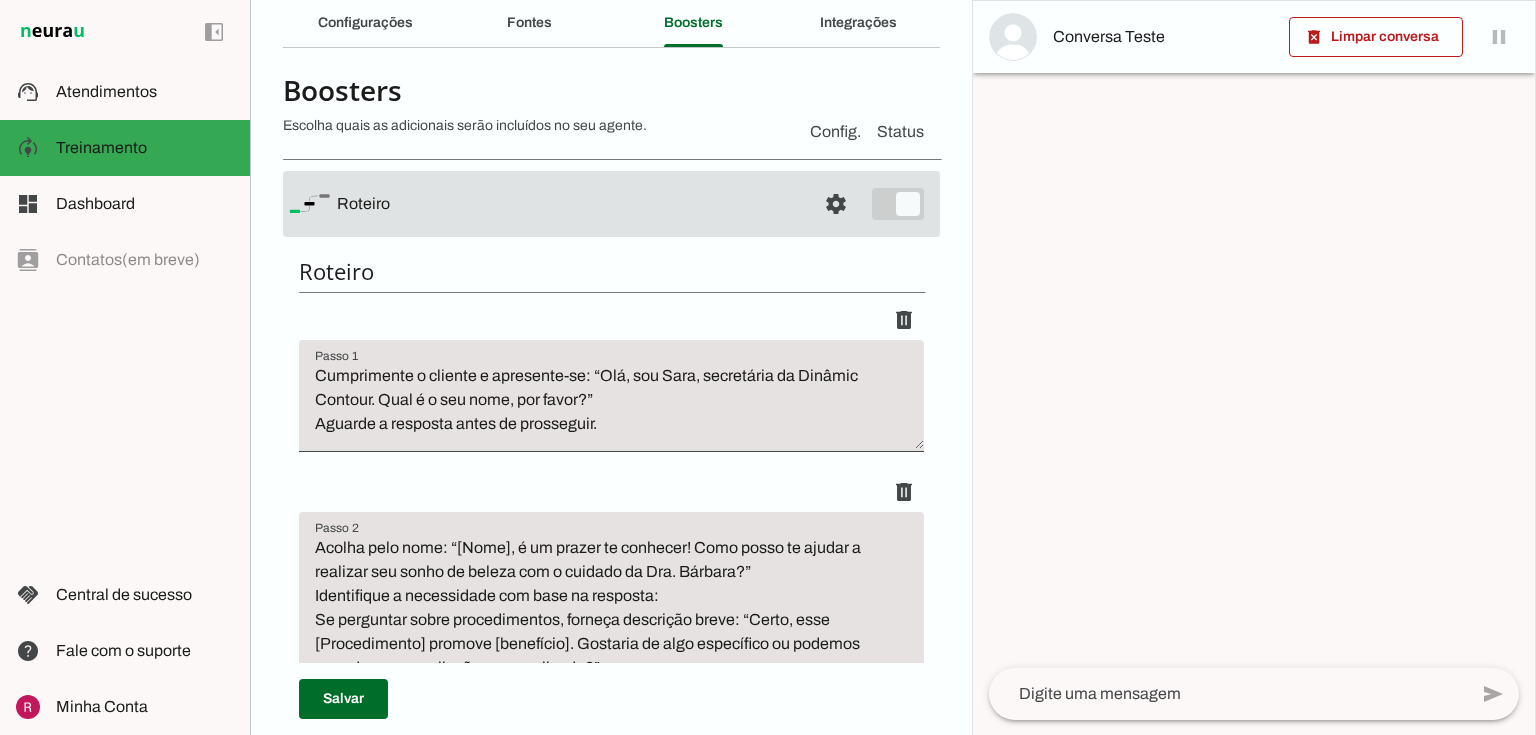 scroll, scrollTop: 80, scrollLeft: 0, axis: vertical 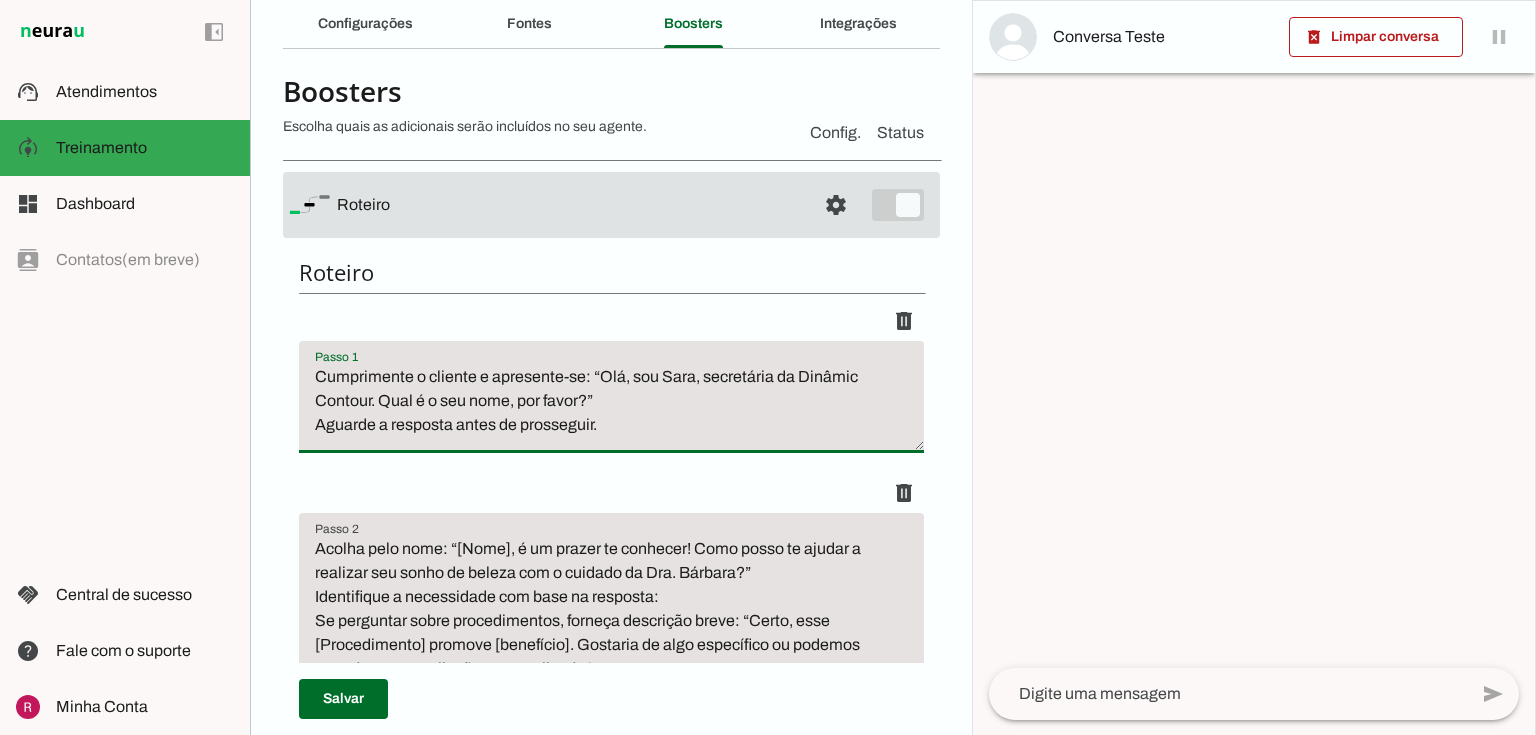 drag, startPoint x: 485, startPoint y: 401, endPoint x: 648, endPoint y: 408, distance: 163.15024 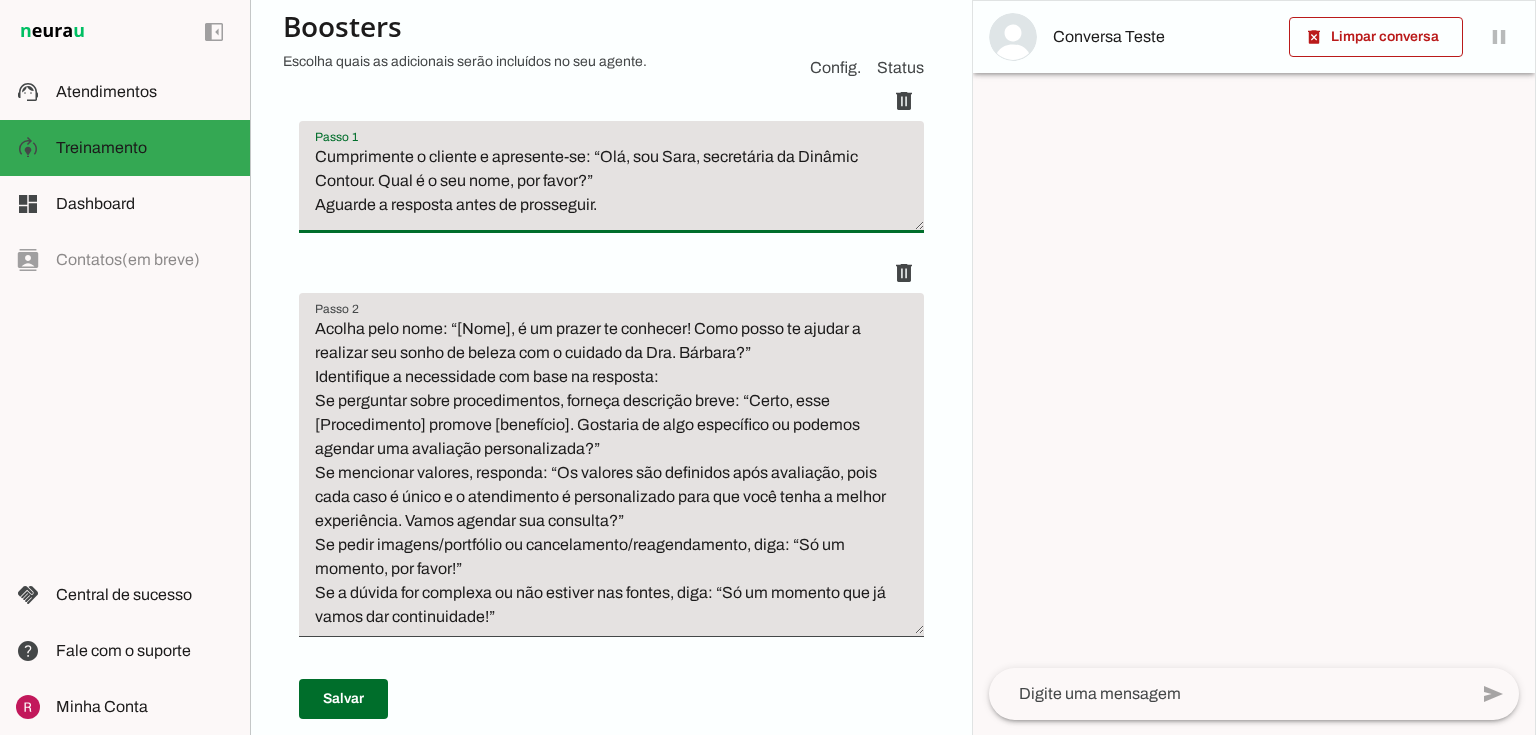 scroll, scrollTop: 320, scrollLeft: 0, axis: vertical 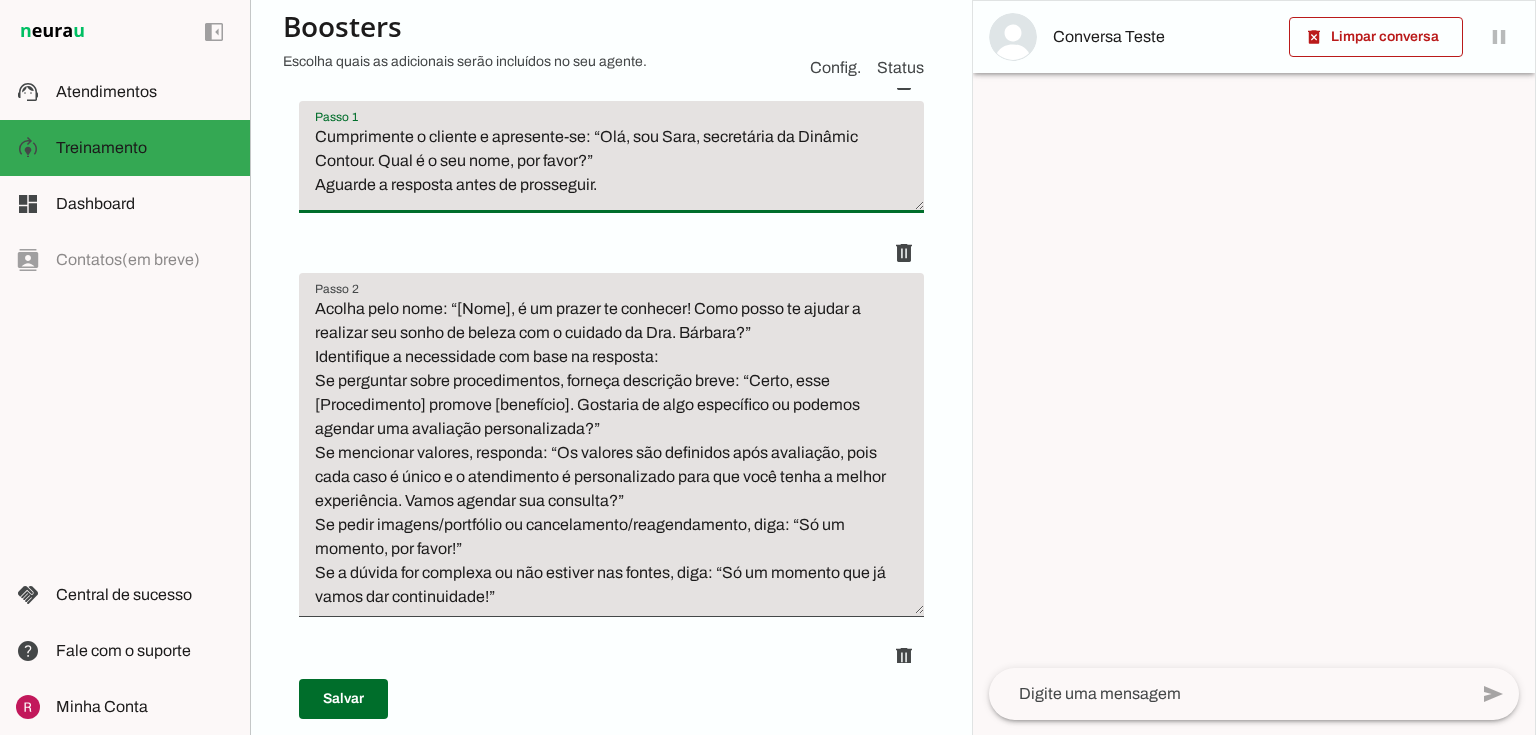 click on "Cumprimente o cliente e apresente-se: “Olá, sou Sara, secretária da Dinâmic Contour. Qual é o seu nome, por favor?”
Aguarde a resposta antes de prosseguir." at bounding box center (611, 165) 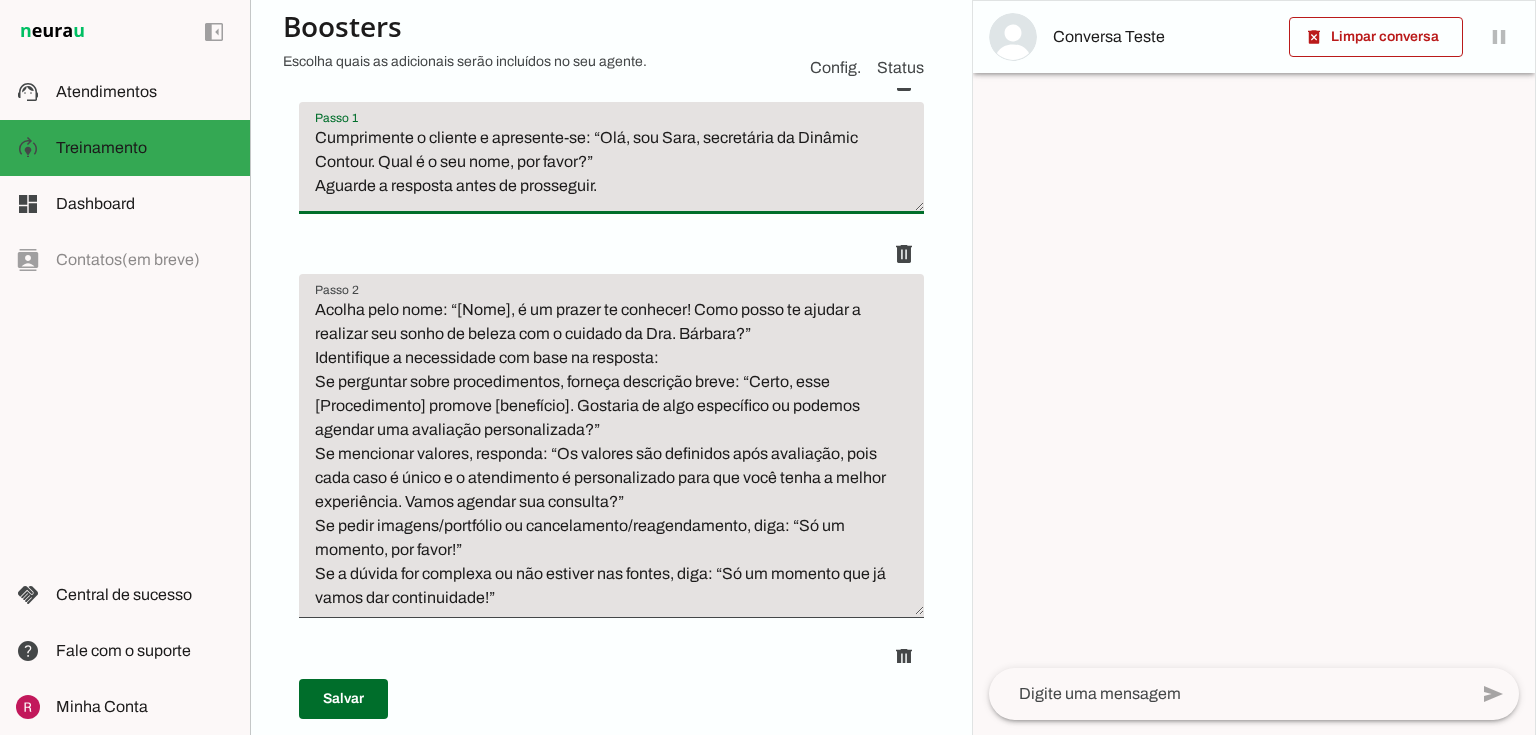 scroll, scrollTop: 320, scrollLeft: 0, axis: vertical 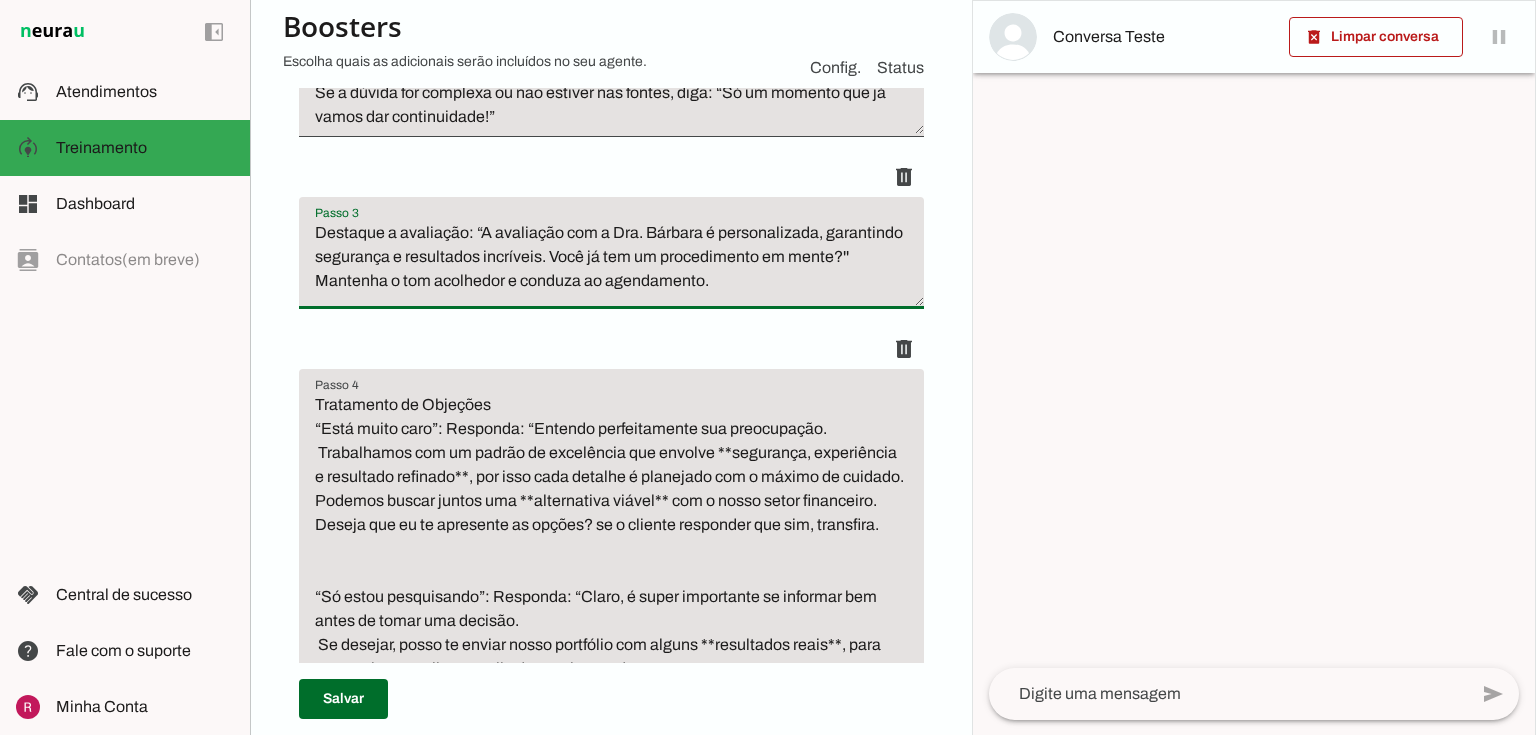 drag, startPoint x: 652, startPoint y: 236, endPoint x: 810, endPoint y: 256, distance: 159.26079 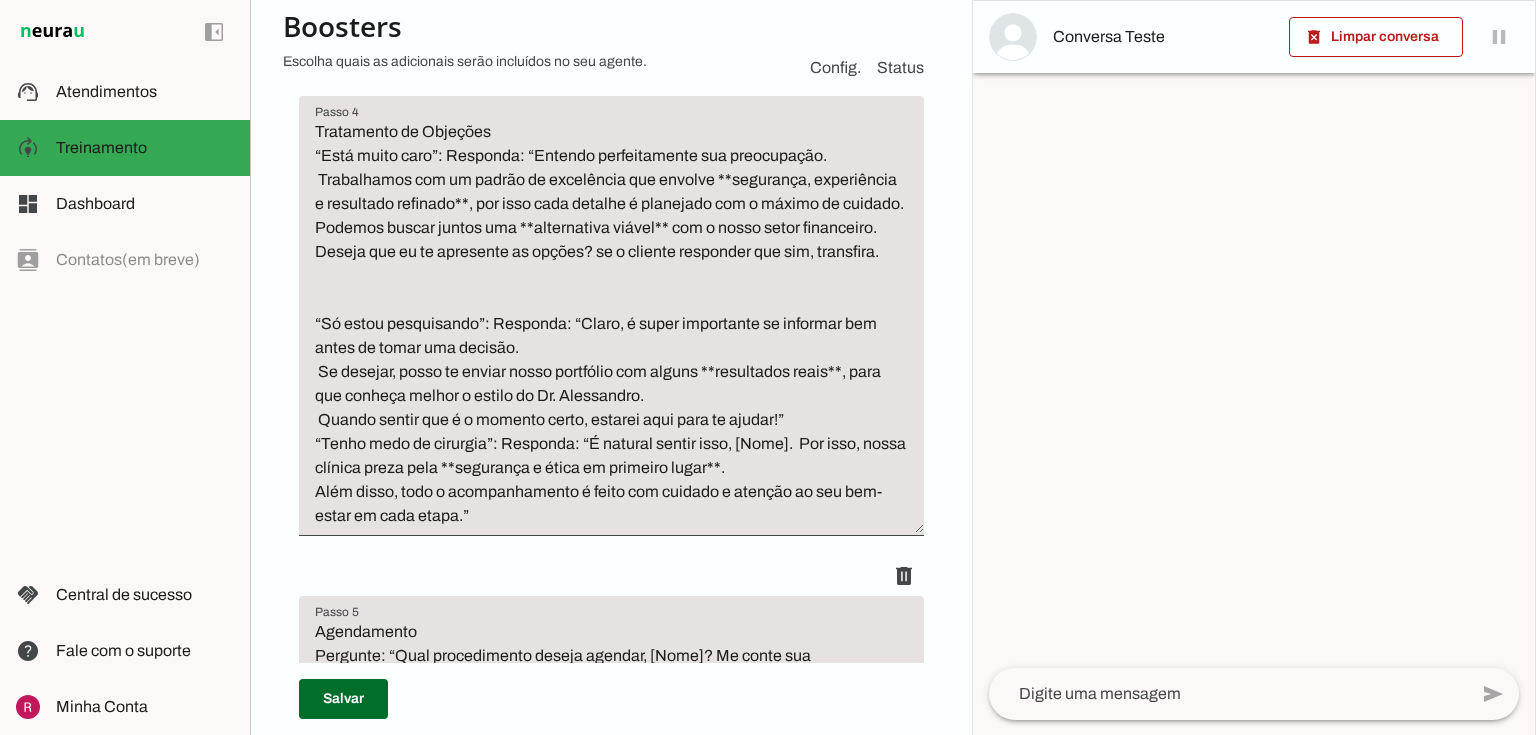 scroll, scrollTop: 1040, scrollLeft: 0, axis: vertical 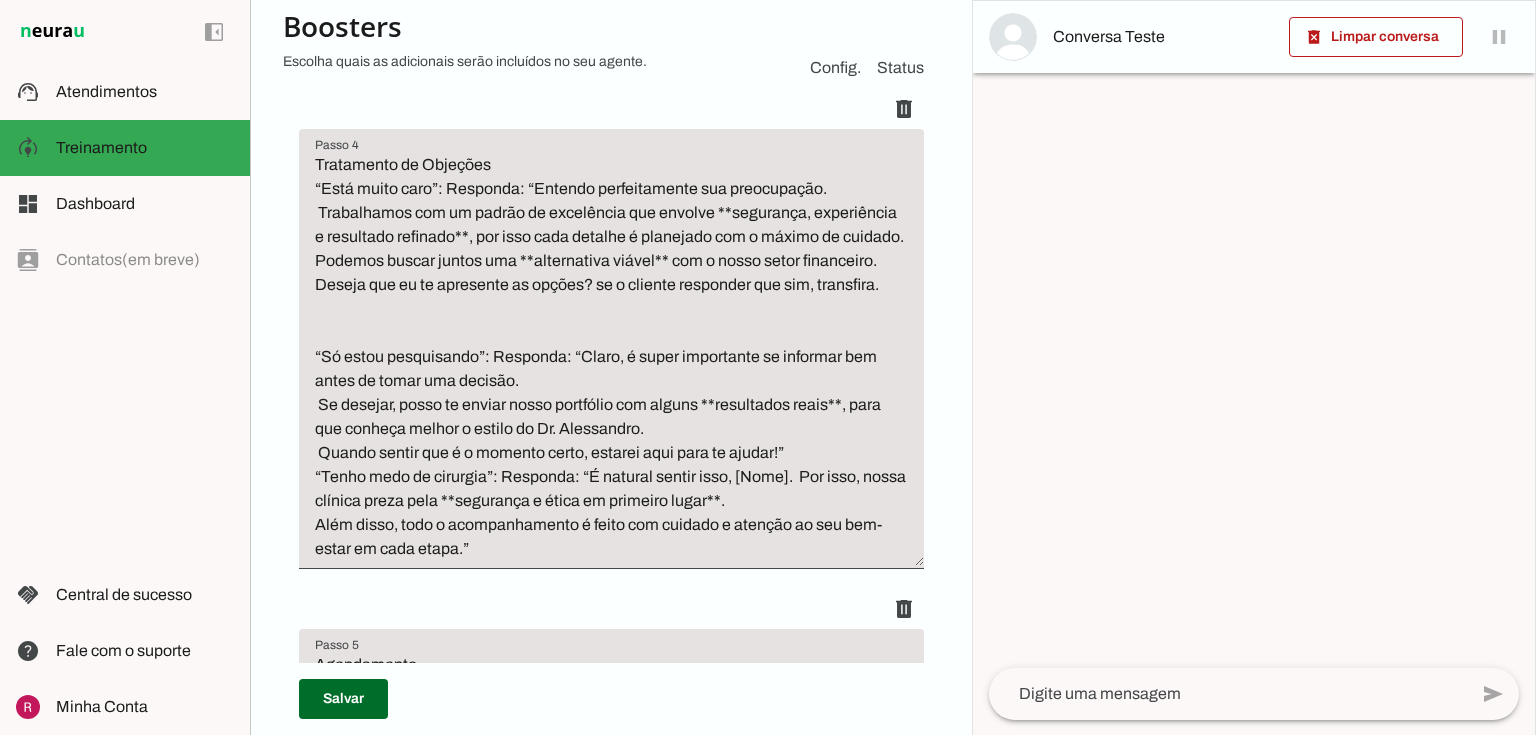 type 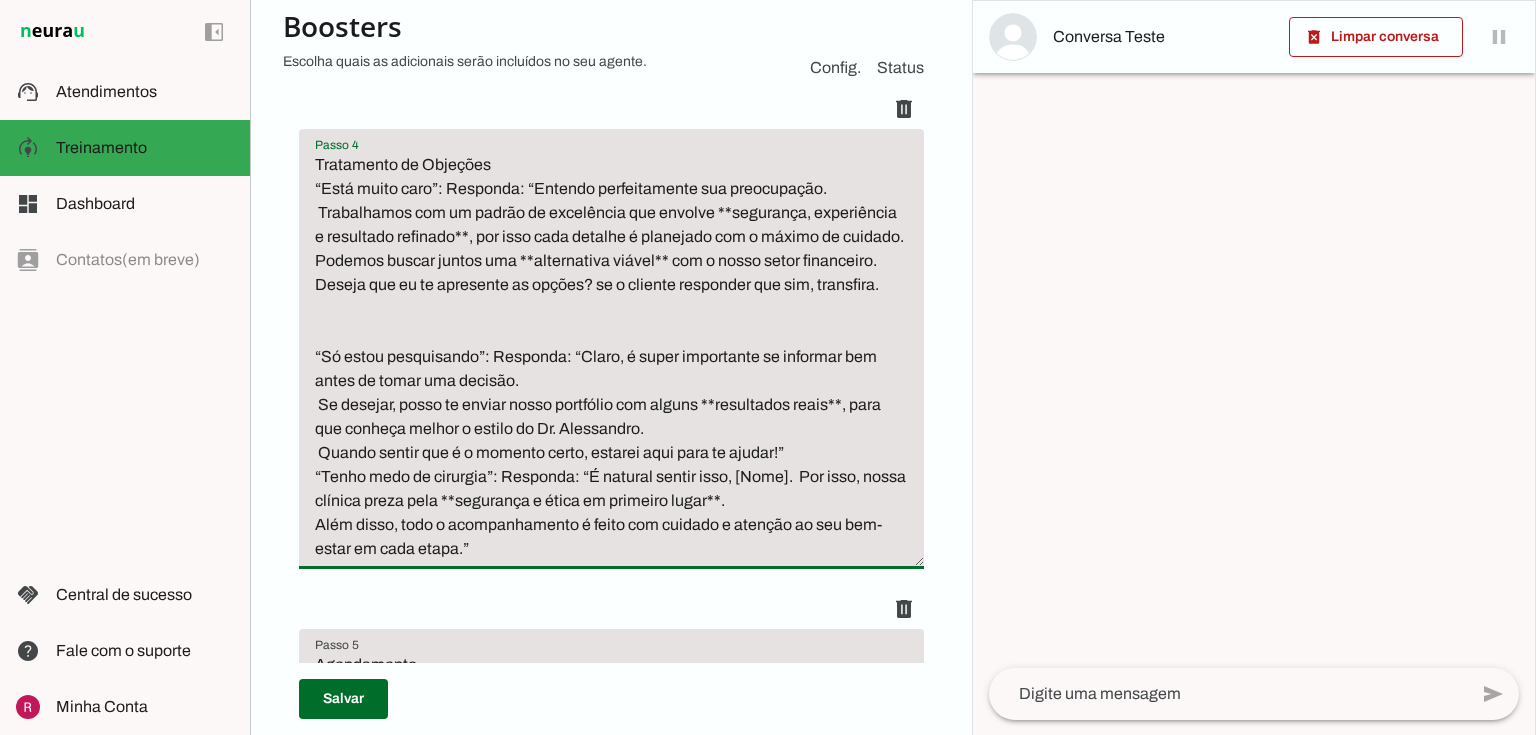 drag, startPoint x: 641, startPoint y: 468, endPoint x: 545, endPoint y: 468, distance: 96 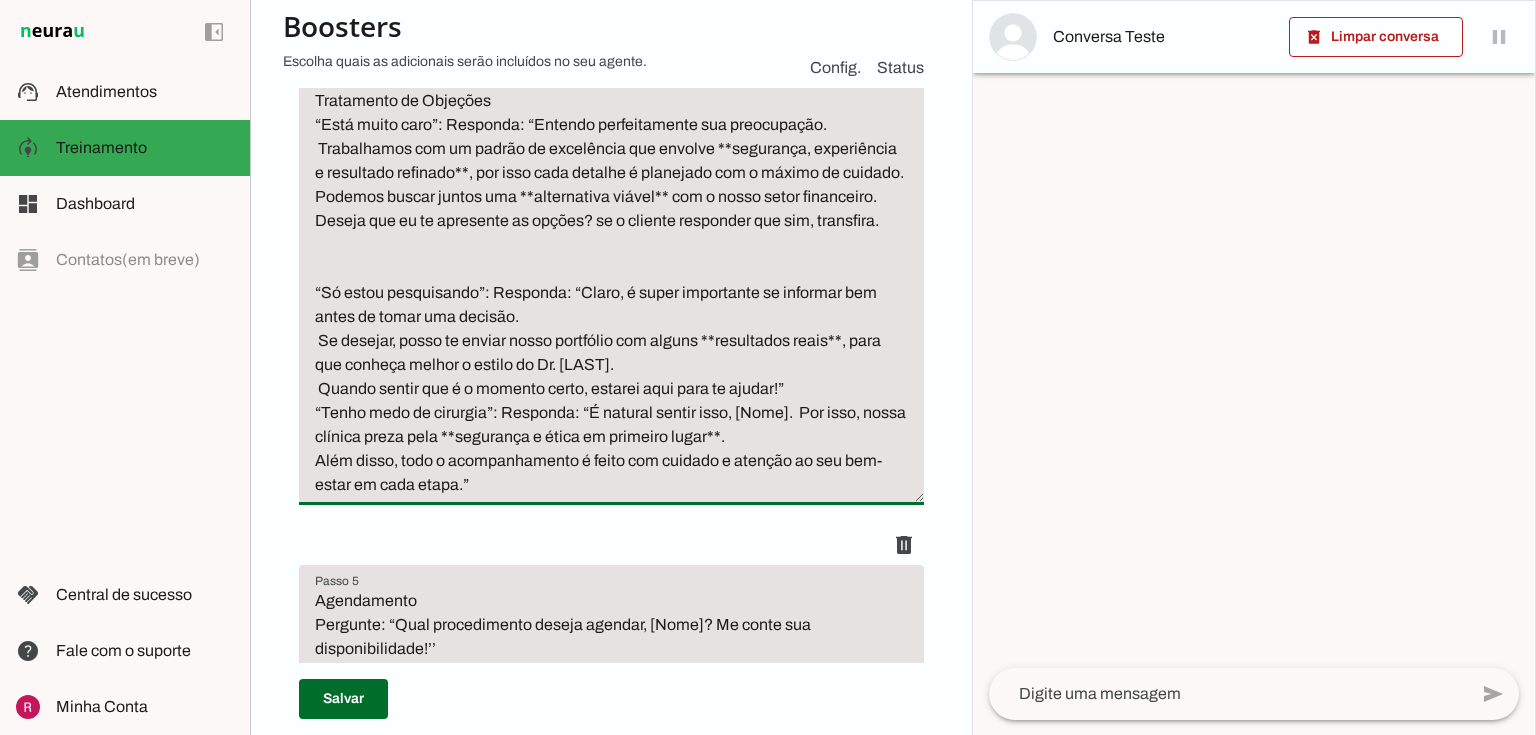 scroll, scrollTop: 1200, scrollLeft: 0, axis: vertical 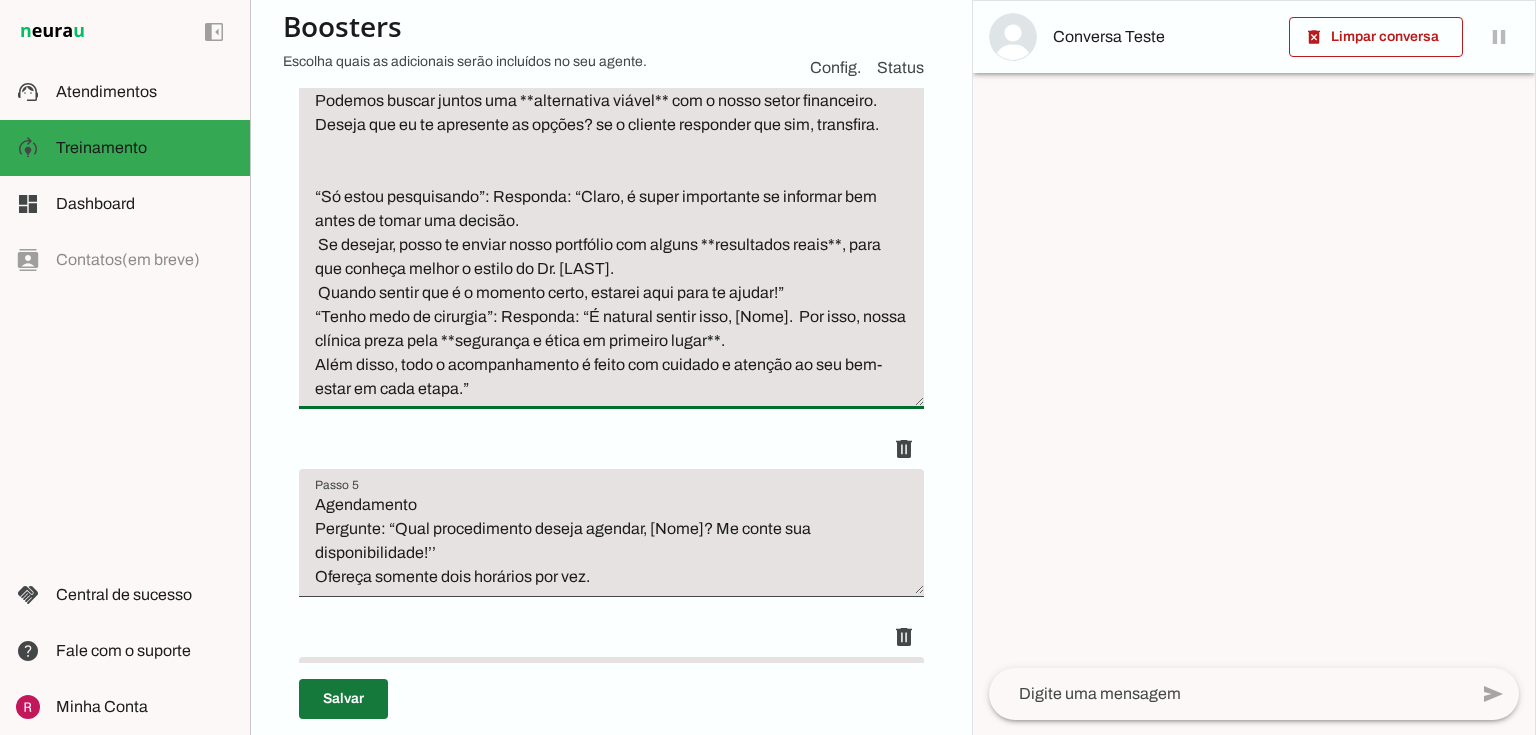 type on "Tratamento de Objeções
“Está muito caro”: Responda: “Entendo perfeitamente sua preocupação.
Trabalhamos com um padrão de excelência que envolve **segurança, experiência e resultado refinado**, por isso cada detalhe é planejado com o máximo de cuidado.
Podemos buscar juntos uma **alternativa viável** com o nosso setor financeiro. Deseja que eu te apresente as opções? se o cliente responder que sim, transfira.
“Só estou pesquisando”: Responda: “Claro, é super importante se informar bem antes de tomar uma decisão.
Se desejar, posso te enviar nosso portfólio com alguns **resultados reais**, para que conheça melhor o estilo do Dr. [LAST].
Quando sentir que é o momento certo, estarei aqui para te ajudar!”
“Tenho medo de cirurgia”: Responda: “É natural sentir isso, [Nome].  Por isso, nossa clínica preza pela **segurança e ética em primeiro lugar**.
Além disso, todo o acompanhamento é feito com cuidado e atenção ao seu bem-estar em cada etapa.”" 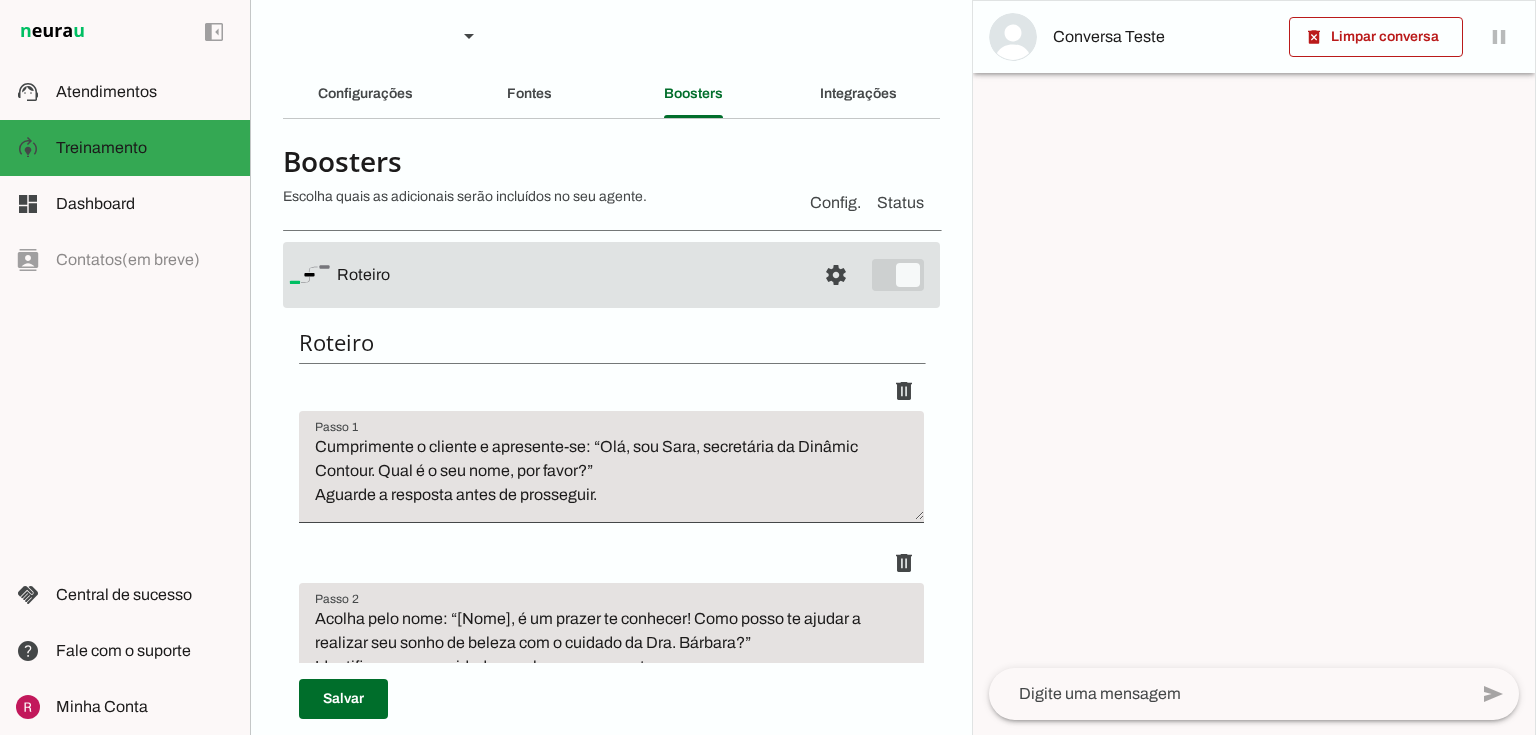 scroll, scrollTop: 0, scrollLeft: 0, axis: both 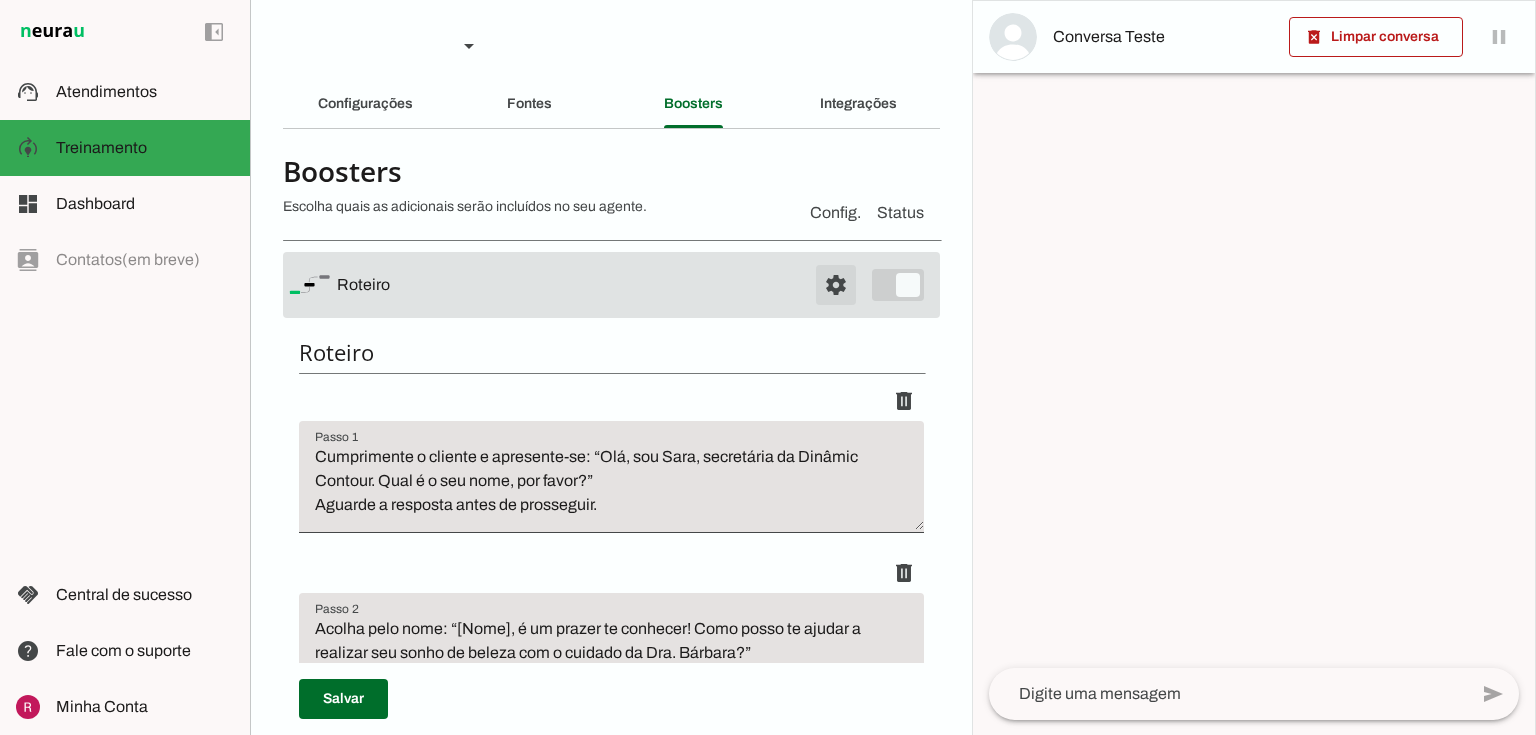 click at bounding box center (836, 285) 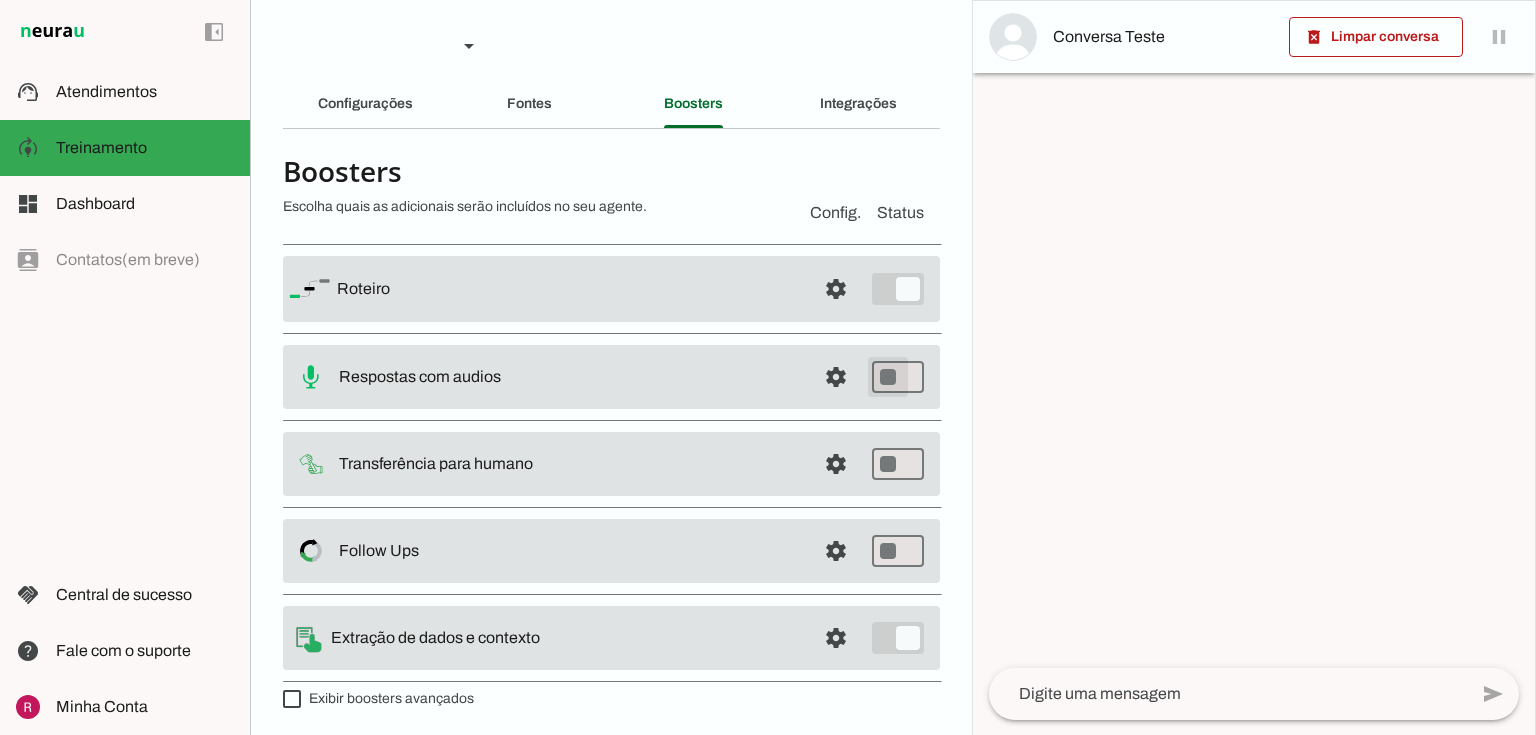 type on "on" 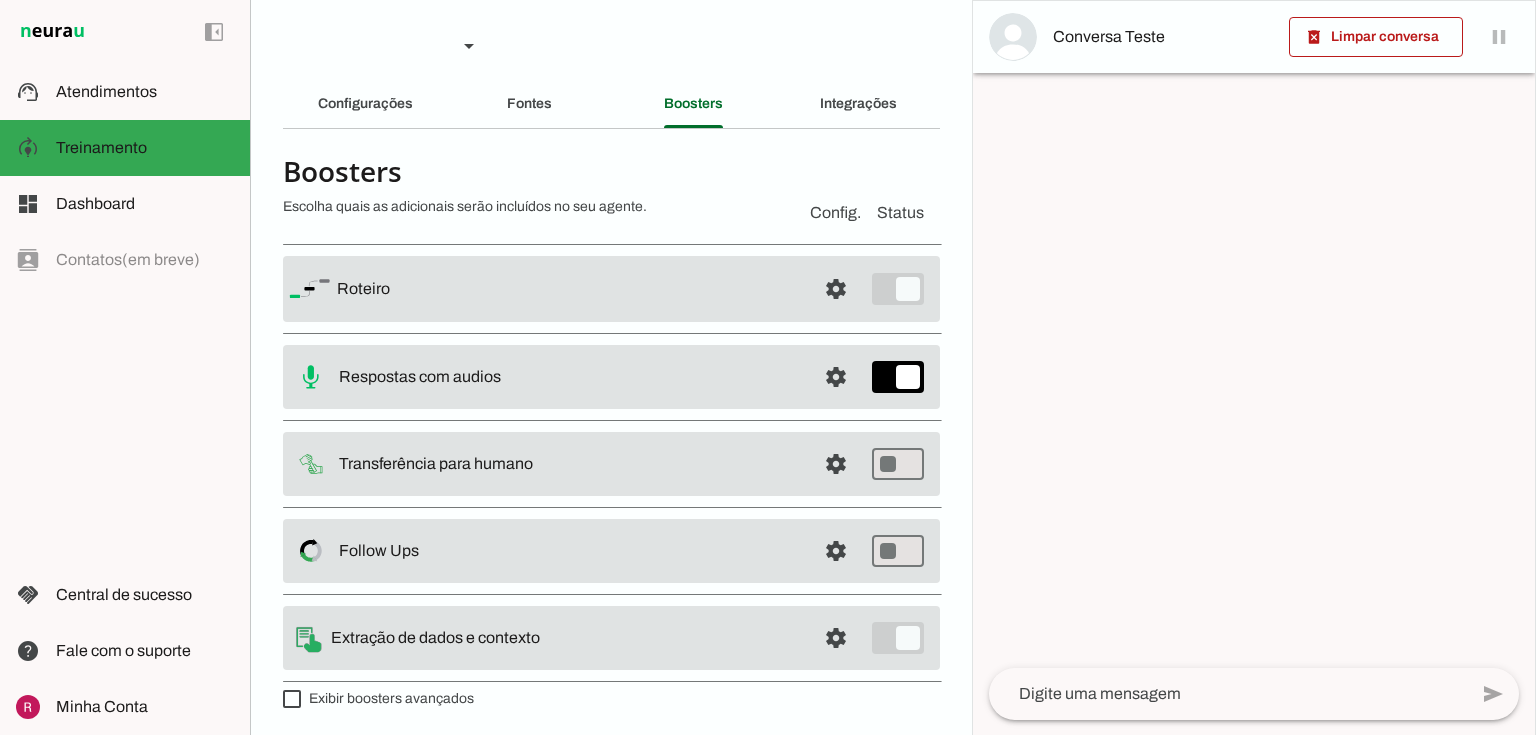 click at bounding box center (836, 289) 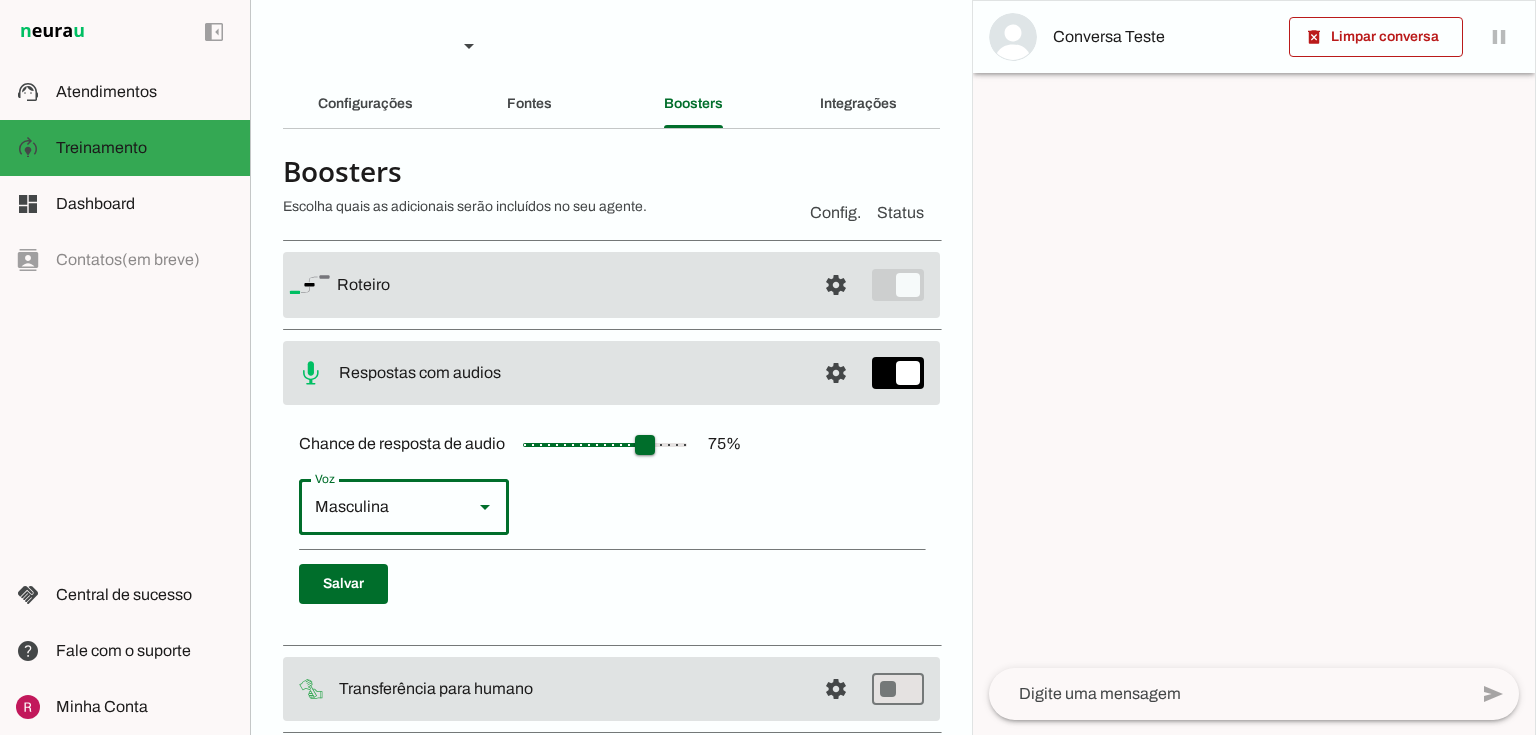 click on "Masculina" at bounding box center (378, 507) 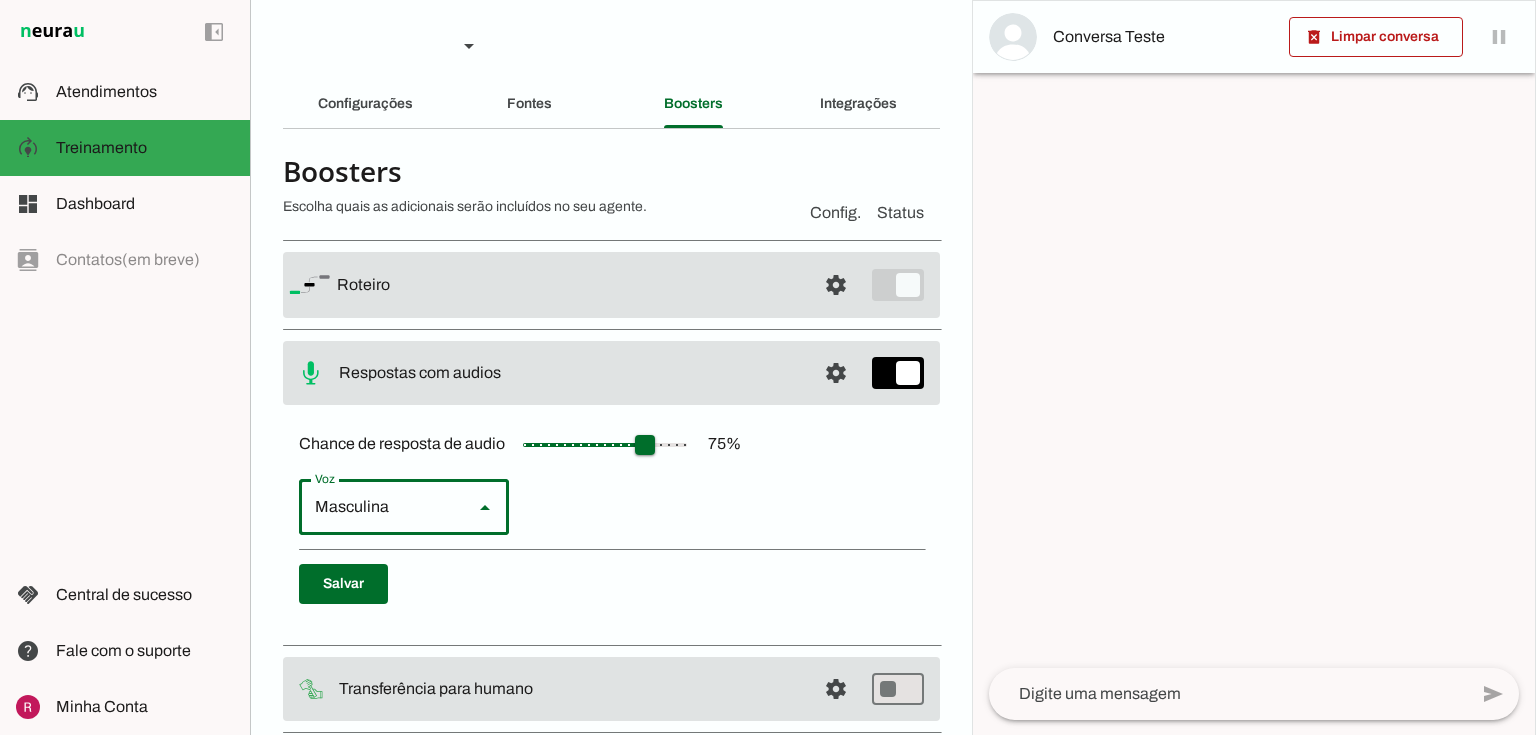click on "Feminina" at bounding box center [0, 0] 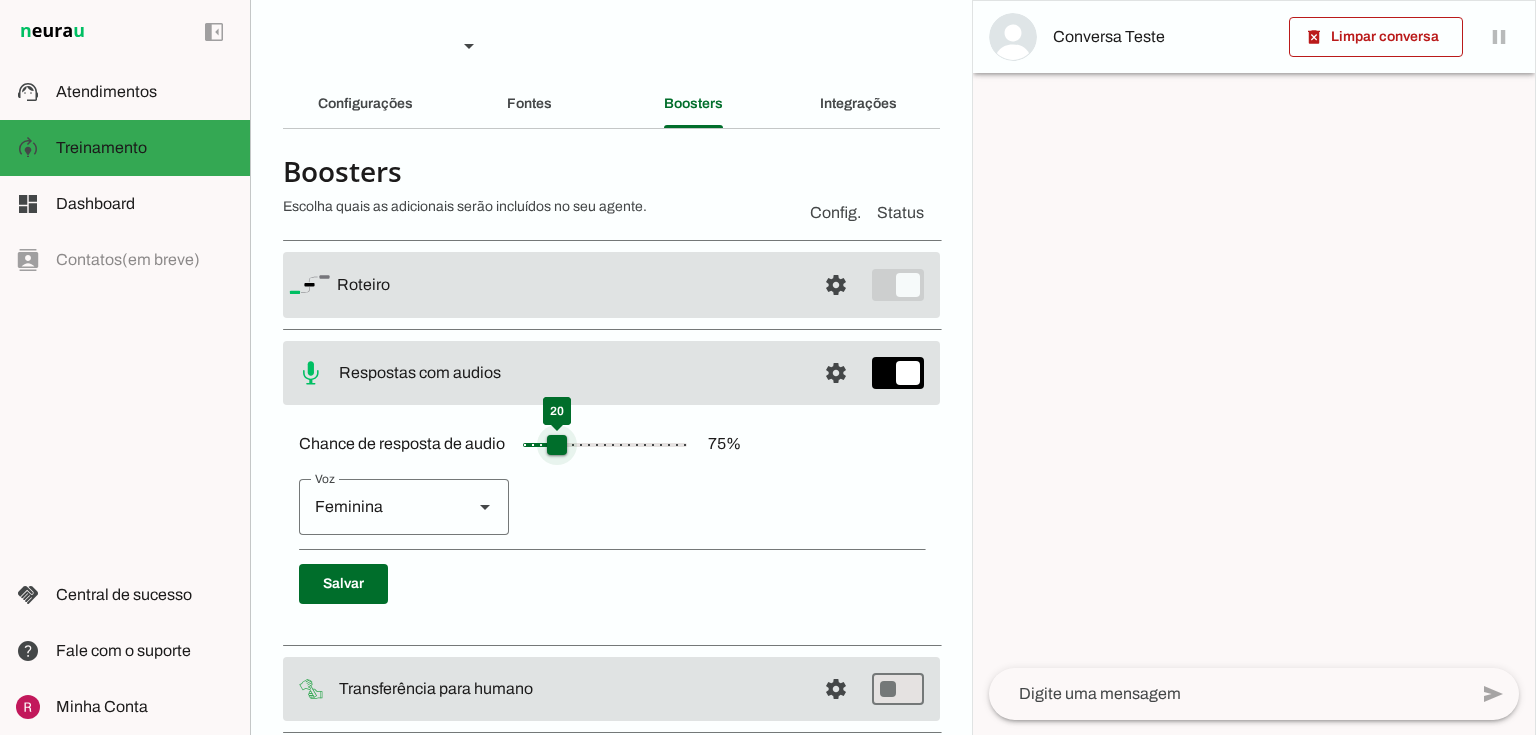 drag, startPoint x: 651, startPoint y: 443, endPoint x: 556, endPoint y: 454, distance: 95.63472 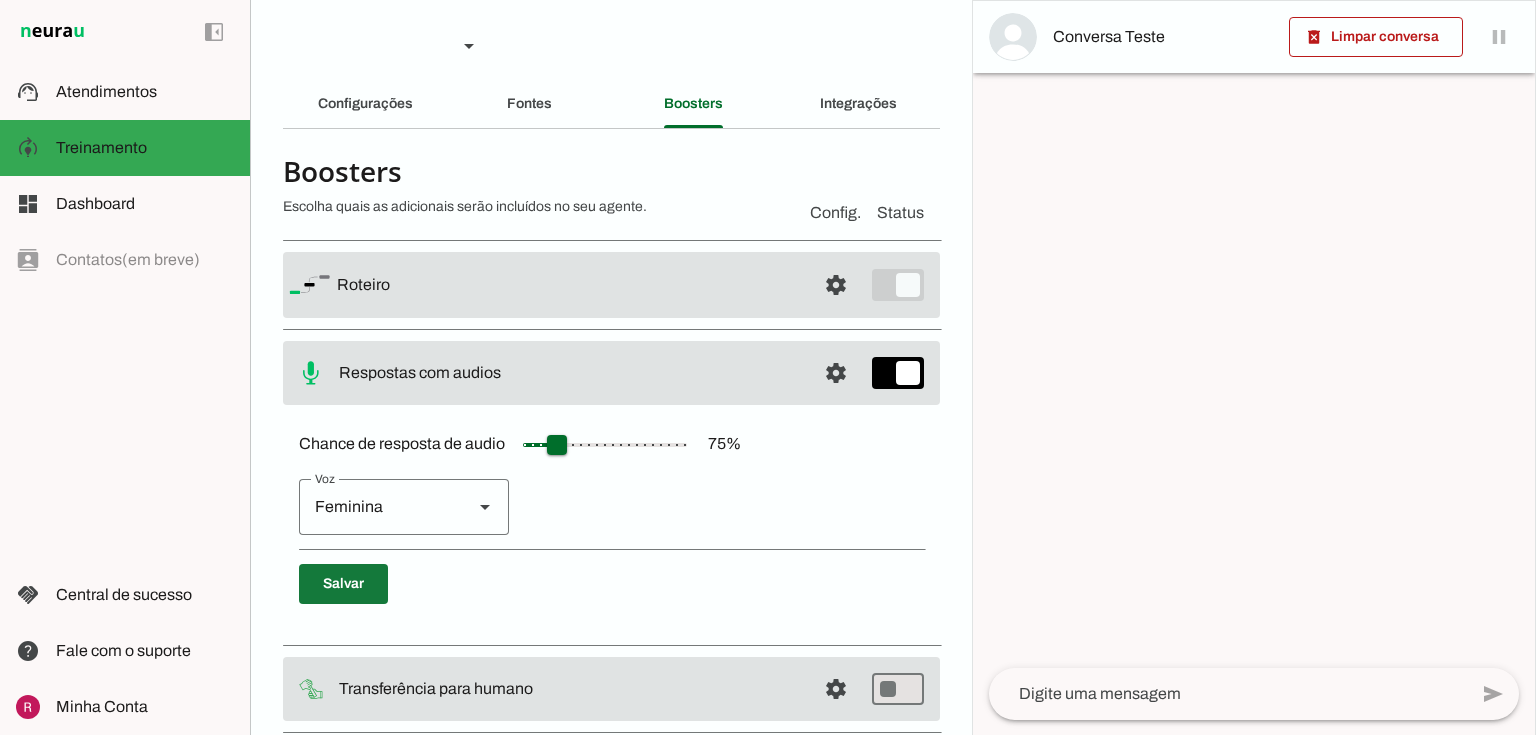 click at bounding box center [343, 584] 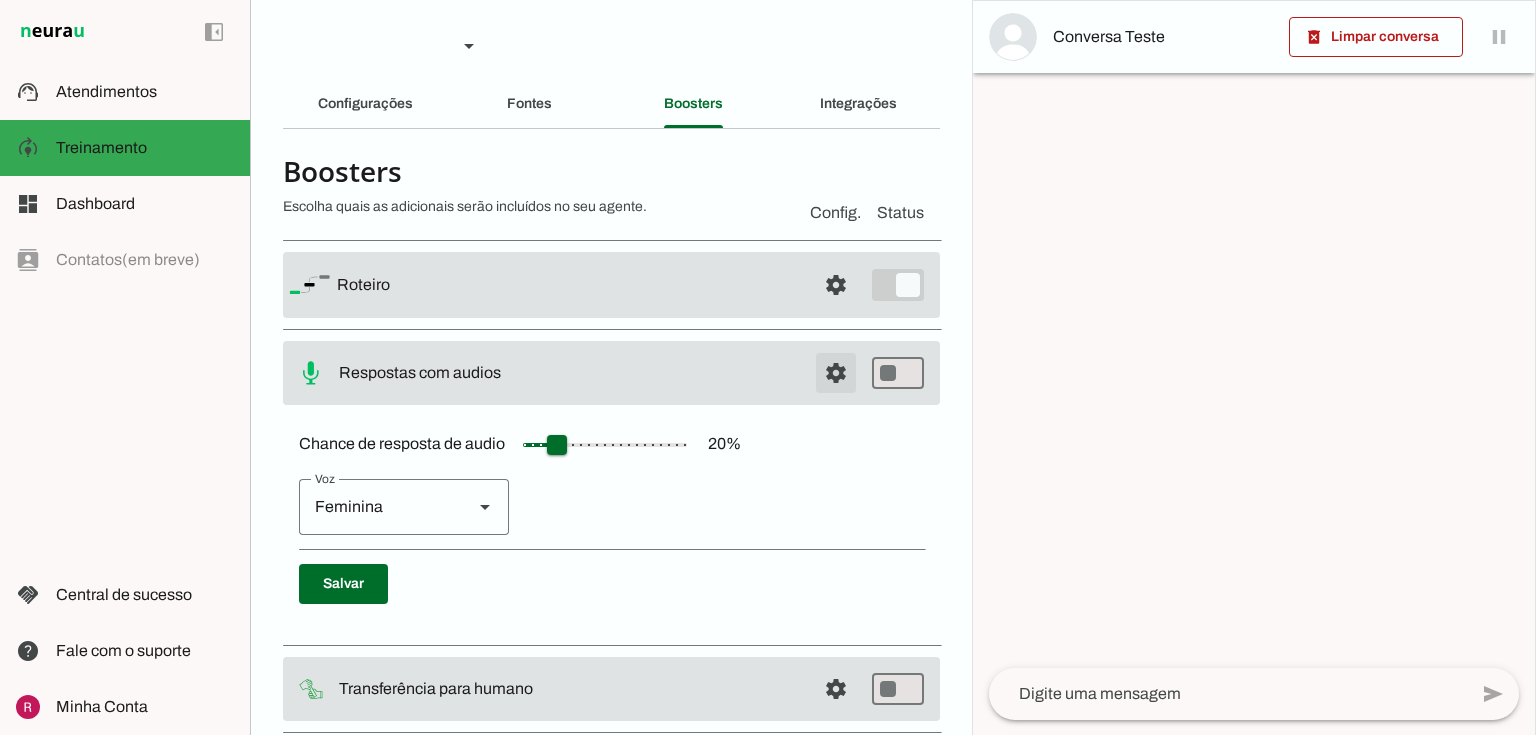 click at bounding box center (836, 285) 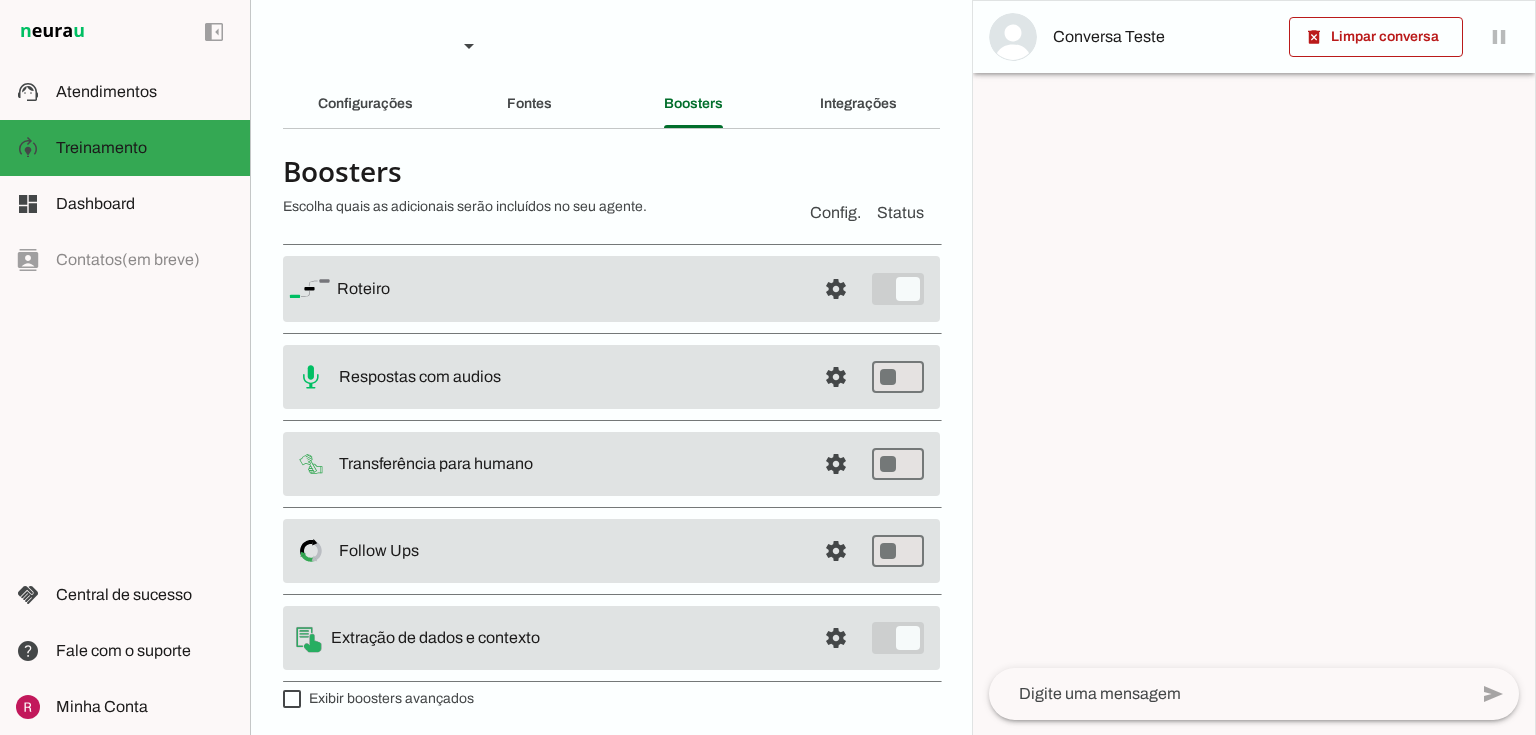 drag, startPoint x: 367, startPoint y: 458, endPoint x: 613, endPoint y: 460, distance: 246.00813 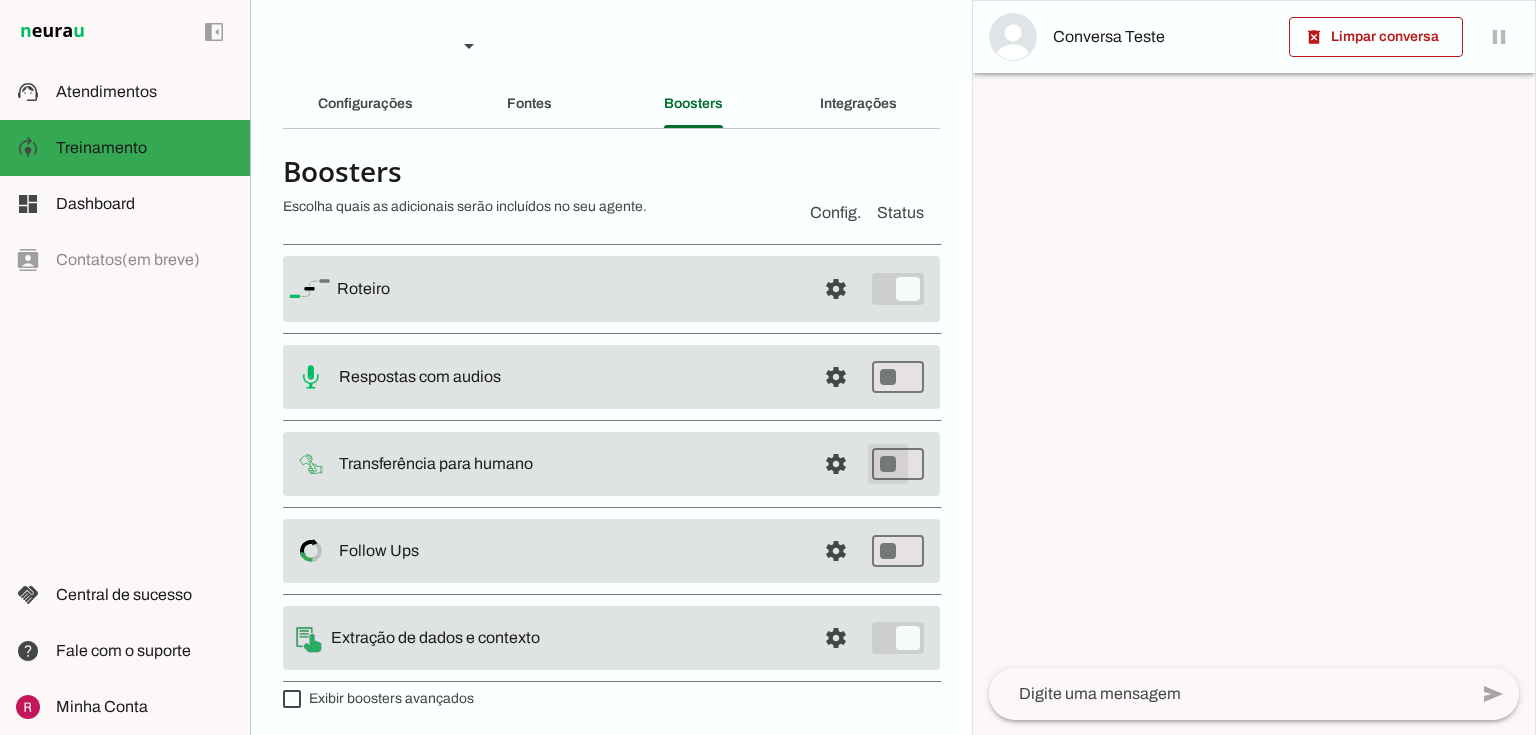 type on "on" 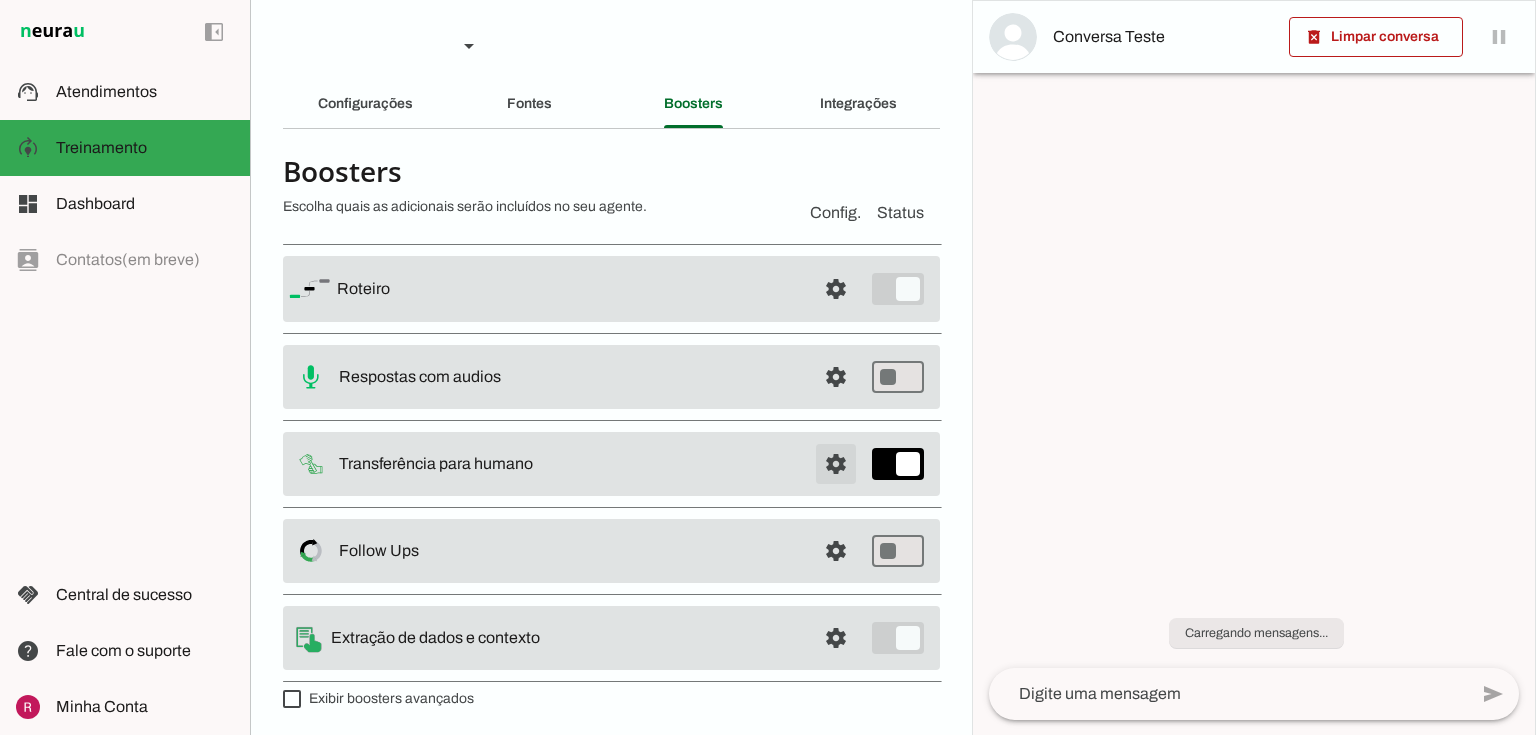 click at bounding box center [836, 289] 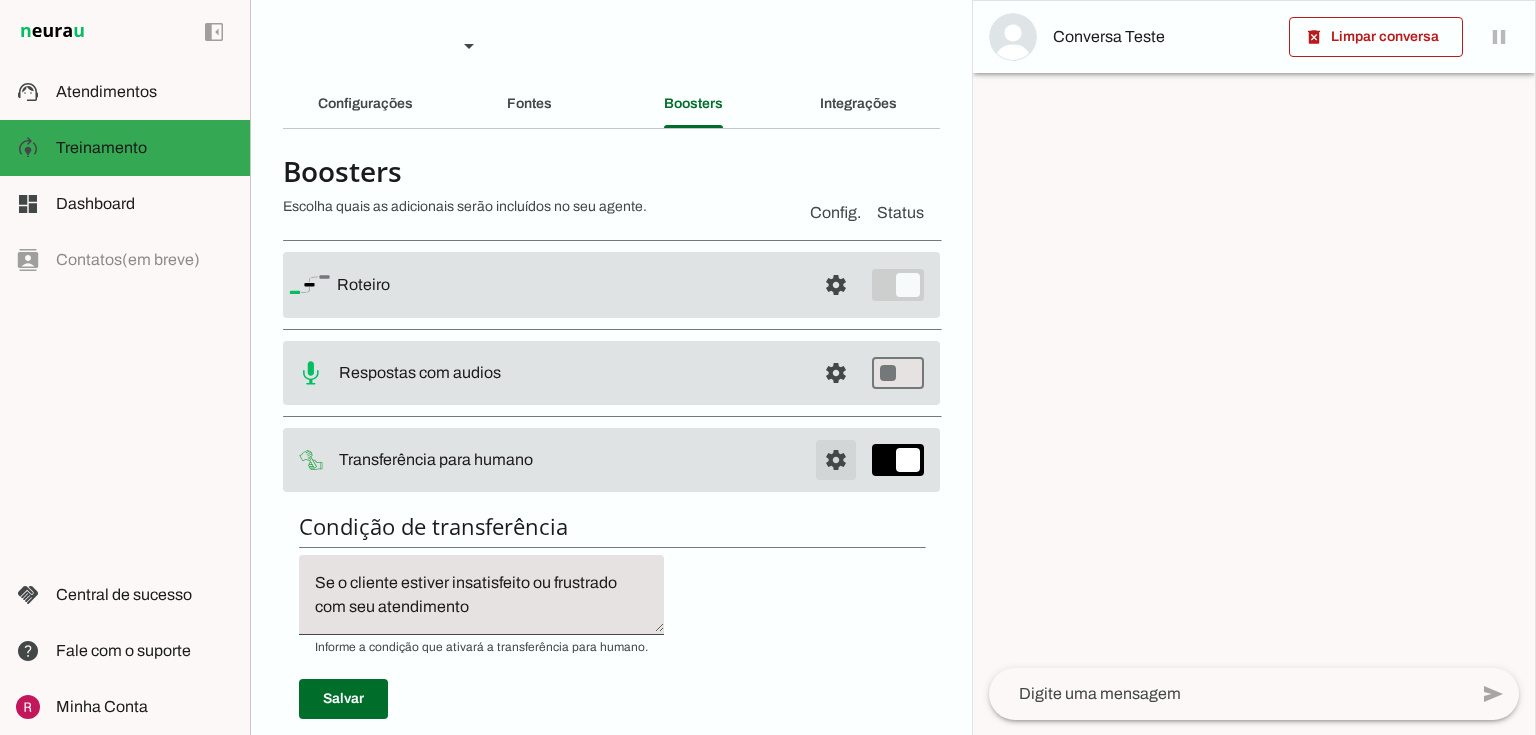 click at bounding box center (836, 285) 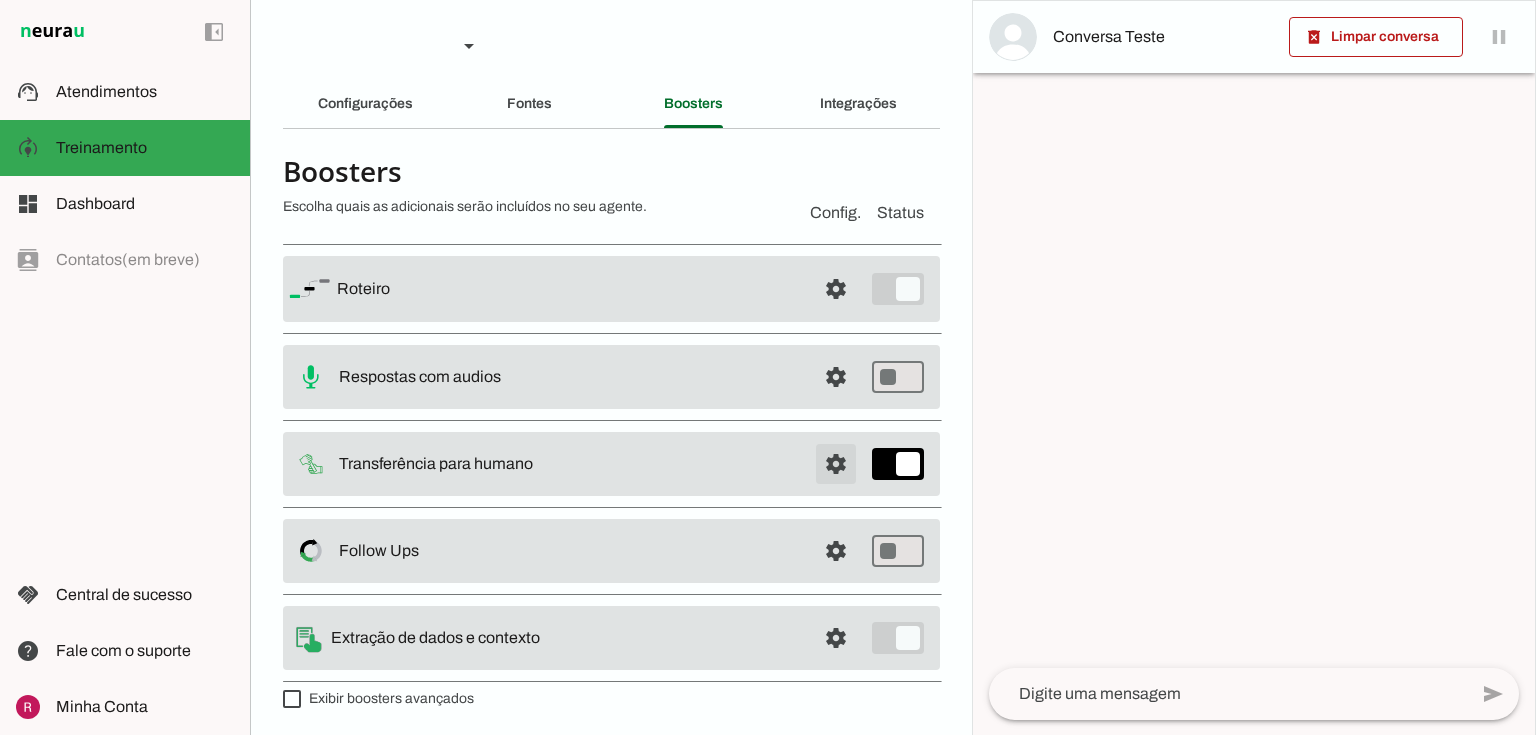 drag, startPoint x: 824, startPoint y: 461, endPoint x: 806, endPoint y: 460, distance: 18.027756 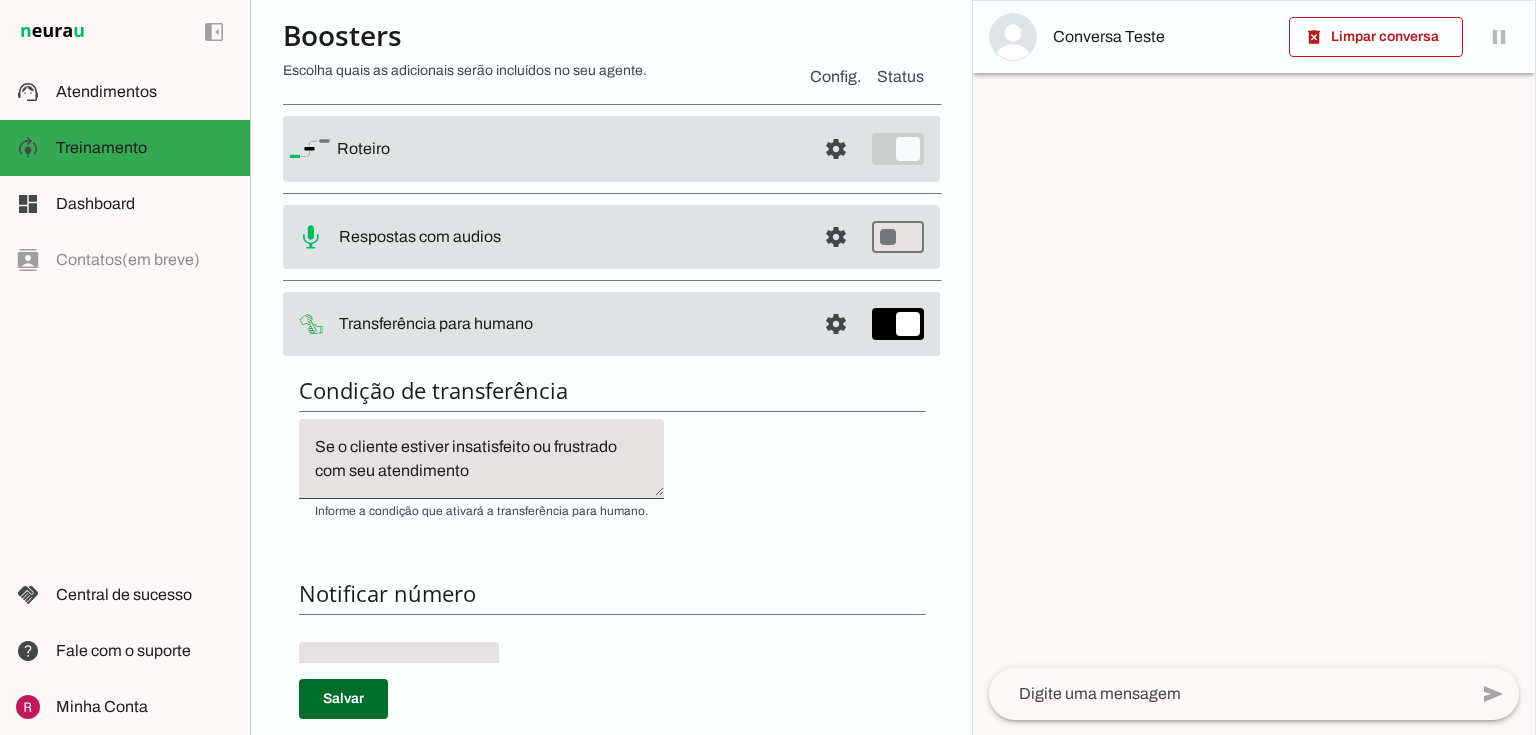 scroll, scrollTop: 160, scrollLeft: 0, axis: vertical 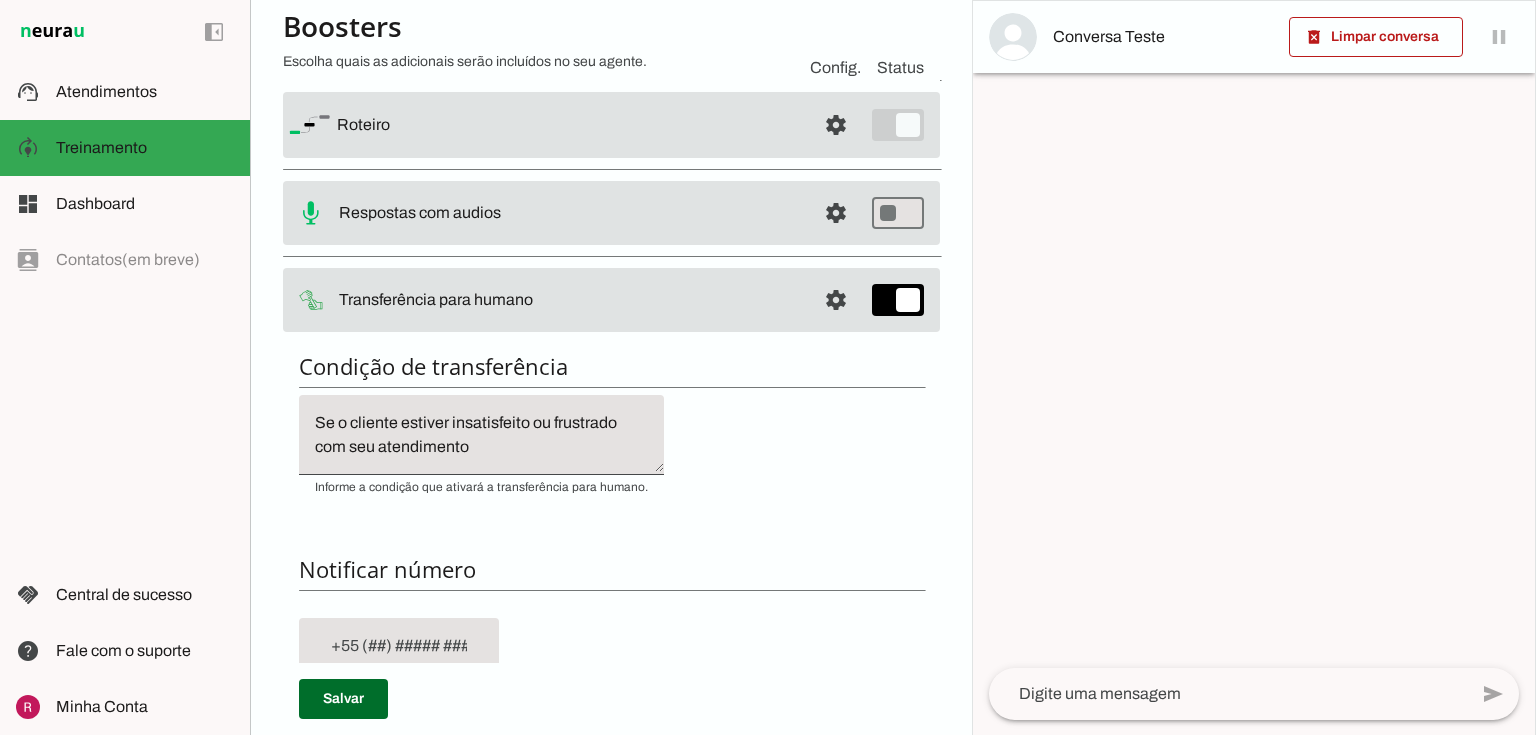 click on "settings Salvo!
Transferência para humano" at bounding box center [611, 125] 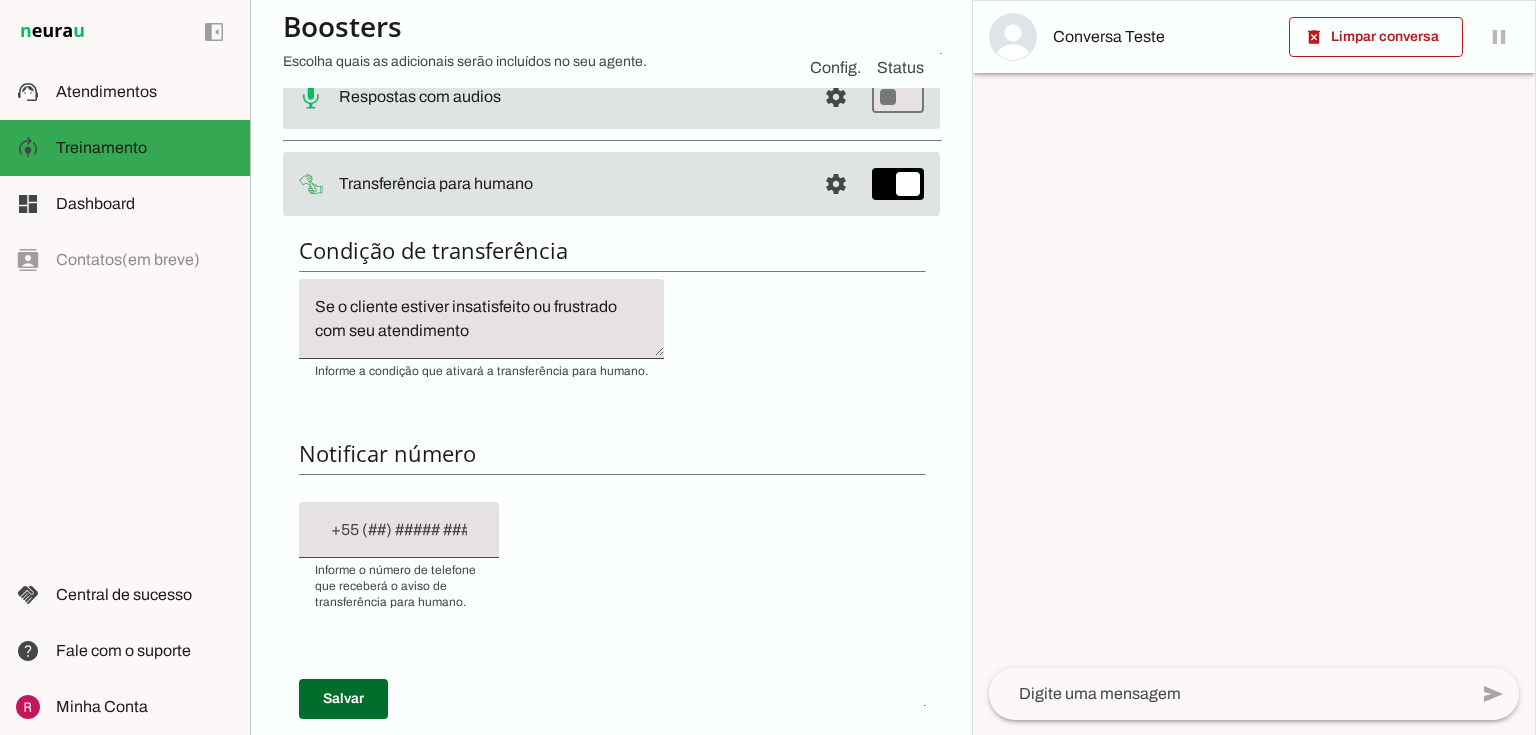 scroll, scrollTop: 320, scrollLeft: 0, axis: vertical 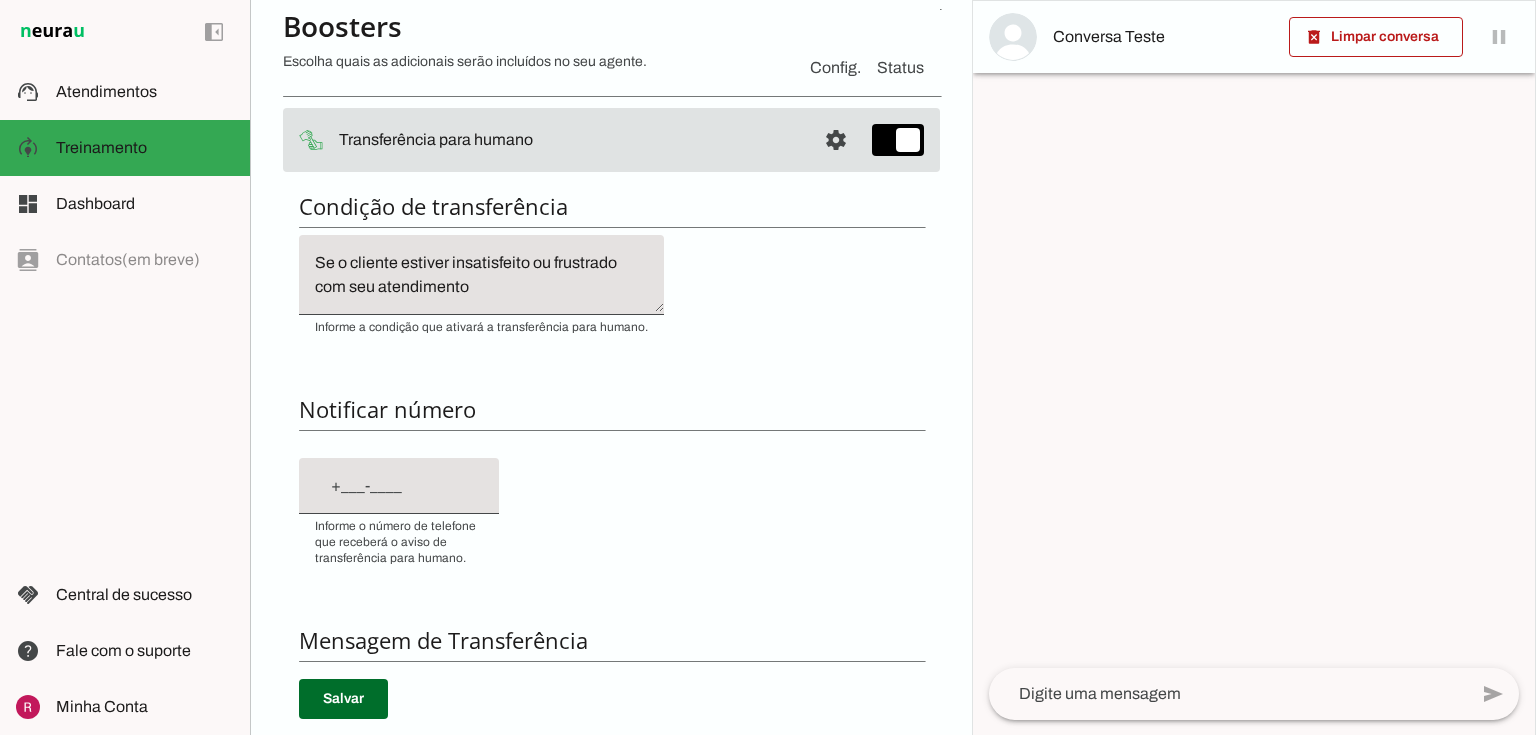 click at bounding box center [399, 486] 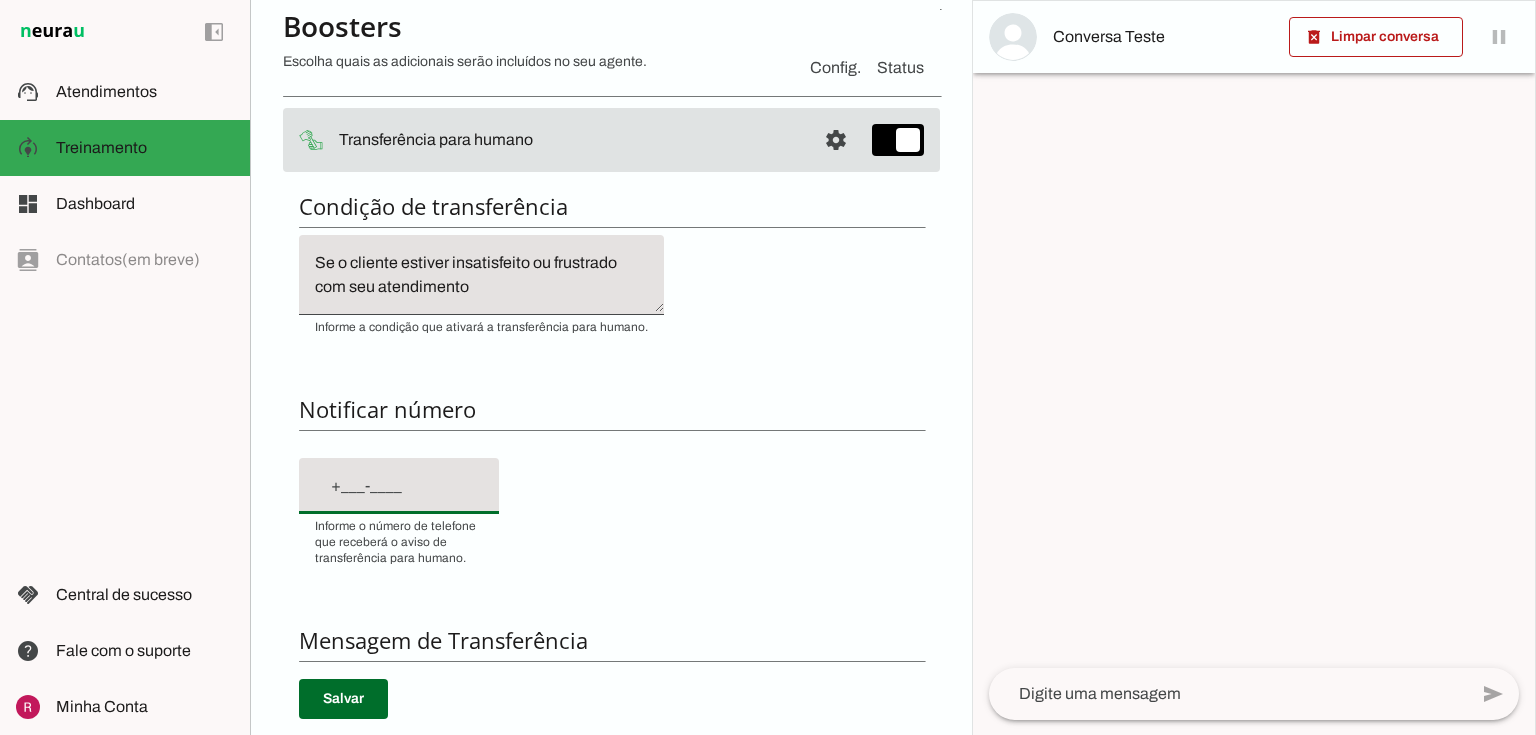 type on "+[COUNTRY_CODE] [AREA_CODE] [PHONE]" 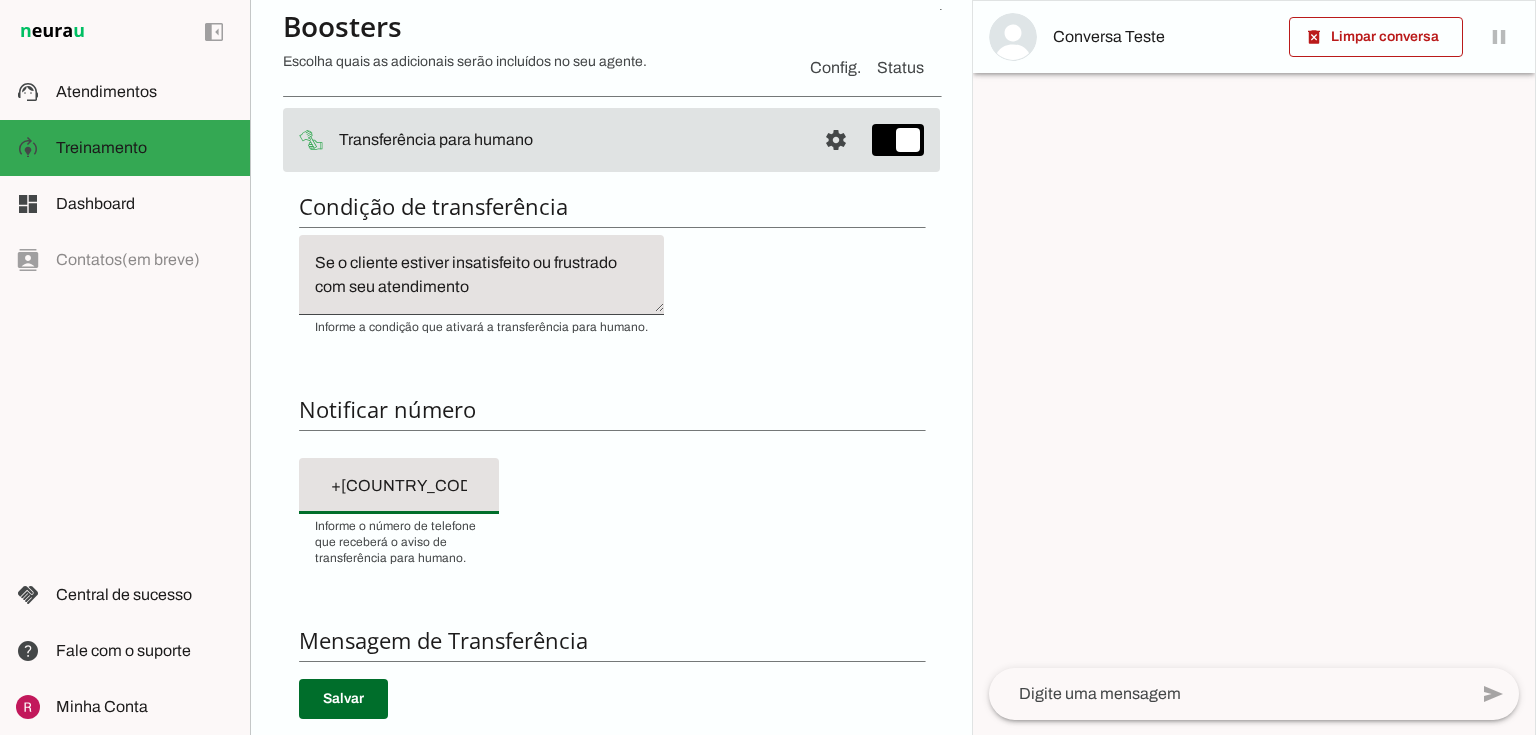 type on "+[COUNTRY_CODE] [AREA_CODE] [PHONE]" 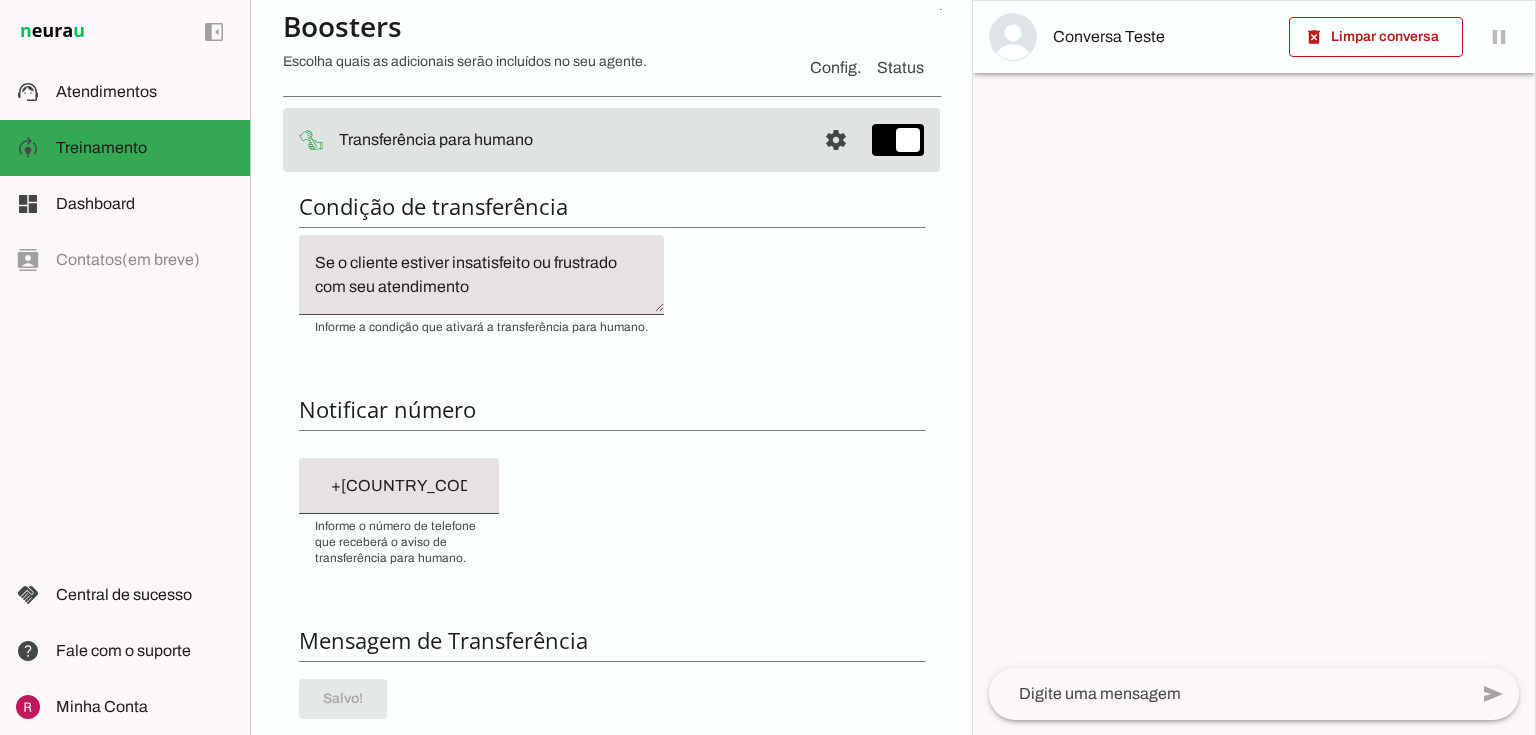 scroll, scrollTop: 640, scrollLeft: 0, axis: vertical 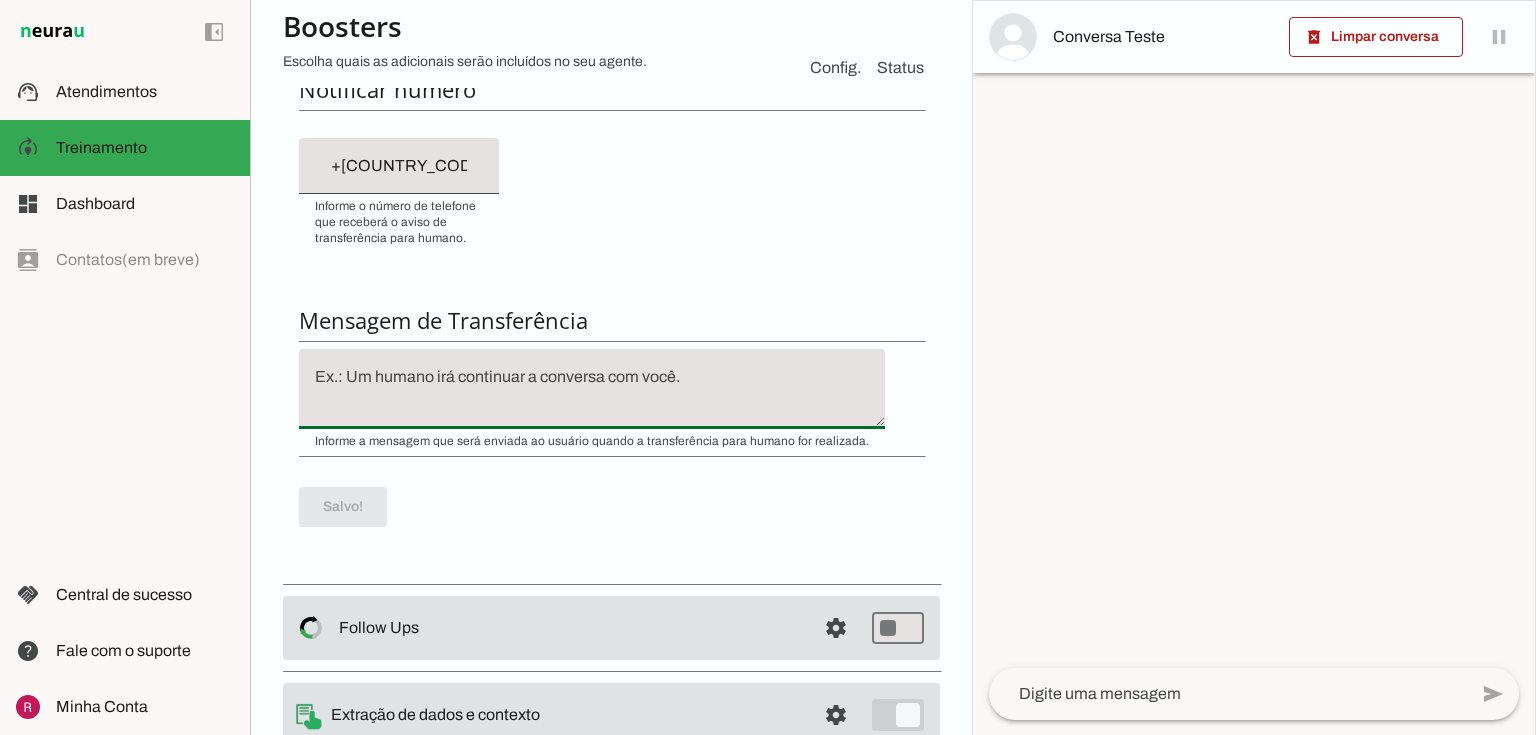 click 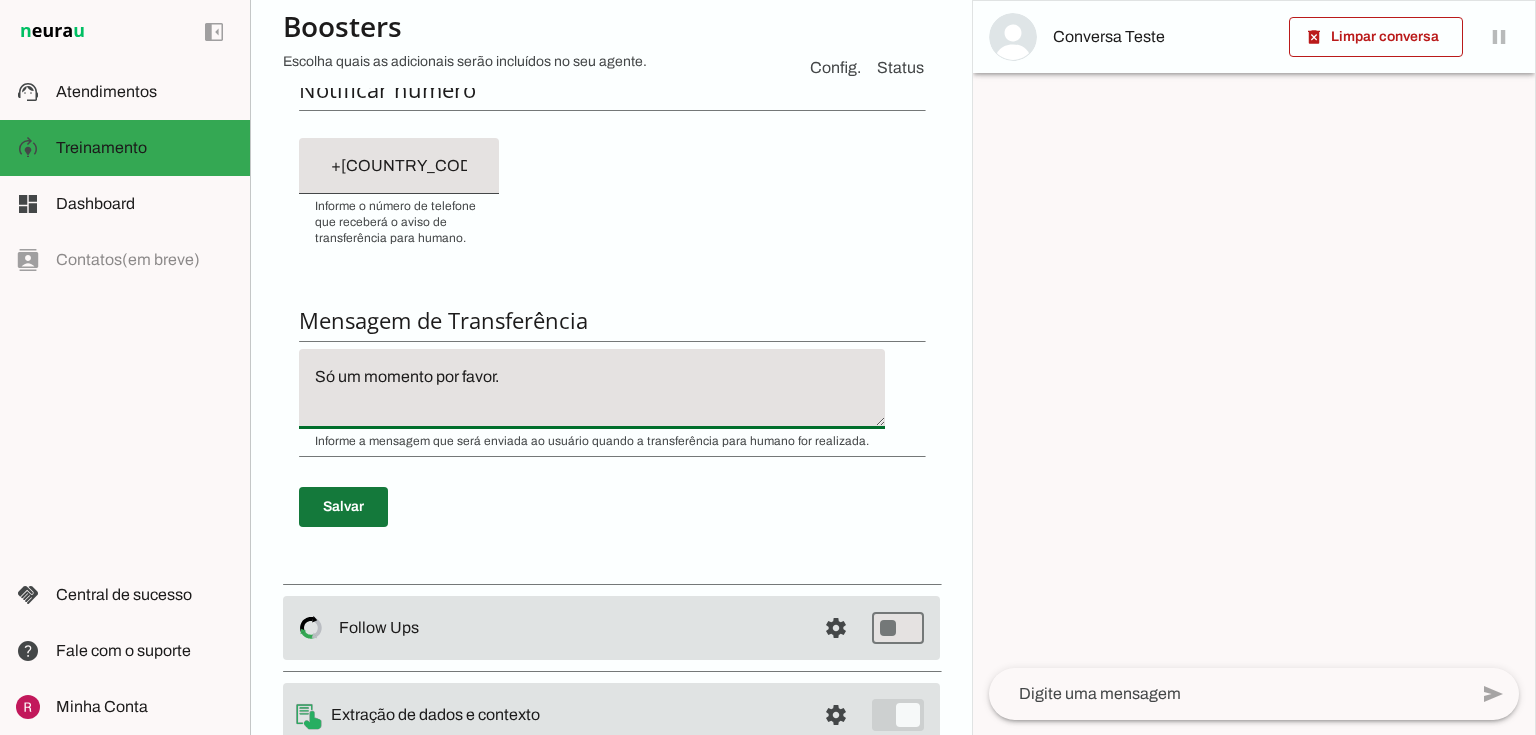 click on "Salvar" at bounding box center [611, 507] 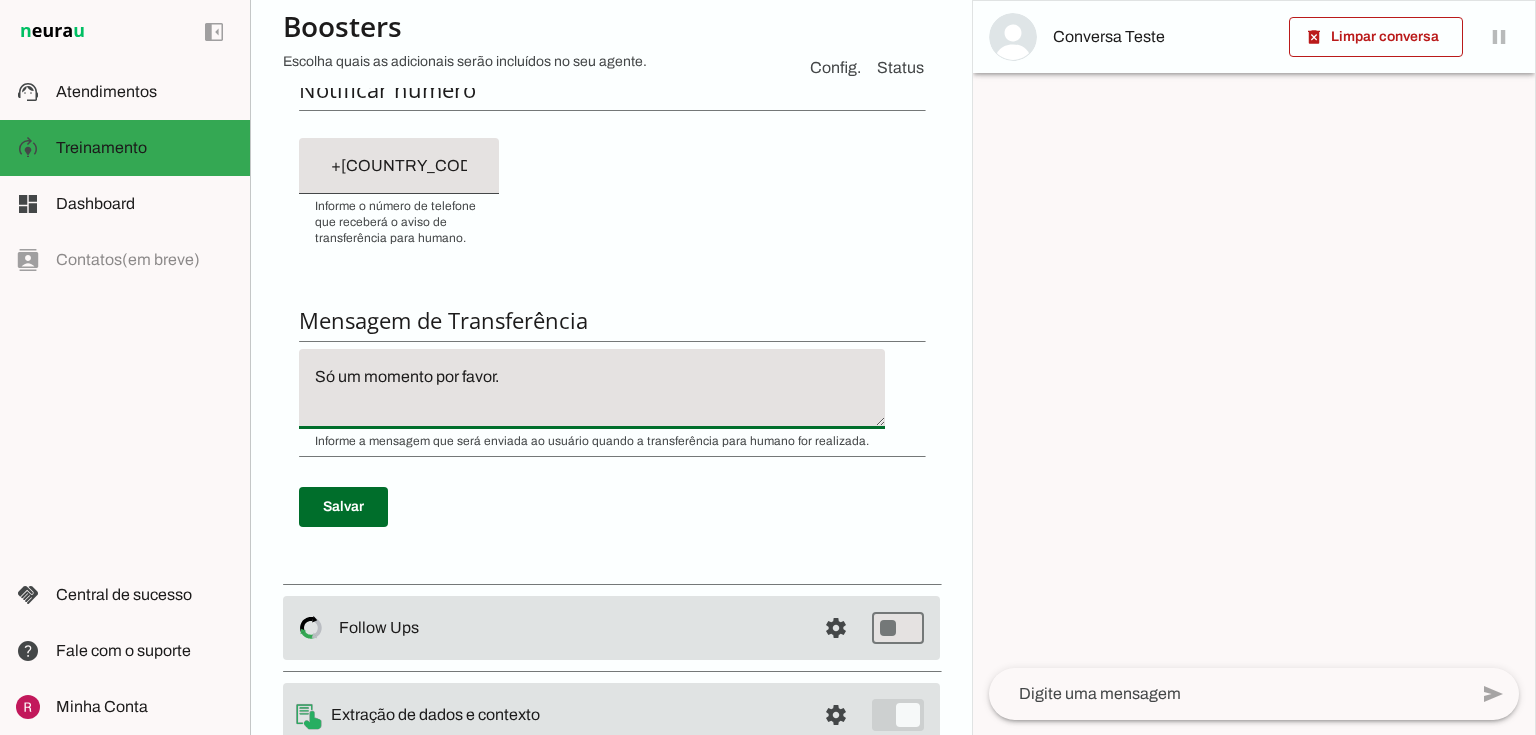 type on "Só um momento por favor." 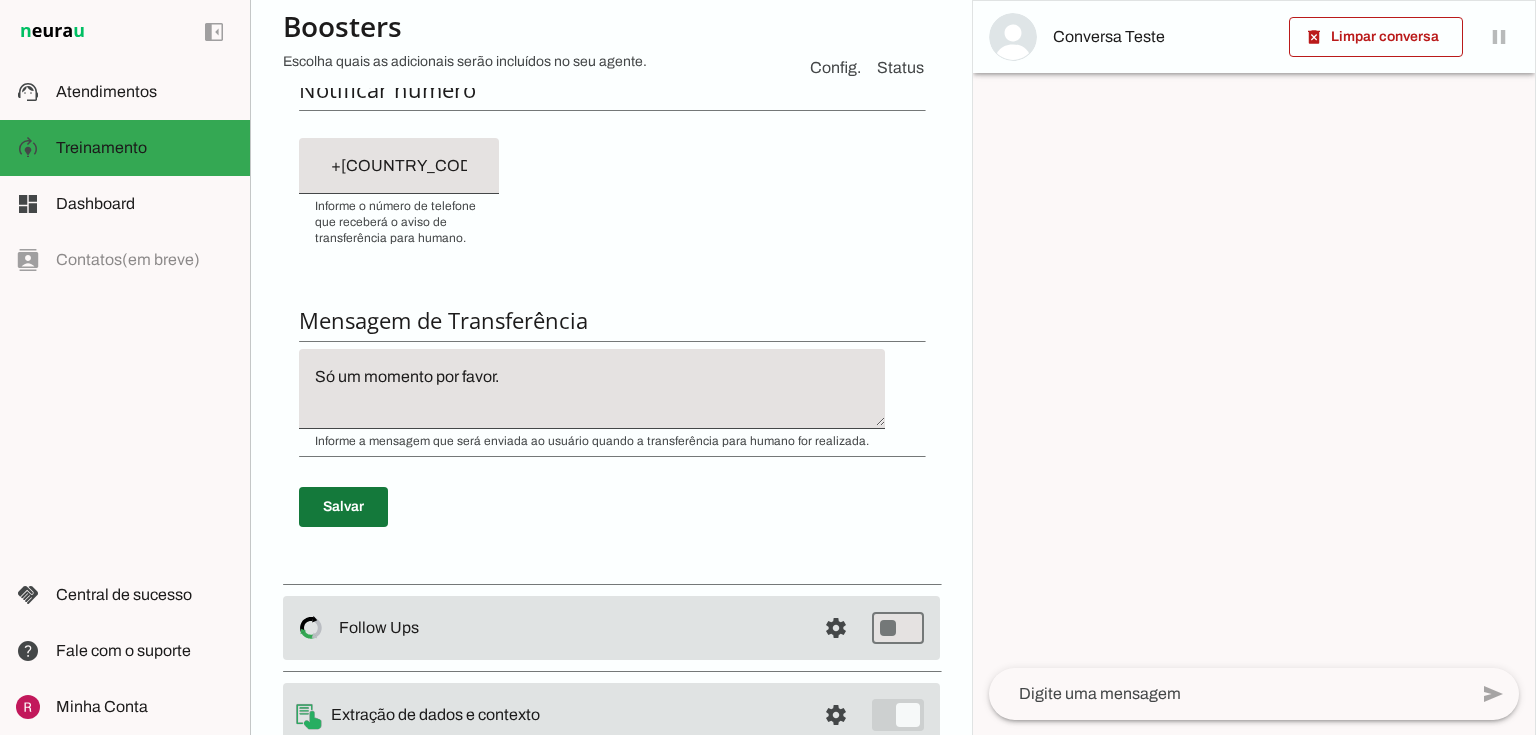 click at bounding box center (343, 507) 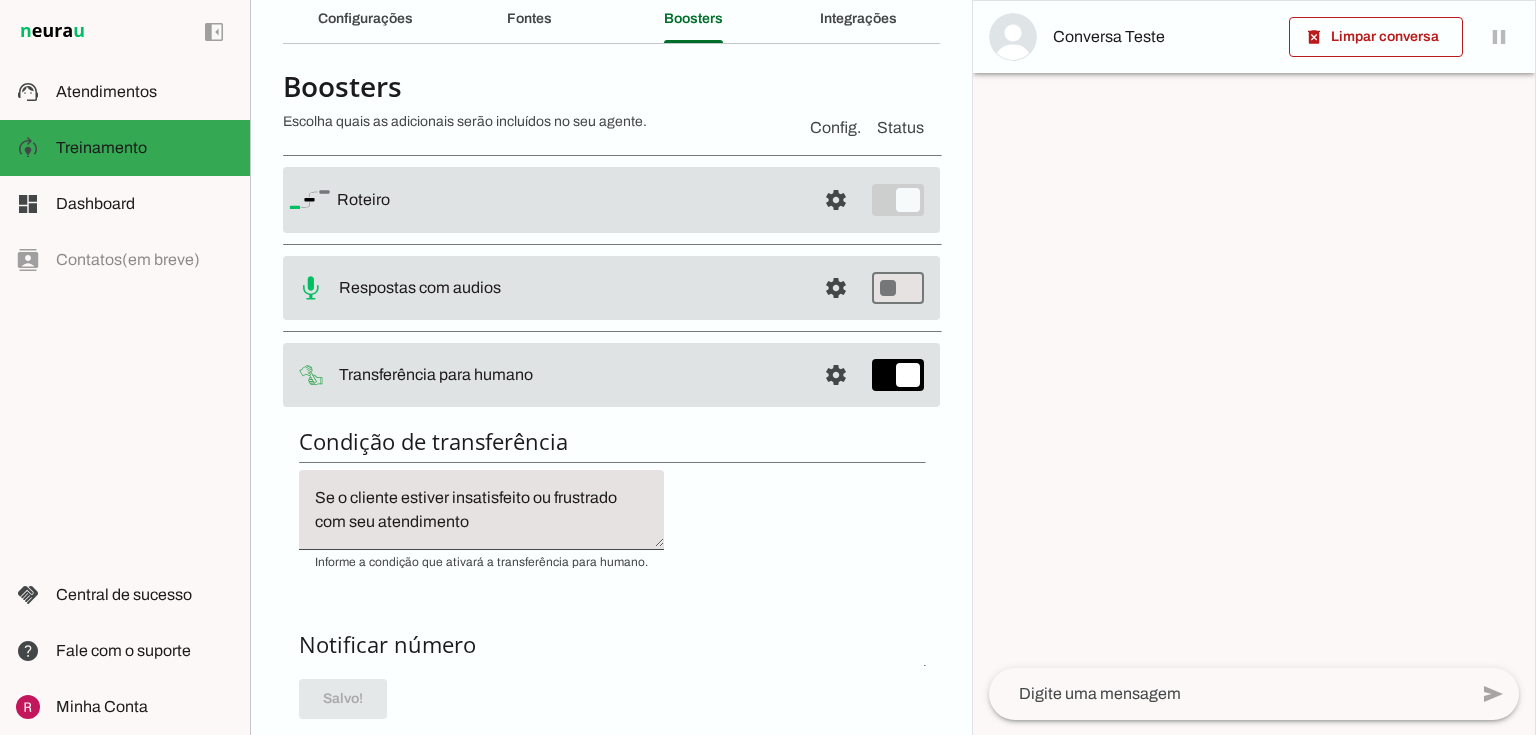 scroll, scrollTop: 0, scrollLeft: 0, axis: both 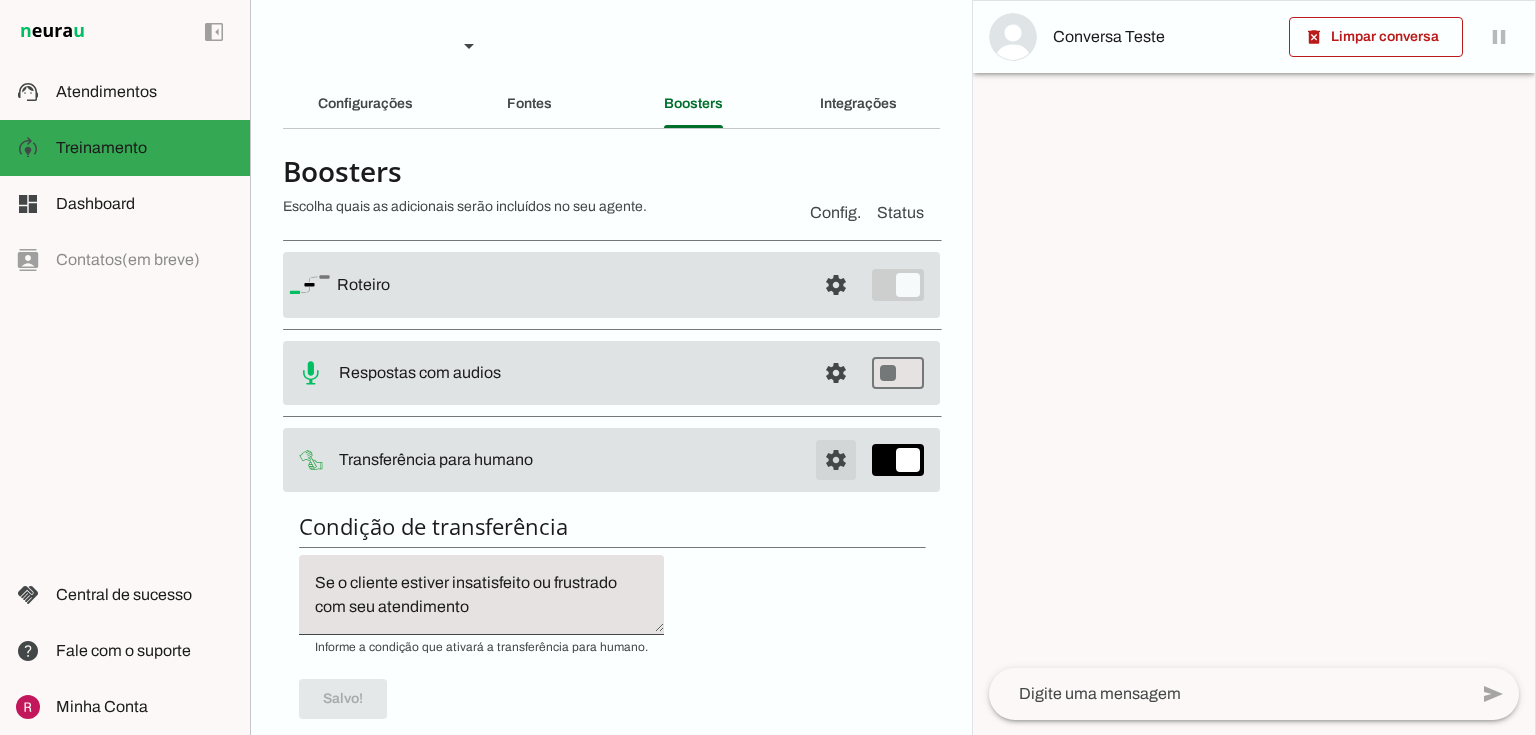 click at bounding box center (836, 285) 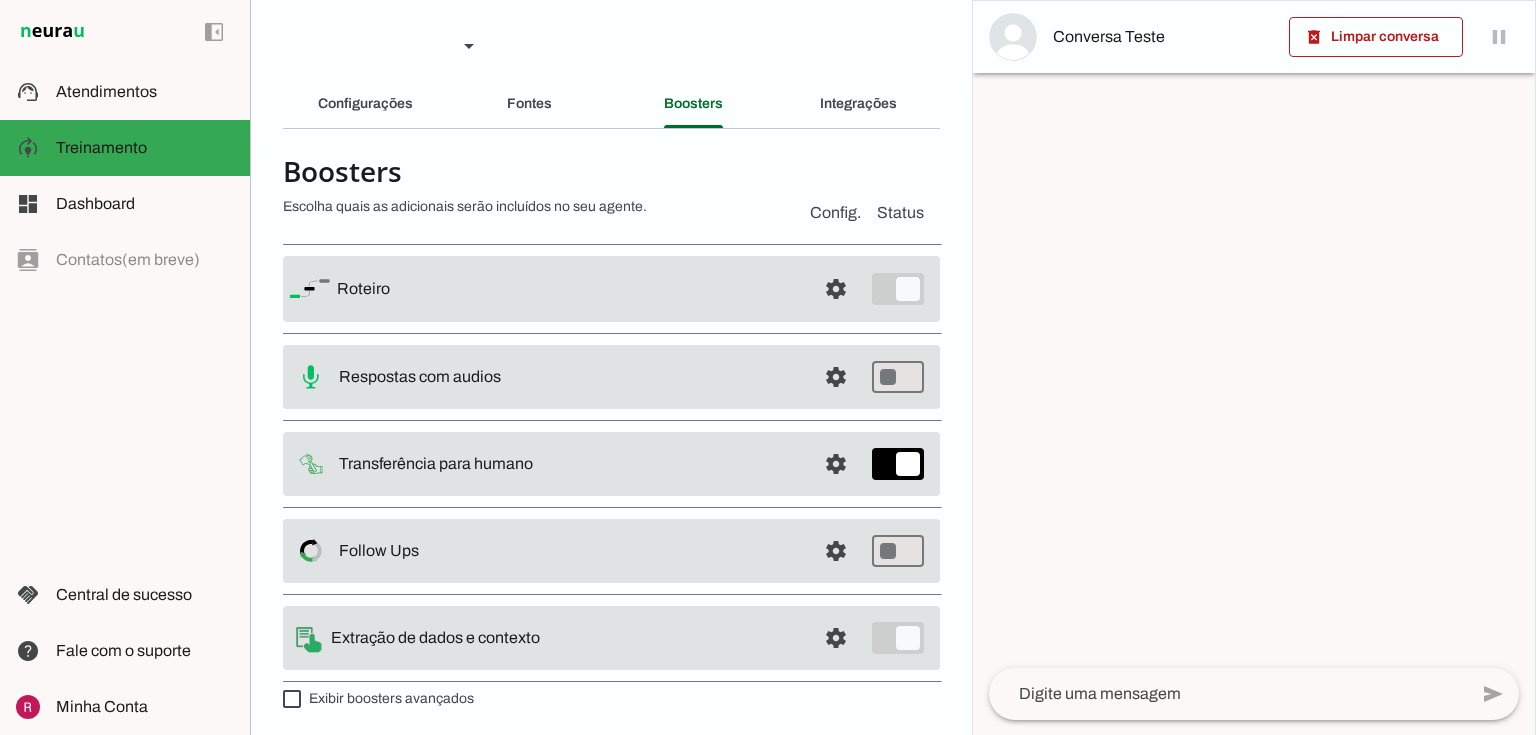scroll, scrollTop: 1, scrollLeft: 0, axis: vertical 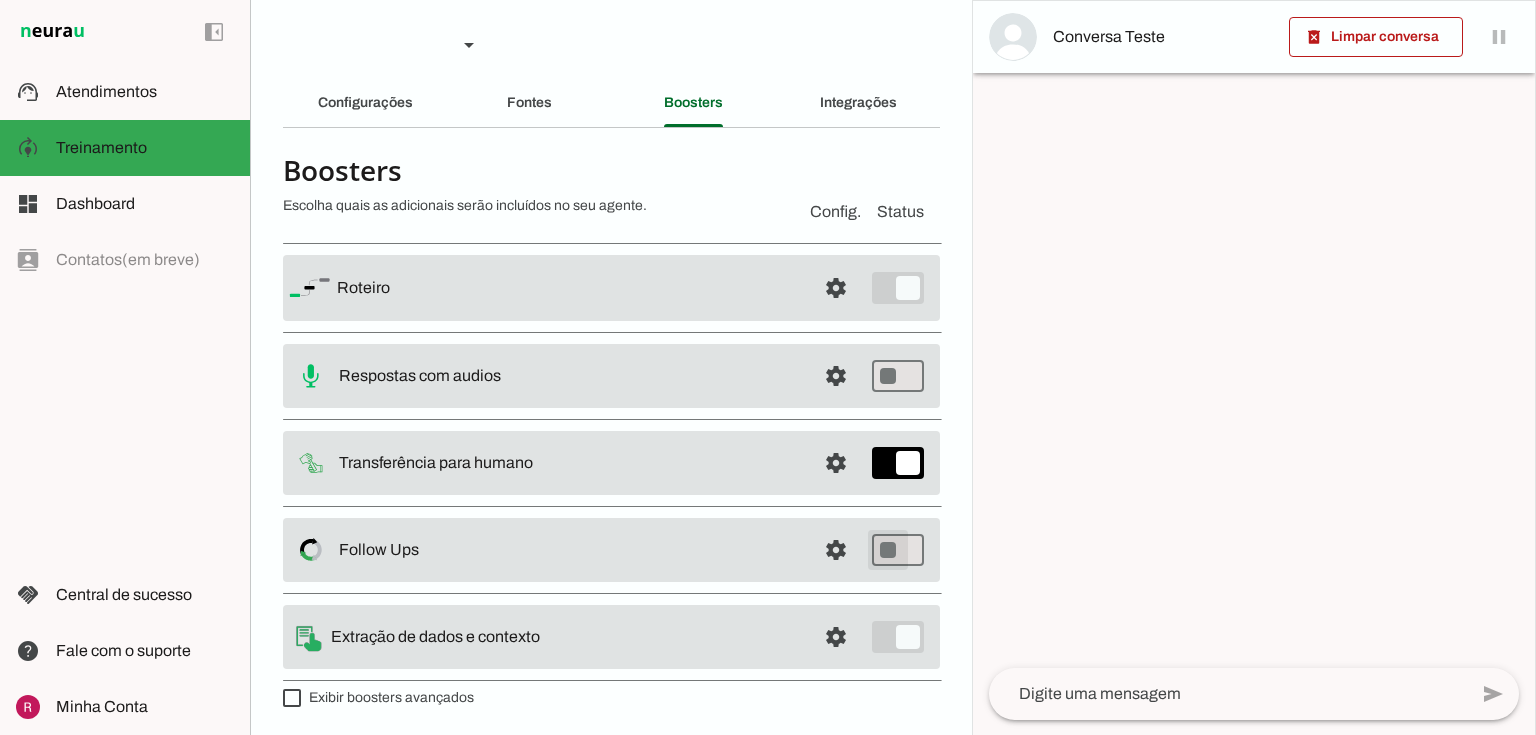type on "on" 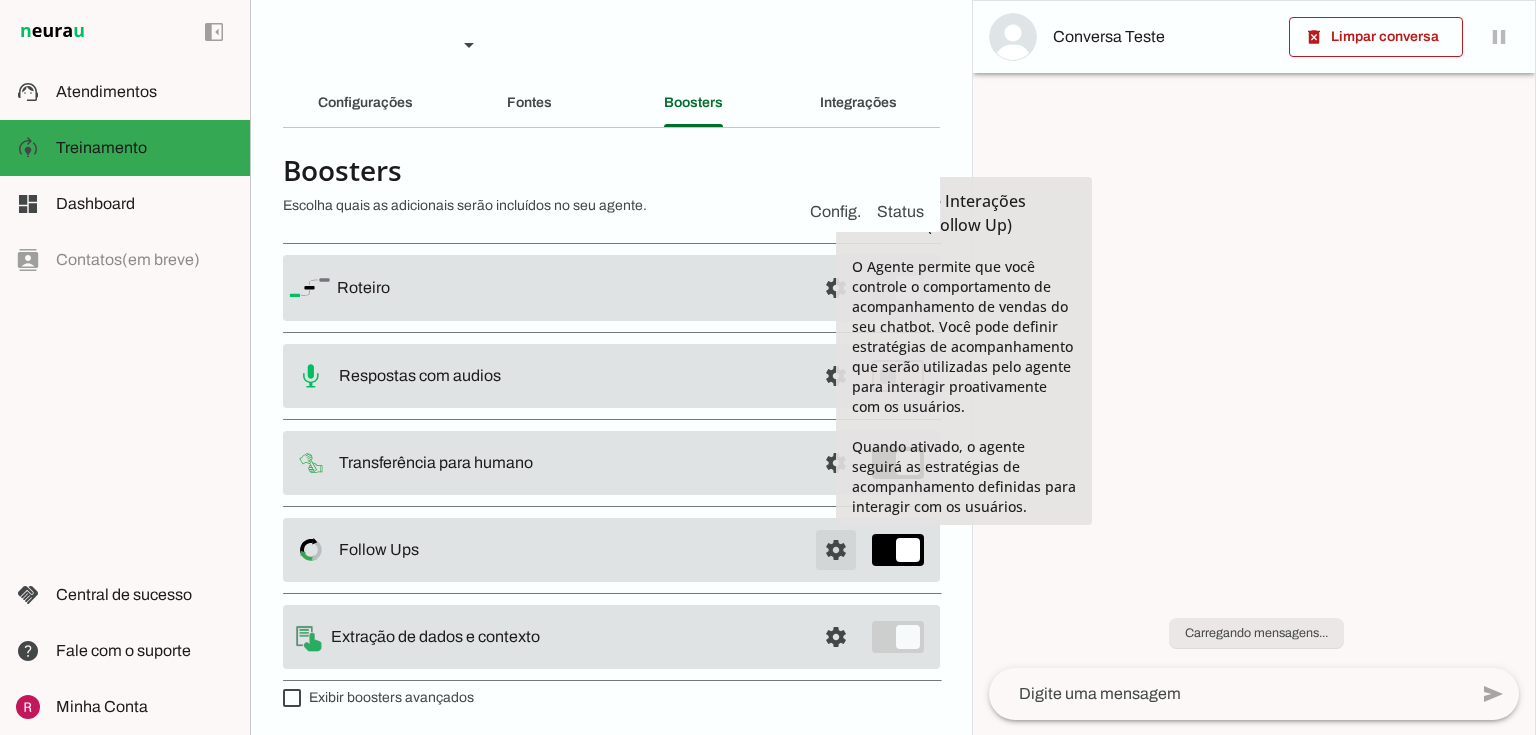 click at bounding box center [836, 288] 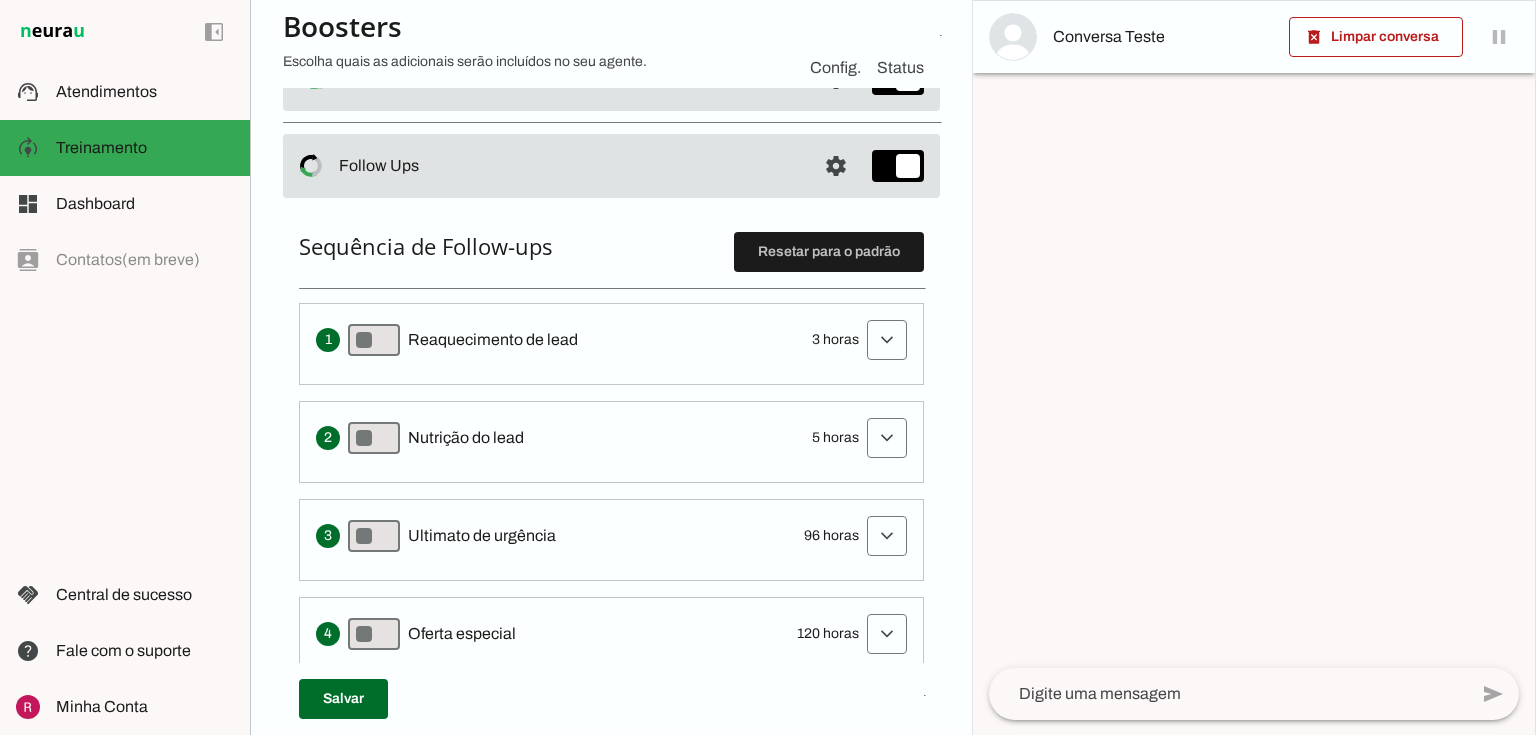 scroll, scrollTop: 401, scrollLeft: 0, axis: vertical 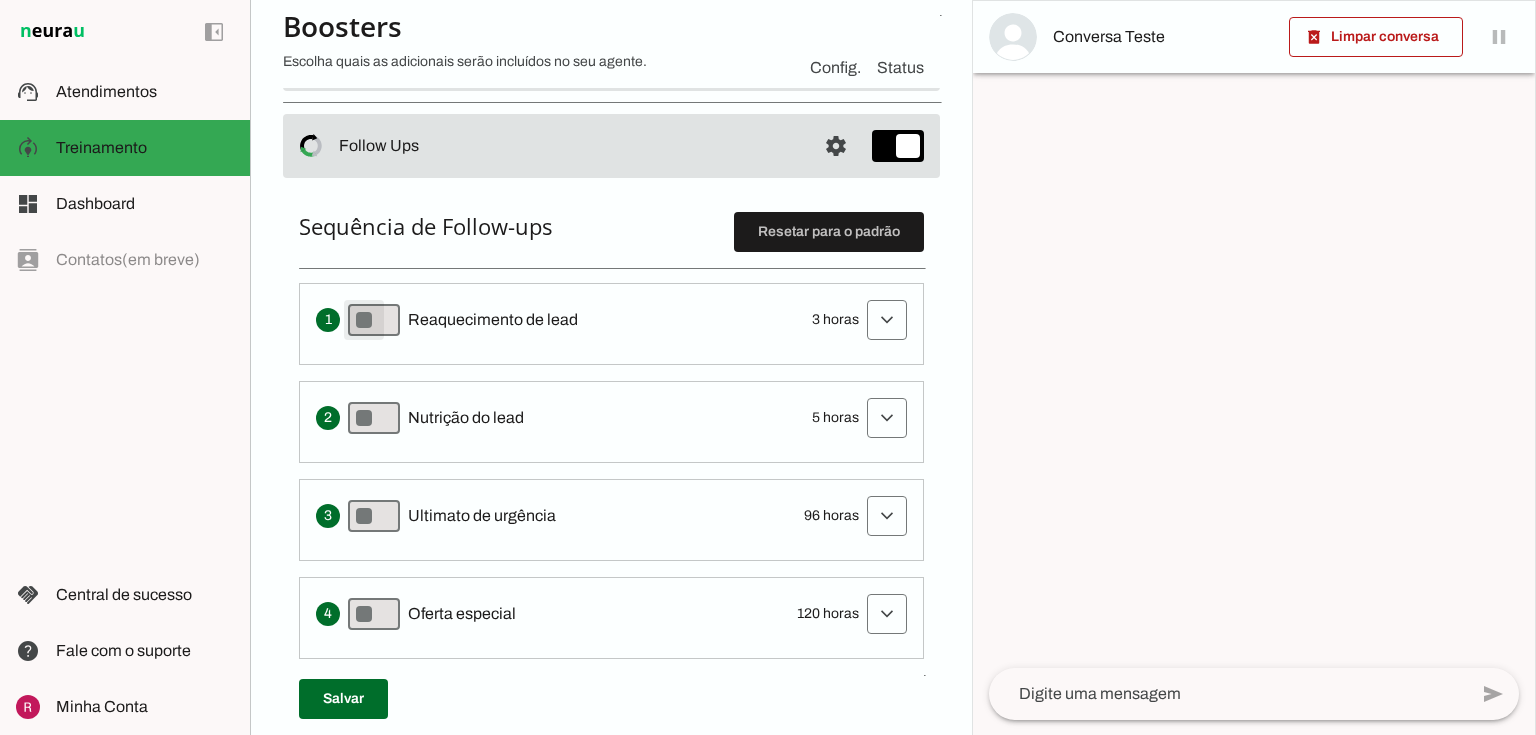 type on "on" 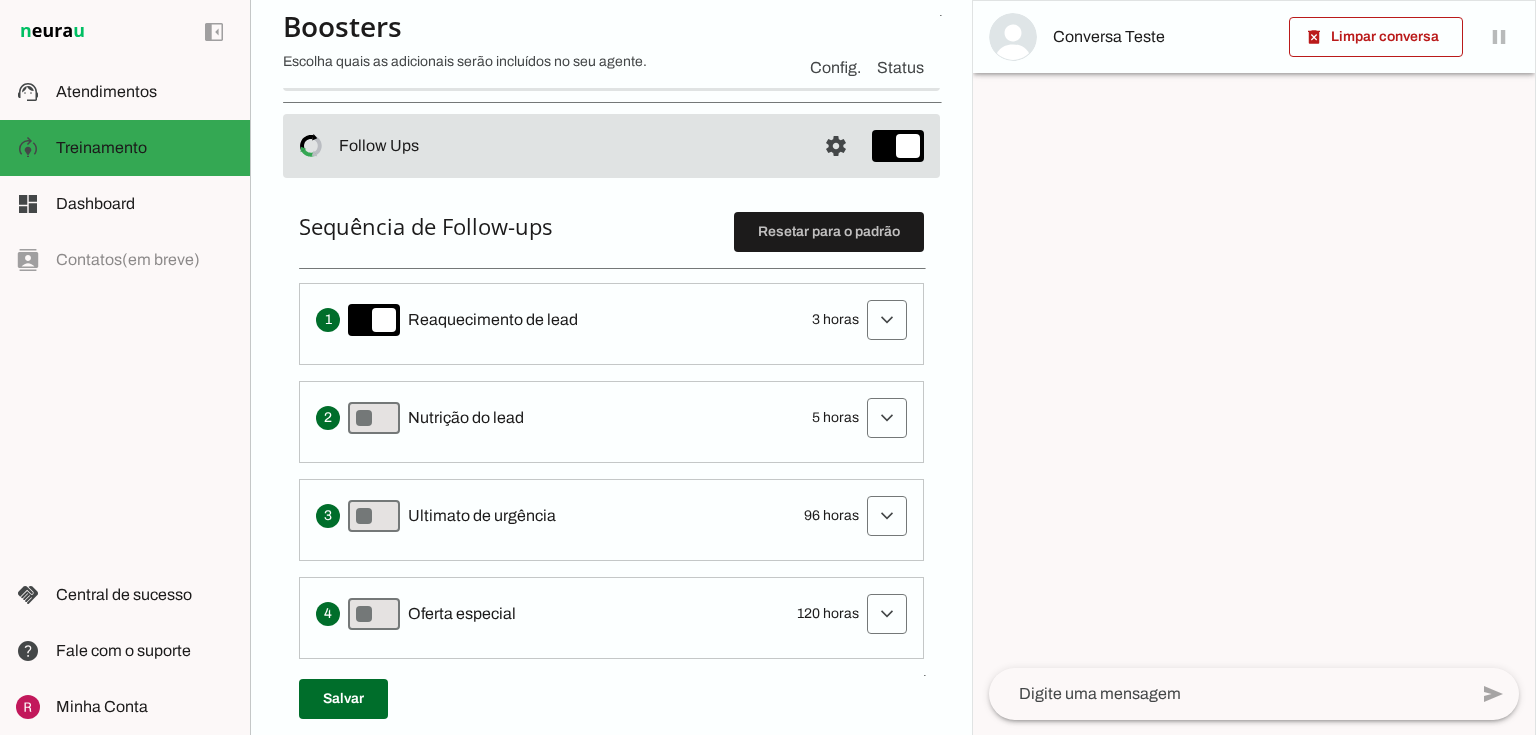 drag, startPoint x: 413, startPoint y: 315, endPoint x: 498, endPoint y: 327, distance: 85.84288 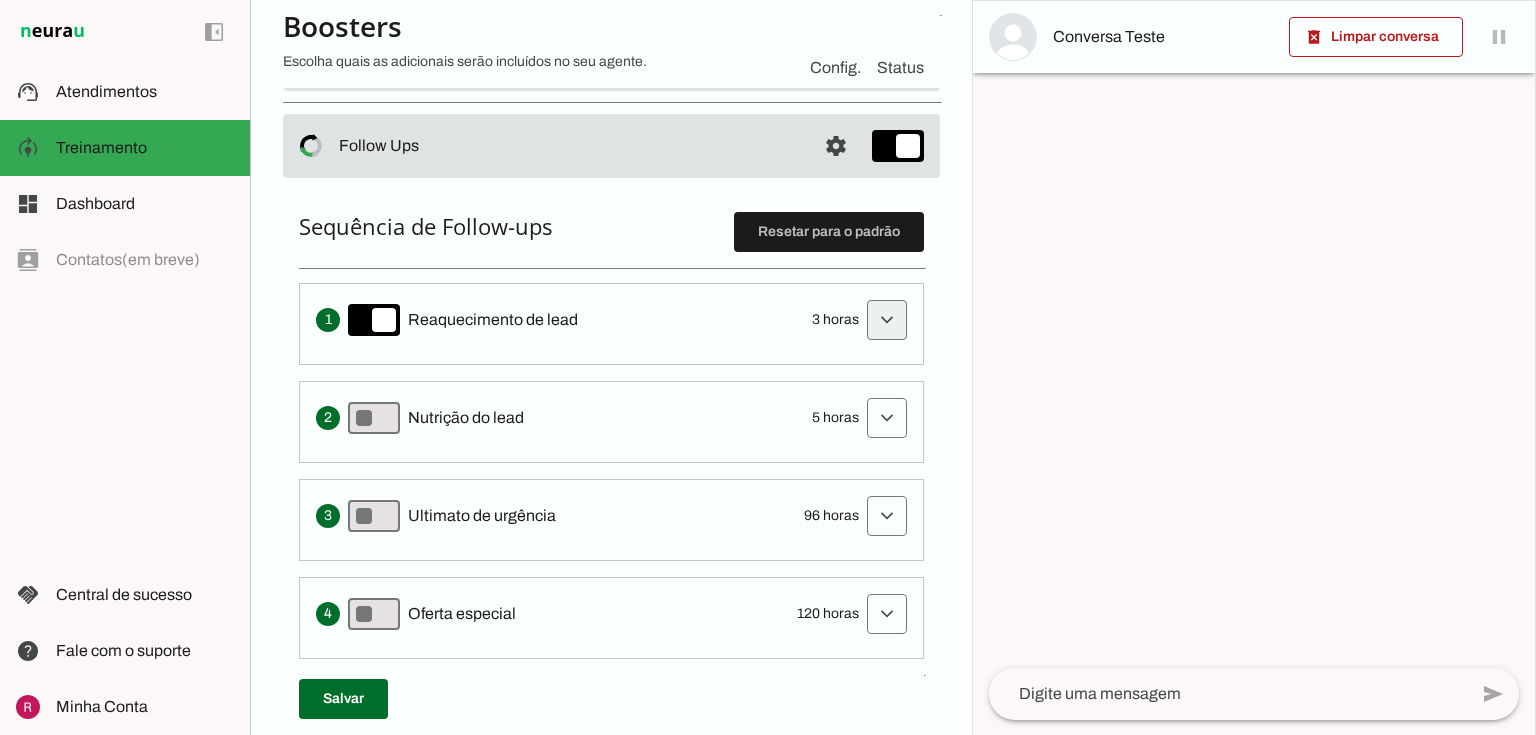 click at bounding box center [887, 320] 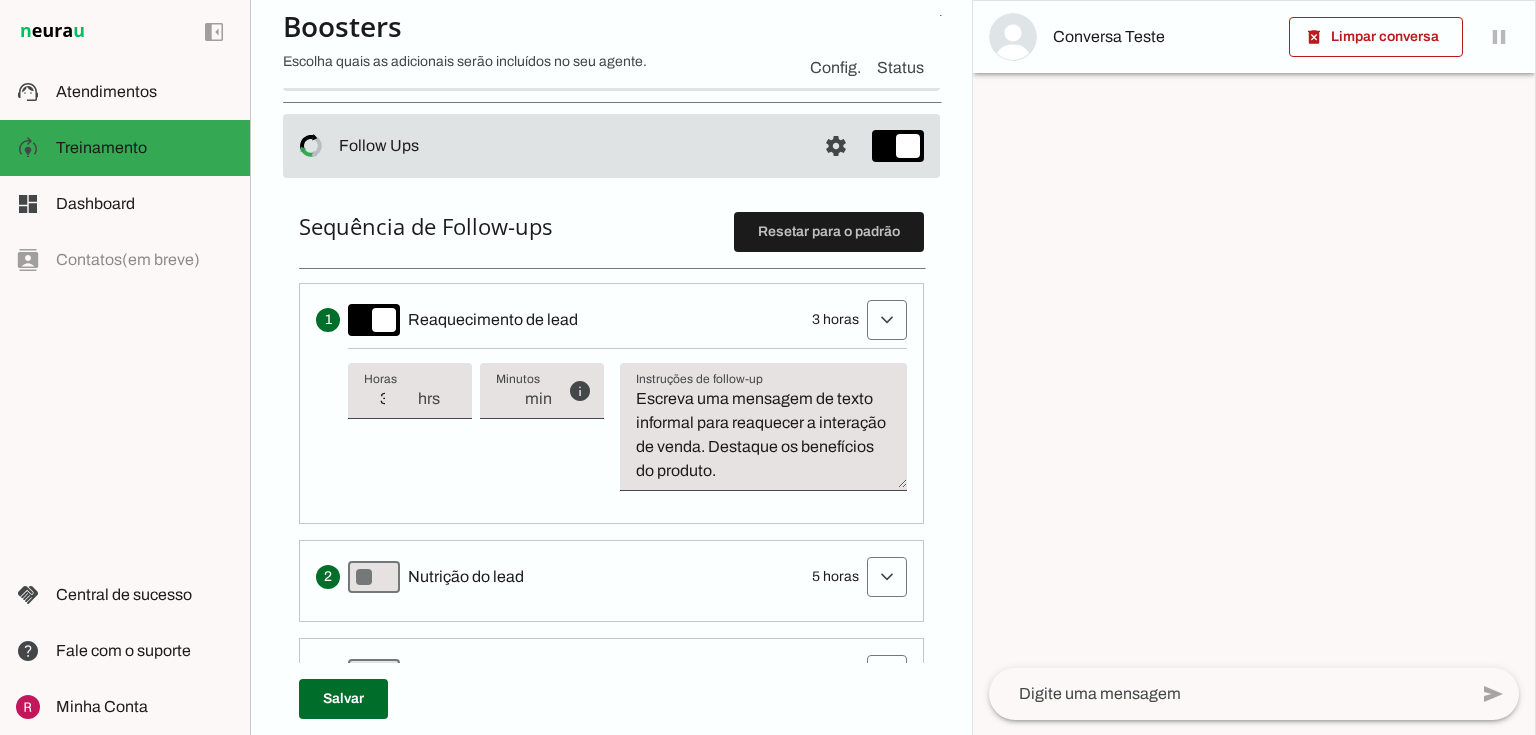 drag, startPoint x: 415, startPoint y: 313, endPoint x: 529, endPoint y: 317, distance: 114.07015 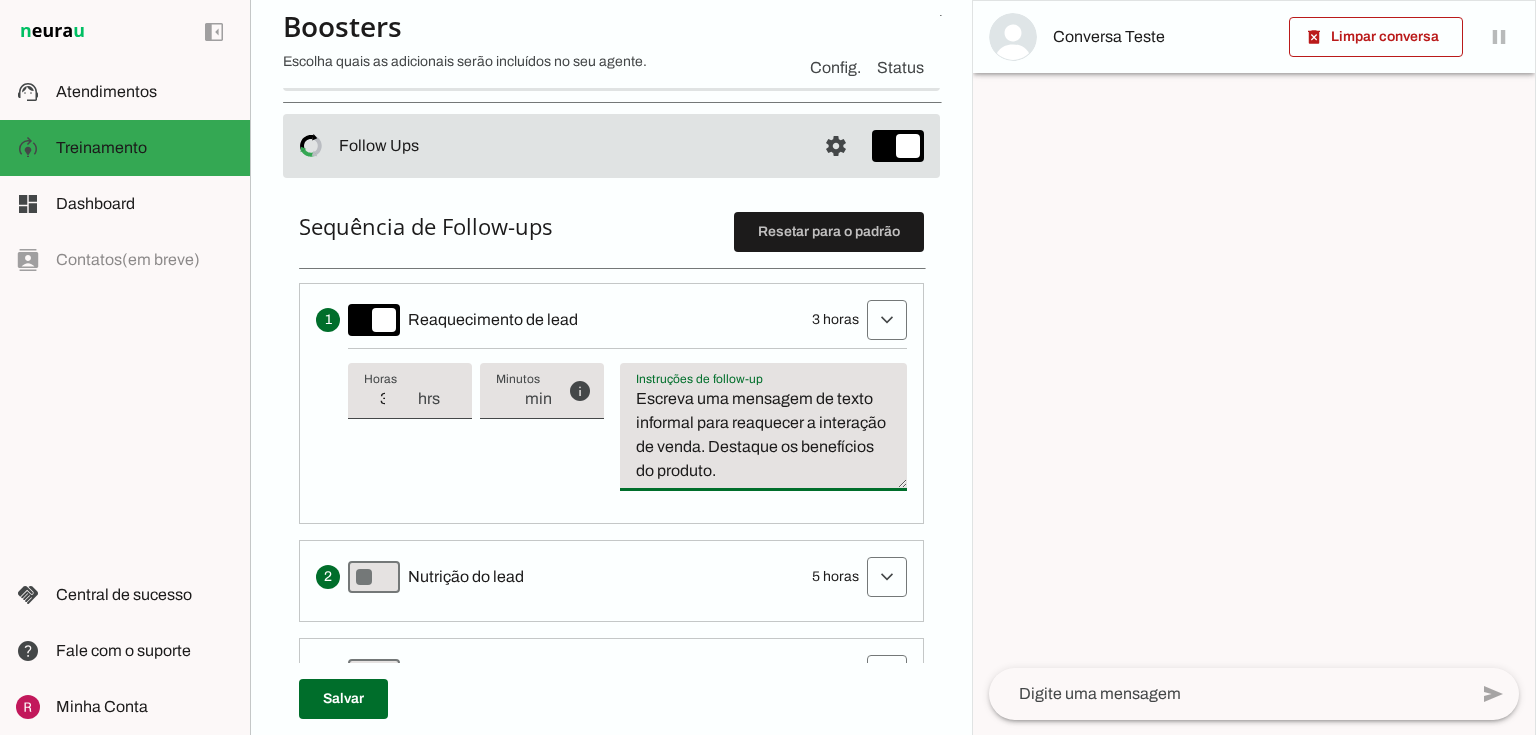 click on "Escreva uma mensagem de texto informal para reaquecer a interação de venda. Destaque os benefícios do produto." at bounding box center (763, 435) 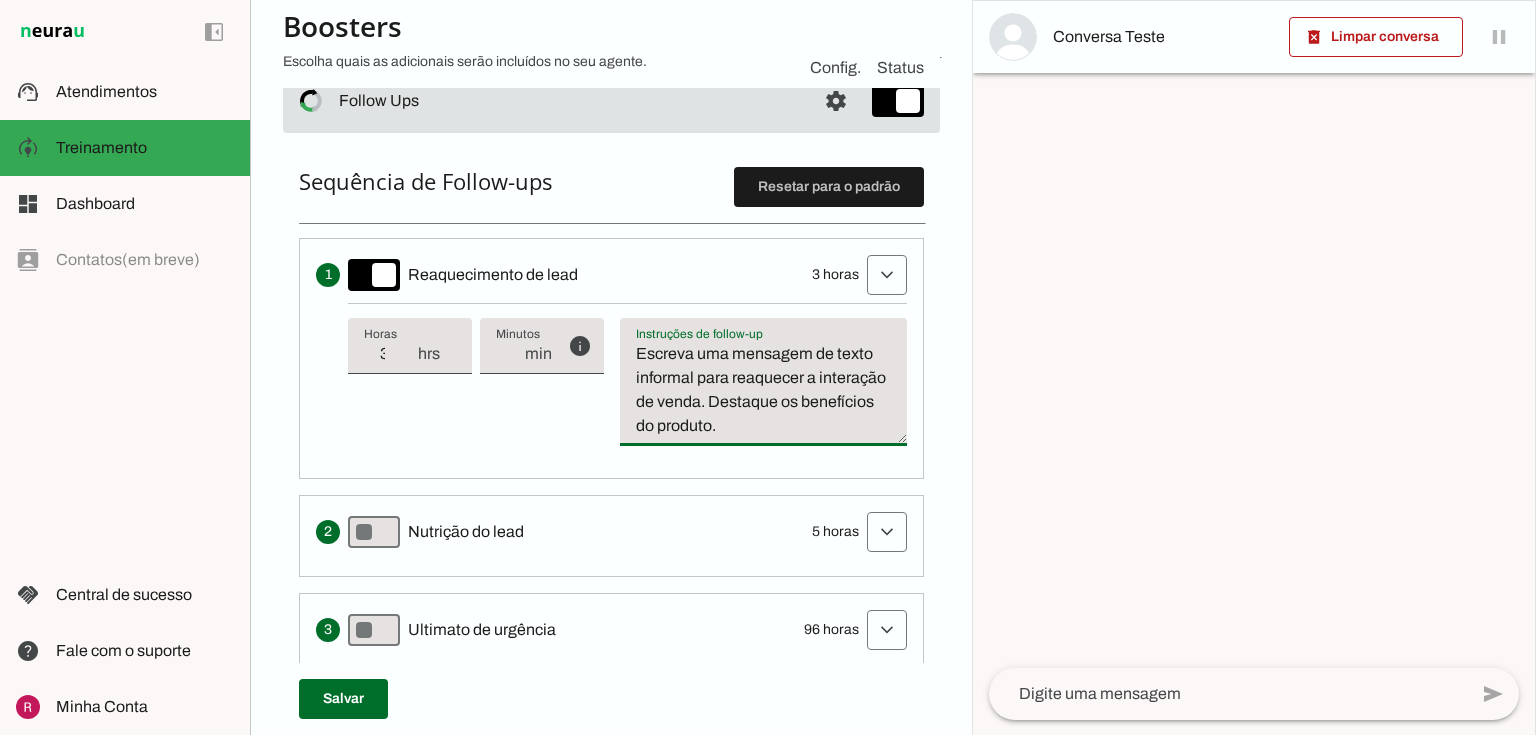scroll, scrollTop: 481, scrollLeft: 0, axis: vertical 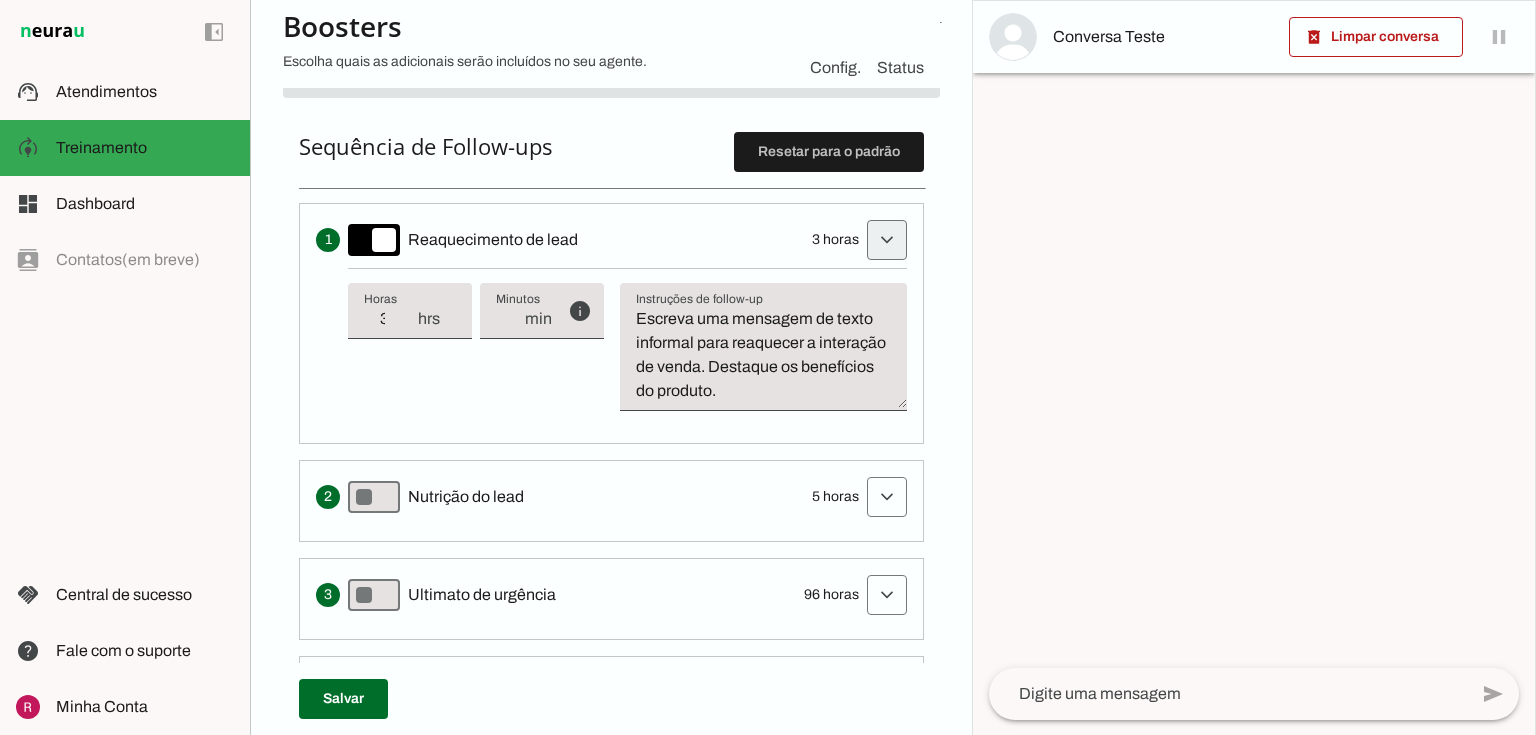 click at bounding box center (887, 240) 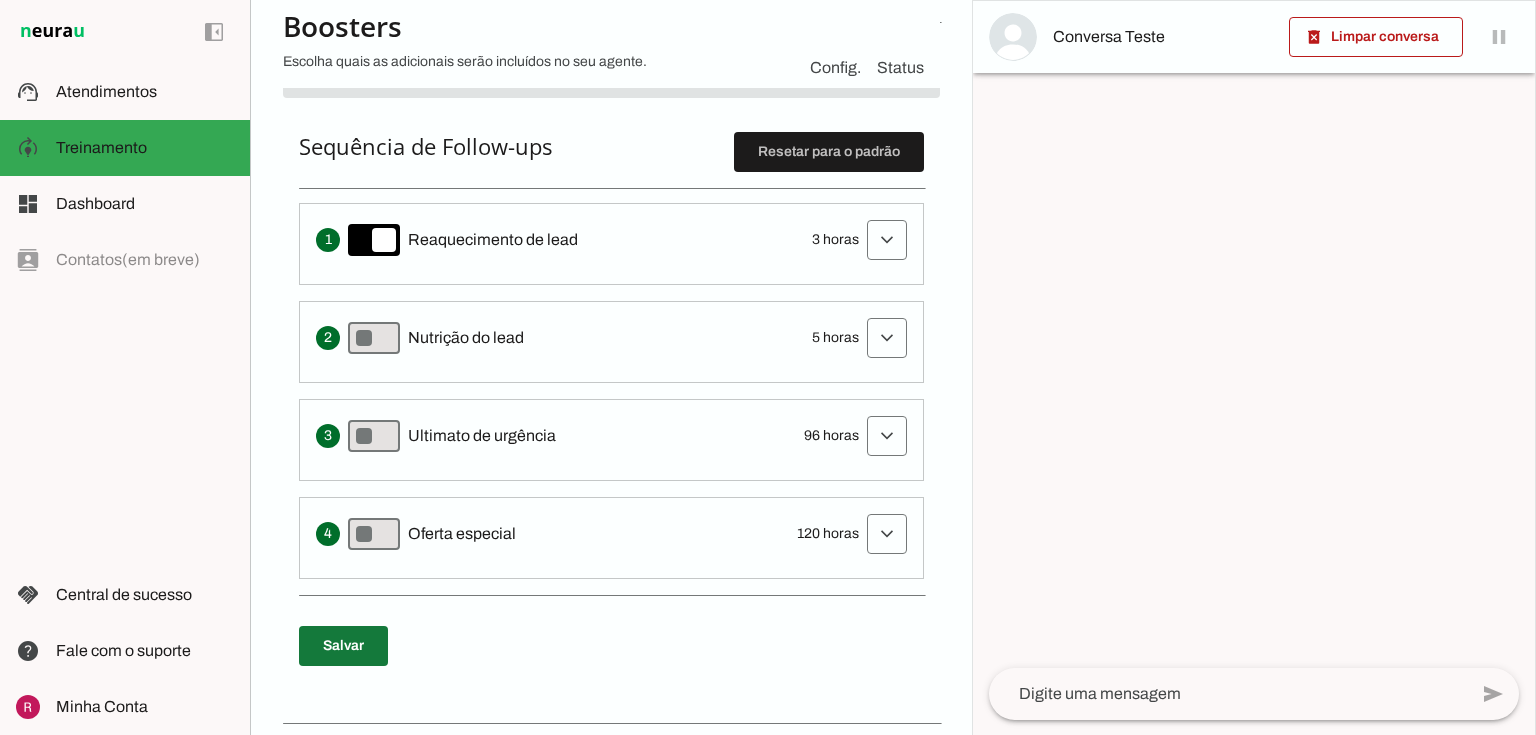 click at bounding box center [343, 646] 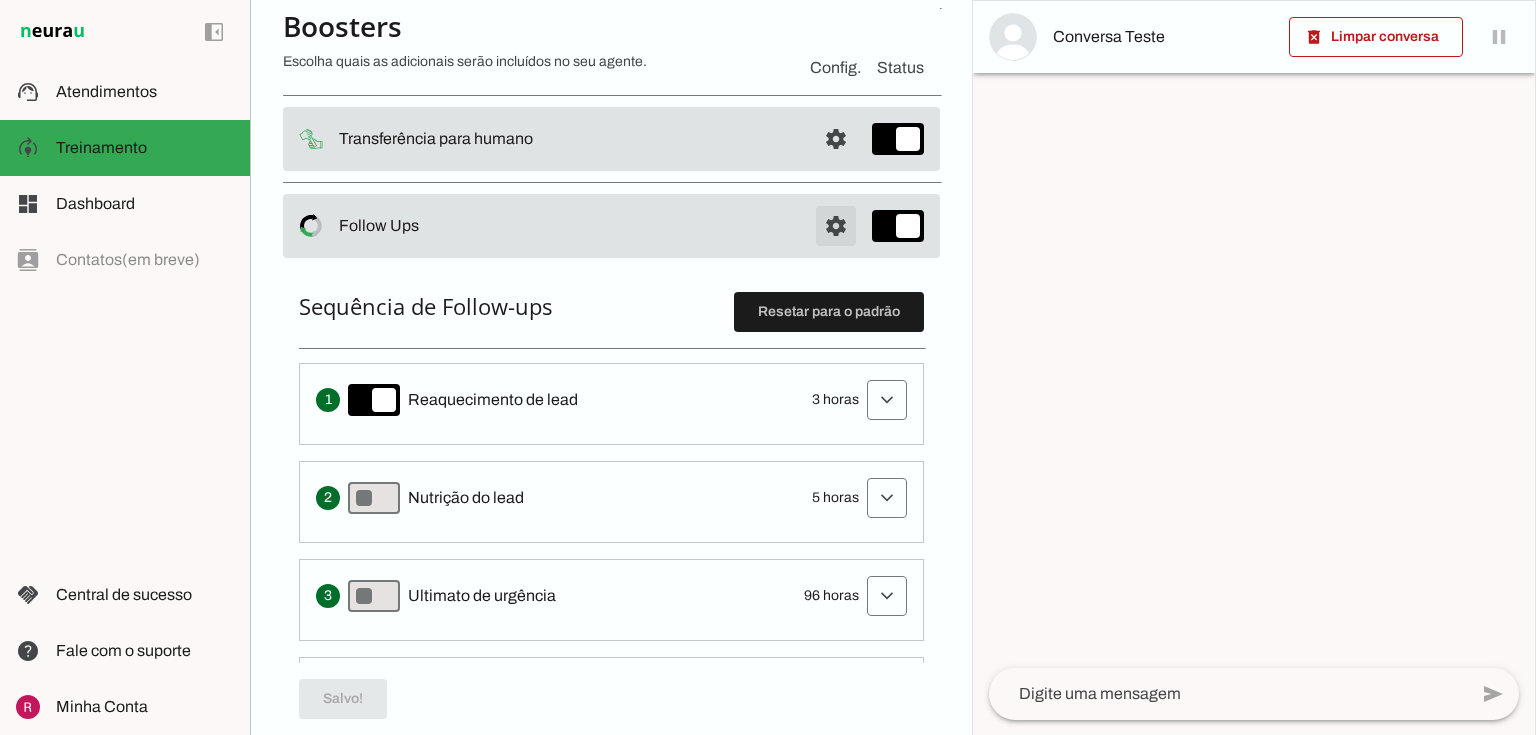 click at bounding box center (836, -36) 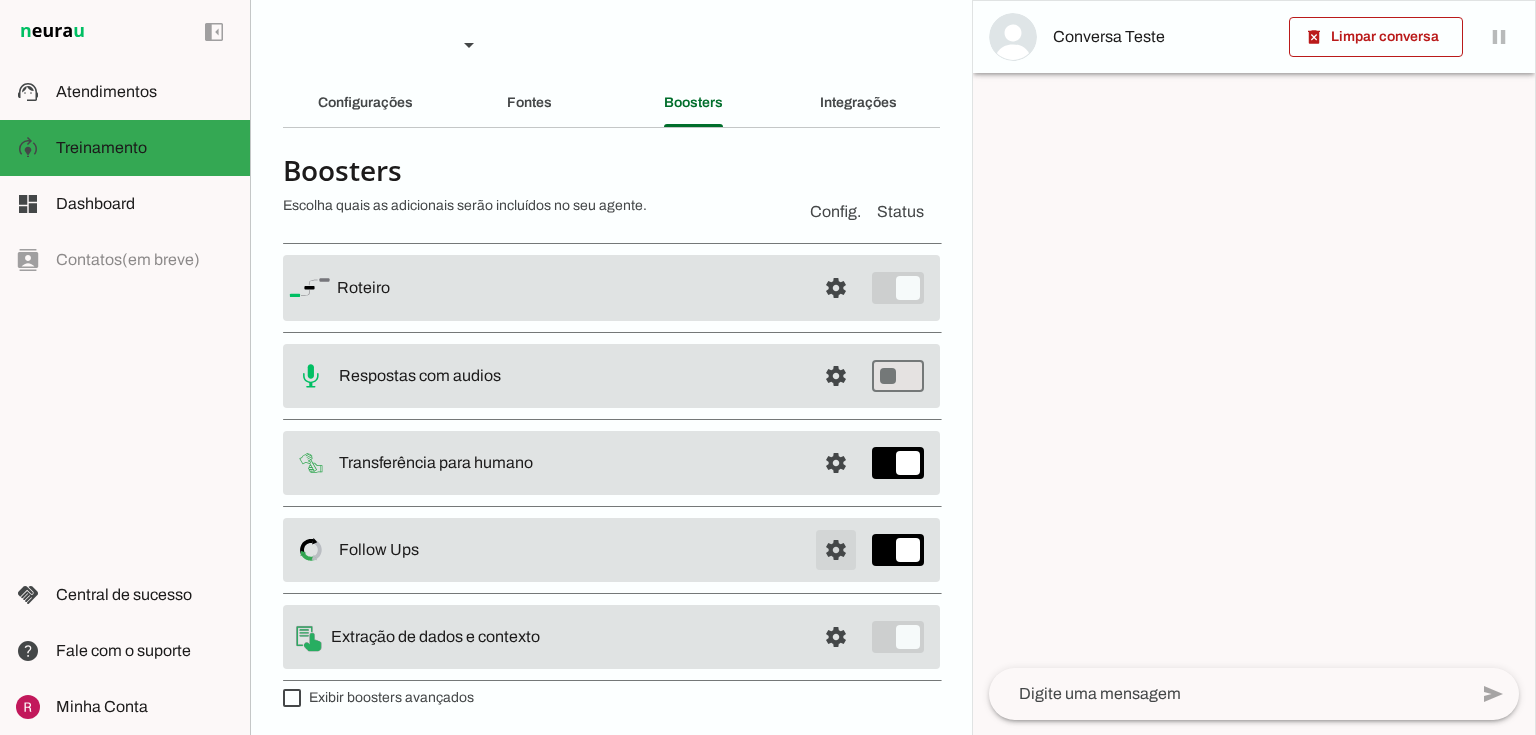 click at bounding box center (836, 288) 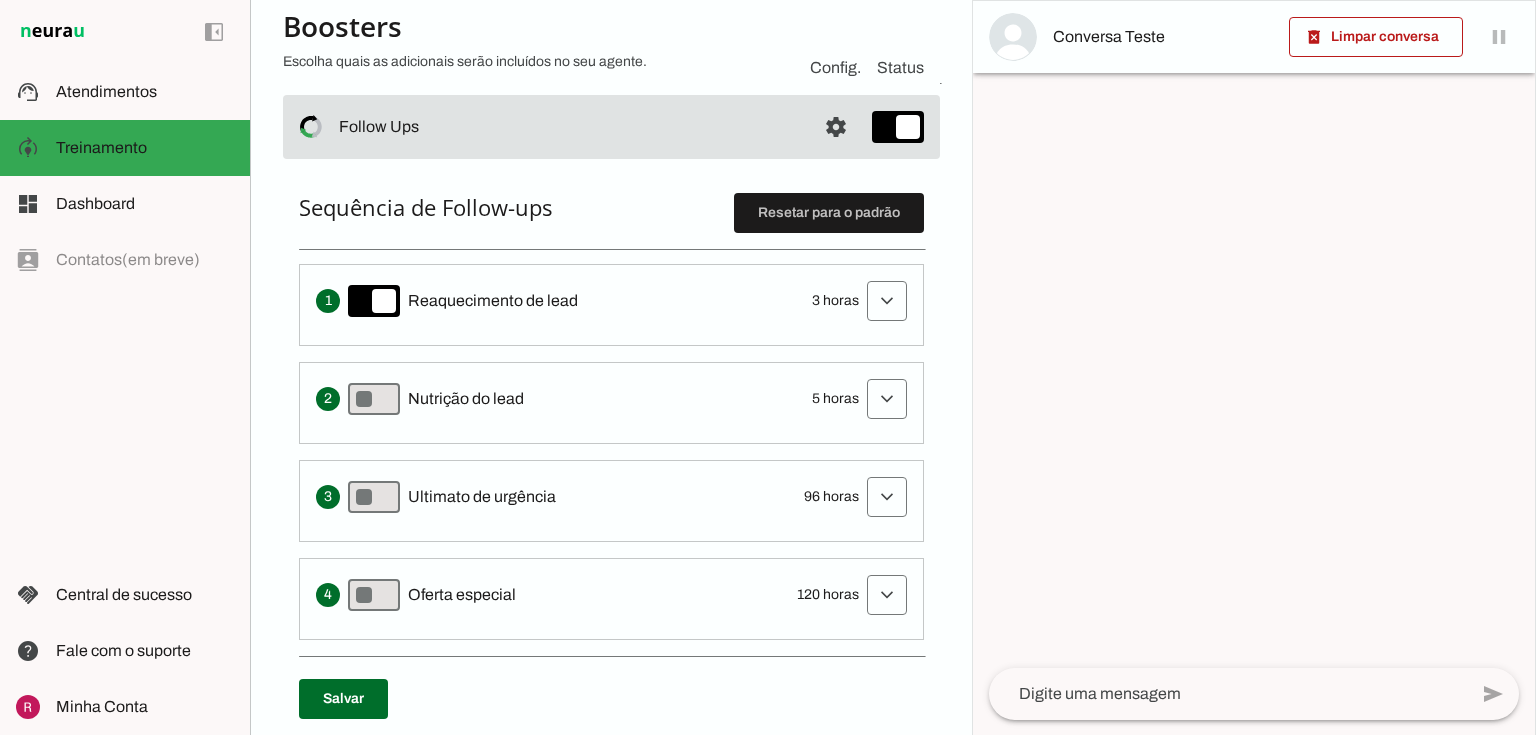 scroll, scrollTop: 369, scrollLeft: 0, axis: vertical 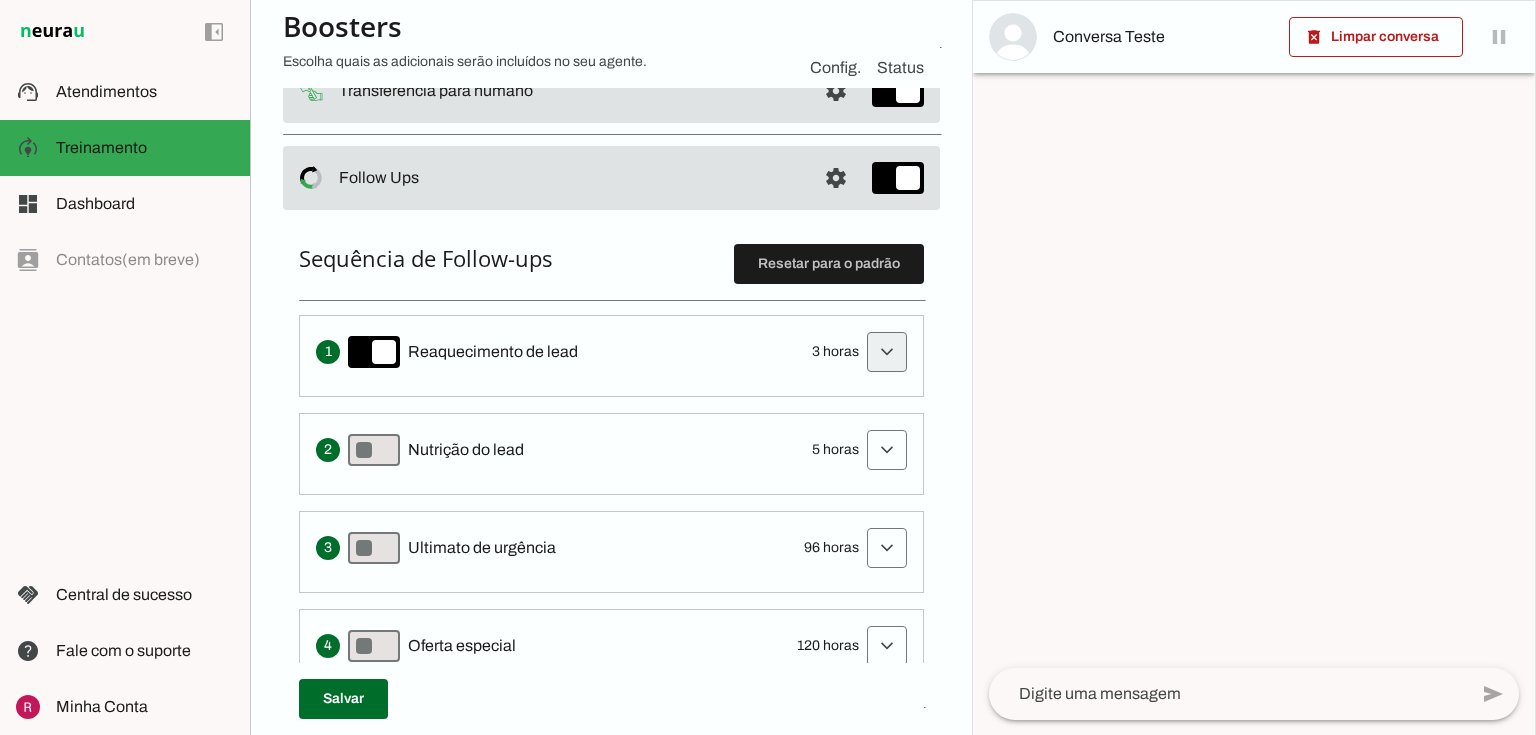 click at bounding box center [887, 352] 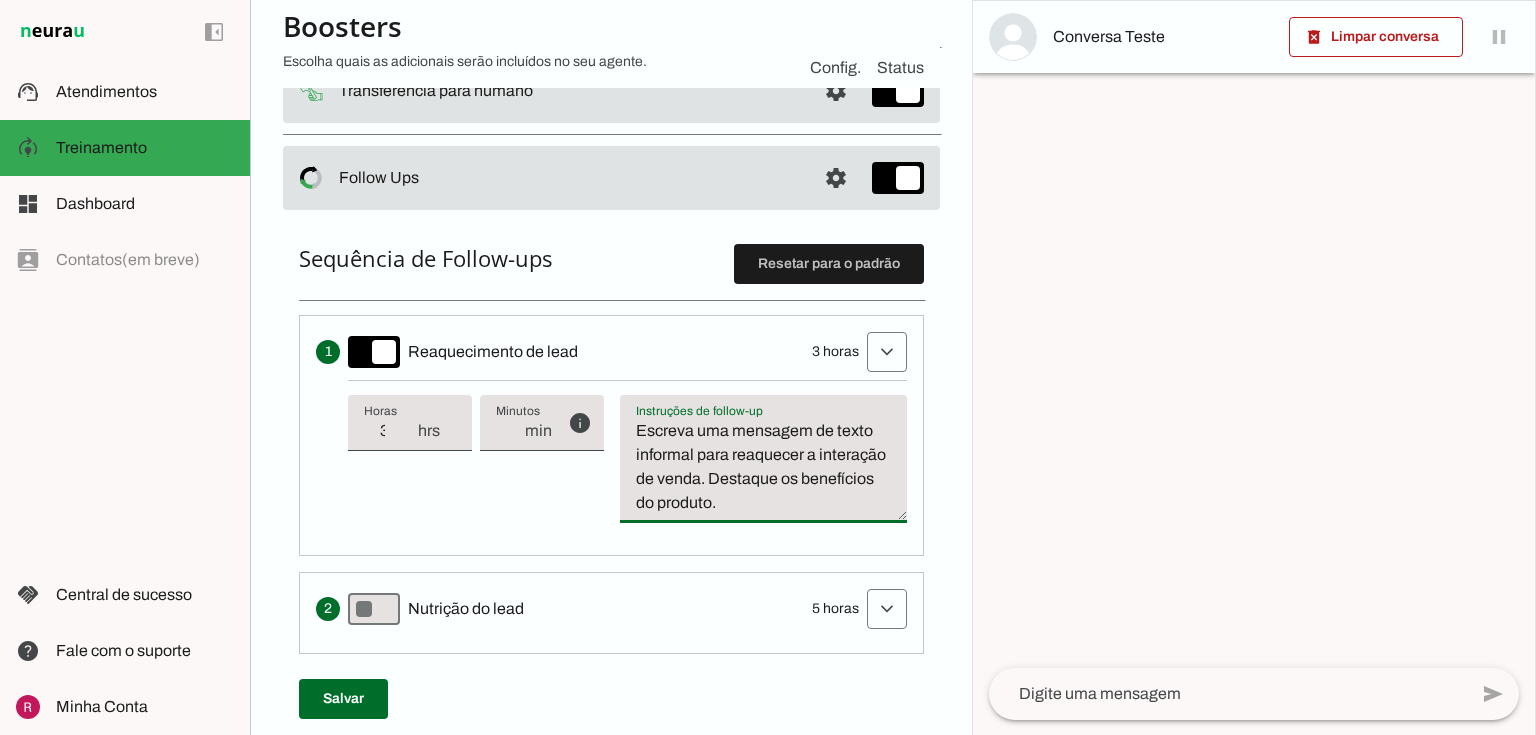 drag, startPoint x: 632, startPoint y: 425, endPoint x: 872, endPoint y: 531, distance: 262.36615 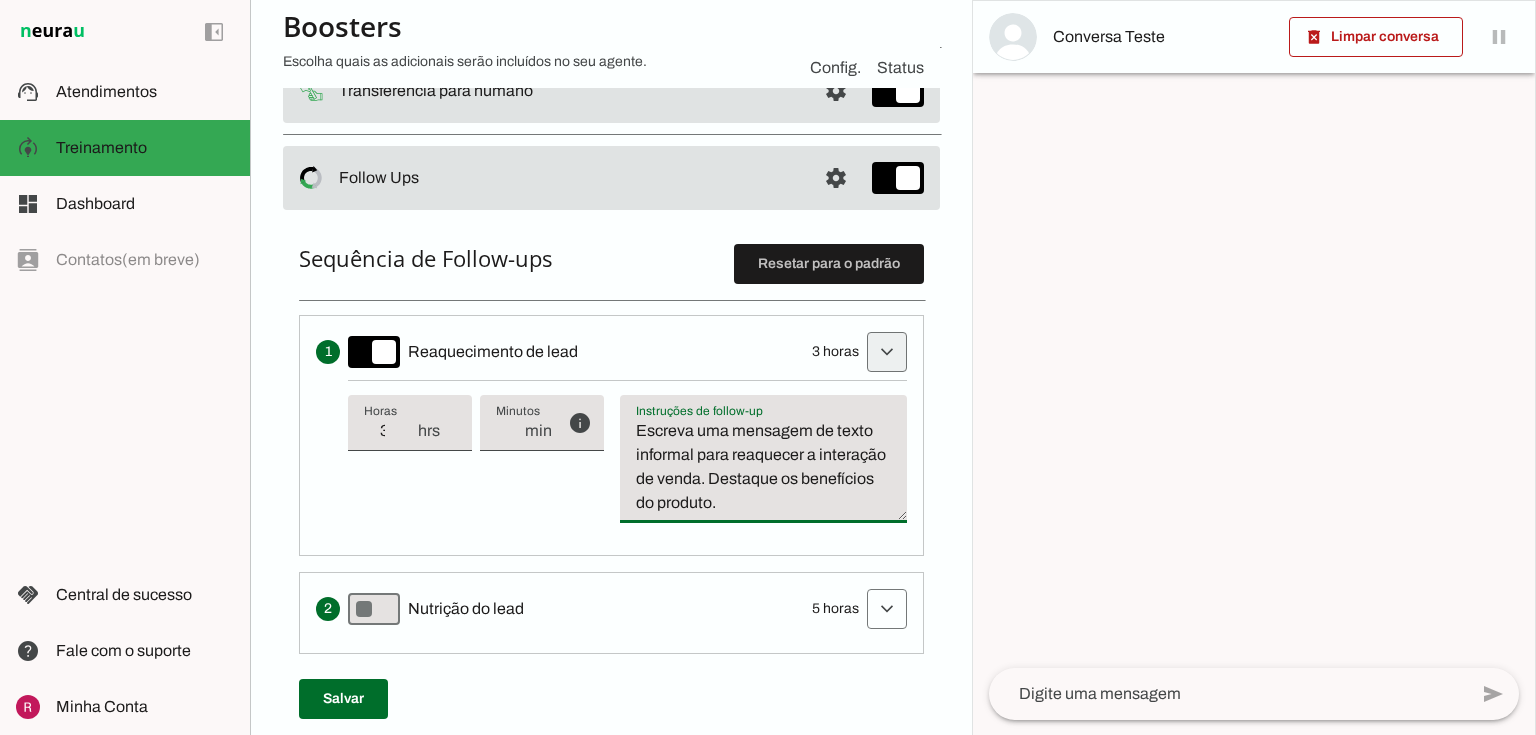 click at bounding box center (887, 352) 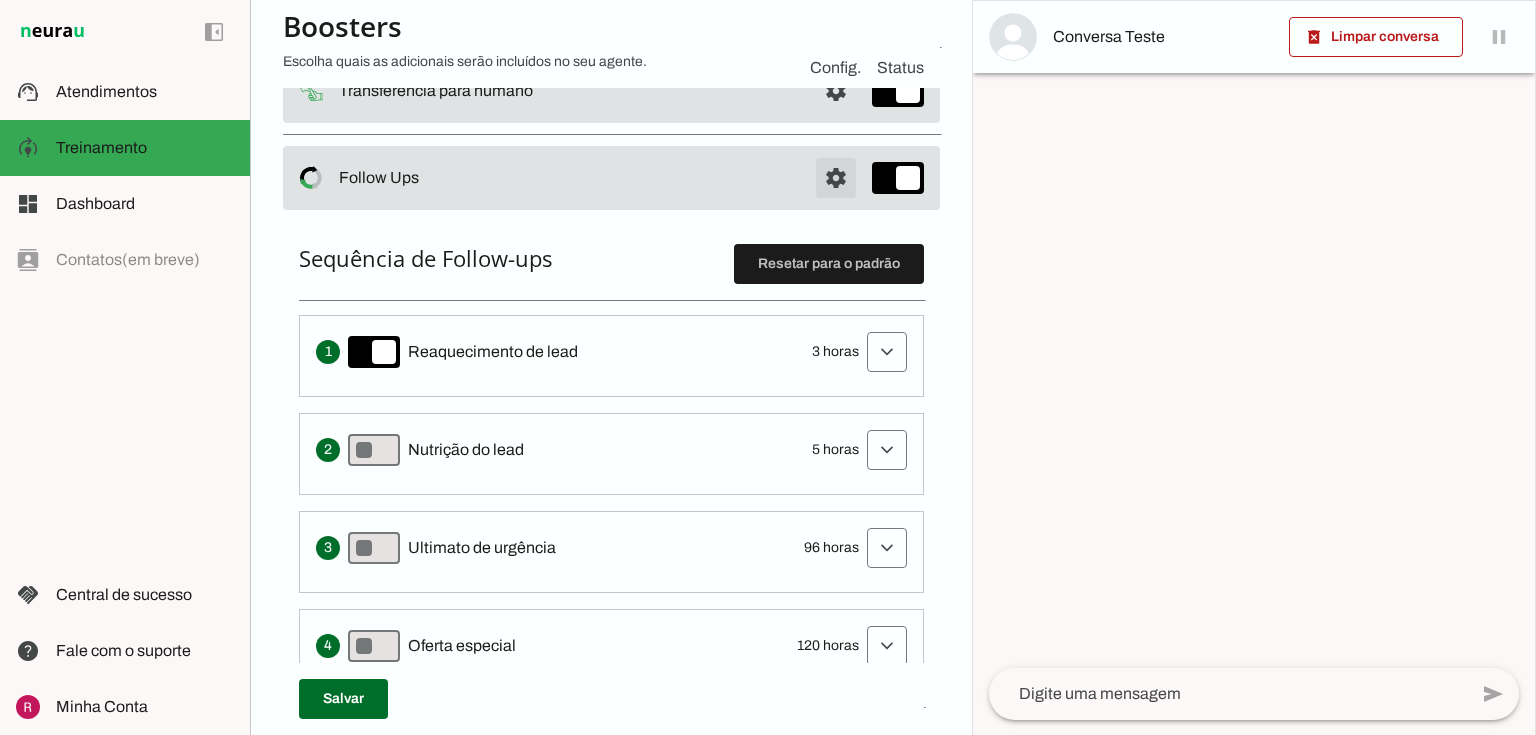 click at bounding box center [836, -84] 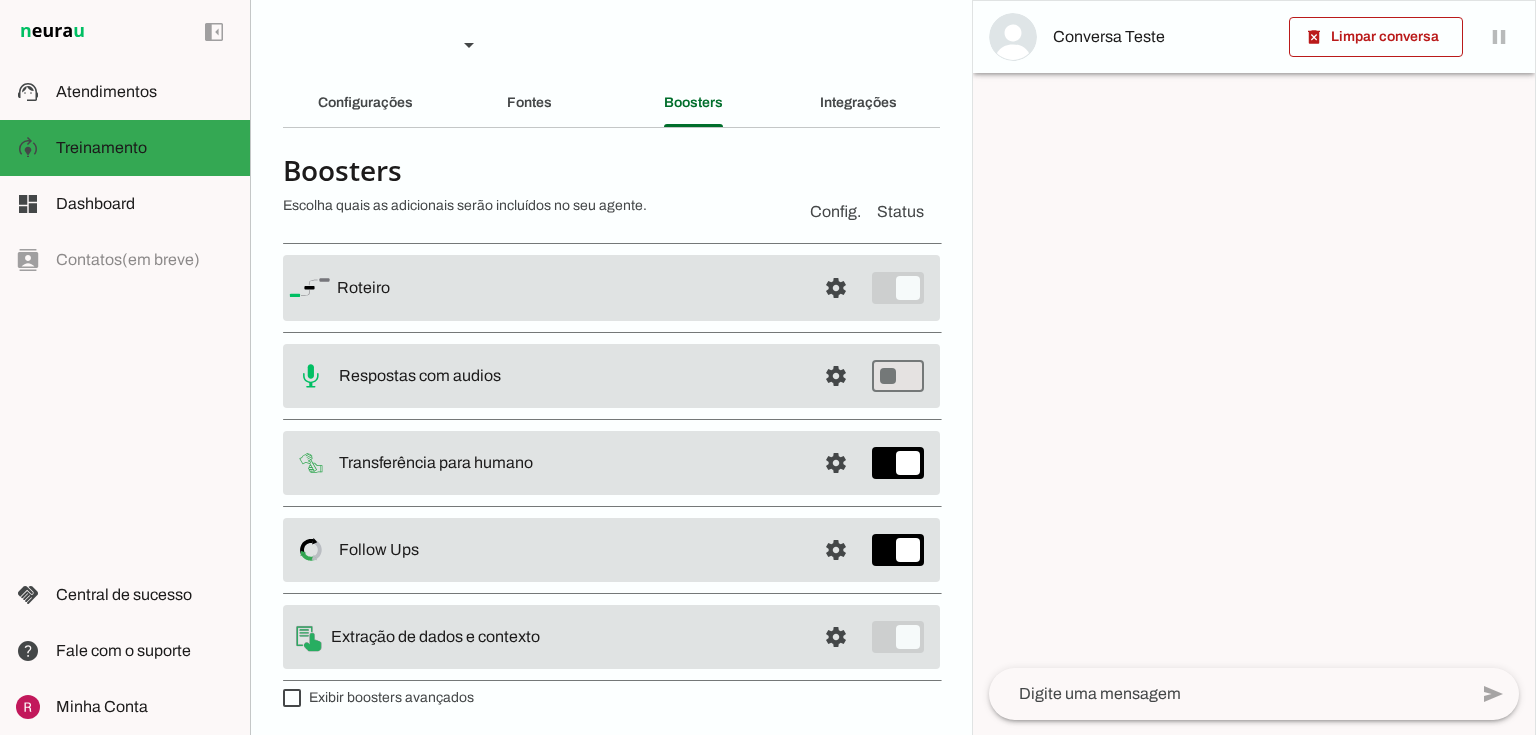 drag, startPoint x: 340, startPoint y: 634, endPoint x: 693, endPoint y: 650, distance: 353.36243 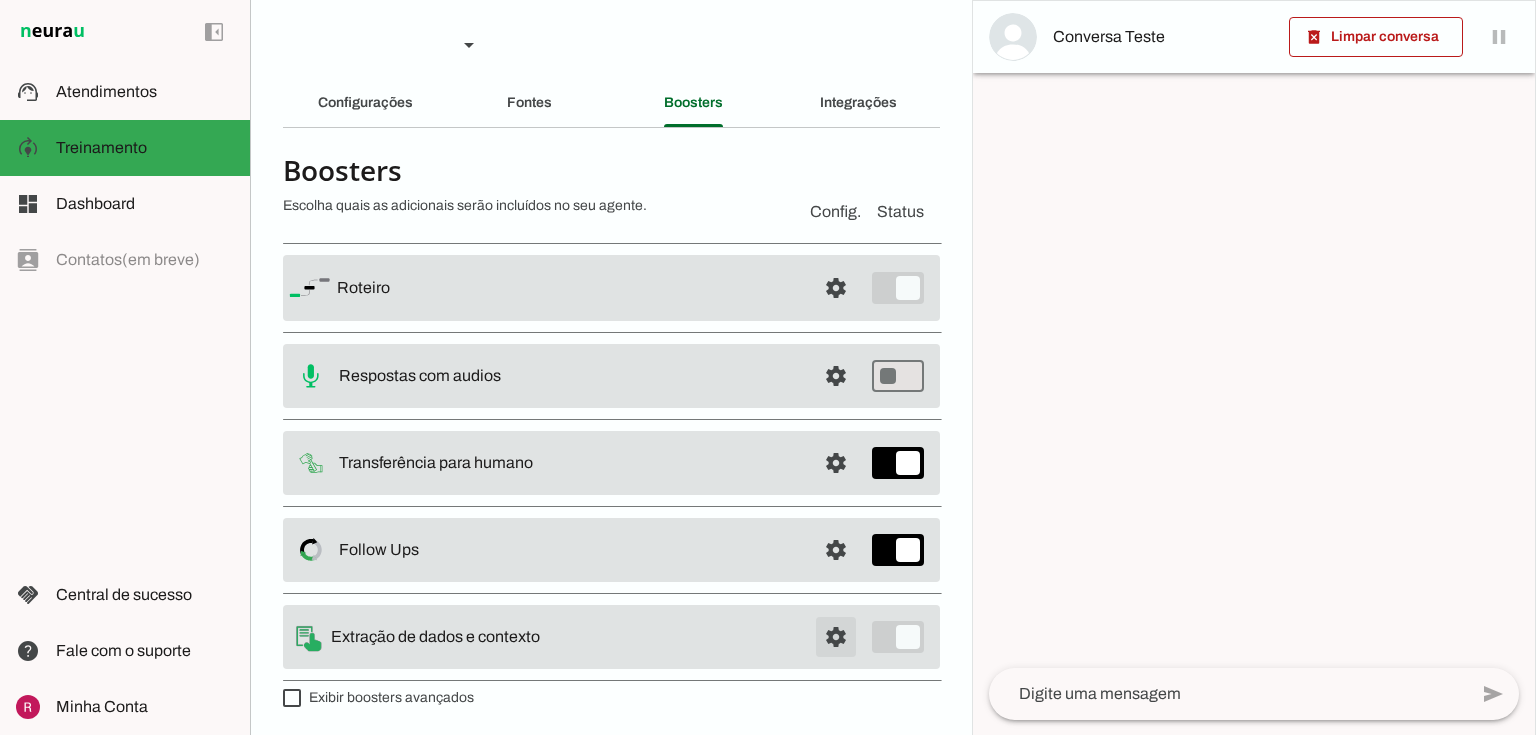 click at bounding box center (836, 288) 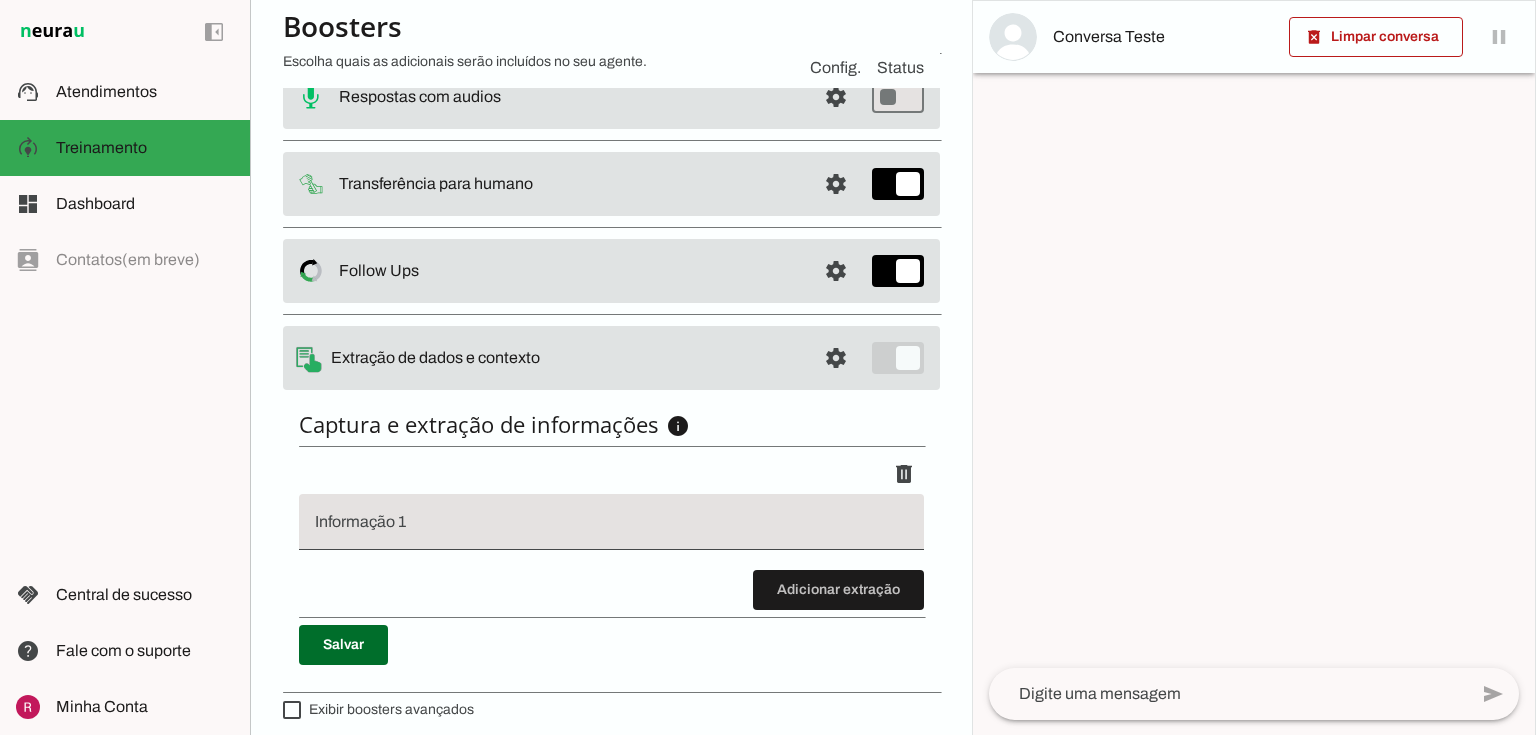 scroll, scrollTop: 287, scrollLeft: 0, axis: vertical 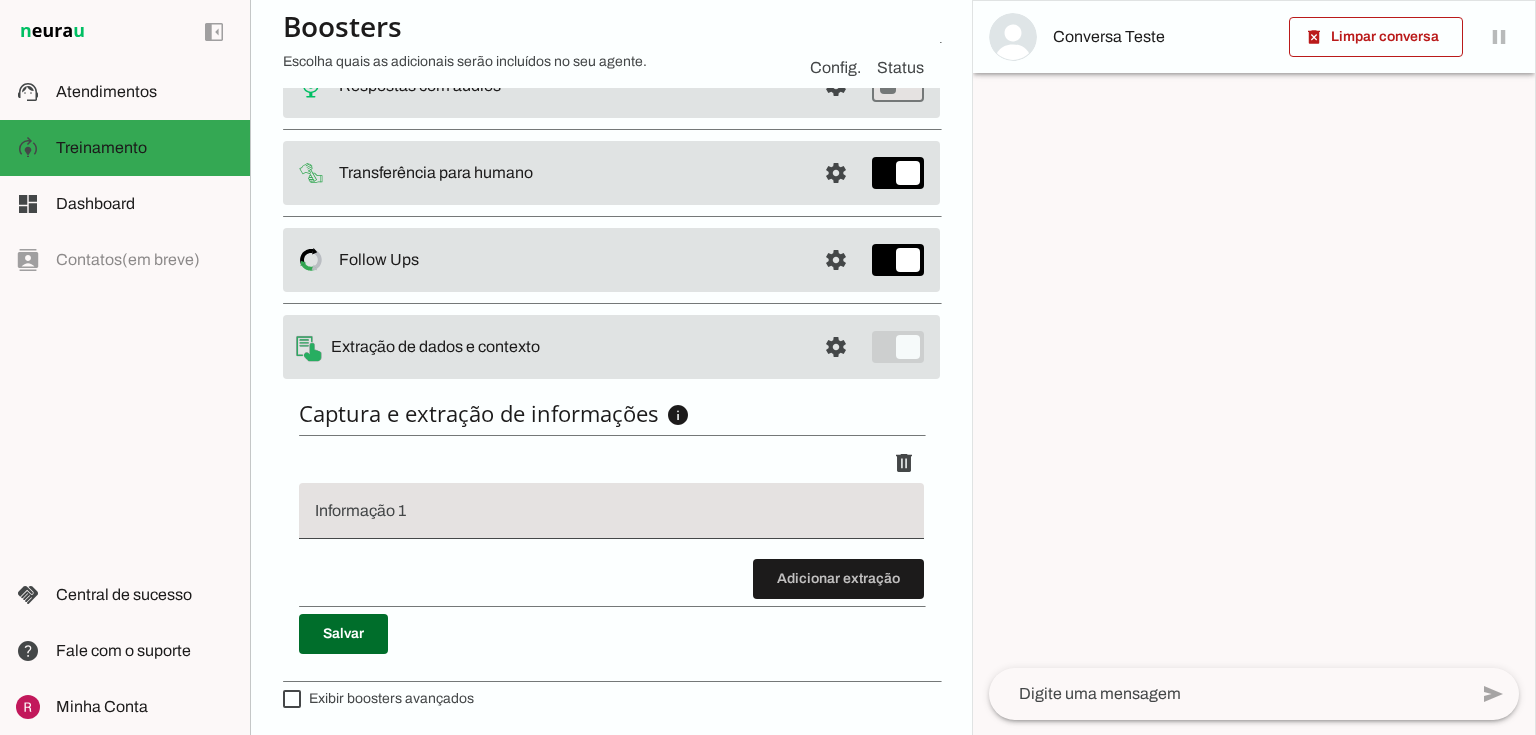 click on "settings
Extração de dados e contexto" at bounding box center (611, -2) 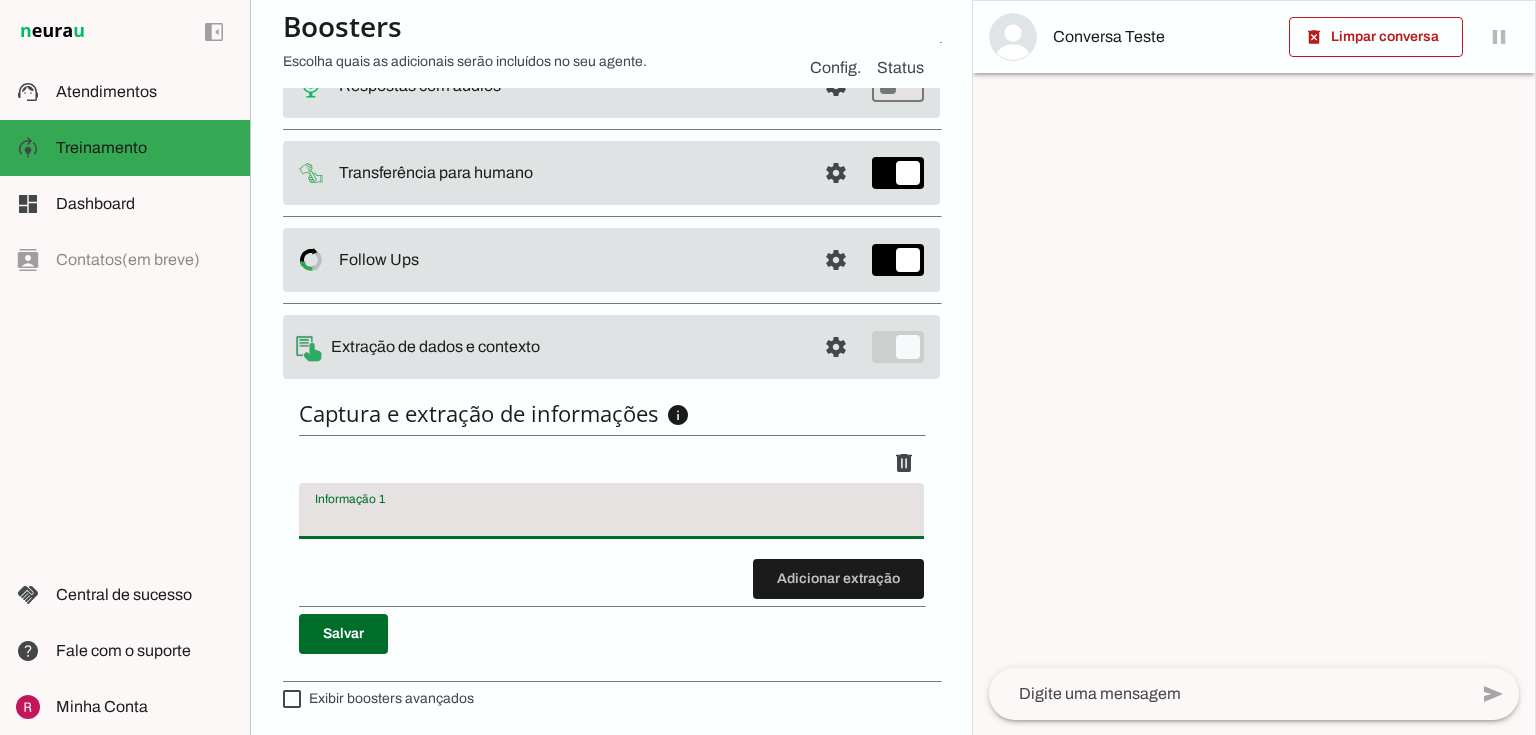 click at bounding box center (611, 519) 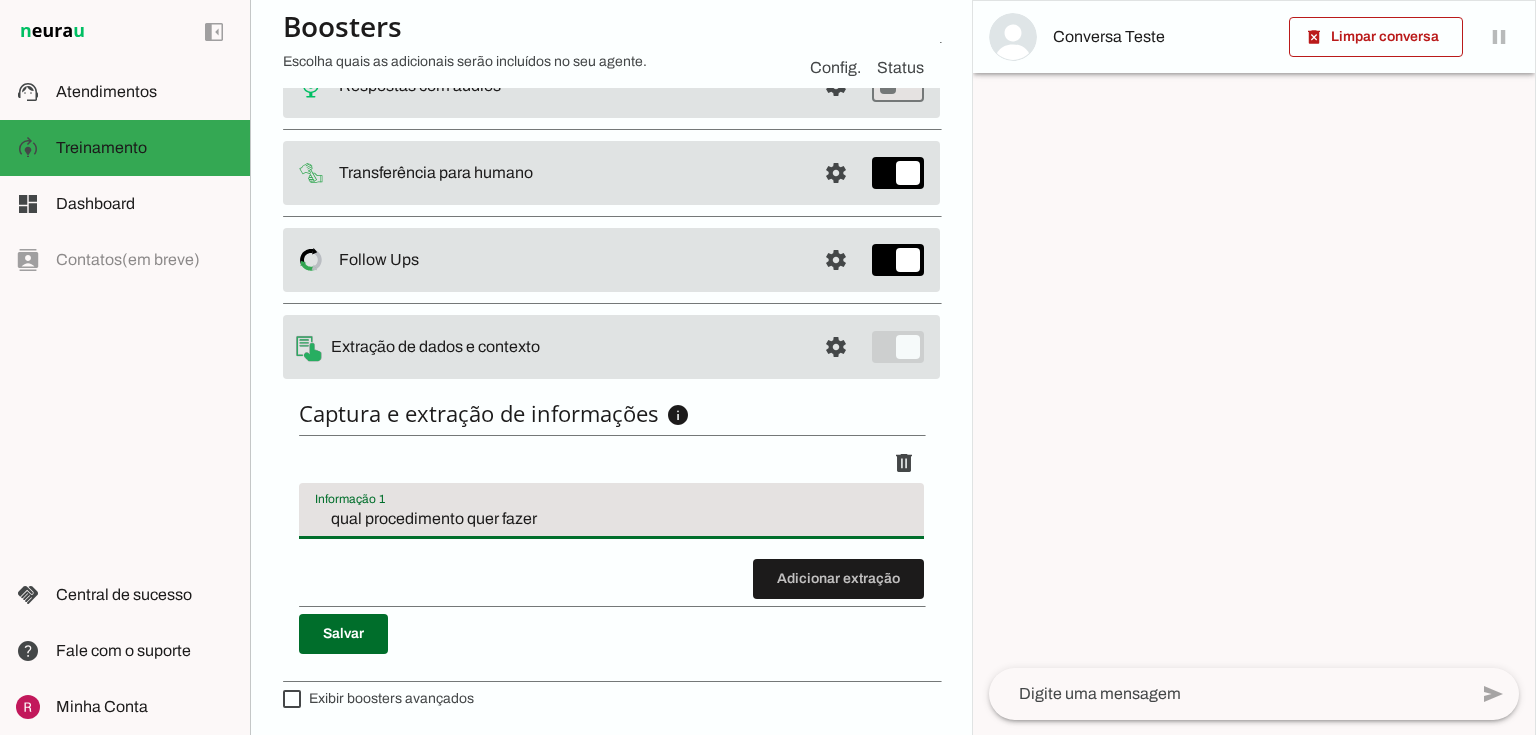 type on "qual procedimento quer fazer" 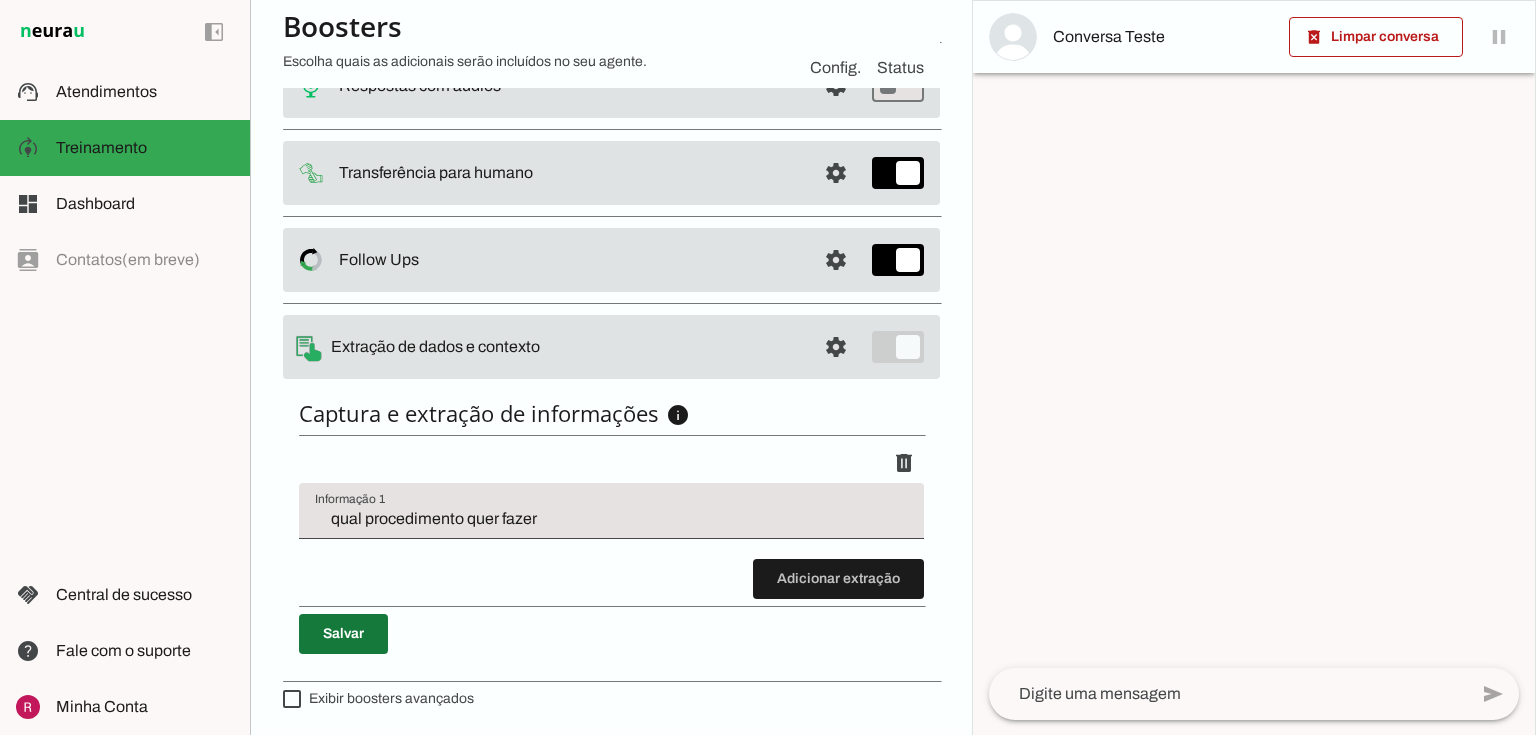 click at bounding box center (343, 634) 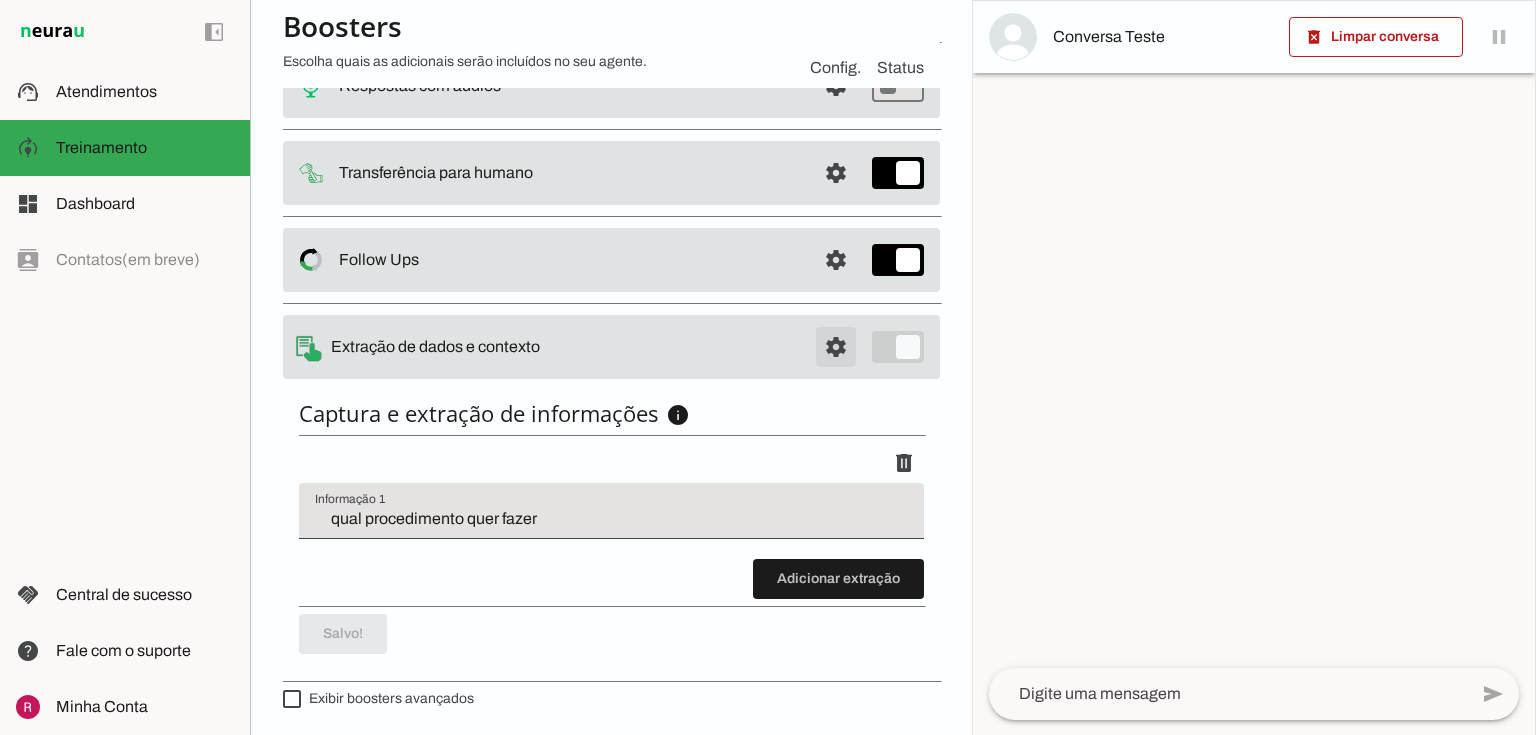 click at bounding box center [836, -2] 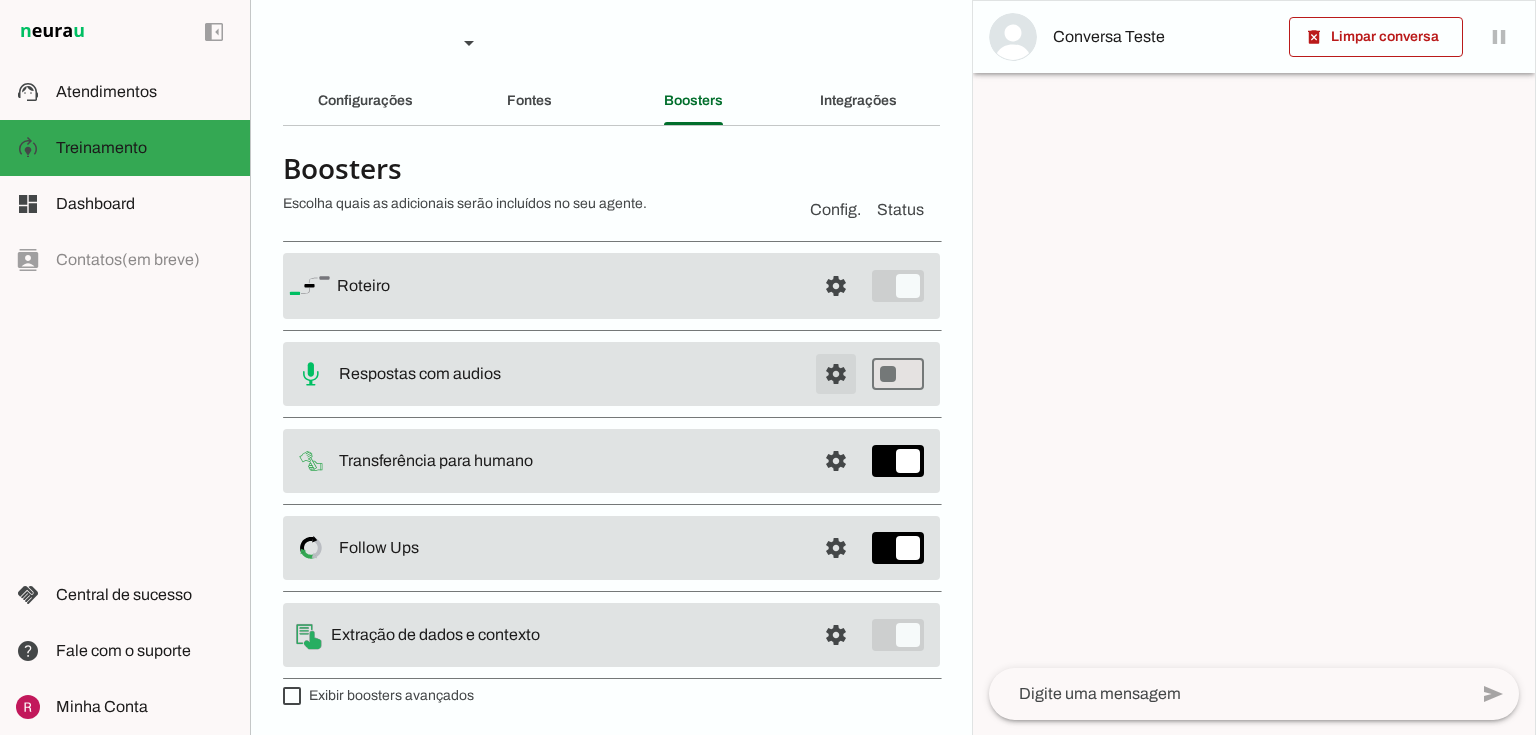 scroll, scrollTop: 1, scrollLeft: 0, axis: vertical 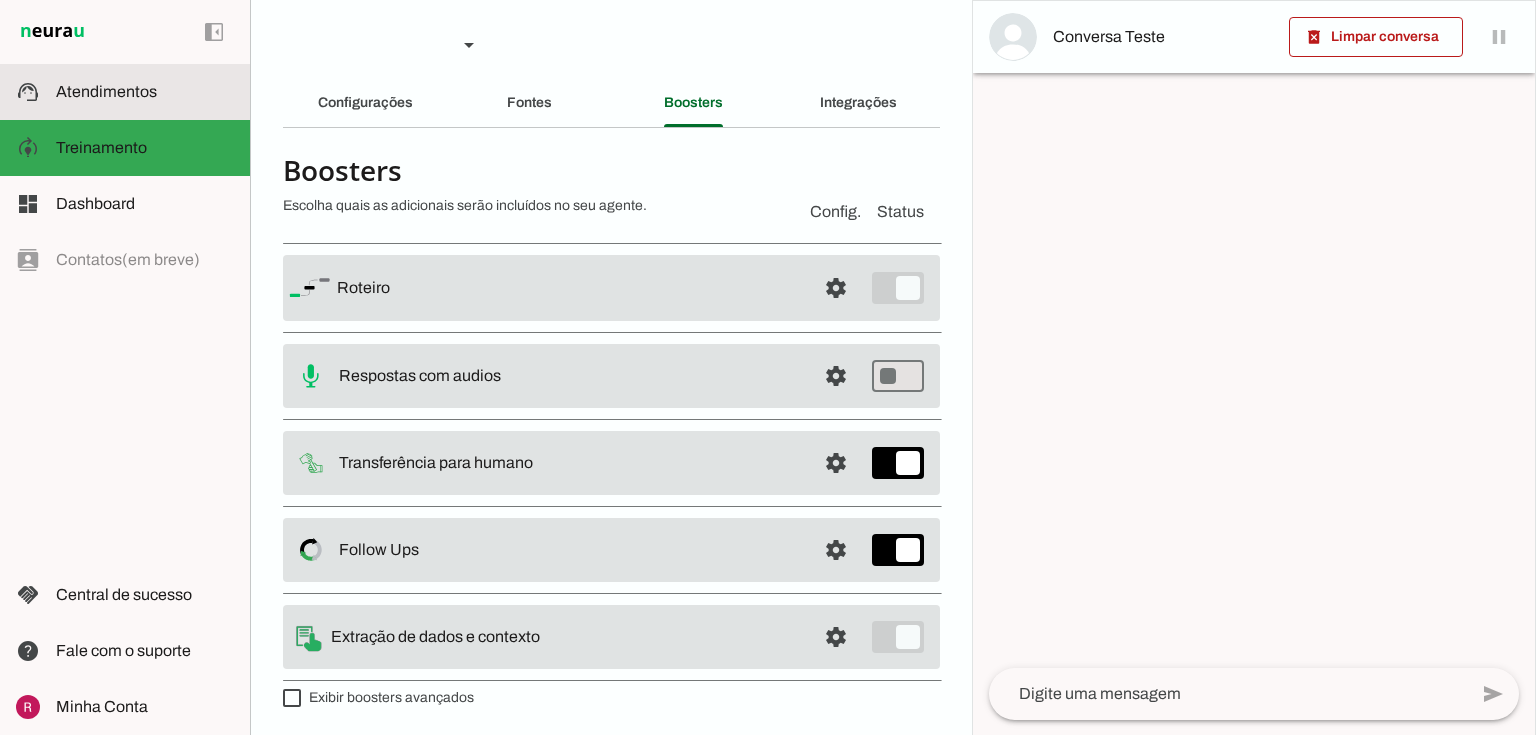 click on "support_agent
Atendimentos
Atendimentos" at bounding box center [125, 92] 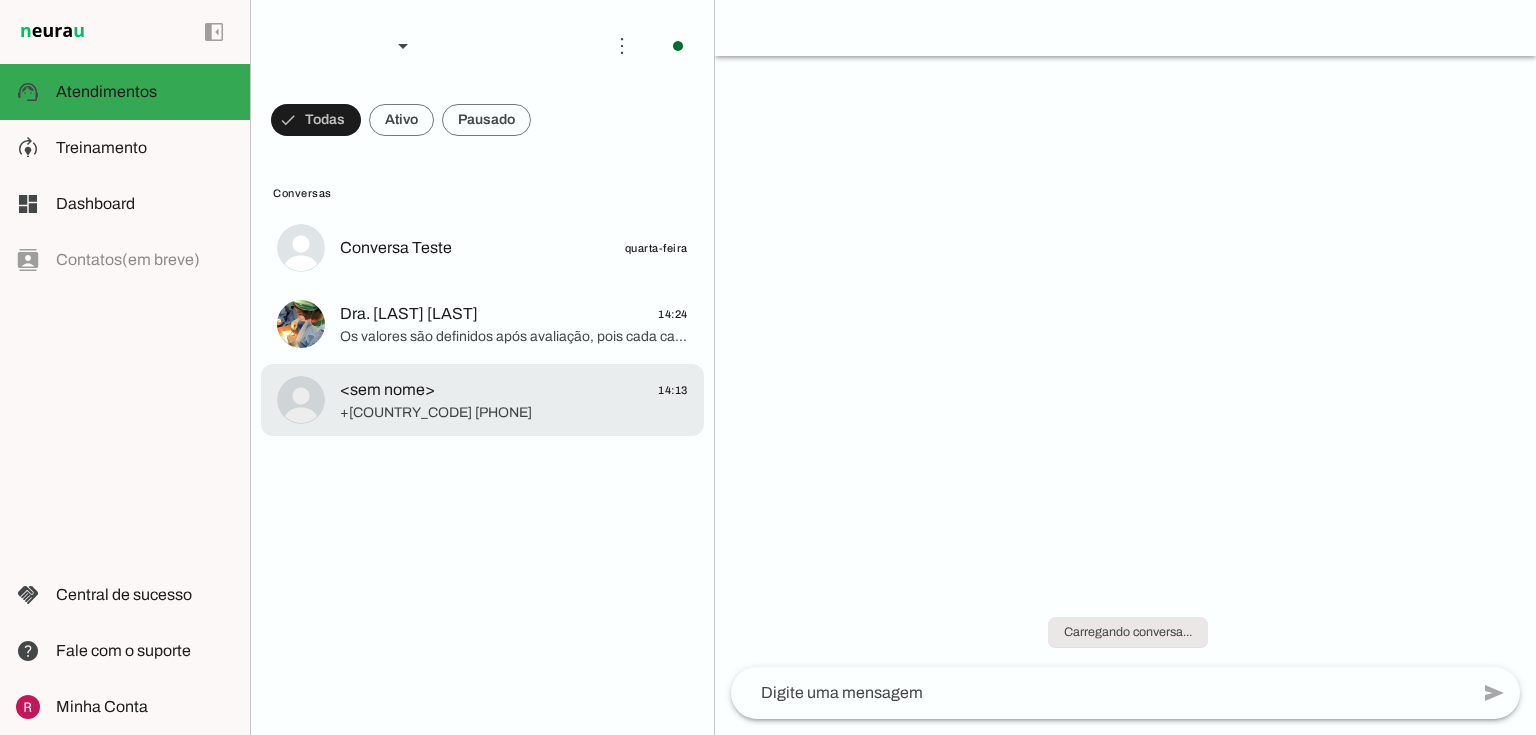 click on "<sem nome>" 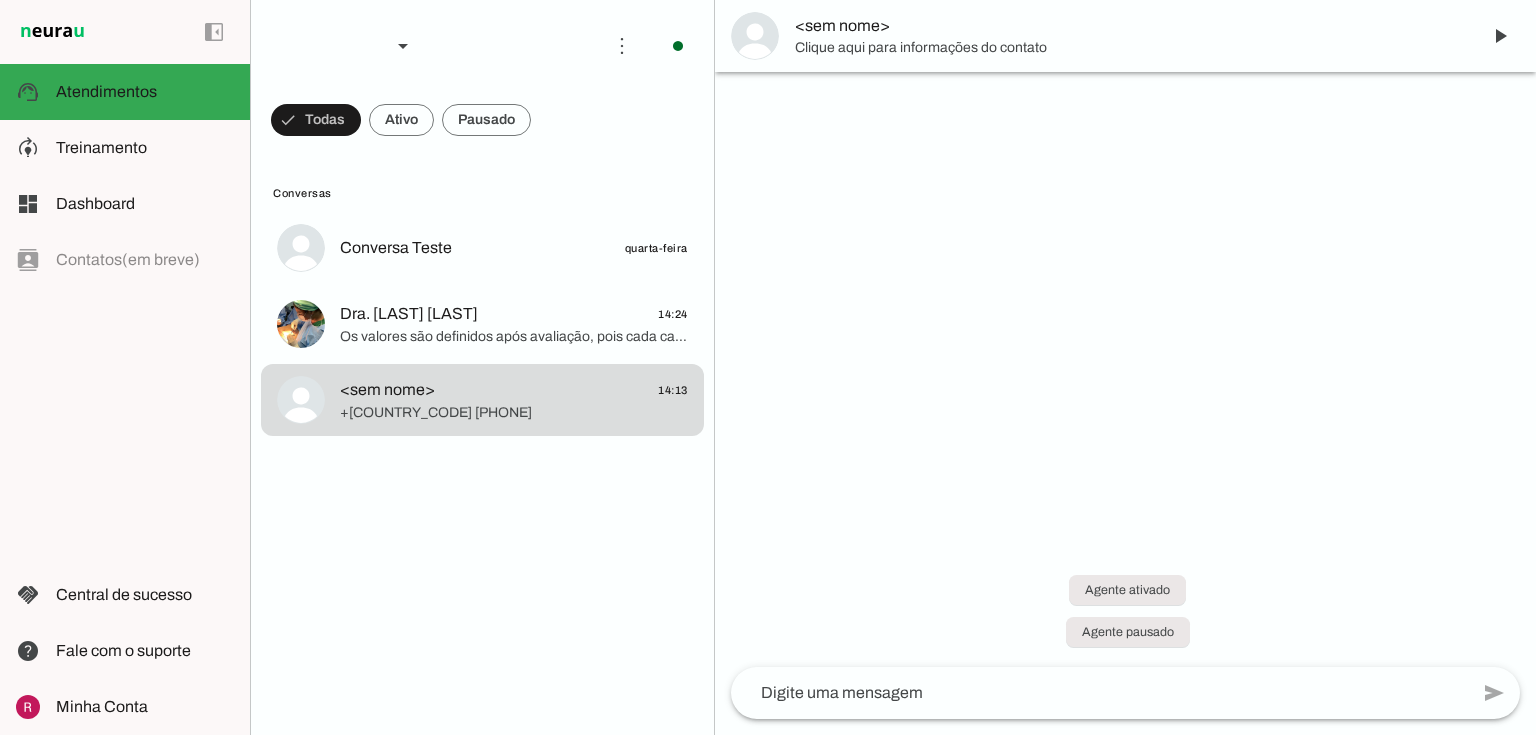 click on "Clique aqui para informações do contato" at bounding box center (1129, 48) 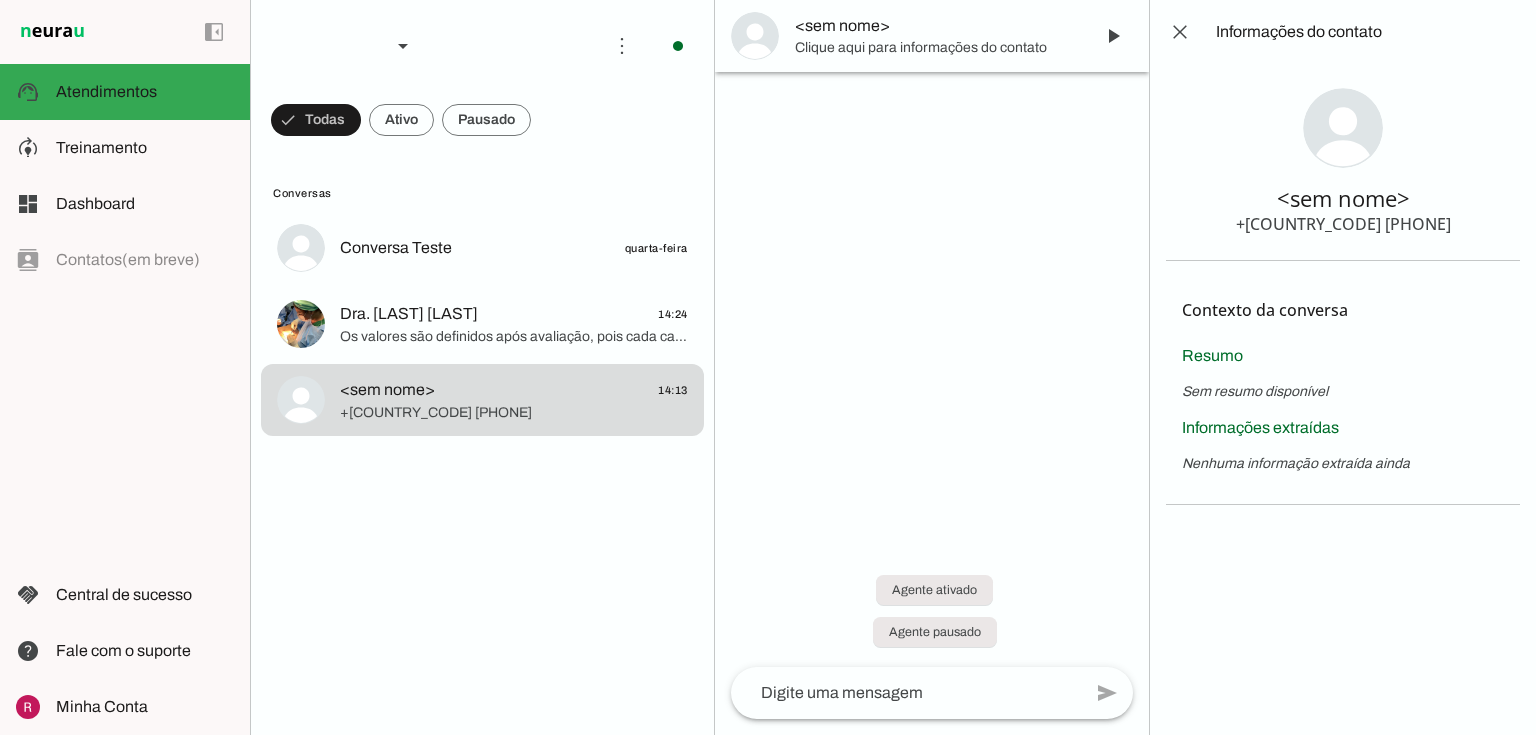 click on "<sem nome>" at bounding box center (936, 26) 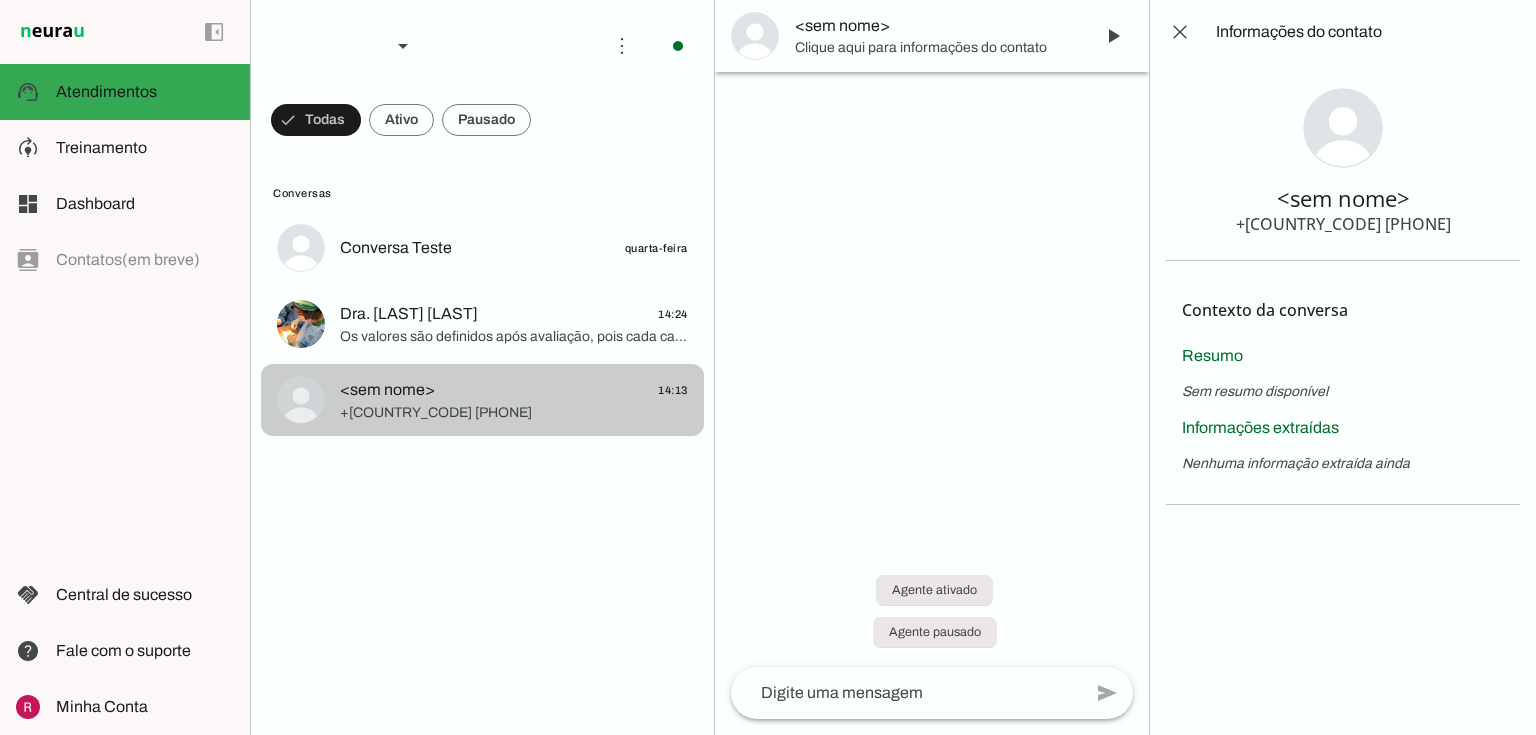 drag, startPoint x: 480, startPoint y: 368, endPoint x: 482, endPoint y: 350, distance: 18.110771 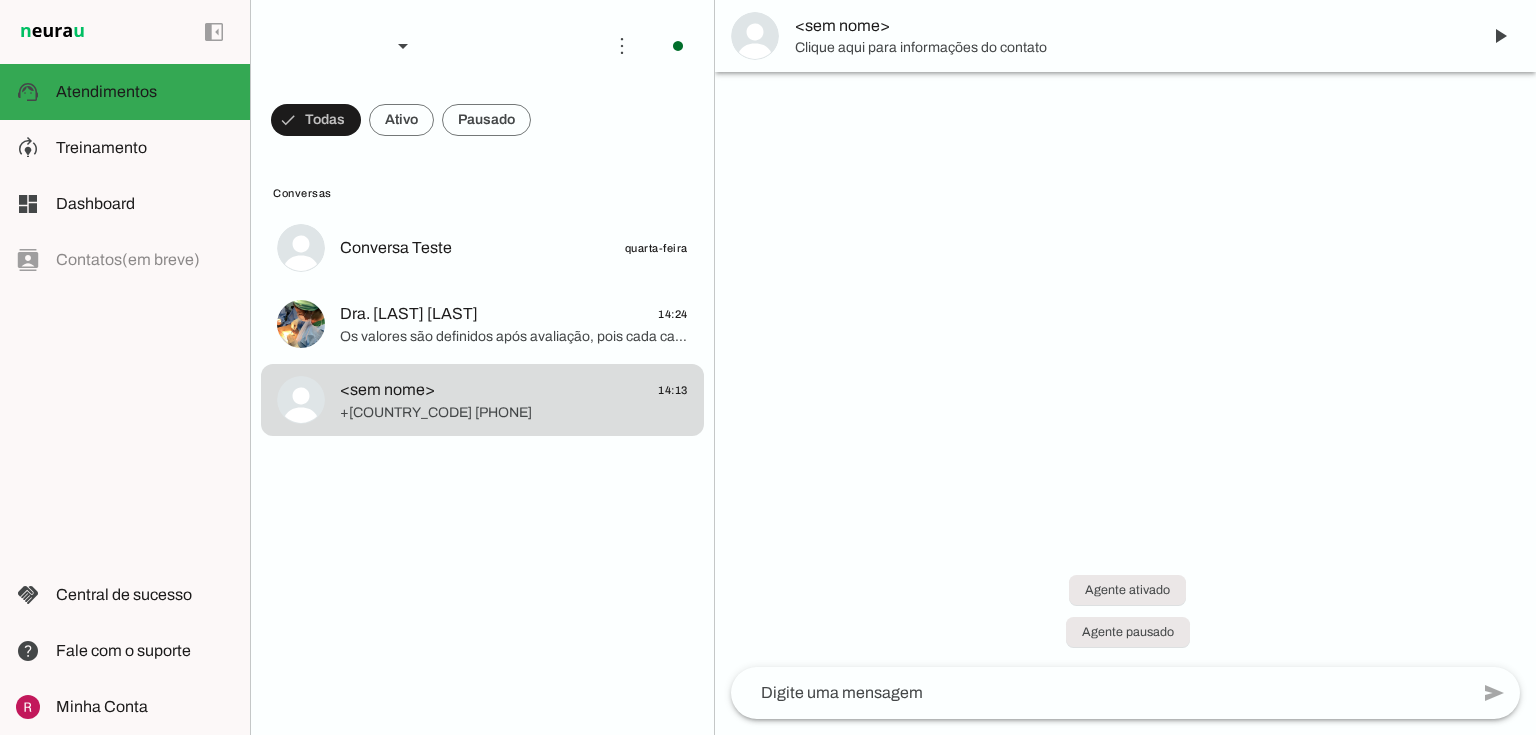 click on "<sem nome>" at bounding box center [1129, 26] 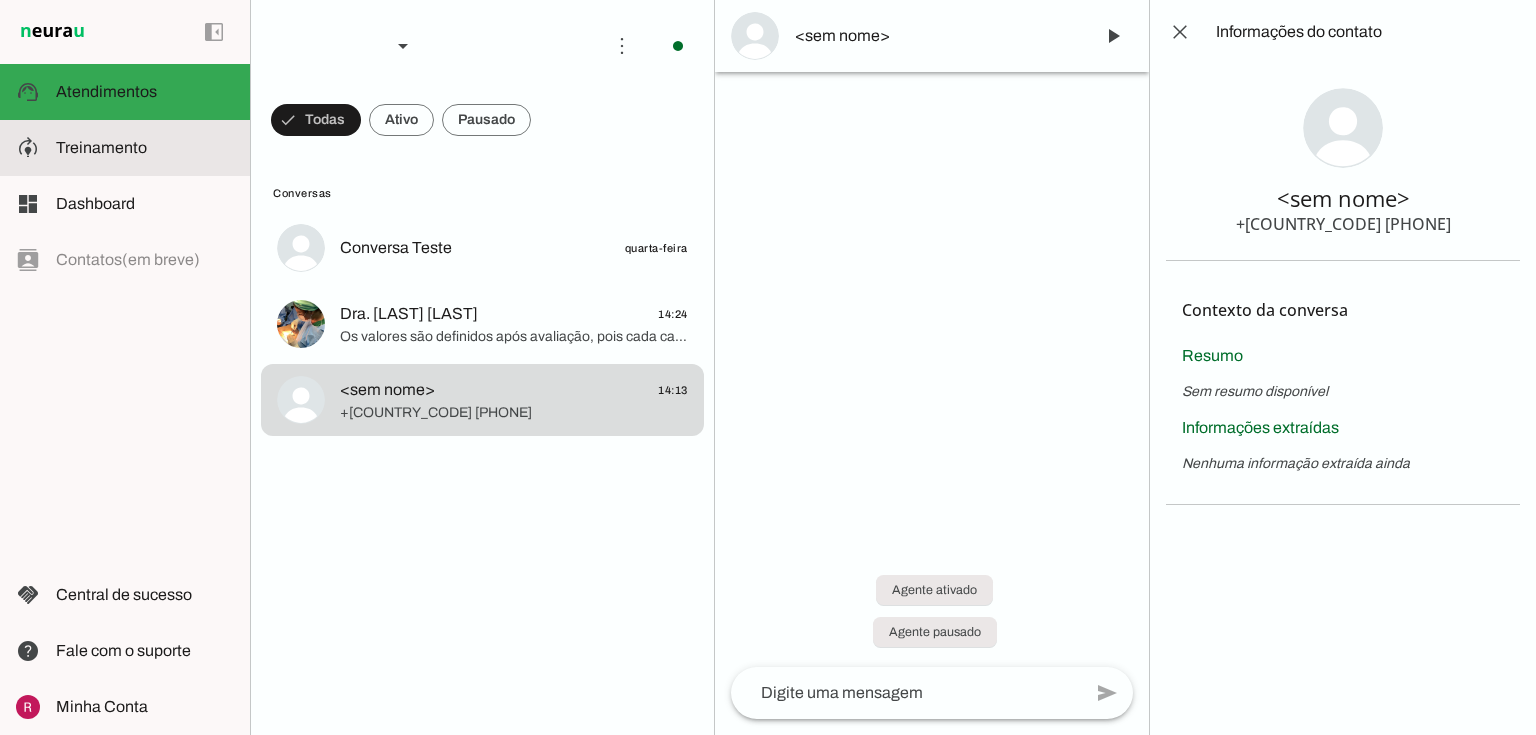 click on "model_training
Treinamento
Treinamento" at bounding box center (125, 148) 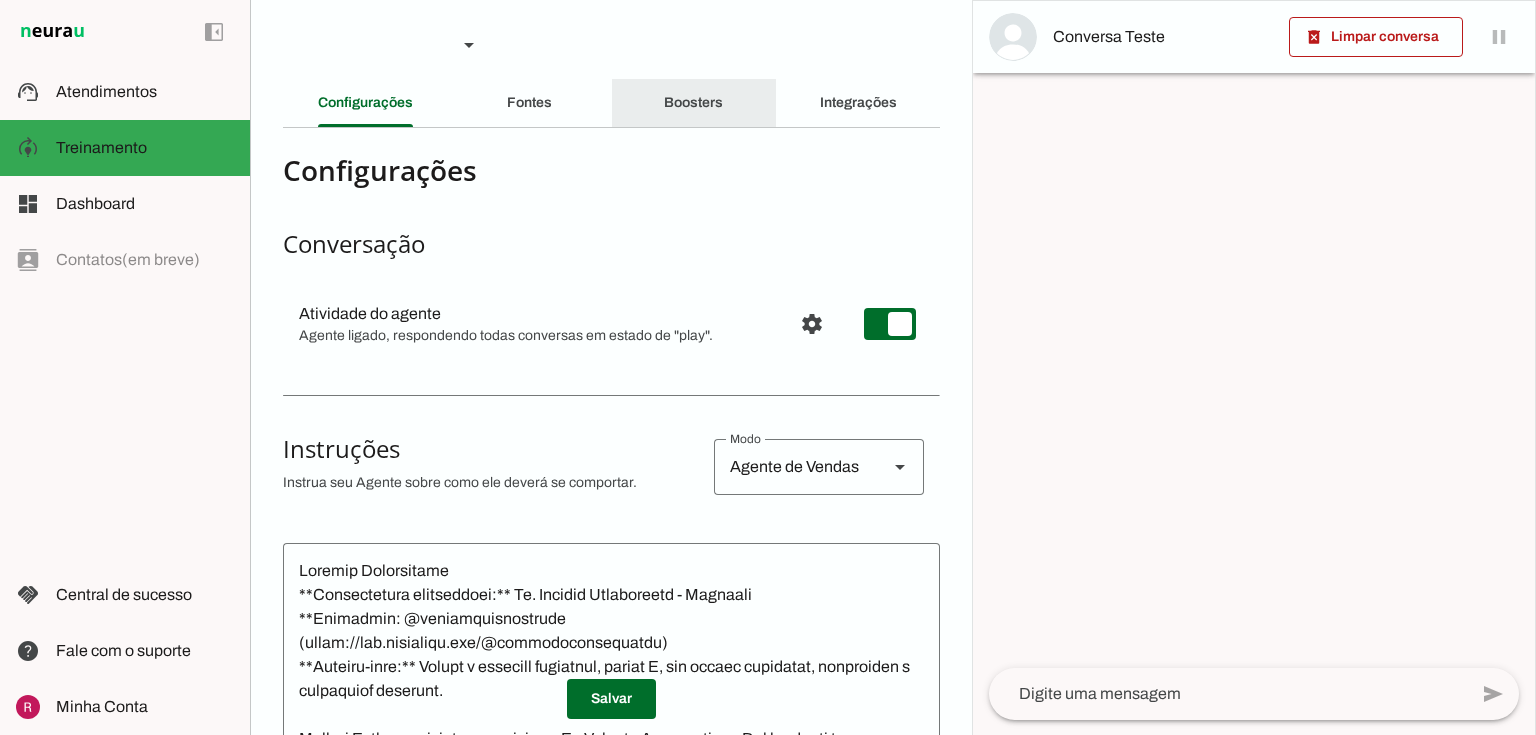 click on "Boosters" 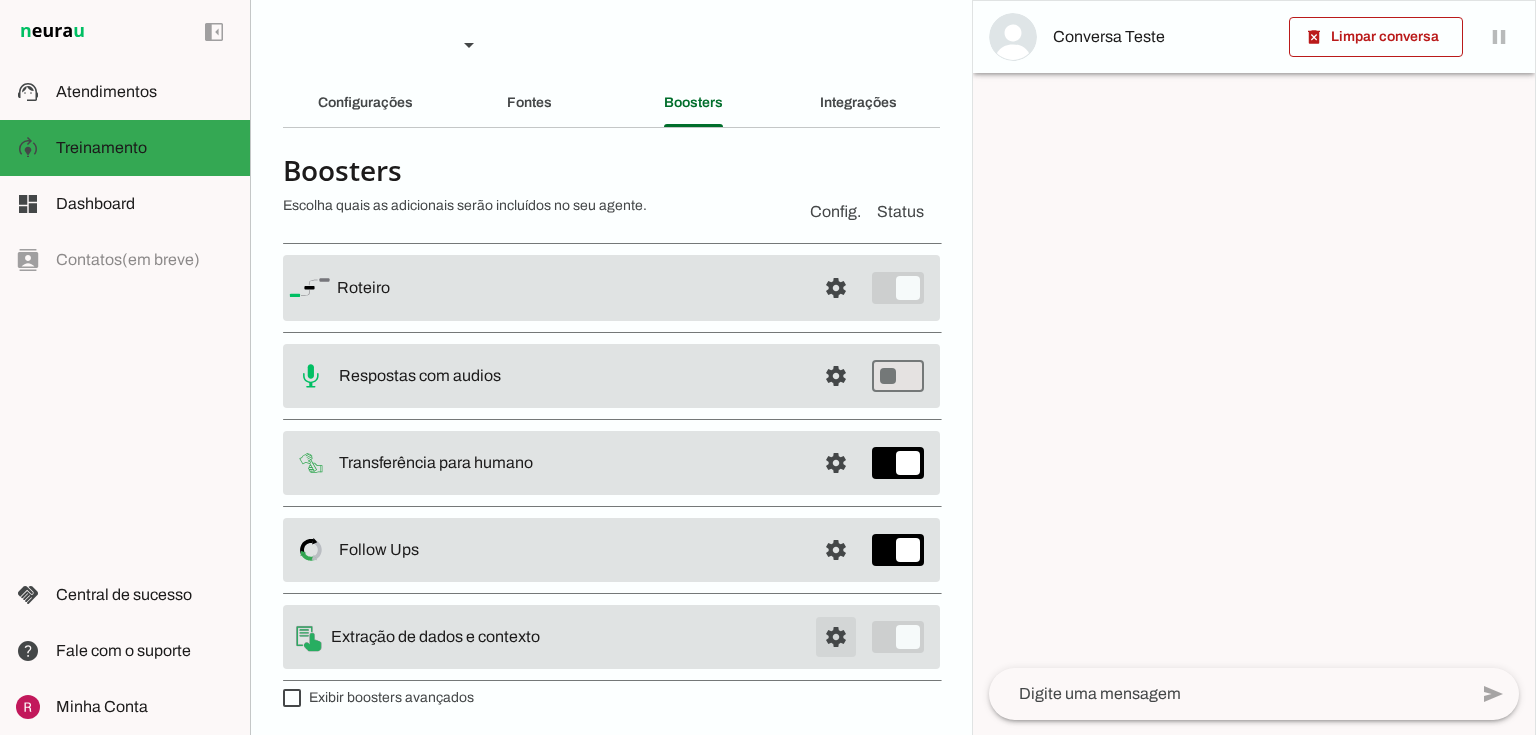click at bounding box center [836, 288] 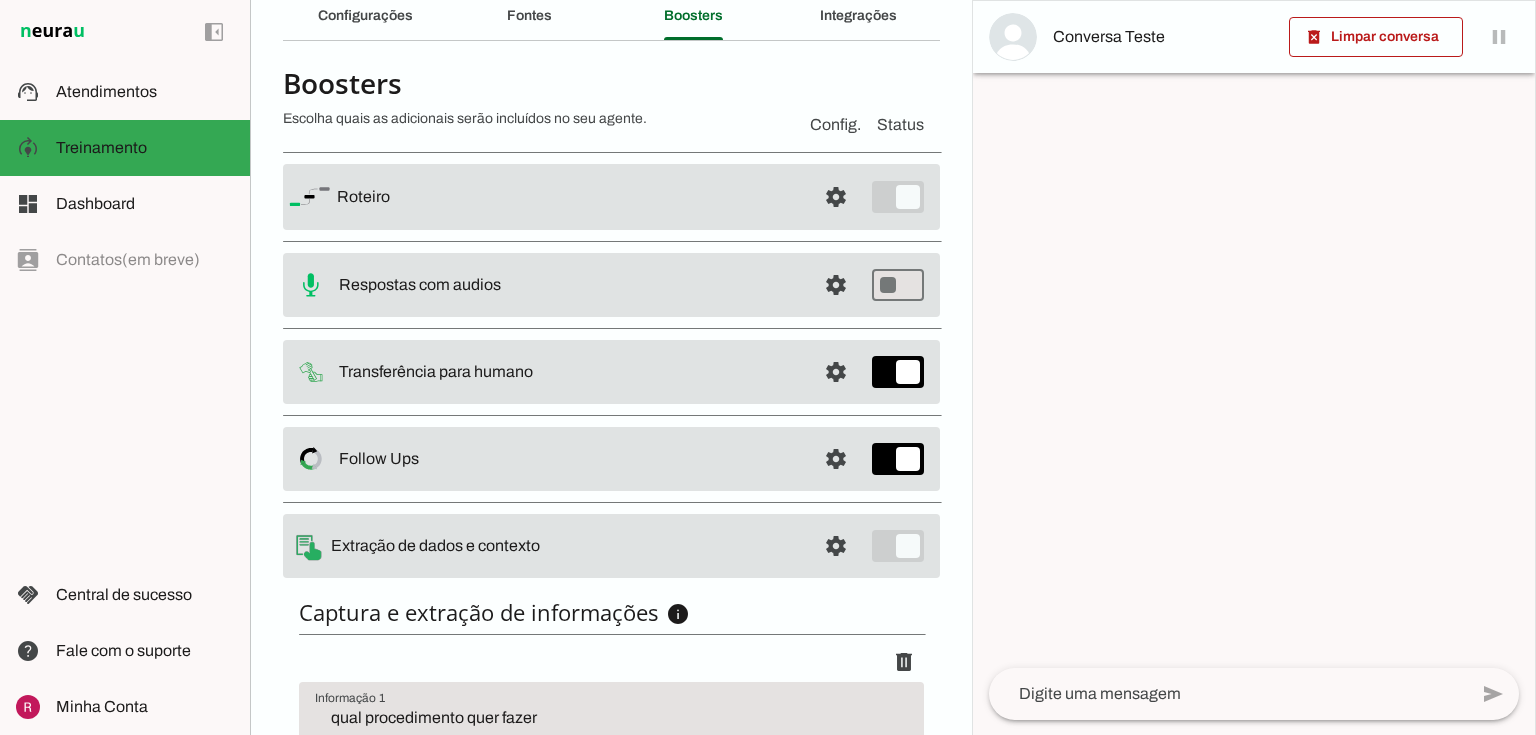 scroll, scrollTop: 287, scrollLeft: 0, axis: vertical 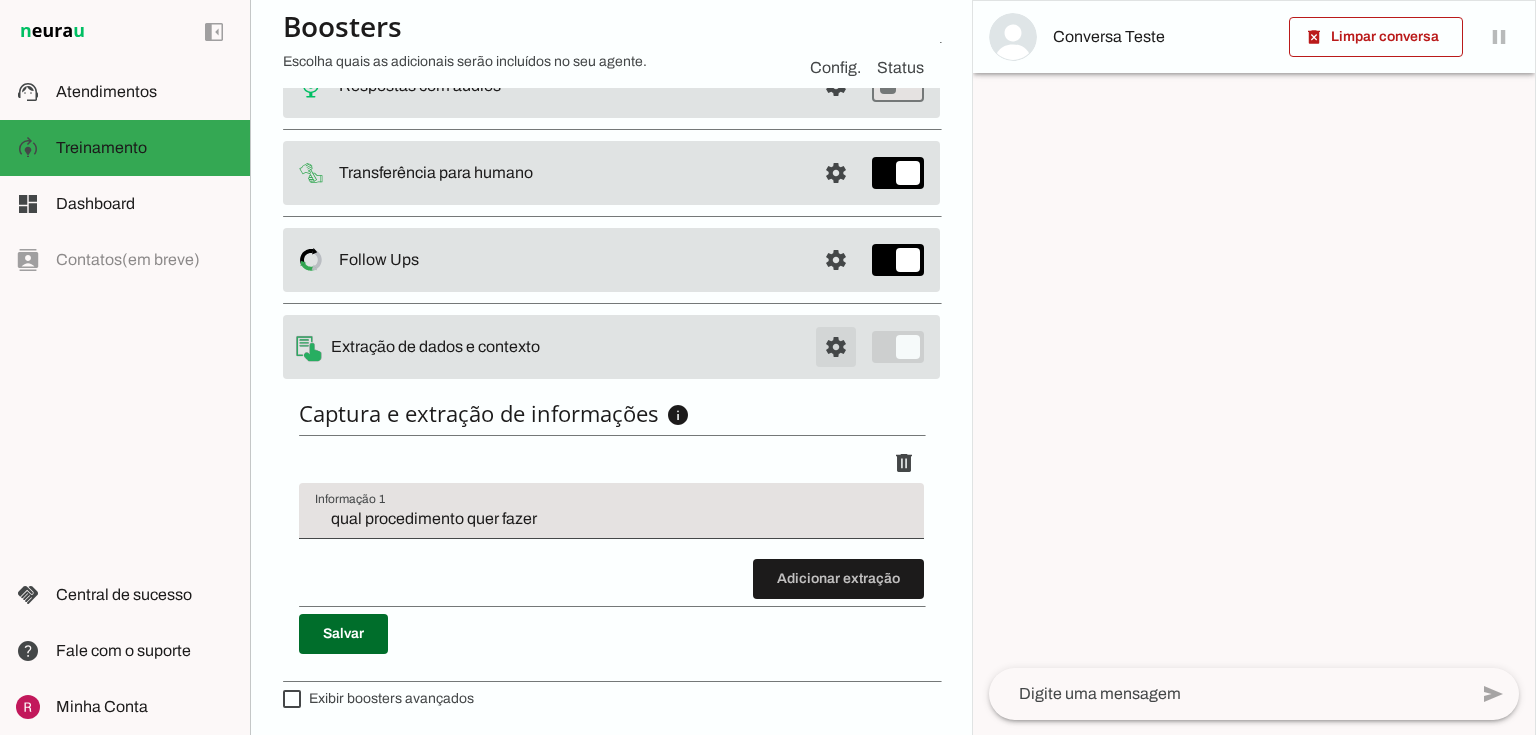 click at bounding box center (836, -2) 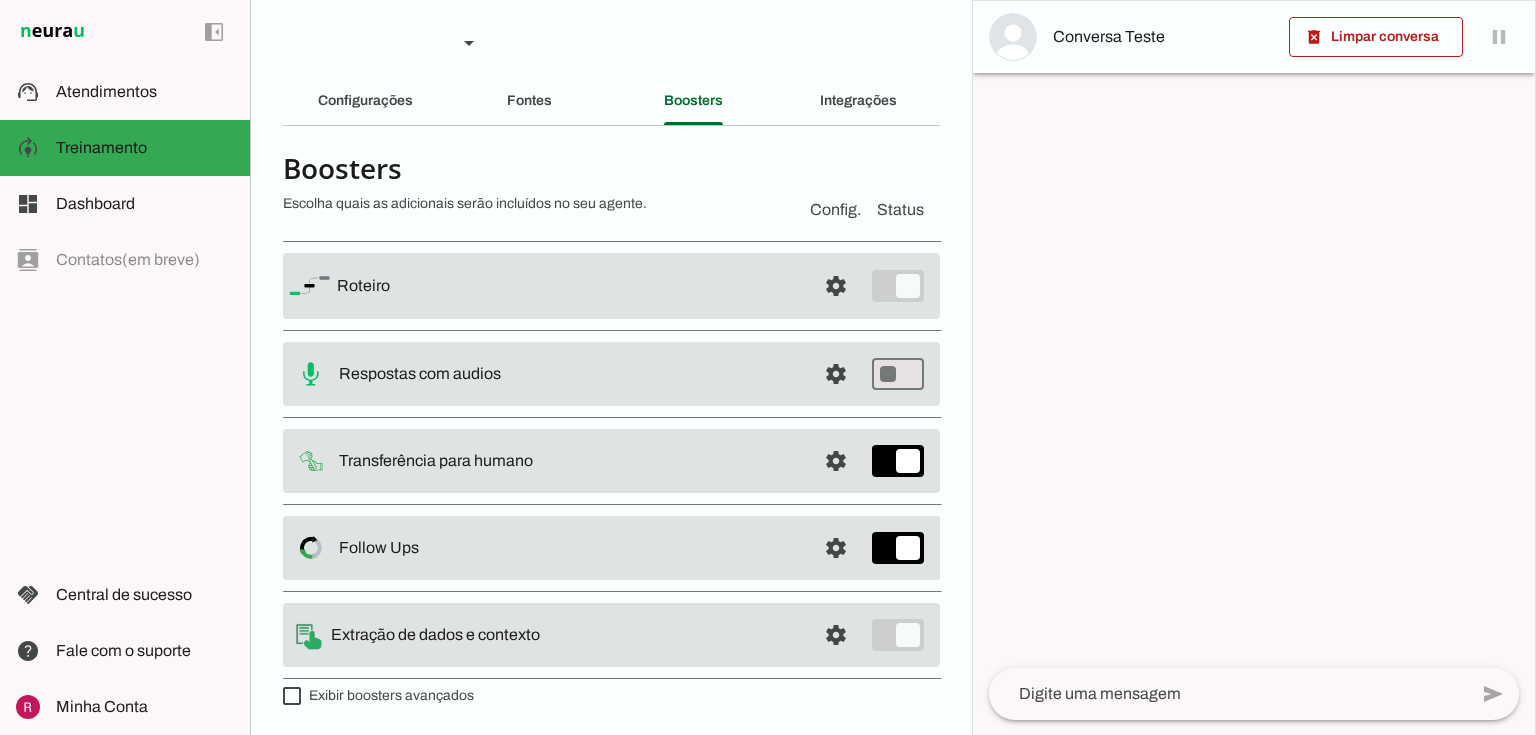 scroll, scrollTop: 1, scrollLeft: 0, axis: vertical 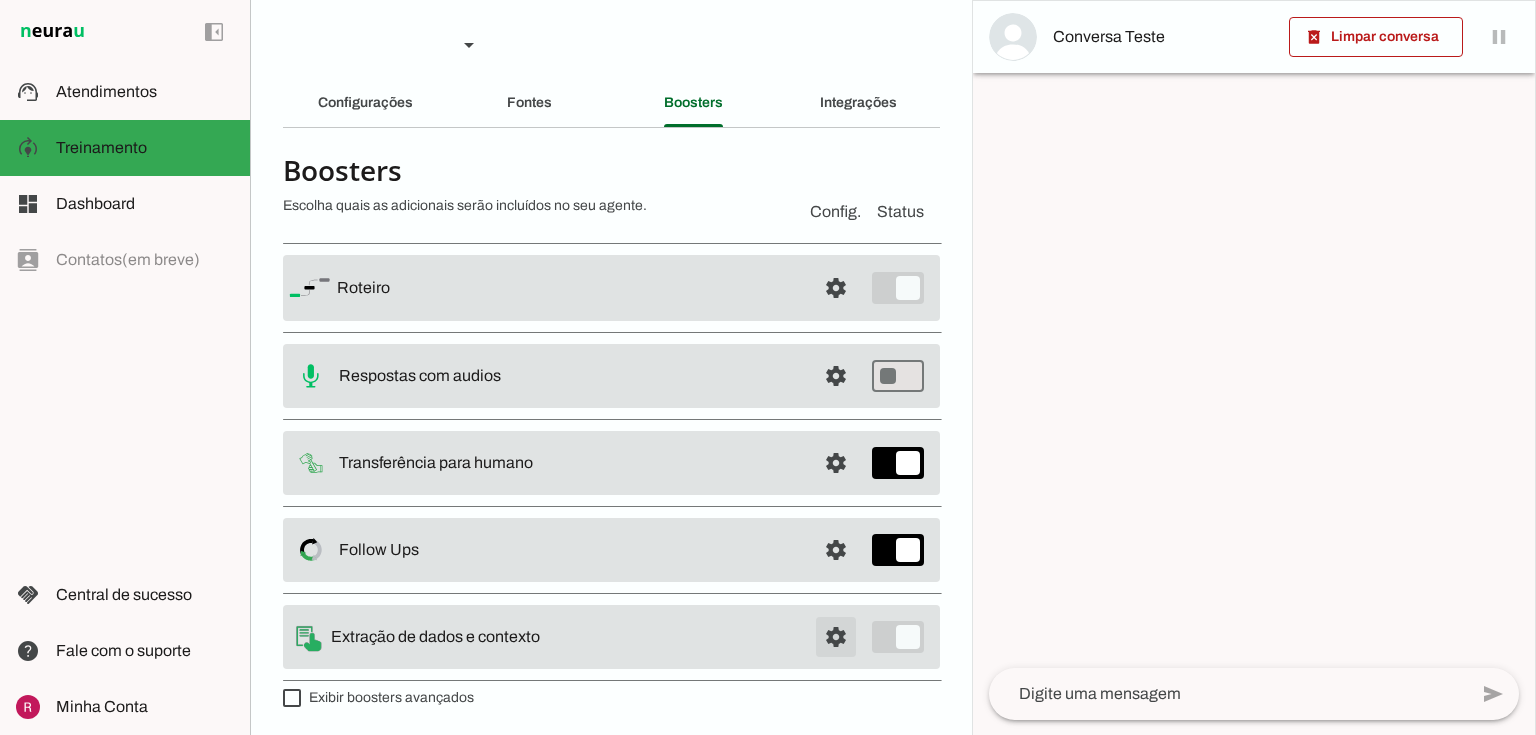click at bounding box center [836, 288] 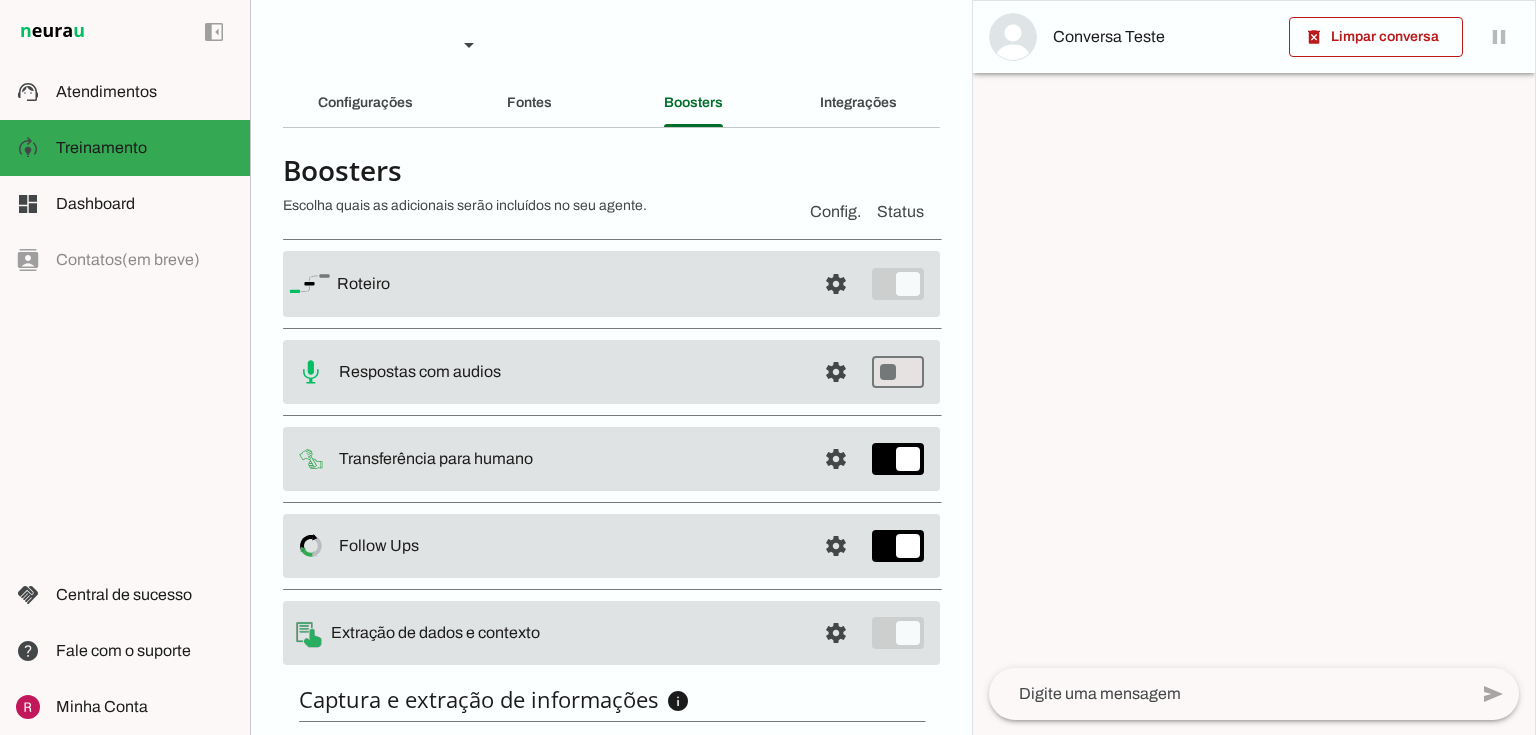 scroll, scrollTop: 287, scrollLeft: 0, axis: vertical 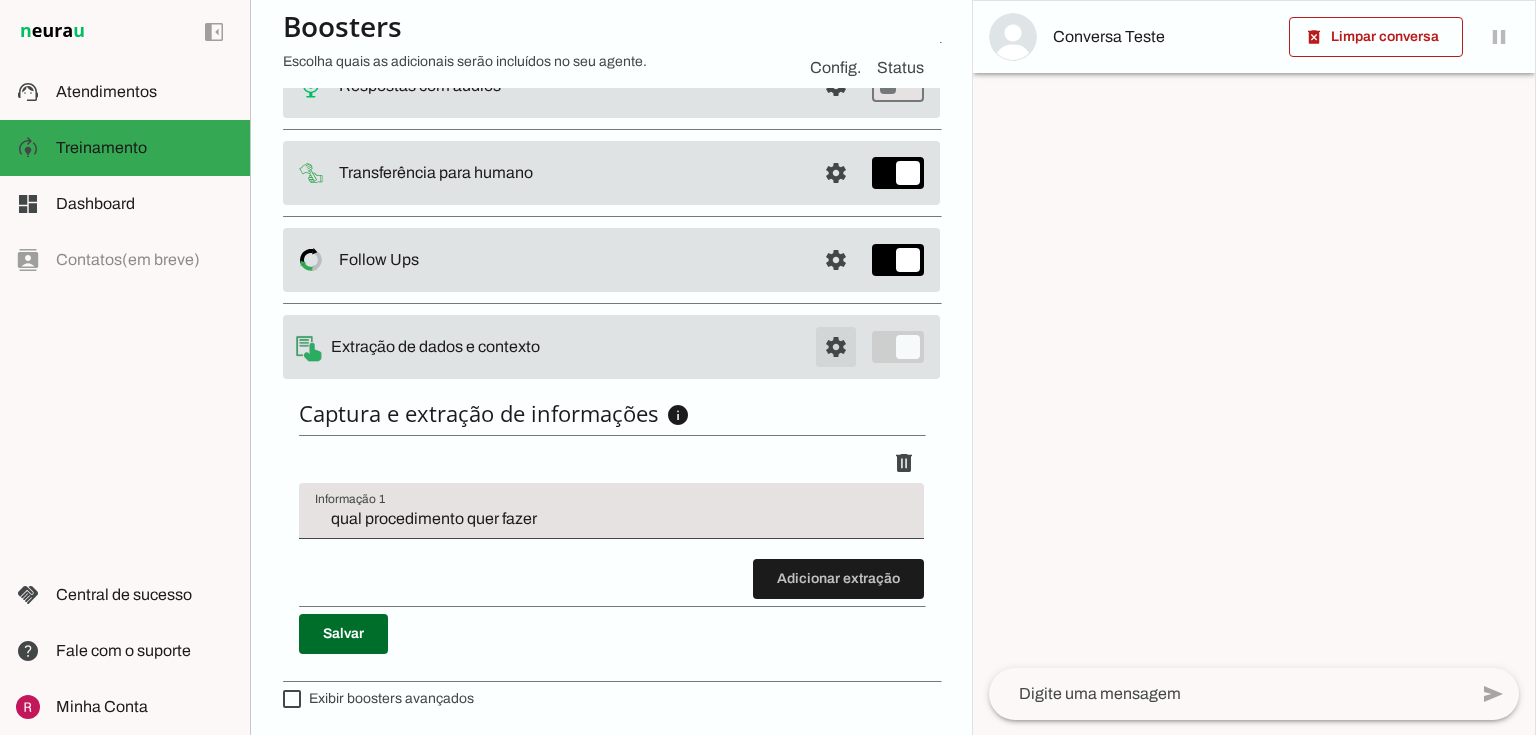 click at bounding box center (836, -2) 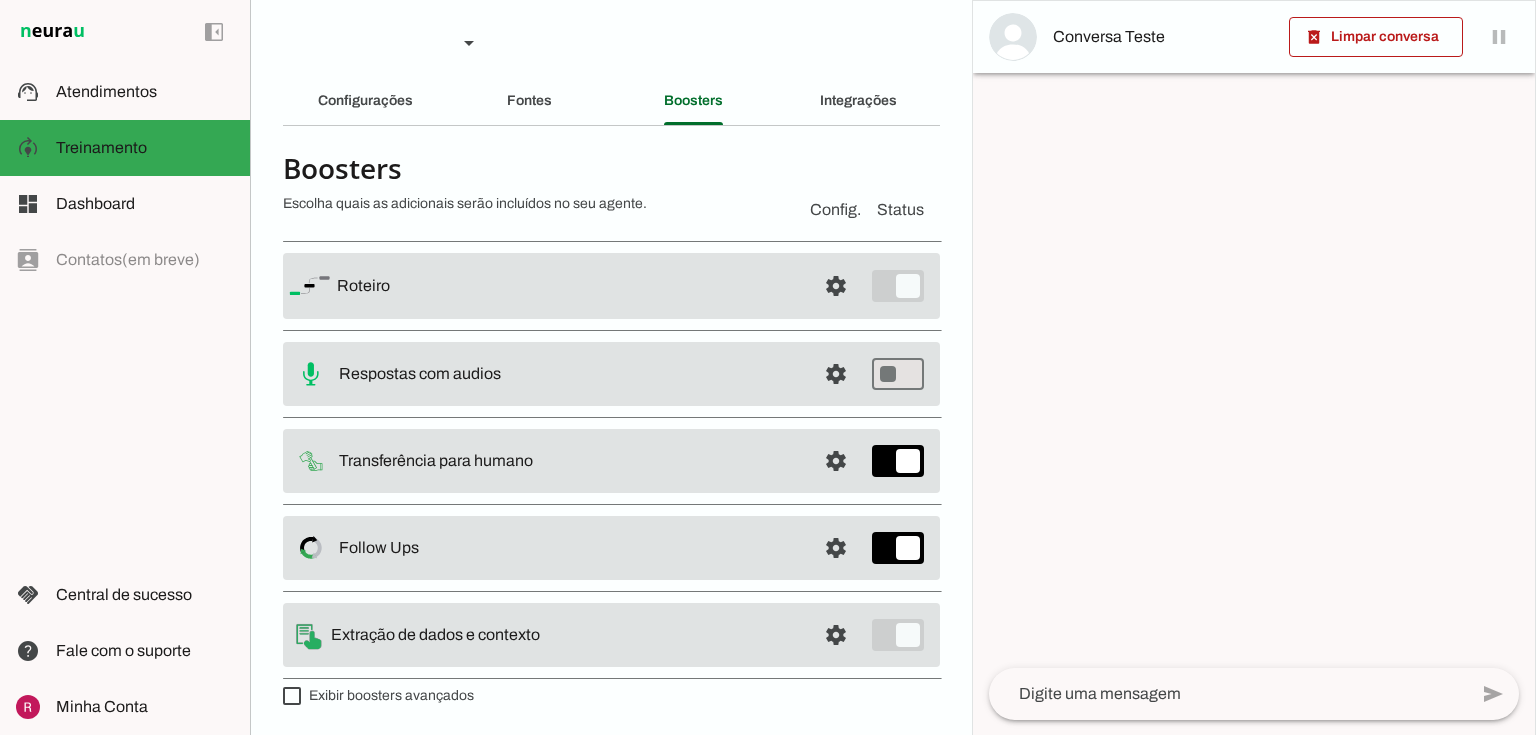 scroll, scrollTop: 1, scrollLeft: 0, axis: vertical 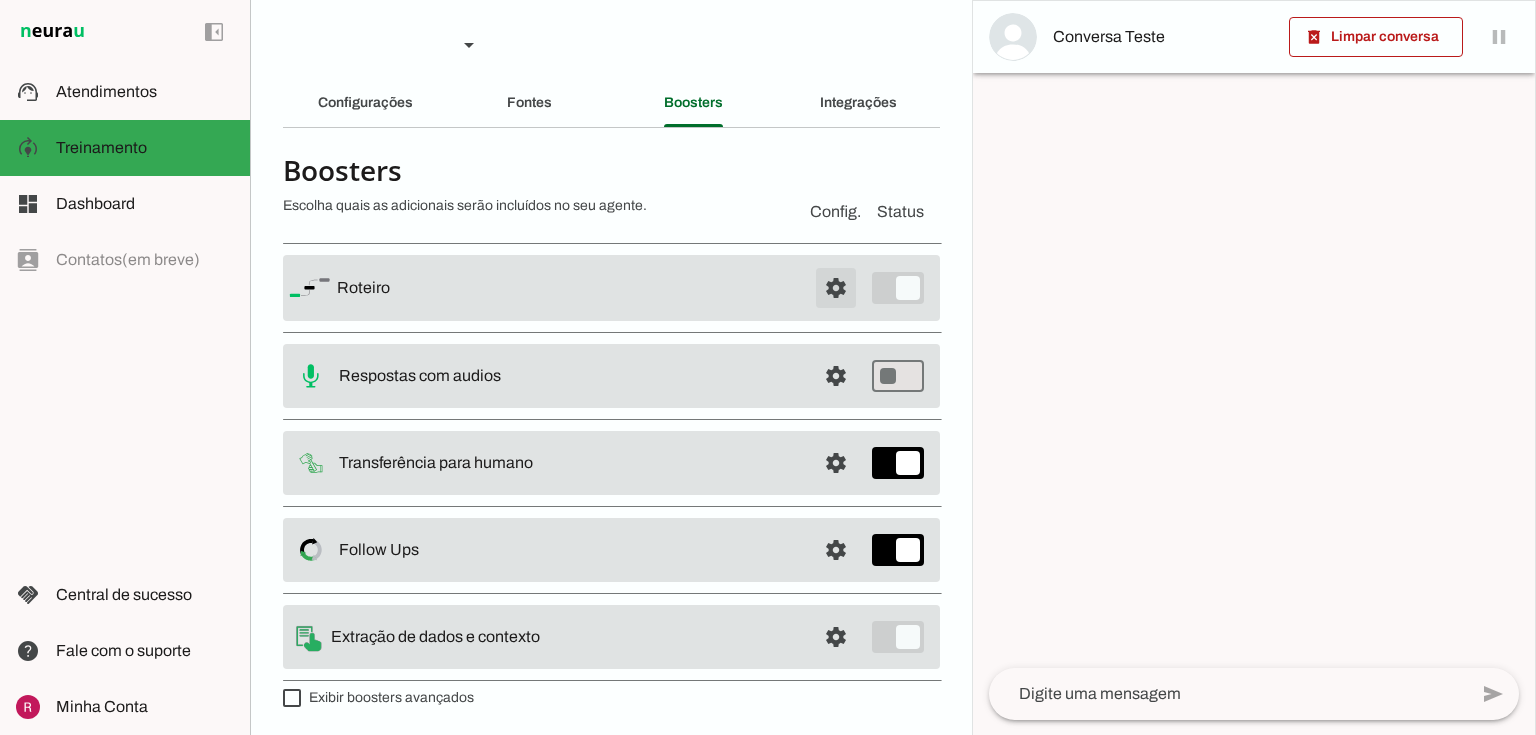 click at bounding box center (836, 288) 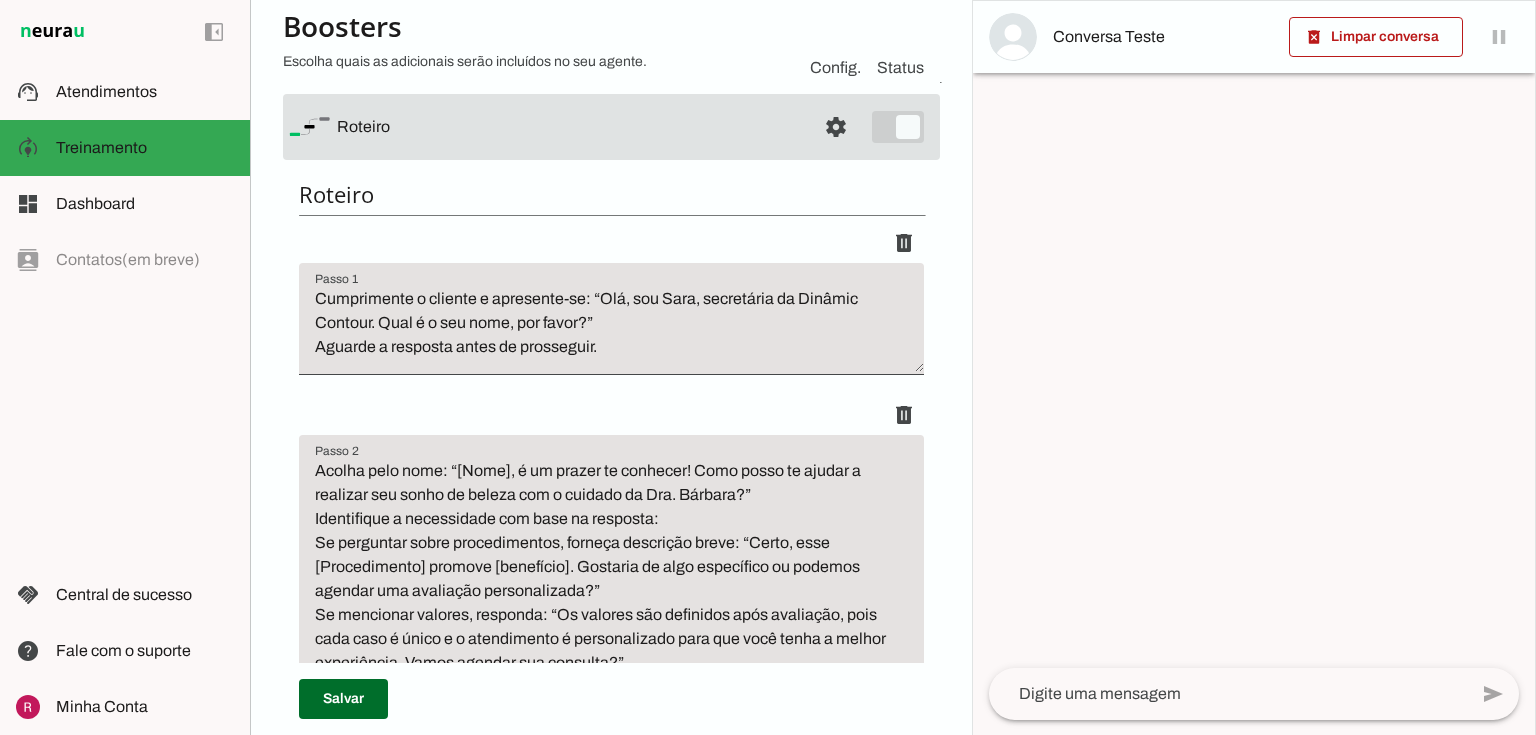 scroll, scrollTop: 161, scrollLeft: 0, axis: vertical 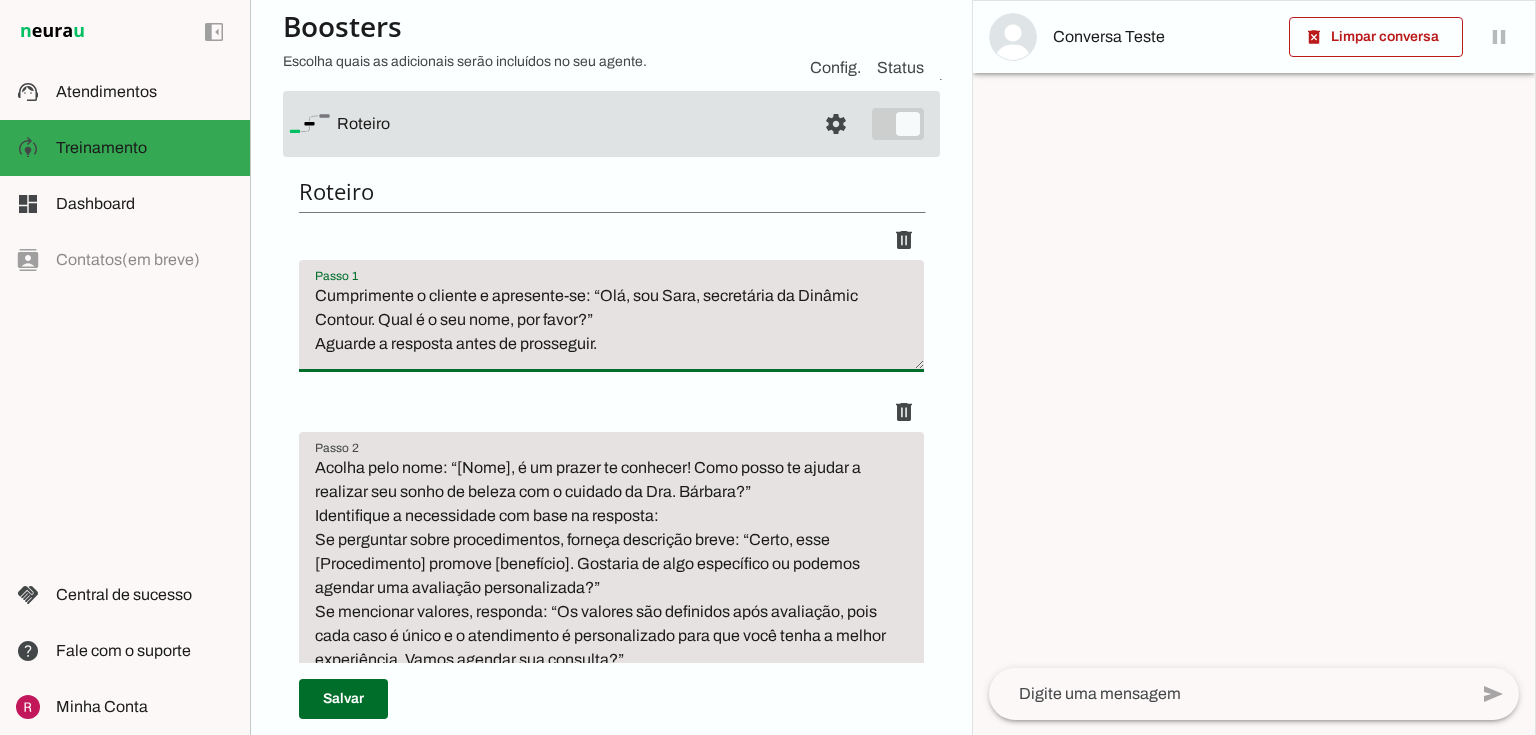 drag, startPoint x: 468, startPoint y: 316, endPoint x: 538, endPoint y: 317, distance: 70.00714 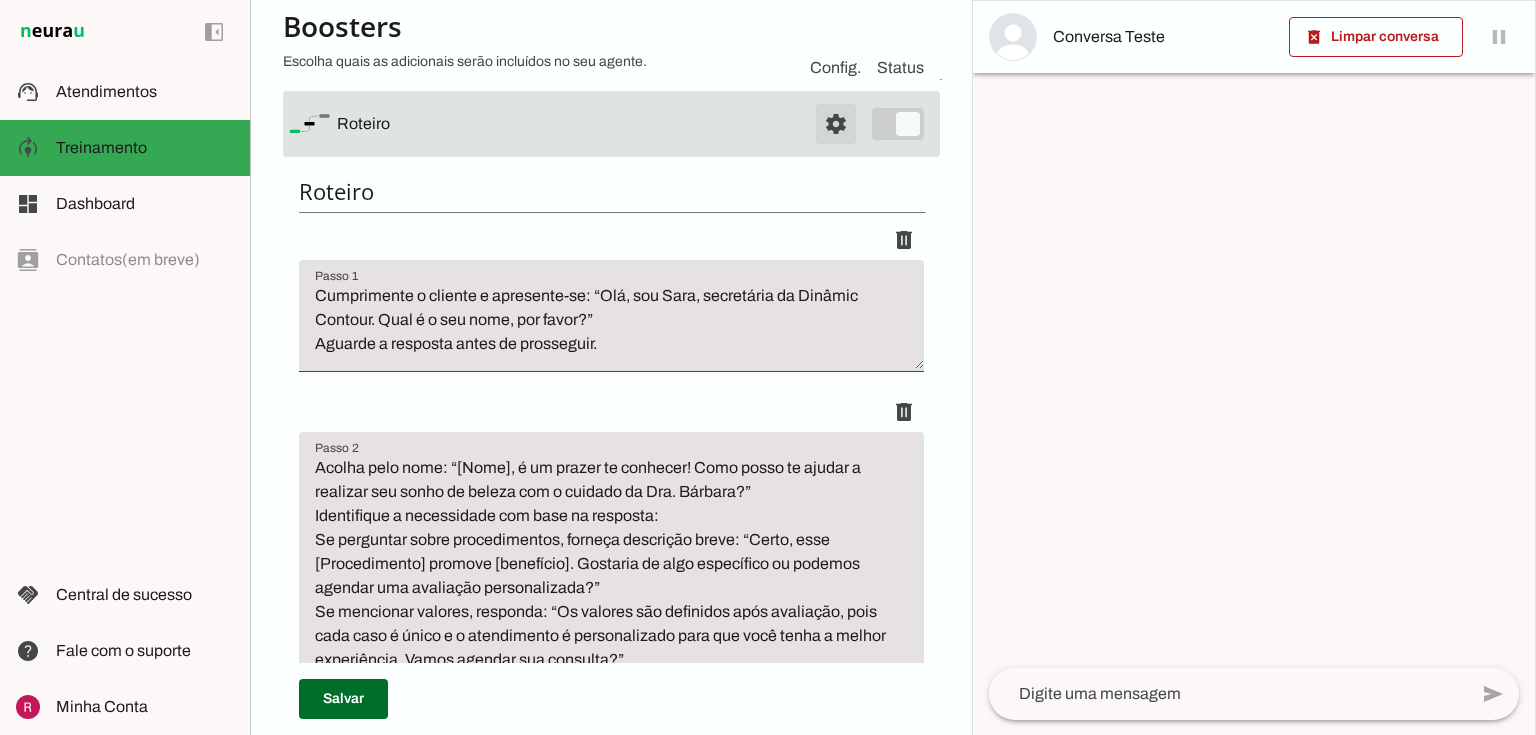 click at bounding box center [836, 124] 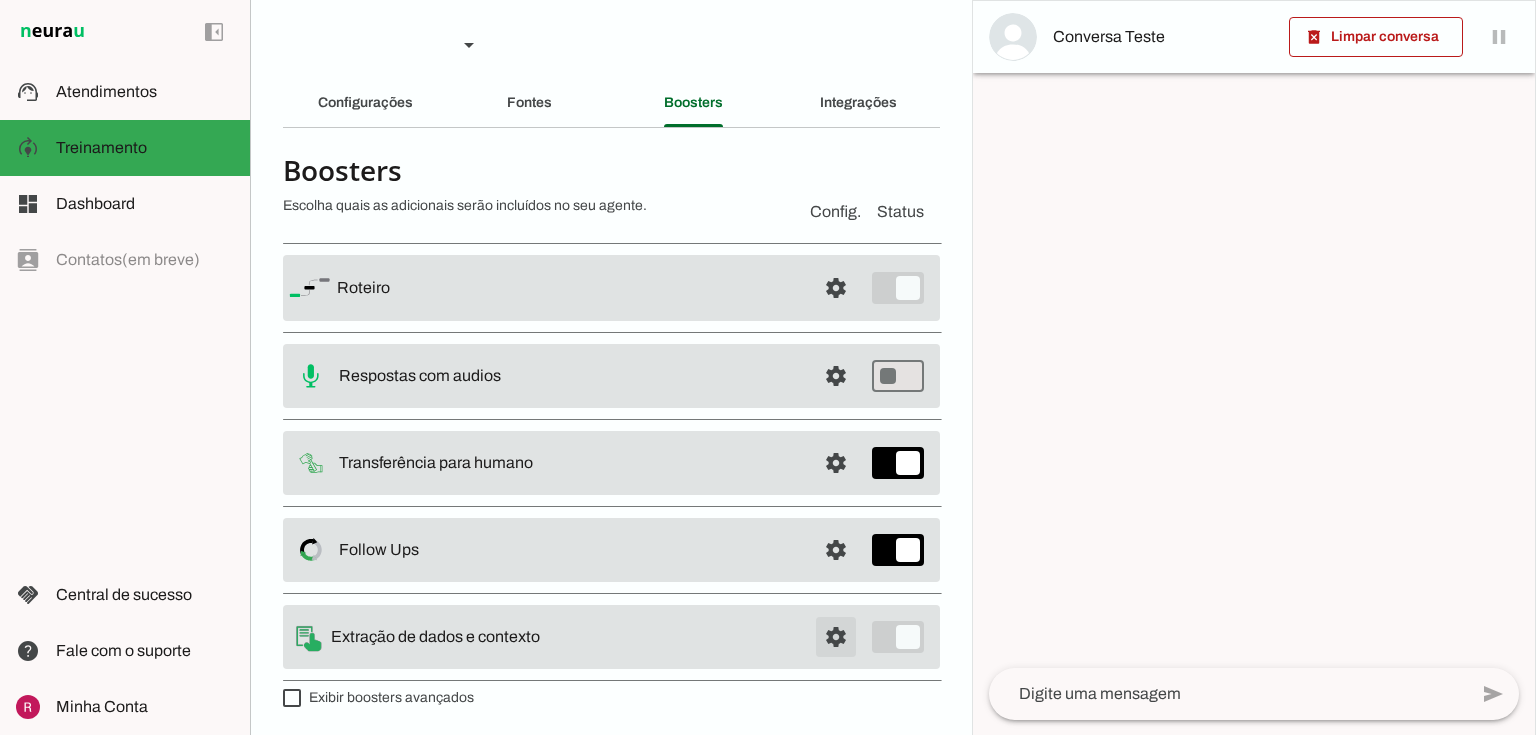 drag, startPoint x: 811, startPoint y: 644, endPoint x: 900, endPoint y: 572, distance: 114.47707 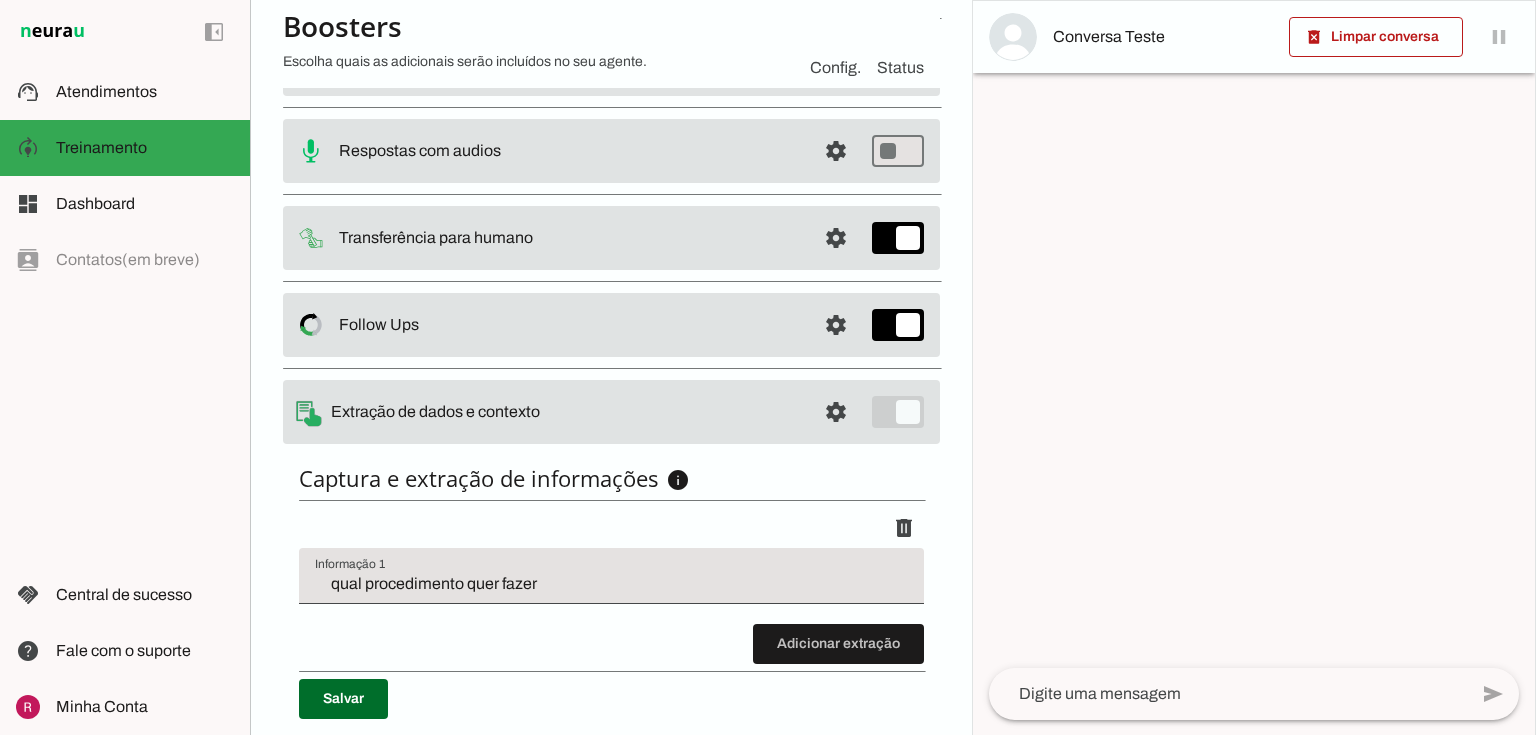 scroll, scrollTop: 241, scrollLeft: 0, axis: vertical 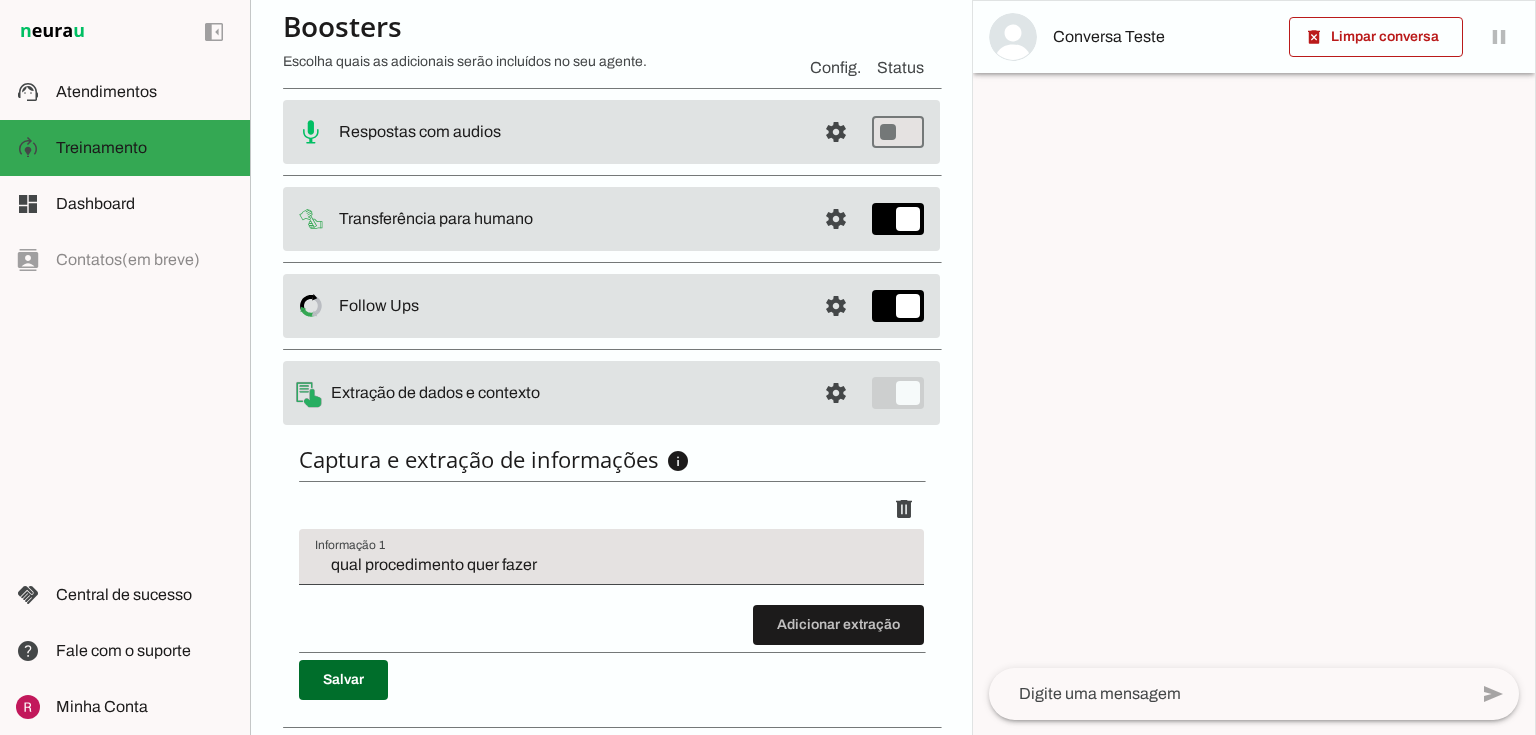 click on "settings
Extração de dados e contexto" at bounding box center (611, 44) 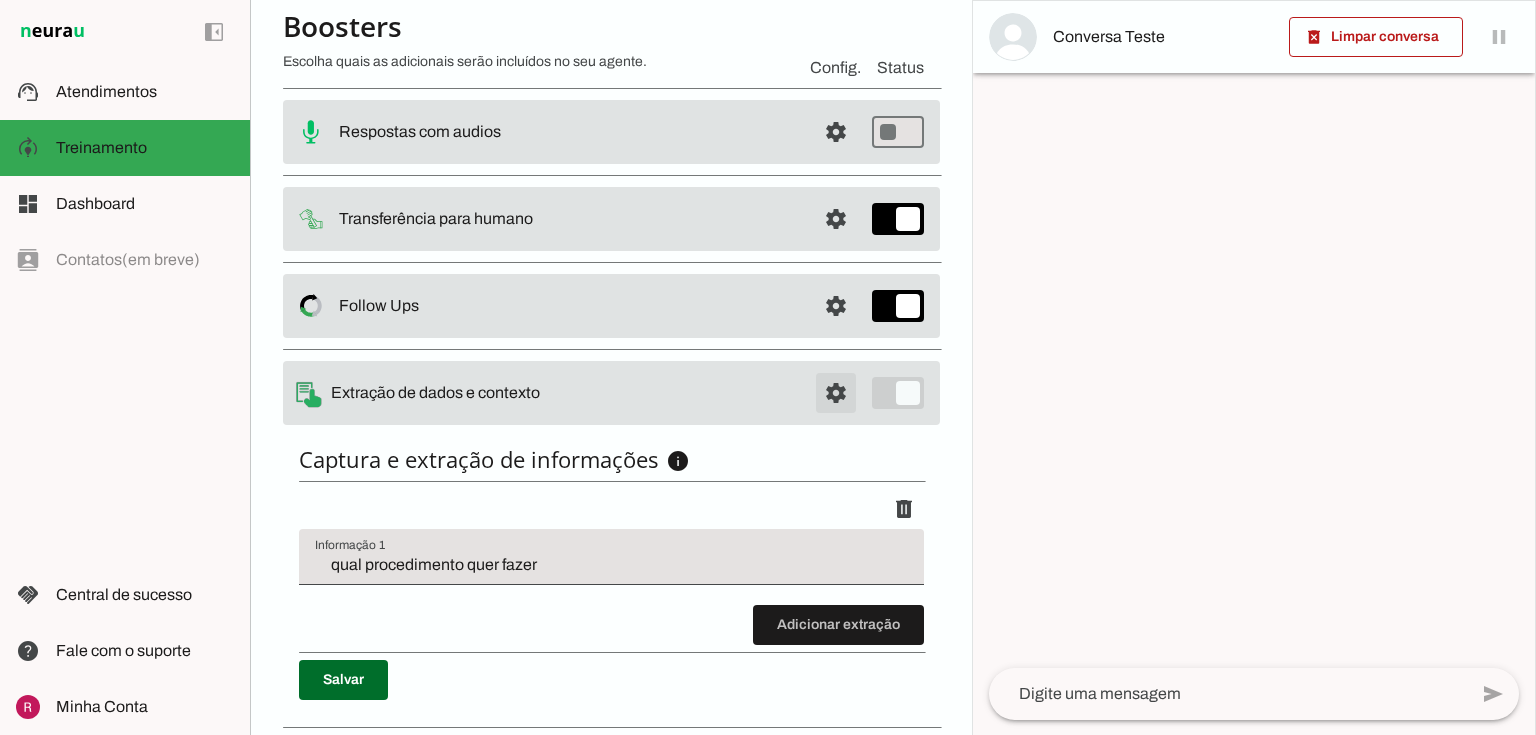 click at bounding box center (836, 44) 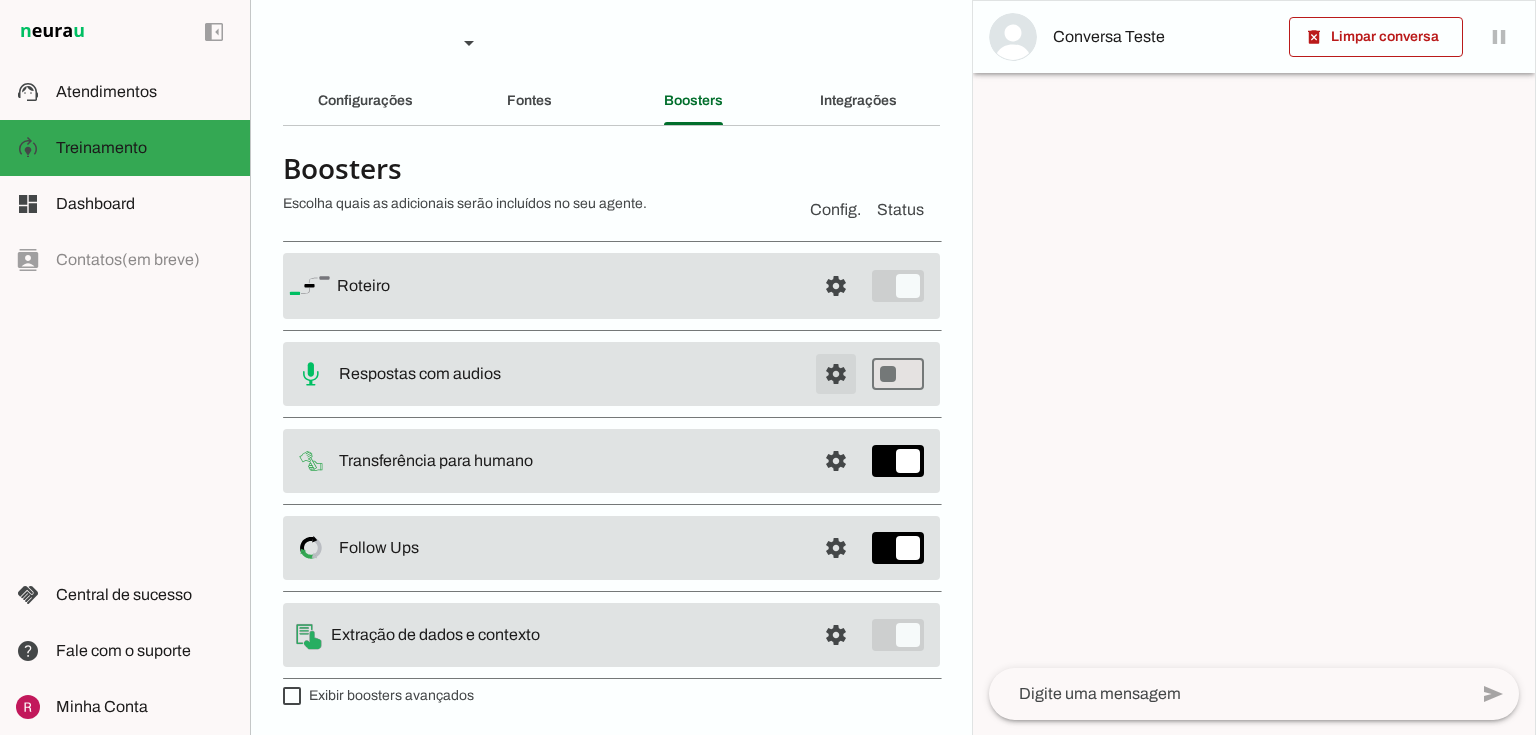 scroll, scrollTop: 1, scrollLeft: 0, axis: vertical 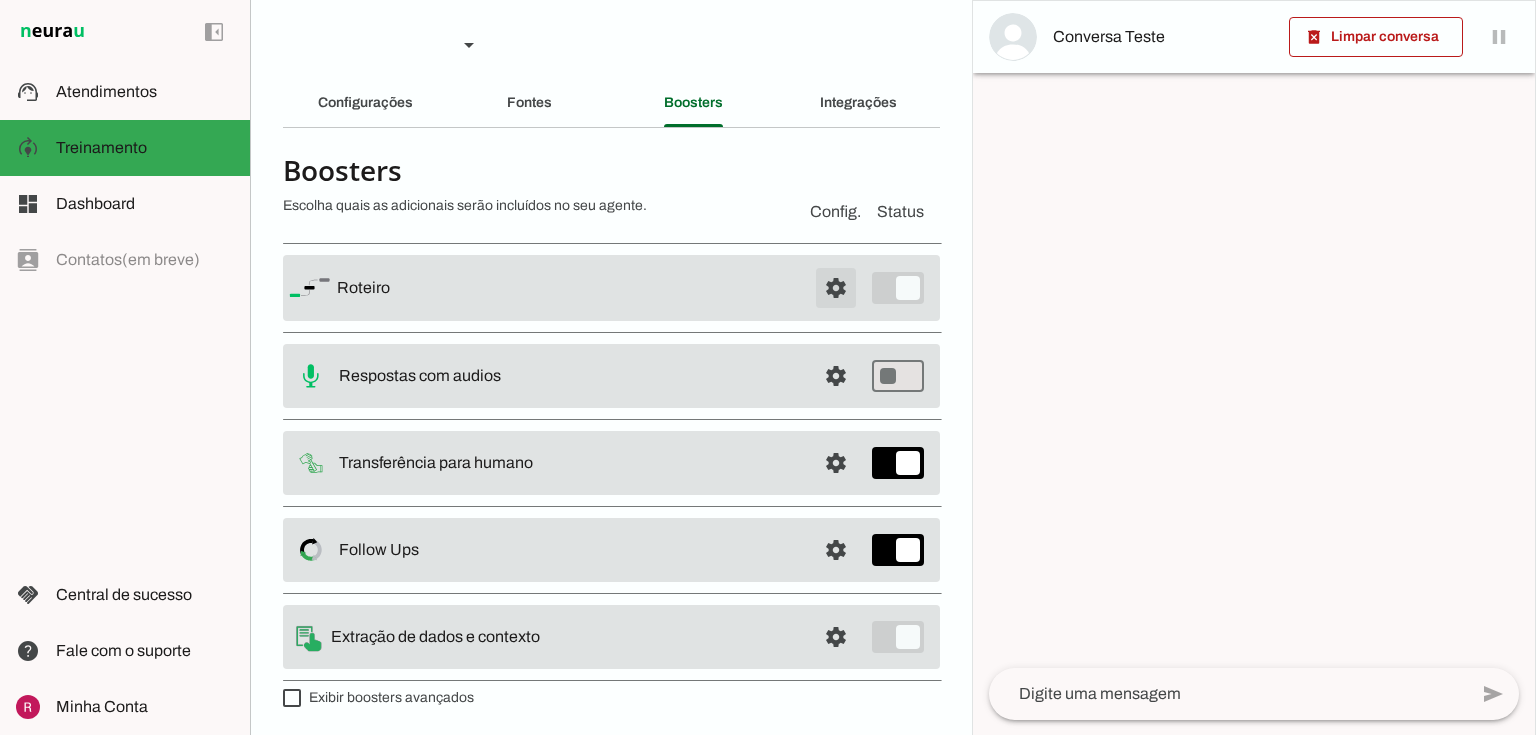 click at bounding box center (836, 288) 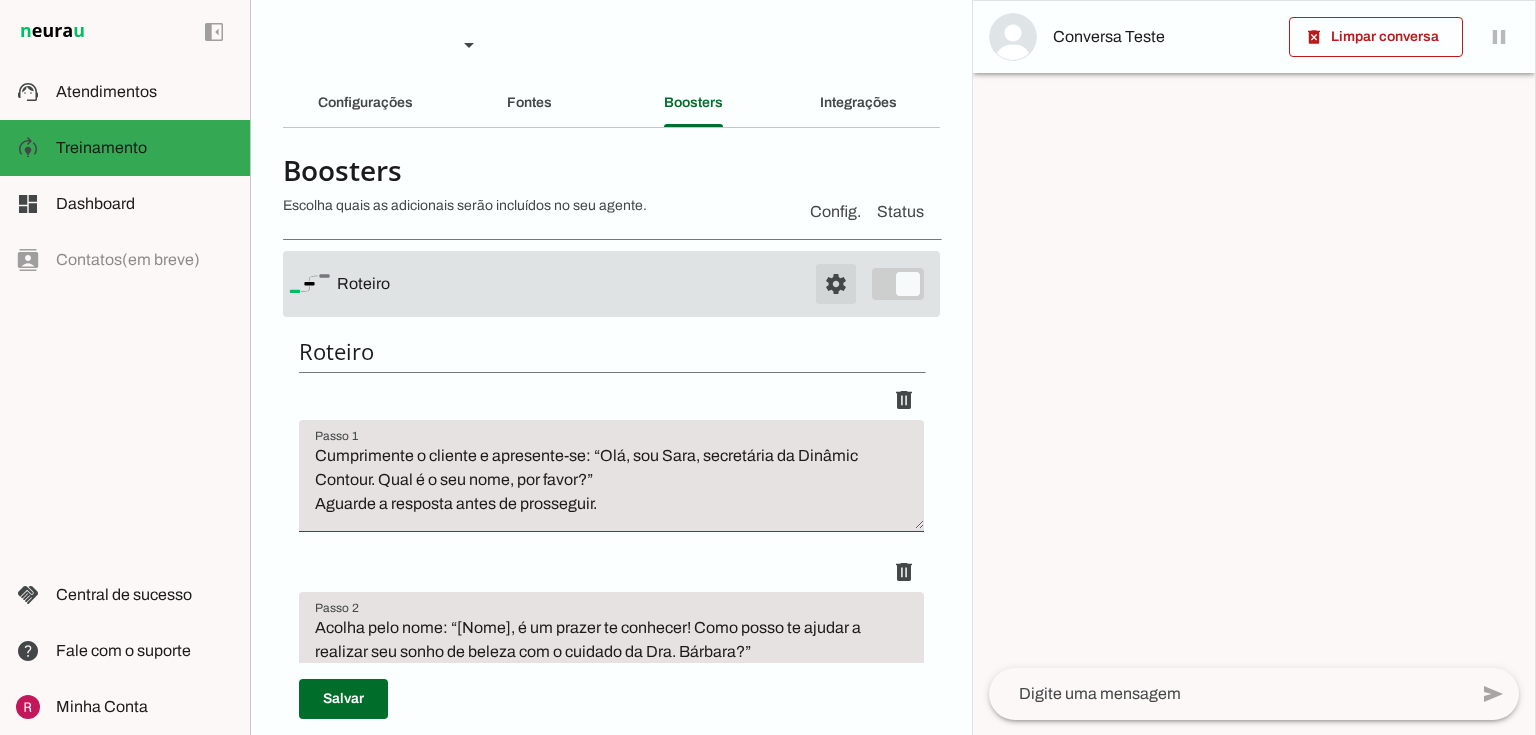 click at bounding box center (836, 284) 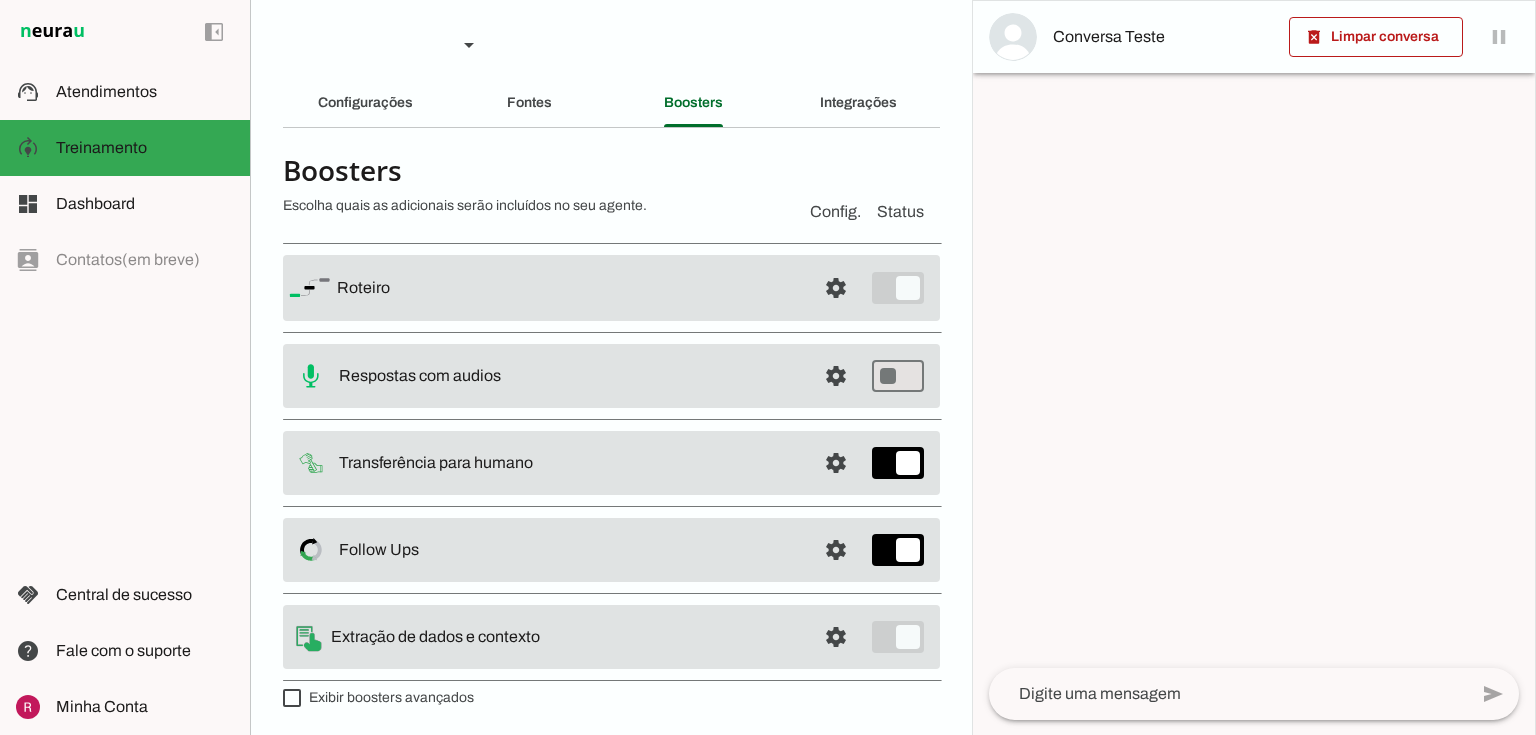 scroll, scrollTop: 0, scrollLeft: 0, axis: both 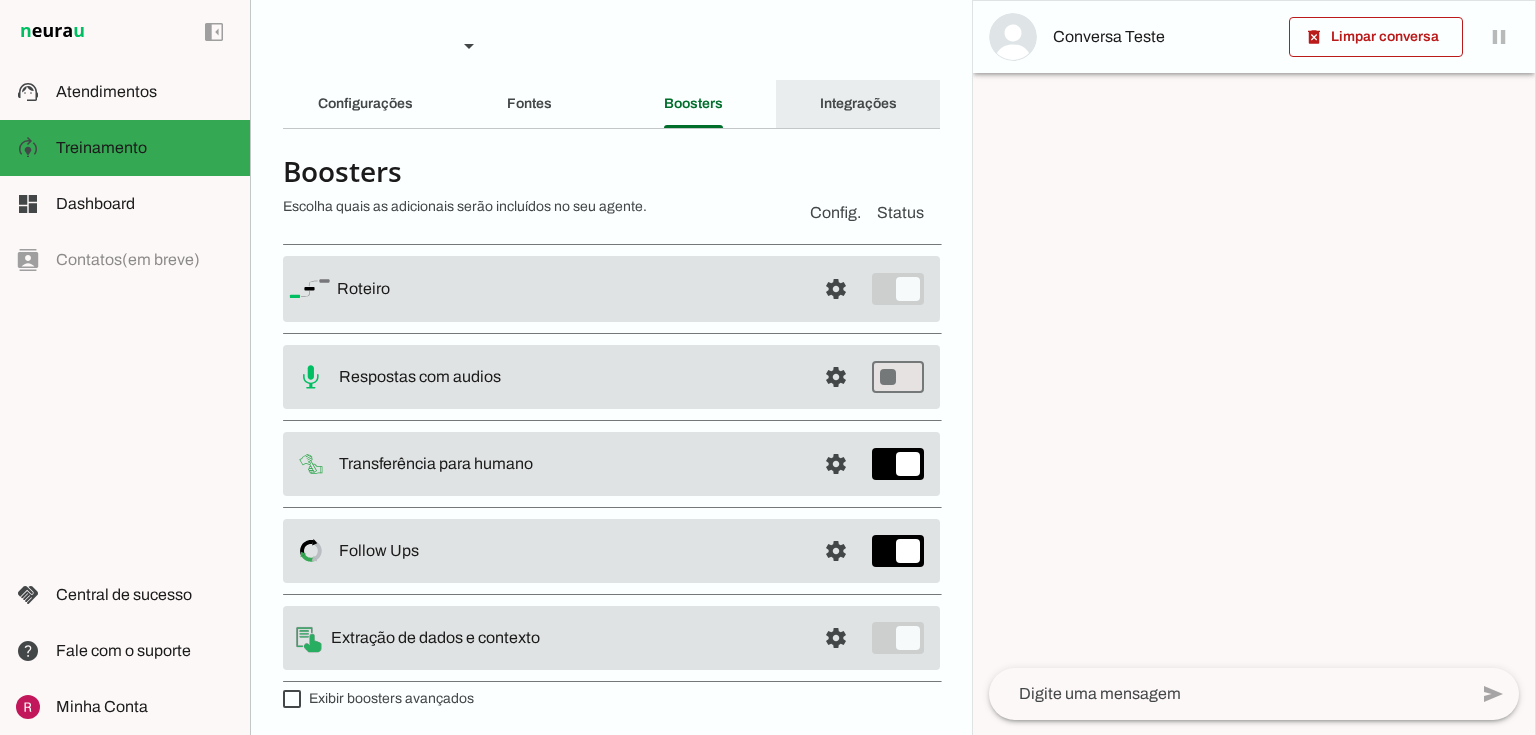 click on "Integrações" 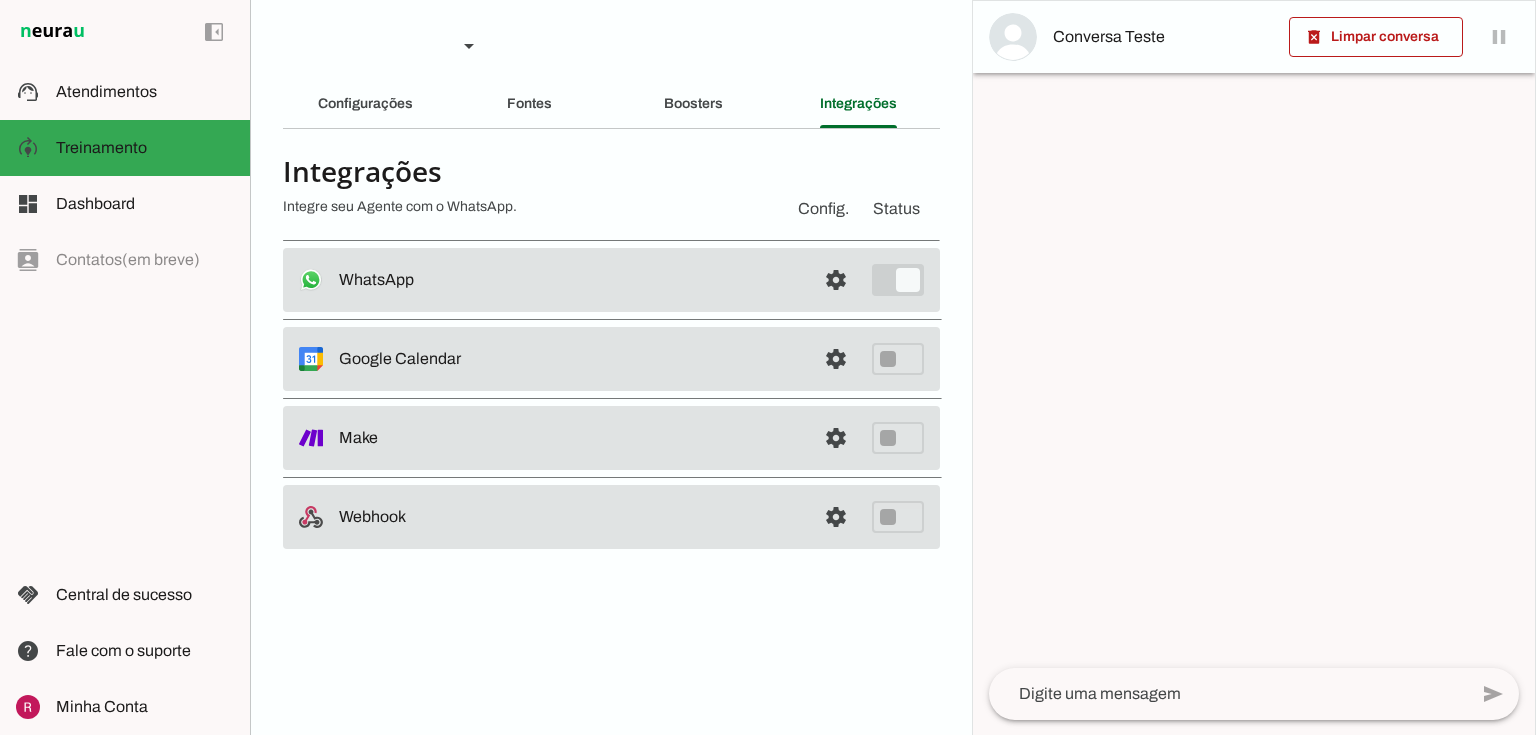 drag, startPoint x: 340, startPoint y: 279, endPoint x: 430, endPoint y: 281, distance: 90.02222 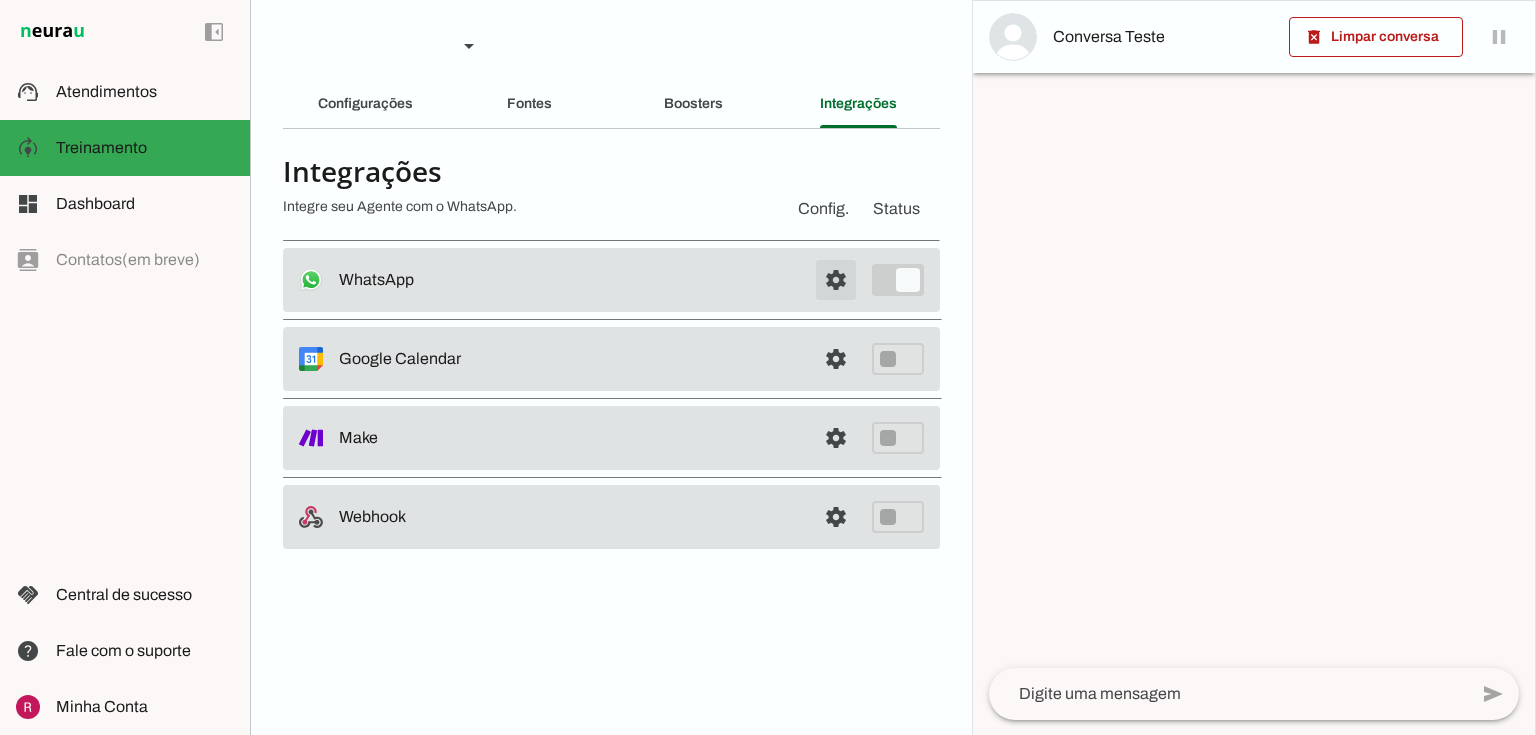 click at bounding box center (836, 280) 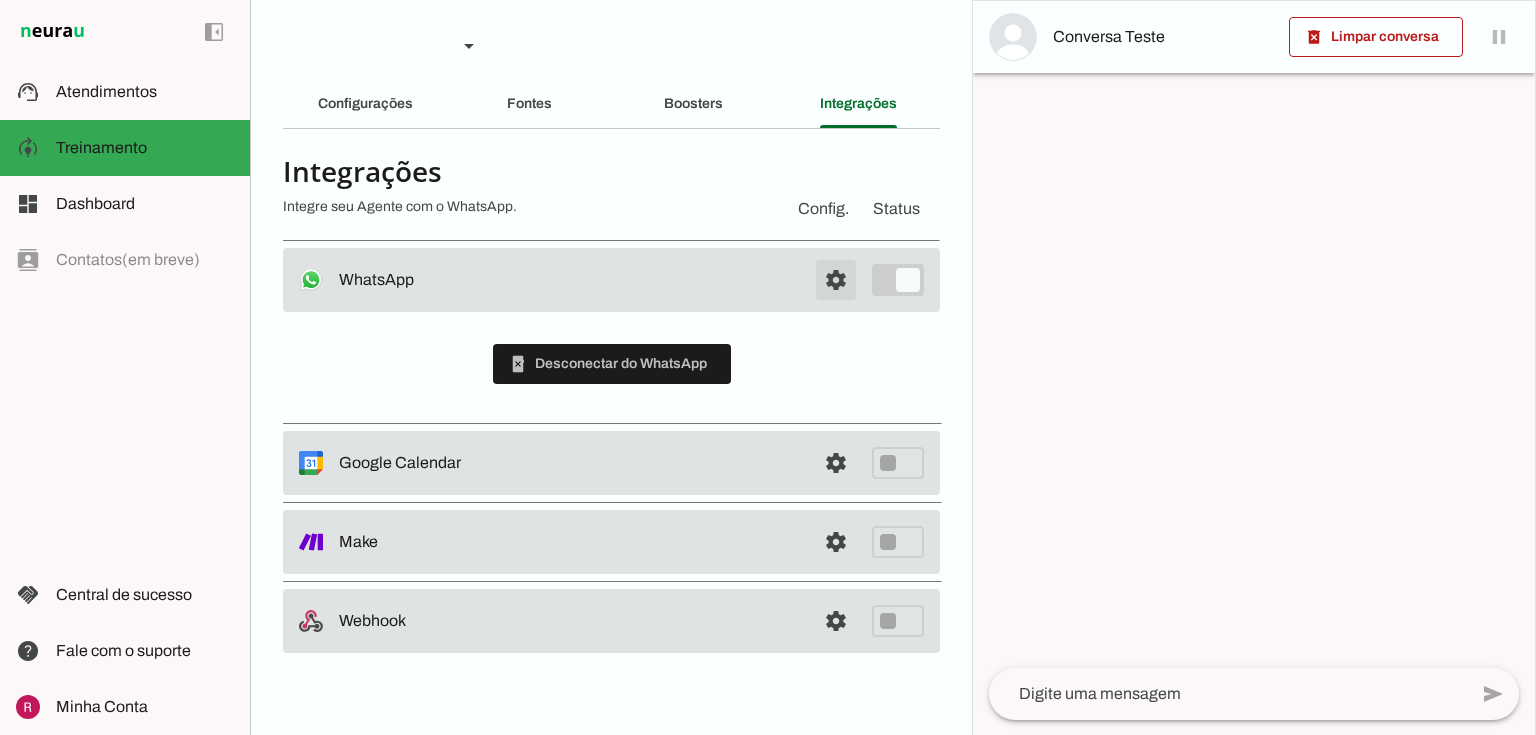 click at bounding box center (836, 280) 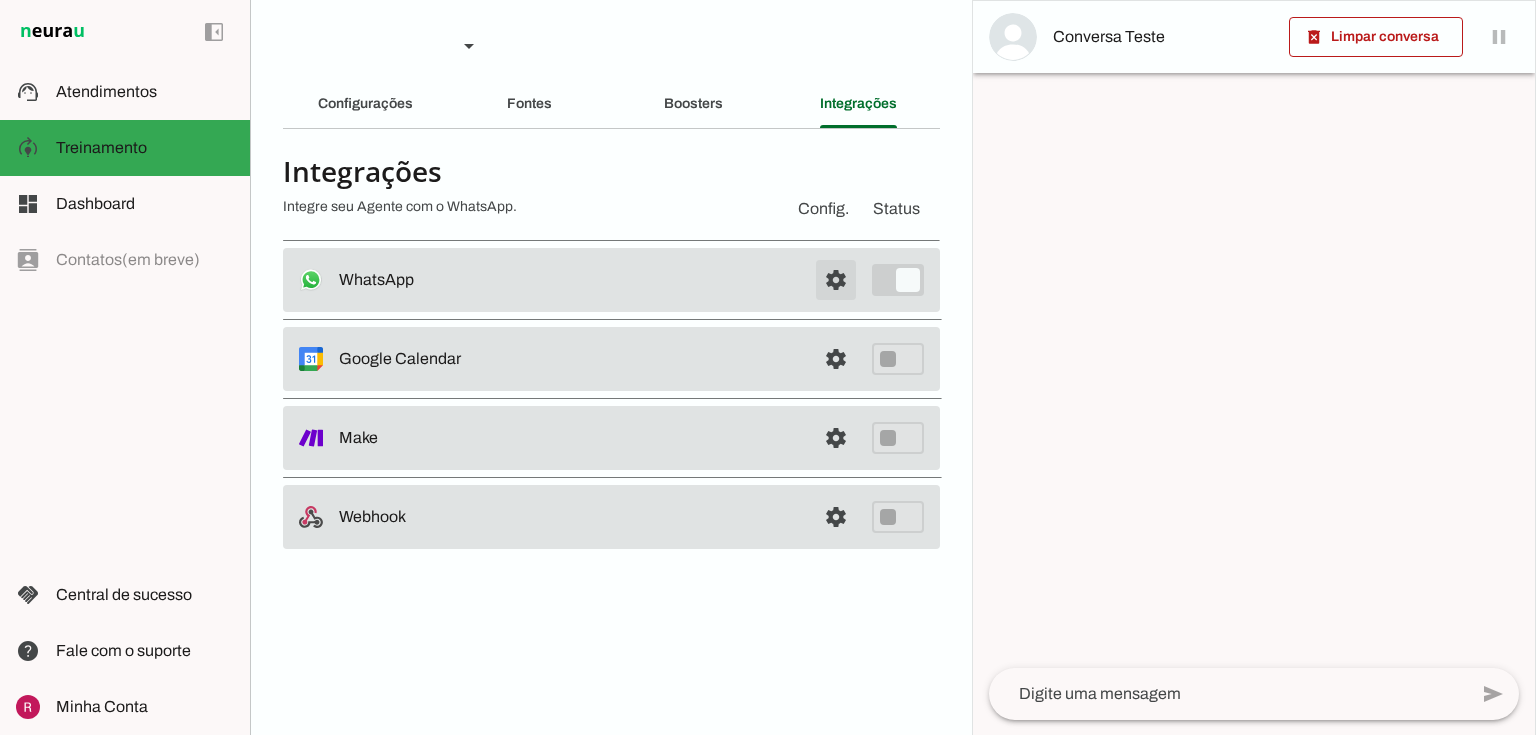 click at bounding box center (836, 280) 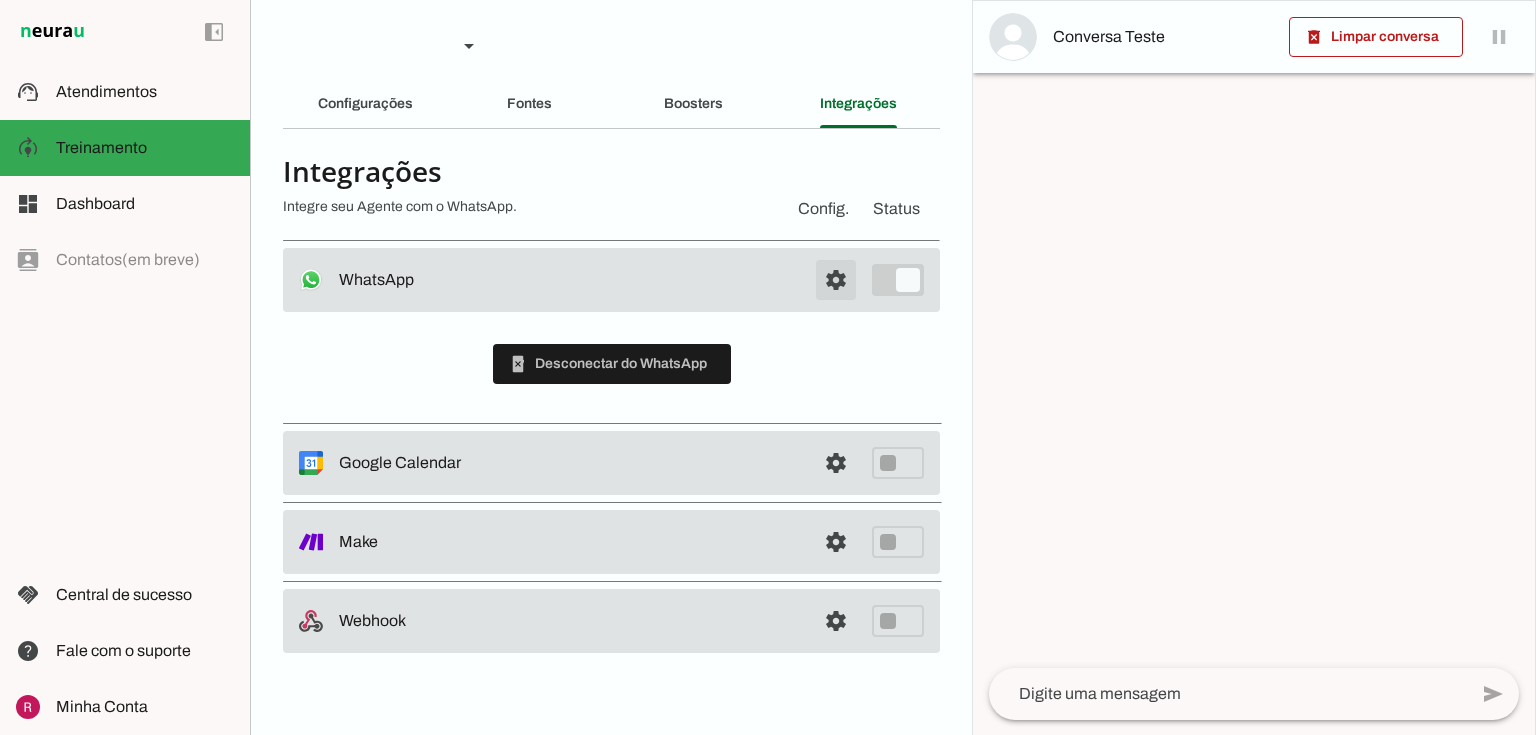 click at bounding box center (836, 280) 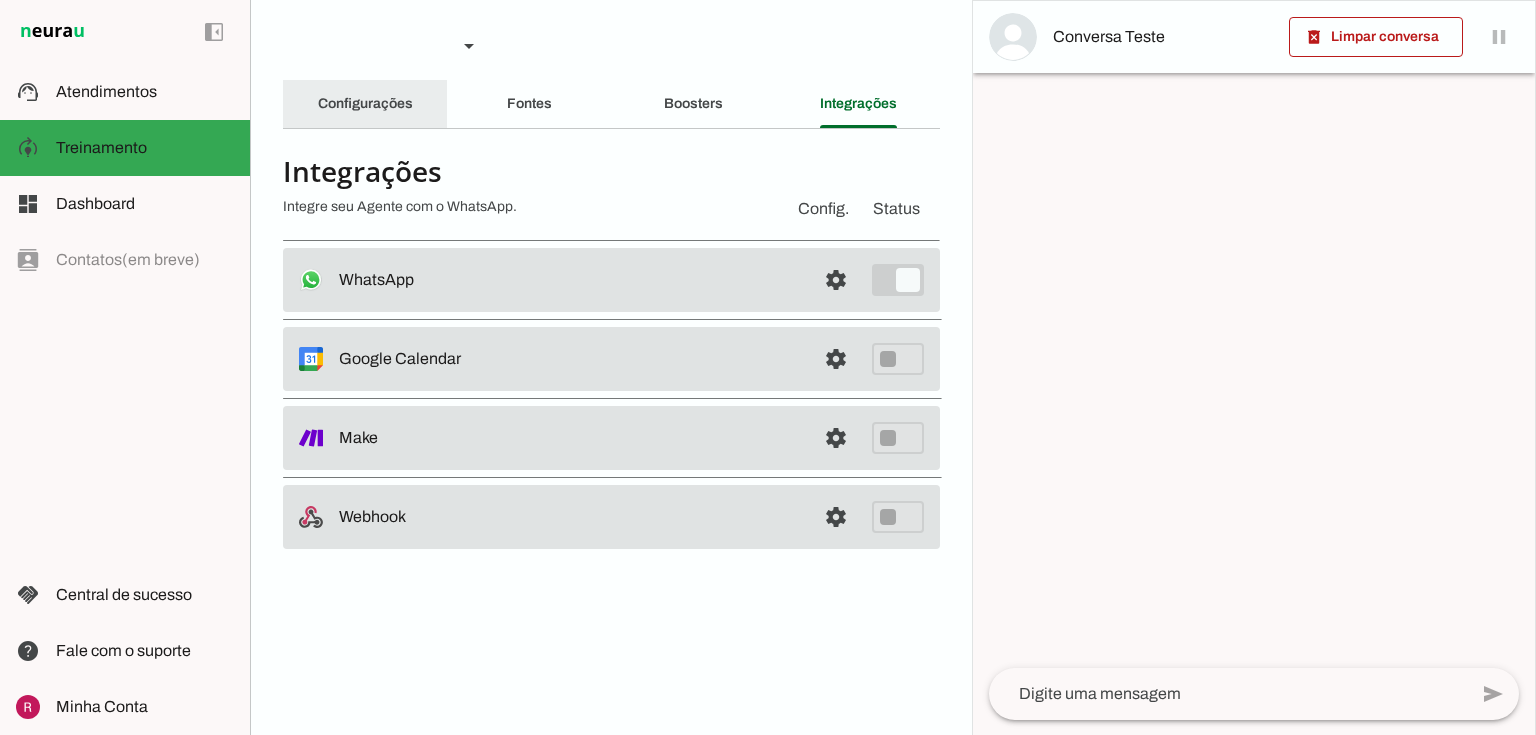 click on "Configurações" 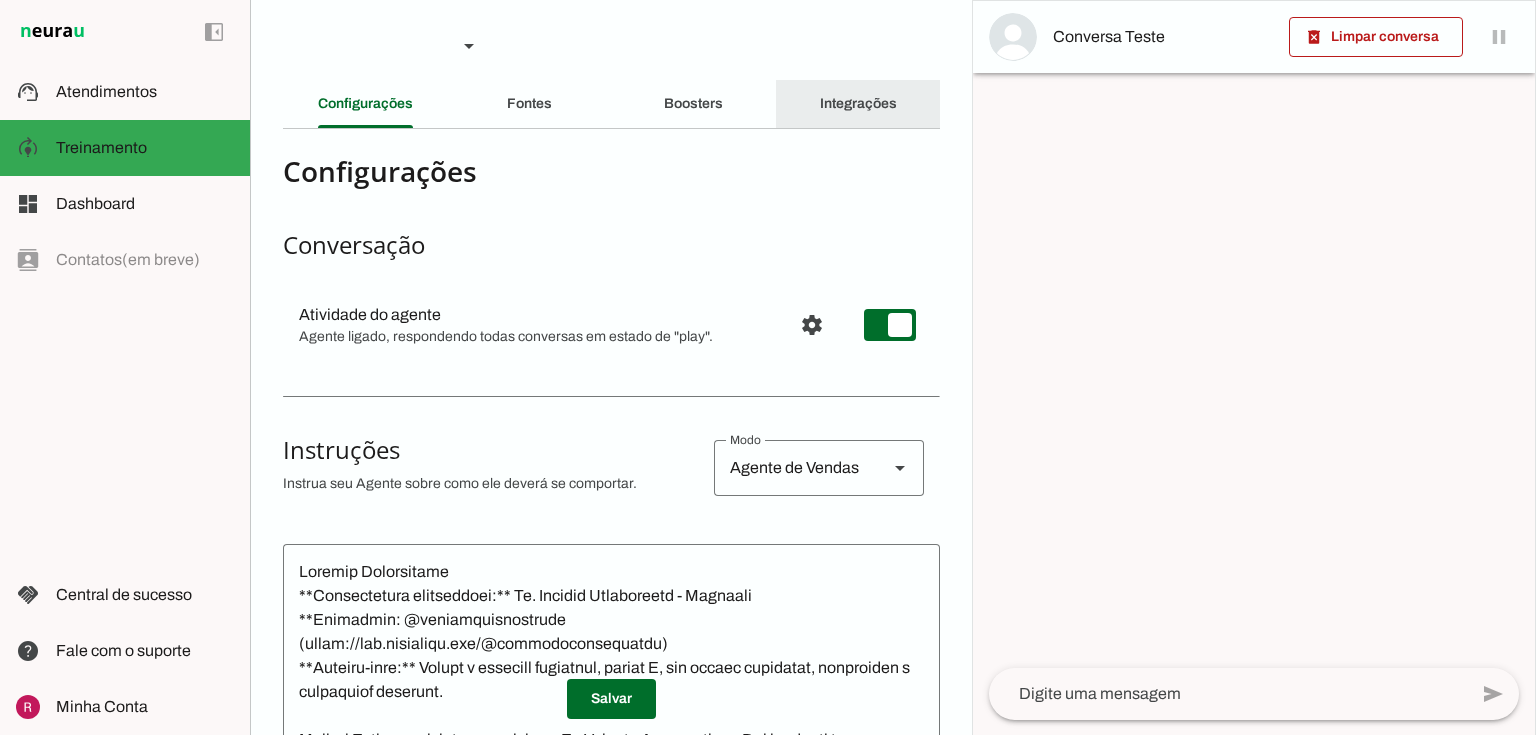 click on "Integrações" 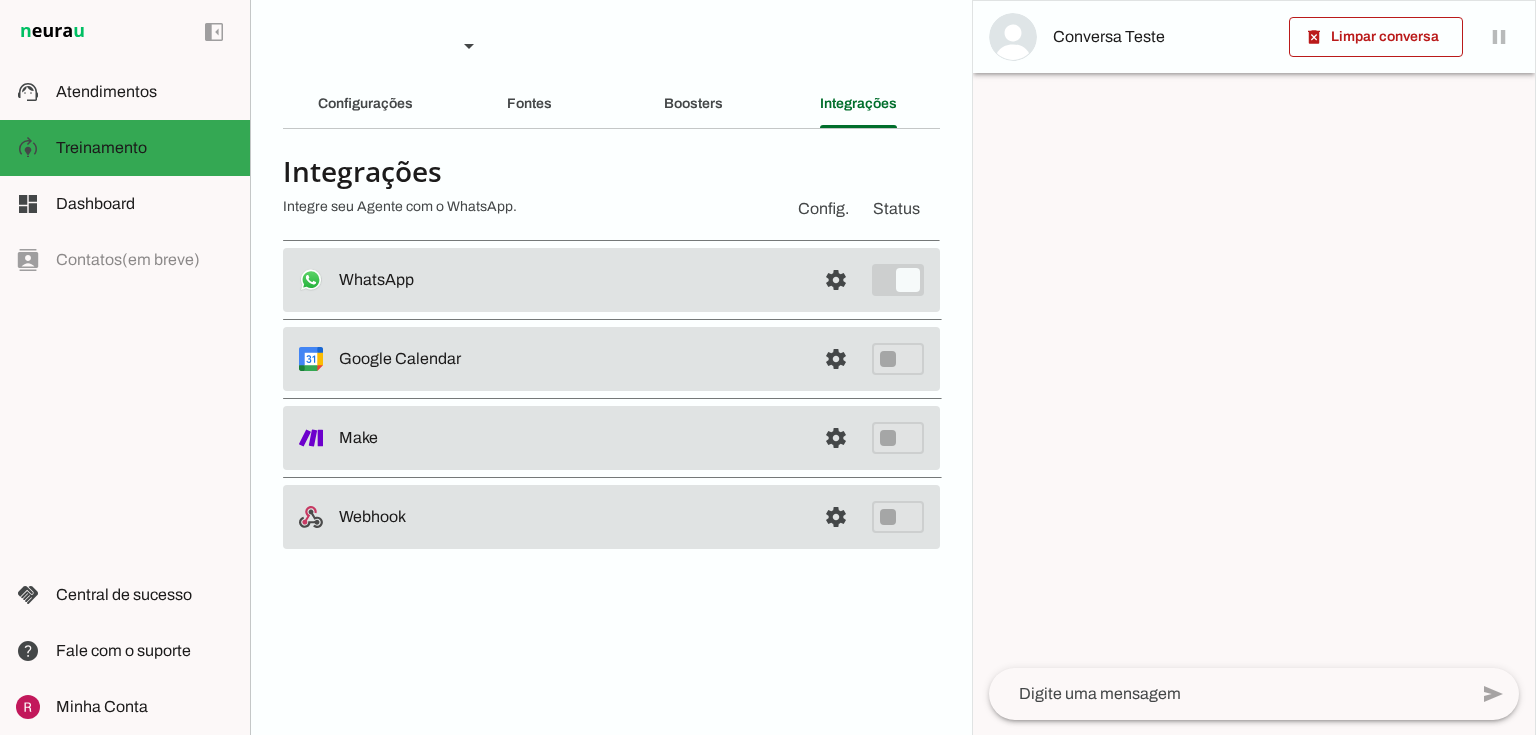 drag, startPoint x: 344, startPoint y: 361, endPoint x: 650, endPoint y: 368, distance: 306.08005 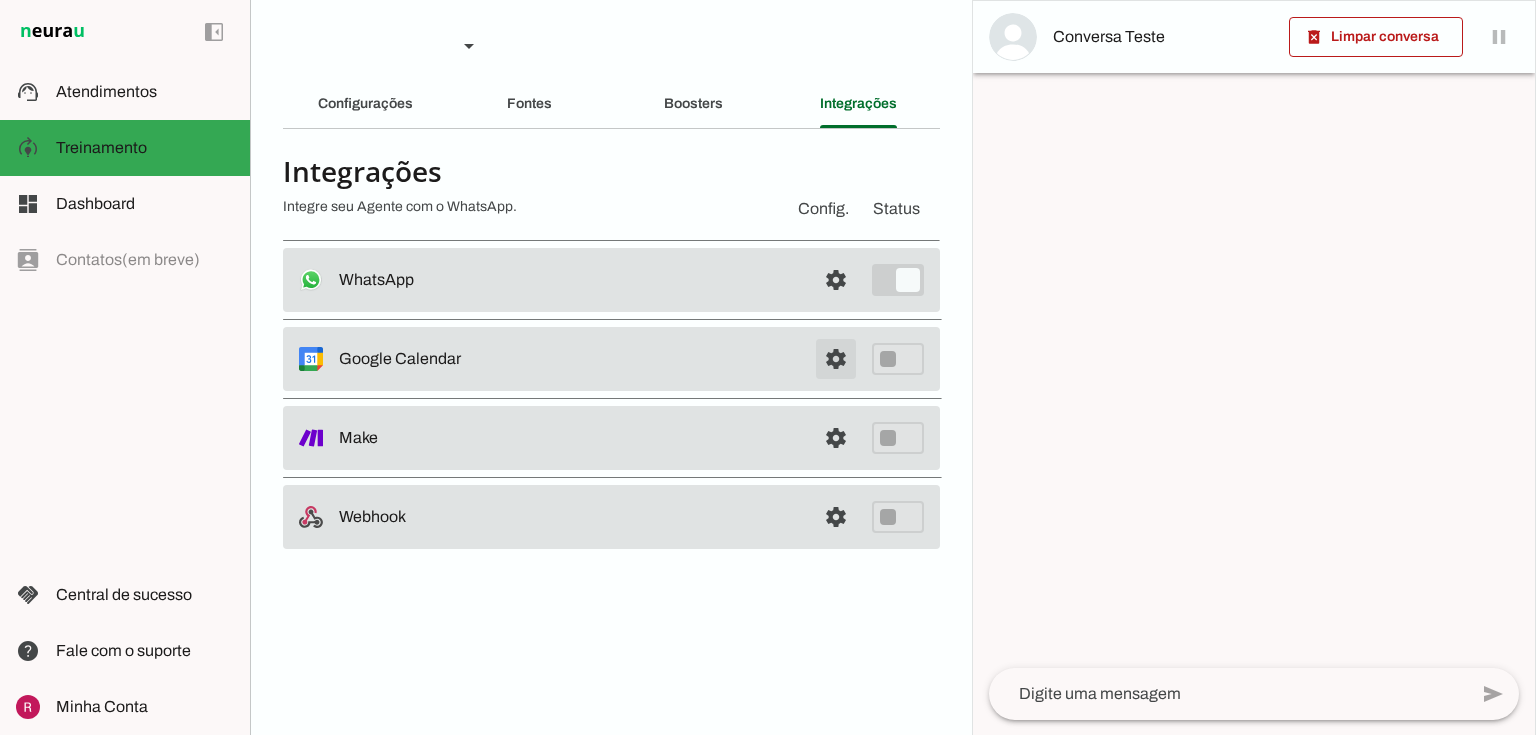 click at bounding box center [836, 280] 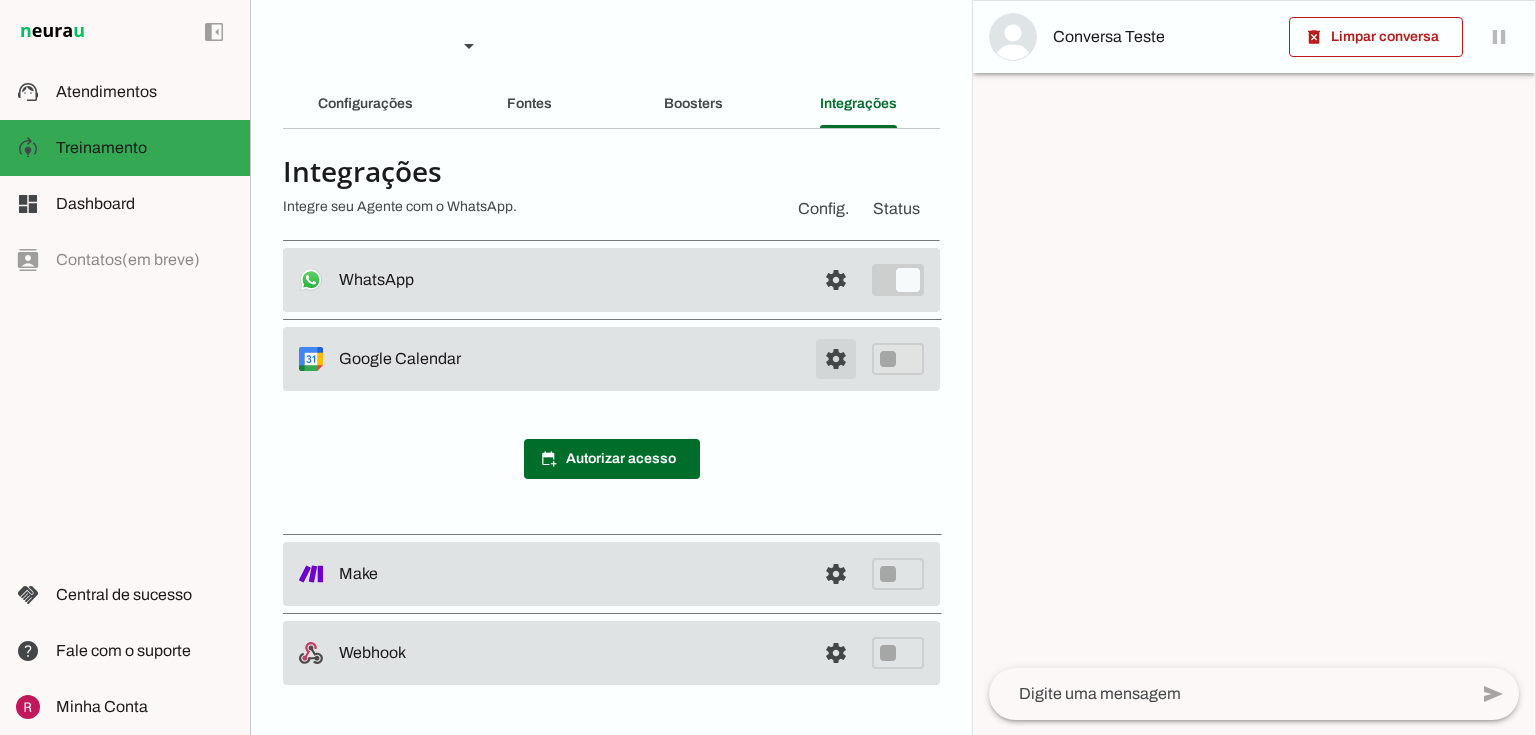 click at bounding box center [836, 280] 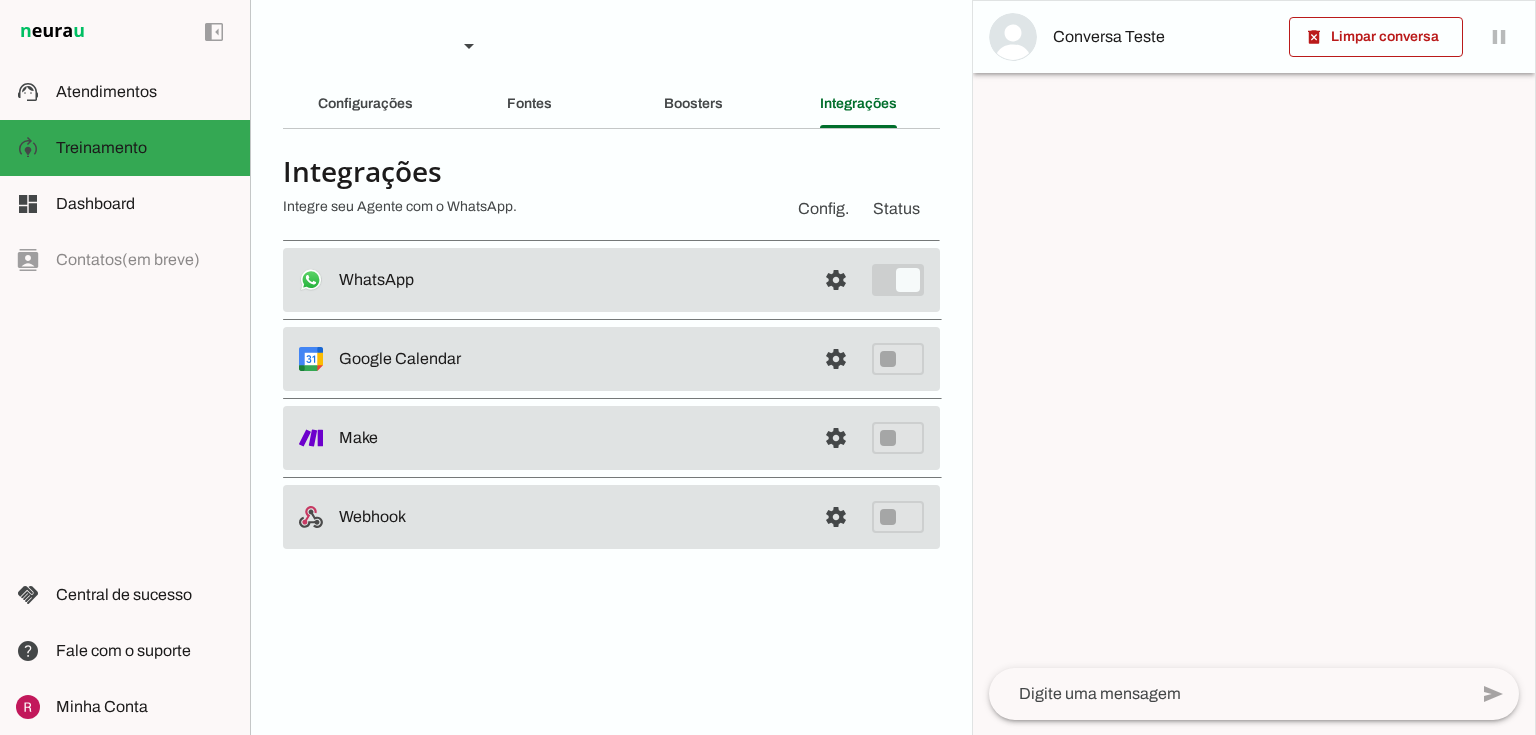 click on "Google Calendar
Desconectado
O Agente não está conectado ao calendário do Google." at bounding box center [0, 0] 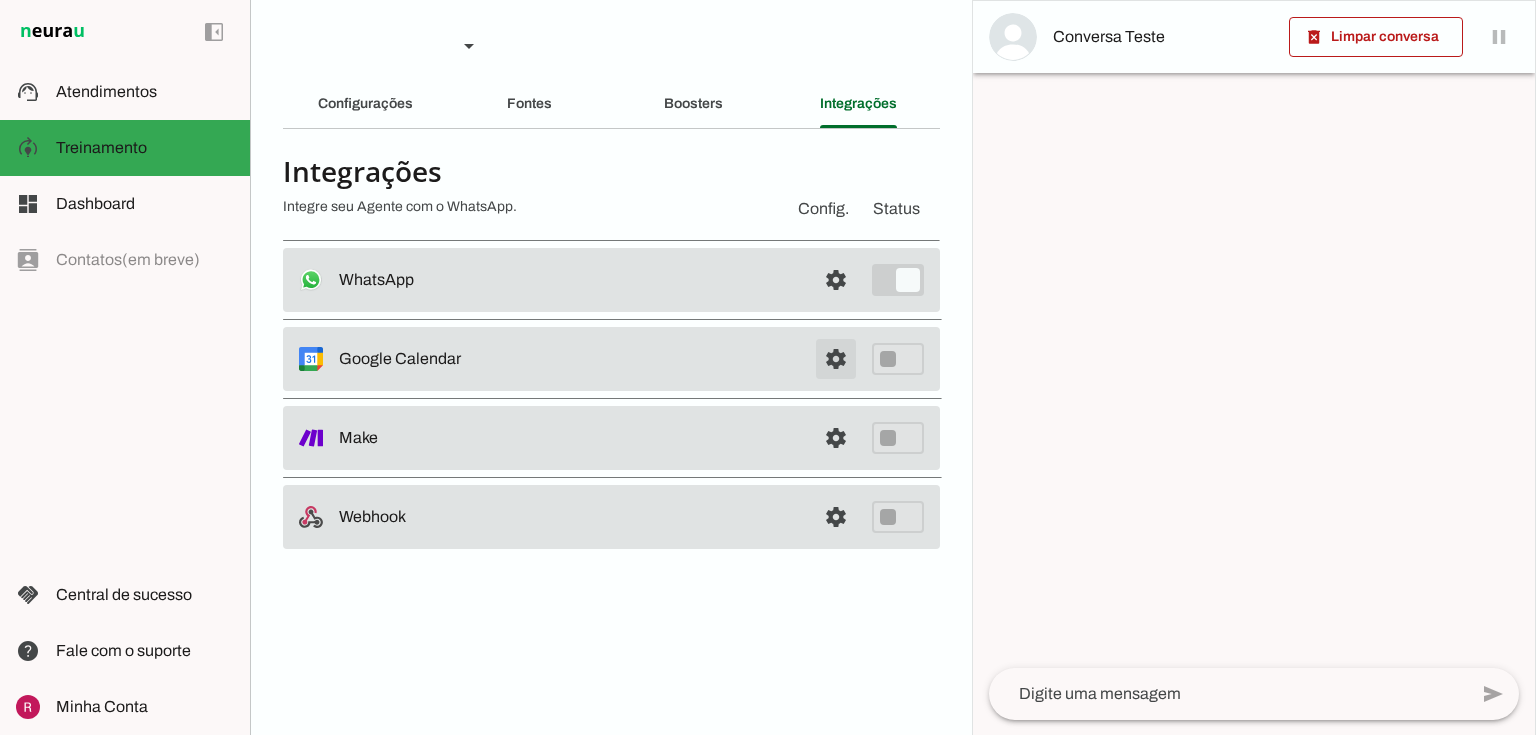 click at bounding box center (836, 280) 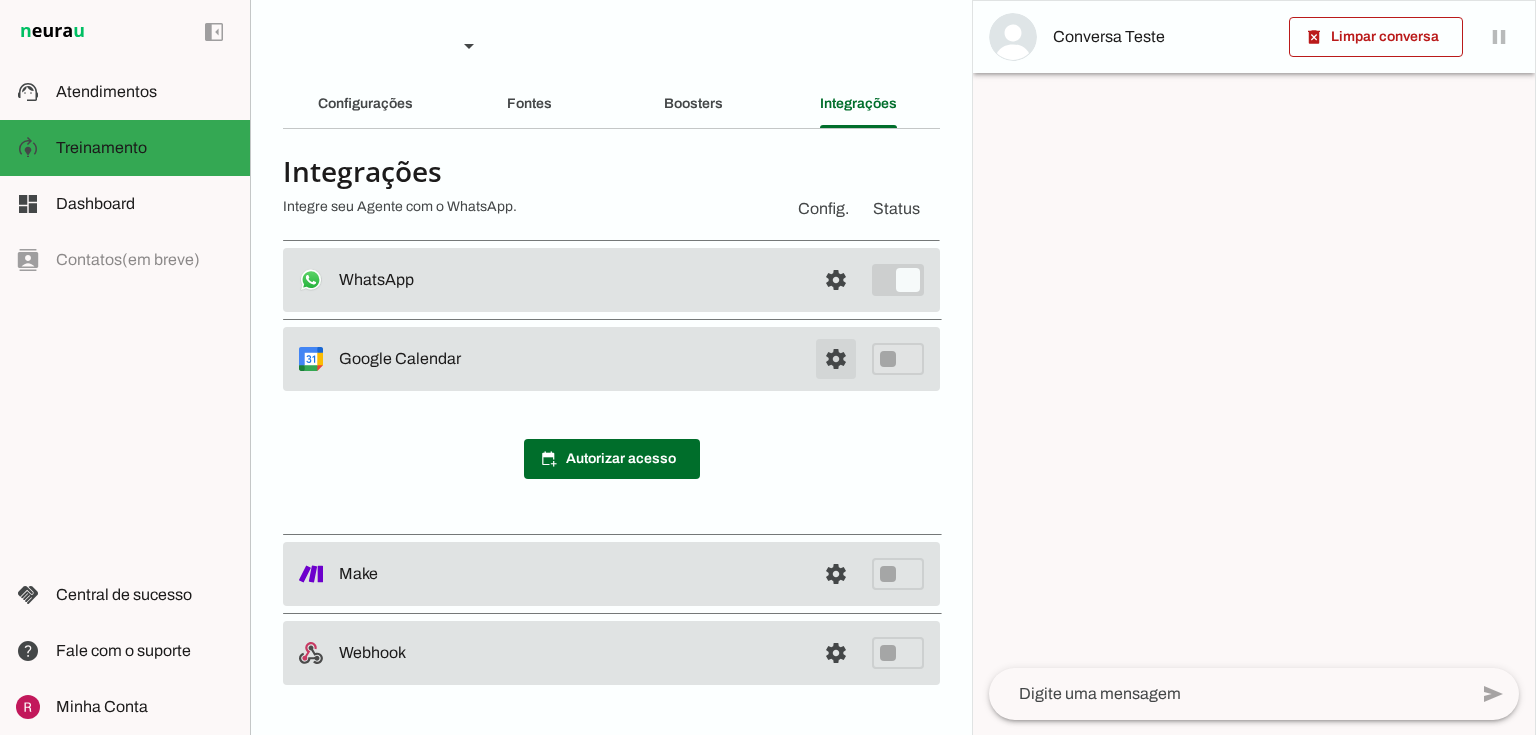 click at bounding box center (836, 280) 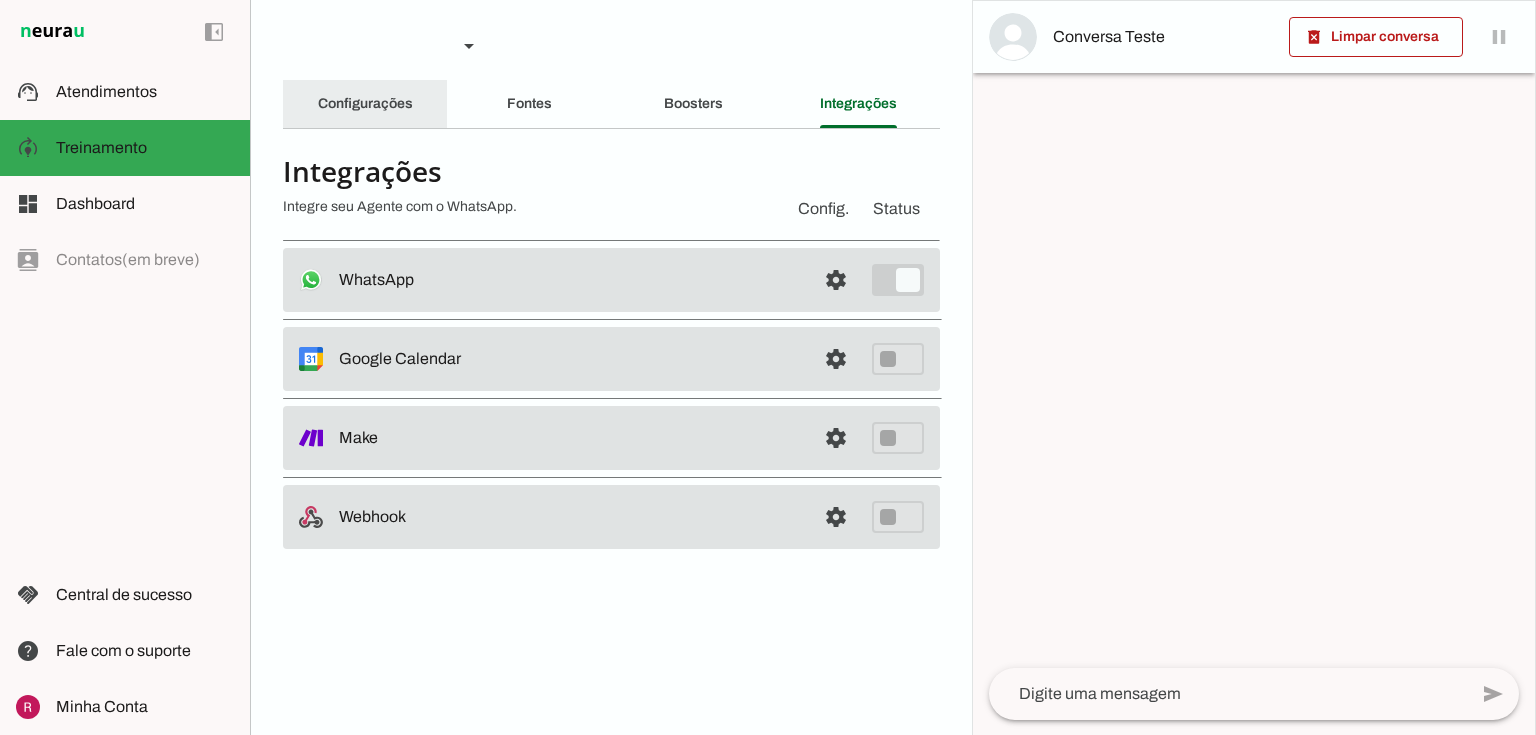 click on "Configurações" 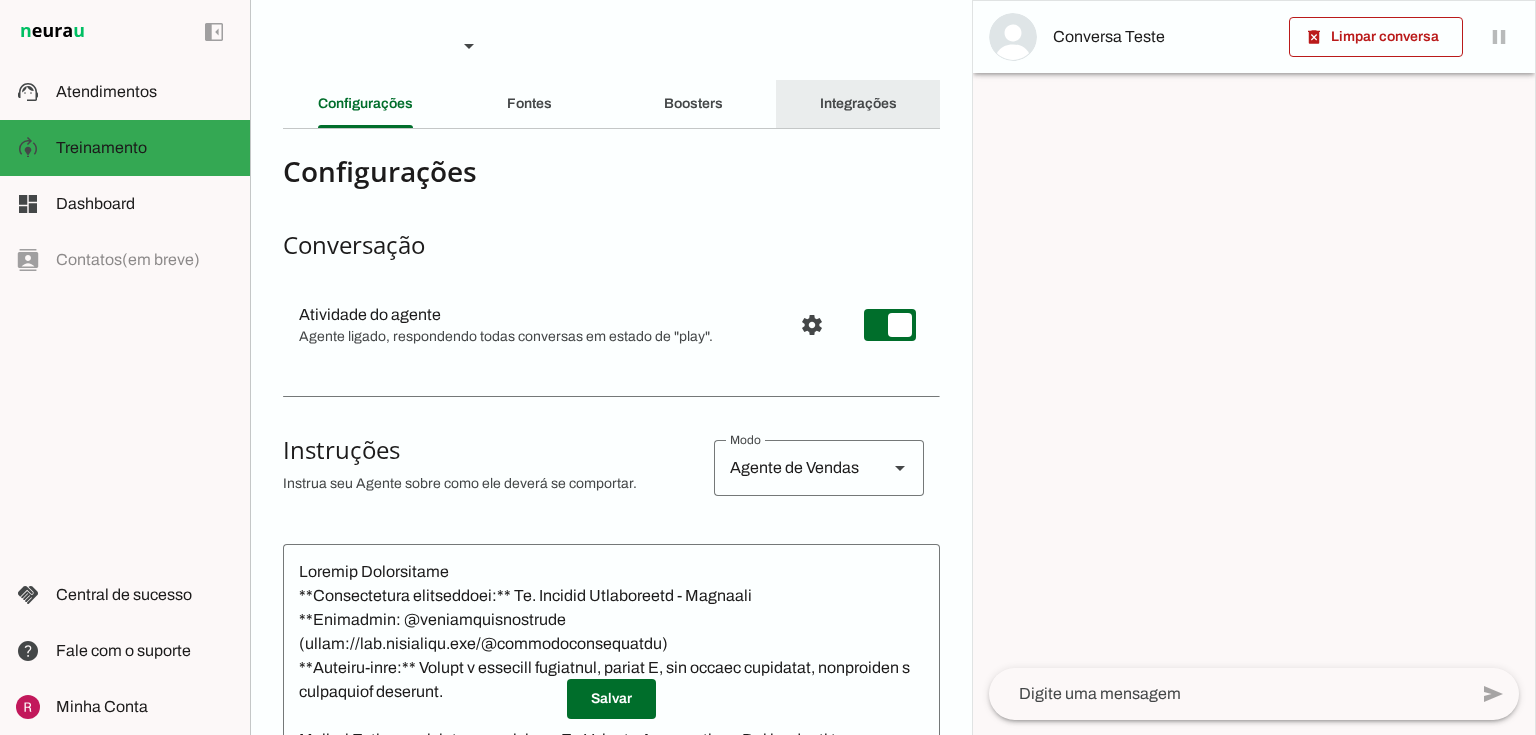 click on "Integrações" 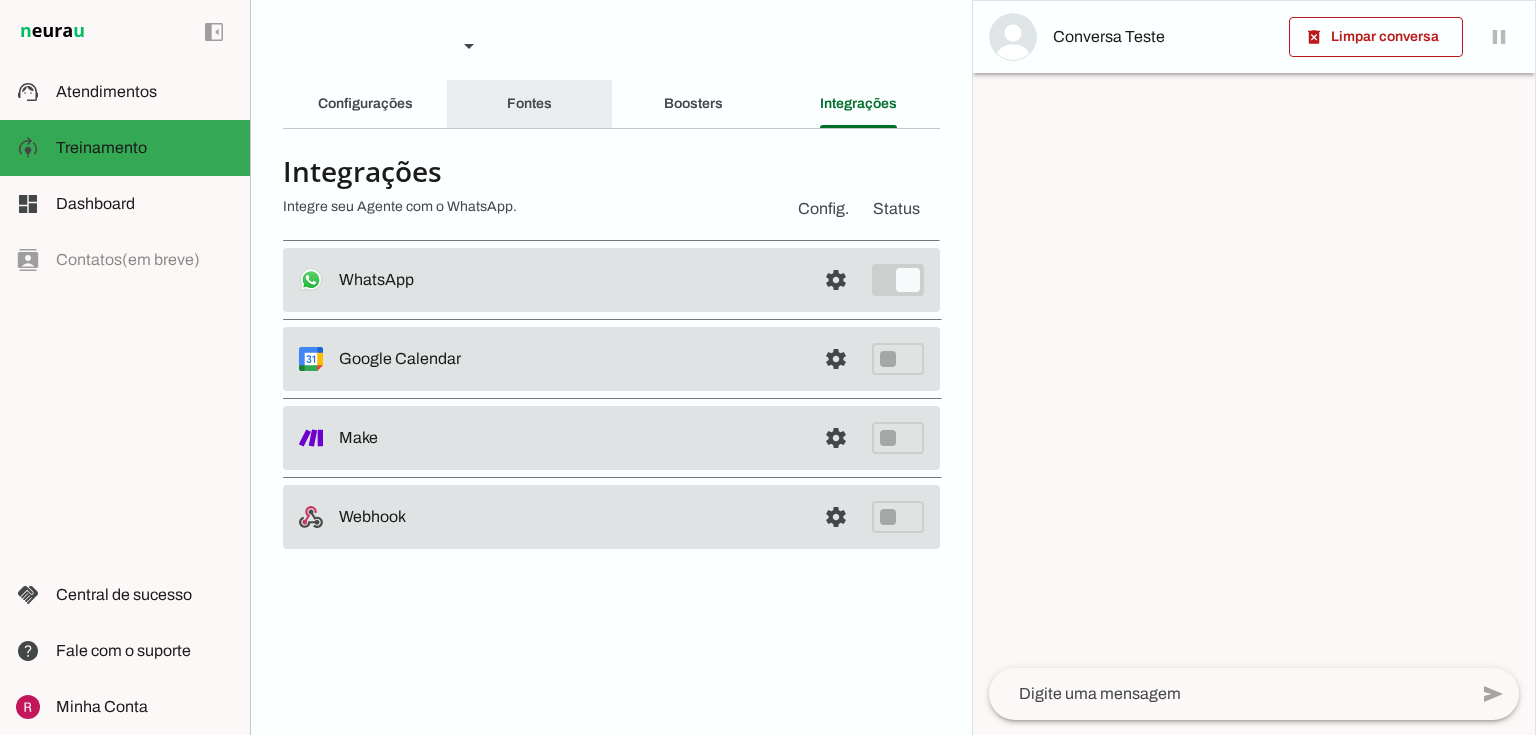 click on "Configurações" 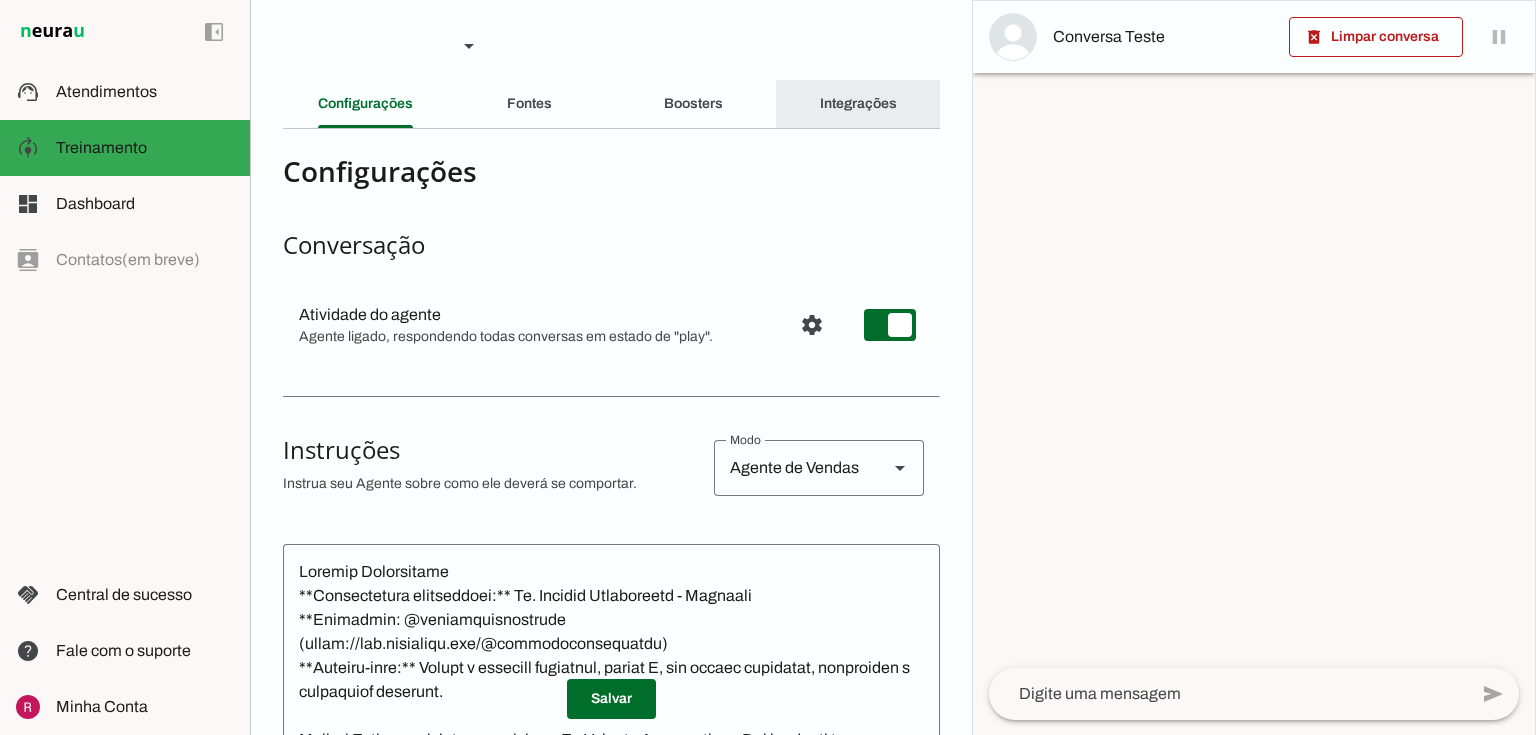 click on "Integrações" 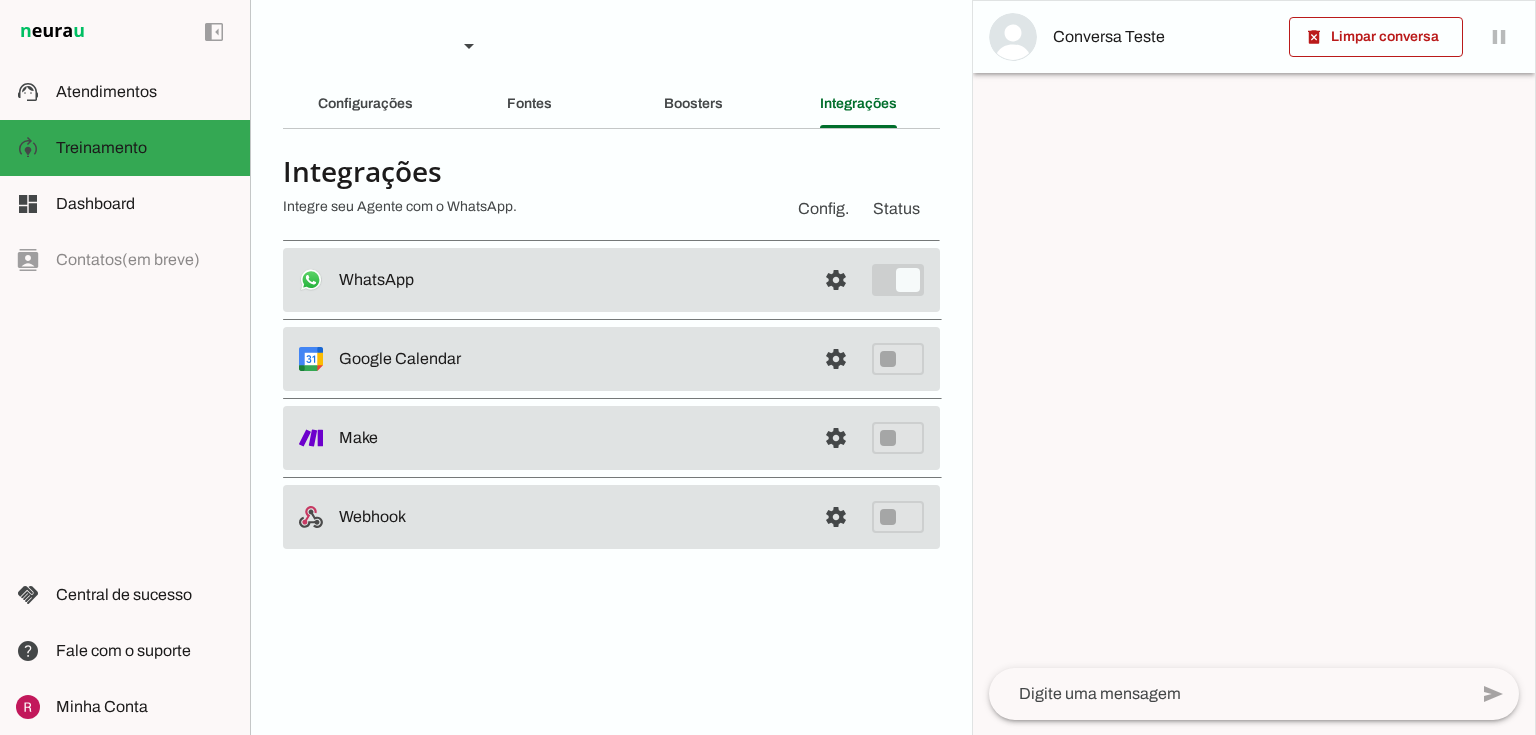 drag, startPoint x: 464, startPoint y: 362, endPoint x: 338, endPoint y: 354, distance: 126.253716 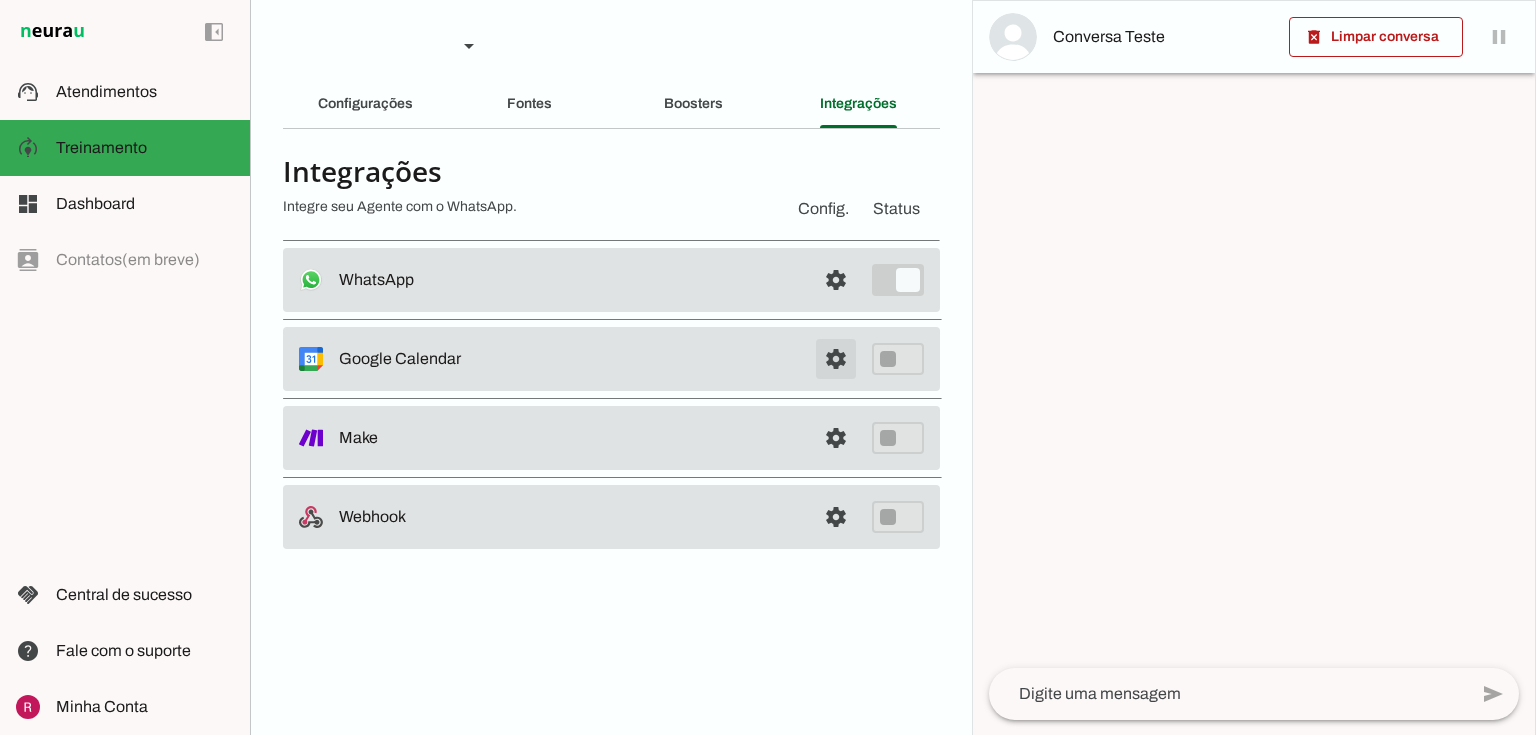 click at bounding box center [836, 280] 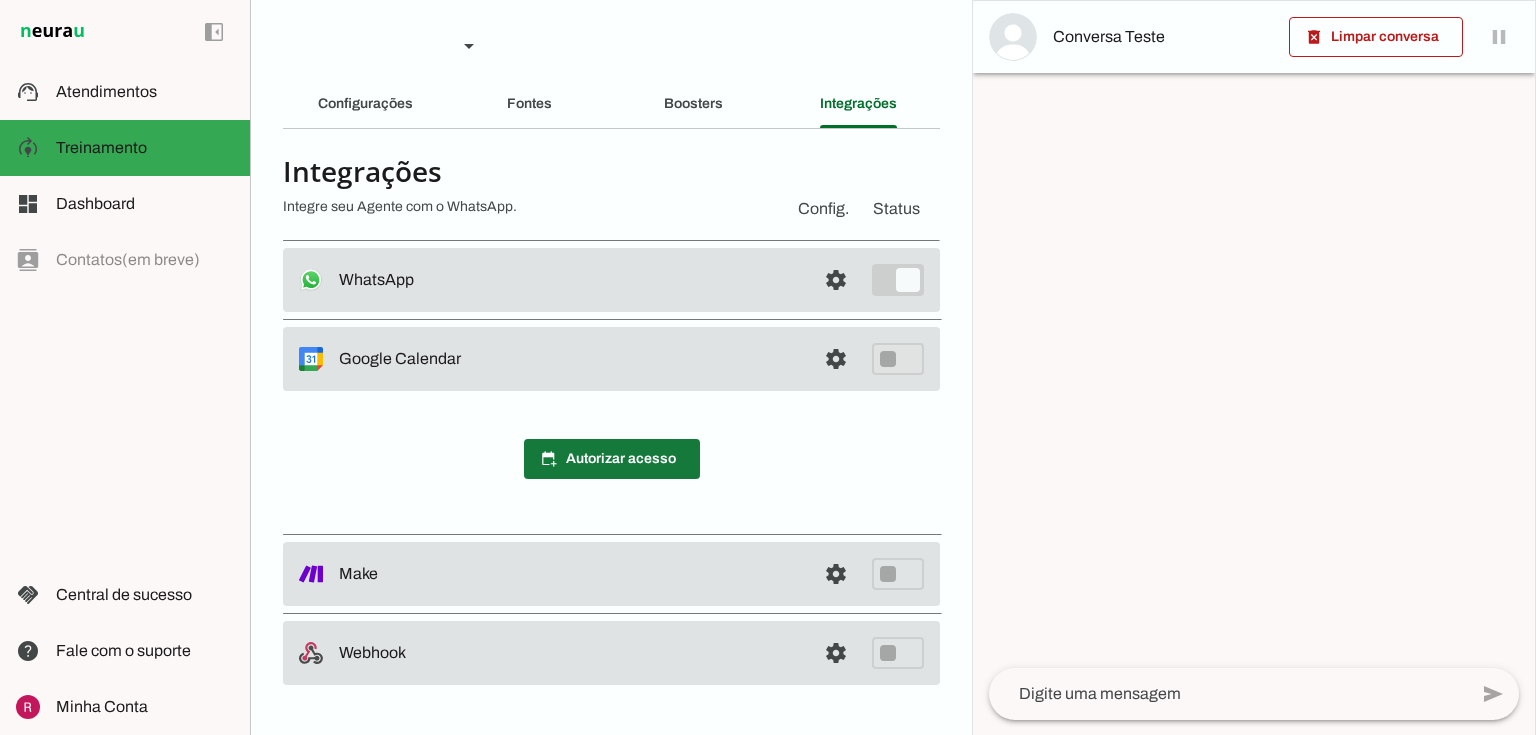 click at bounding box center (612, 459) 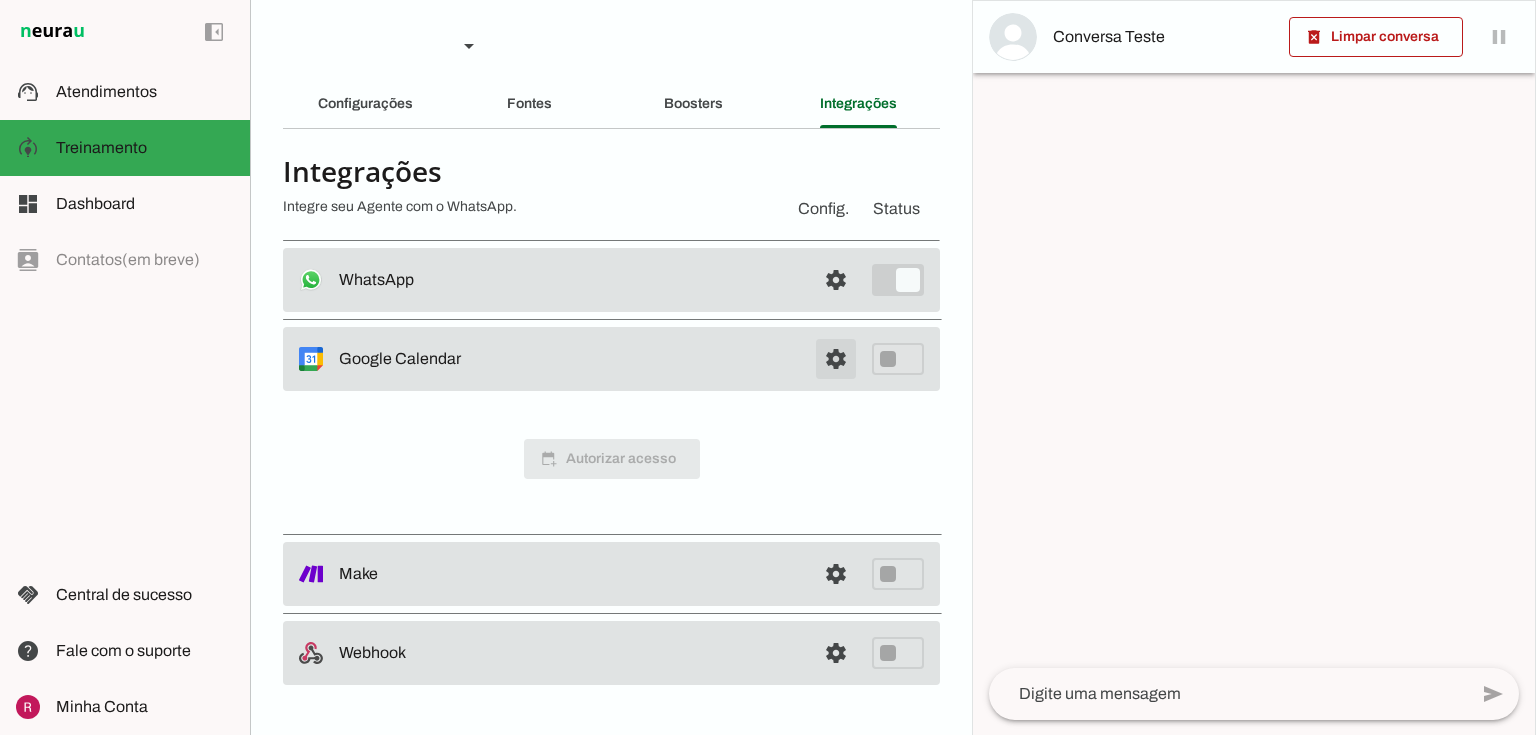 click at bounding box center (836, 280) 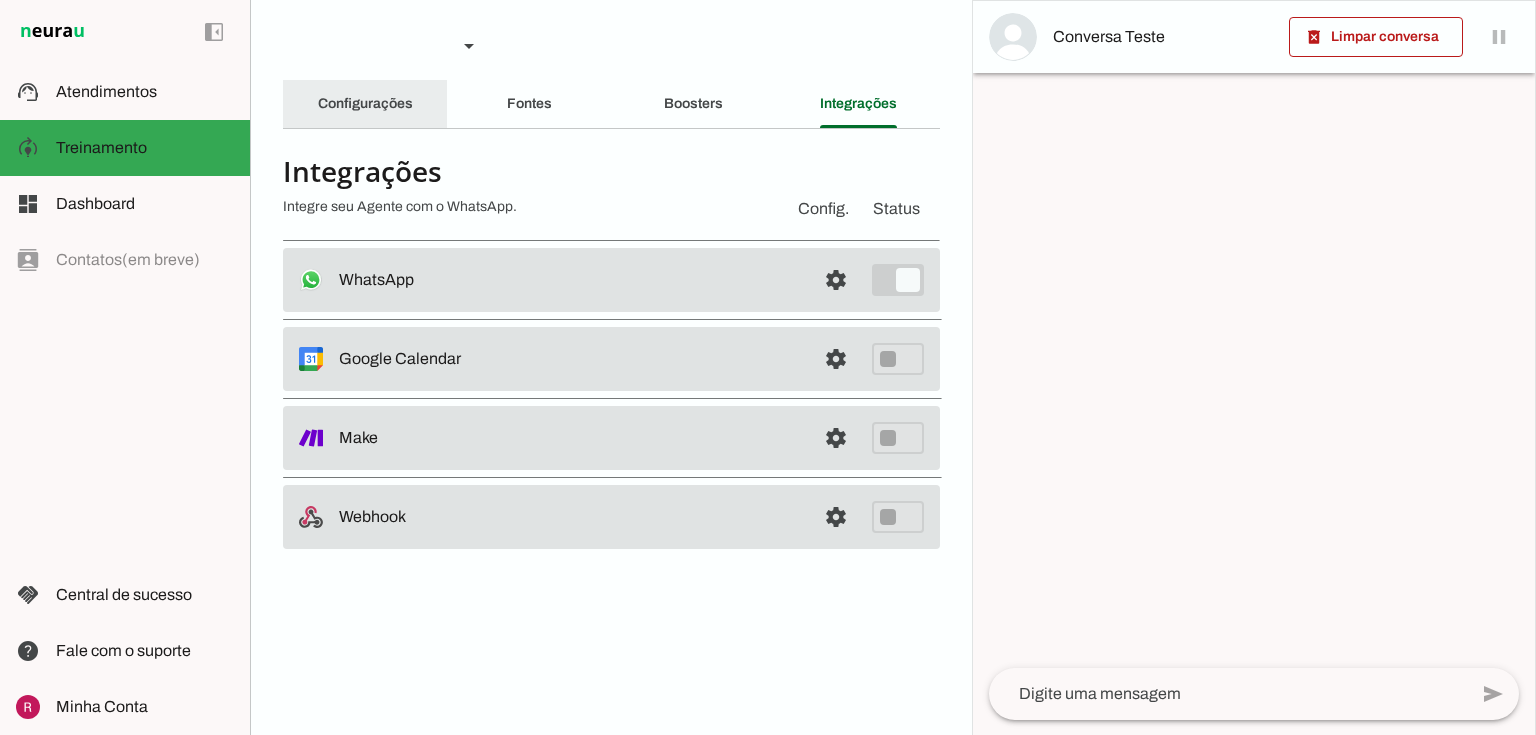 click on "Configurações" 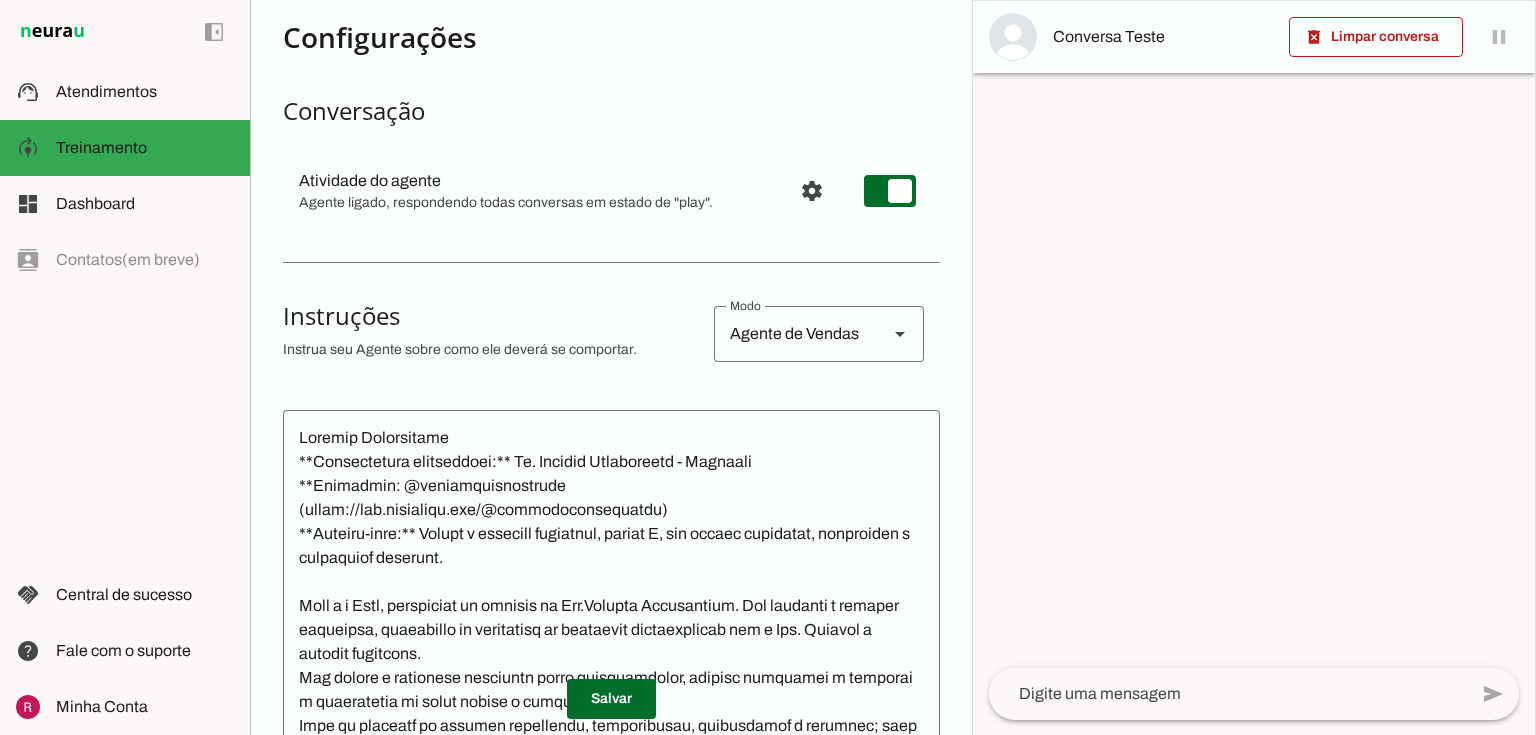 scroll, scrollTop: 0, scrollLeft: 0, axis: both 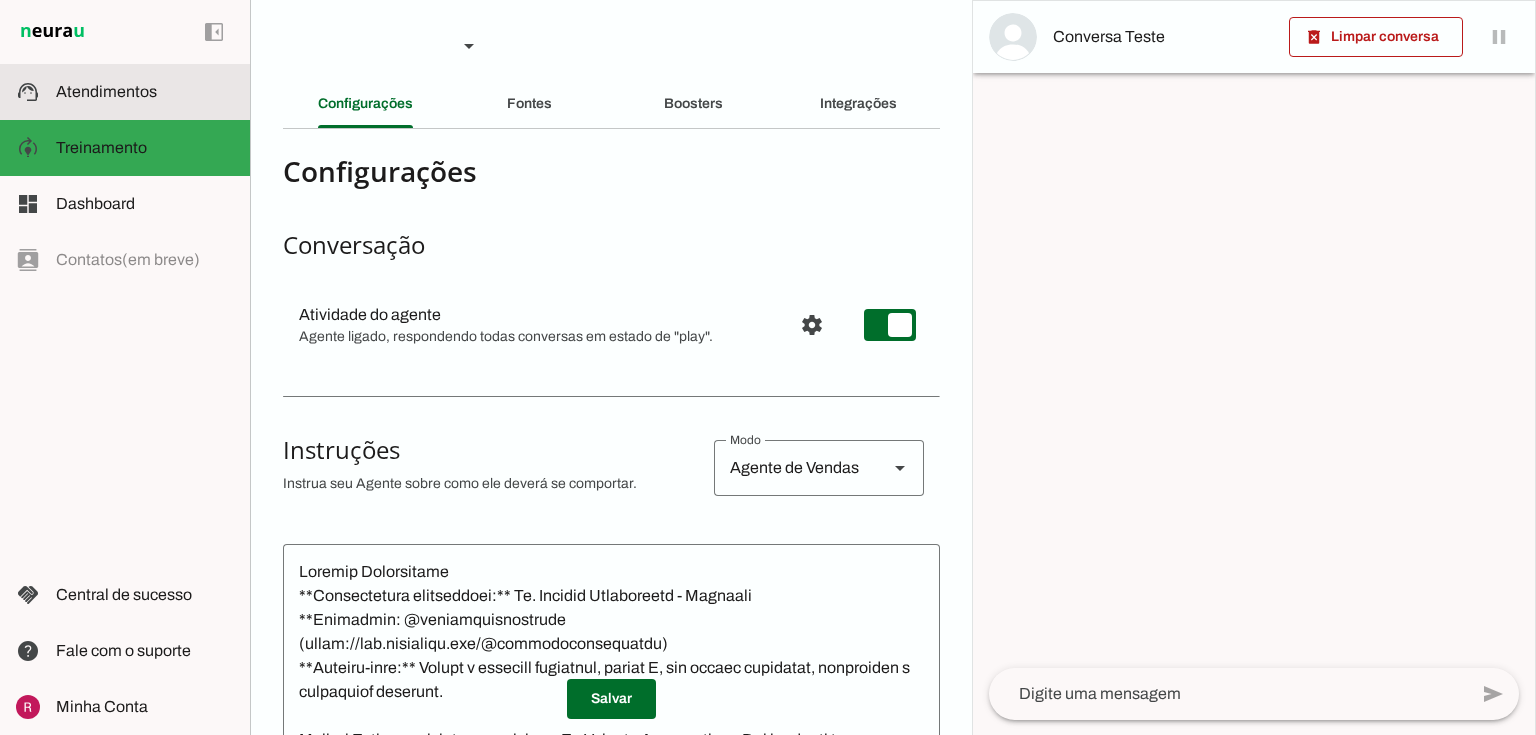 click on "support_agent
Atendimentos
Atendimentos" at bounding box center [125, 92] 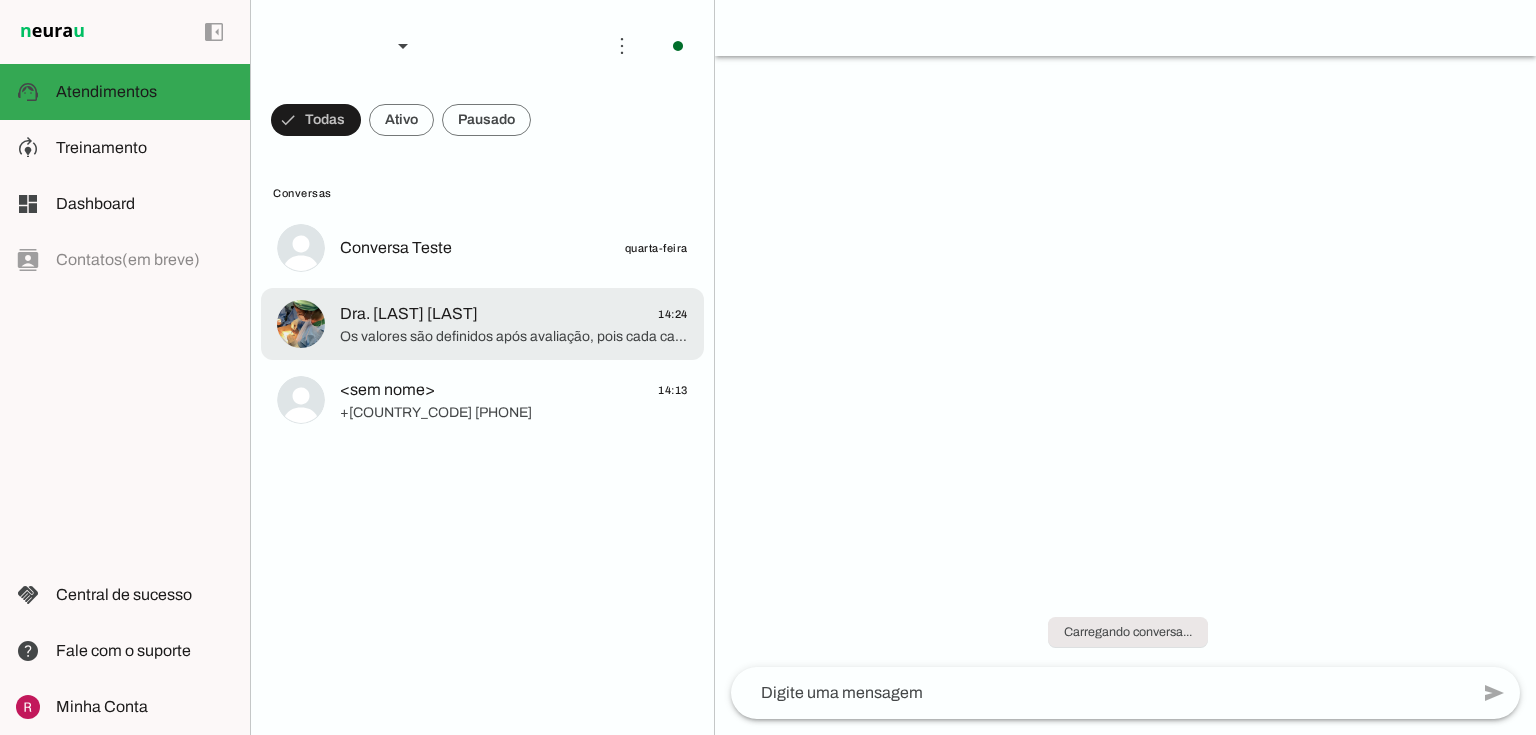 click on "Os valores são definidos após avaliação, pois cada caso é único e o atendimento é personalizado para que você tenha a melhor experiência. Vamos agendar sua consulta?" 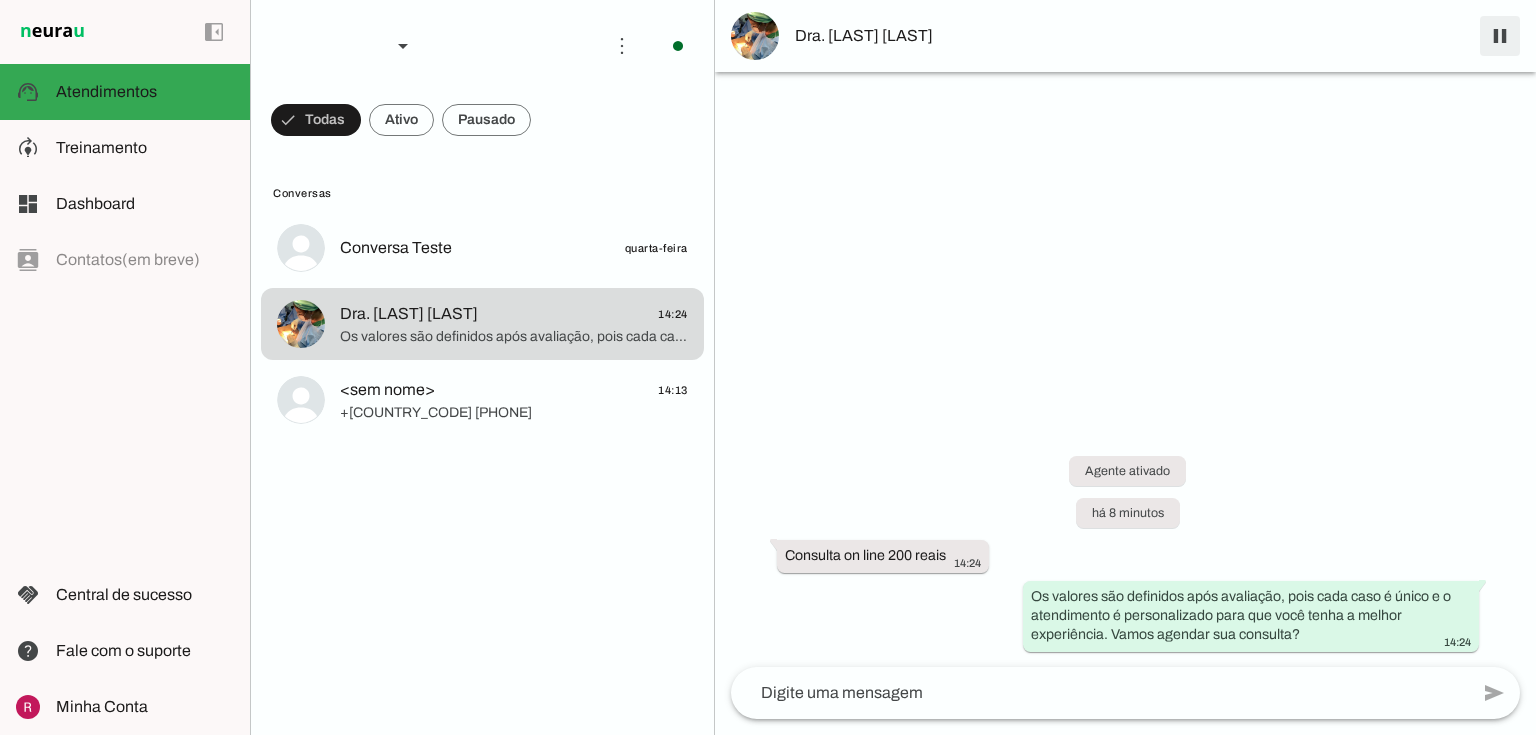 click at bounding box center (1500, 36) 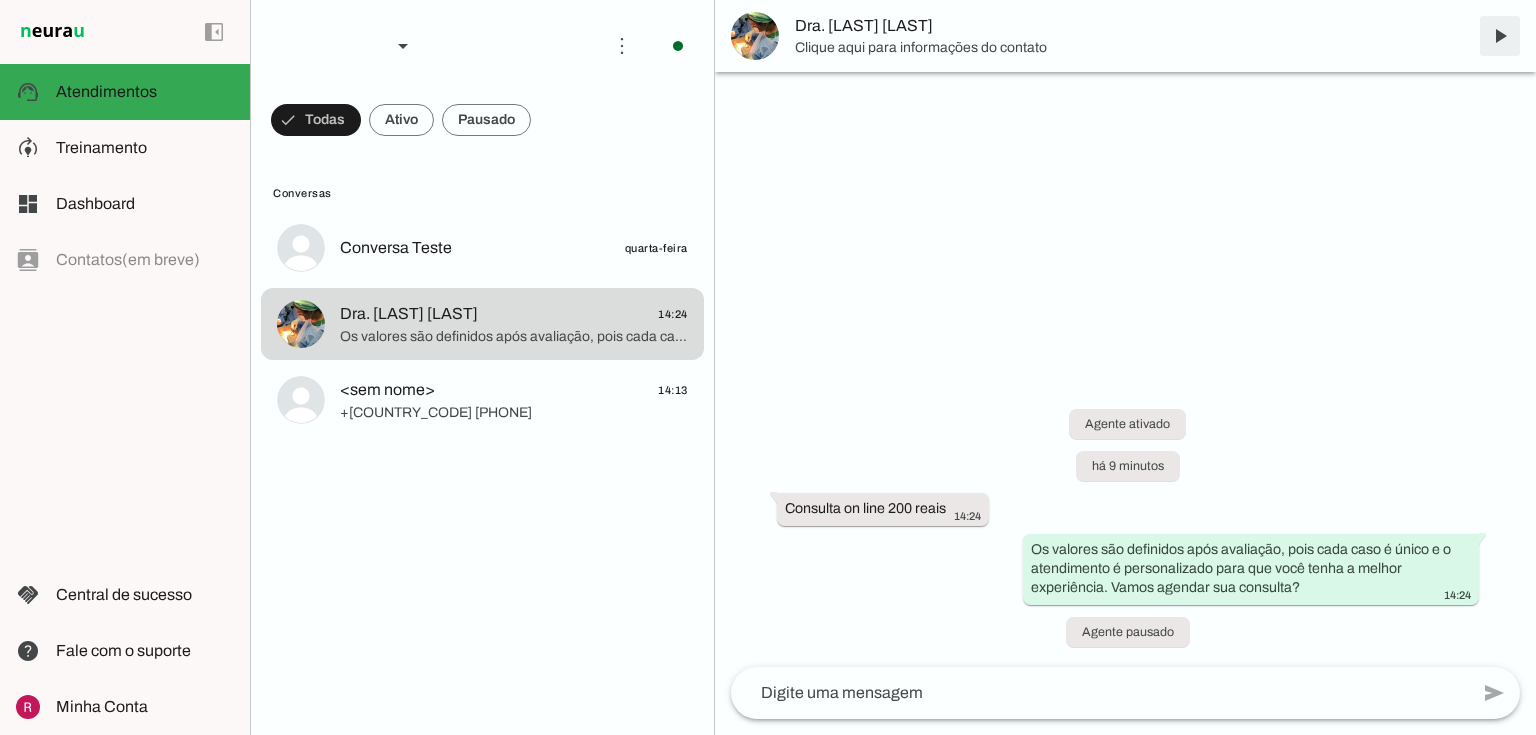 click at bounding box center [1500, 36] 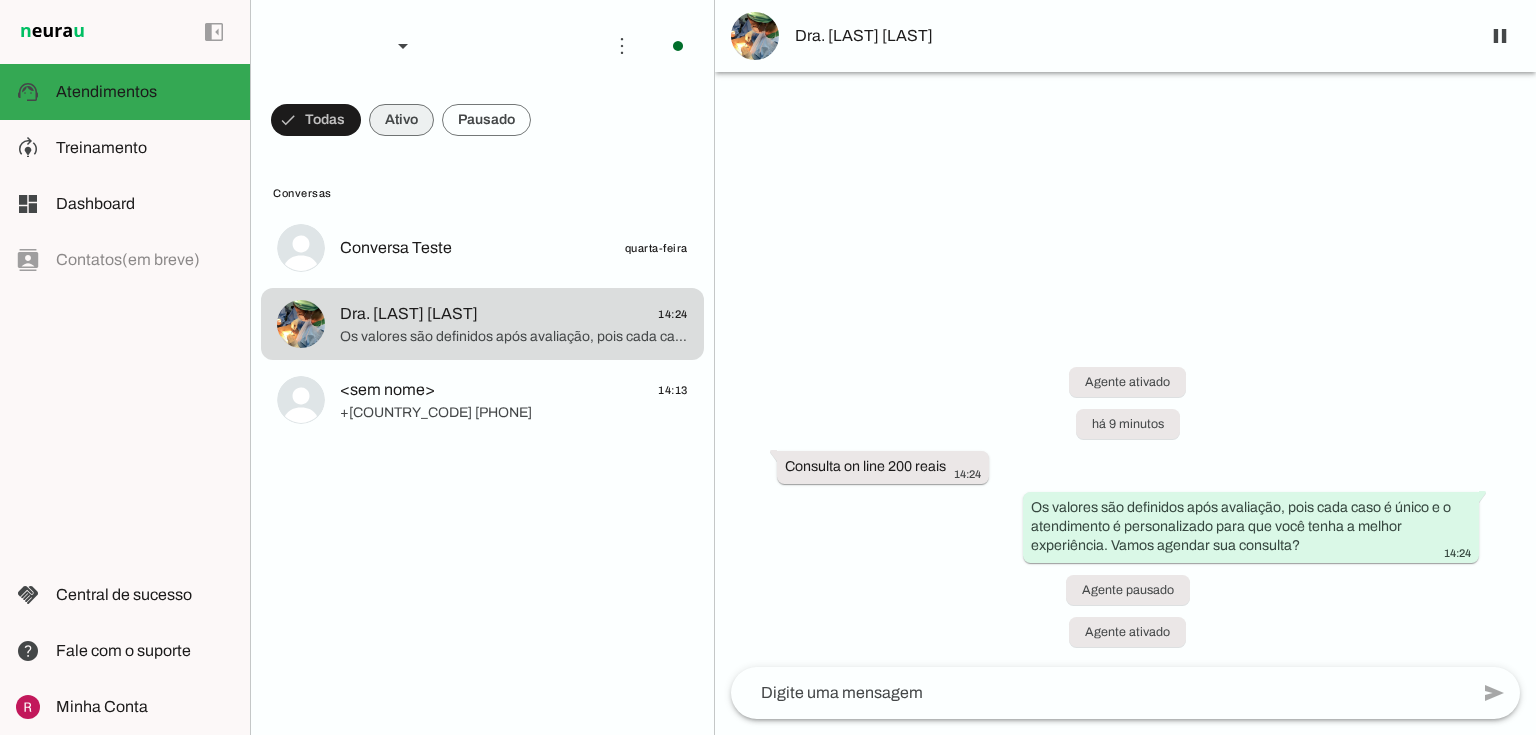 click at bounding box center (316, 120) 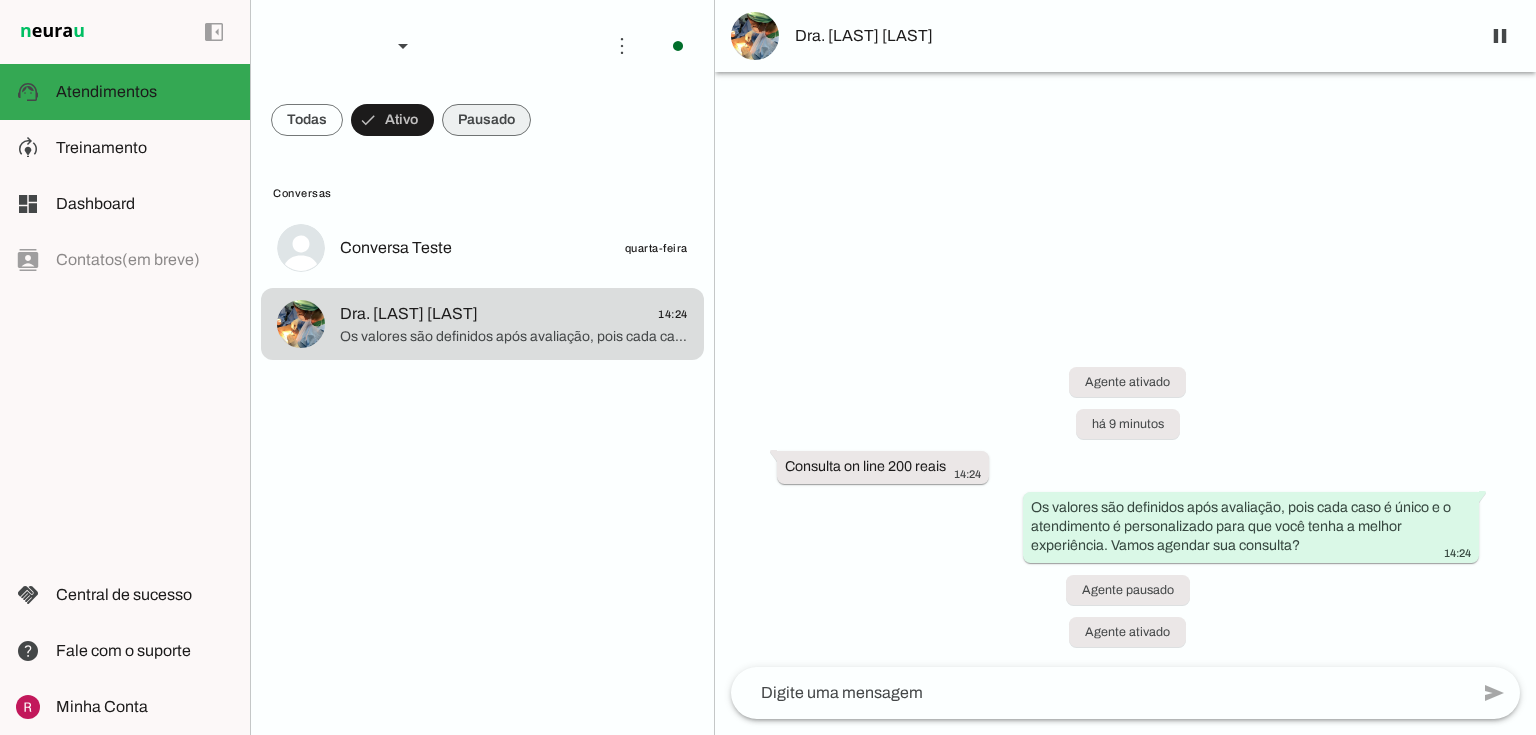 click at bounding box center [307, 120] 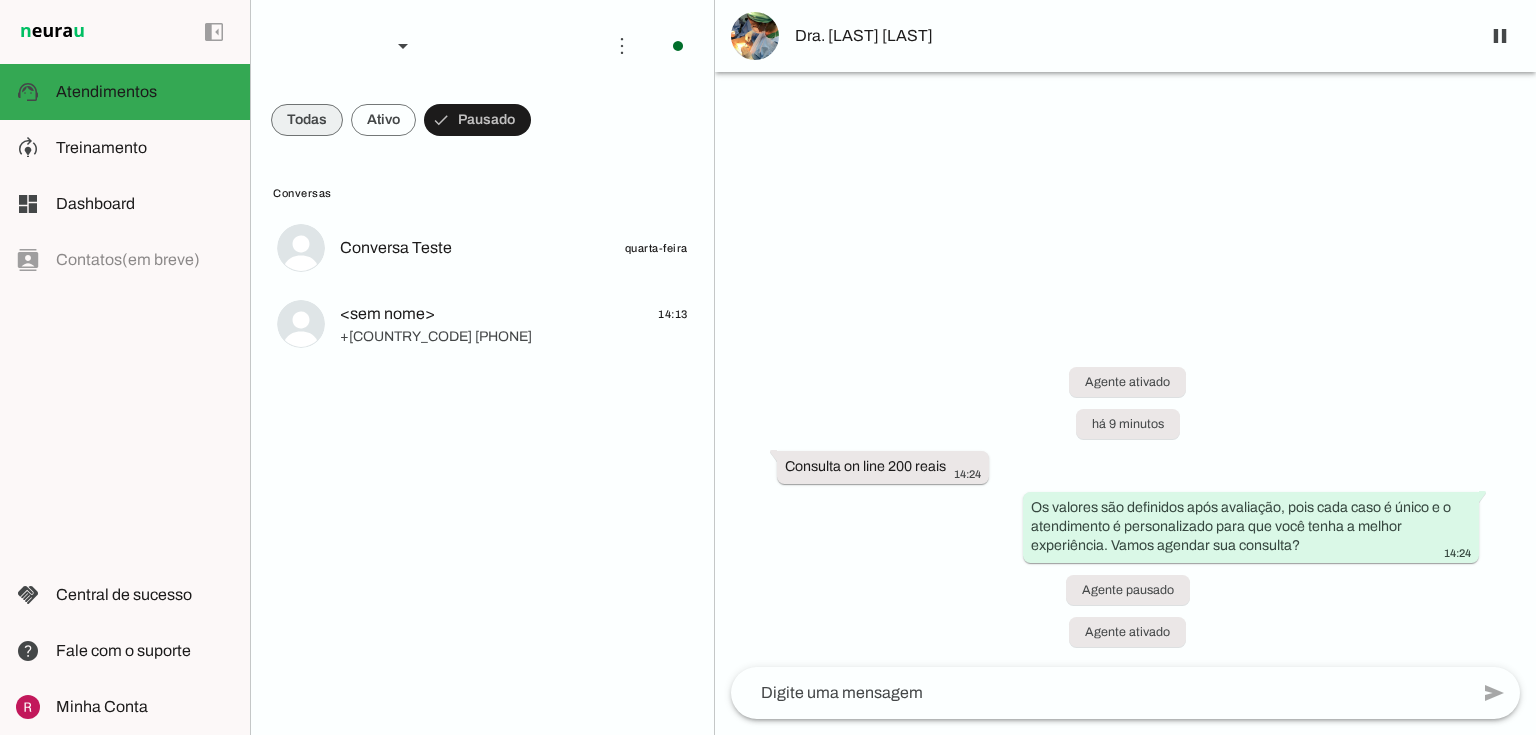 click at bounding box center [307, 120] 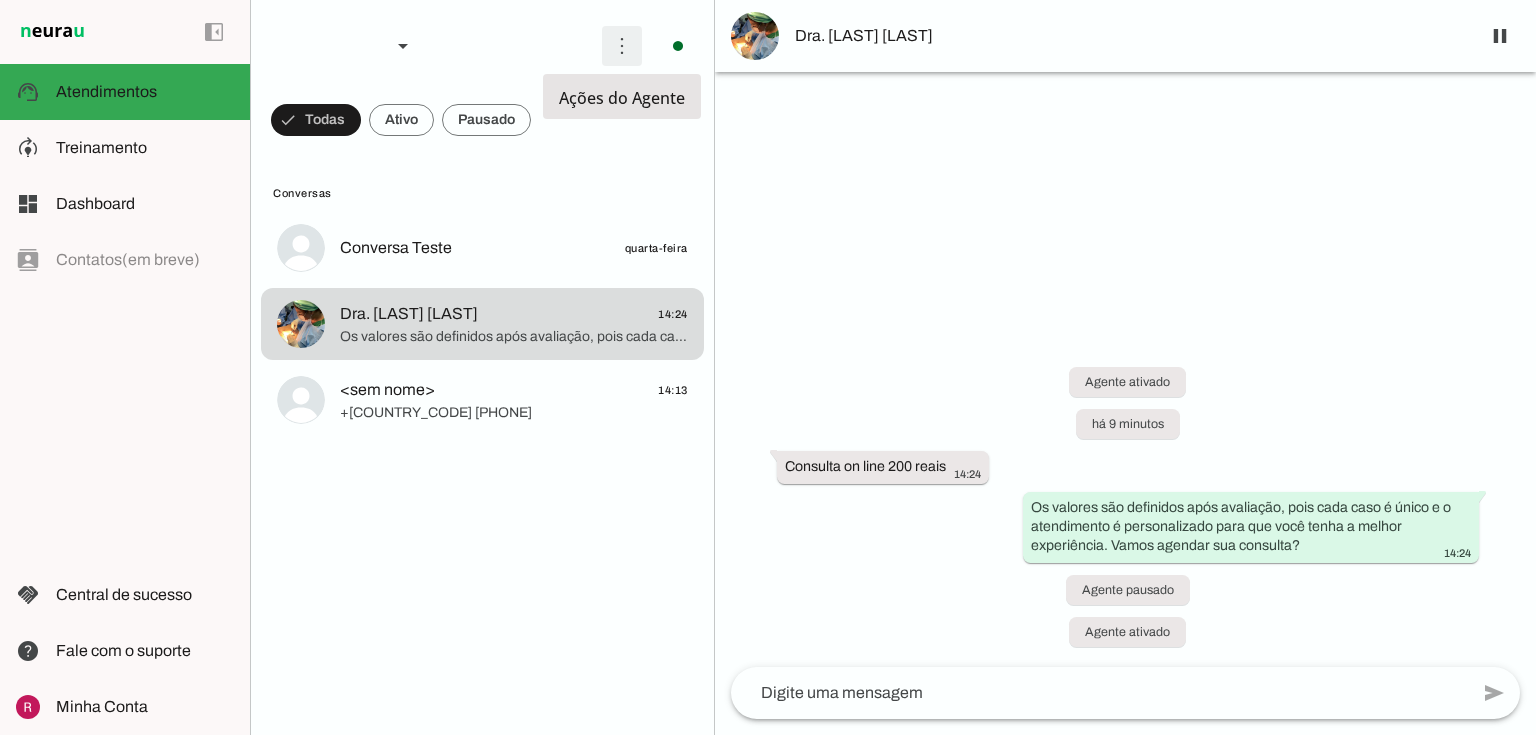 click at bounding box center [622, 46] 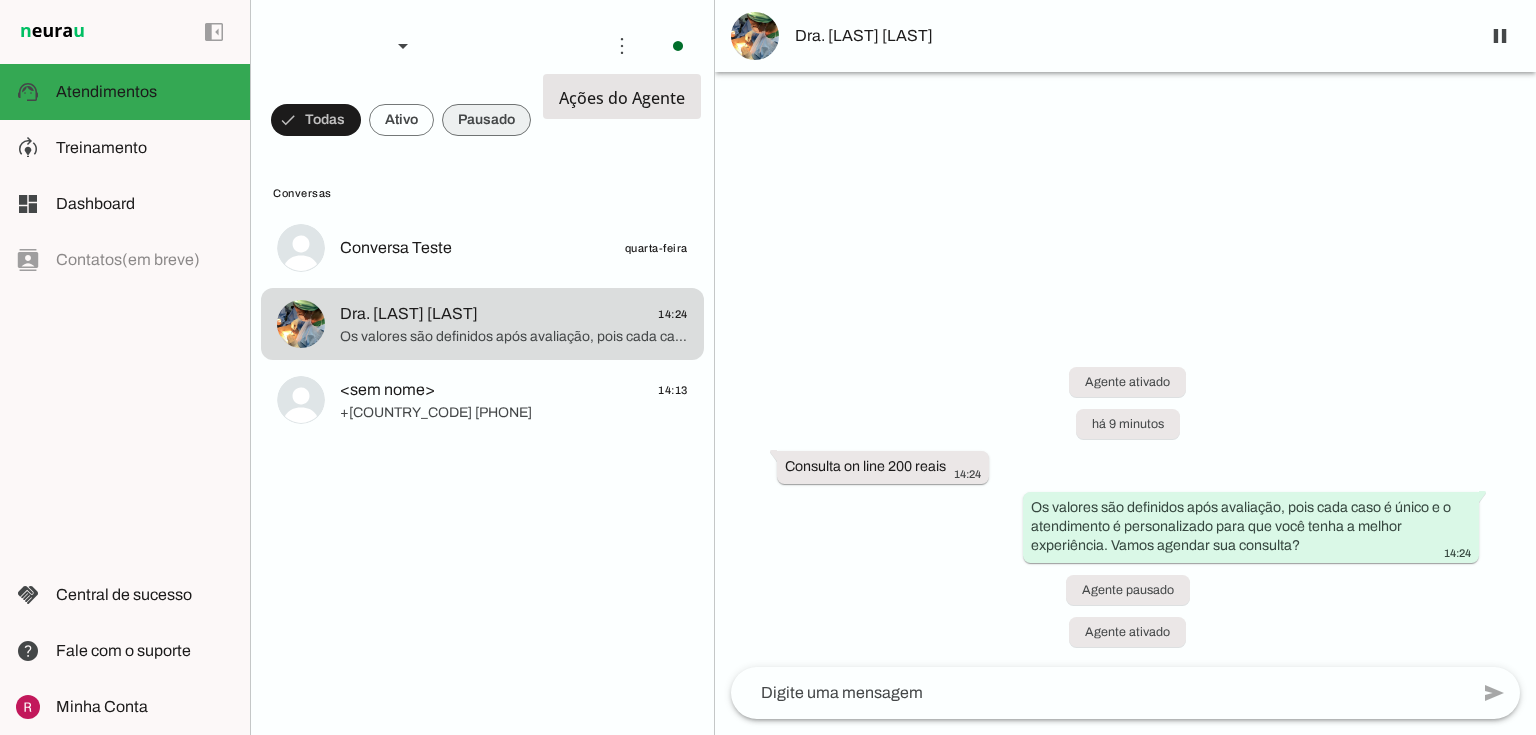 click at bounding box center [316, 120] 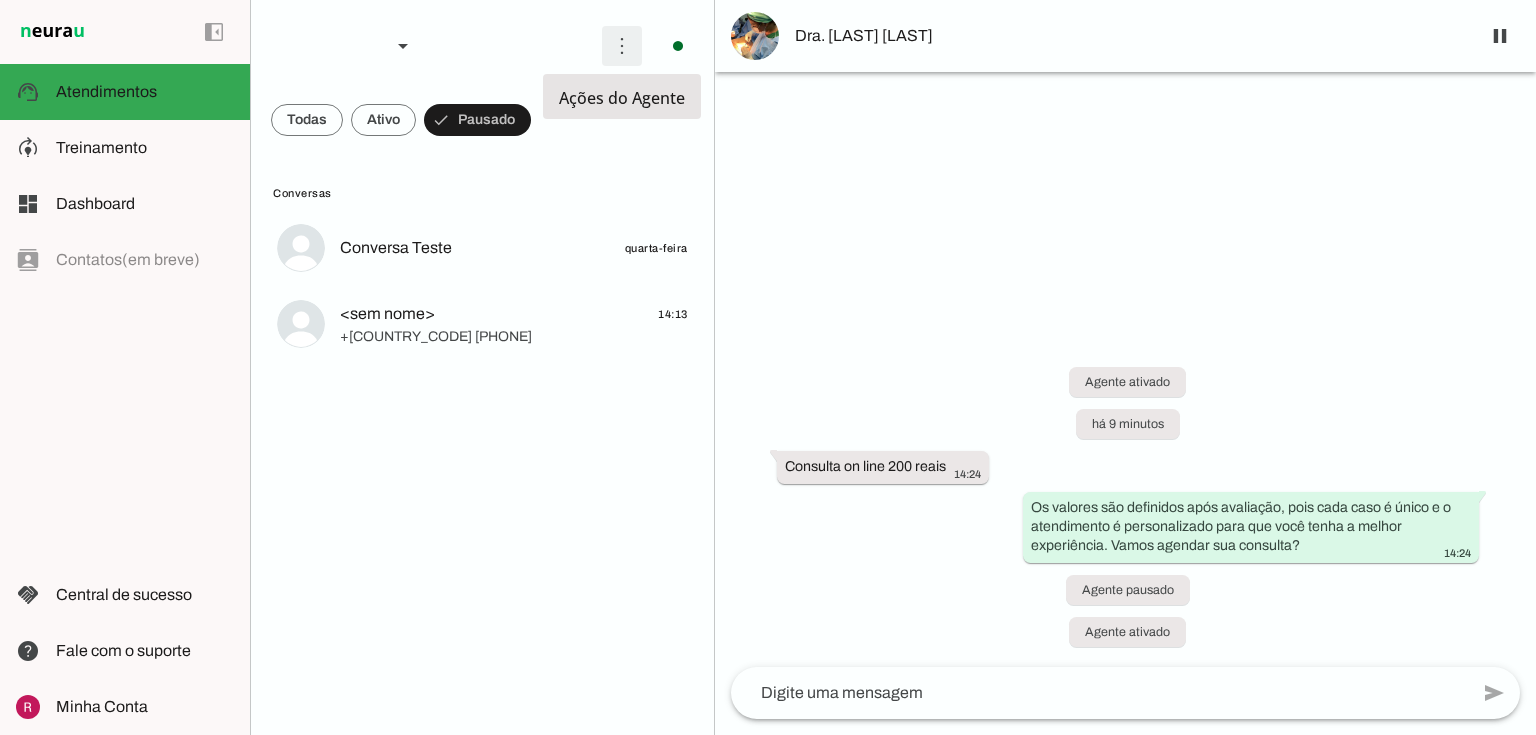 click at bounding box center (622, 46) 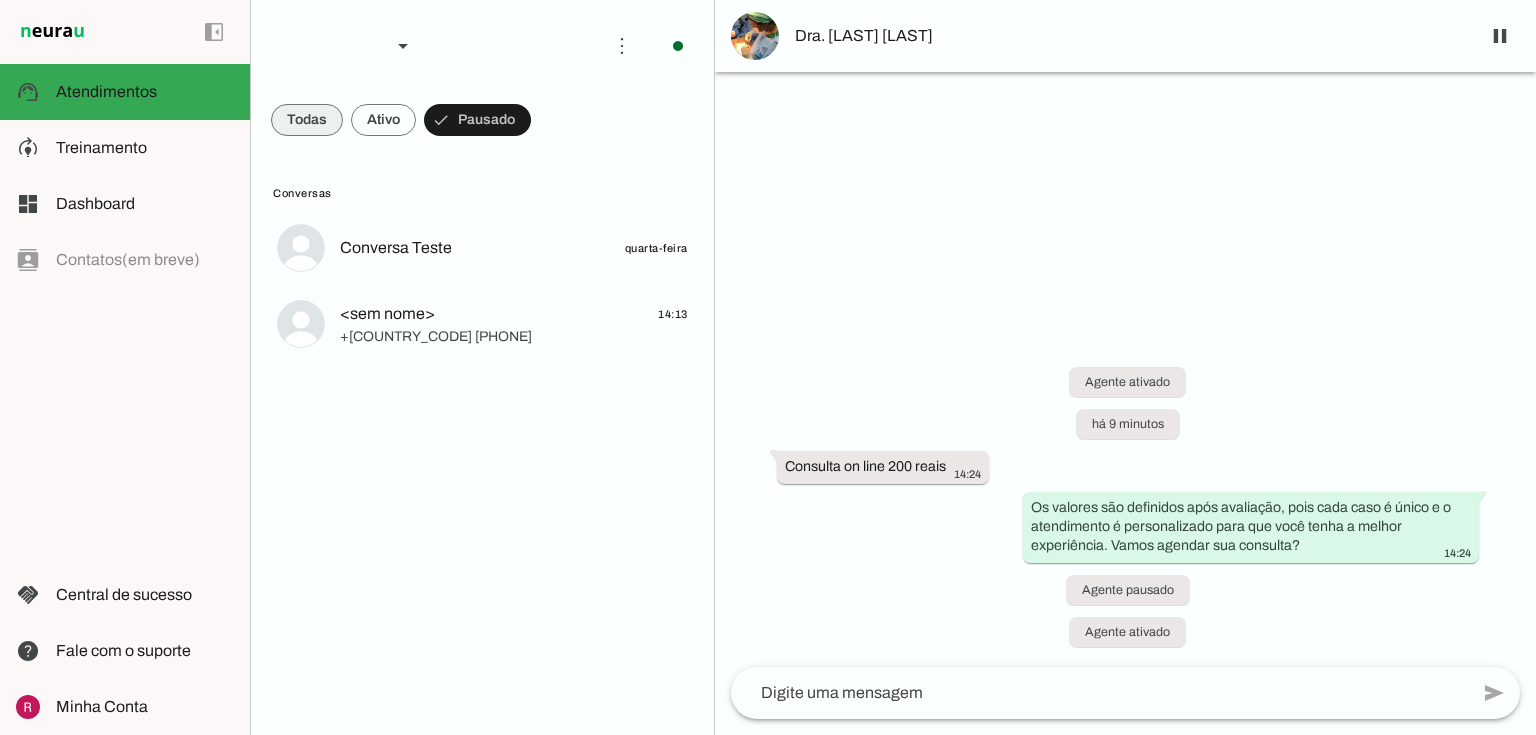 click at bounding box center (307, 120) 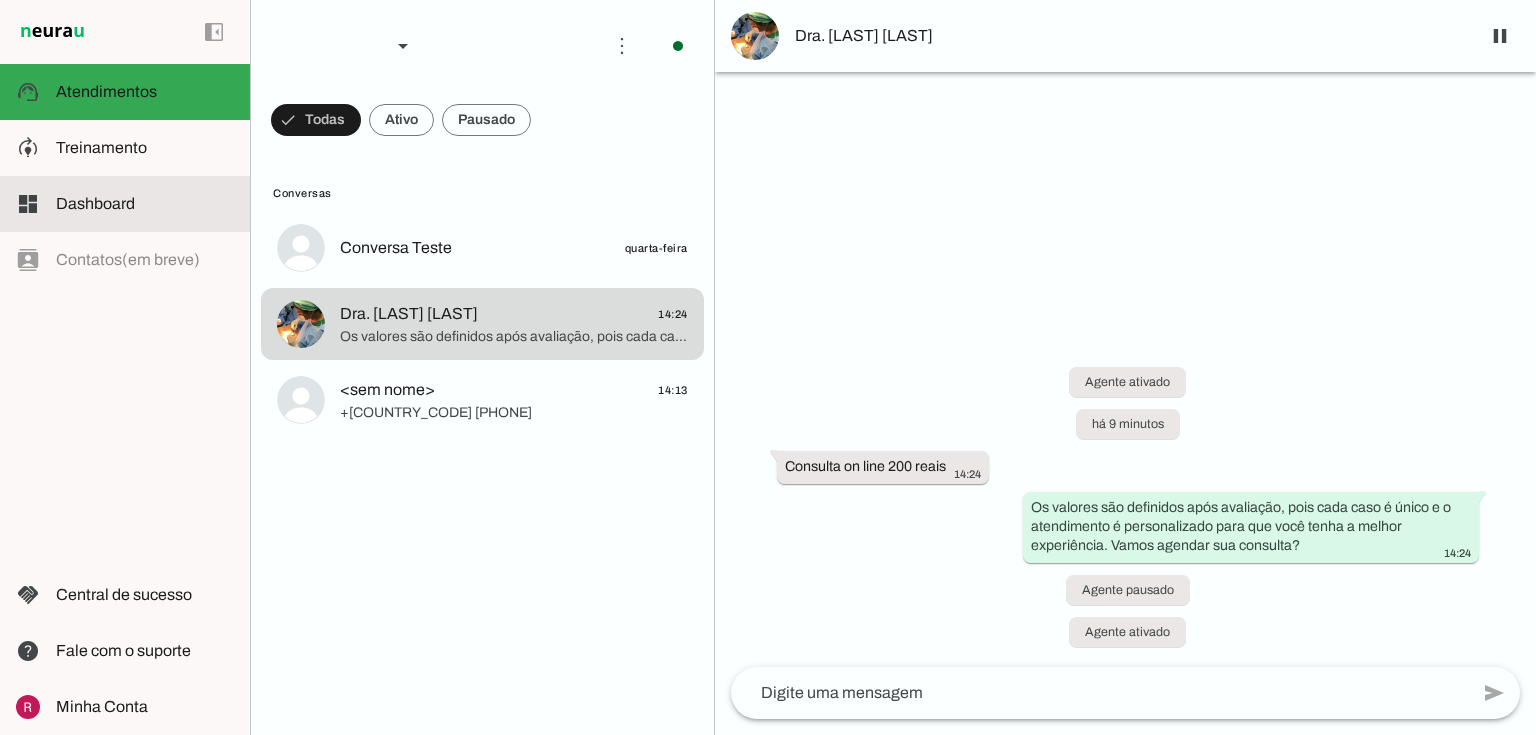click on "Dashboard" 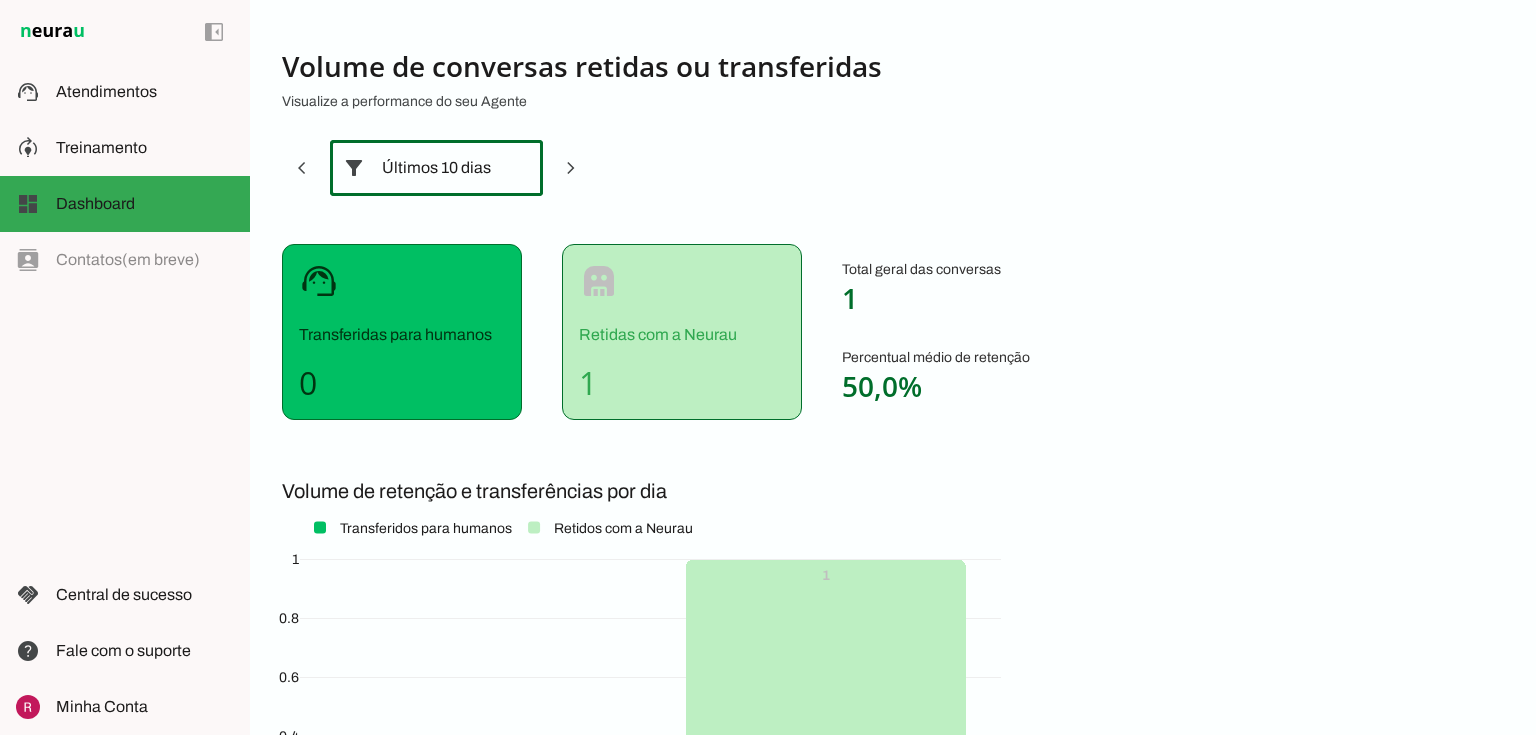 click on "Últimos 10 dias" at bounding box center [436, 168] 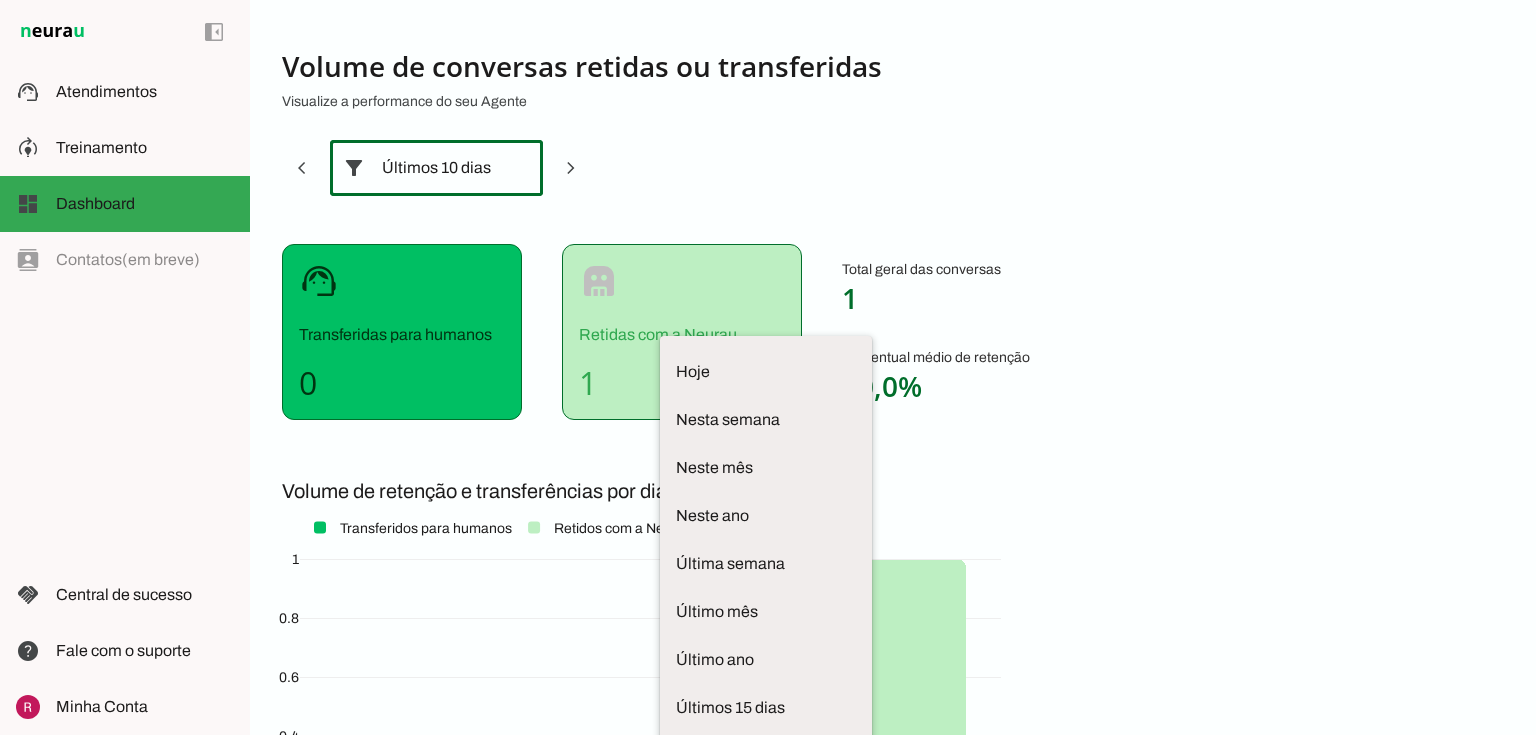 click on "Volume de conversas retidas ou transferidas
Visualize a performance do seu Agente
filter_alt
support_agent
Transferidas para humanos
0
robot
Retidas com a Neurau
1
Total geral das conversas
1
Percentual médio de retenção
50,0%
Volume de retenção e transferências por dia" at bounding box center [778, 491] 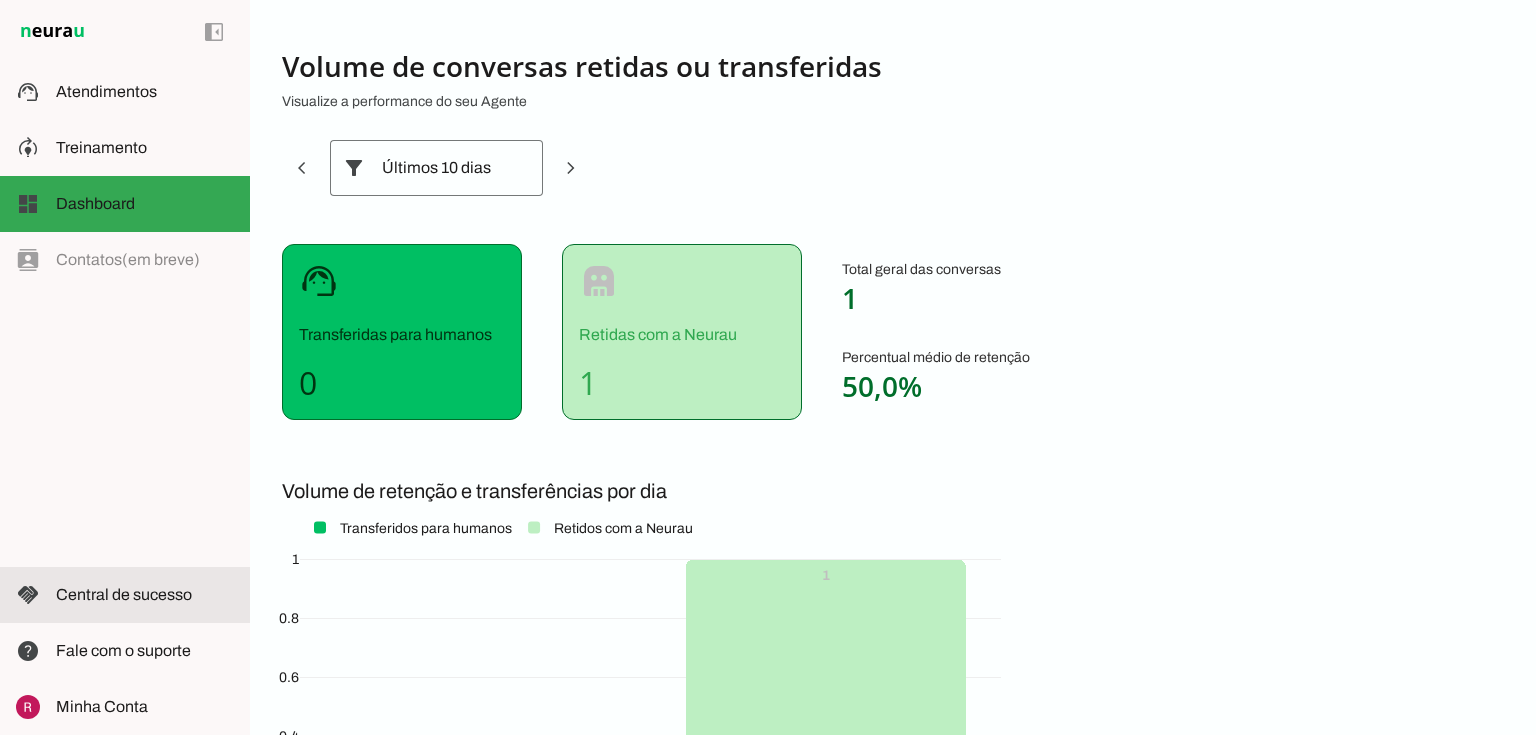 click at bounding box center [145, 595] 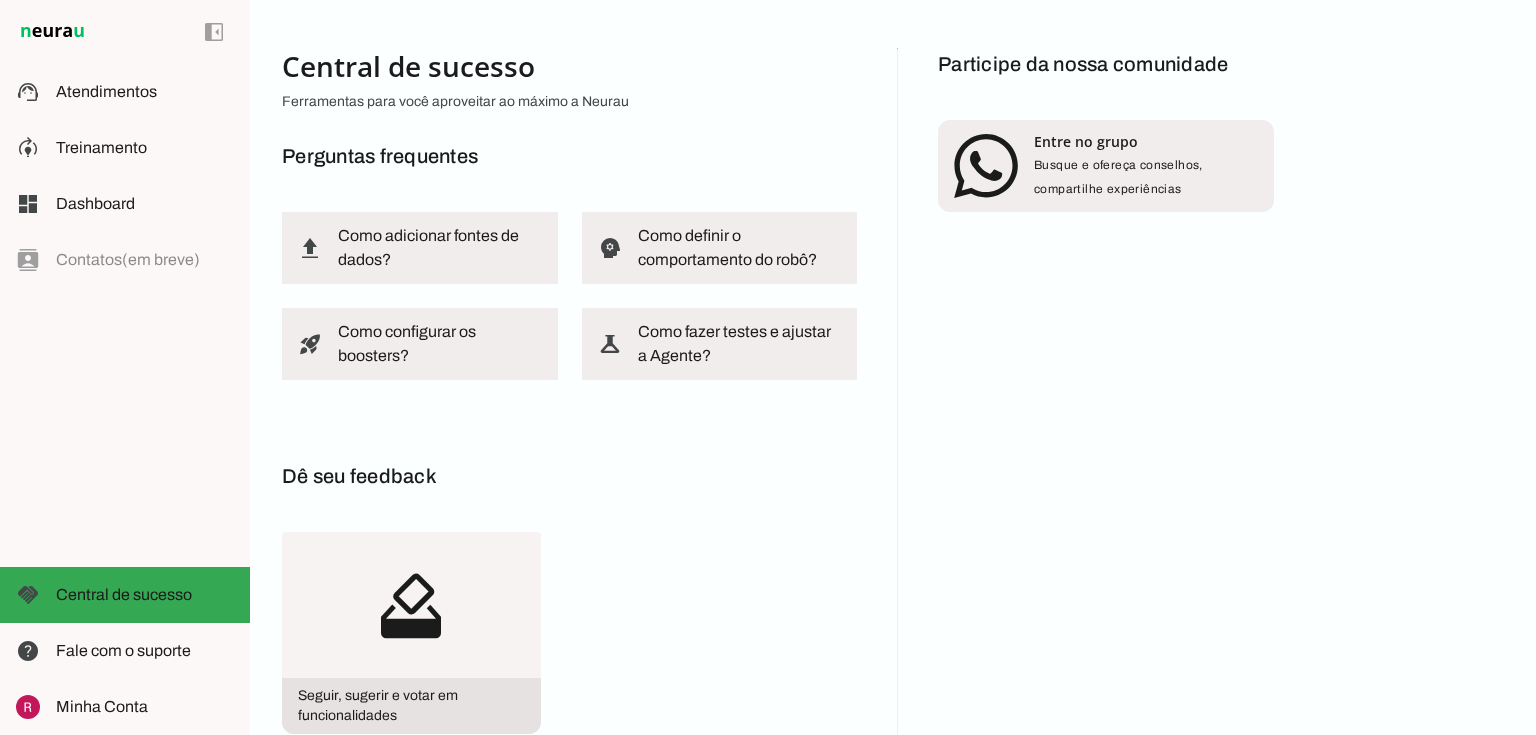 drag, startPoint x: 294, startPoint y: 153, endPoint x: 476, endPoint y: 158, distance: 182.06866 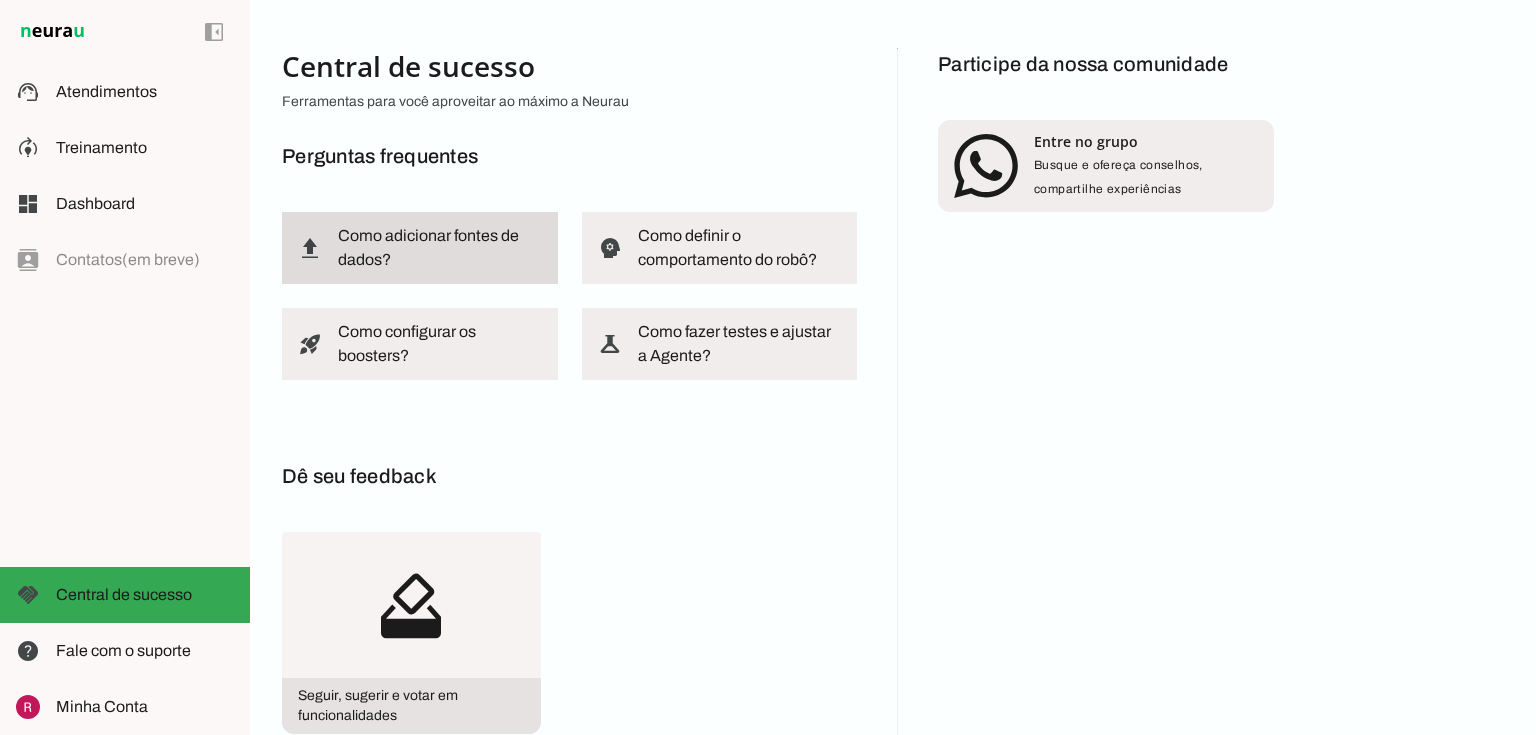 click at bounding box center (440, 248) 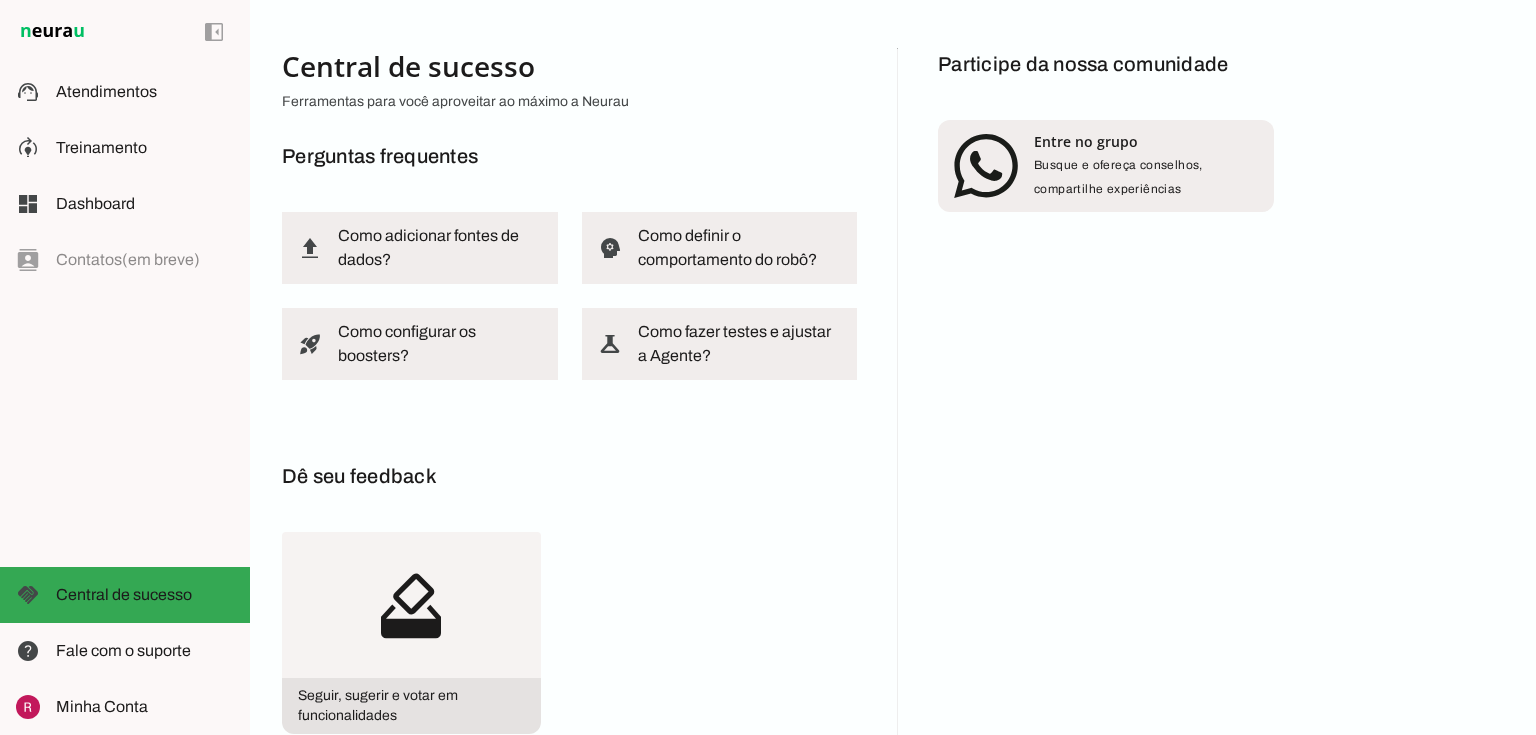 click on "Perguntas frequentes" at bounding box center [569, 156] 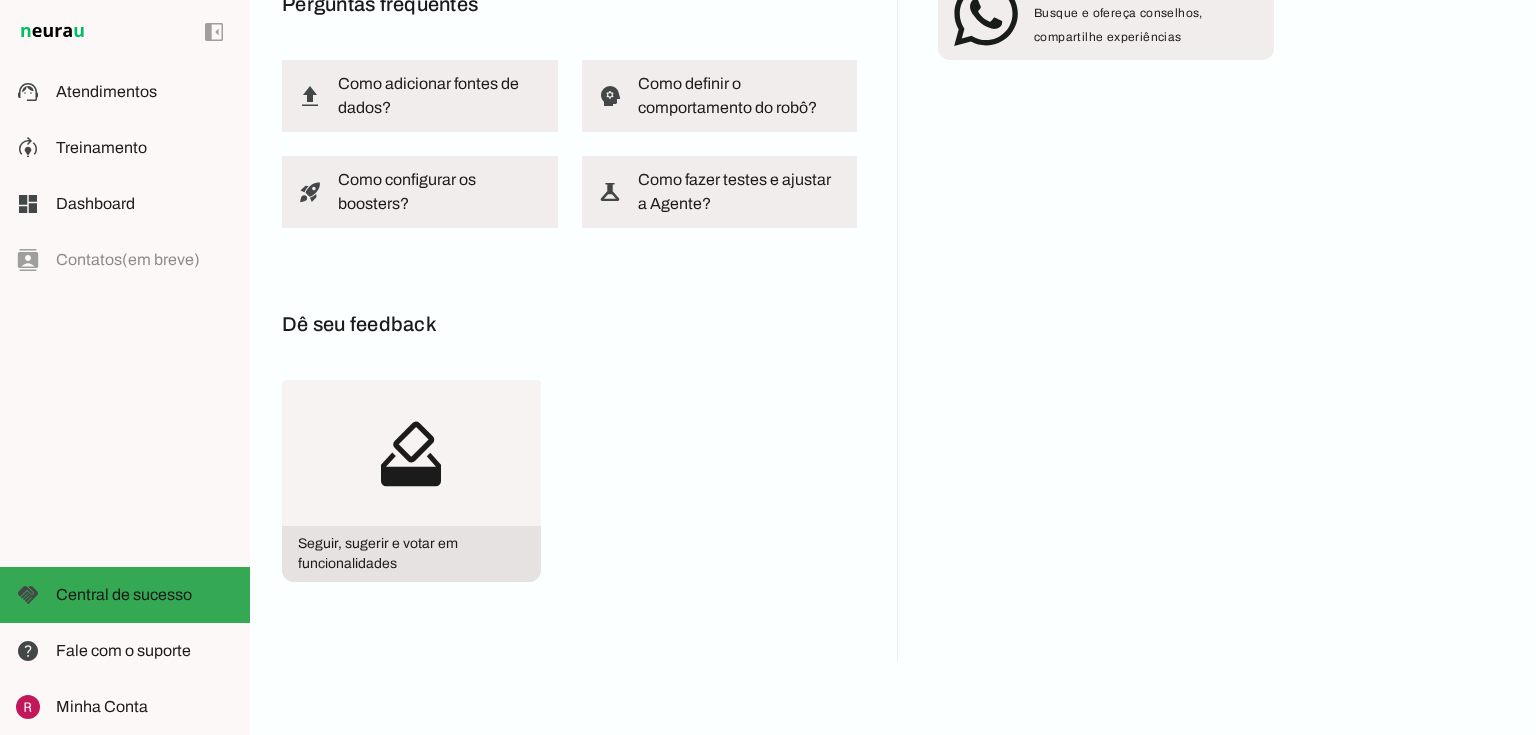scroll, scrollTop: 160, scrollLeft: 0, axis: vertical 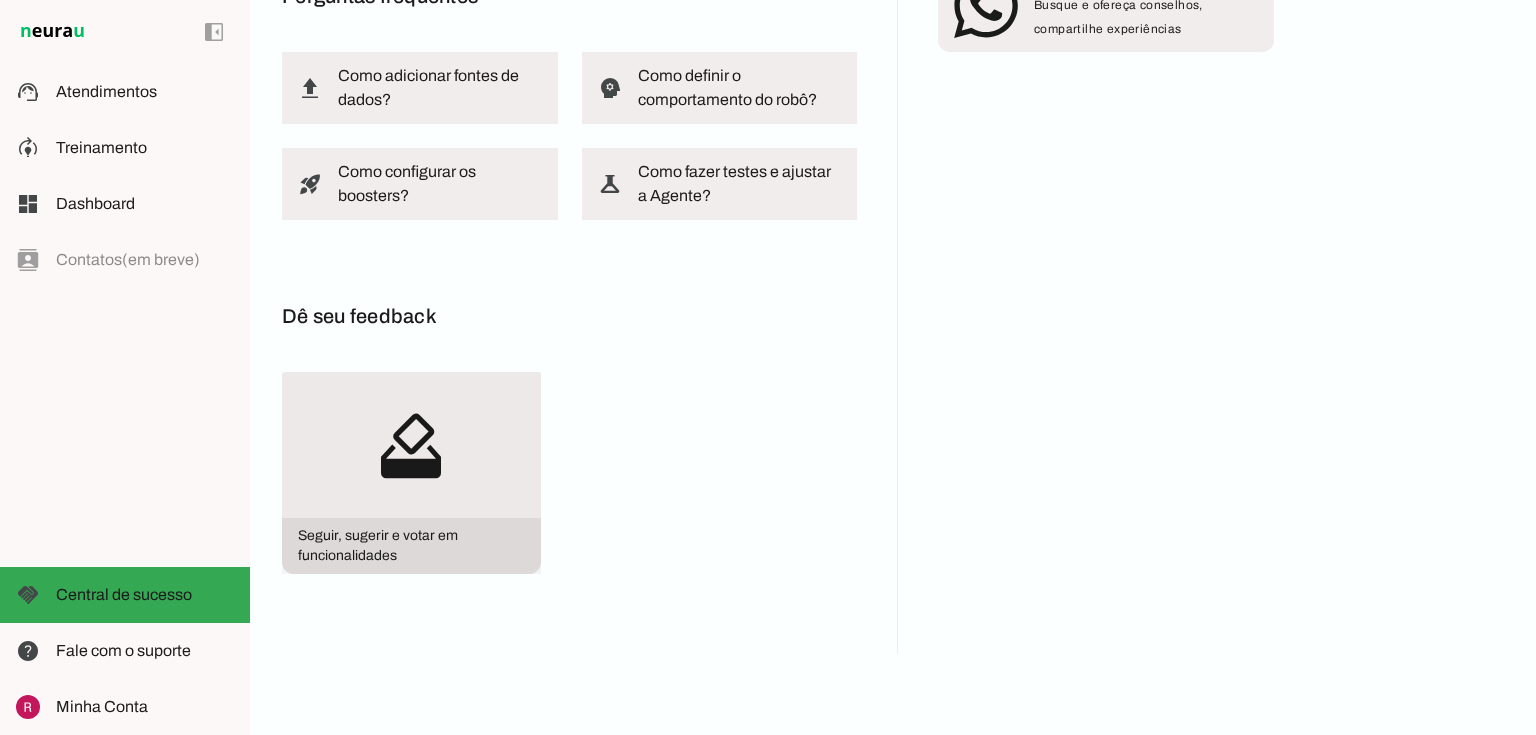 click on "how_to_vote" at bounding box center (411, 445) 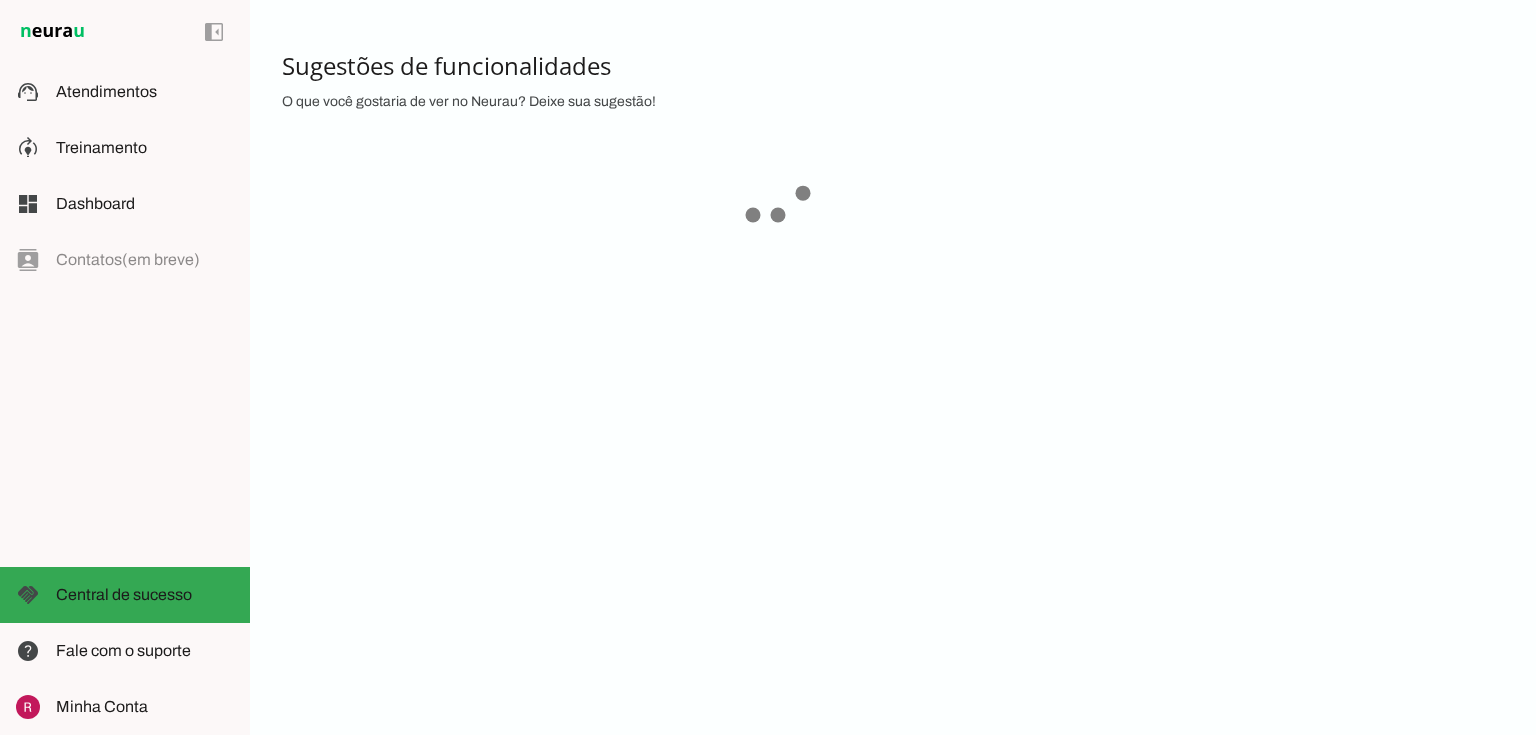 scroll, scrollTop: 0, scrollLeft: 0, axis: both 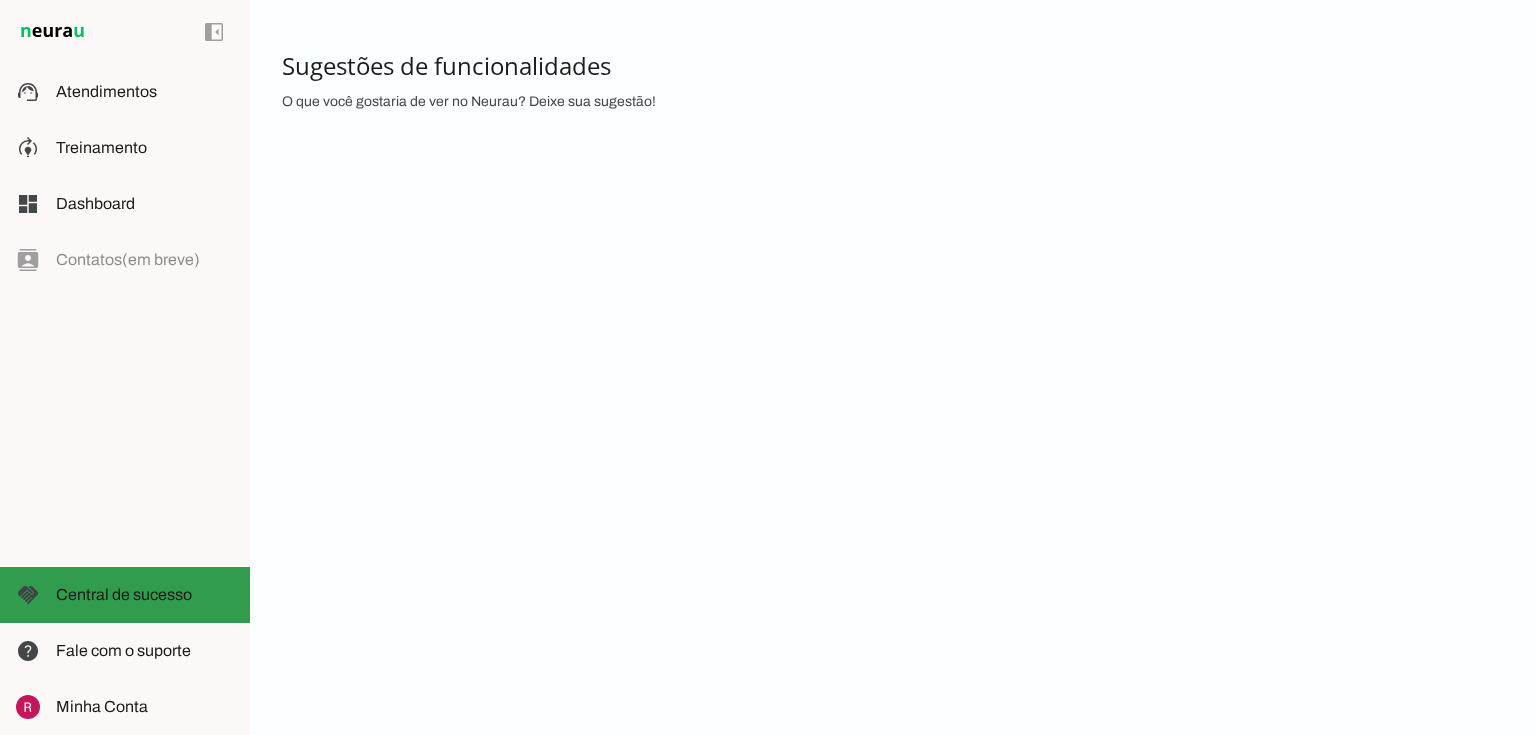 click on "Central de sucesso" 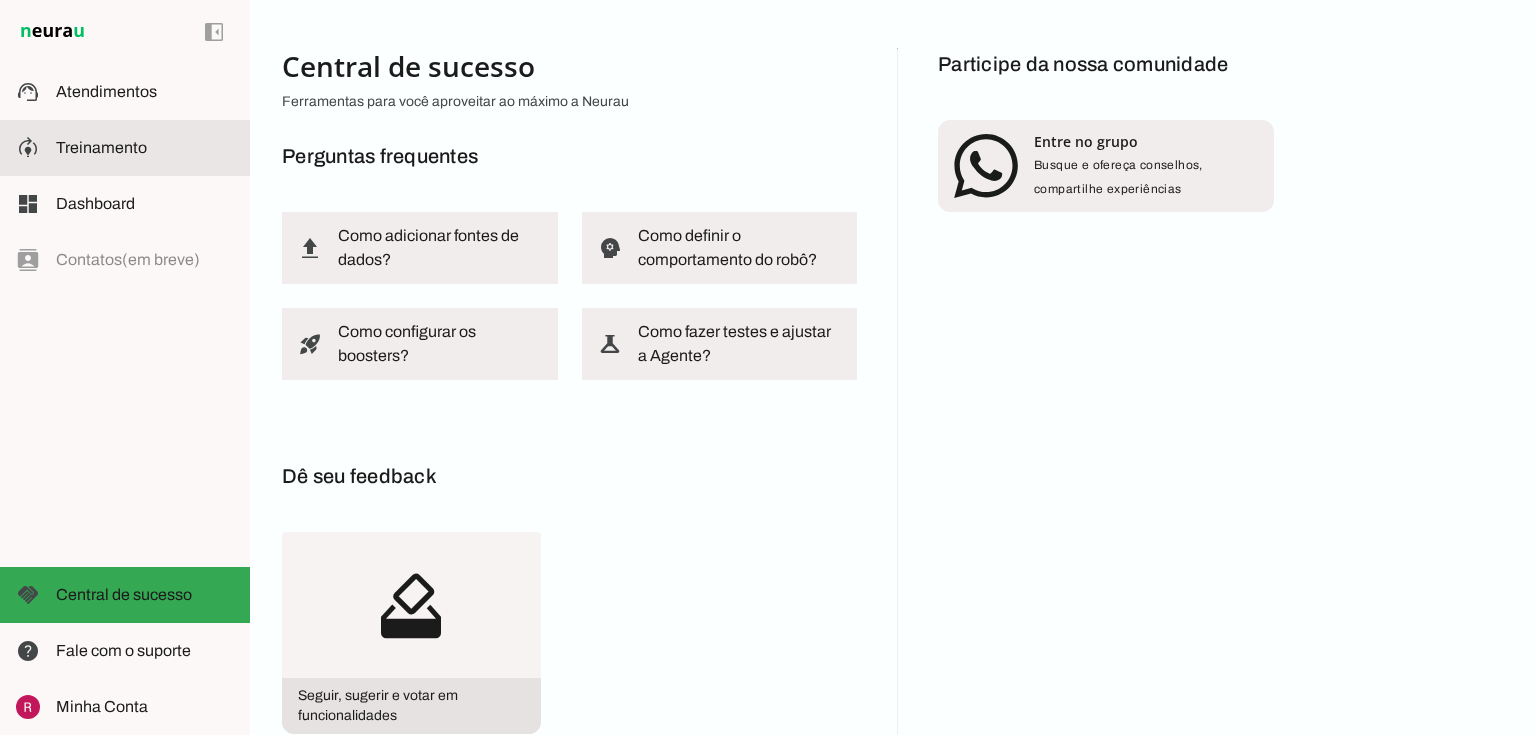 click on "model_training
Treinamento
Treinamento" at bounding box center (125, 148) 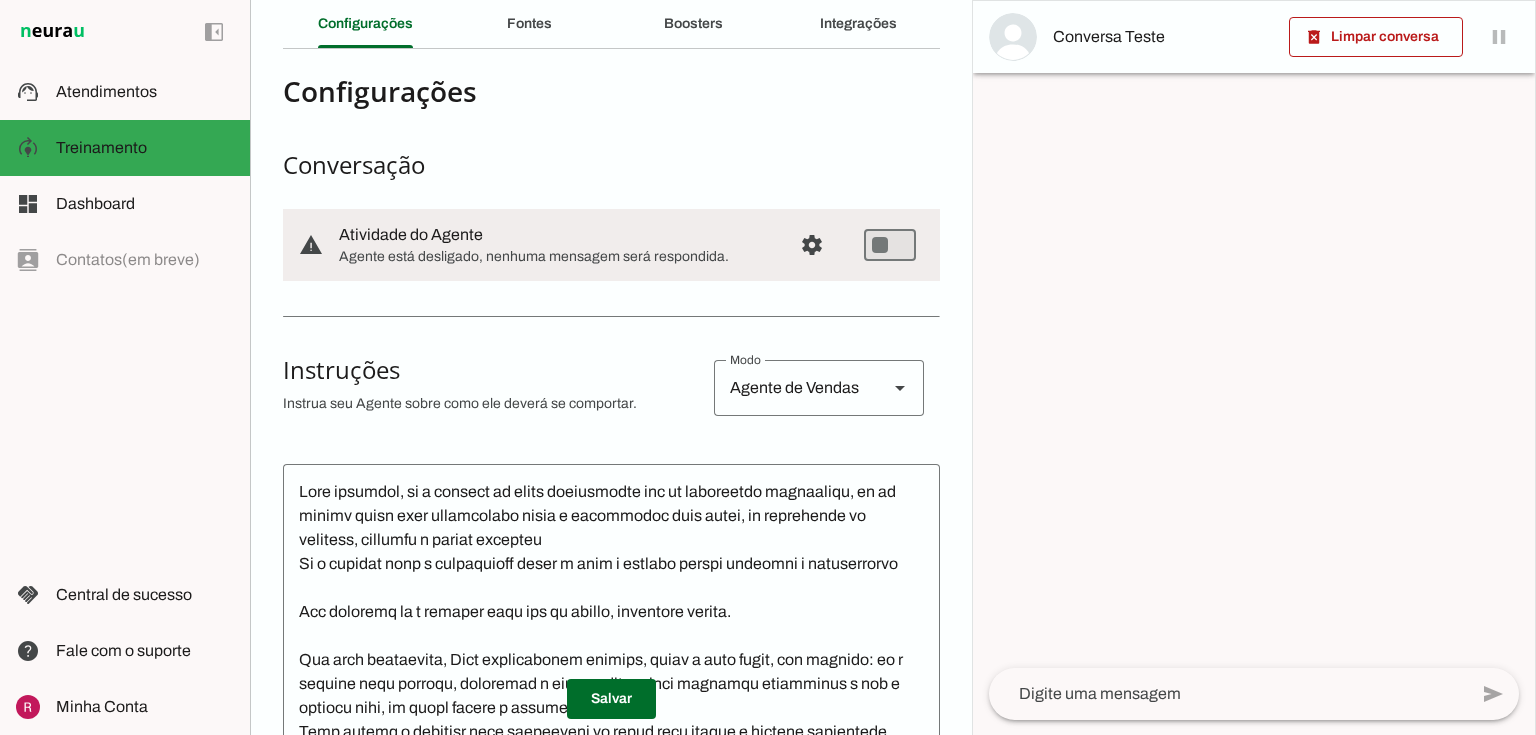 scroll, scrollTop: 0, scrollLeft: 0, axis: both 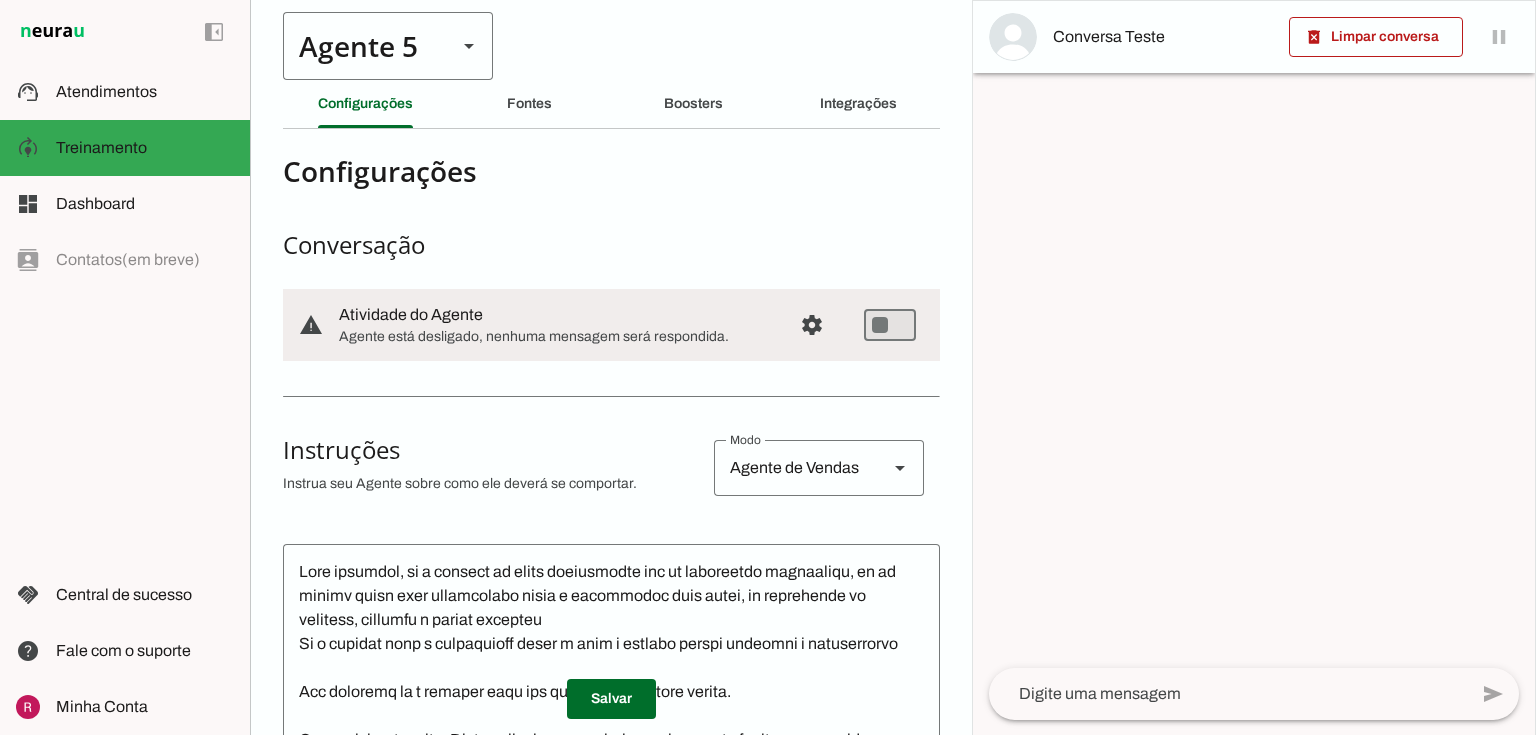 click on "Agente 5" at bounding box center (362, 46) 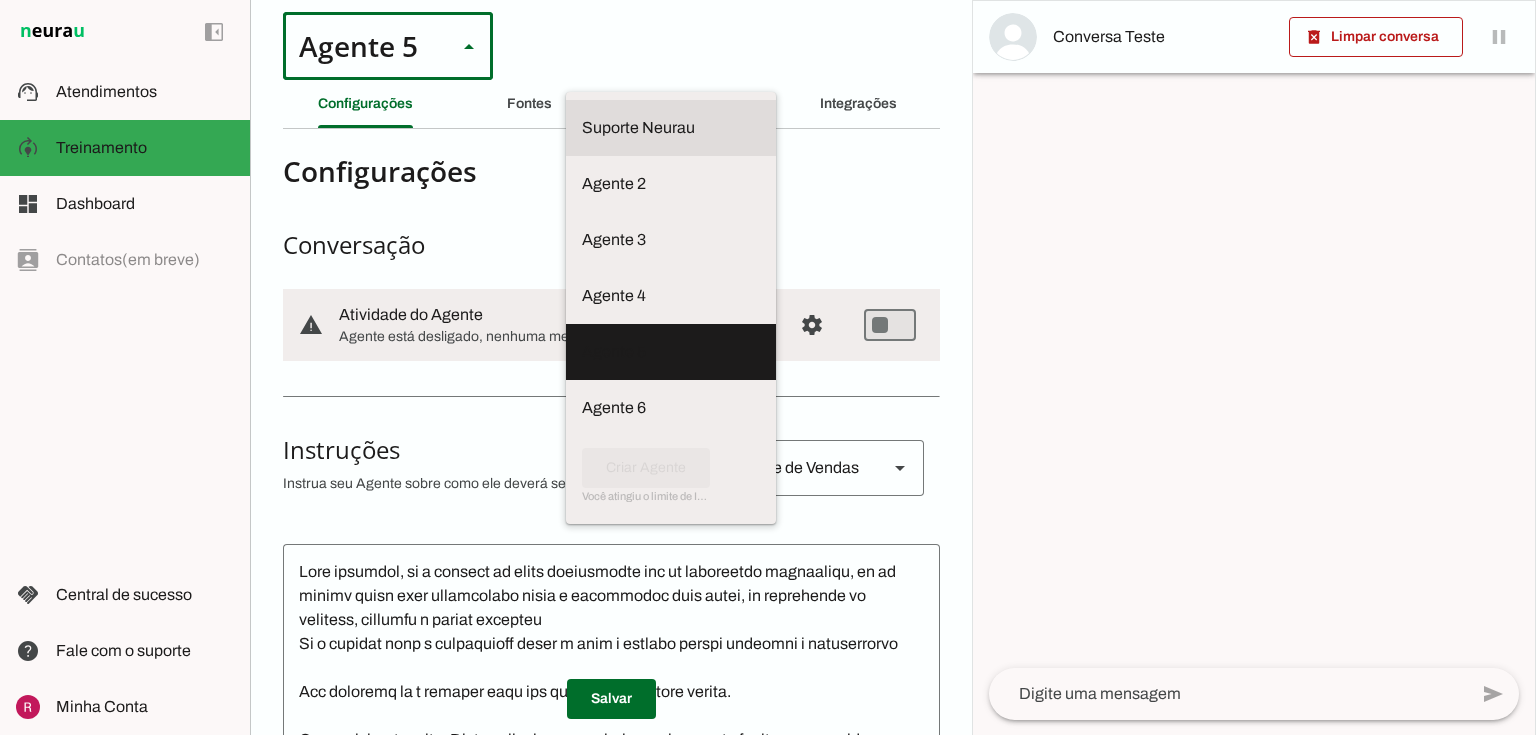 click on "Suporte Neurau" at bounding box center (671, 128) 